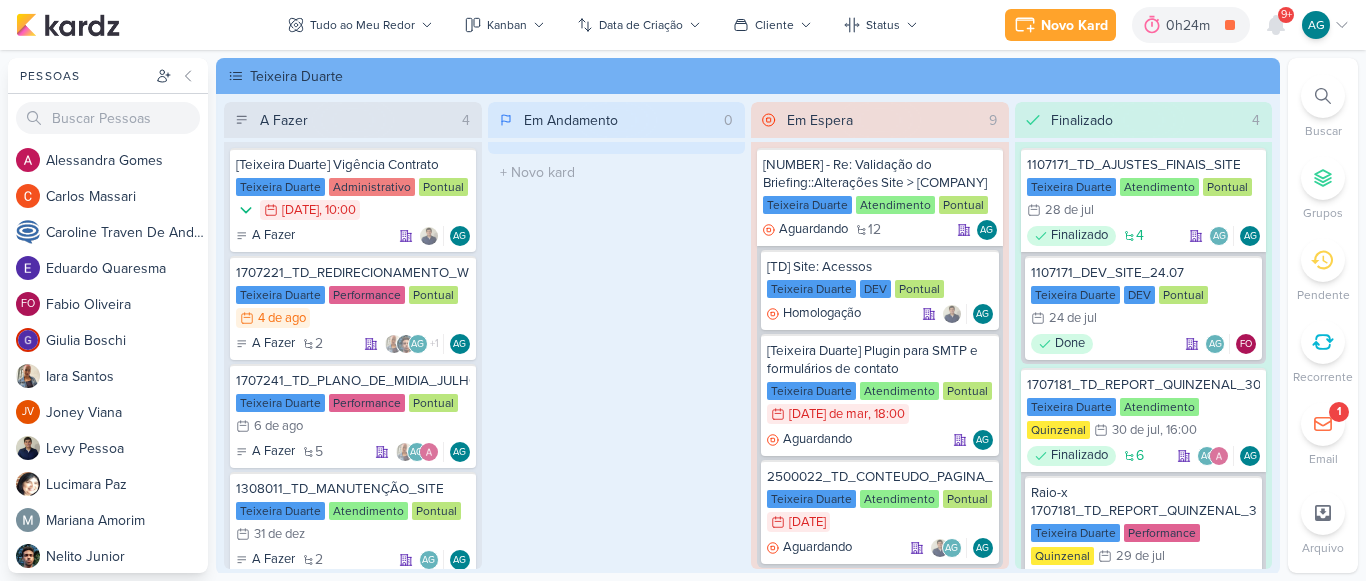 click at bounding box center (1323, 96) 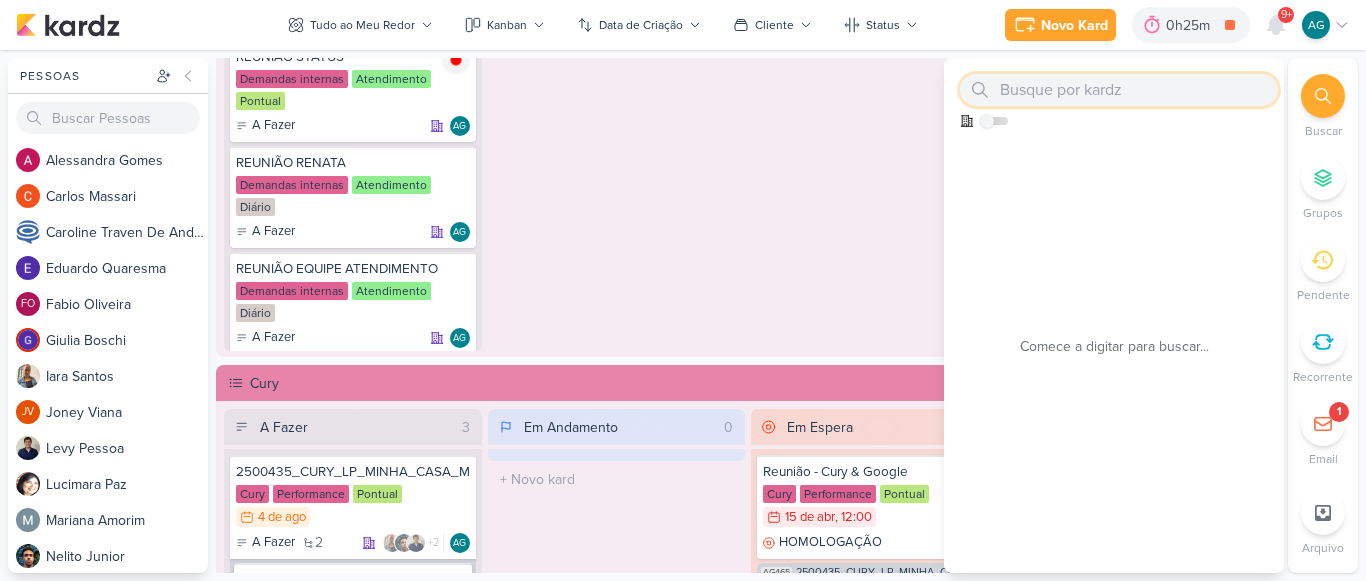 paste on "2500435" 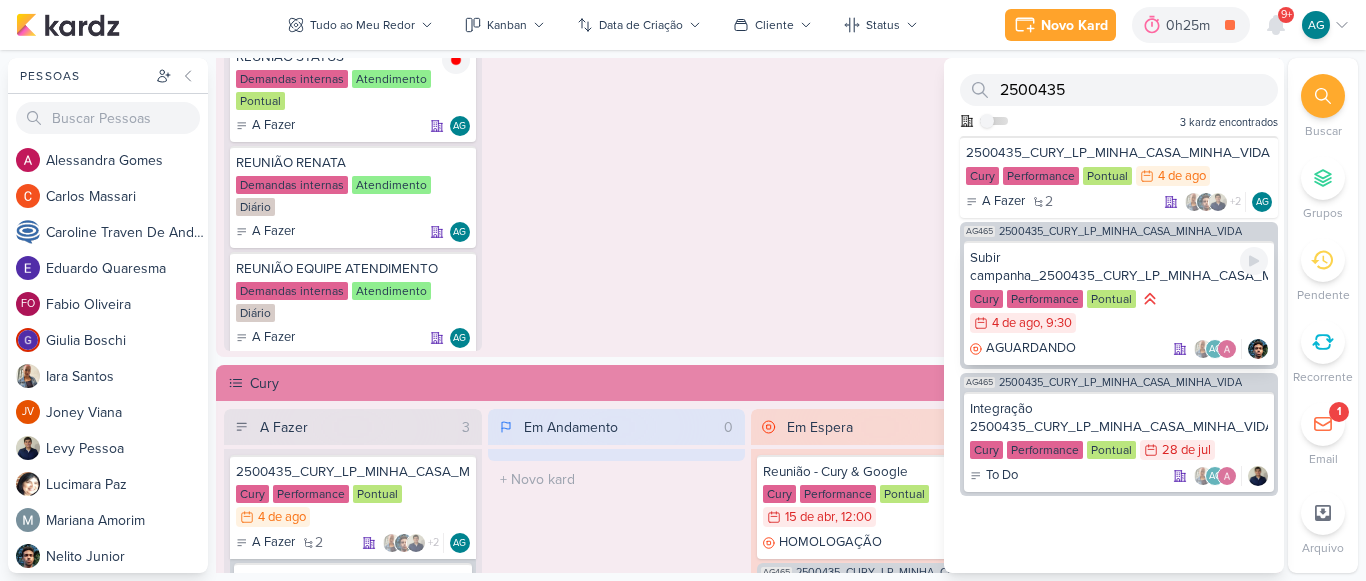 click on "Cury
Performance
Pontual
4/8
[DATE]
, 9:30" at bounding box center (1119, 312) 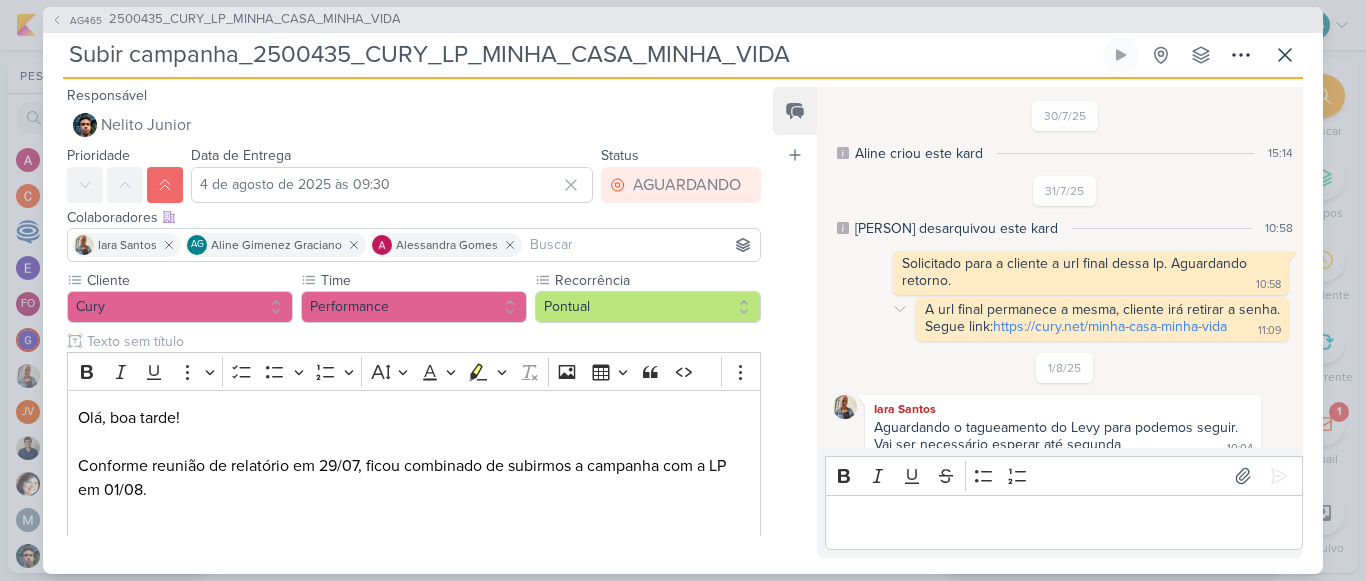 scroll, scrollTop: 18, scrollLeft: 0, axis: vertical 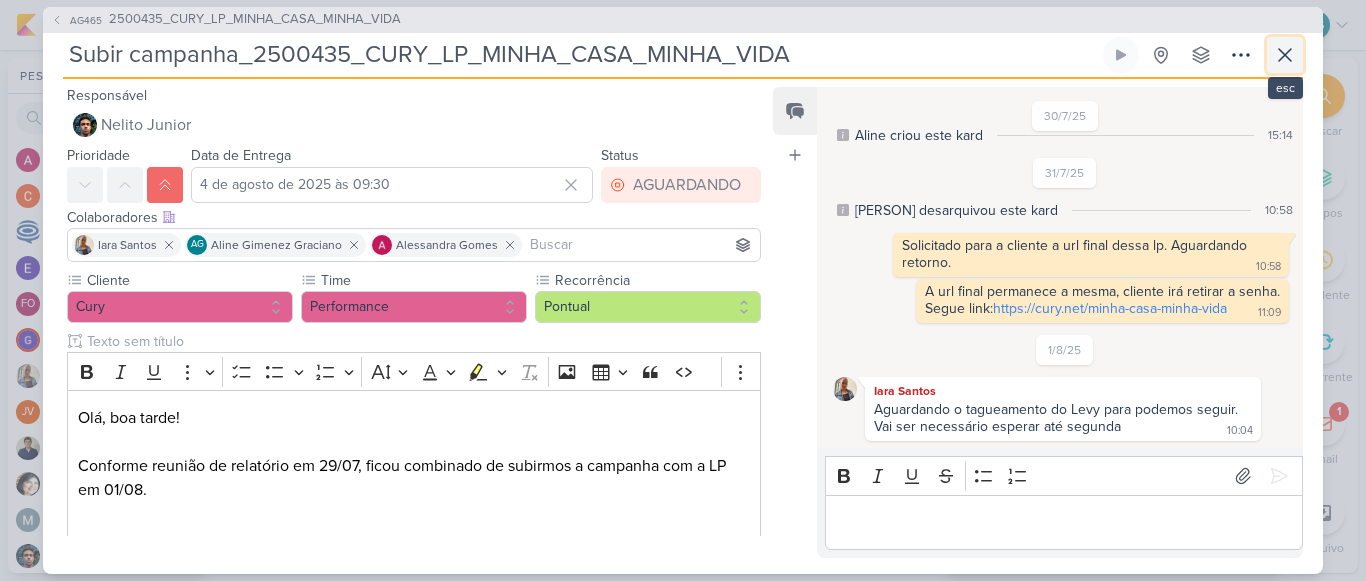 click 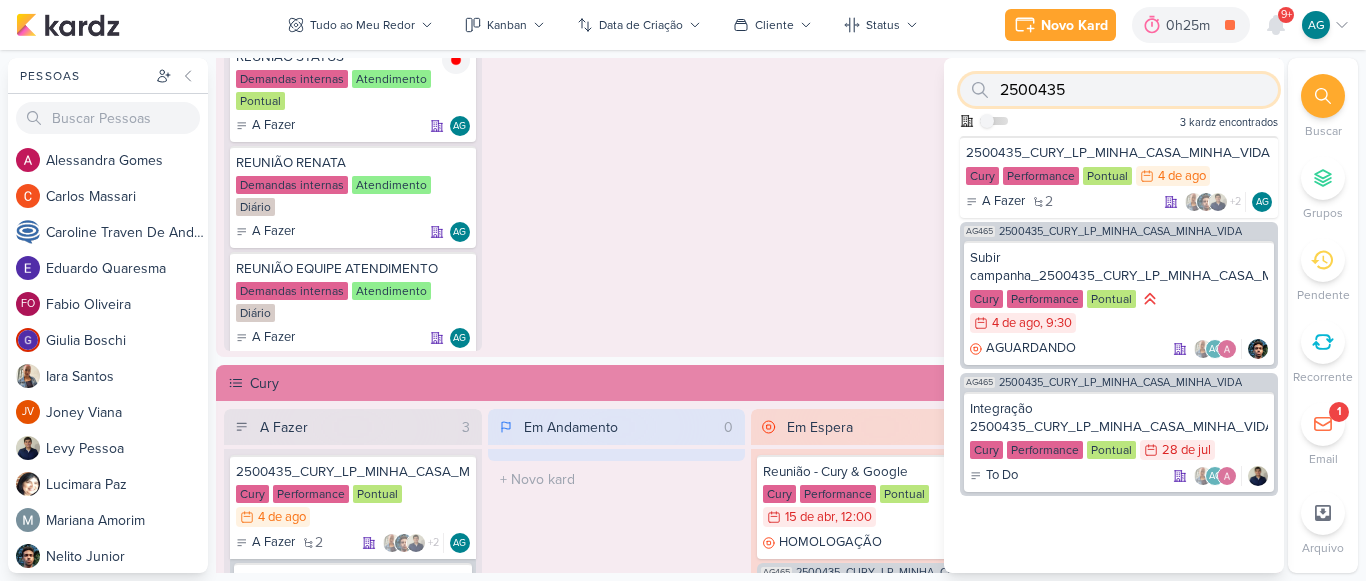 drag, startPoint x: 1084, startPoint y: 91, endPoint x: 987, endPoint y: 87, distance: 97.082436 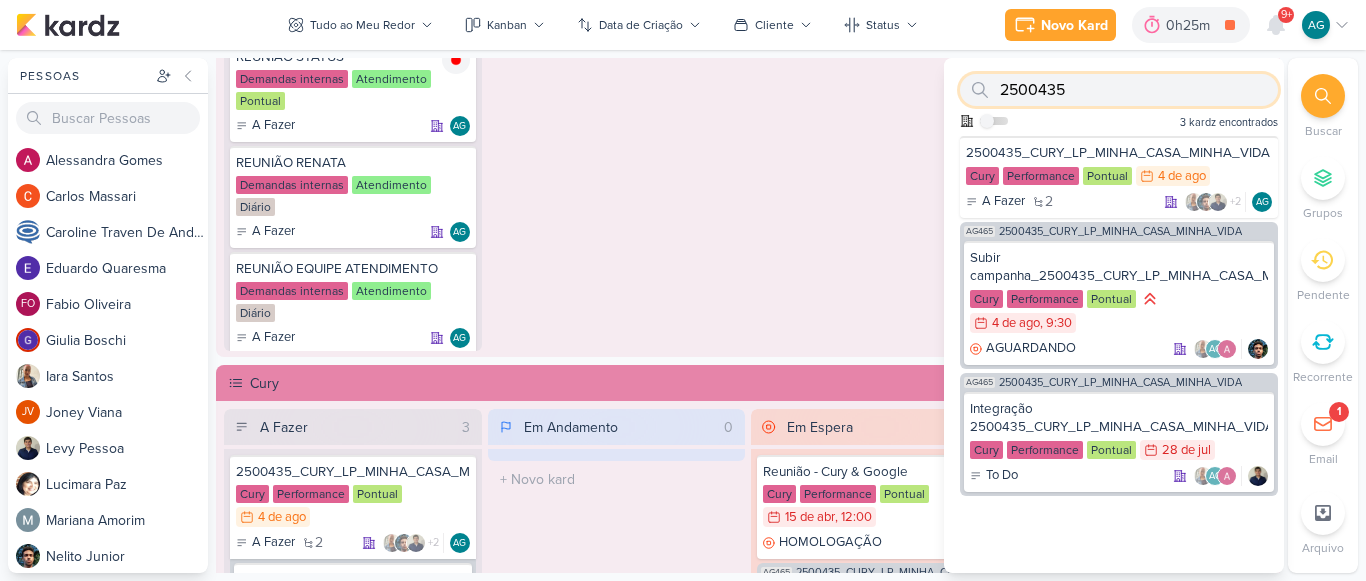 click on "2500435" at bounding box center (1119, 90) 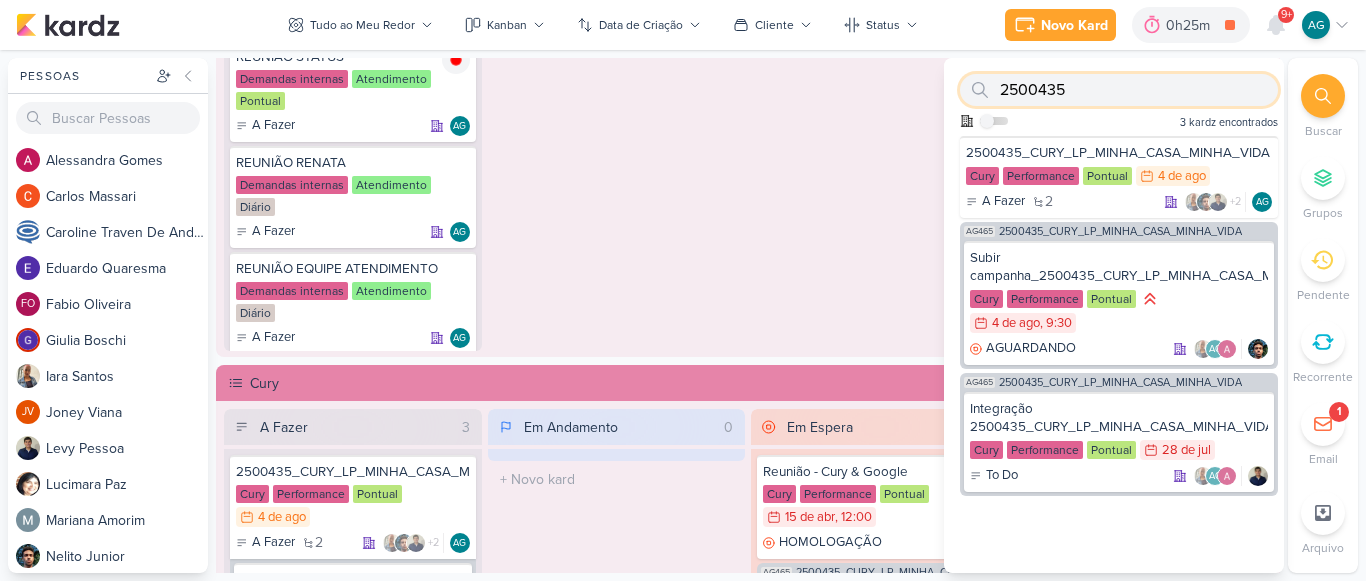 paste on "3707301" 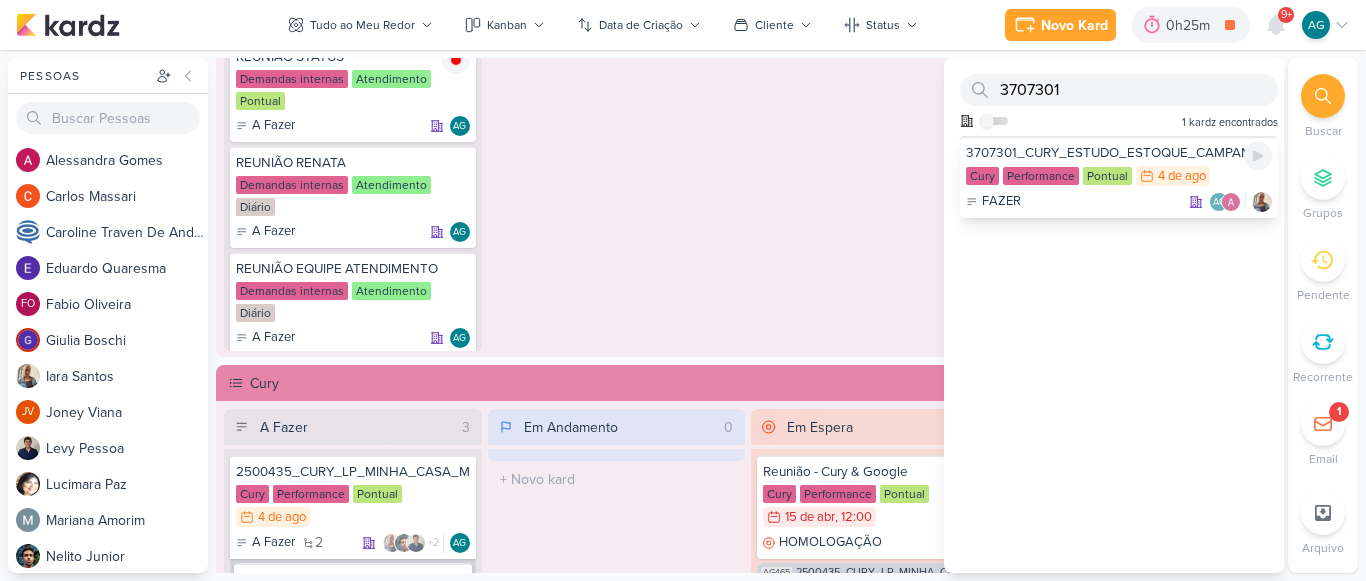 click on "FAZER
AG" at bounding box center (1119, 202) 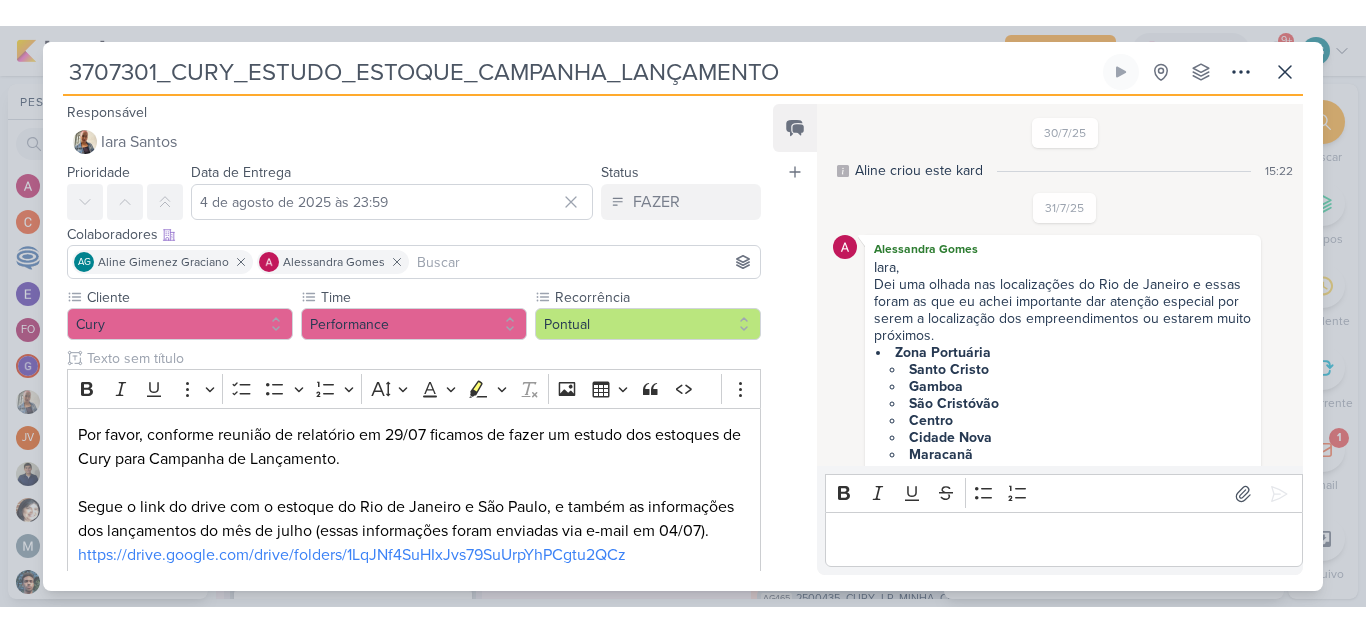 scroll, scrollTop: 600, scrollLeft: 0, axis: vertical 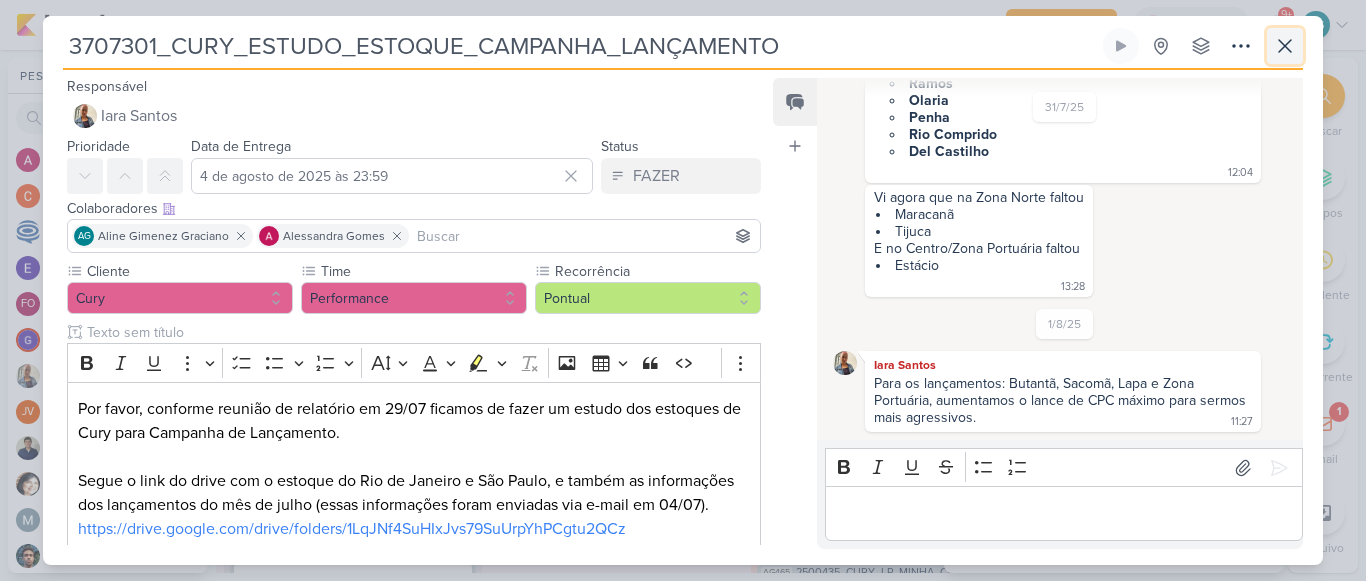 click 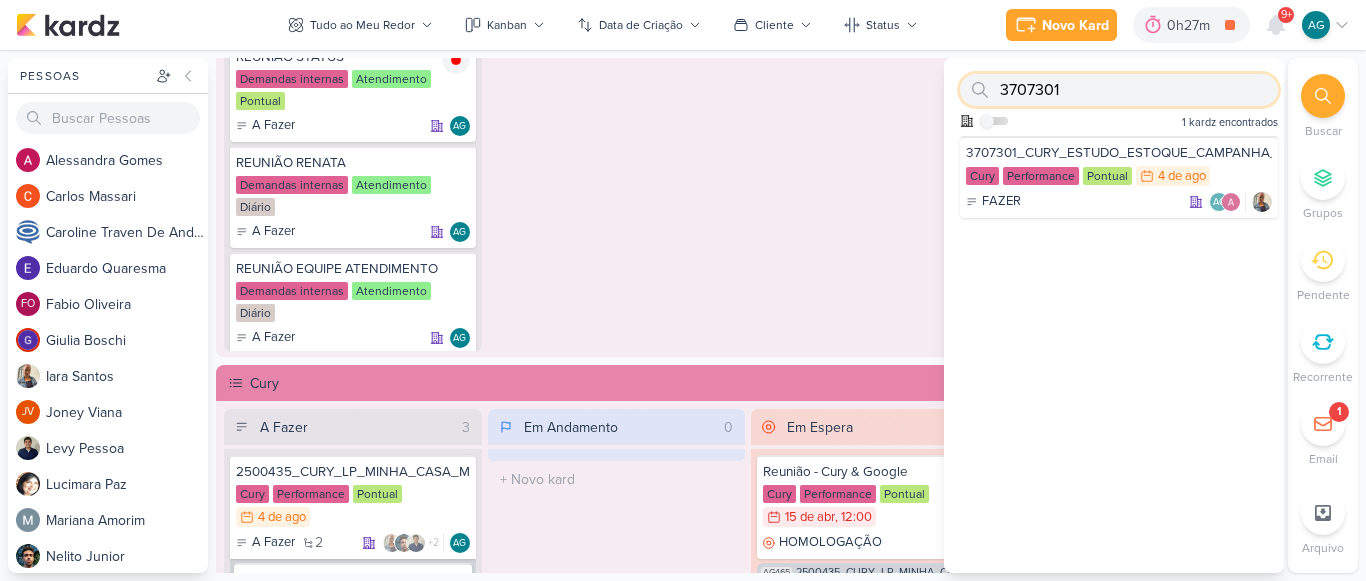 drag, startPoint x: 1058, startPoint y: 89, endPoint x: 938, endPoint y: 85, distance: 120.06665 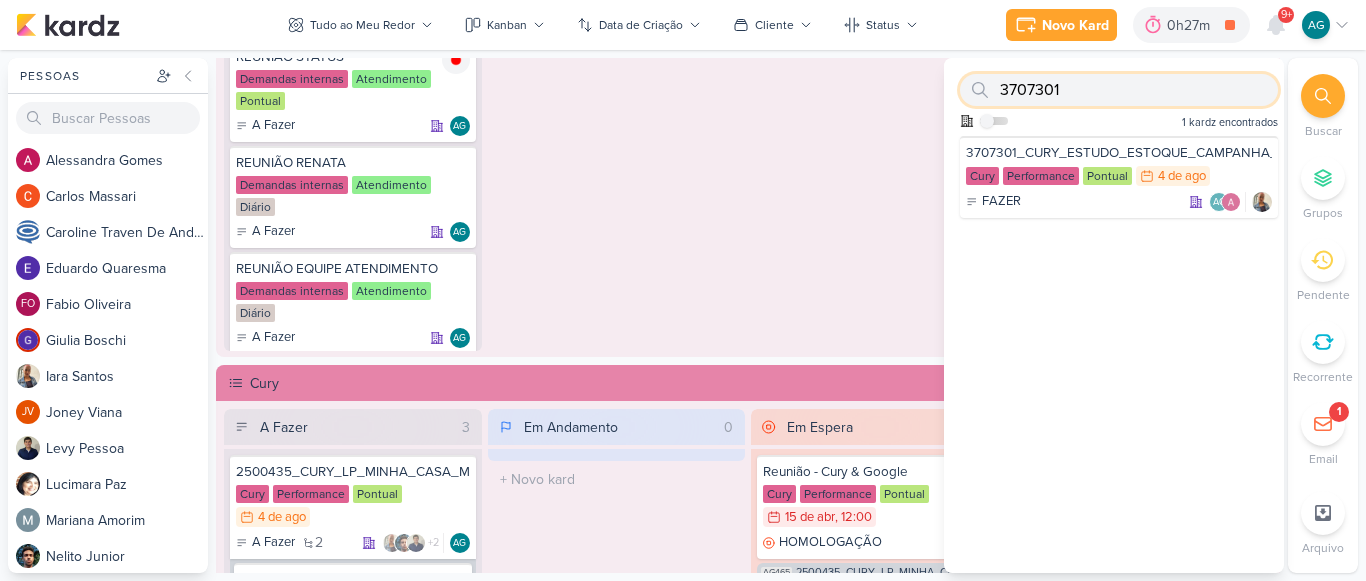 click on "Pessoas
Pessoas
A l e s s a n d r a   G o m e s
C a r l o s   M a s s a r i
C a r o l i n e   T r a v e n   D e   A n d r a d e" at bounding box center [683, 315] 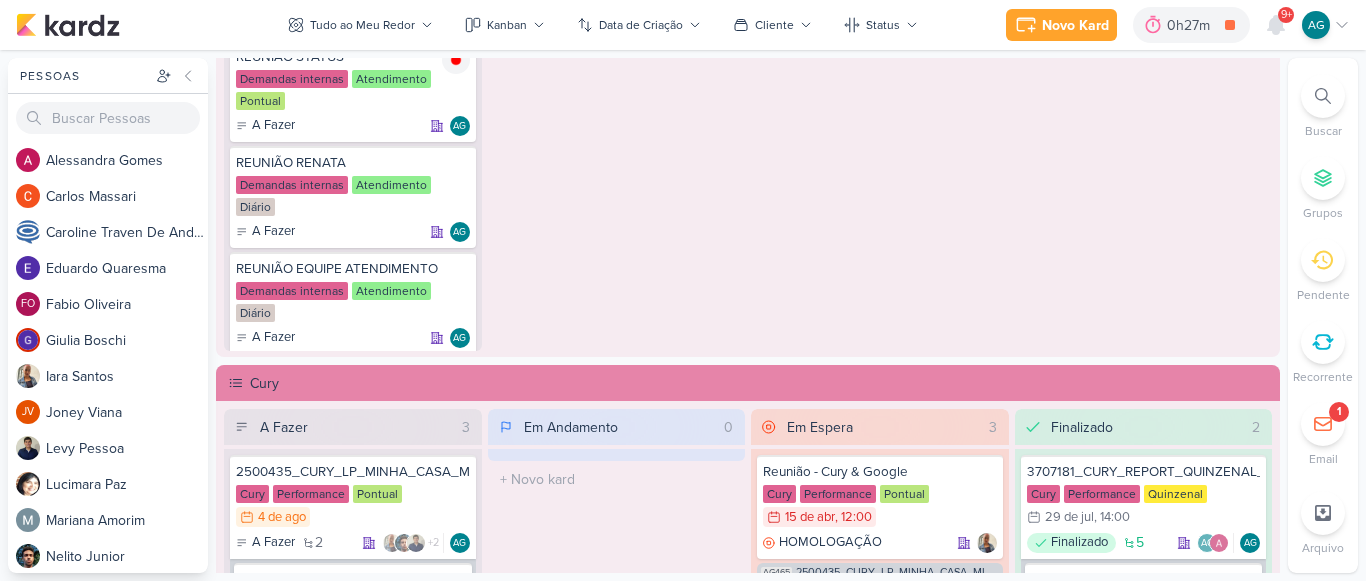 click 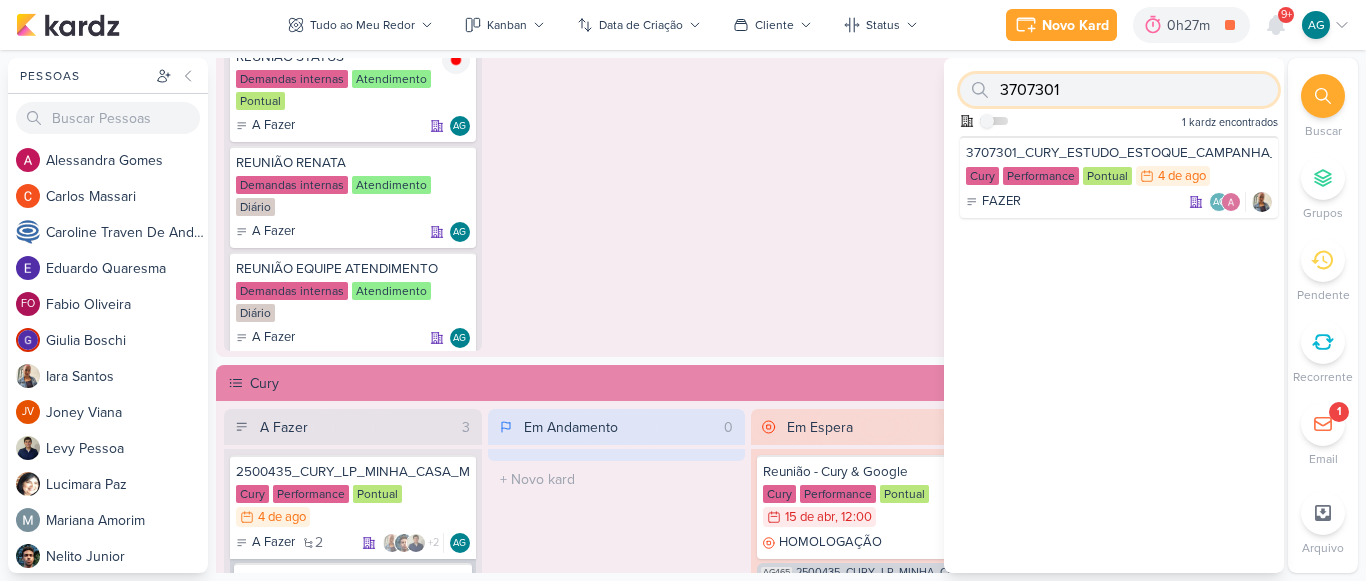 paste on "3" 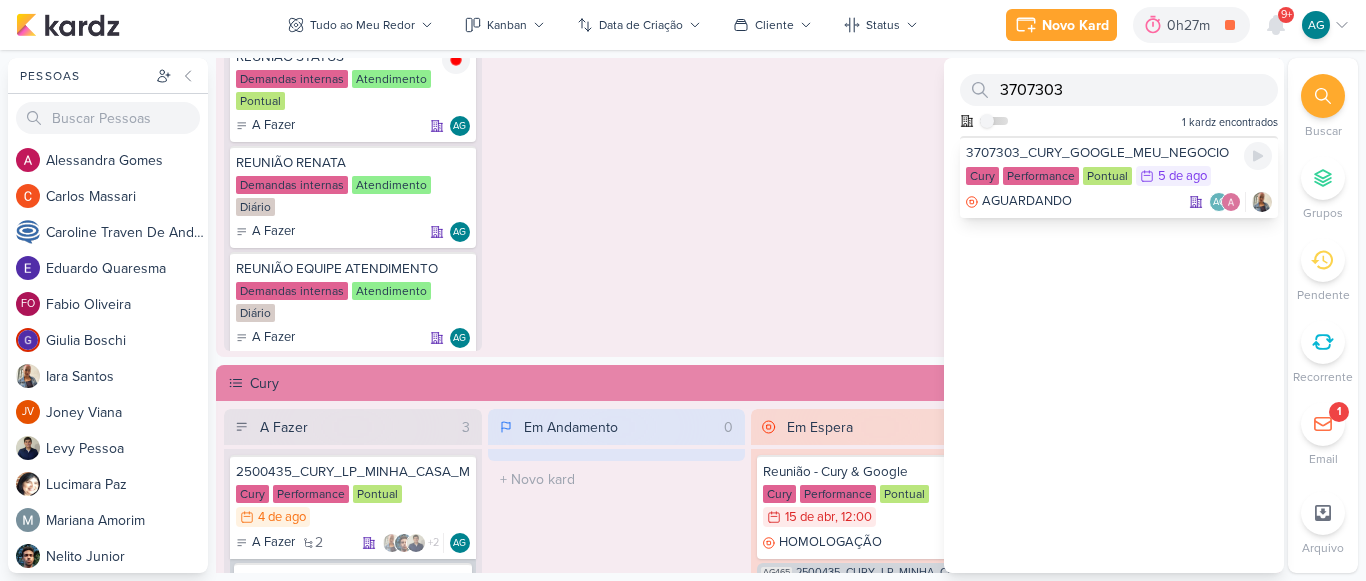 click on "AGUARDANDO
AG" at bounding box center (1119, 202) 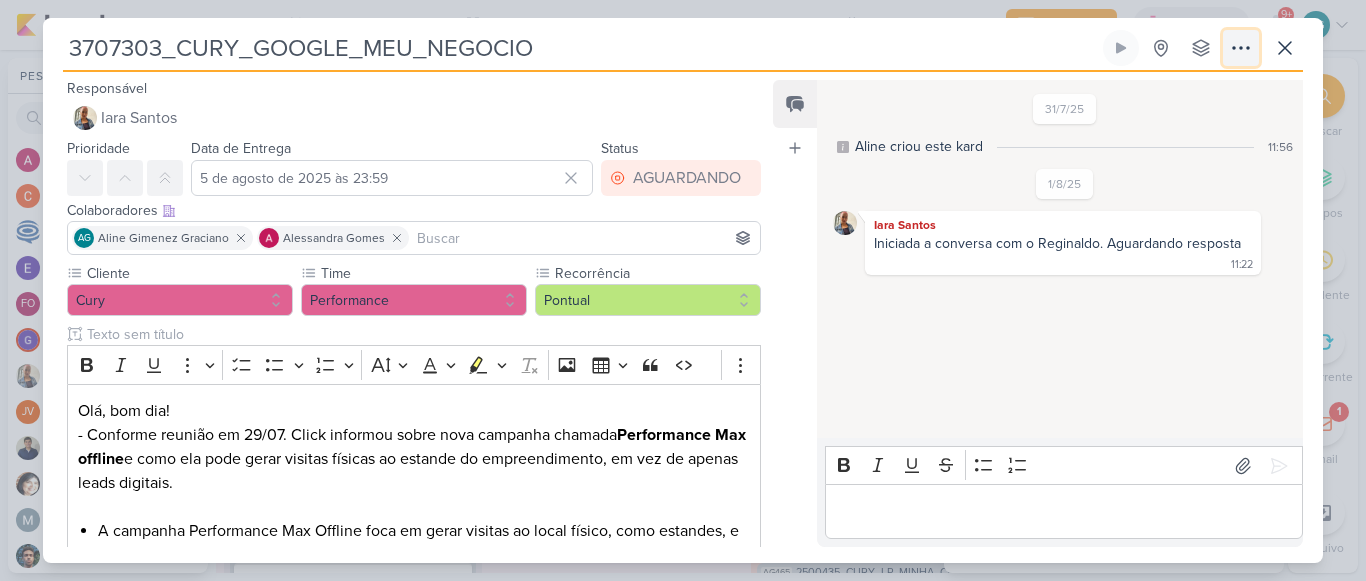 click 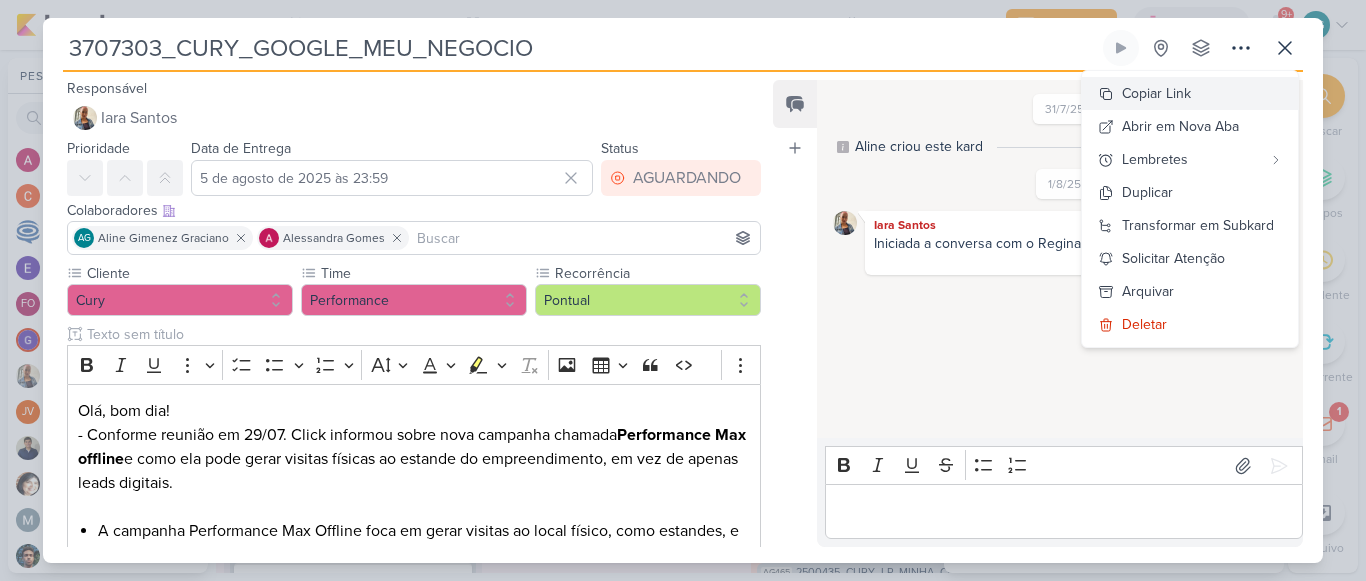 click on "Copiar Link" at bounding box center [1190, 93] 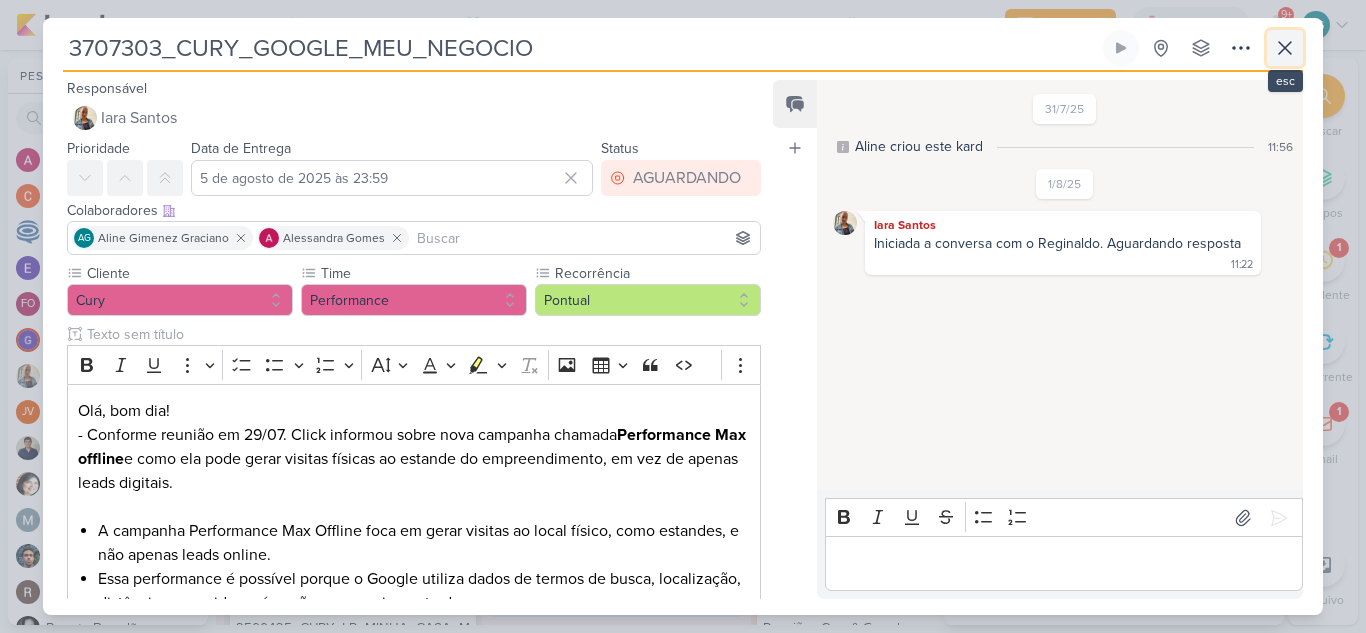 click 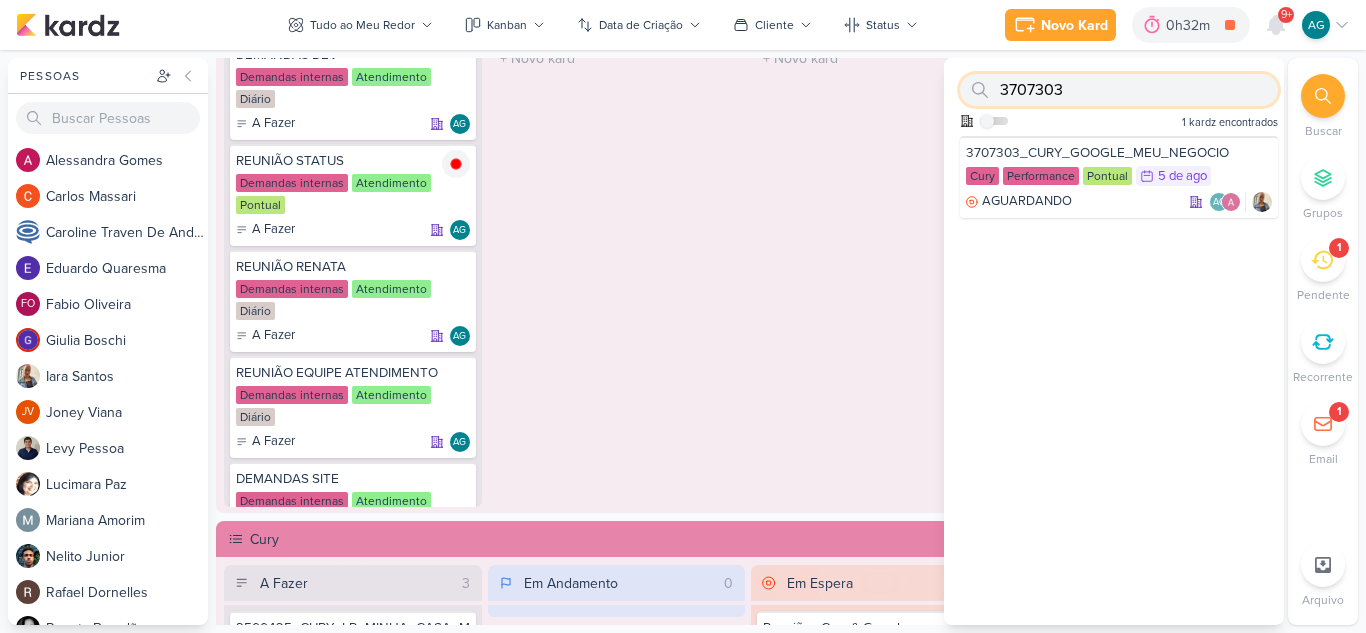 drag, startPoint x: 1114, startPoint y: 92, endPoint x: 954, endPoint y: 89, distance: 160.02812 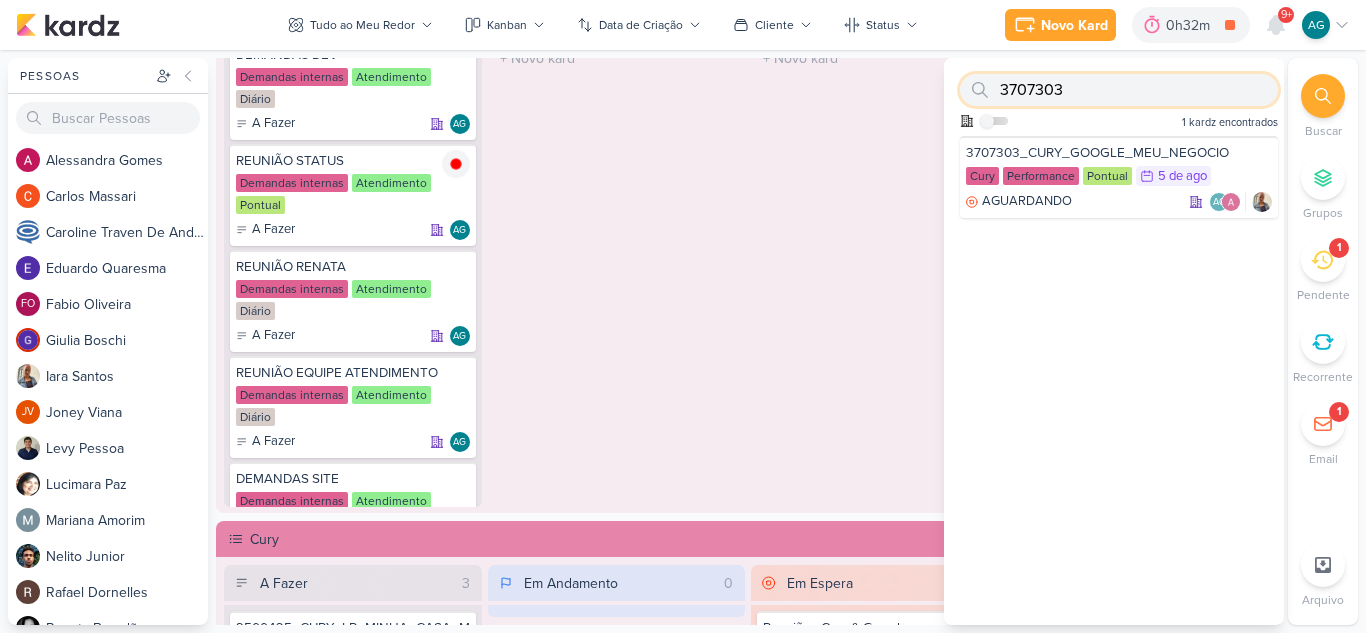 click on "3707303
Como admin, ative para buscar em todos os kardz da organização
1 kardz encontrados" at bounding box center [1114, 97] 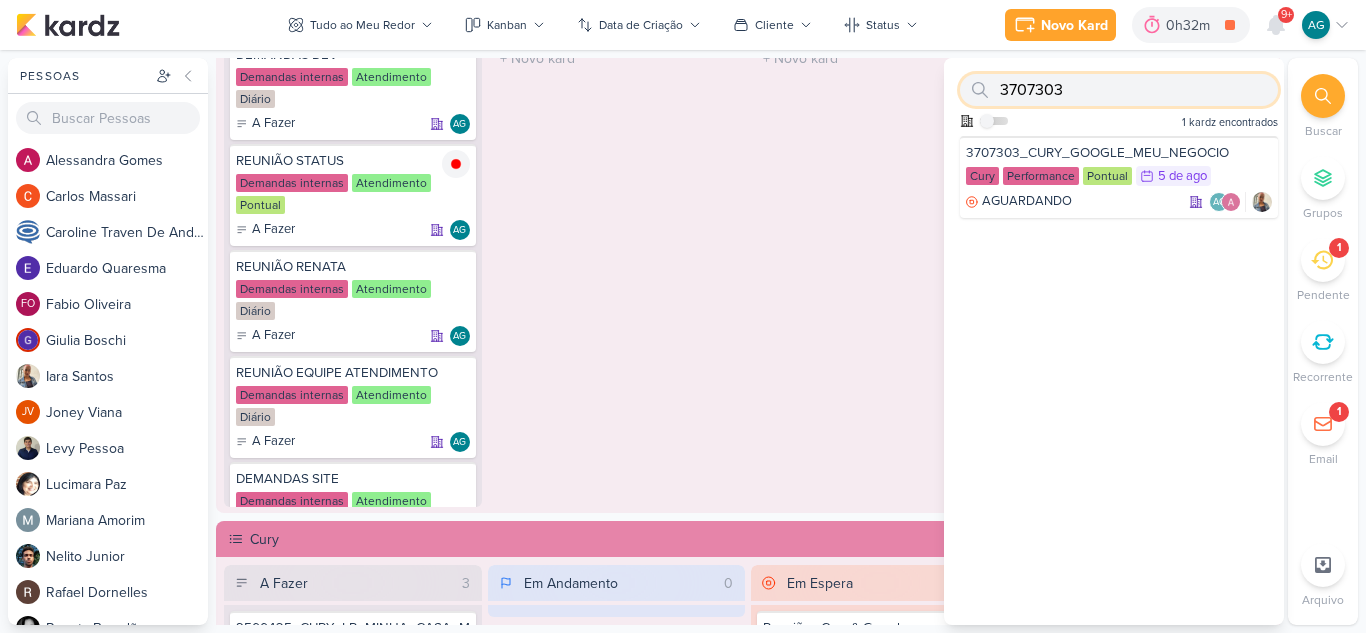 paste on "1307311" 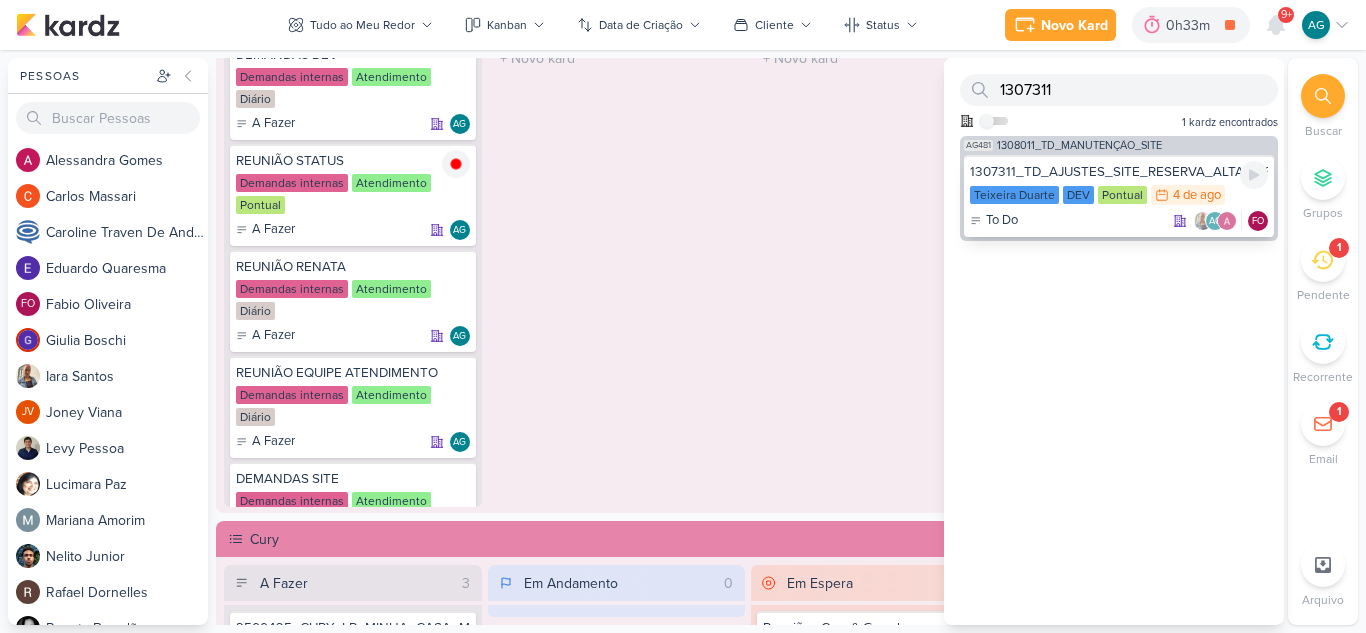 click on "To Do
AG
FO" at bounding box center (1119, 221) 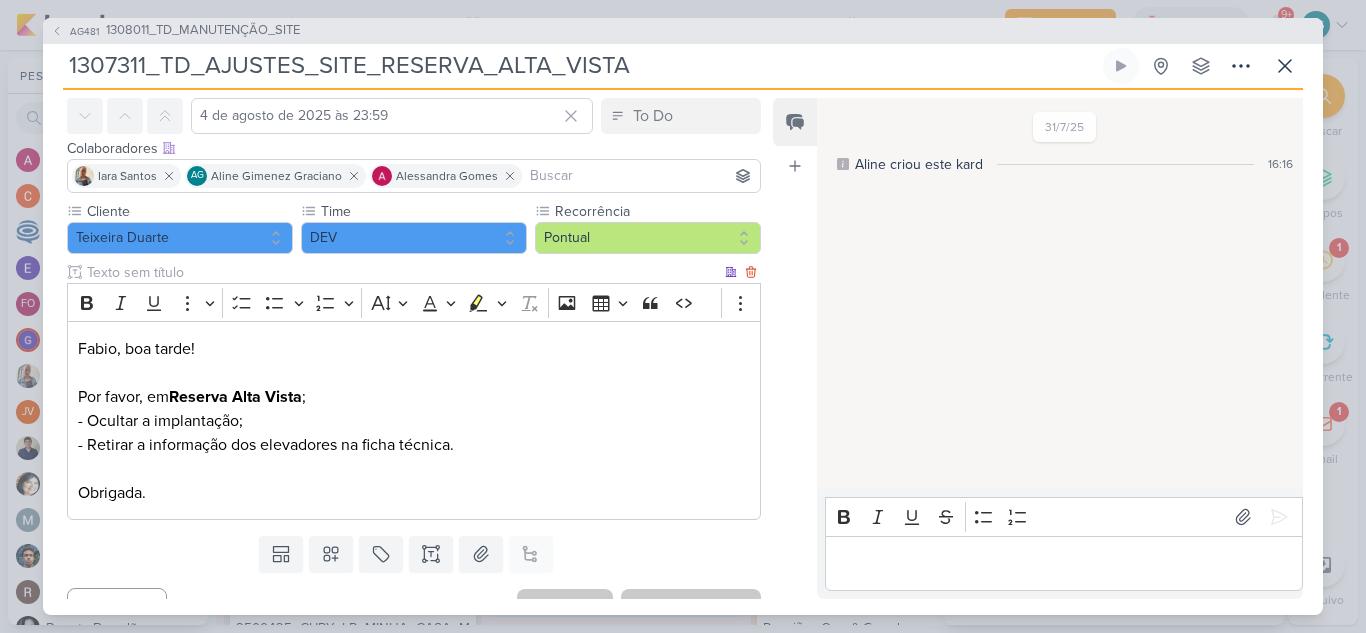 scroll, scrollTop: 112, scrollLeft: 0, axis: vertical 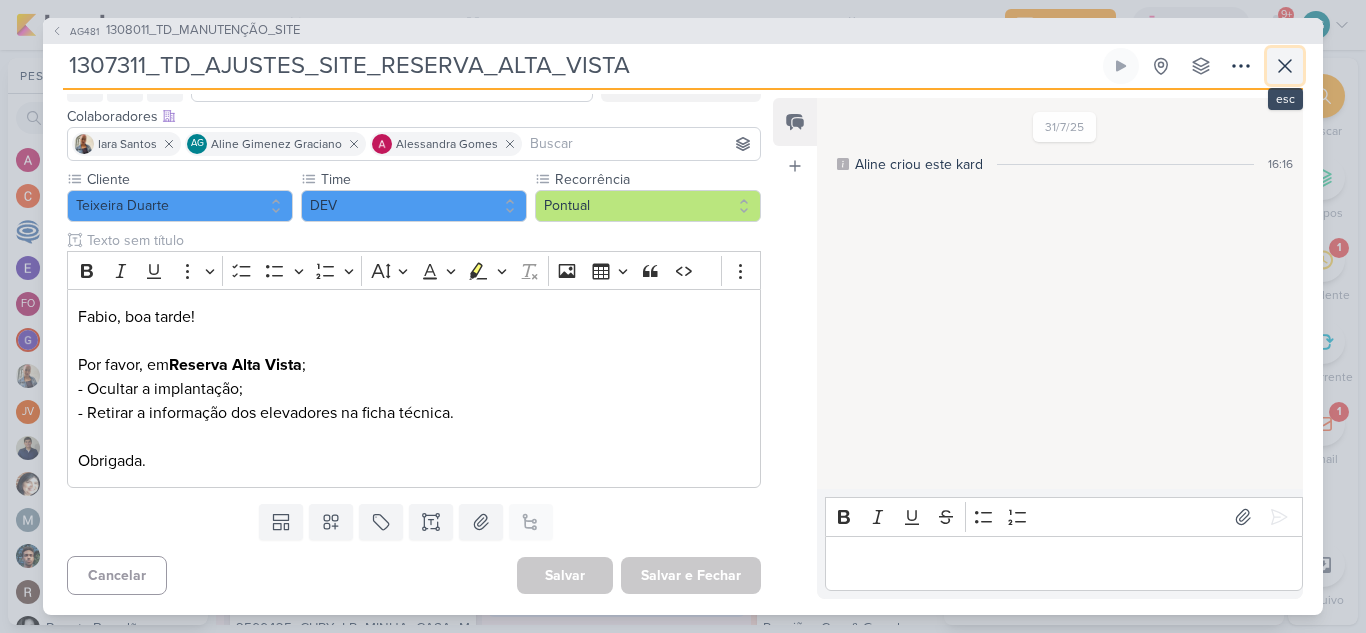 click 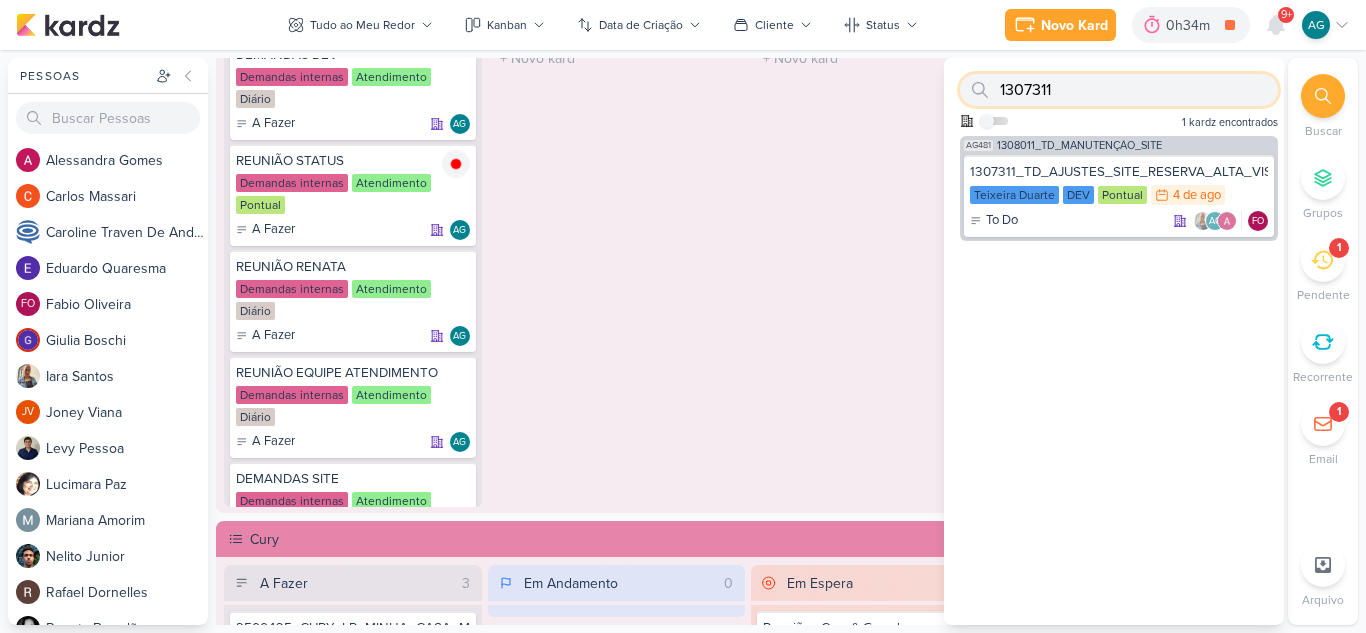 drag, startPoint x: 1063, startPoint y: 86, endPoint x: 974, endPoint y: 85, distance: 89.005615 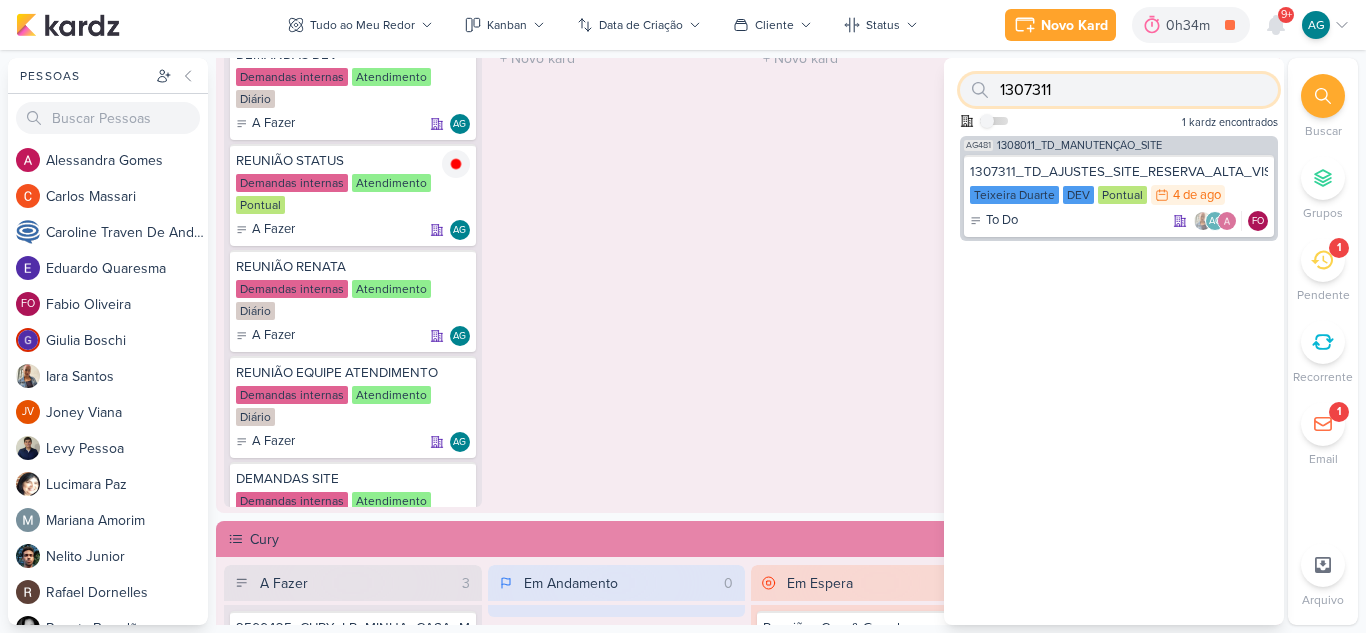click on "1307311" at bounding box center (1119, 90) 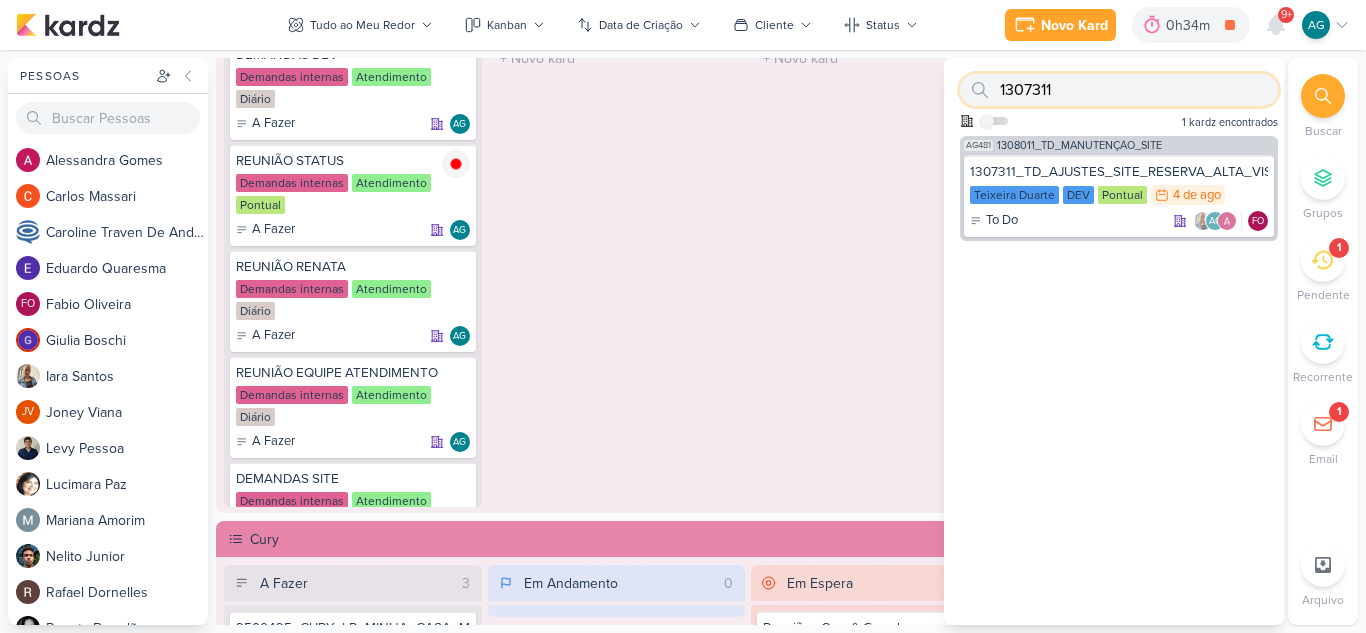 paste on "80" 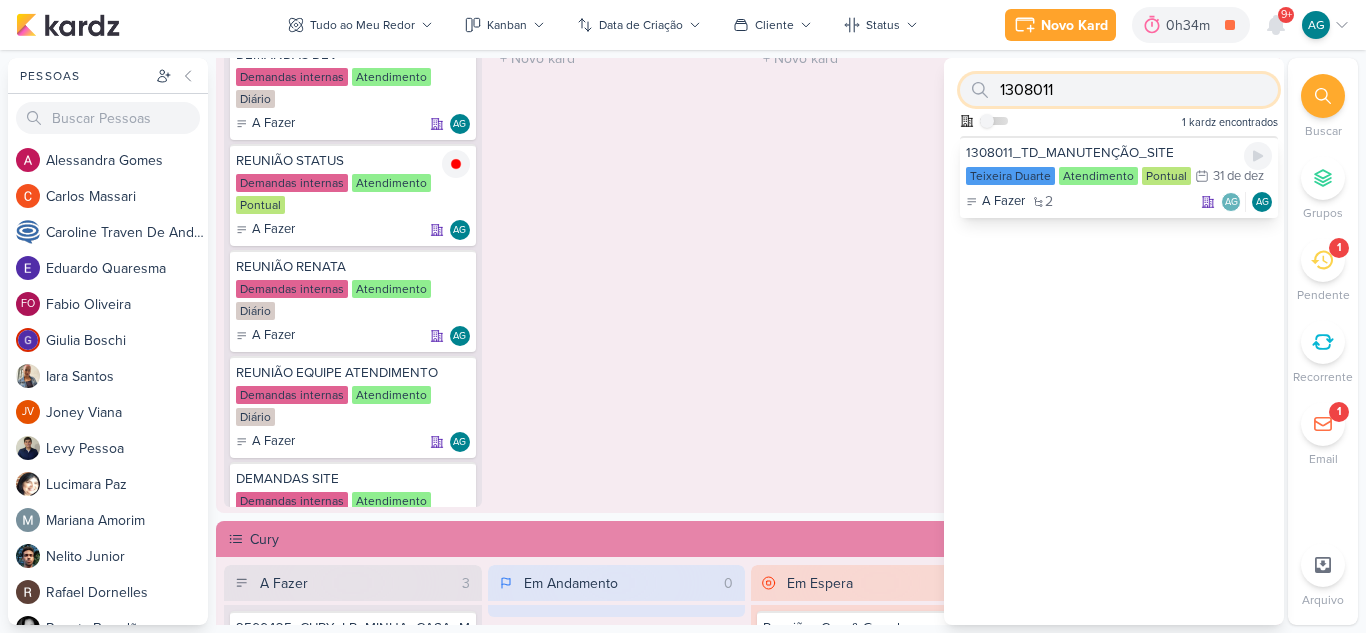 type on "1308011" 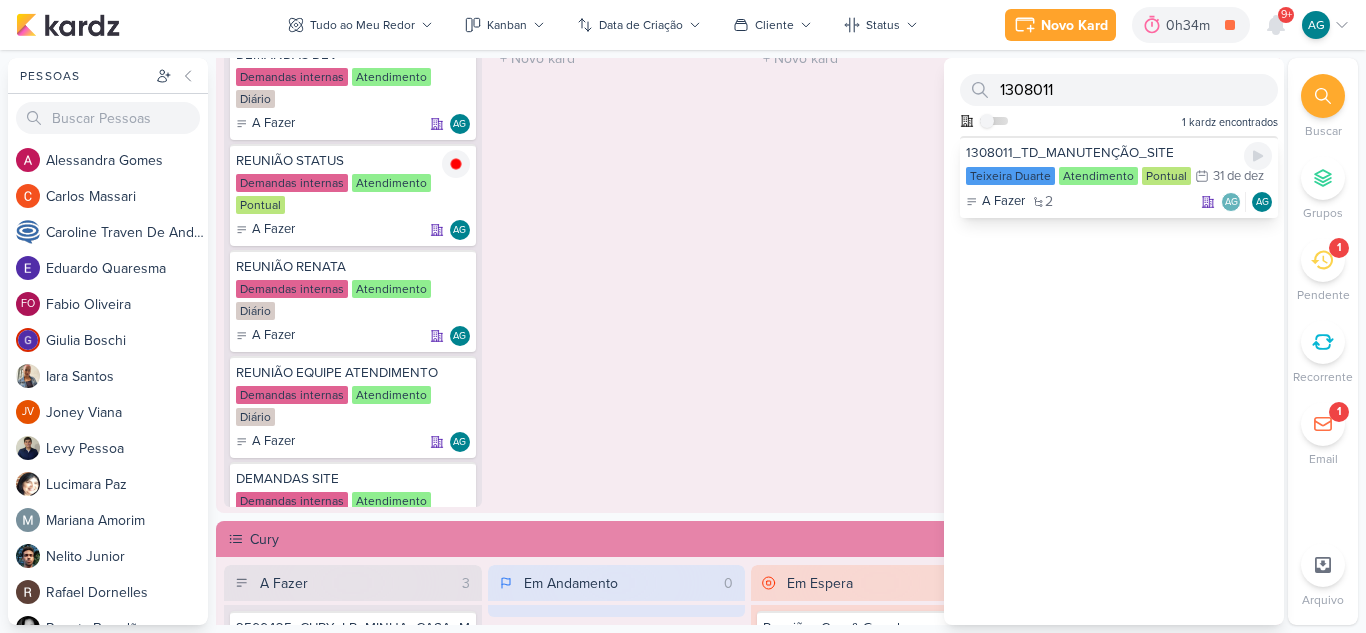 click on "1308011_TD_MANUTENÇÃO_SITE" at bounding box center (1119, 153) 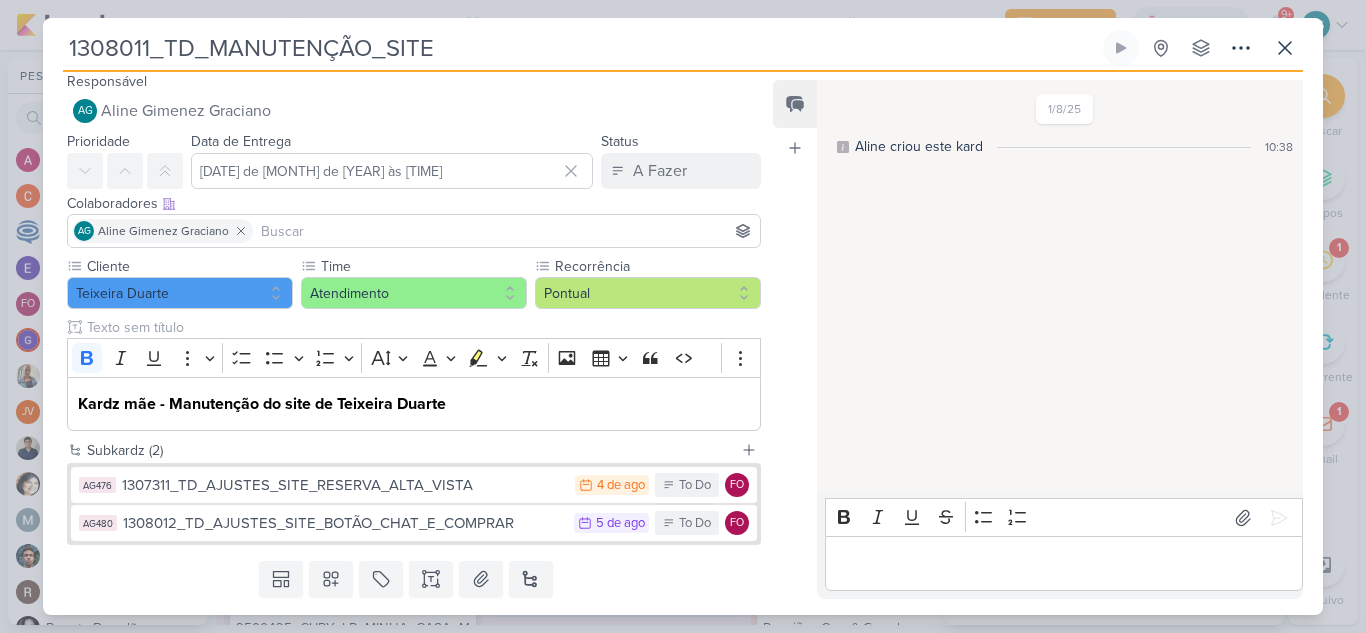 scroll, scrollTop: 0, scrollLeft: 0, axis: both 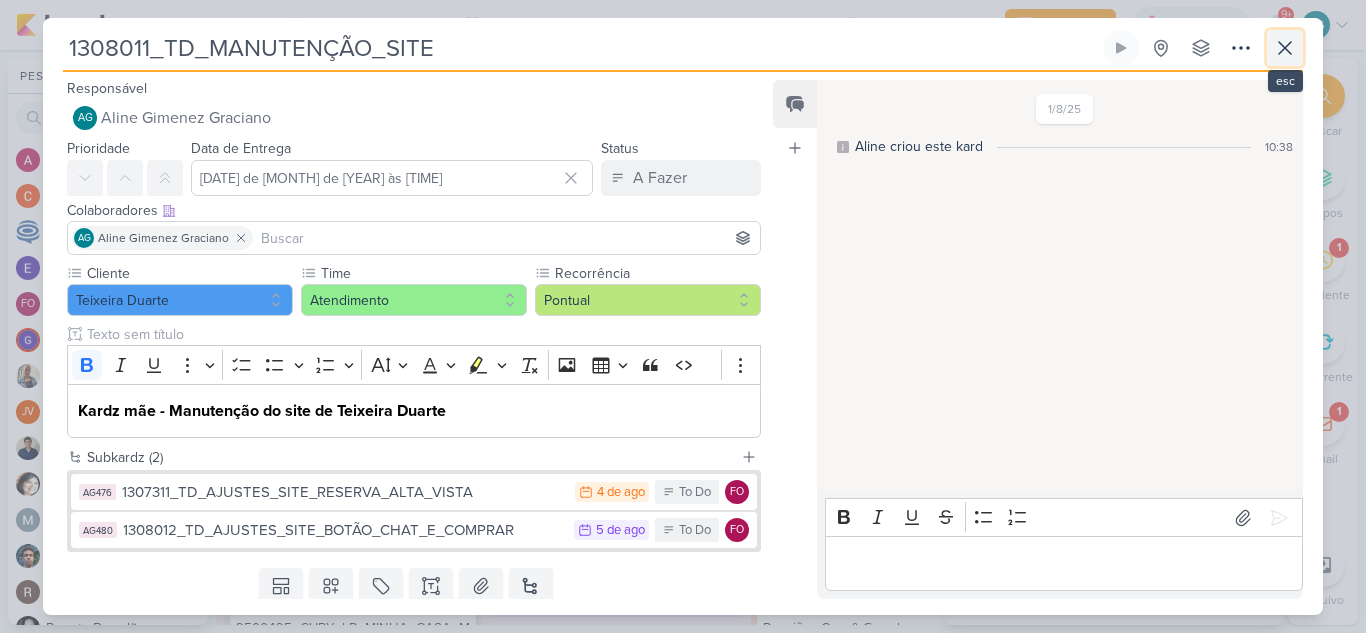 click 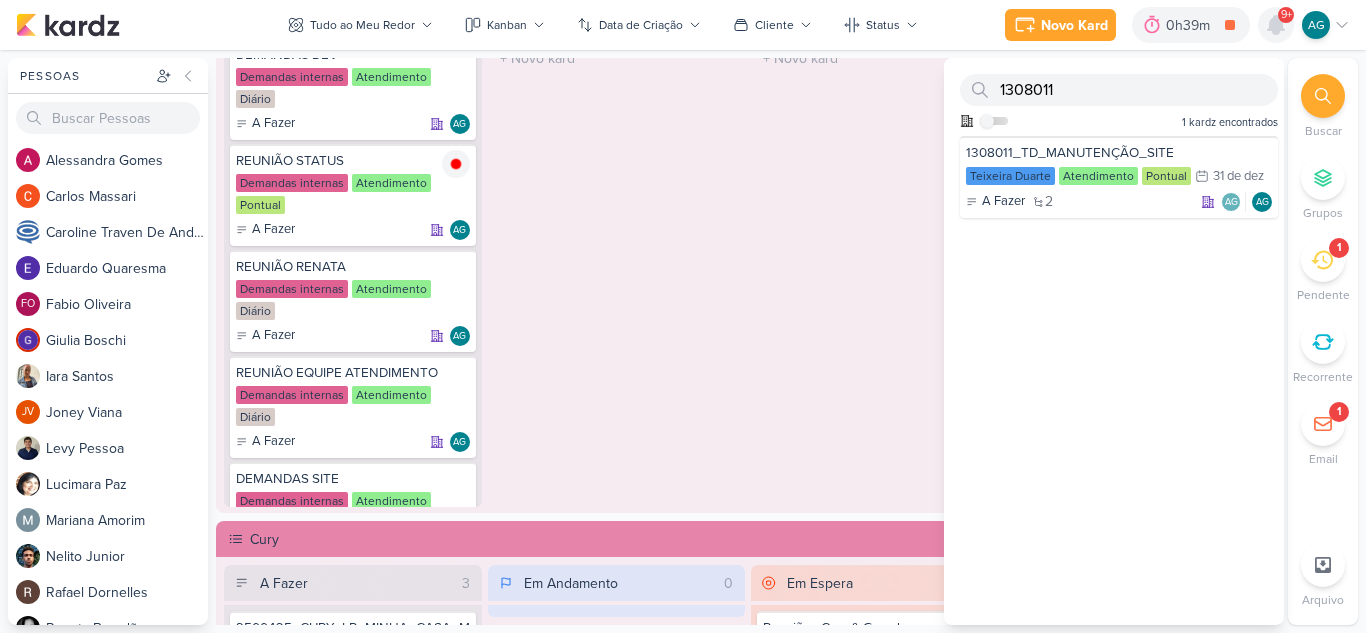 click 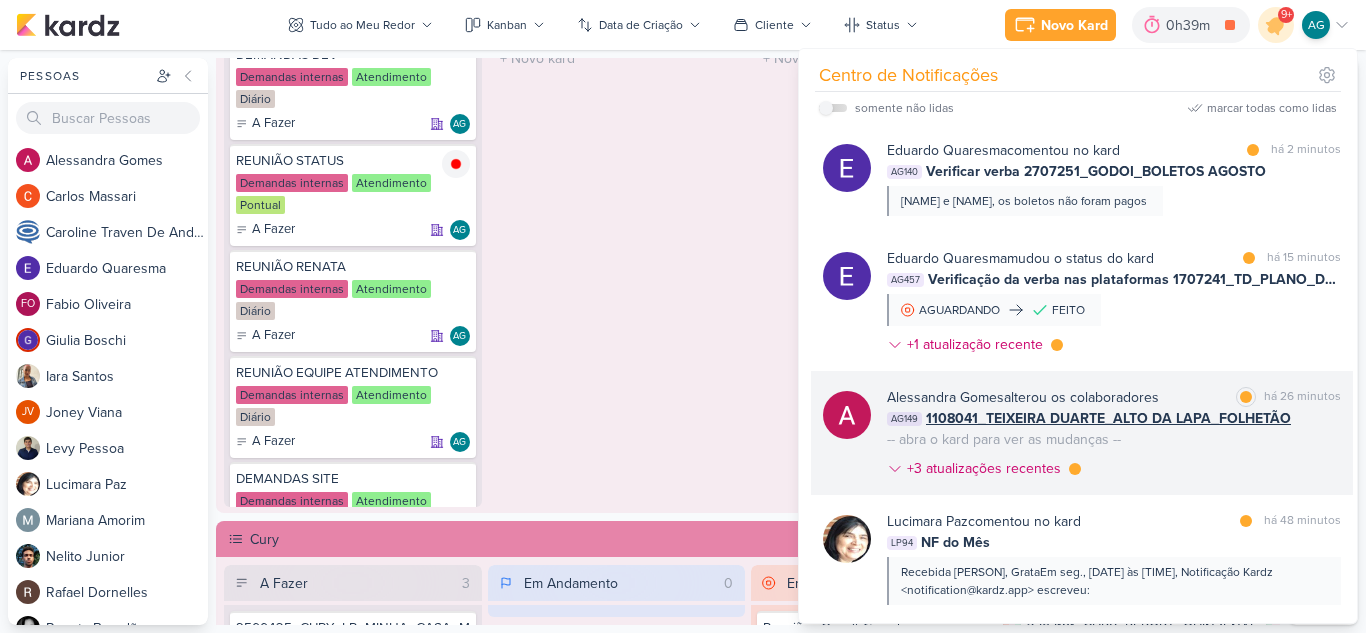 click on "[PERSON] [LAST] alterou os colaboradores
marcar como lida
há [TIME]
AG149
1108041_TEIXEIRA DUARTE_ALTO DA LAPA_FOLHETÃO
-- abra o kard para ver as mudanças --
+3 atualizações recentes" at bounding box center (1114, 437) 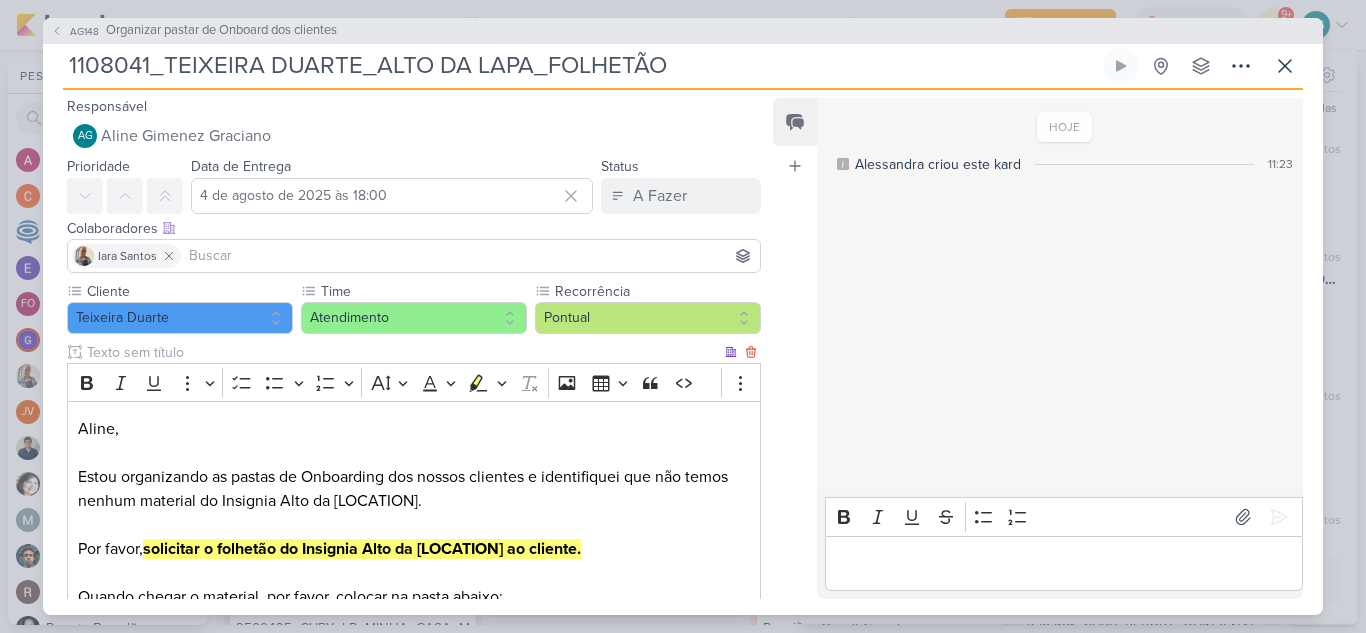 scroll, scrollTop: 100, scrollLeft: 0, axis: vertical 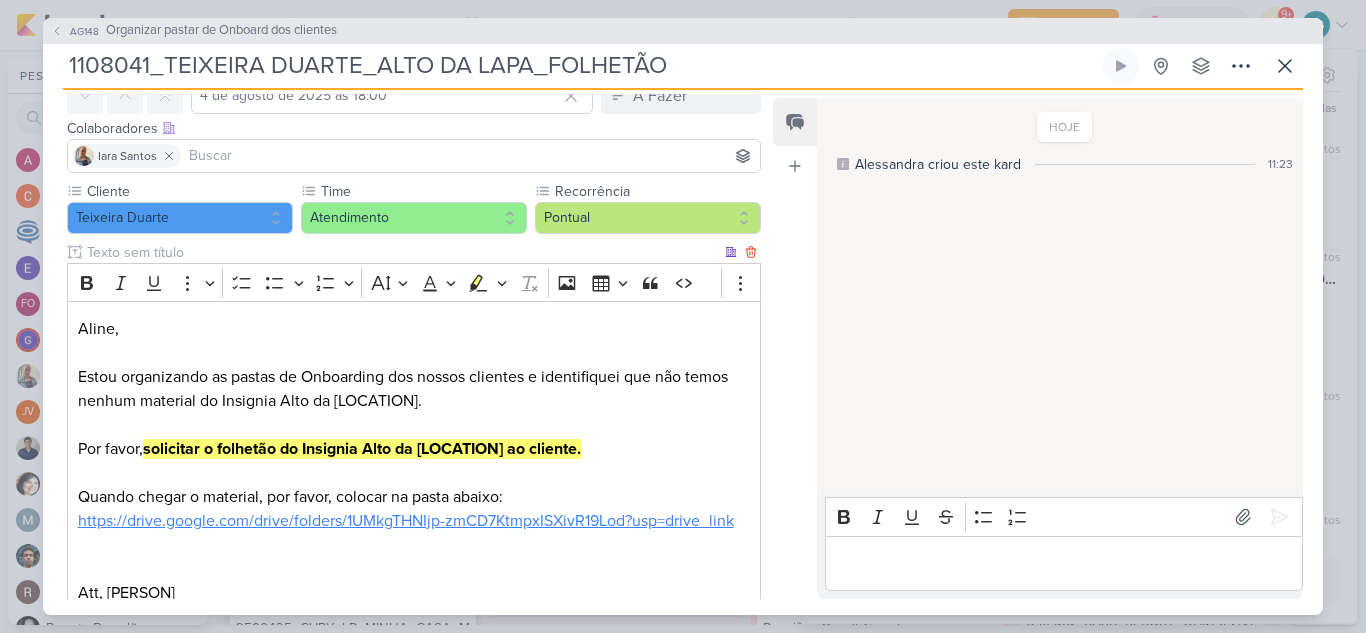 click on "https://drive.google.com/drive/folders/1UMkgTHNIjp-zmCD7KtmpxISXivR19Lod?usp=drive_link" at bounding box center (406, 521) 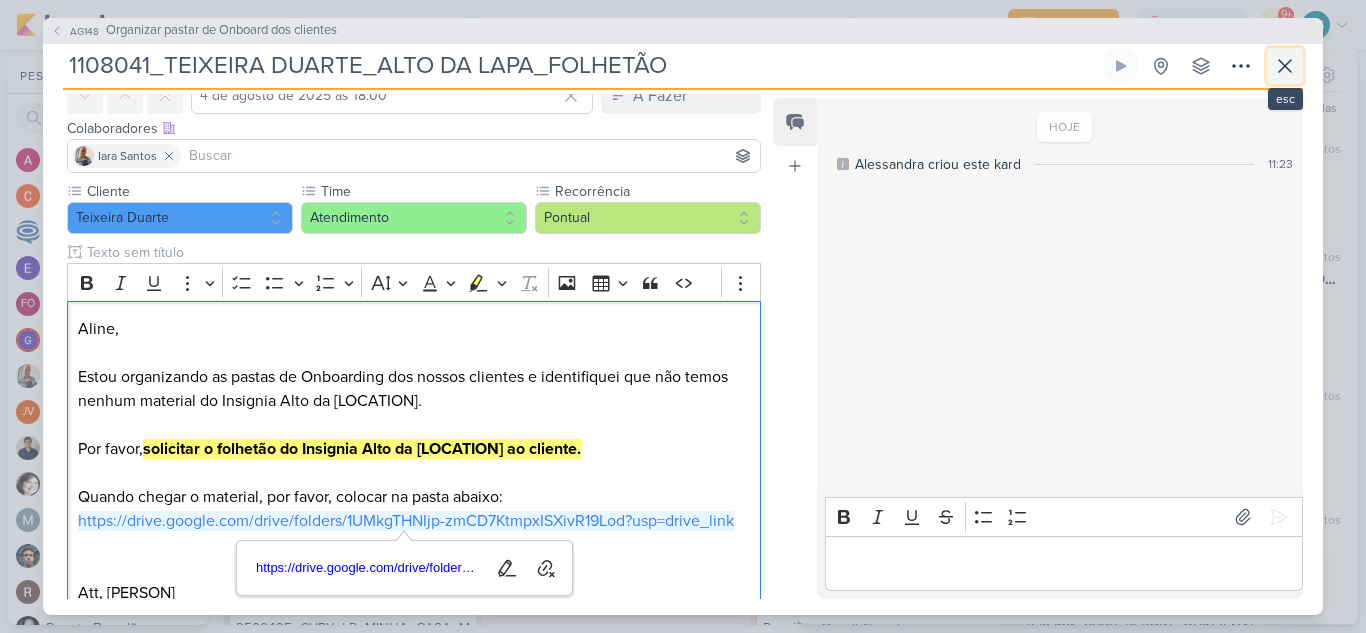 click 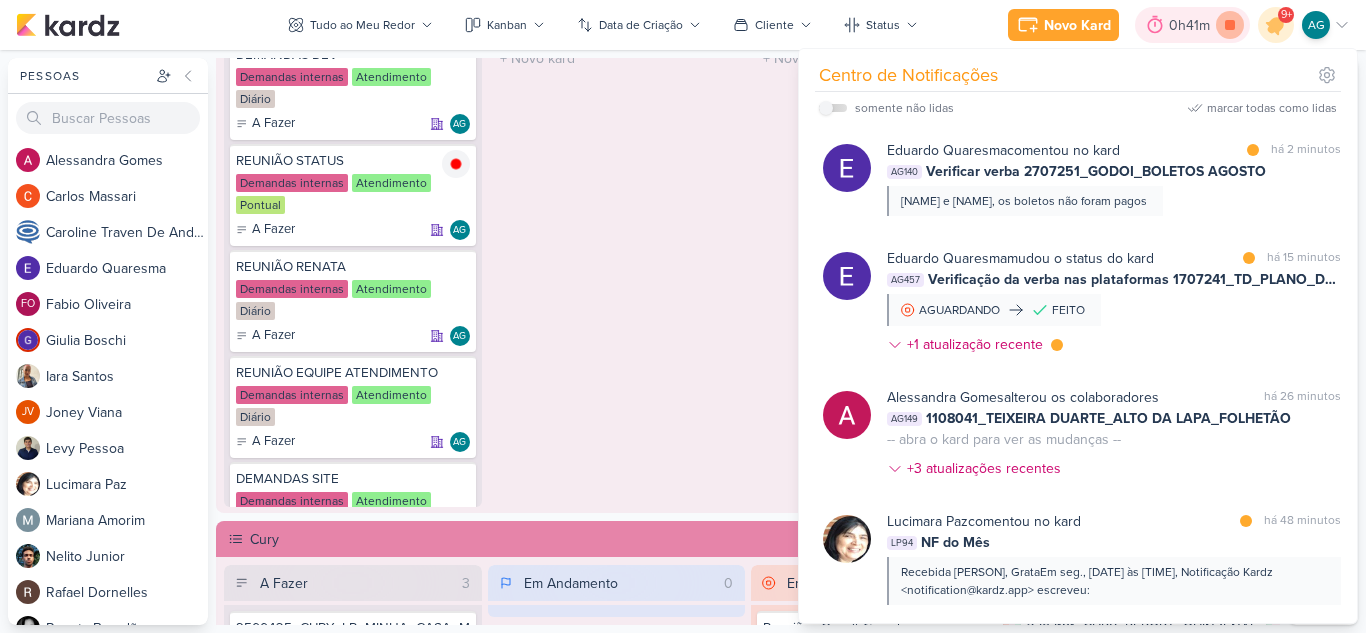 click 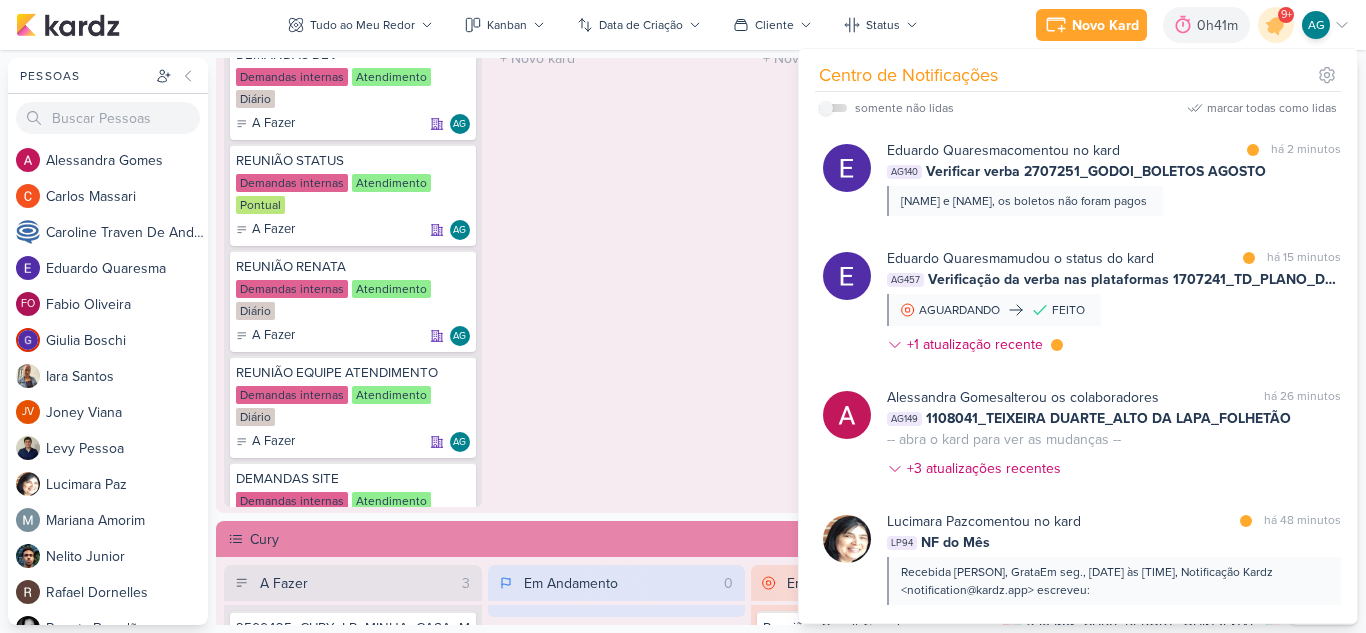 click on "Em Andamento
0
O título do kard deve ter menos que 100 caracteres" at bounding box center [617, 247] 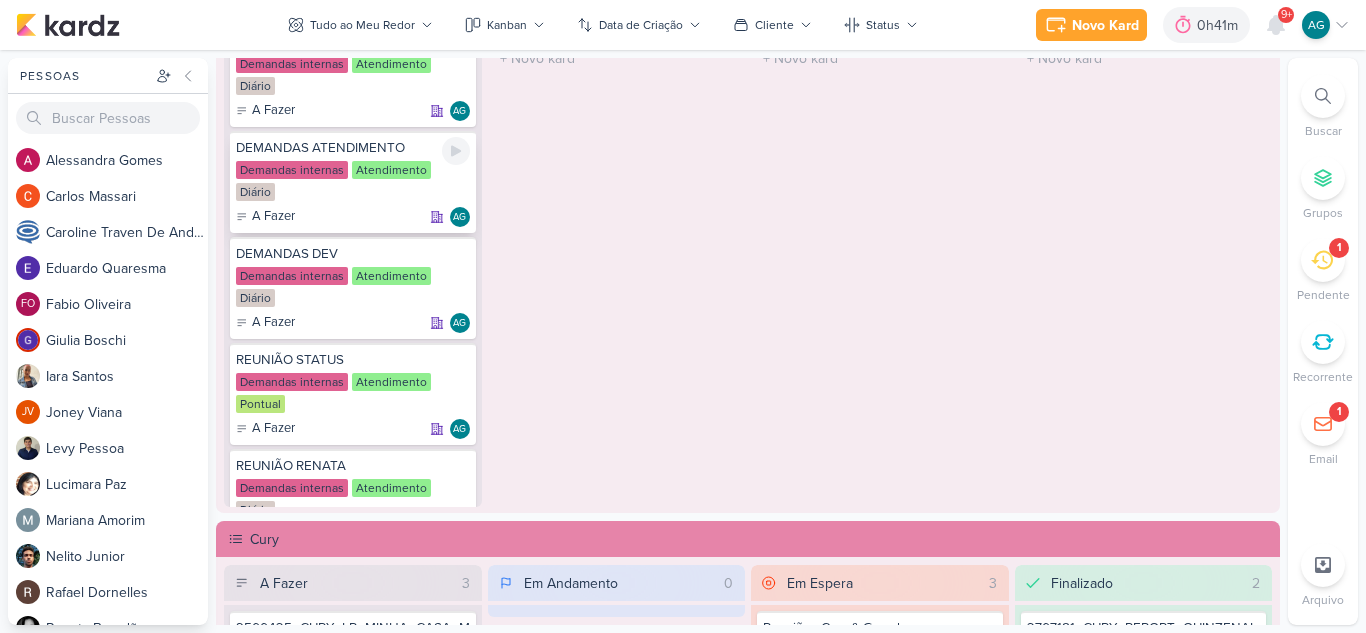 scroll, scrollTop: 114, scrollLeft: 0, axis: vertical 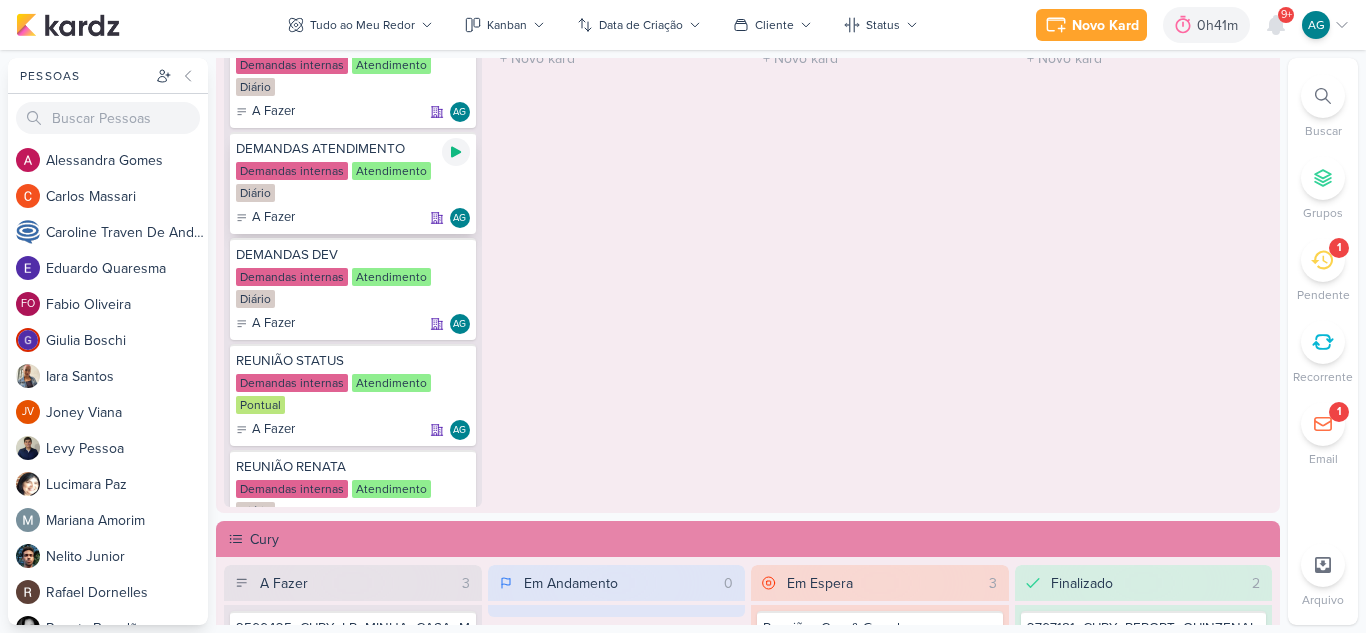 click 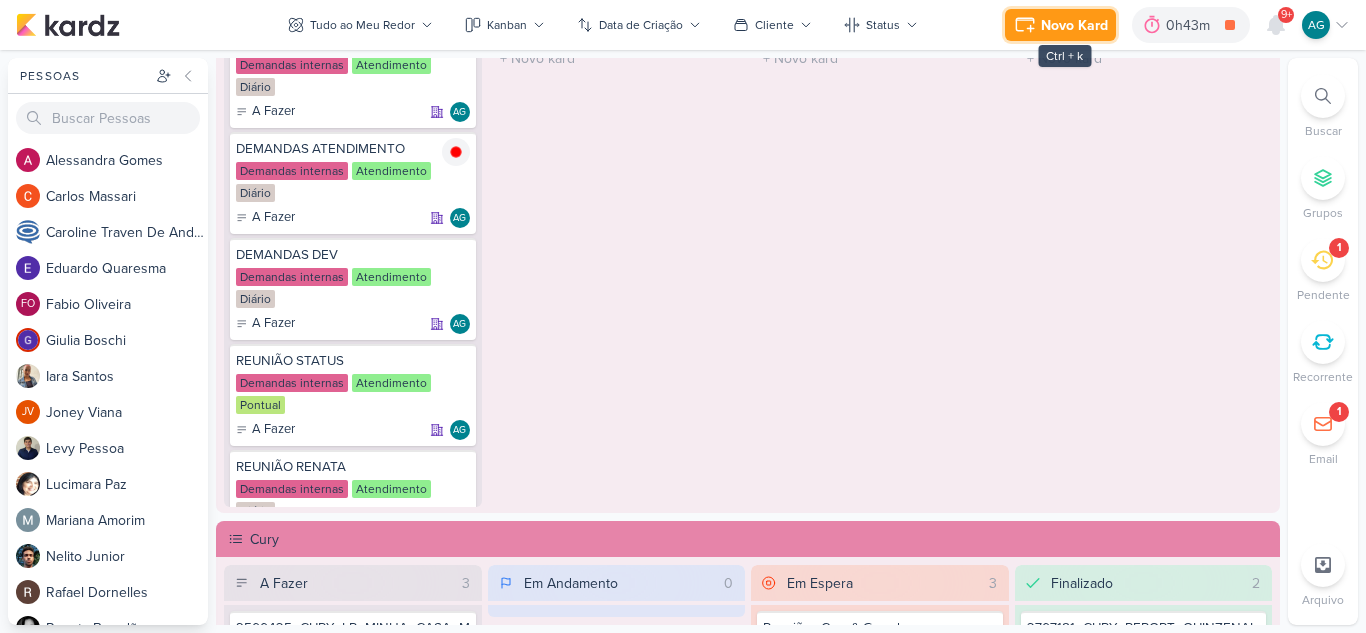 click on "Novo Kard" at bounding box center [1074, 25] 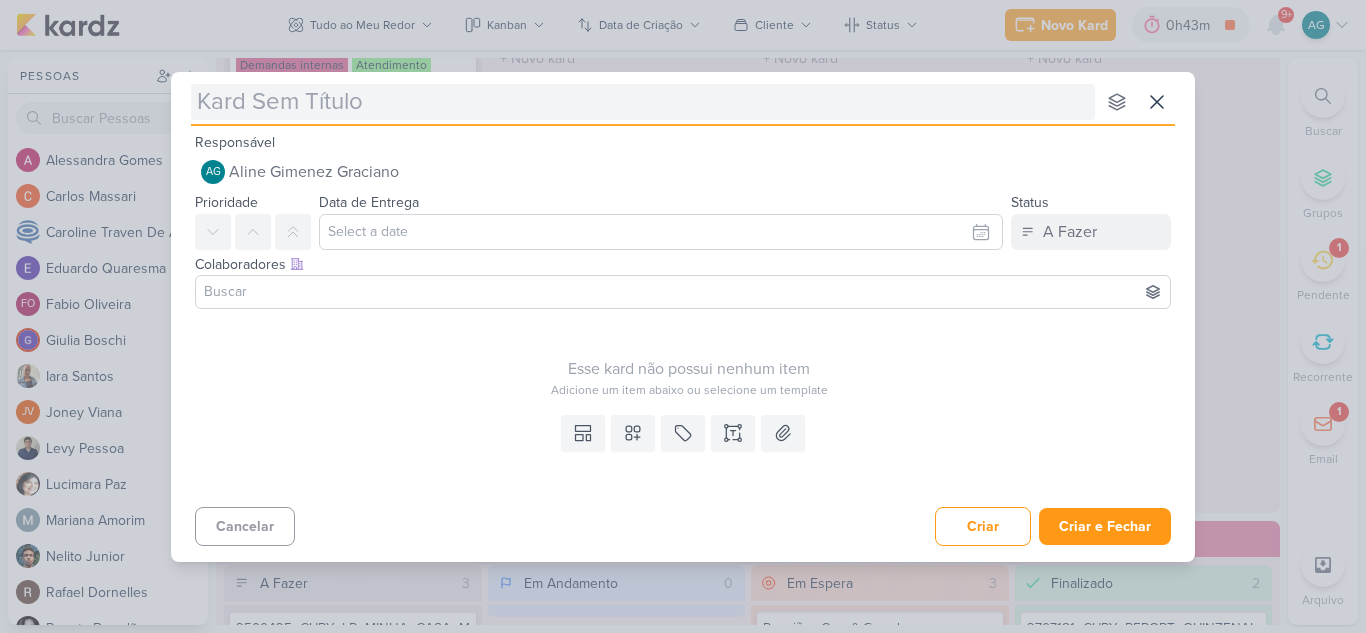 type on "1708011_TD_CONFIRMAR_LEADS_IADL" 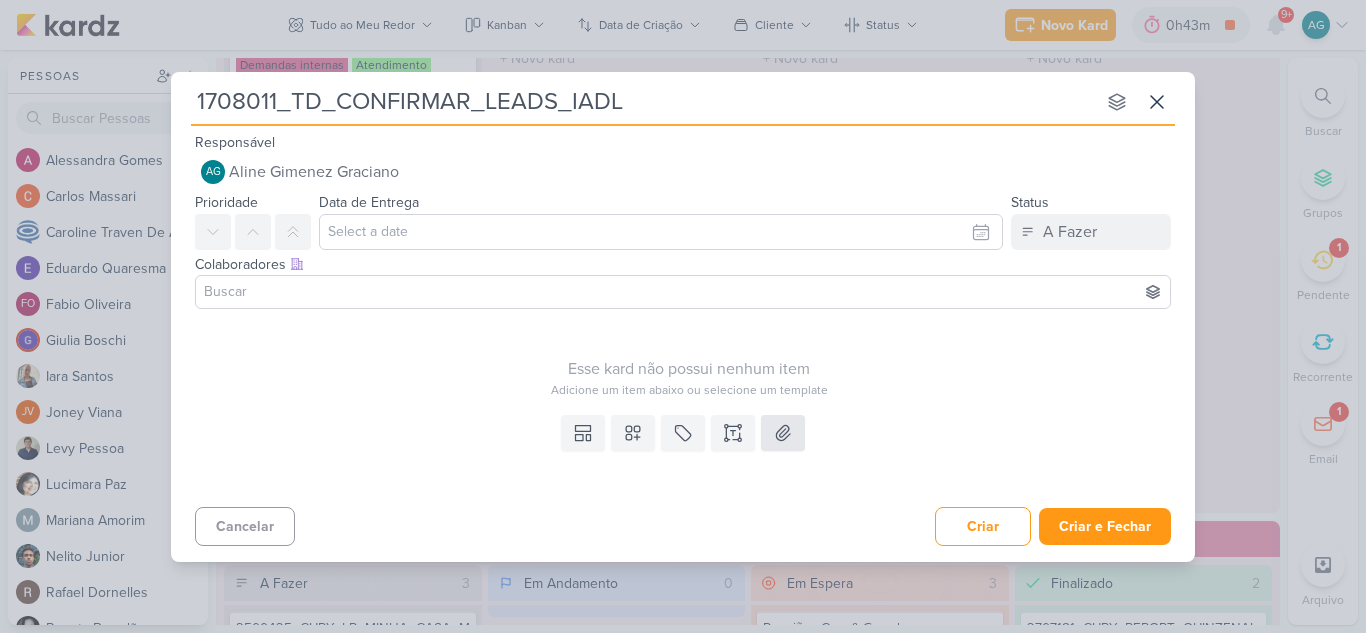 type 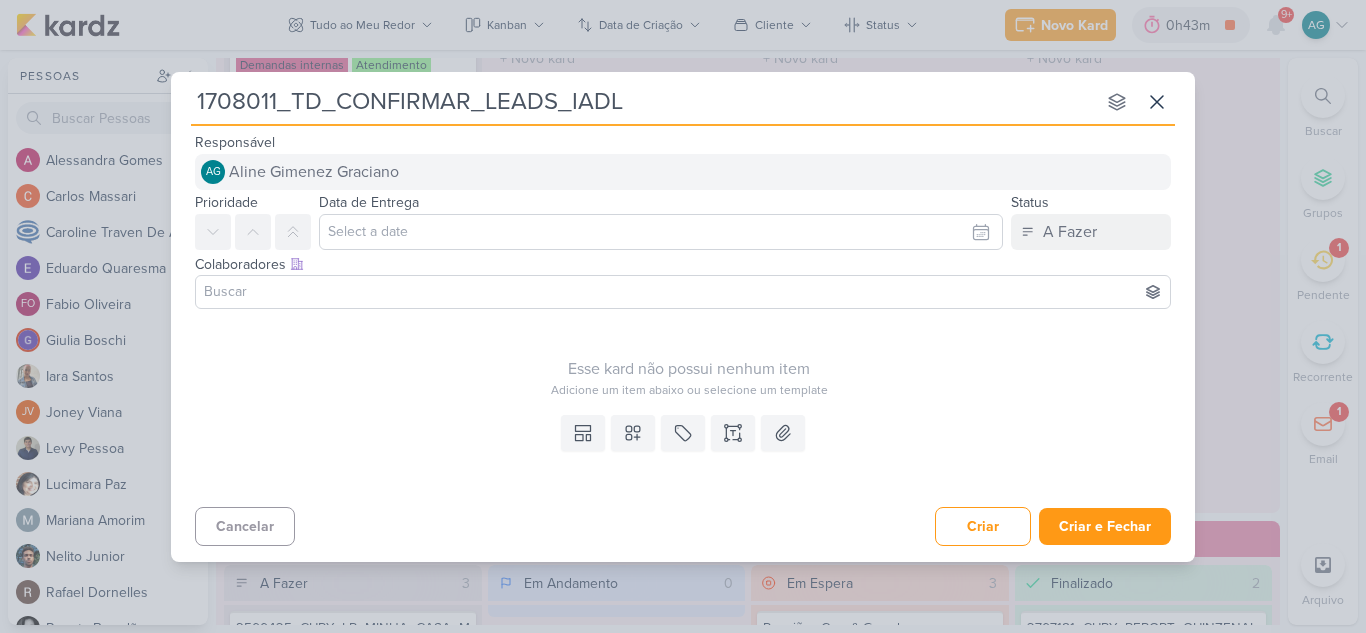 type on "1708011_TD_CONFIRMAR_LEADS_IADL" 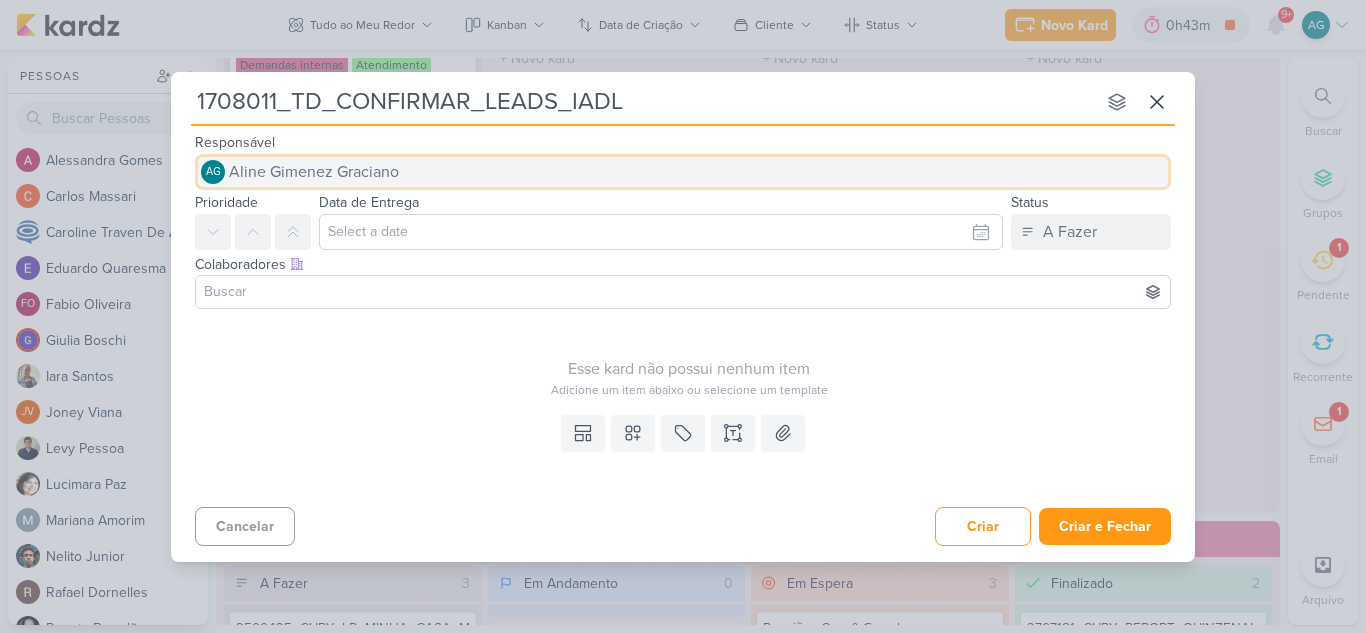 click on "AG
[NAME]" at bounding box center (683, 172) 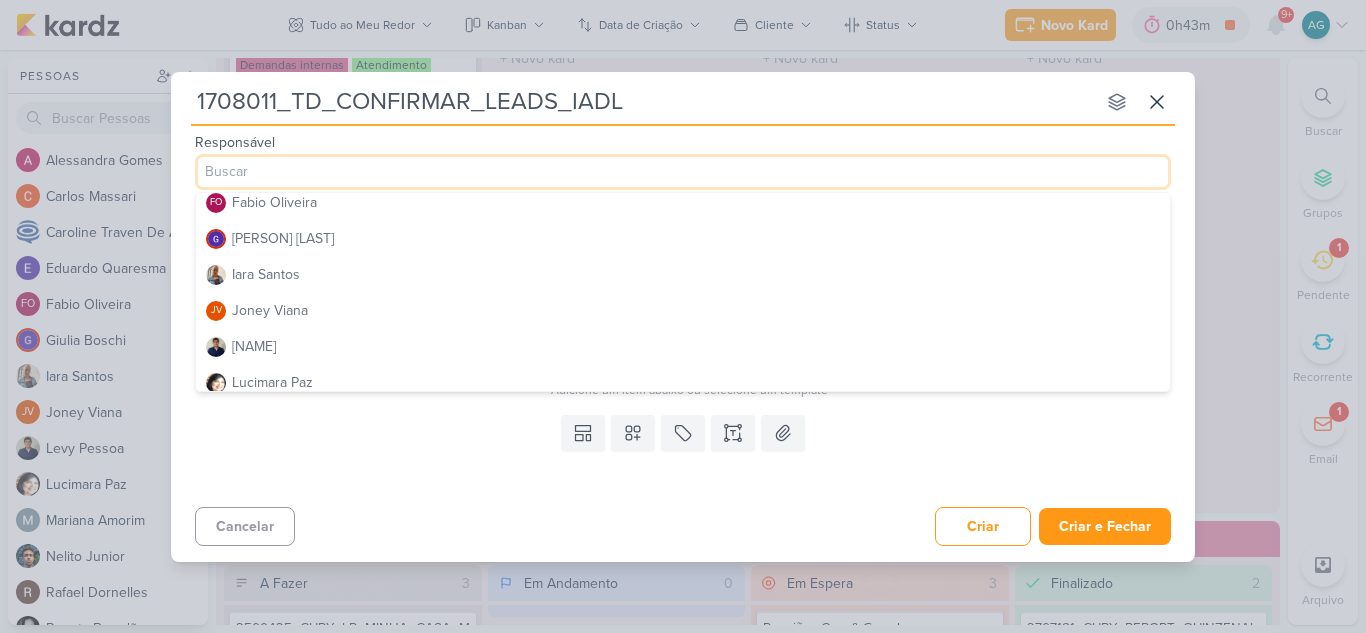 scroll, scrollTop: 200, scrollLeft: 0, axis: vertical 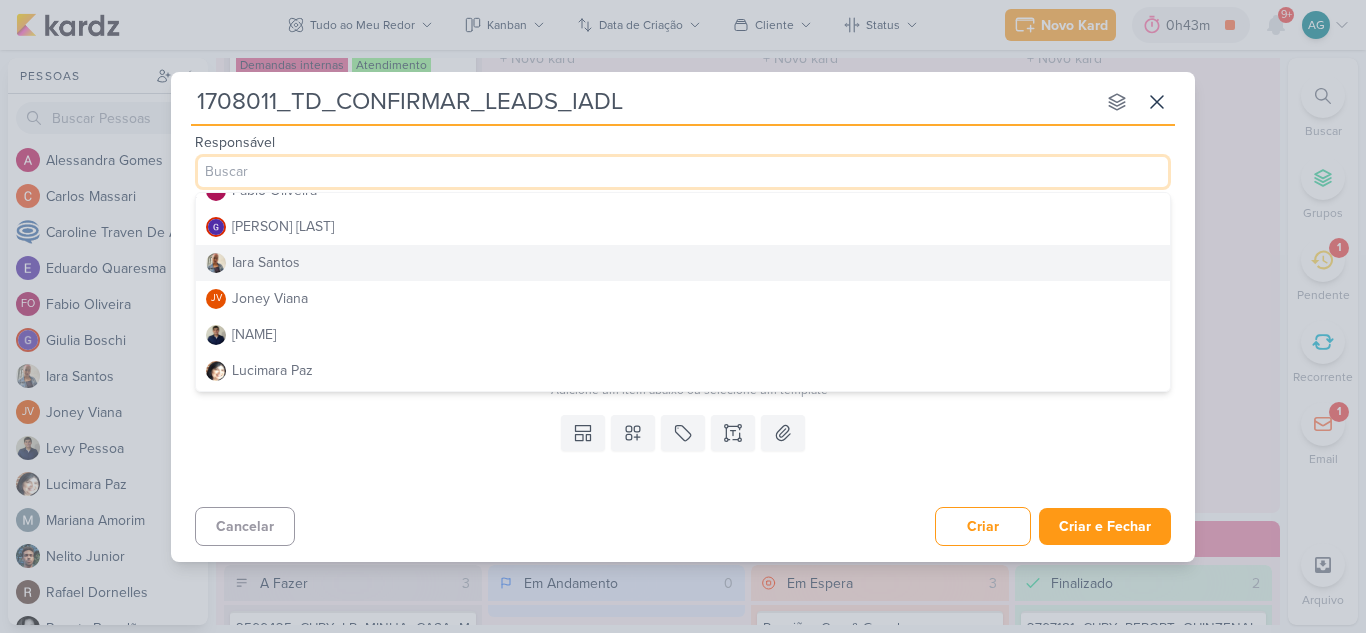 click on "Iara Santos" at bounding box center [683, 263] 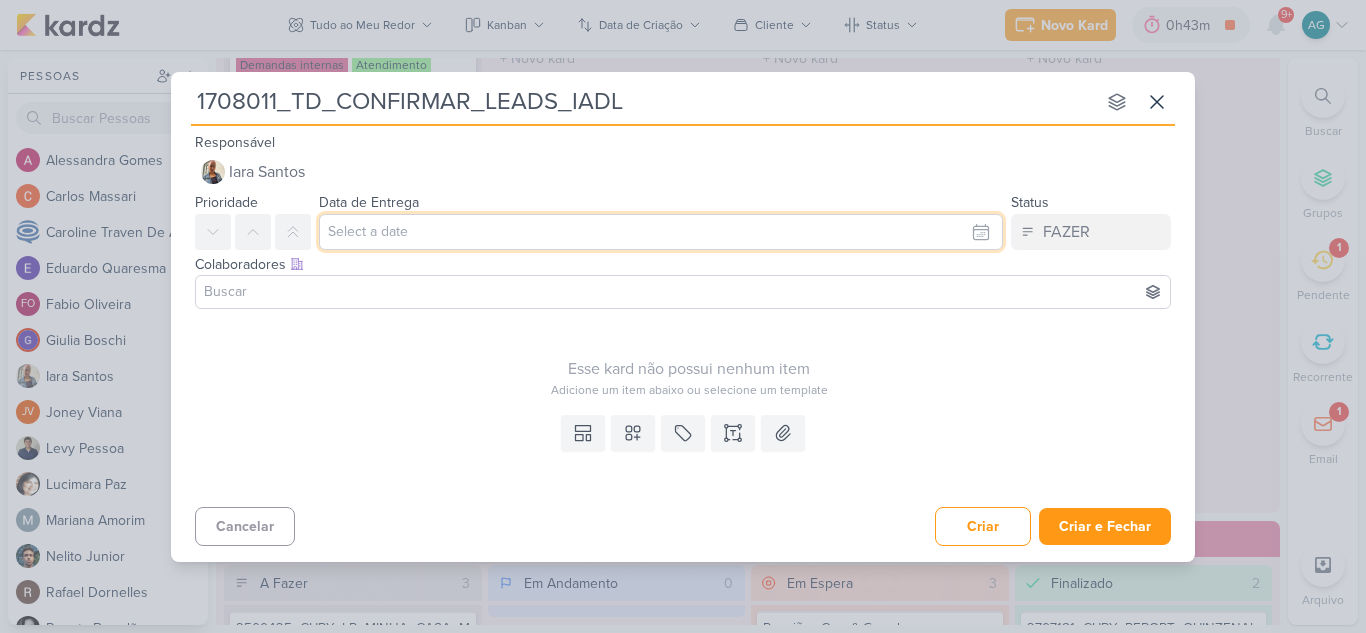 click at bounding box center (661, 232) 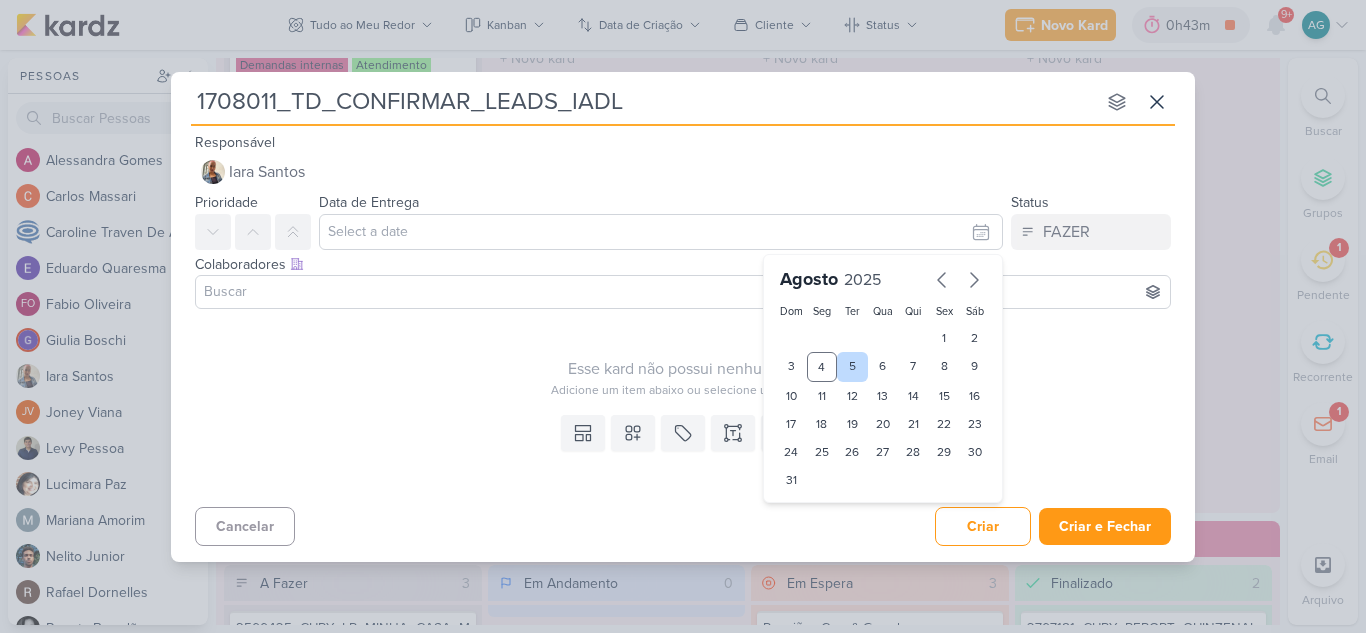 click on "6" at bounding box center (883, 367) 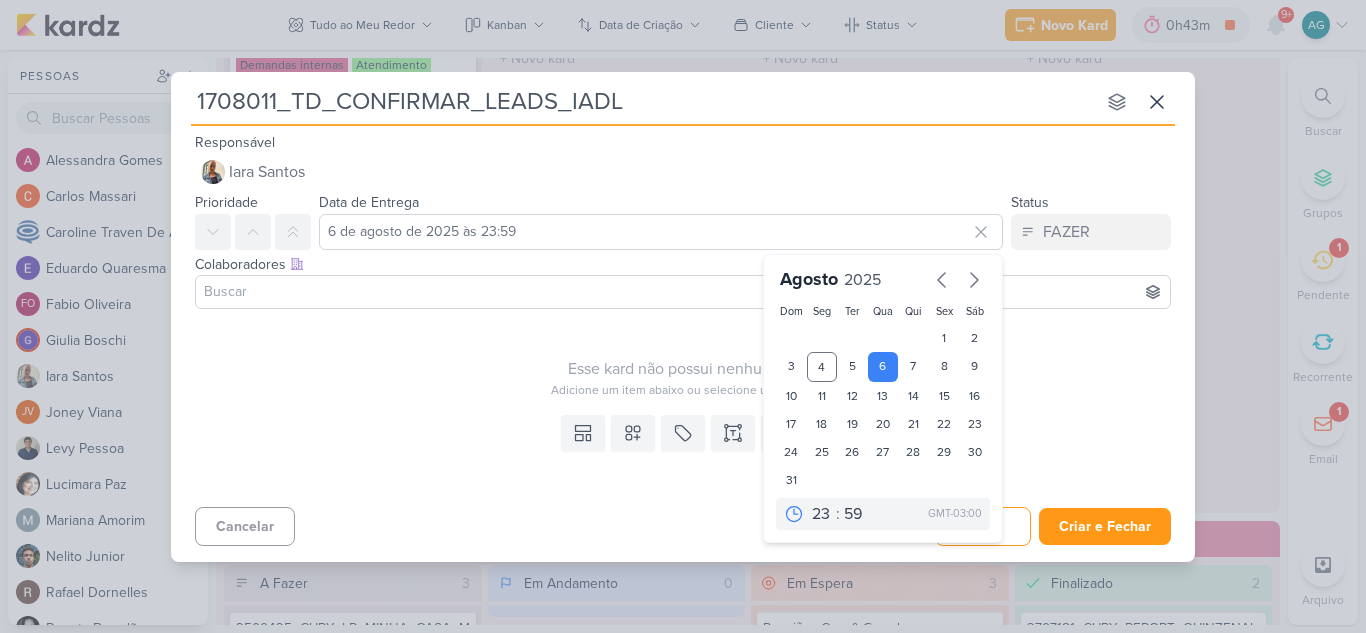 click at bounding box center [683, 292] 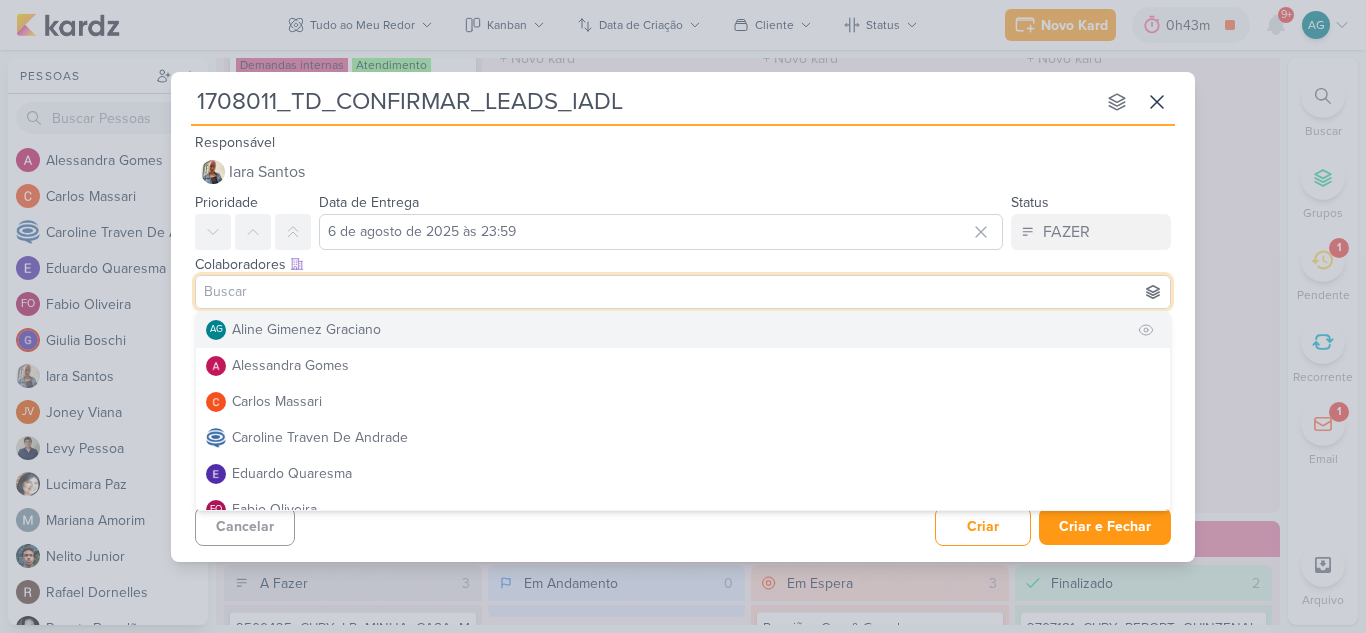 click on "AG
Aline Gimenez Graciano" at bounding box center [683, 330] 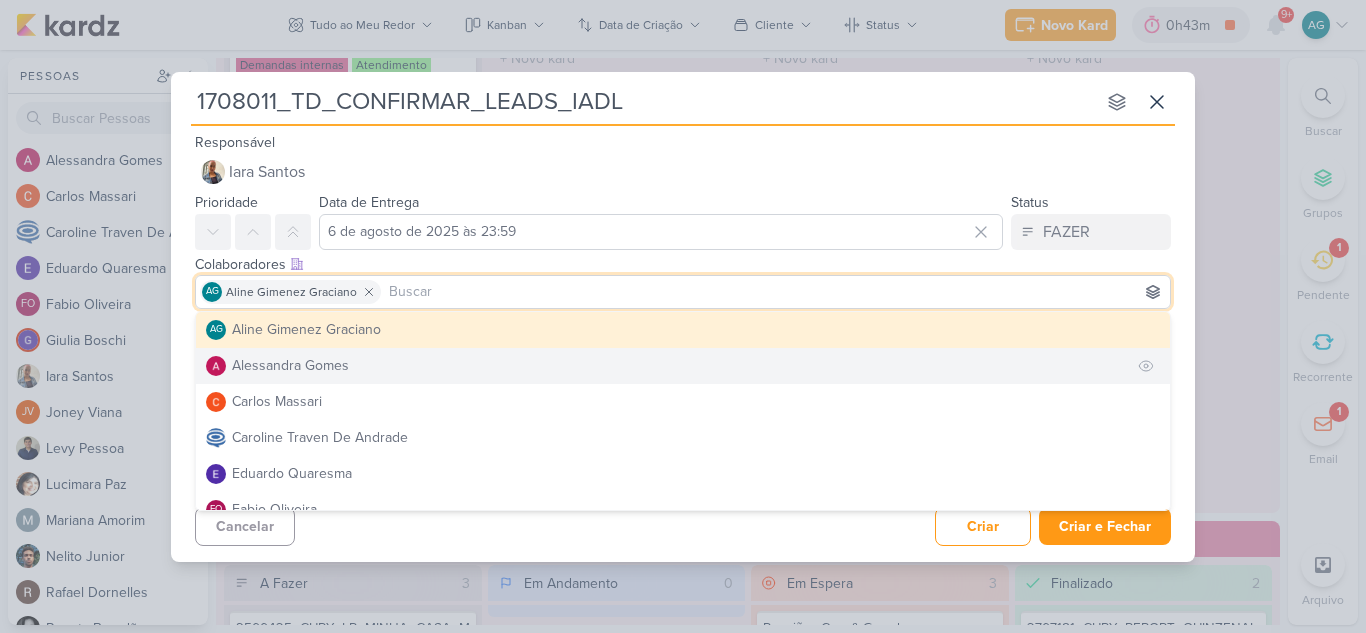 click on "Alessandra Gomes" at bounding box center [683, 366] 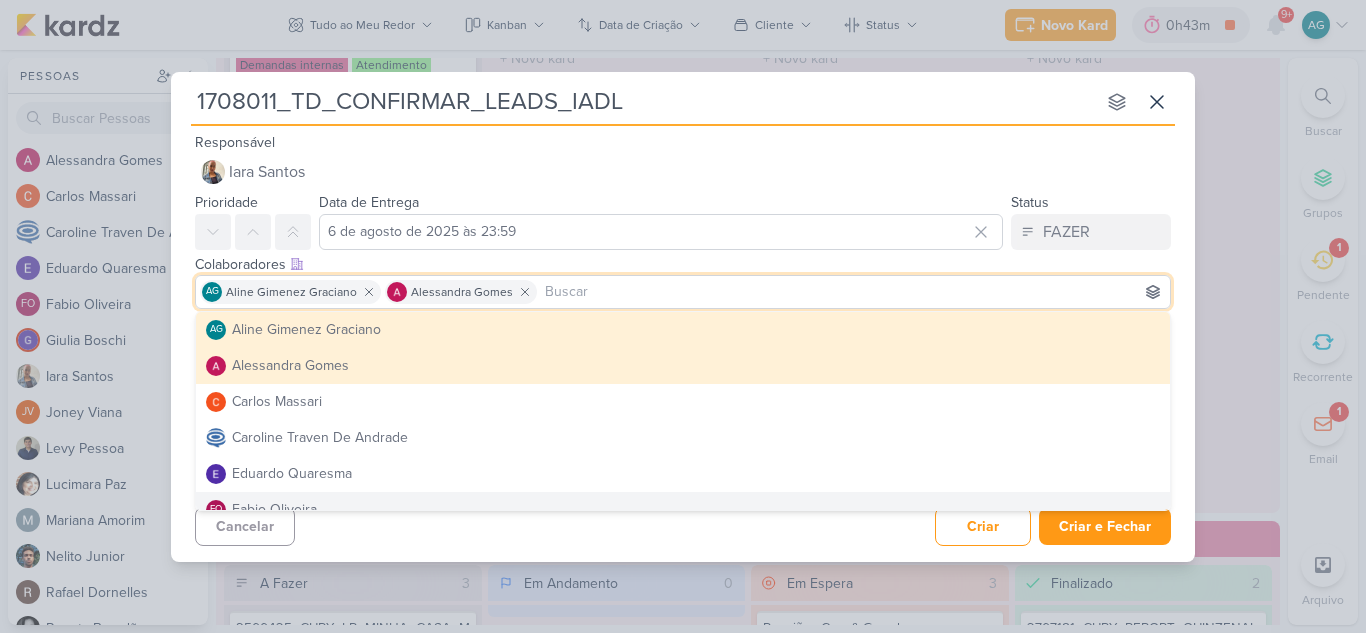 click on "Cancelar
Criar
Criar e Fechar
Ctrl + Enter" at bounding box center [683, 524] 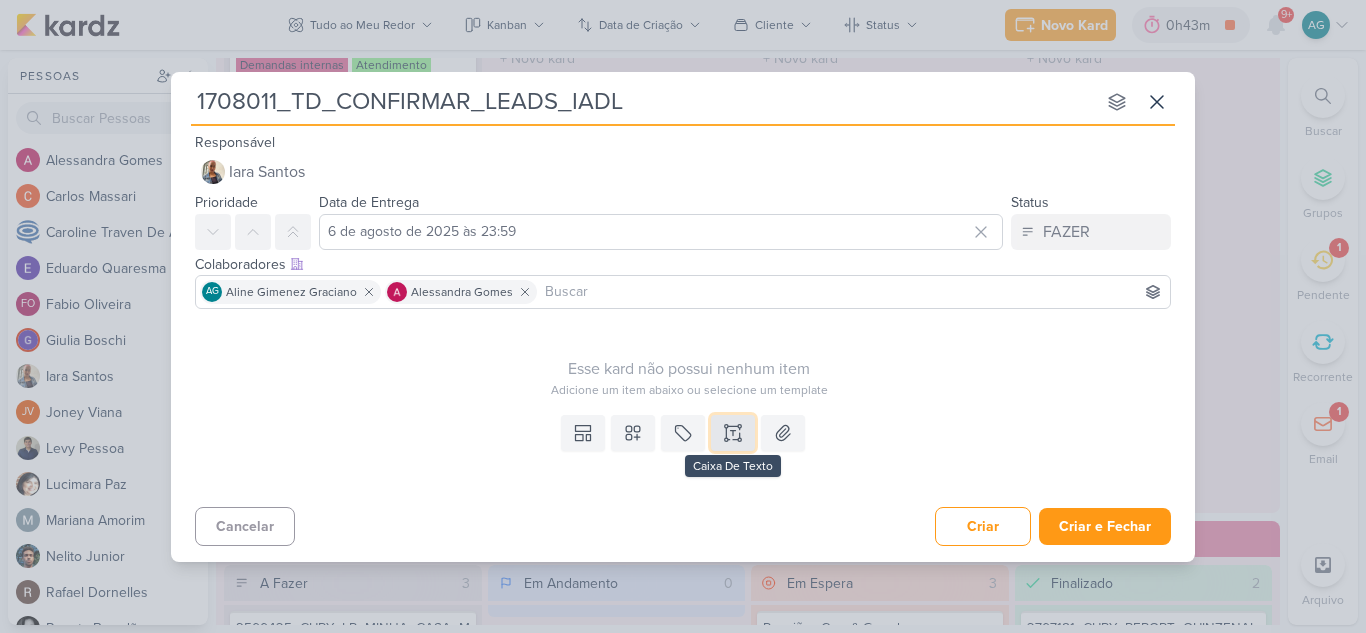 click 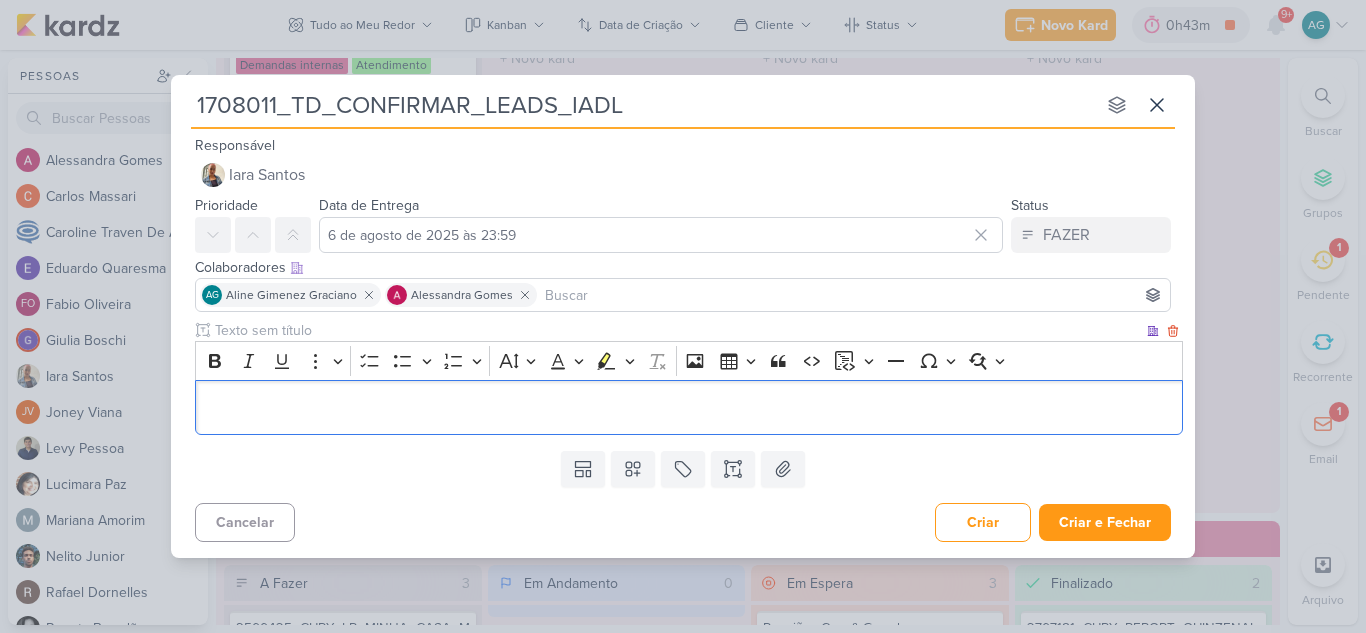 click at bounding box center [689, 407] 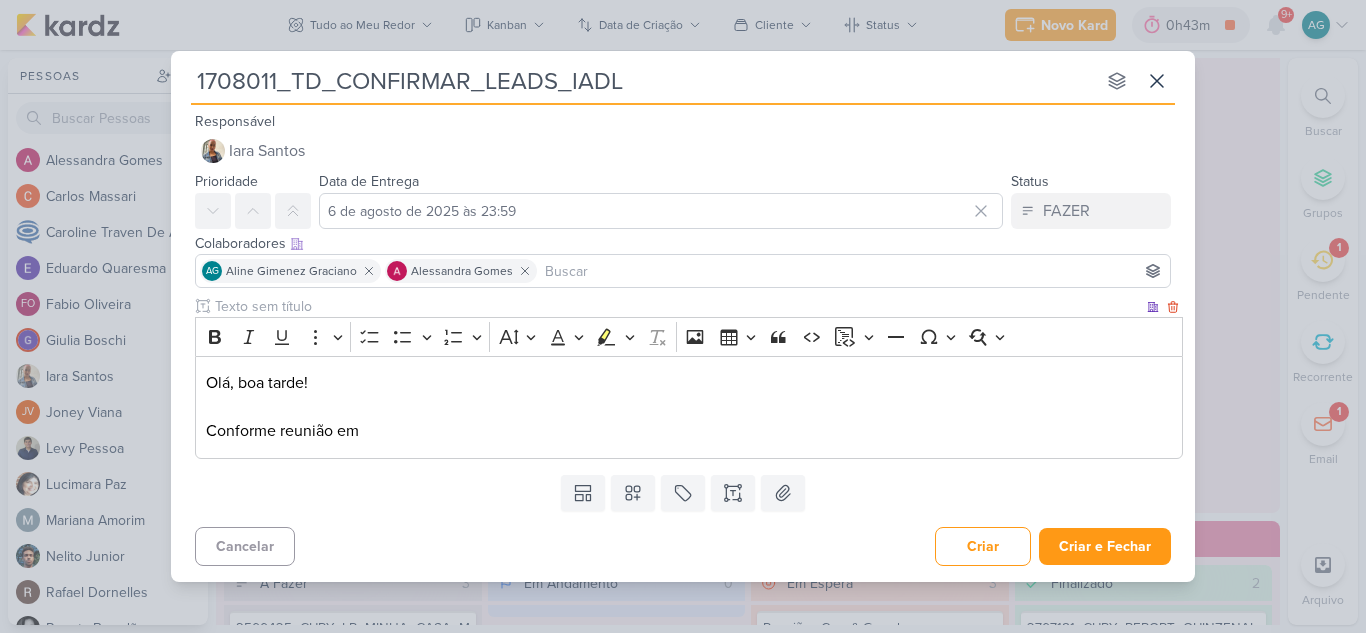 click on "Olá, boa tarde! Conforme reunião em" at bounding box center (689, 407) 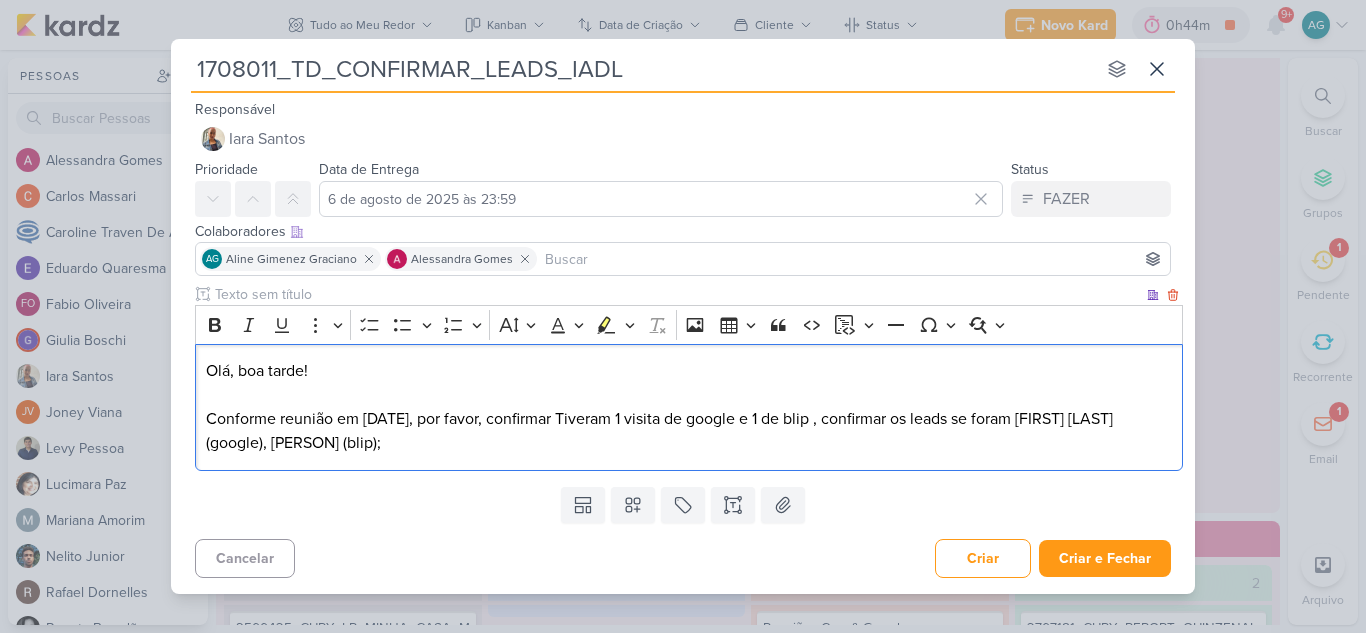 click on "Olá, boa tarde! Conforme reunião em [DATE], por favor, confirmar Tiveram 1 visita de google e 1 de blip , confirmar os leads se foram [FIRST] [LAST] (google), [PERSON] (blip);" at bounding box center [689, 407] 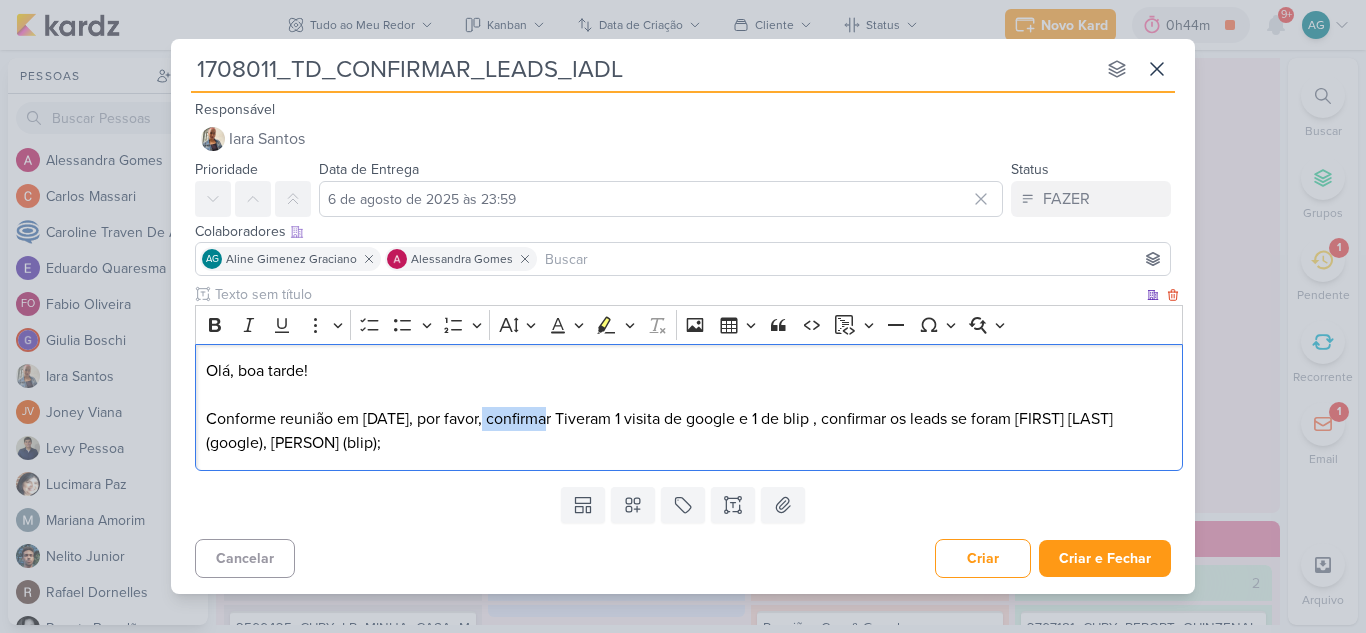 drag, startPoint x: 478, startPoint y: 415, endPoint x: 547, endPoint y: 416, distance: 69.00725 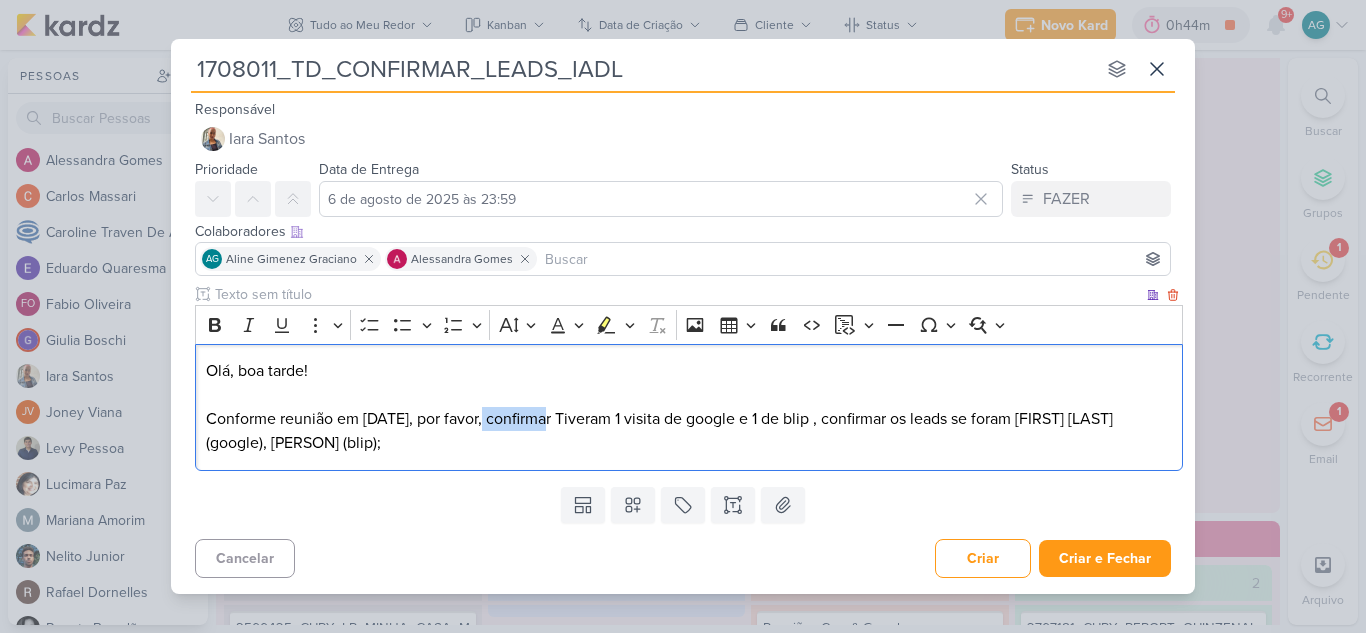 click on "Olá, boa tarde! Conforme reunião em [DATE], por favor, confirmar Tiveram 1 visita de google e 1 de blip , confirmar os leads se foram [FIRST] [LAST] (google), [PERSON] (blip);" at bounding box center [689, 407] 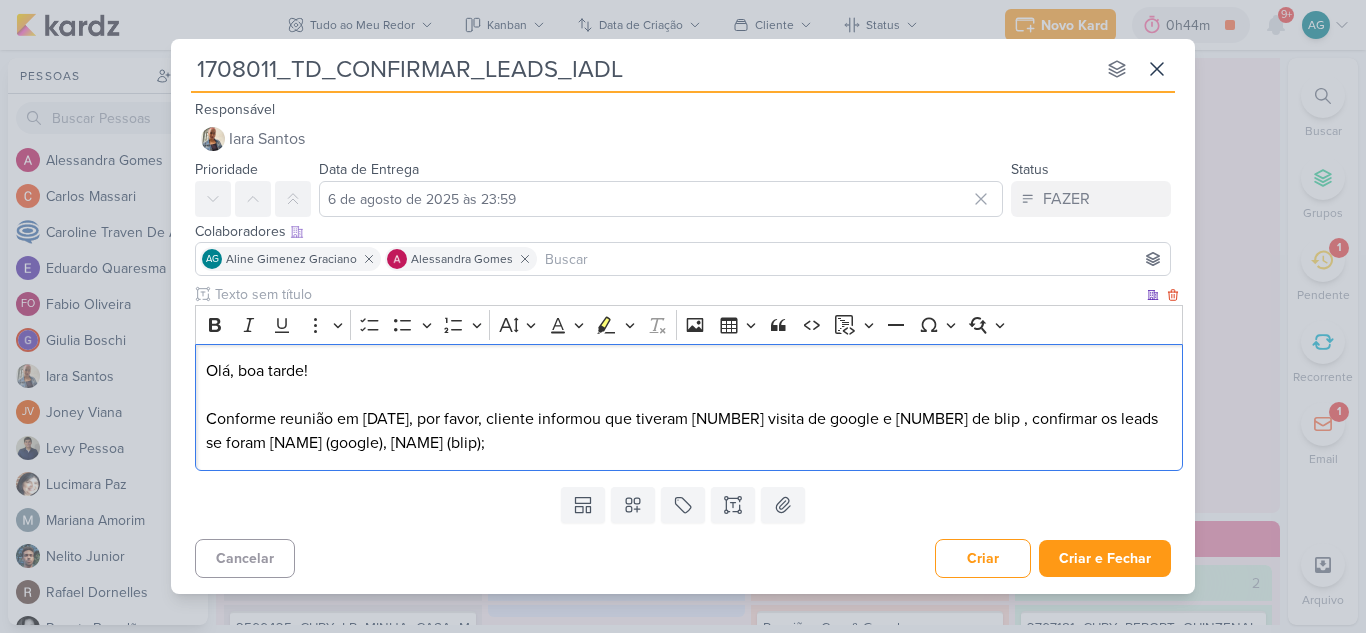 click on "Olá, boa tarde! Conforme reunião em [DATE], por favor, cliente informou que tiveram 1 visita de google e 1 de blip , confirmar os leads se foram [PERSON] (google), [PERSON] (blip);" at bounding box center [689, 407] 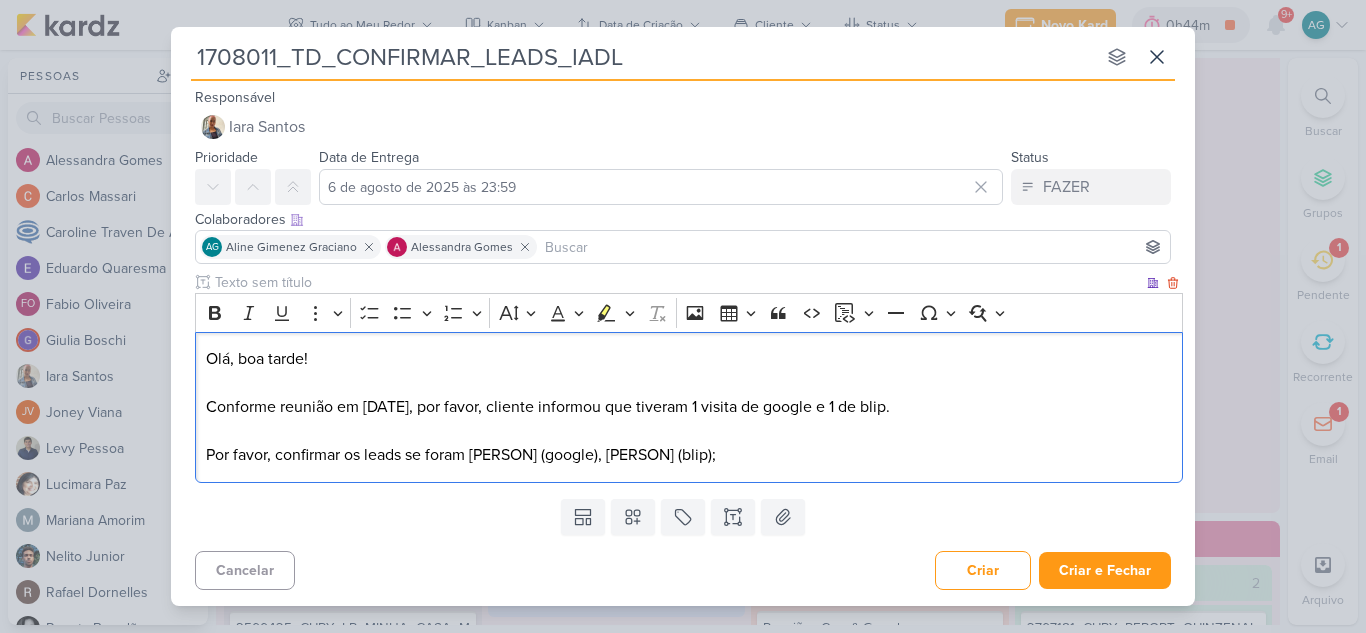 click on "Olá, boa tarde! Conforme reunião em [DATE], por favor, cliente informou que tiveram 1 visita de google e 1 de blip. Por favor, confirmar os leads se foram [PERSON] (google), [PERSON] (blip);" at bounding box center [689, 407] 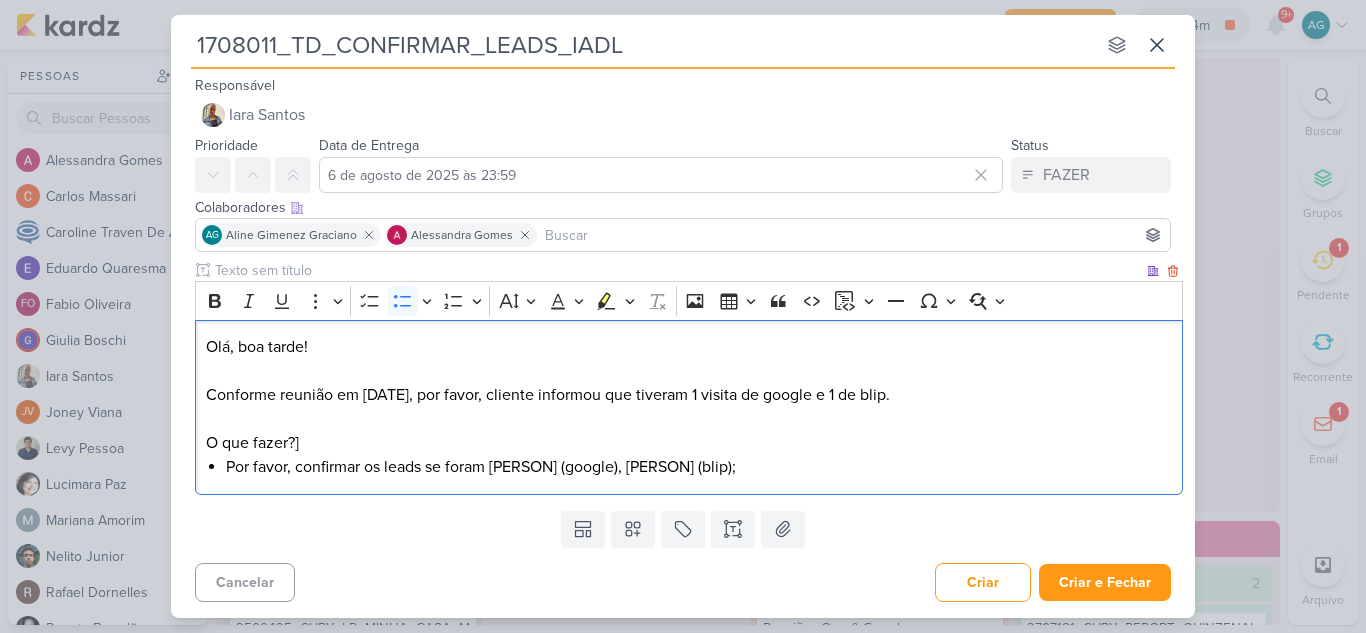 drag, startPoint x: 369, startPoint y: 467, endPoint x: 352, endPoint y: 436, distance: 35.35534 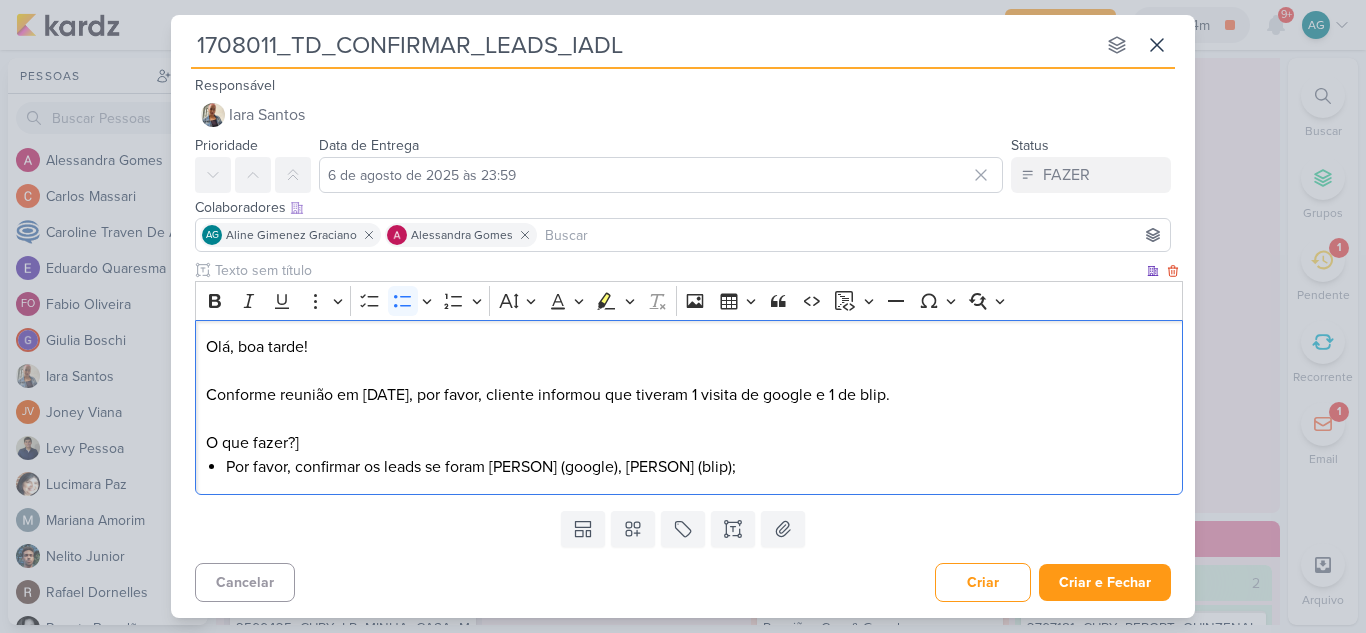 click on "Olá, boa tarde! Conforme reunião em [DATE], por favor, cliente informou que tiveram 1 visita de google e 1 de blip. O que fazer?] Por favor, confirmar os leads se foram [PERSON] (google), [PERSON] (blip);" at bounding box center (689, 407) 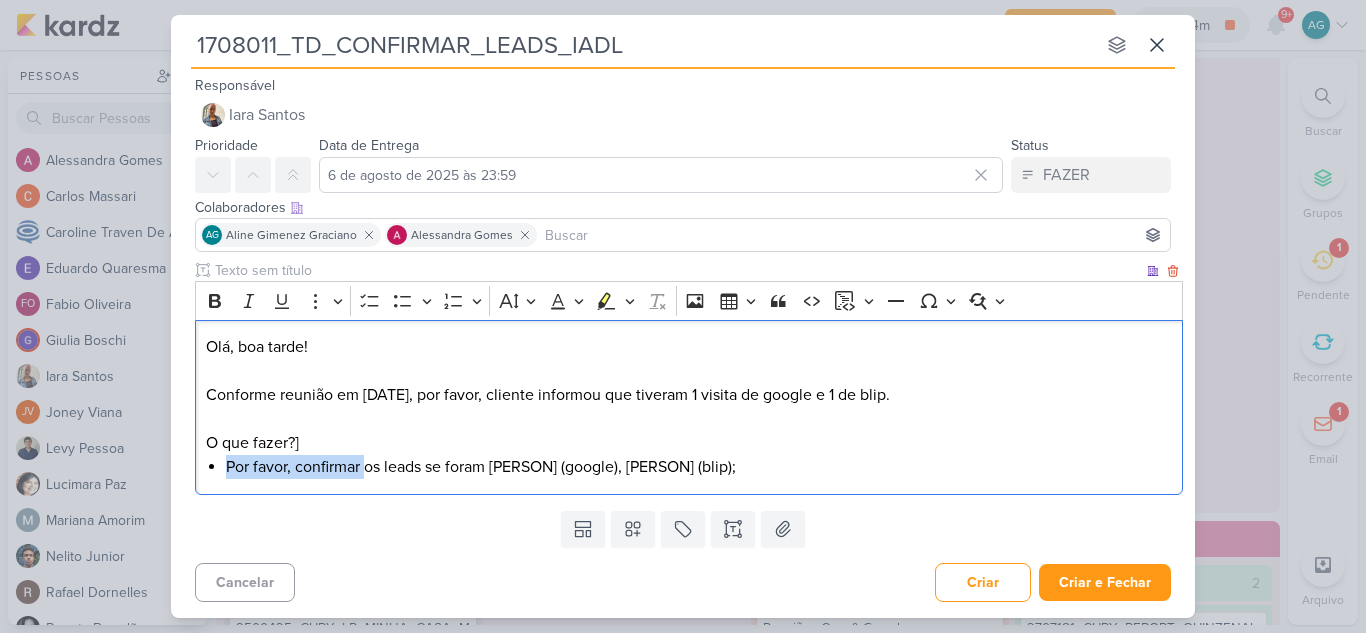 click on "Olá, boa tarde! Conforme reunião em [DATE], por favor, cliente informou que tiveram 1 visita de google e 1 de blip. O que fazer?]" at bounding box center (689, 395) 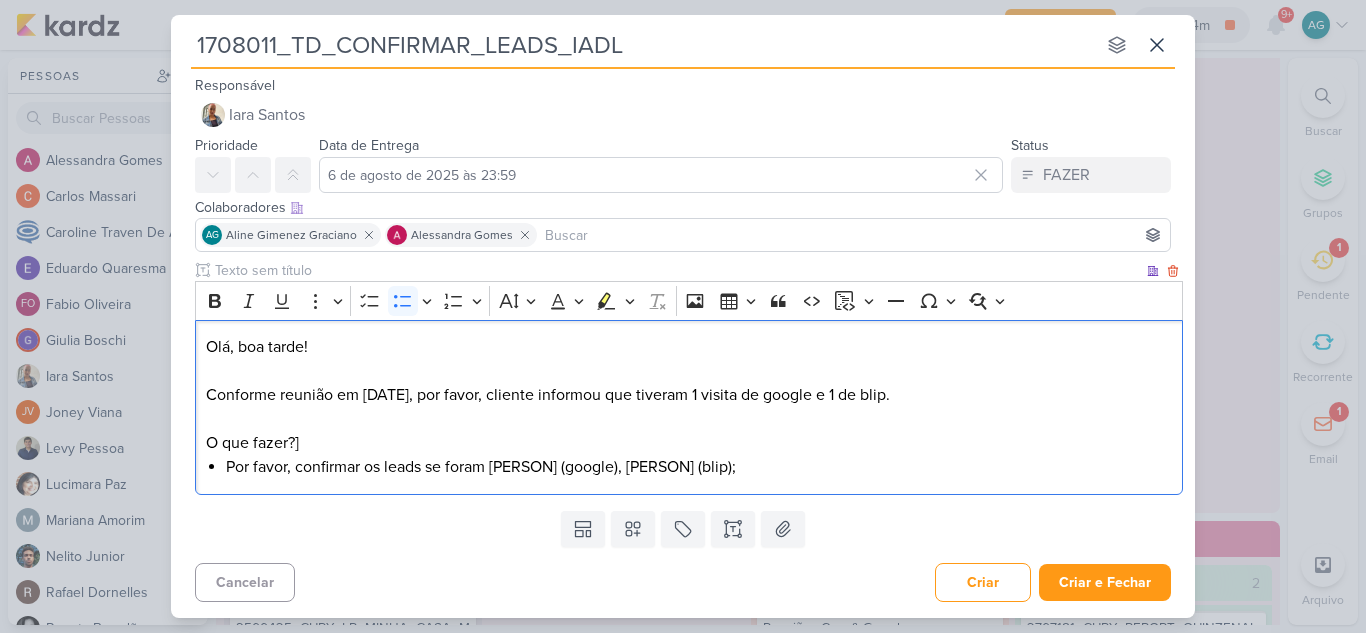 click on "Por favor, confirmar os leads se foram [PERSON] (google), [PERSON] (blip);" at bounding box center [699, 467] 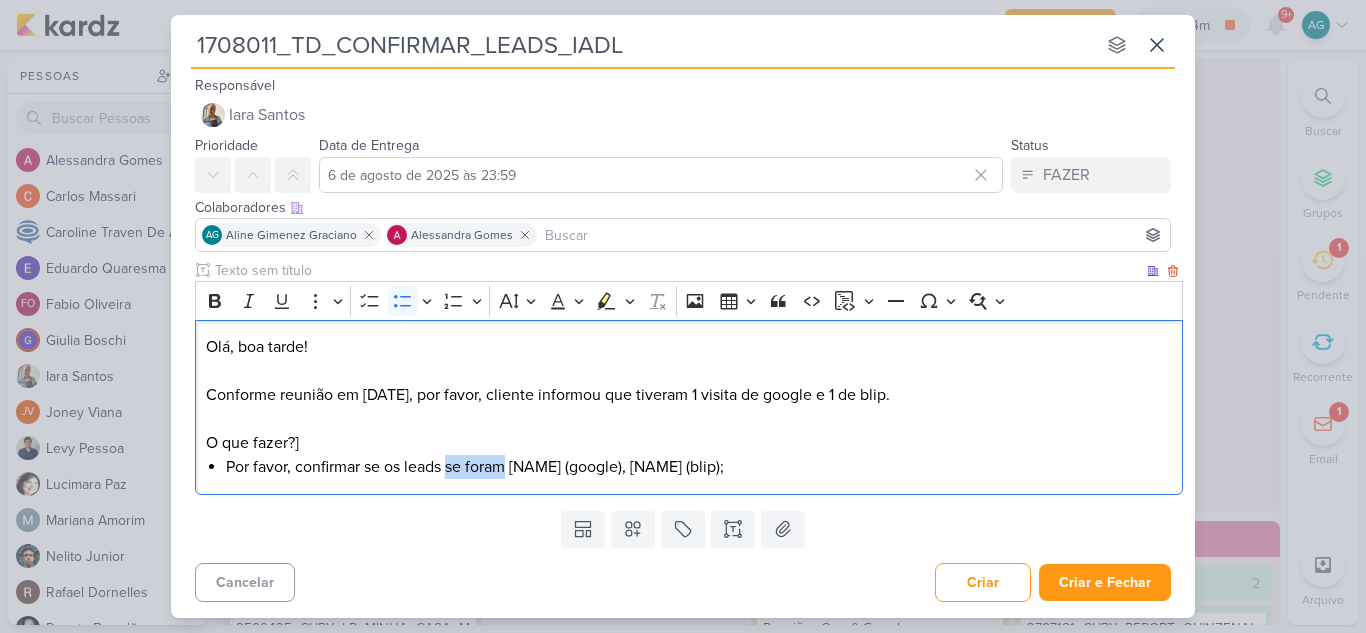 drag, startPoint x: 447, startPoint y: 469, endPoint x: 509, endPoint y: 468, distance: 62.008064 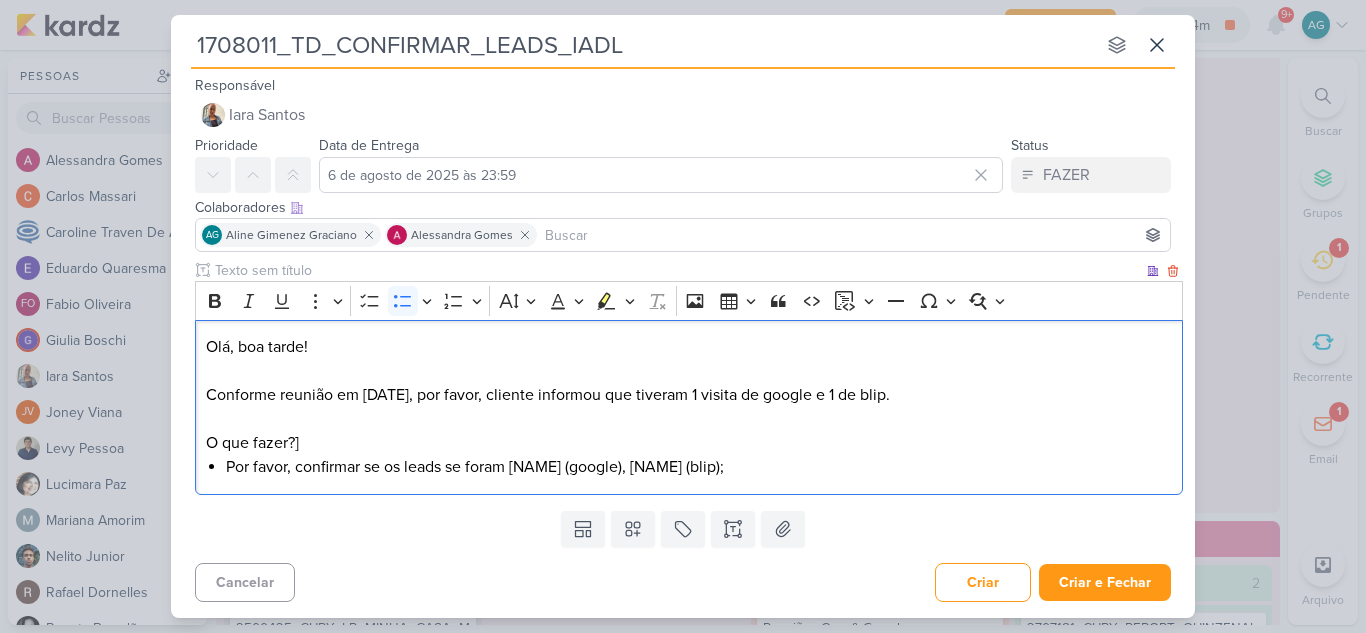 click on "Por favor, confirmar se os leads se foram [NAME] (google), [NAME] (blip);" at bounding box center (699, 467) 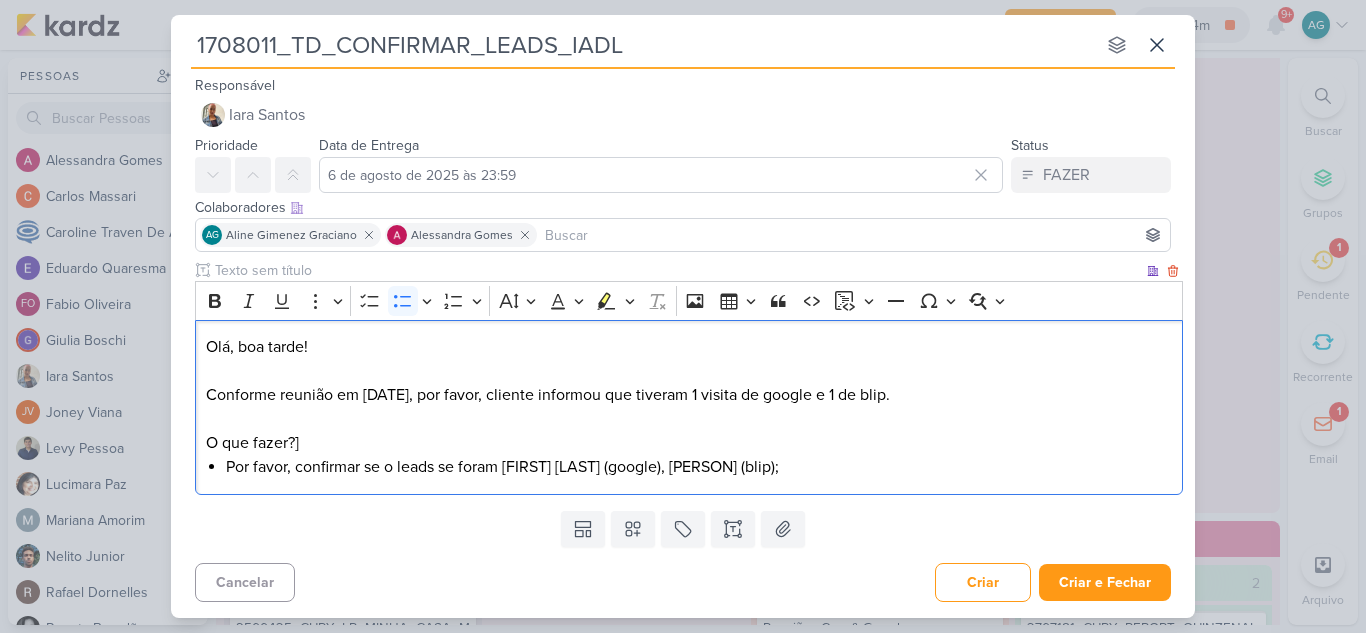 click on "Por favor, confirmar se o leads se foram [FIRST] [LAST] (google), [PERSON] (blip);" at bounding box center [699, 467] 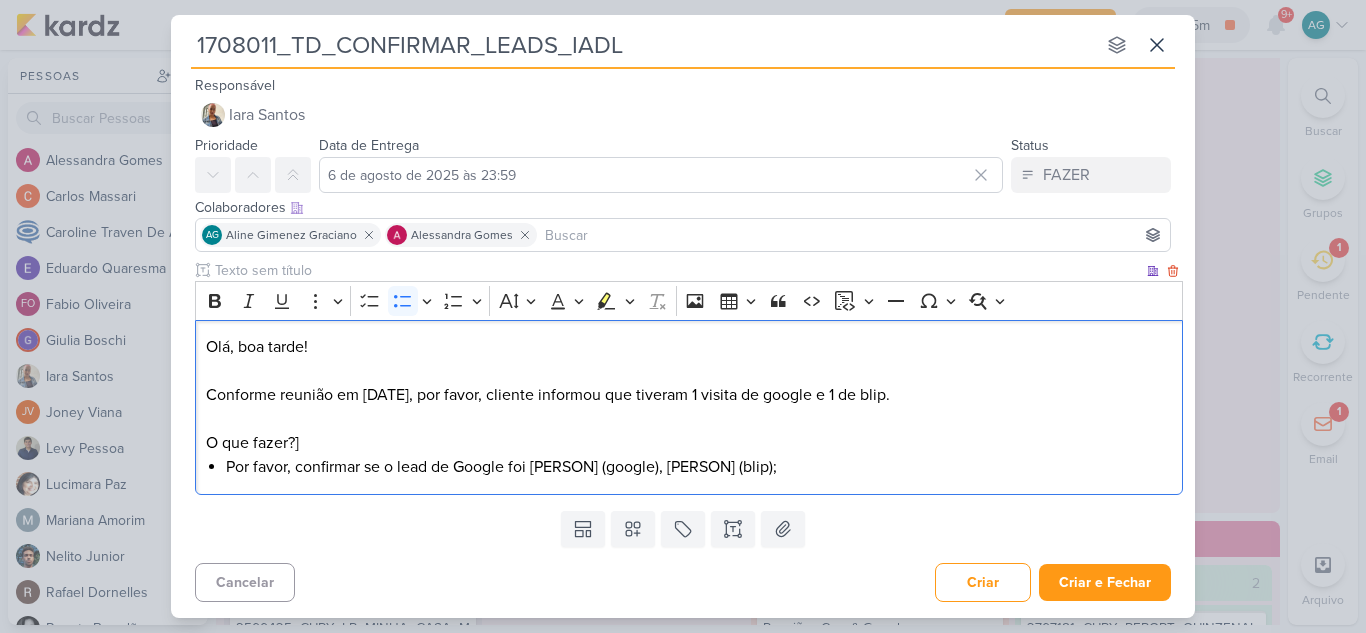 click on "Por favor, confirmar se o lead de Google foi [PERSON] (google), [PERSON] (blip);" at bounding box center (699, 467) 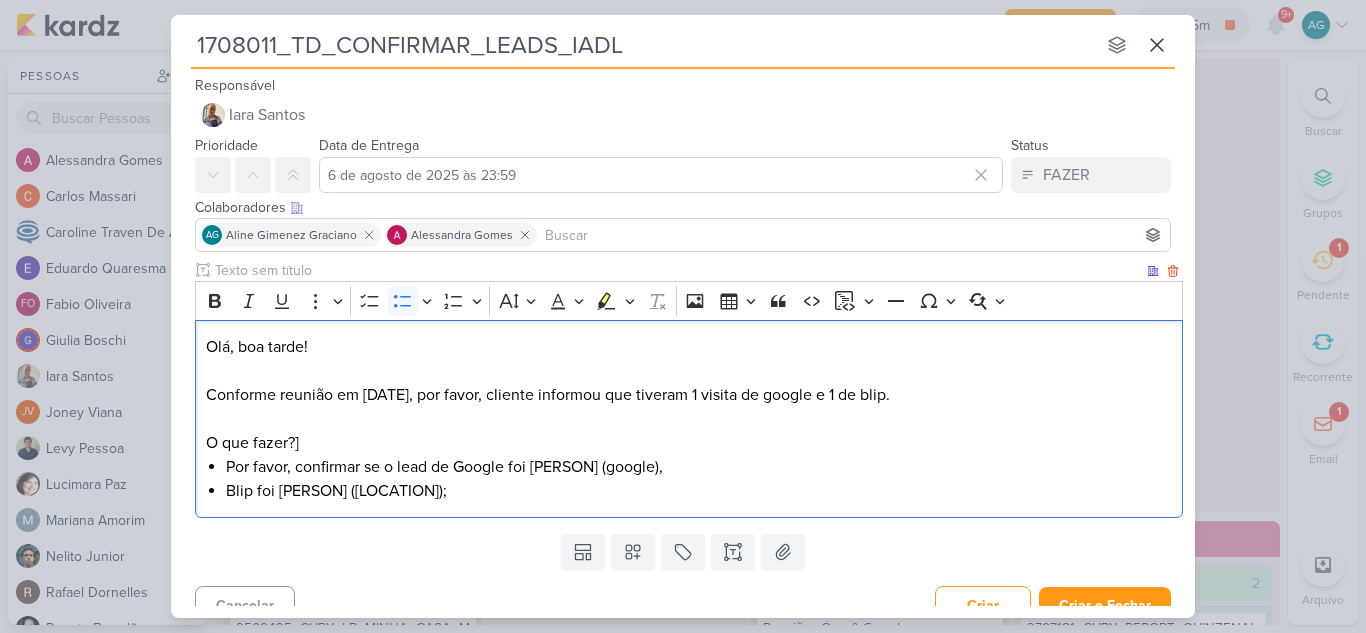 click on "Blip foi [PERSON] ([LOCATION]);" at bounding box center [699, 491] 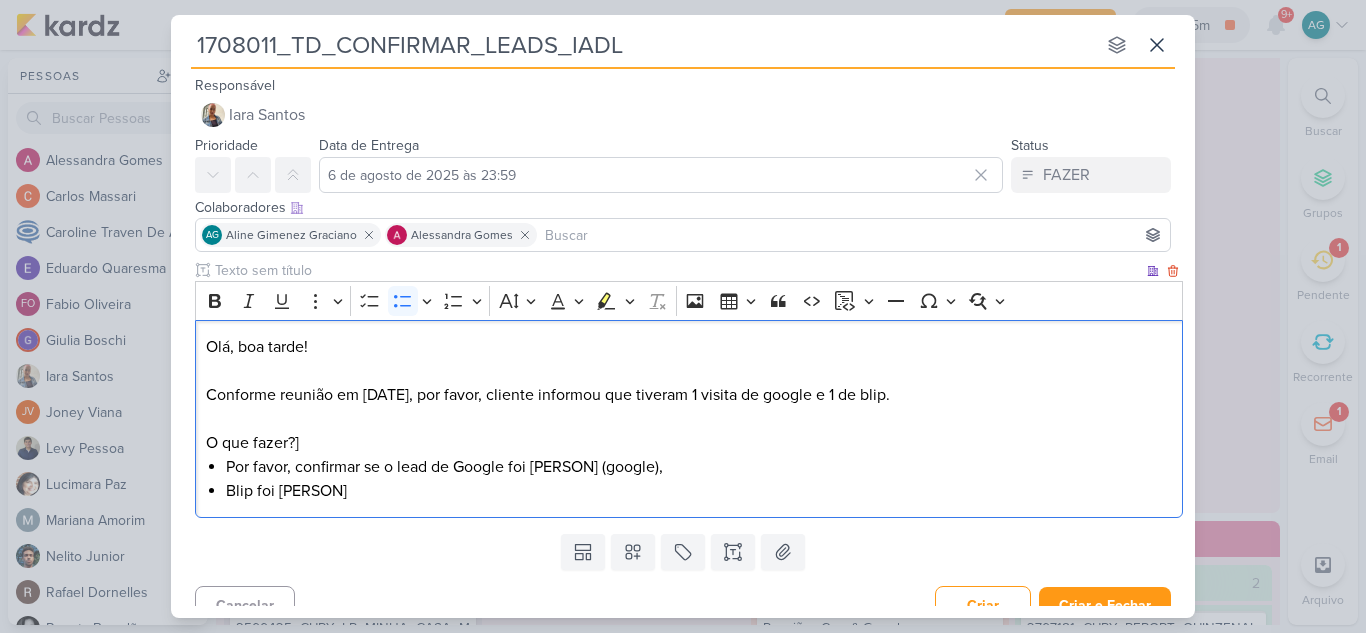 click on "Blip foi [PERSON]" at bounding box center [699, 491] 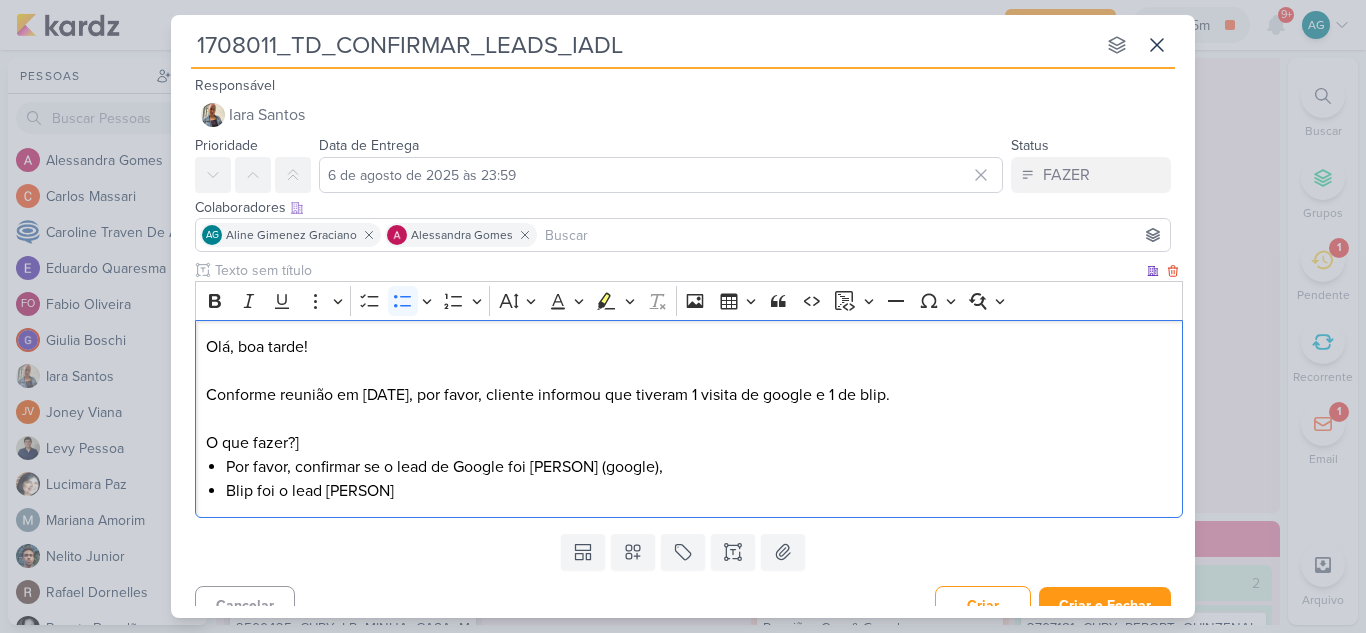 click on "Blip foi o lead [PERSON]" at bounding box center [699, 491] 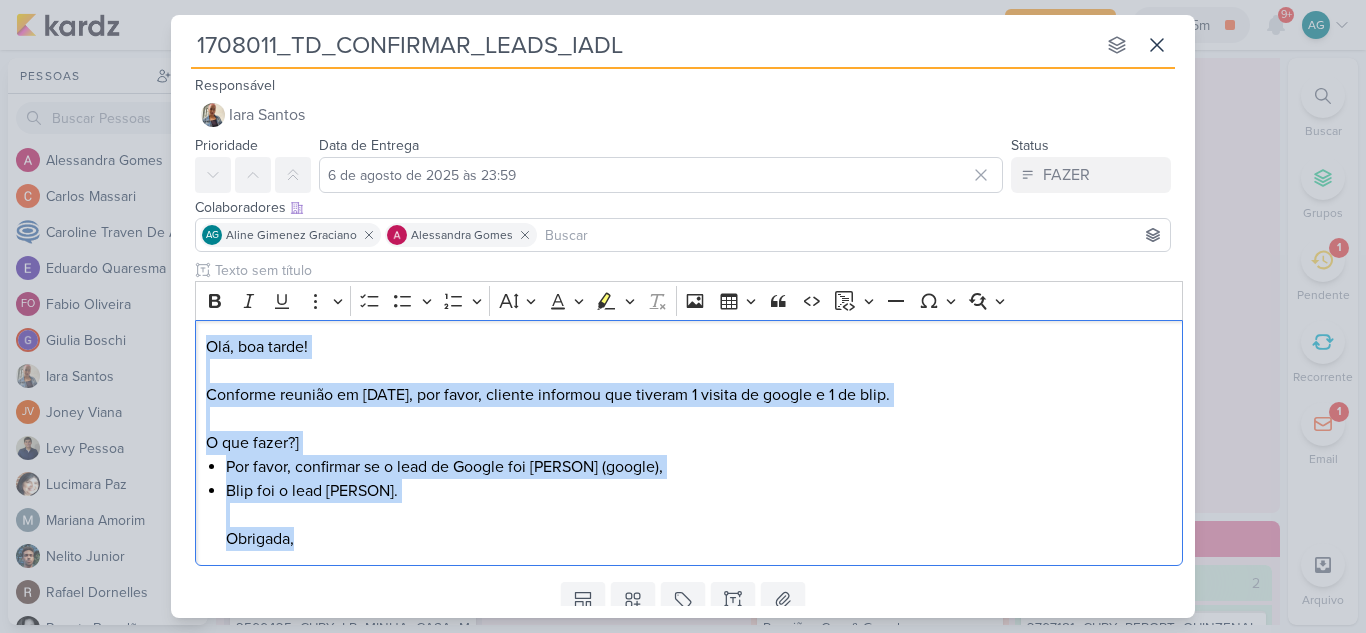 drag, startPoint x: 374, startPoint y: 540, endPoint x: 187, endPoint y: 335, distance: 277.47794 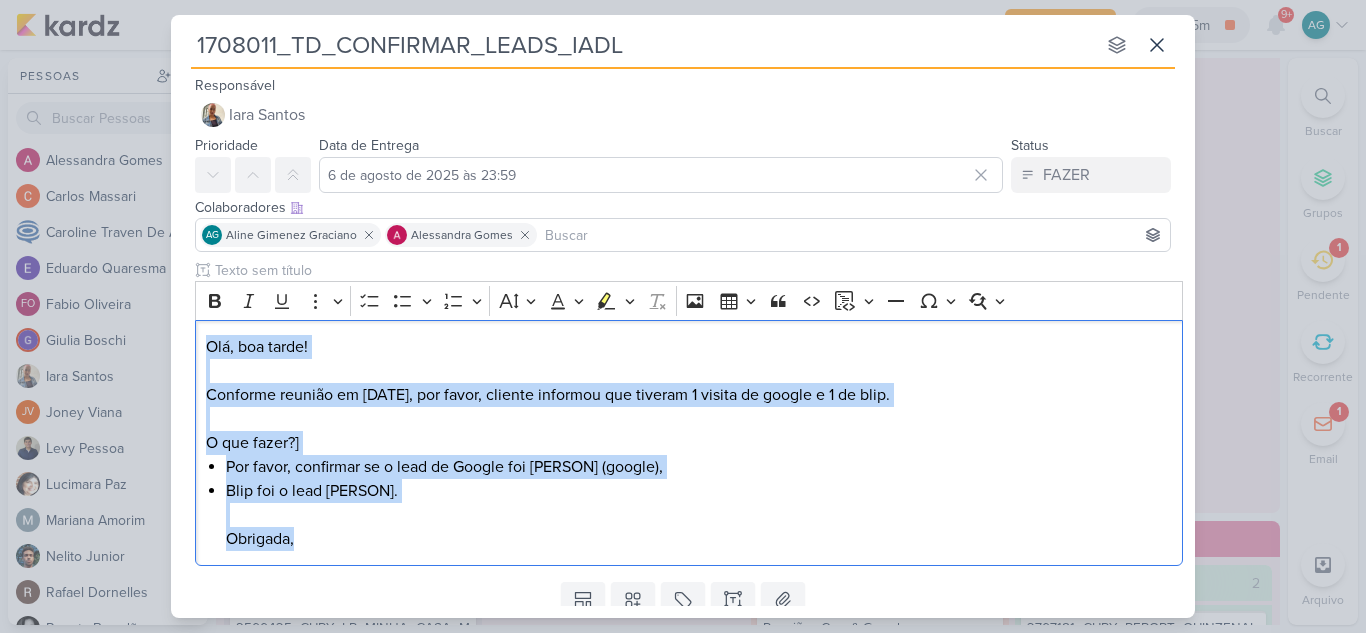 copy on "Olá, boa tarde! Conforme reunião em [DATE], por favor, cliente informou que tiveram 1 visita de google e 1 de blip. O que fazer?] Por favor, confirmar se o lead de Google foi [PERSON] (google),  Blip foi o lead [PERSON]. Obrigada," 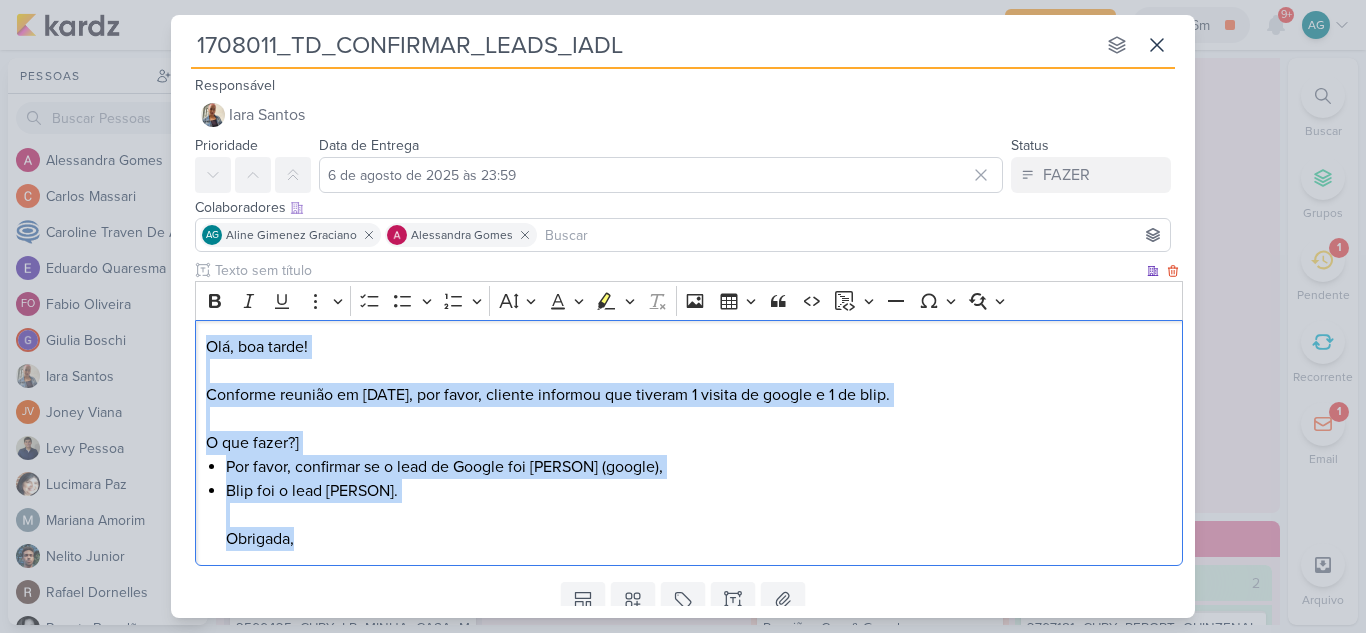 click on "Blip foi o lead [PERSON]. Obrigada," at bounding box center [699, 515] 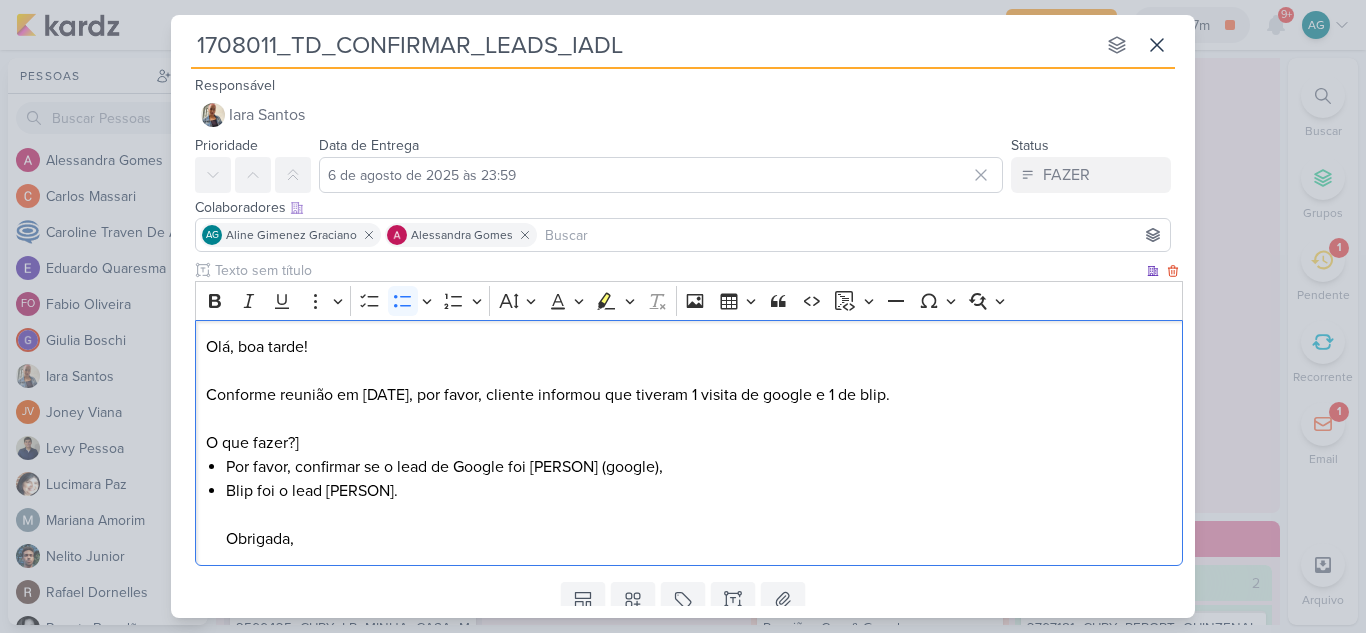drag, startPoint x: 537, startPoint y: 465, endPoint x: 681, endPoint y: 463, distance: 144.01389 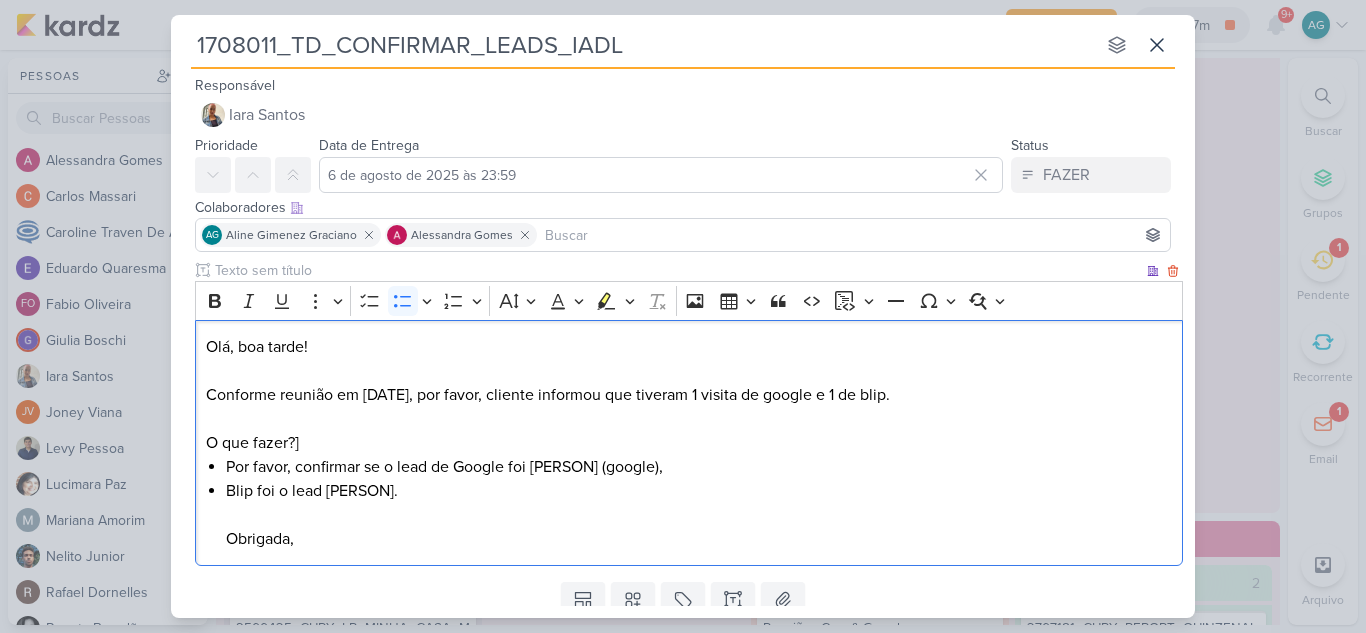 click on "Por favor, confirmar se o lead de Google foi [PERSON] (google)," at bounding box center (699, 467) 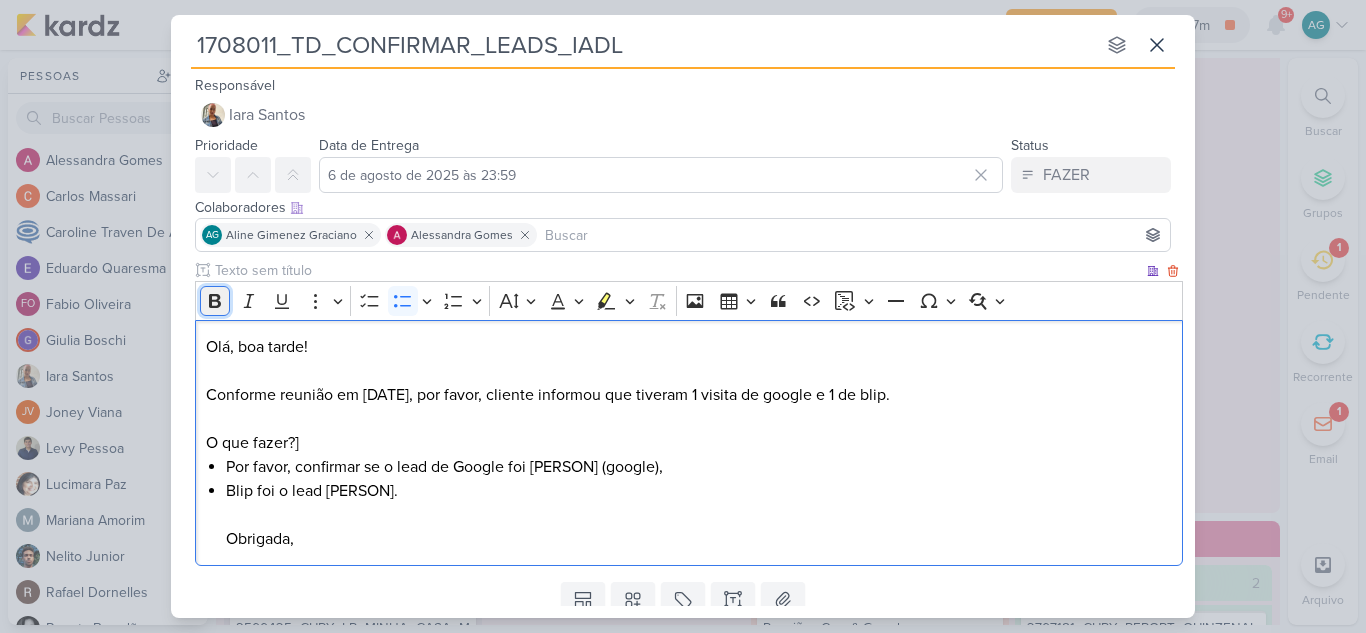 click 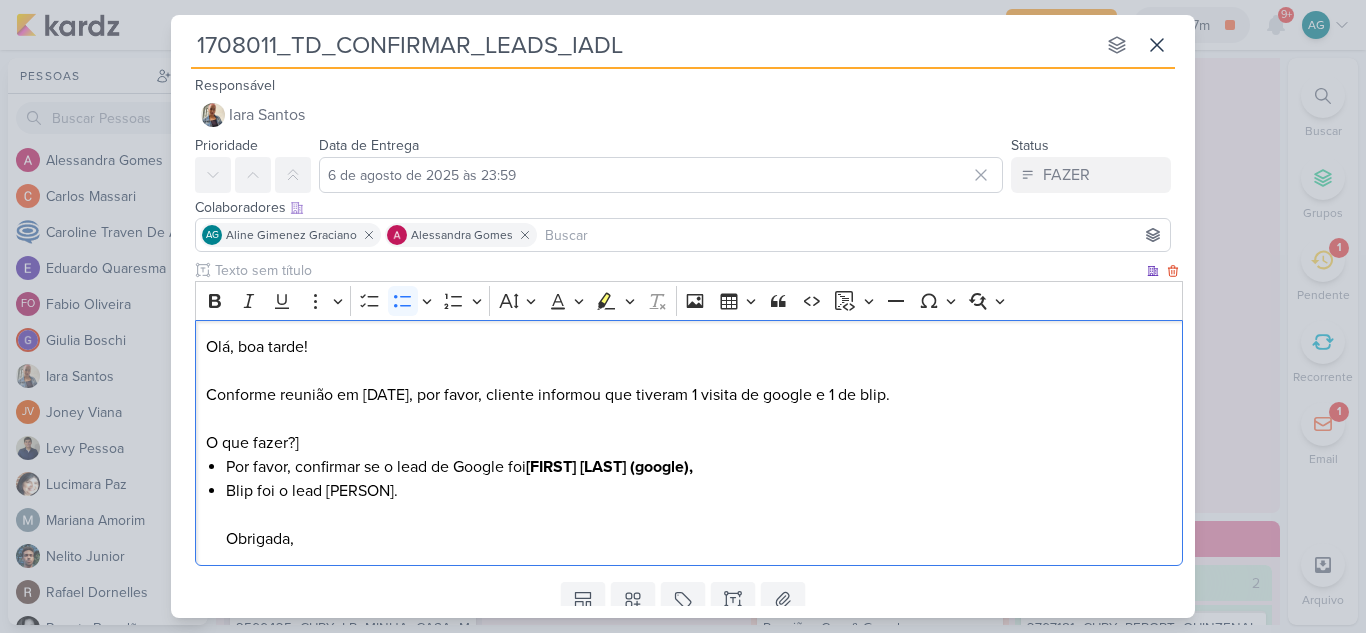 click on "Por favor, confirmar se o lead de Google foi  [FIRST] [LAST] (google)," at bounding box center [699, 467] 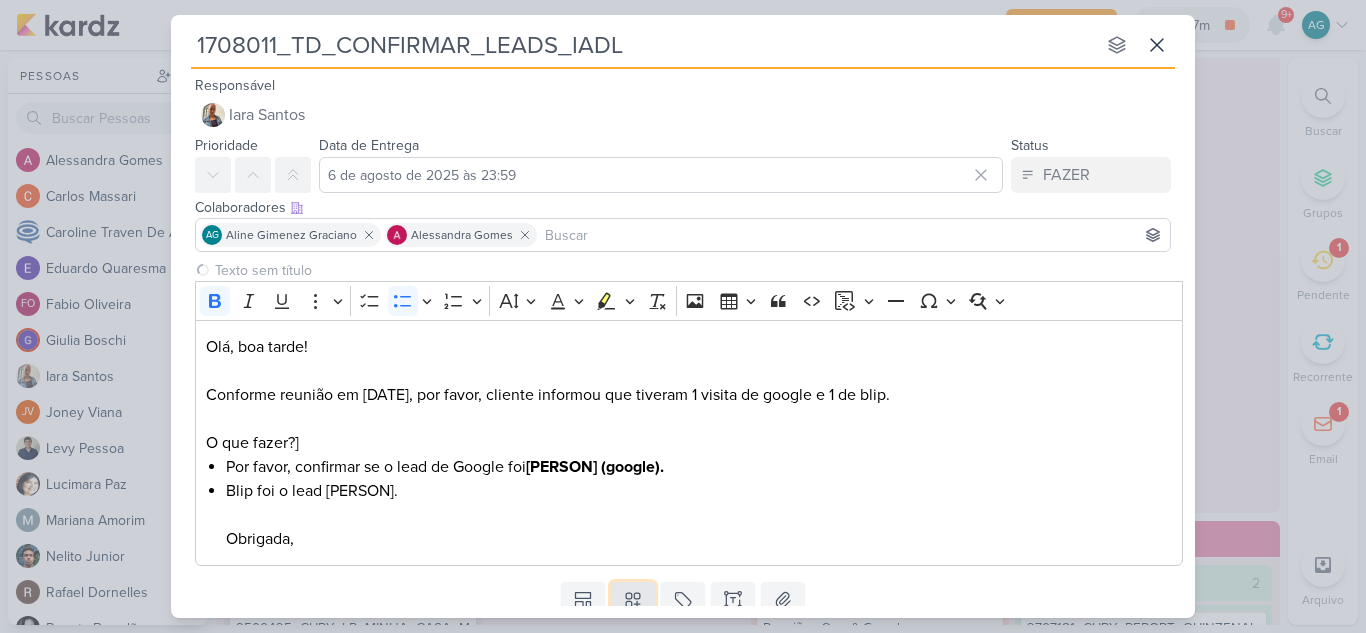 click 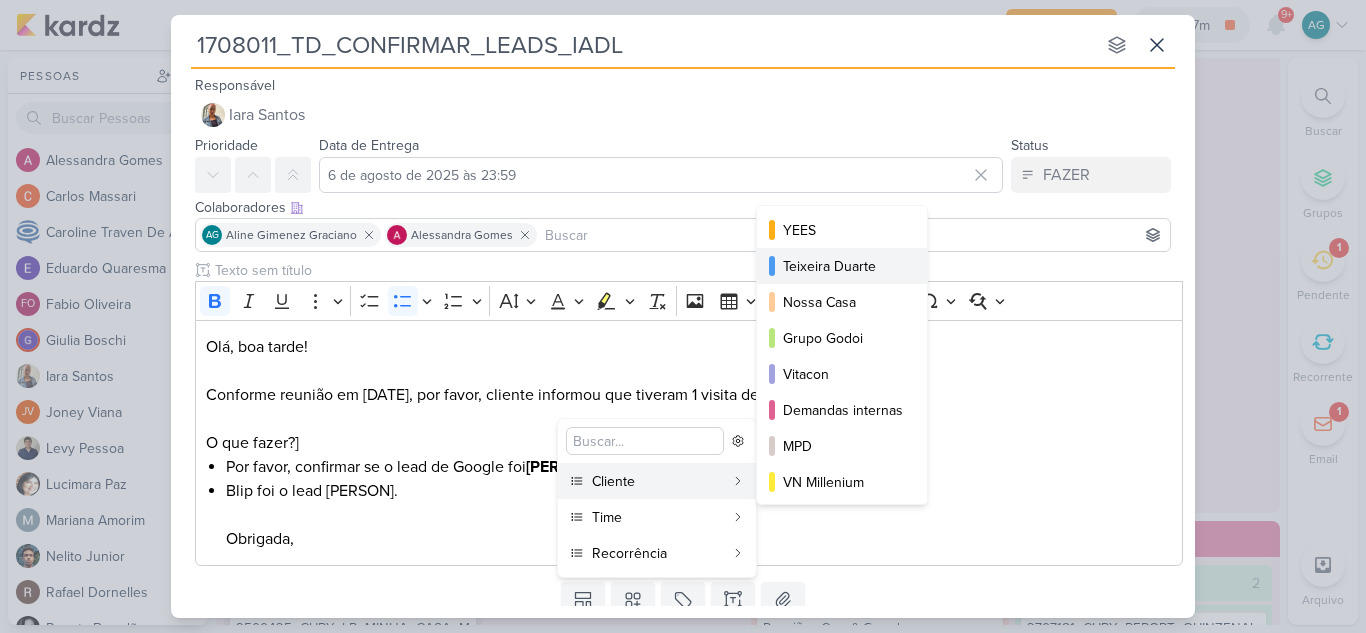click on "Teixeira Duarte" at bounding box center (843, 266) 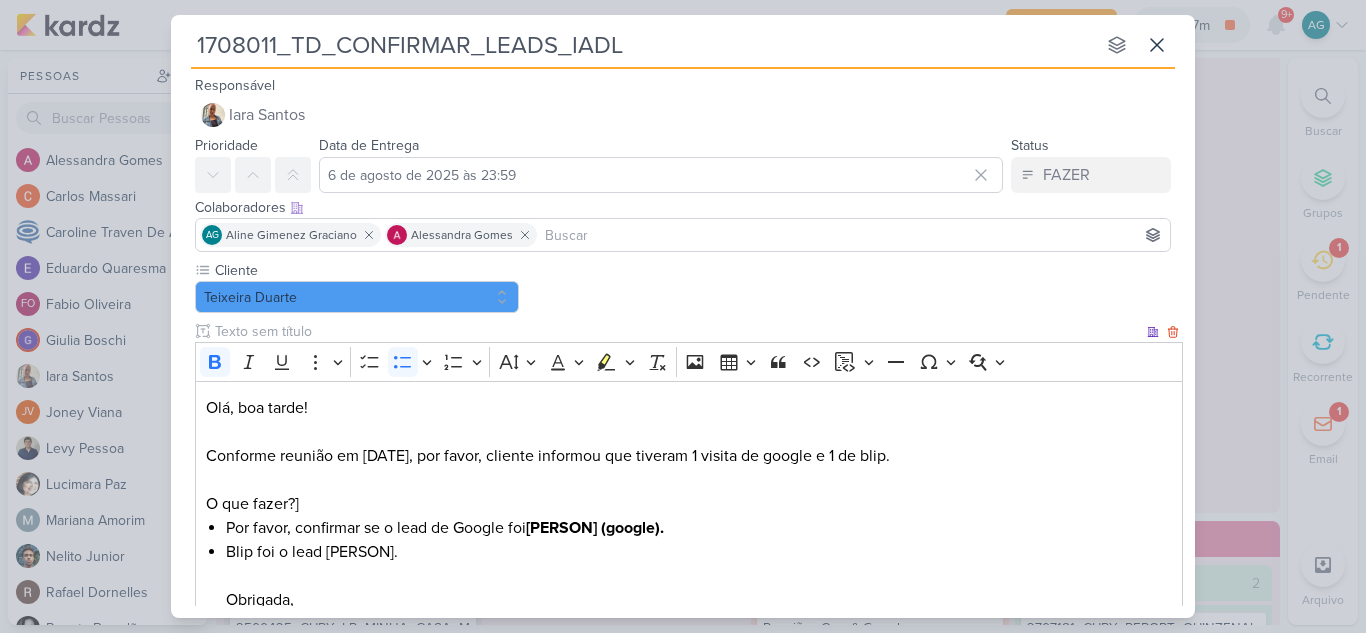 scroll, scrollTop: 132, scrollLeft: 0, axis: vertical 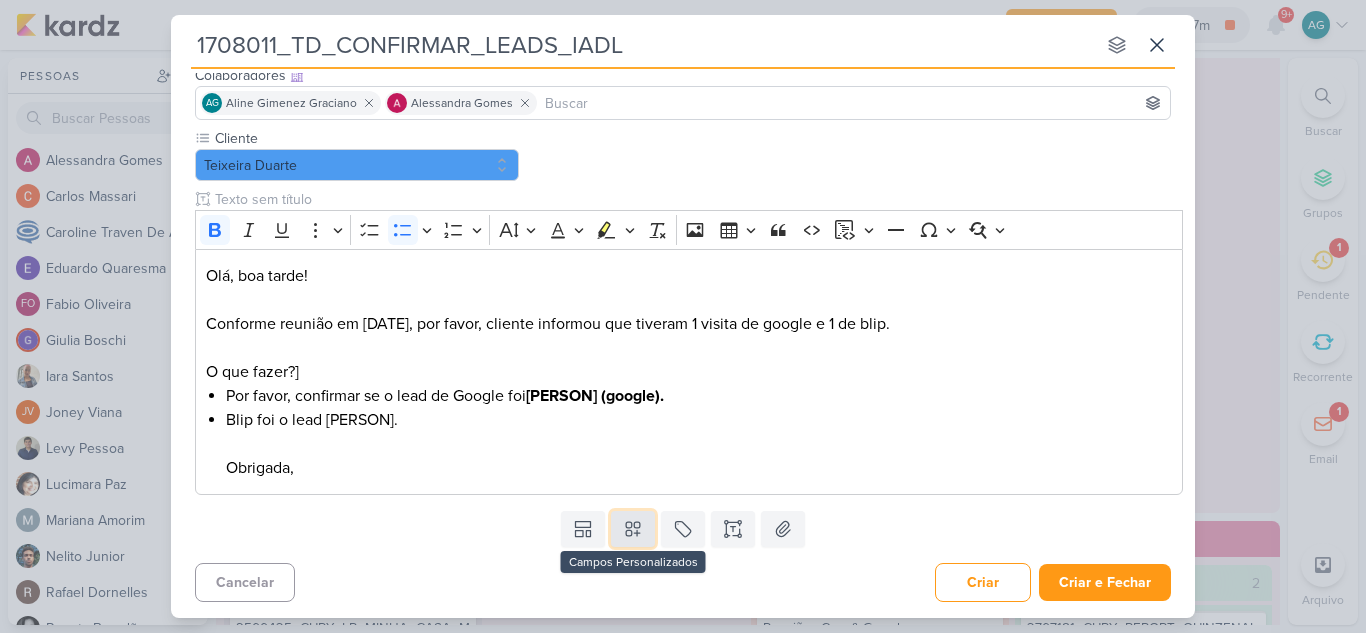 click 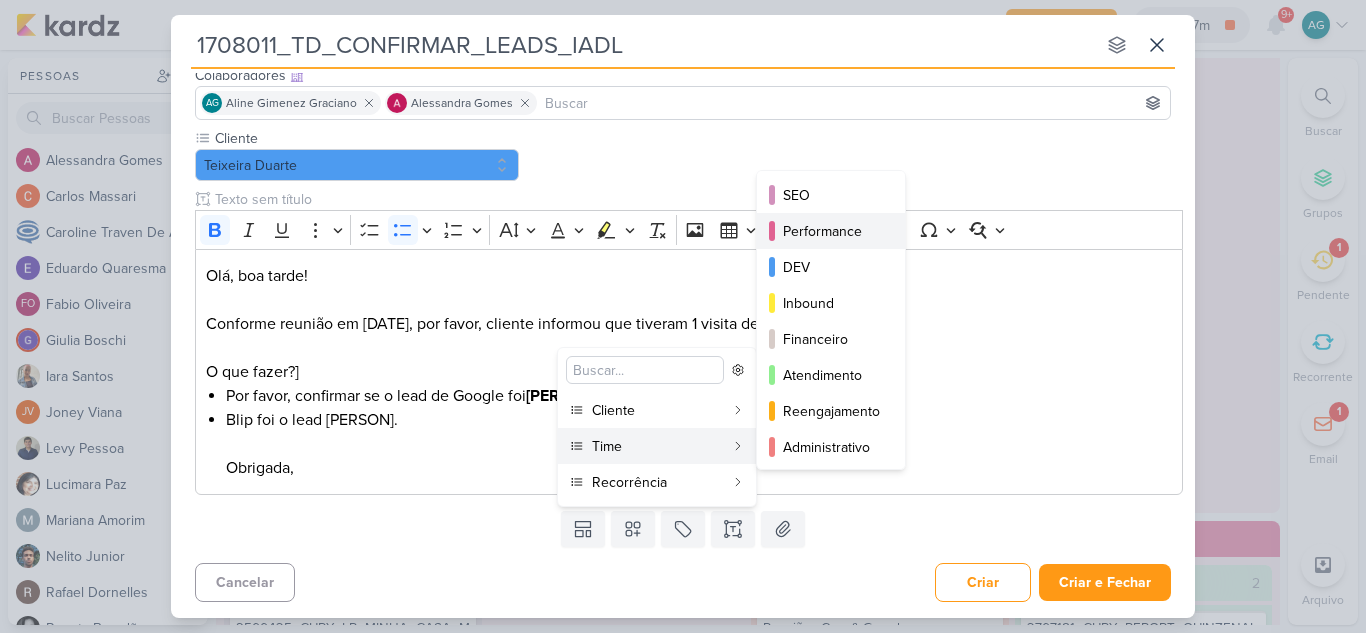 click on "Performance" at bounding box center [832, 231] 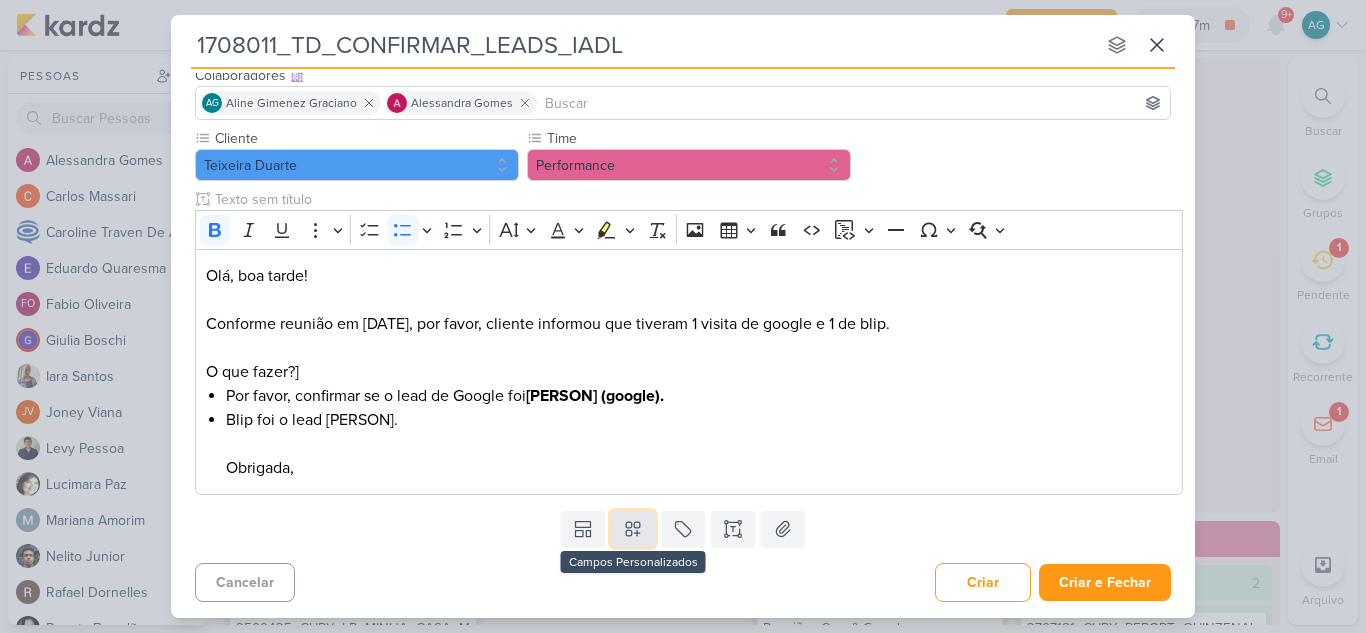 click at bounding box center (633, 529) 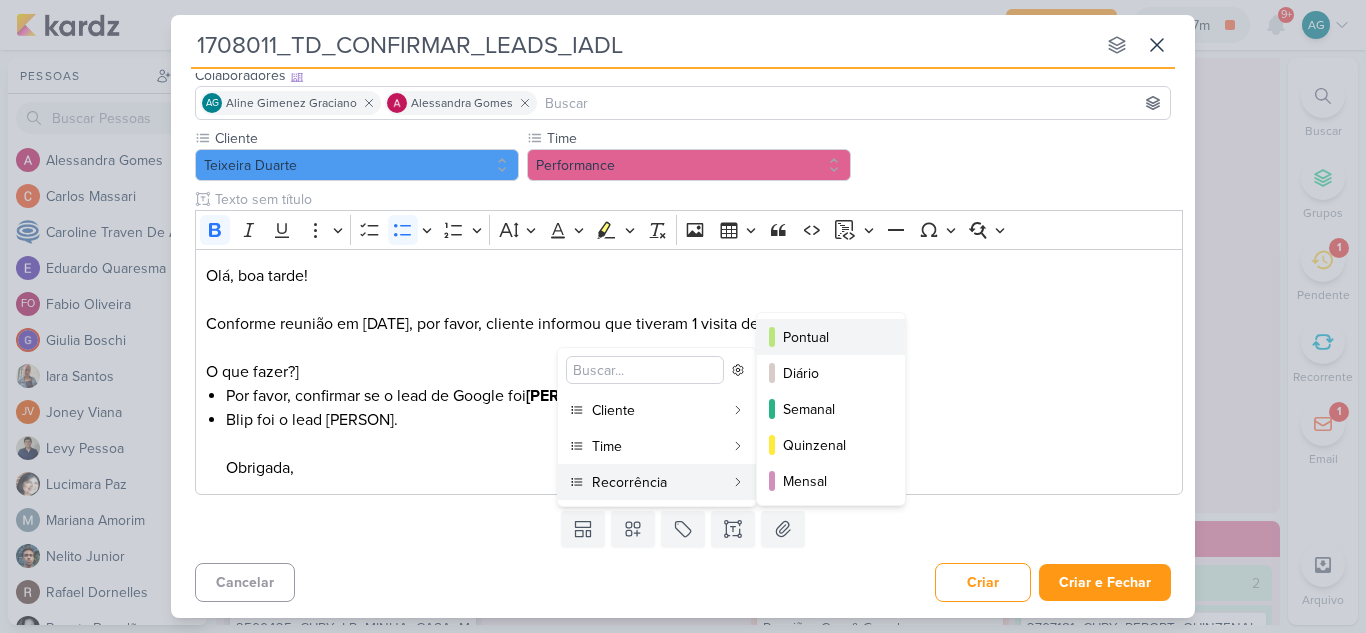 click on "Pontual" at bounding box center (832, 337) 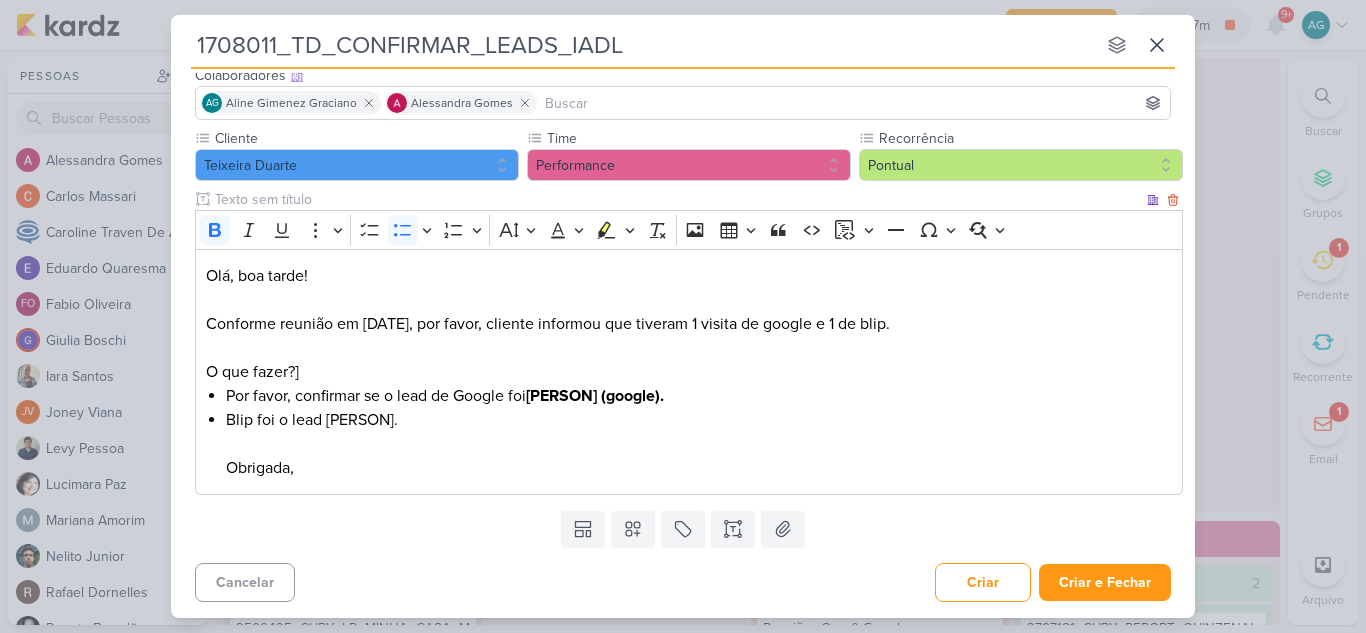 click on "Olá, boa tarde! Conforme reunião em [DATE], por favor, cliente informou que tiveram 1 visita de google e 1 de blip. O que fazer?]" at bounding box center (689, 324) 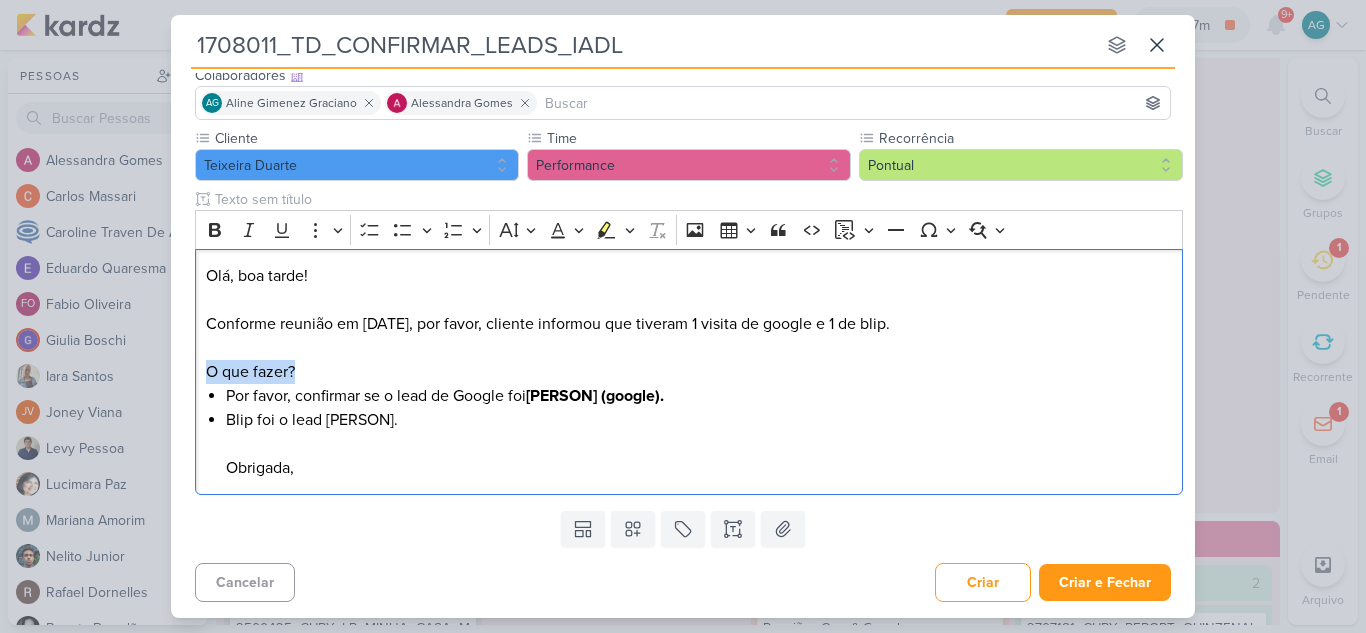 drag, startPoint x: 345, startPoint y: 377, endPoint x: 180, endPoint y: 375, distance: 165.01212 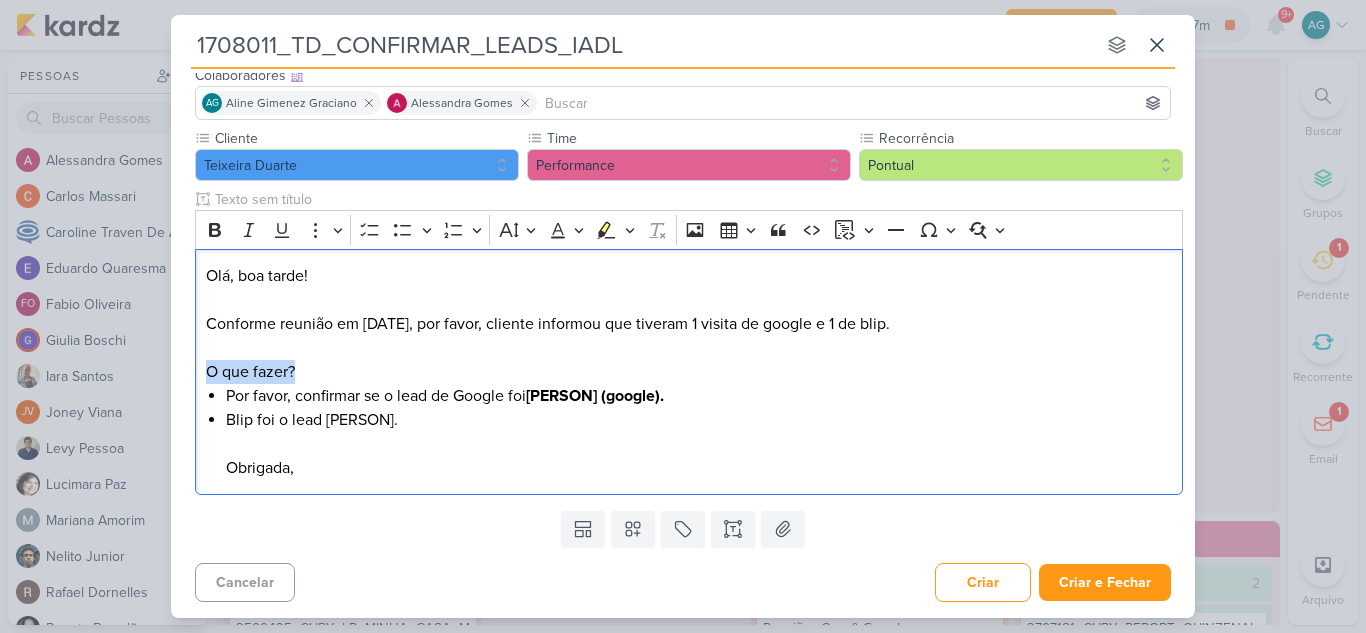 click on "Cliente
Performance
Pontual
4/8
[DATE]
, 9:30" at bounding box center [683, 315] 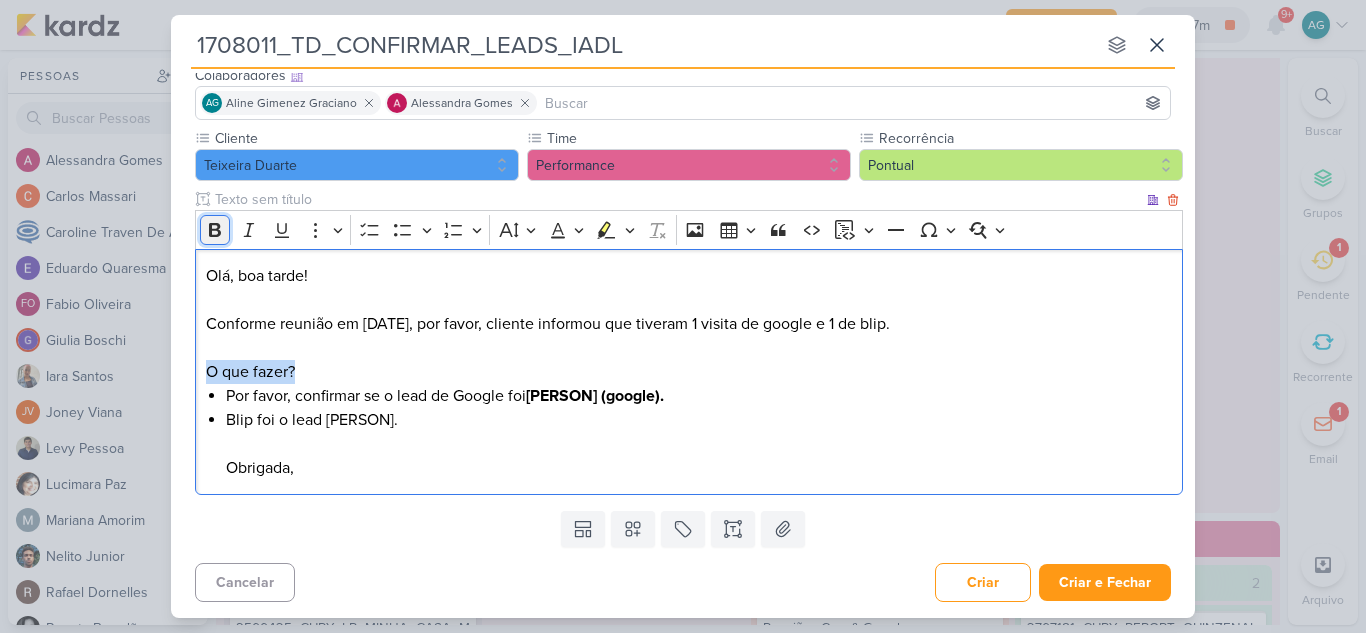 click 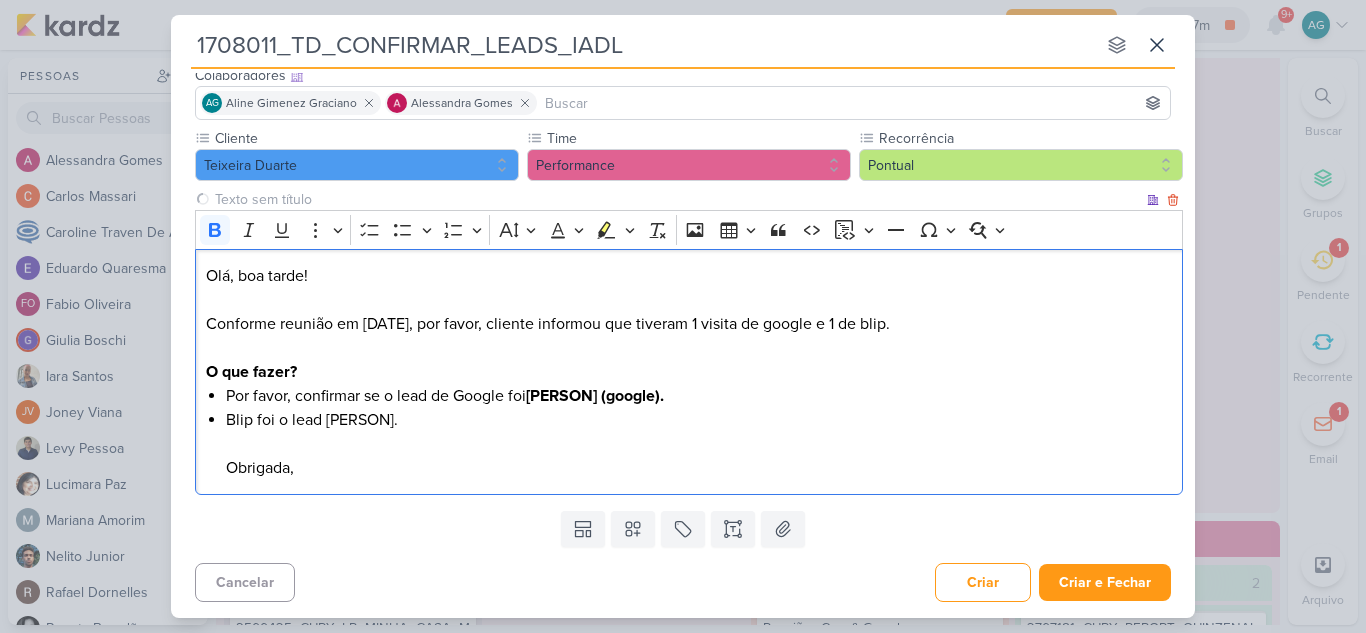 click on "Olá, boa tarde! Conforme reunião em [DATE], por favor, cliente informou que tiveram [NUMBER] visita de google e [NUMBER] de blip. O que fazer?" at bounding box center (689, 324) 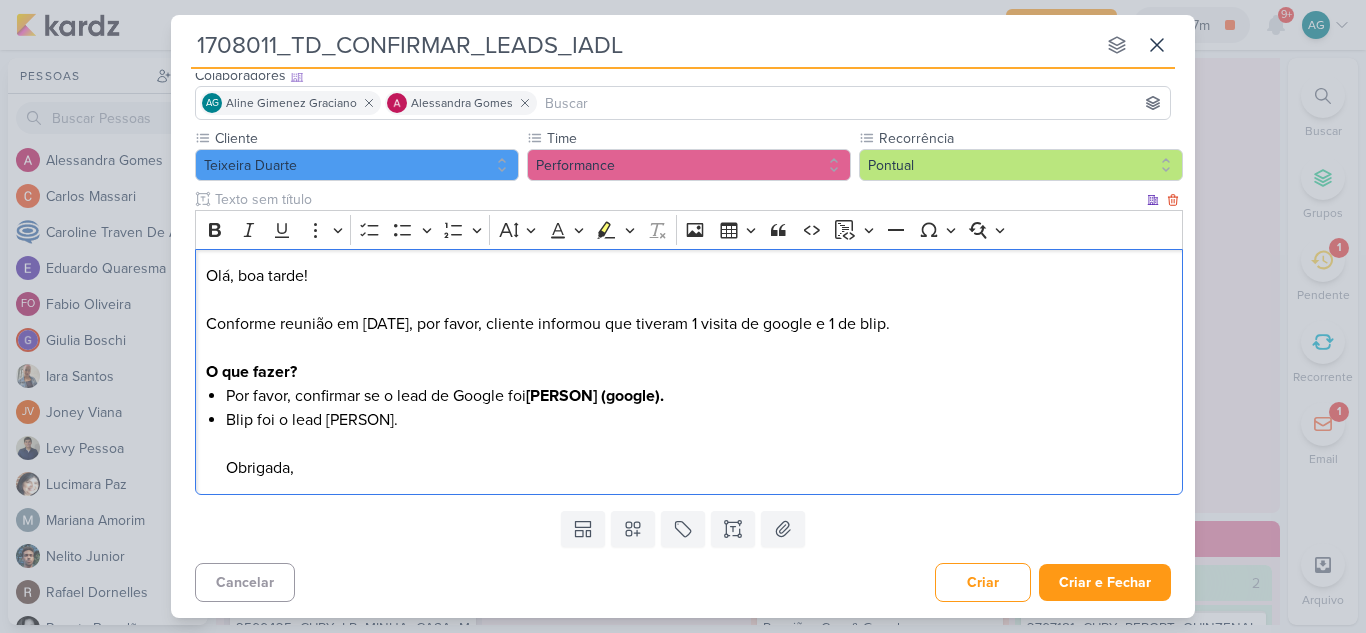 click on "Blip foi o lead [PERSON]. Obrigada," at bounding box center [699, 444] 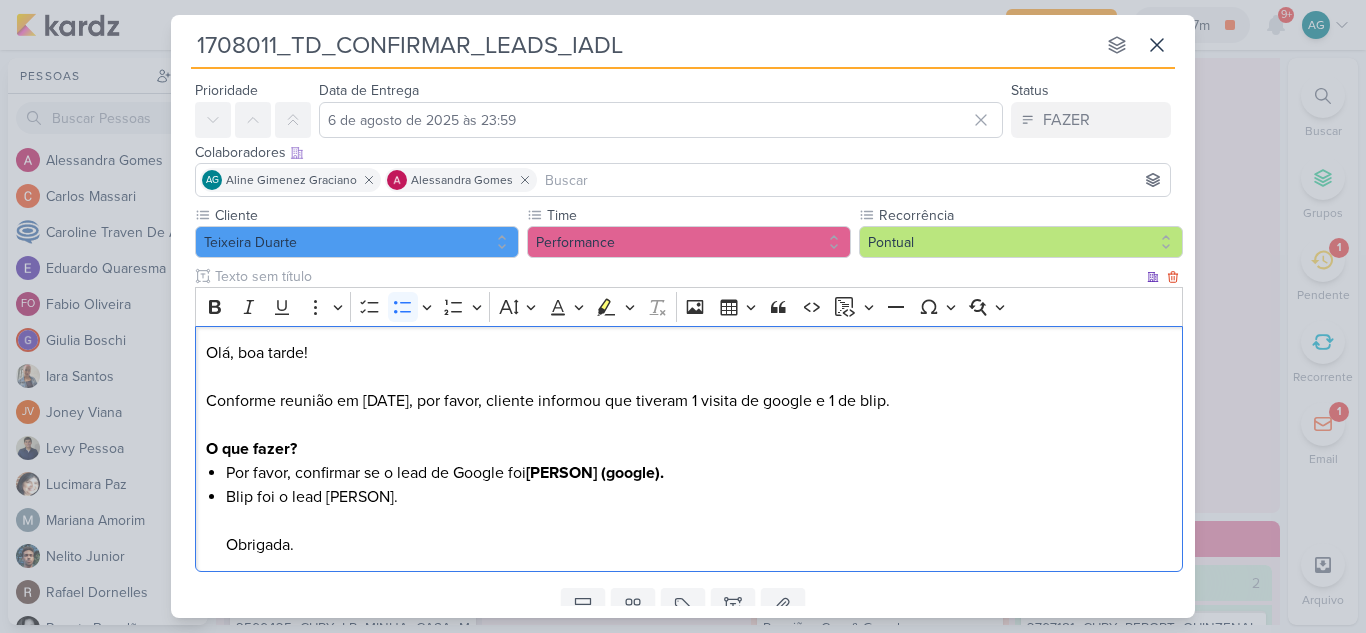 scroll, scrollTop: 0, scrollLeft: 0, axis: both 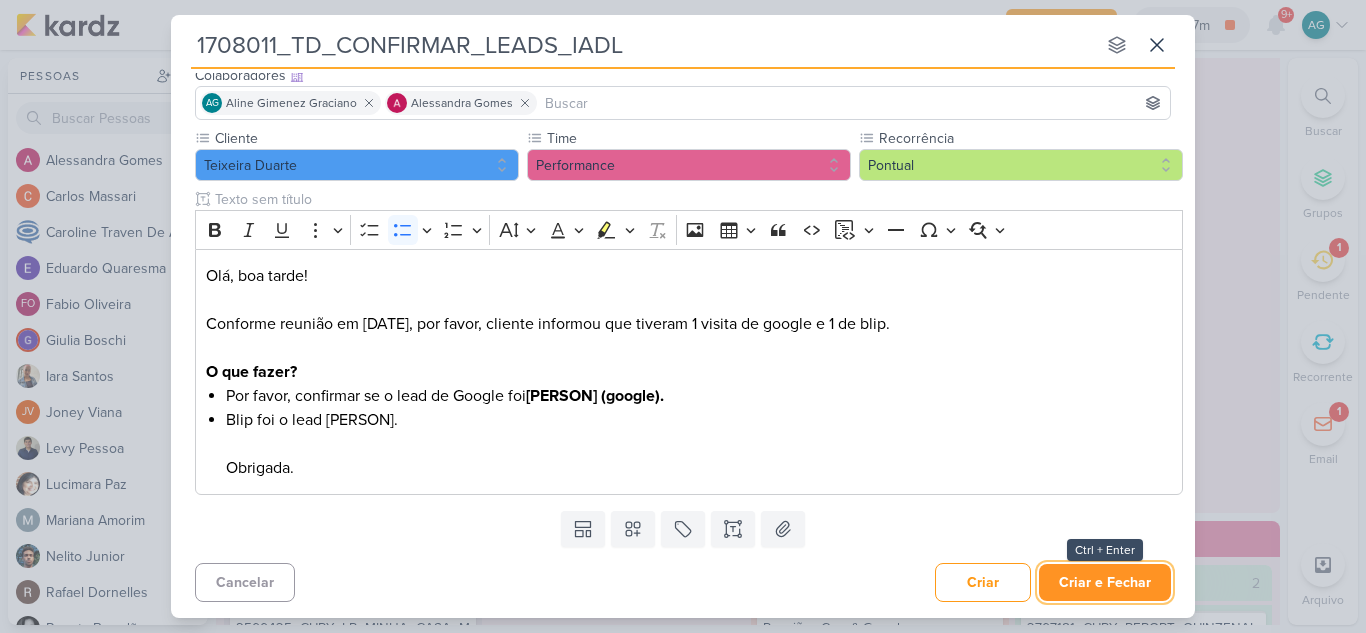 click on "Criar e Fechar" at bounding box center (1105, 582) 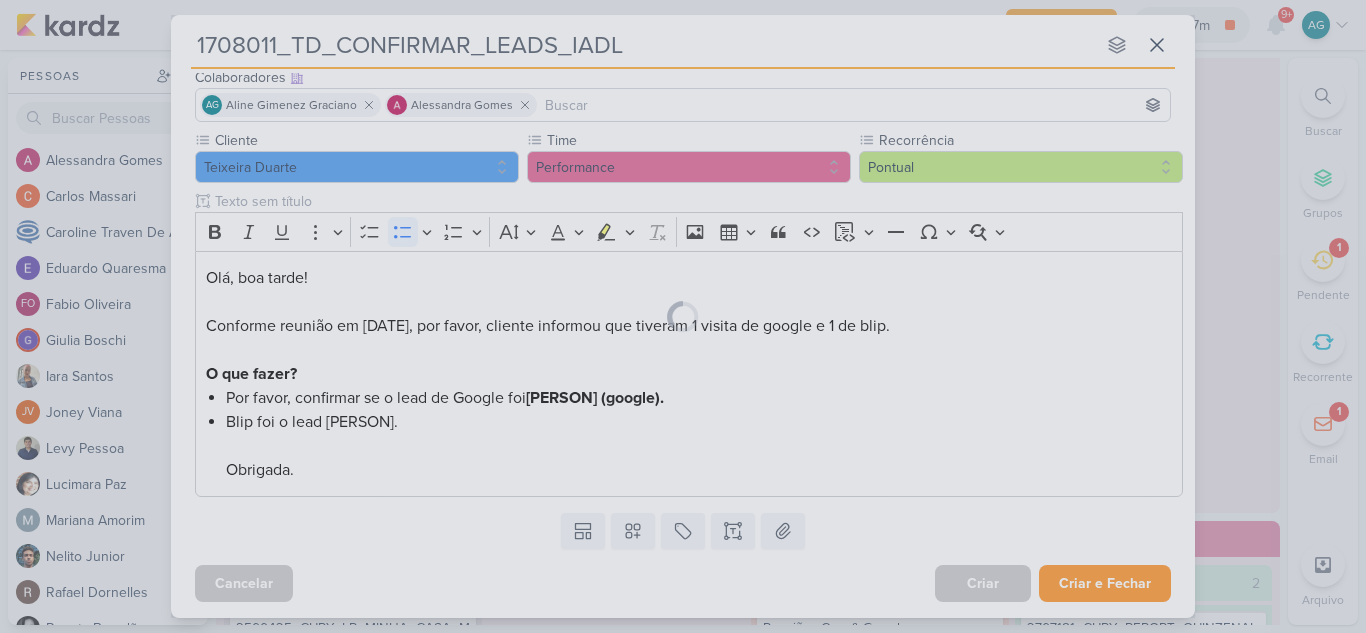 scroll, scrollTop: 130, scrollLeft: 0, axis: vertical 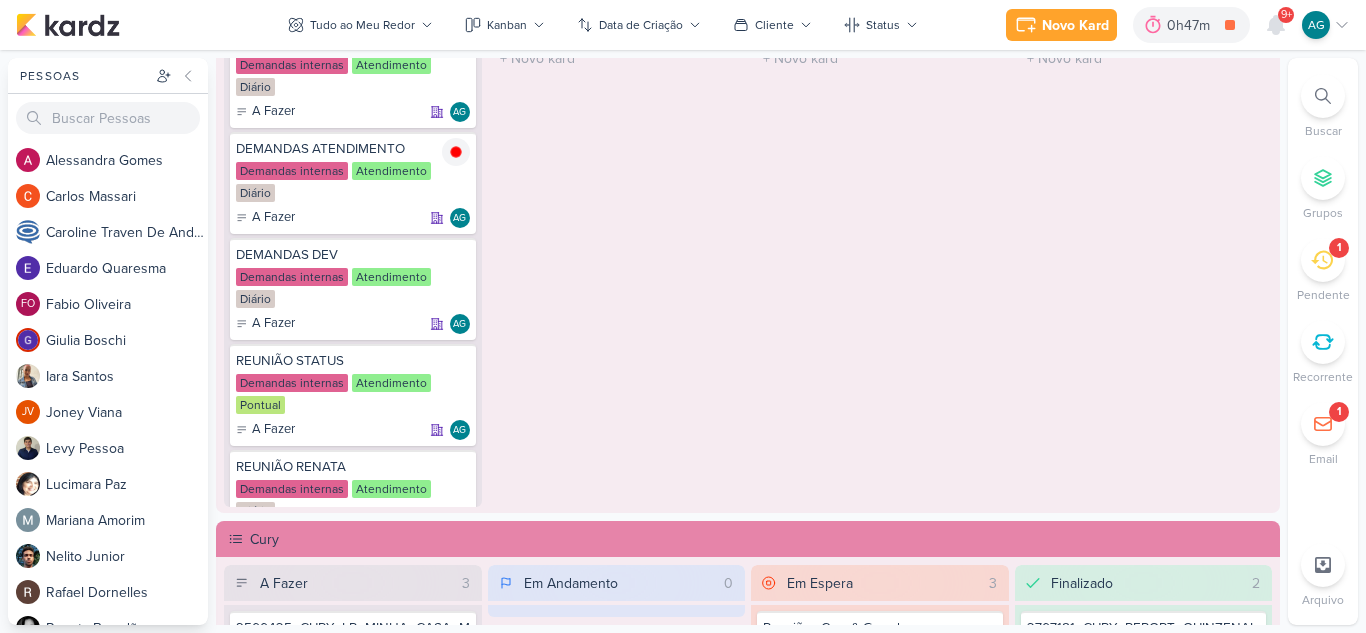click on "Tudo ao Meu Redor
visão
Caixa de Entrada
A caixa de entrada mostra todos os kardz que você é o responsável
Enviados
A visão de enviados contém os kardz que você criou e designou à outra pessoa
Colaboração" at bounding box center [603, 25] 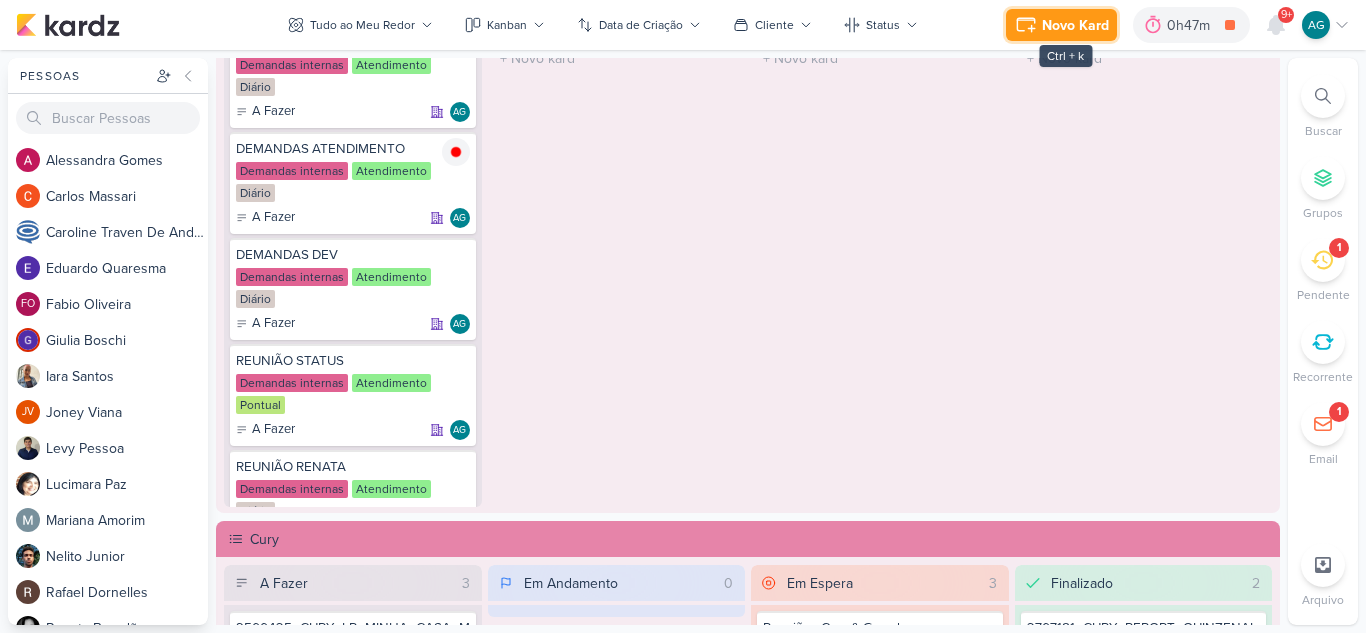 click on "Novo Kard" at bounding box center [1075, 25] 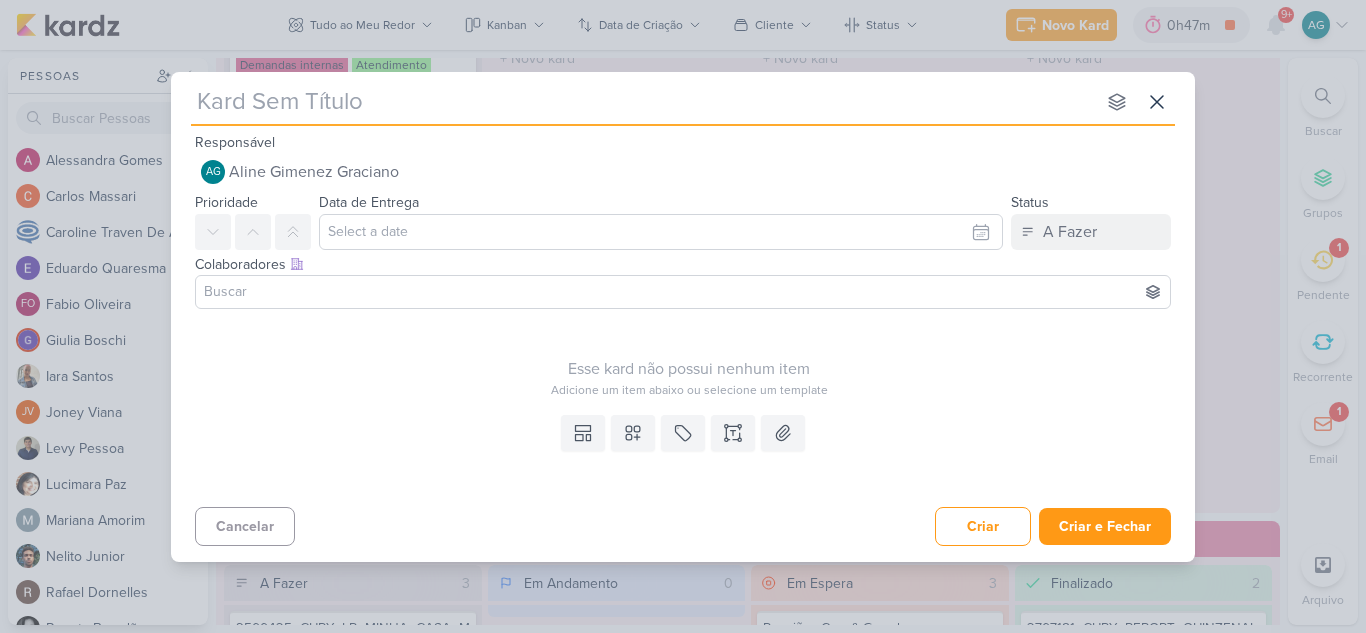 click on "Responsável
AG
[NAME]
Nenhum contato encontrado
create new contact
Novo Contato
Digite um endereço de email para criar um contato. Não se preocupe, tomaremos conta de todas as suas interações com esse contato através do email para que você possa colaborar com qualquer pessoa sem sair do Kardz
Email" at bounding box center [683, 160] 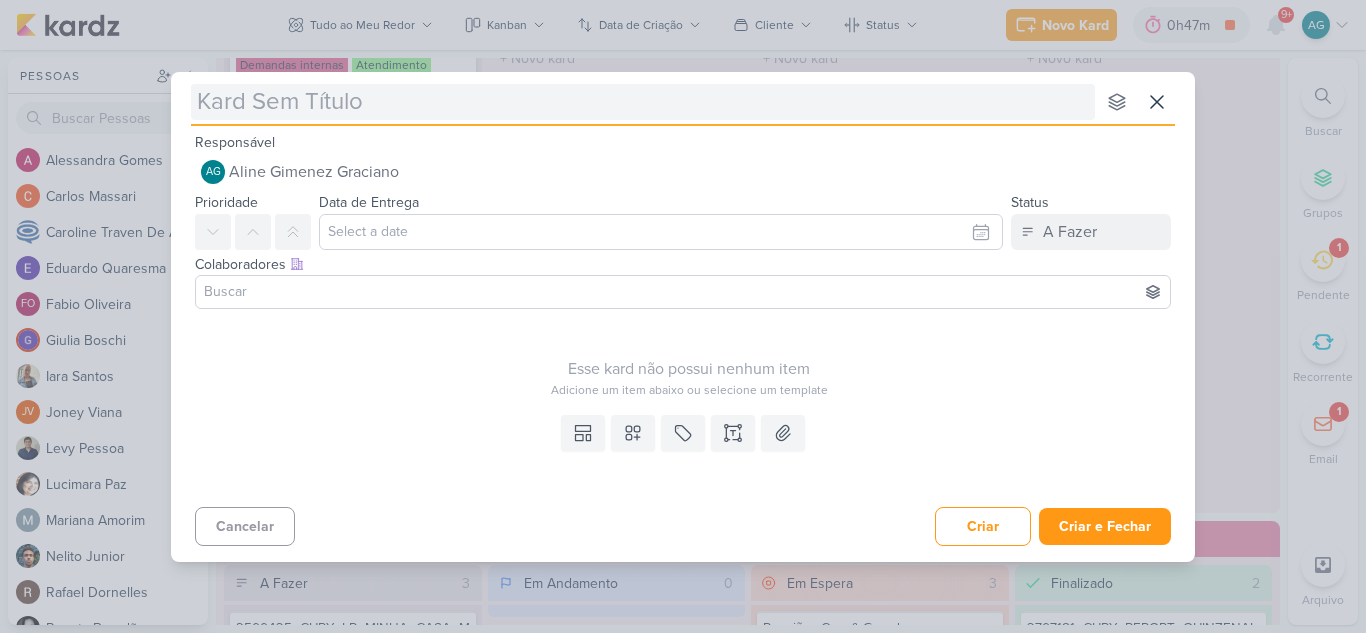 click at bounding box center [643, 102] 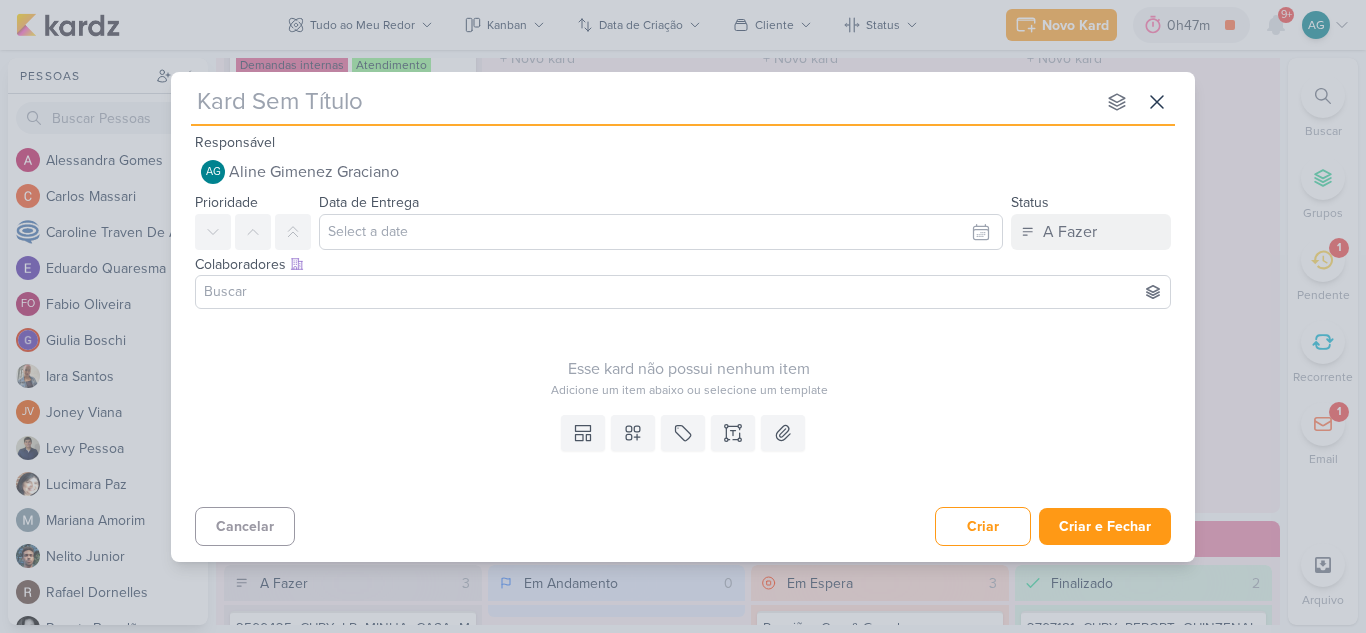 paste on "1708012_TD_INICAR_COMUNICAÇÃO_OLBAS_INICIADAS_IADL" 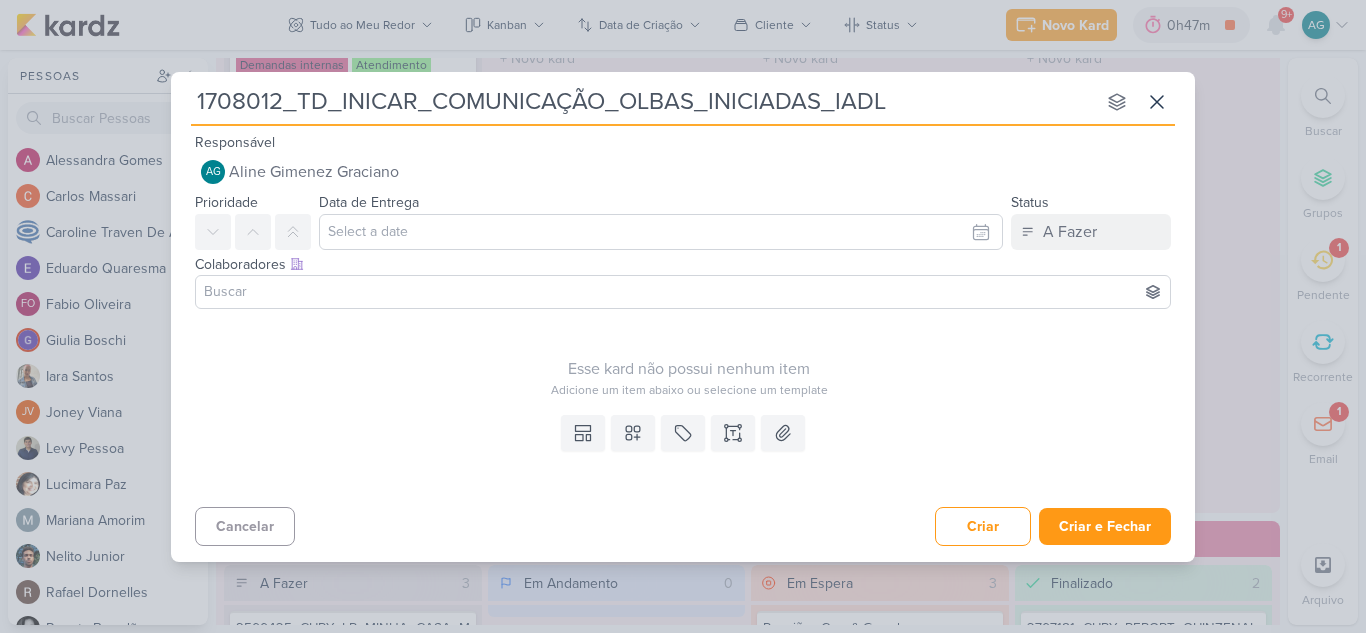 type 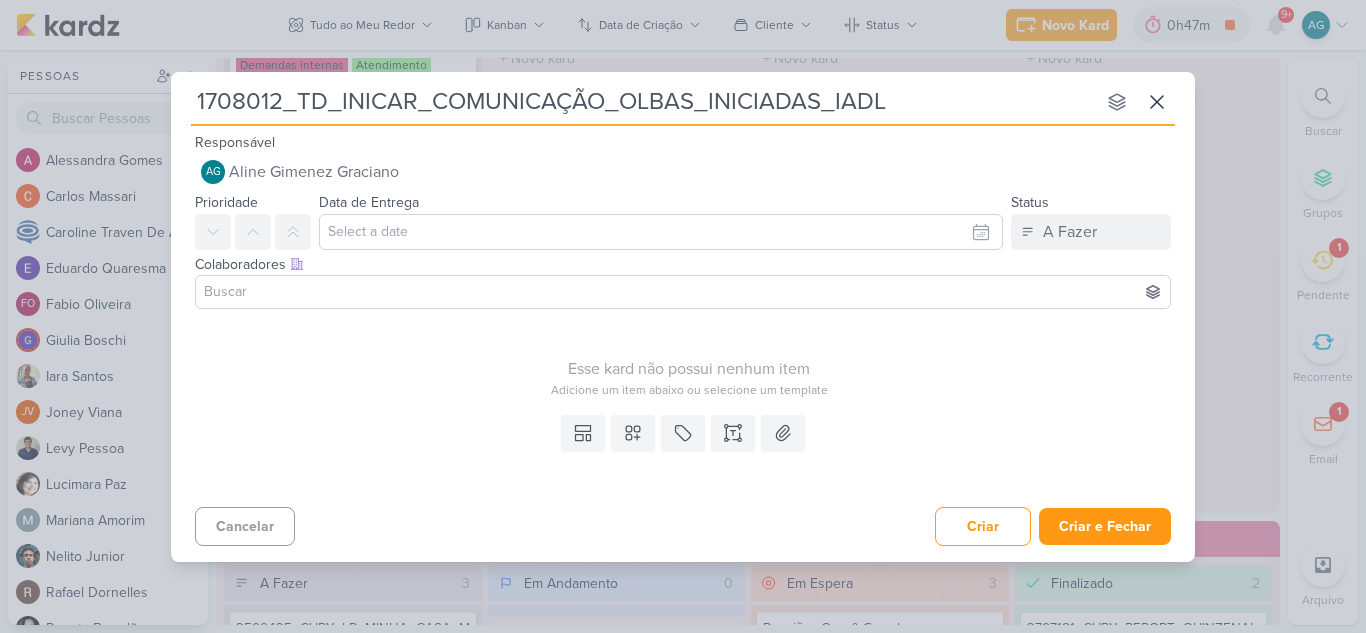 click on "1708012_TD_INICAR_COMUNICAÇÃO_OLBAS_INICIADAS_IADL" at bounding box center [643, 102] 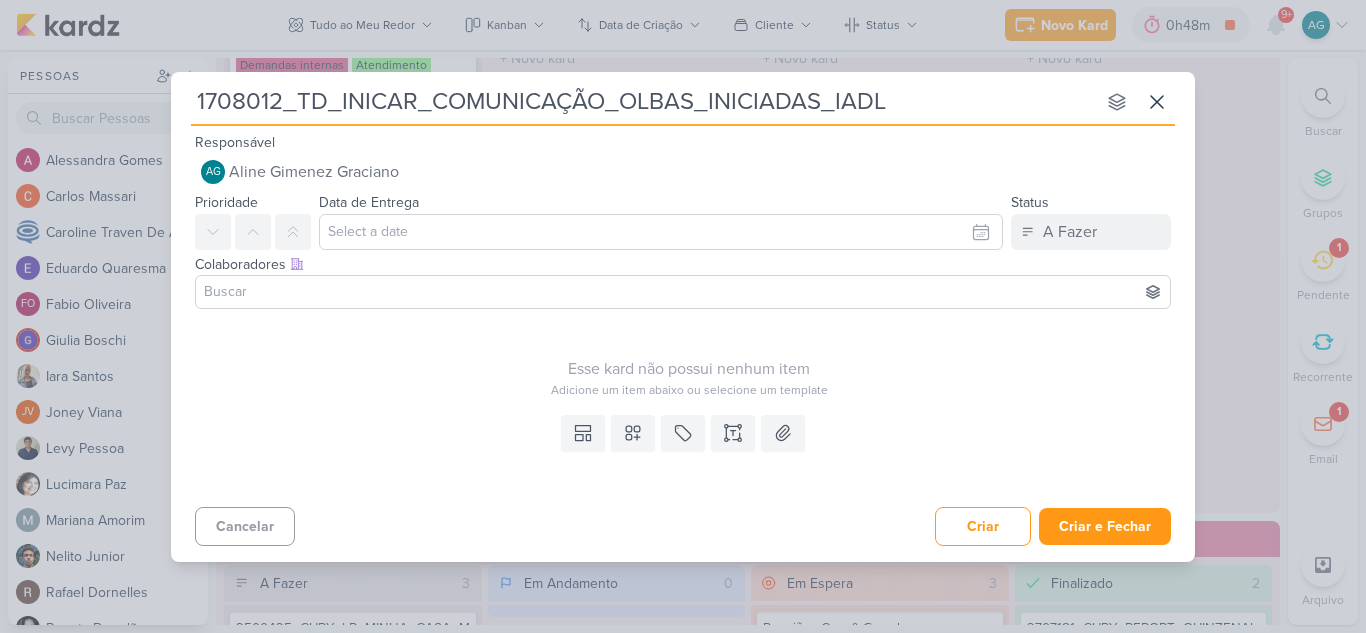 drag, startPoint x: 622, startPoint y: 100, endPoint x: 686, endPoint y: 96, distance: 64.12488 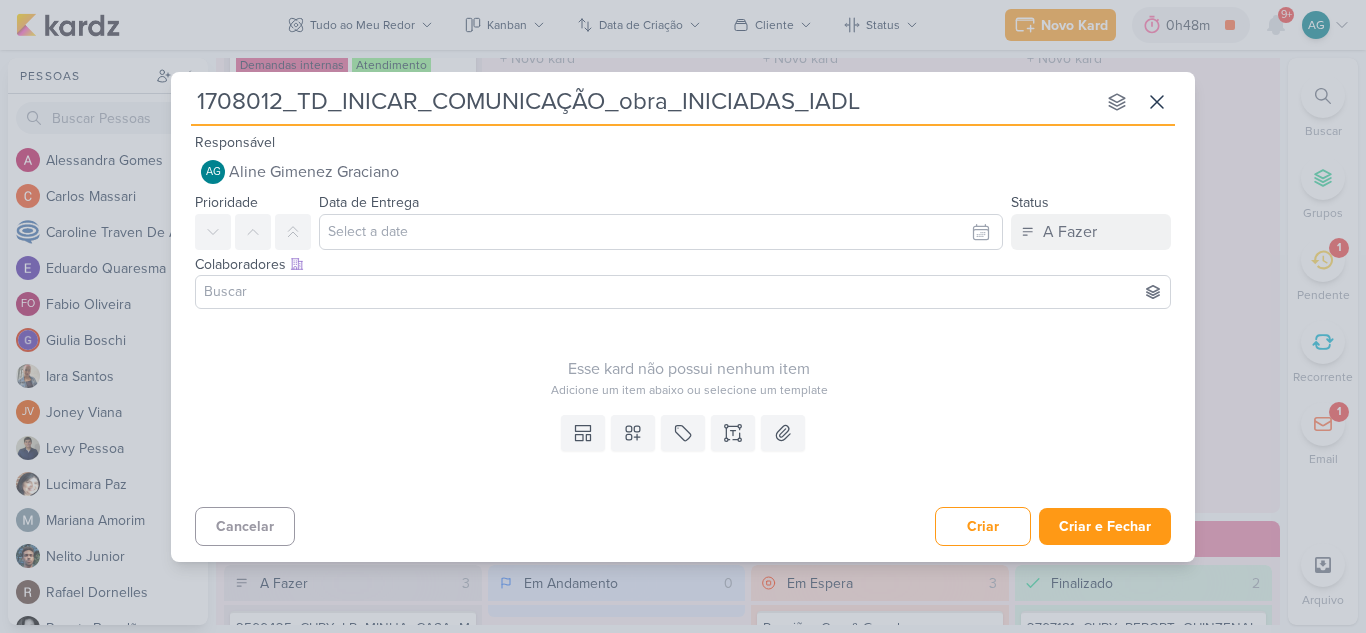 type on "1708012_TD_INICAR_COMUNICAÇÃO_obr_INICIADAS_IADL" 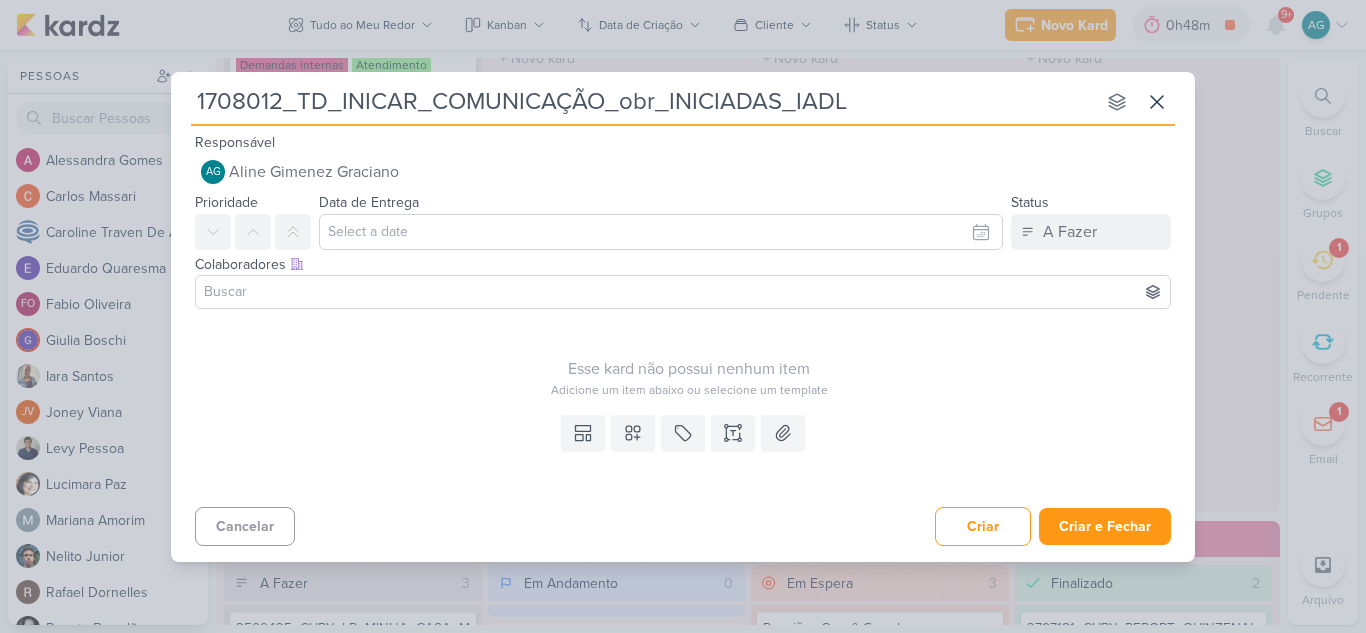 type 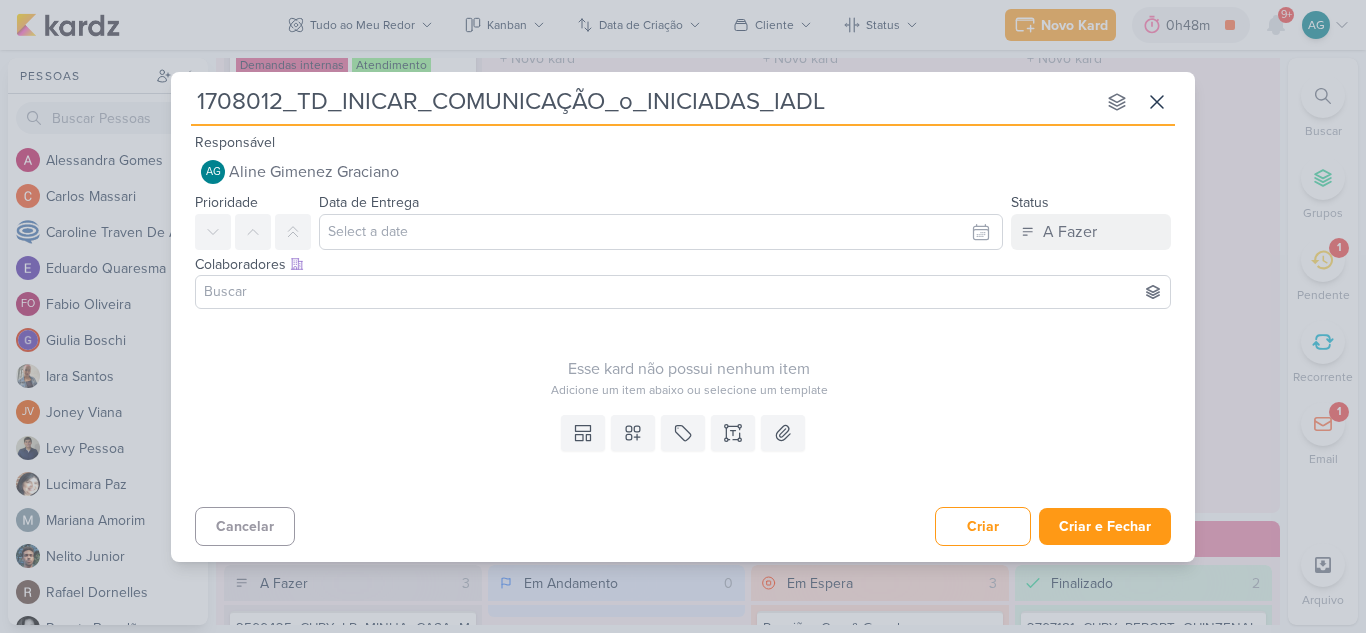 type on "1708012_TD_INICAR_COMUNICAÇÃO__INICIADAS_IADL" 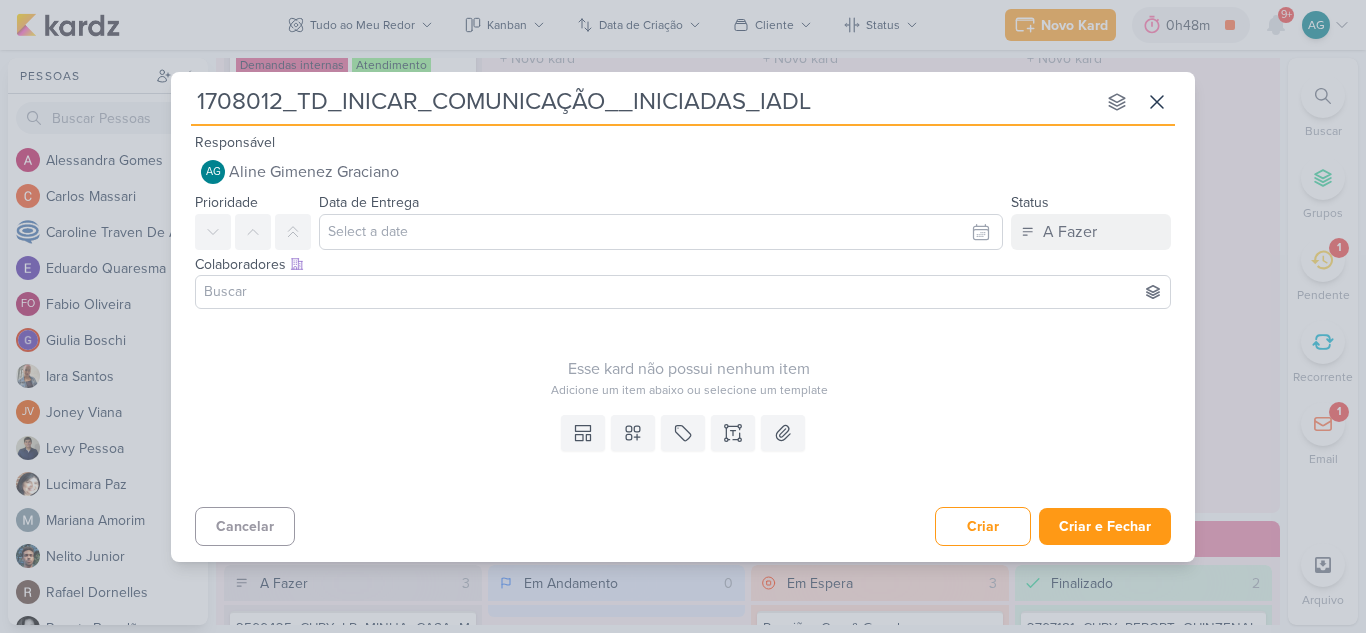 type 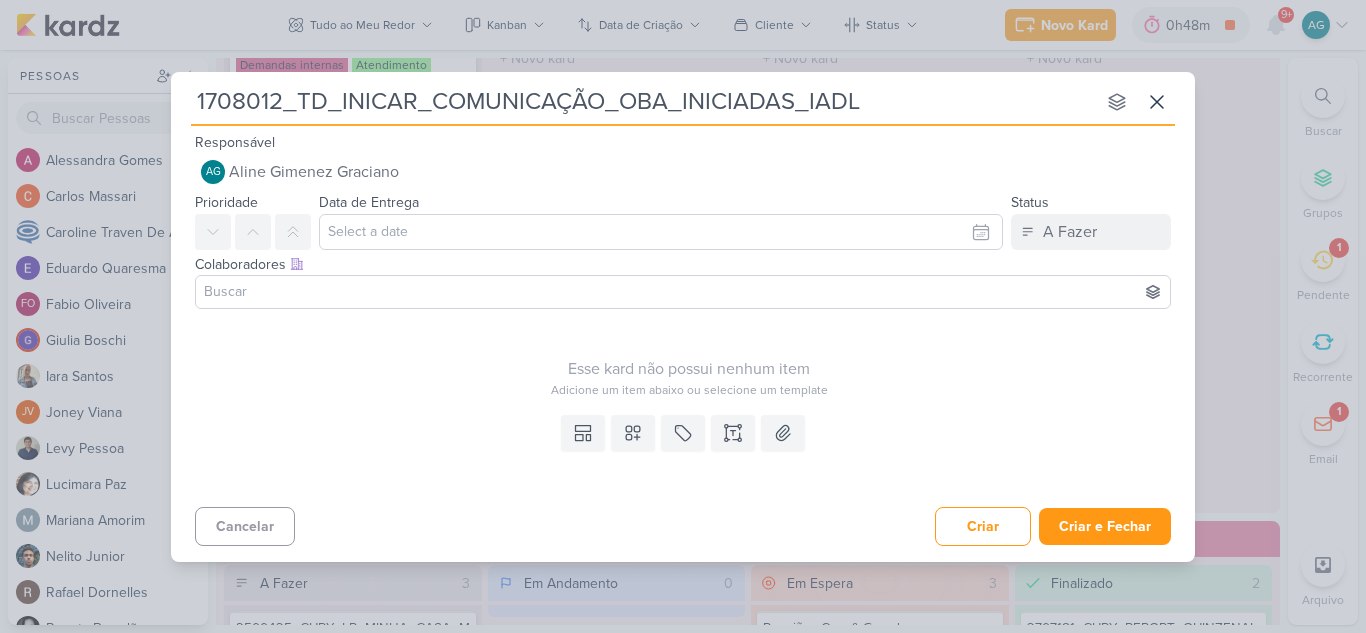 type on "1708012_TD_INICAR_COMUNICAÇÃO_OBAS_INICIADAS_IADL" 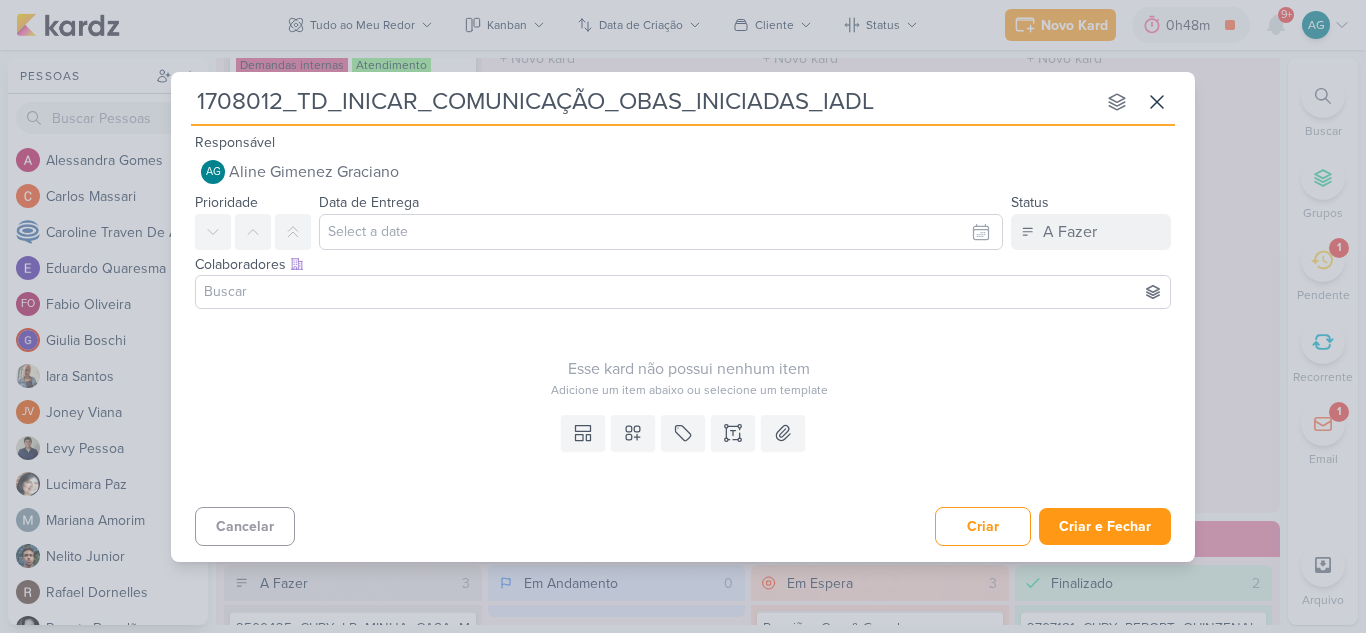 type 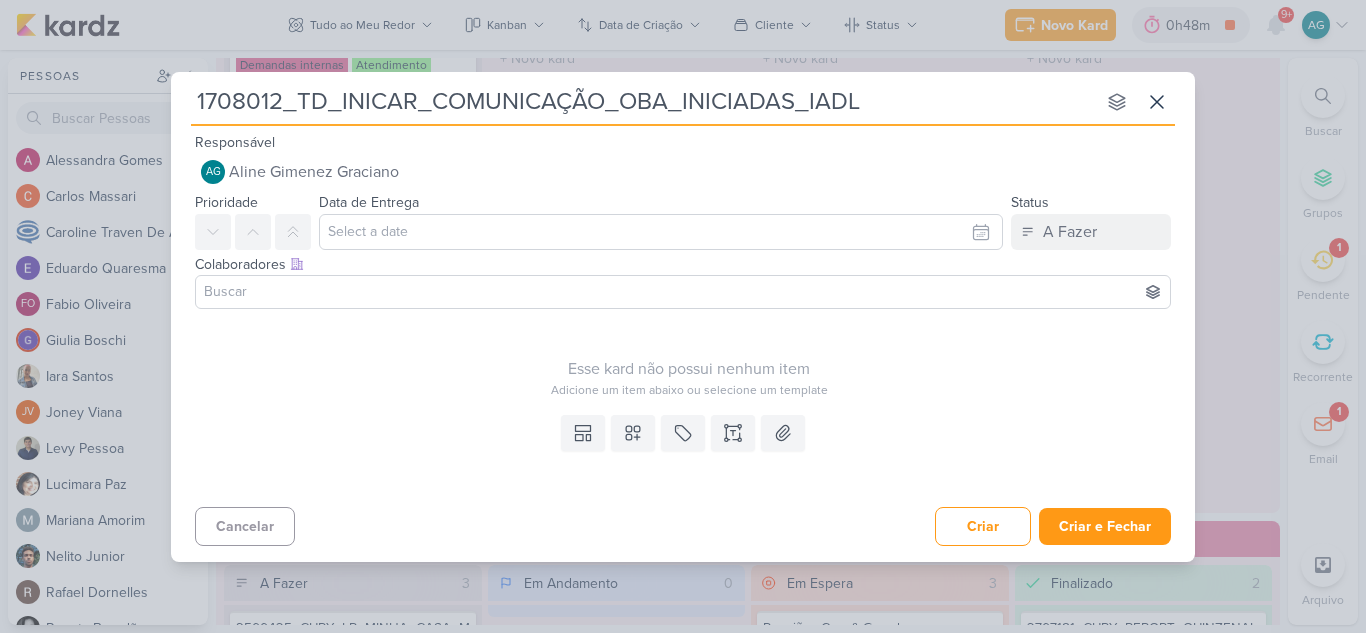 type on "1708012_TD_INICAR_COMUNICAÇÃO_OB_INICIADAS_IADL" 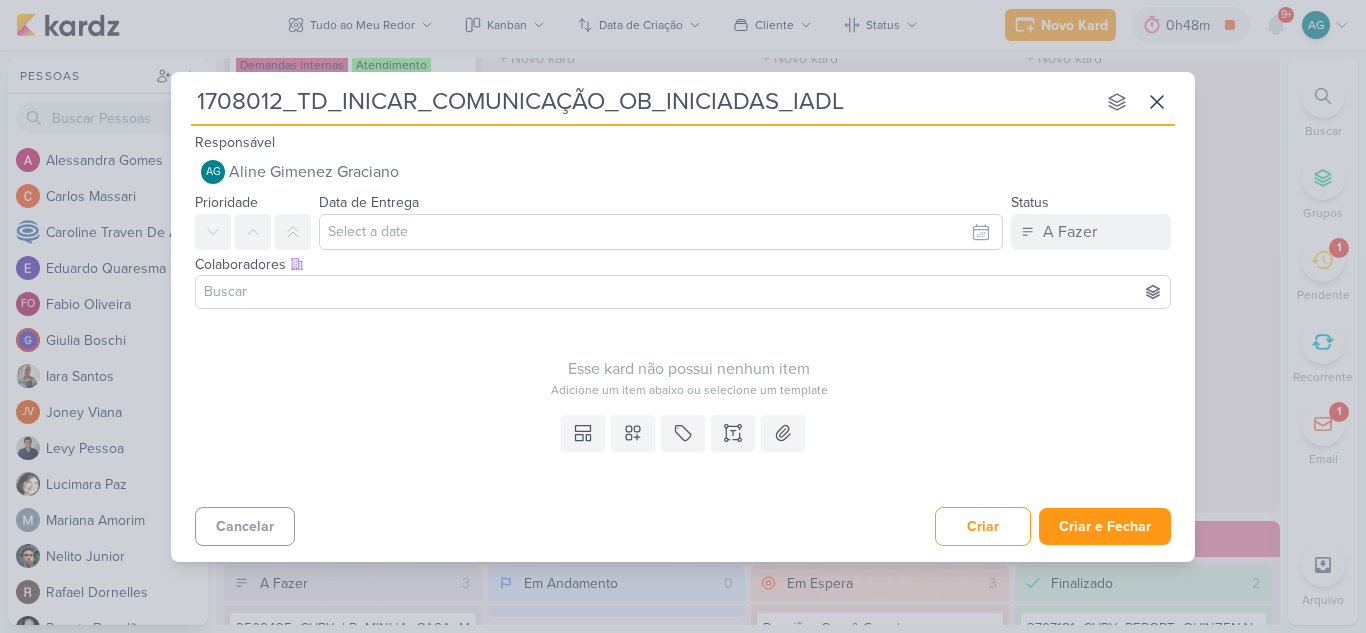 type 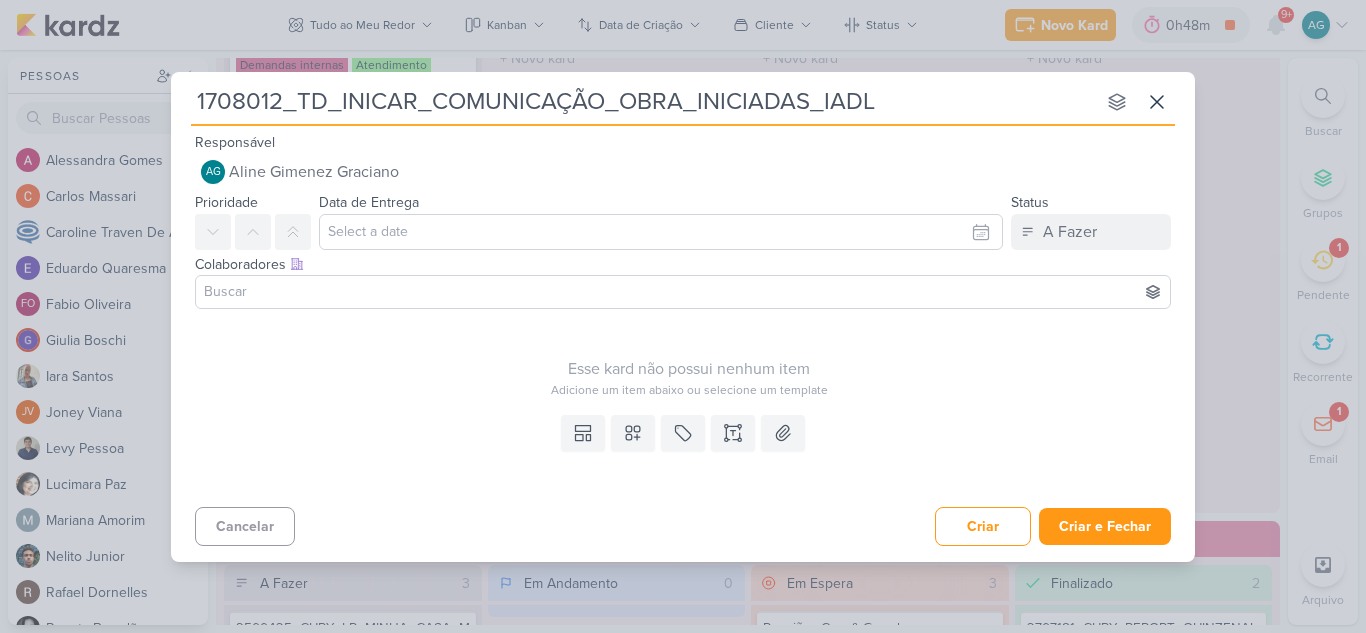 type on "1708012_TD_INICAR_COMUNICAÇÃO_OBRAS_INICIADAS_IADL" 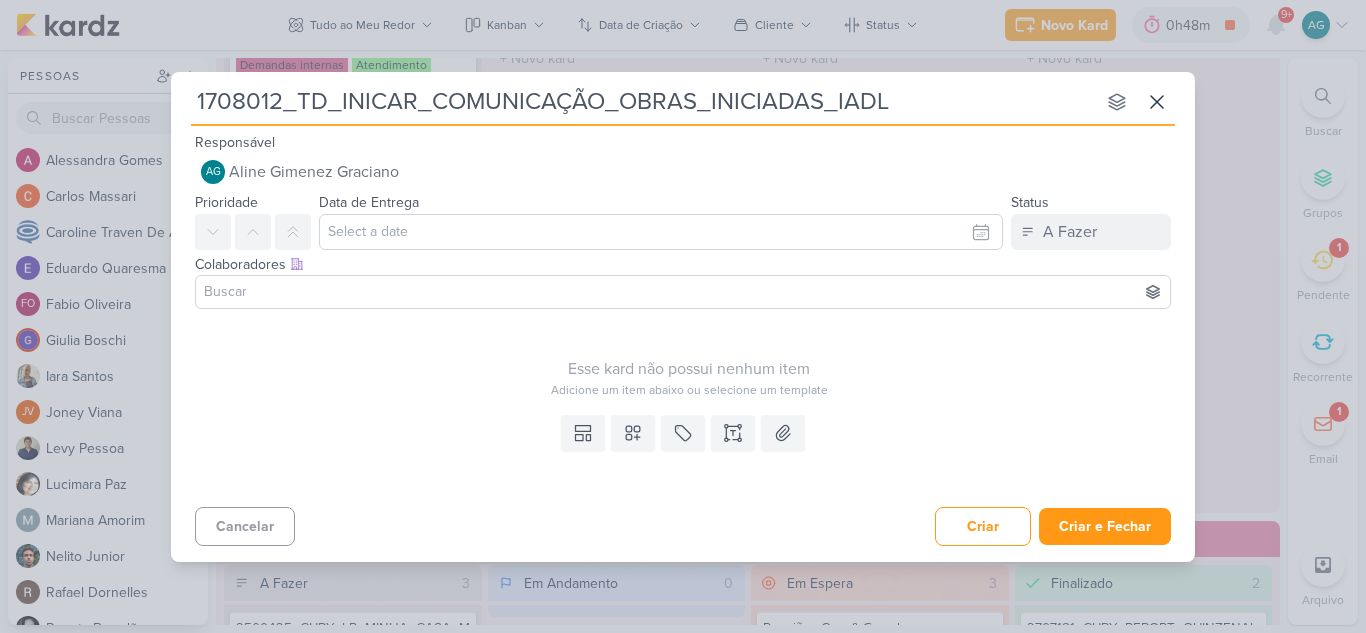 type 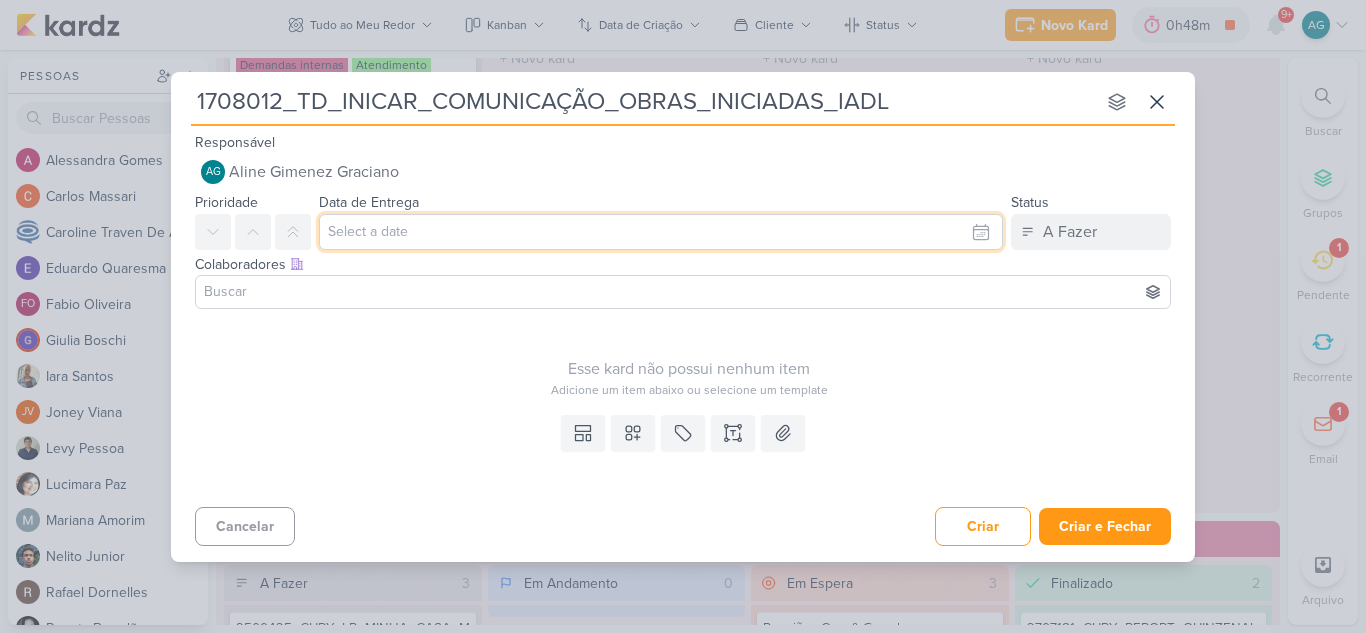 click at bounding box center (661, 232) 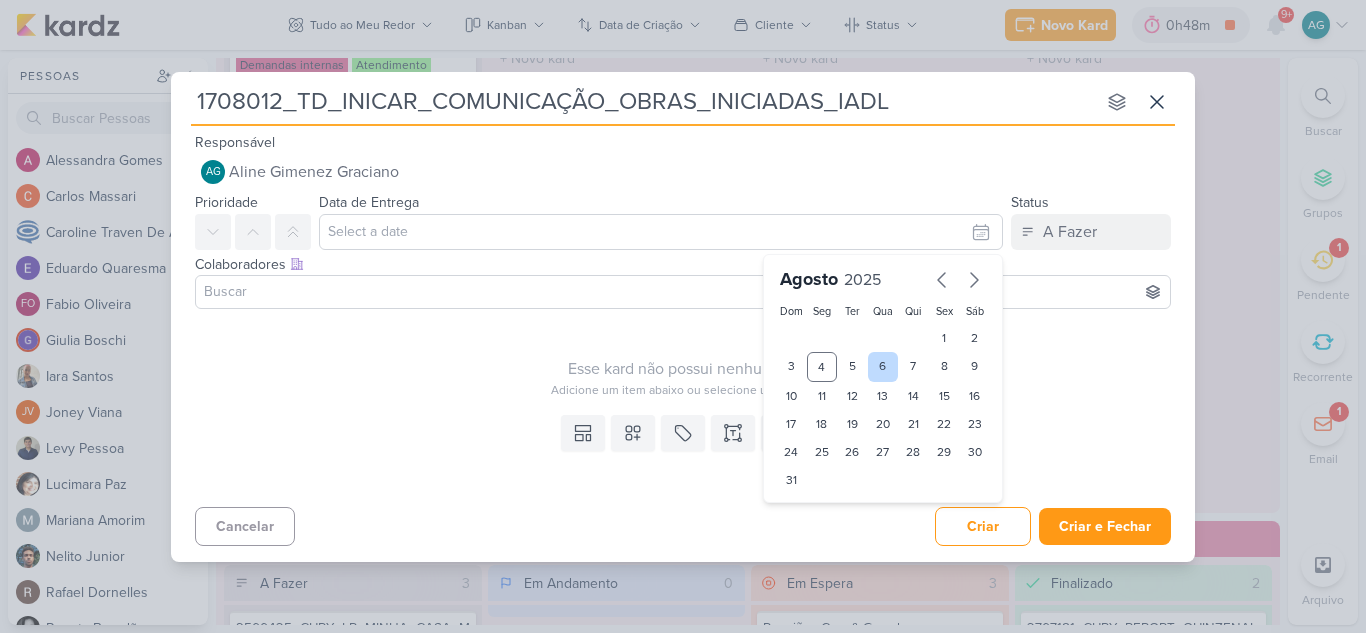 click on "6" at bounding box center (883, 367) 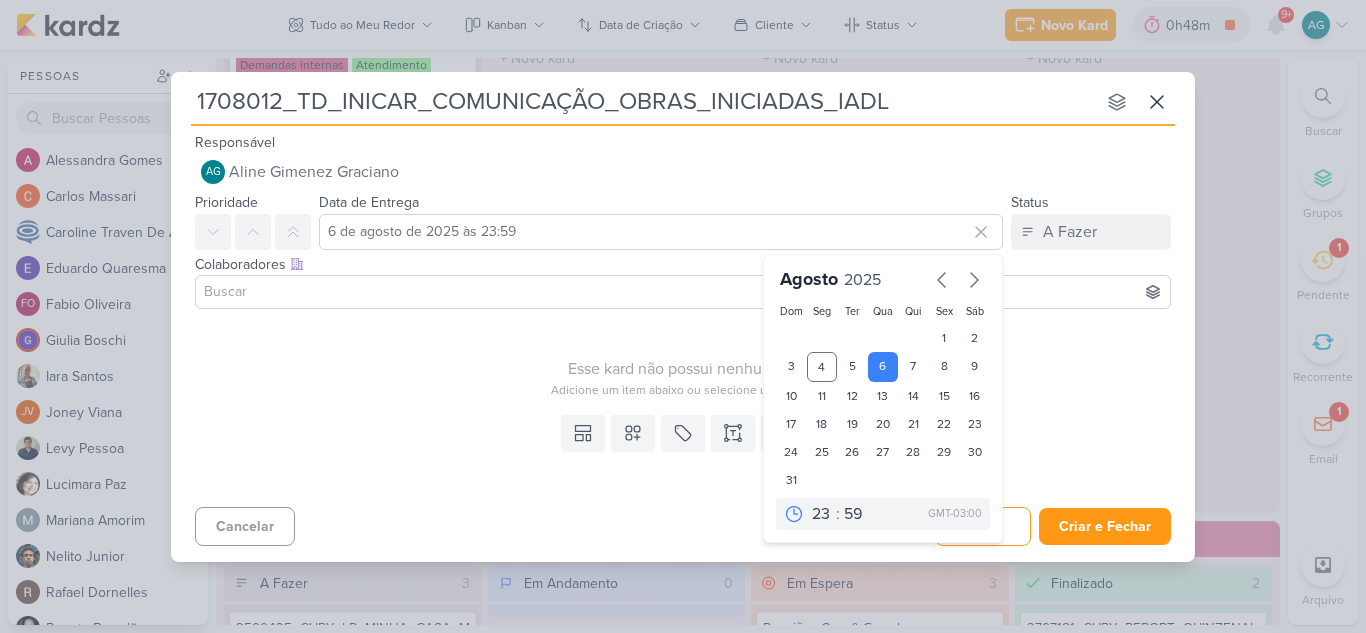 click at bounding box center [683, 292] 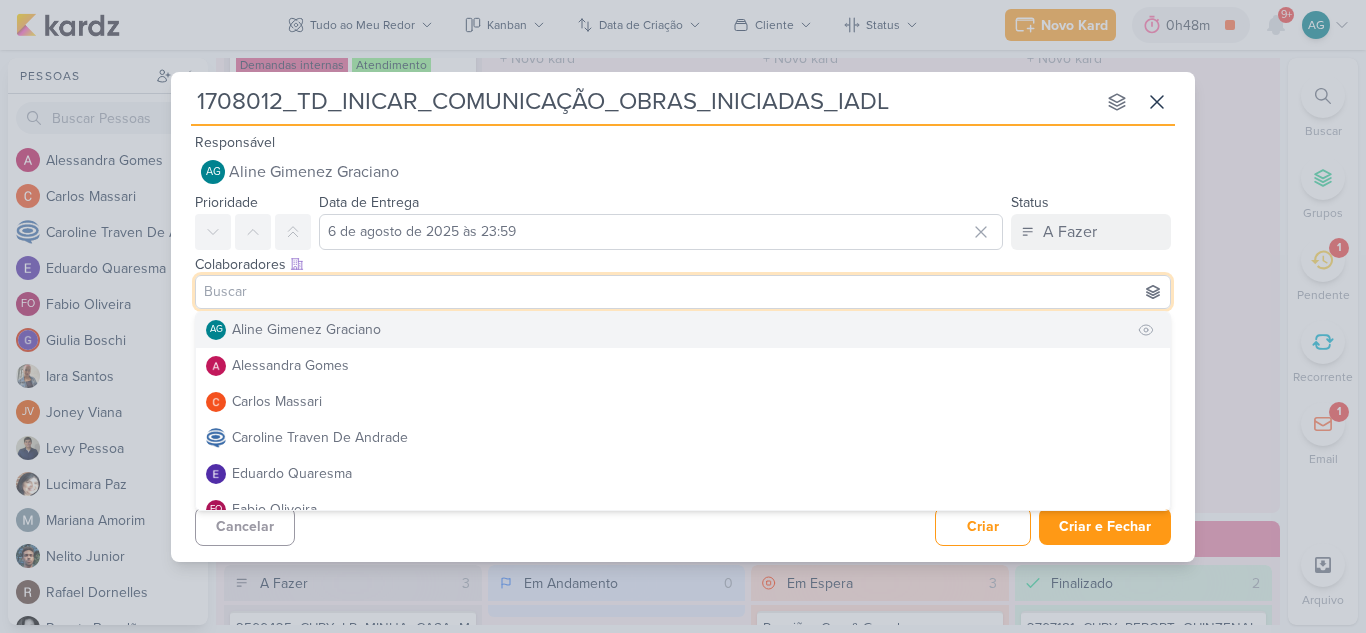 click on "AG
Aline Gimenez Graciano" at bounding box center (683, 330) 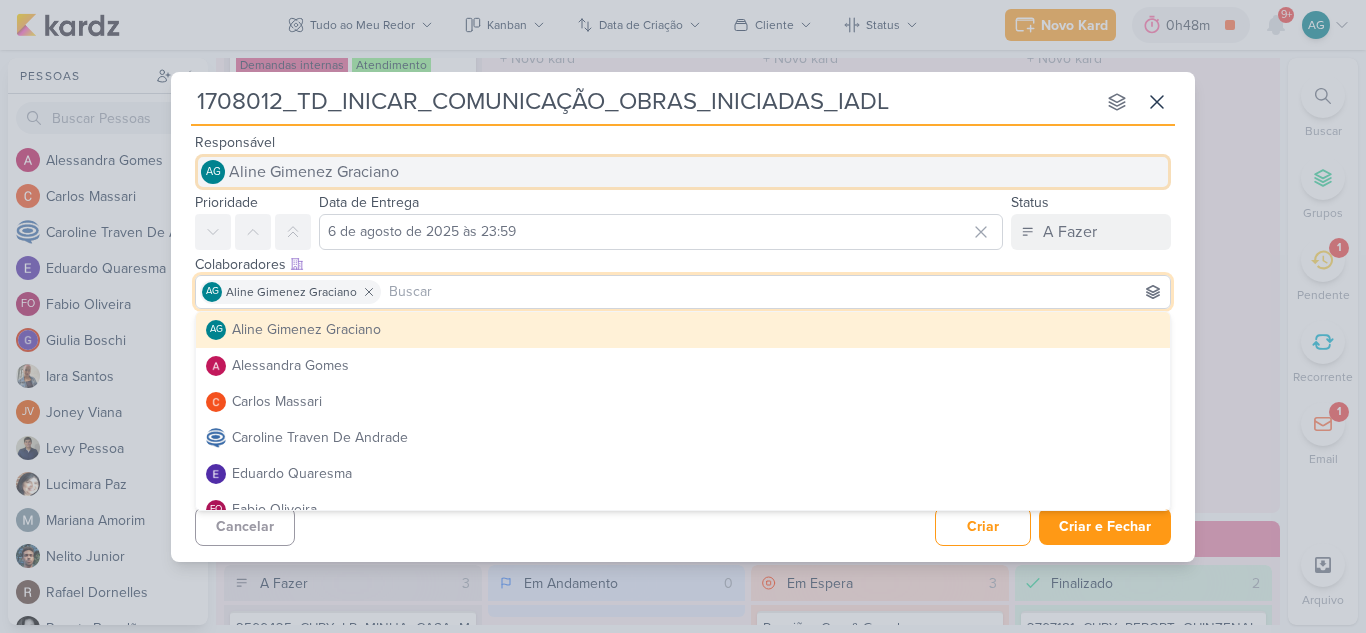 click on "Aline Gimenez Graciano" at bounding box center (314, 172) 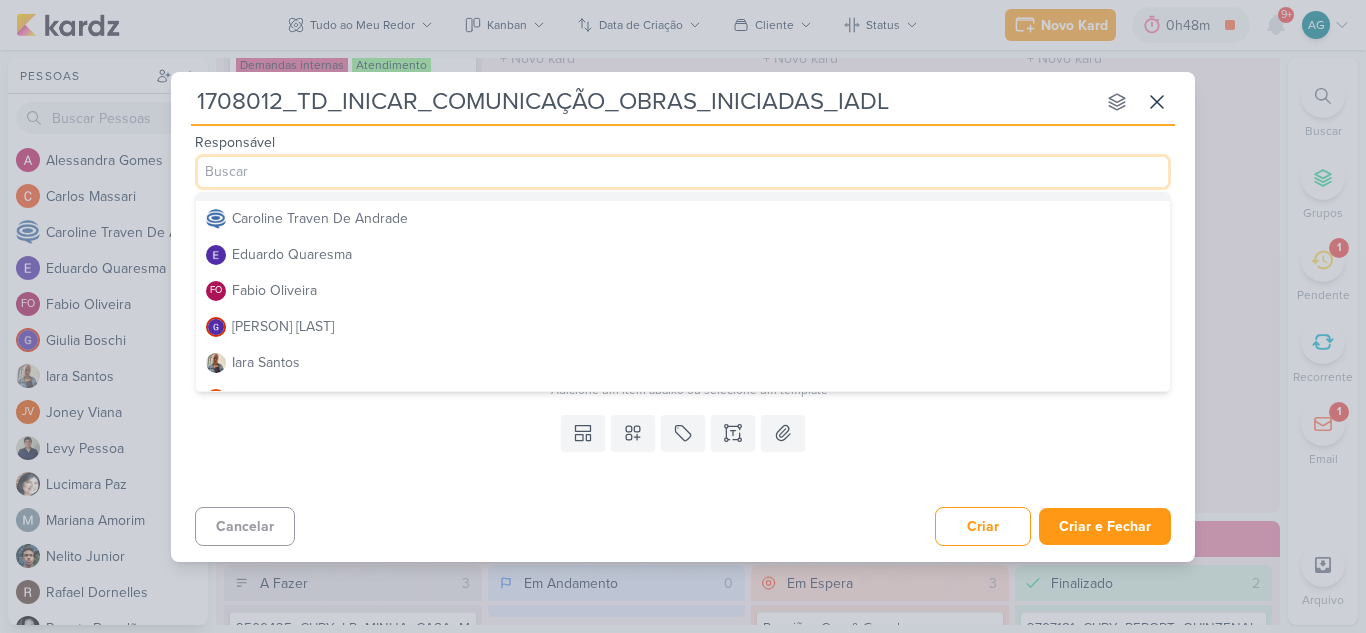 scroll, scrollTop: 200, scrollLeft: 0, axis: vertical 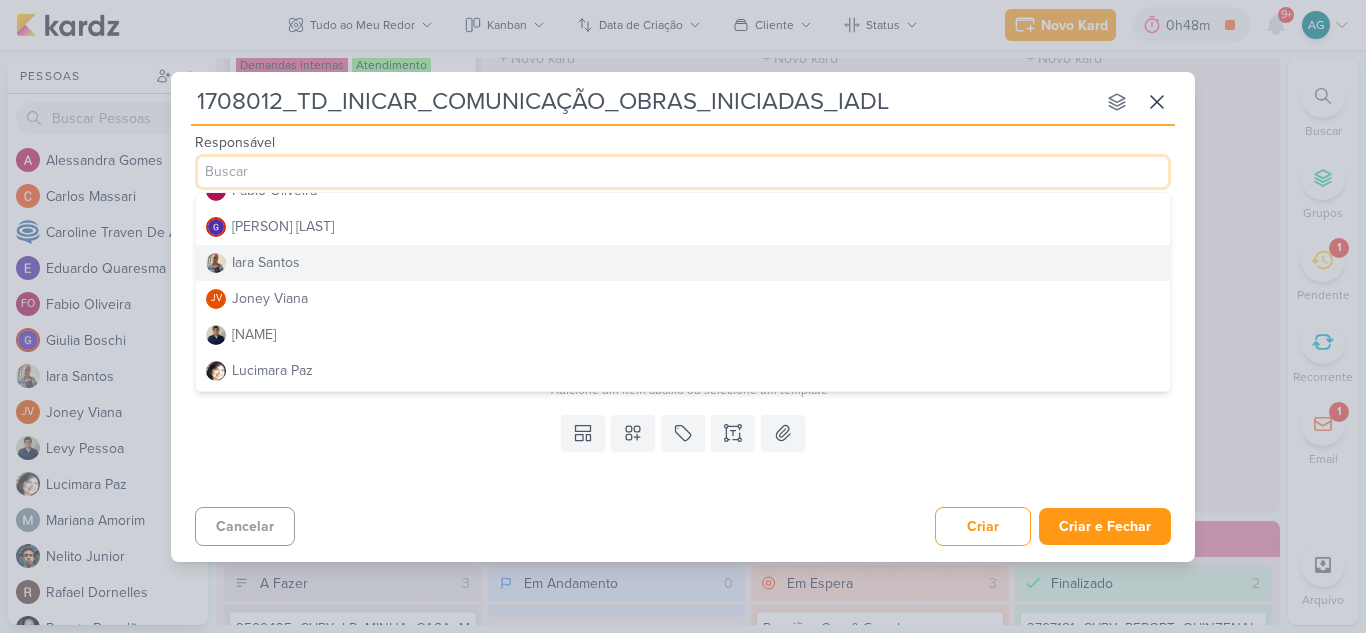 click on "Iara Santos" at bounding box center [266, 262] 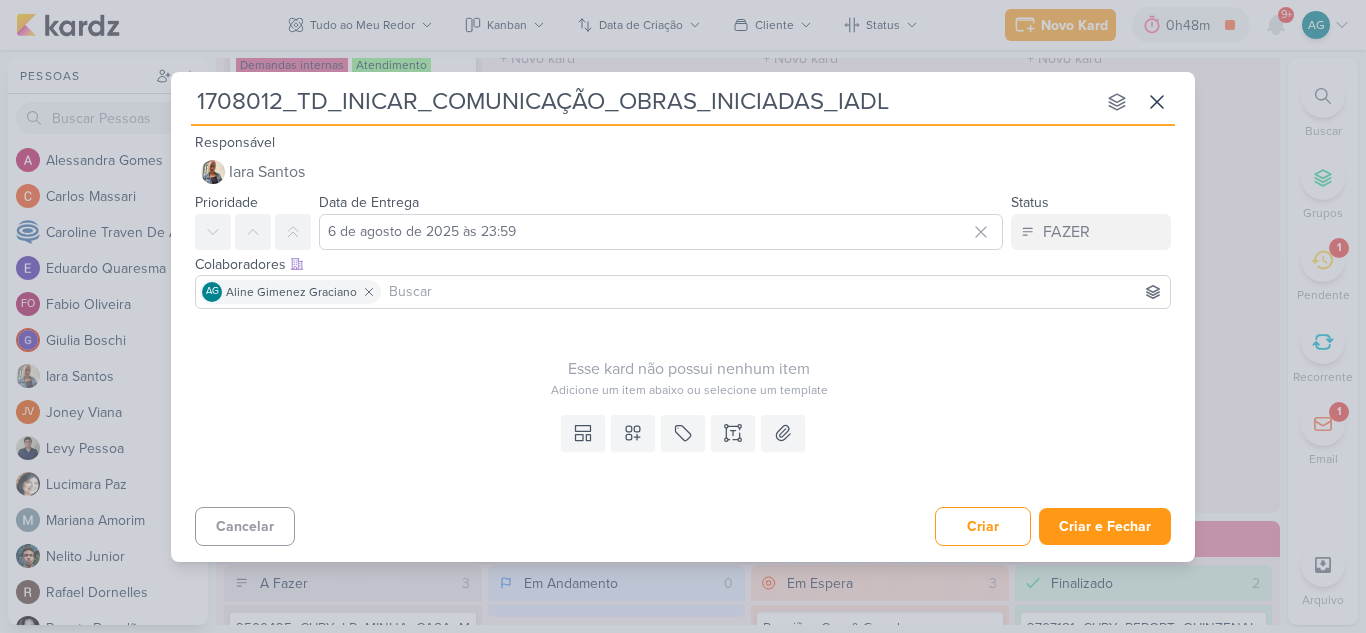 click at bounding box center (775, 292) 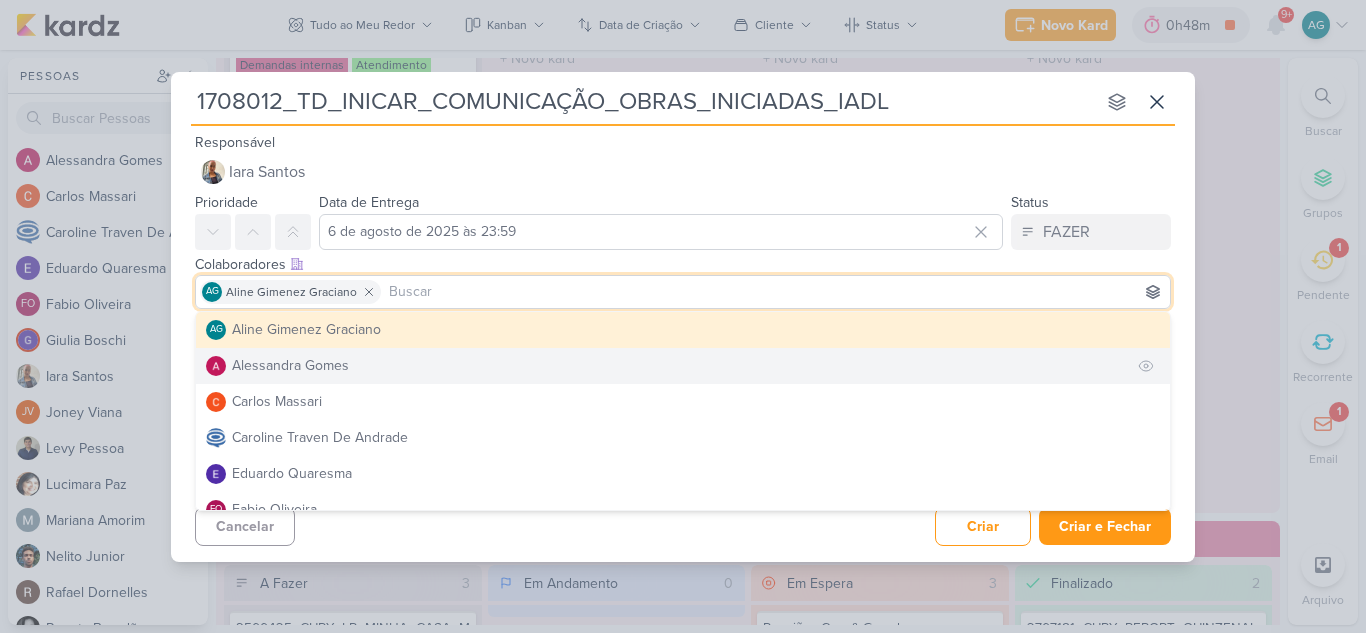 click on "Alessandra Gomes" at bounding box center [683, 366] 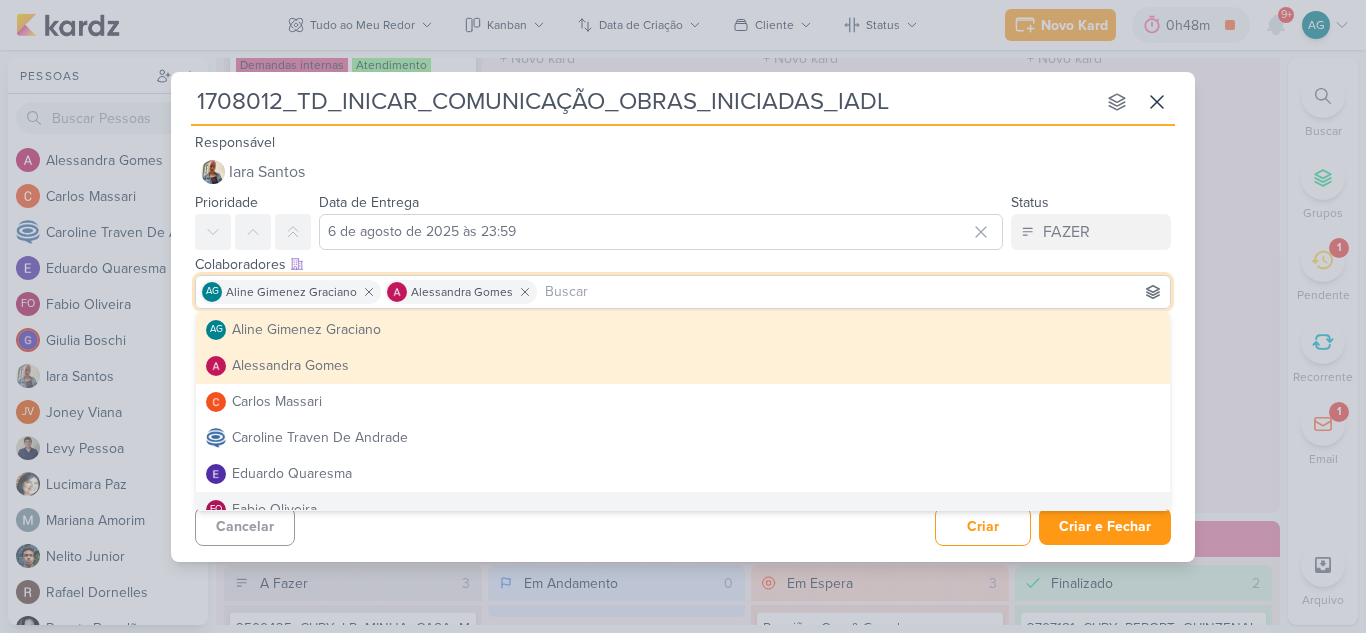 click on "Cancelar
Criar
Criar e Fechar
Ctrl + Enter" at bounding box center [683, 524] 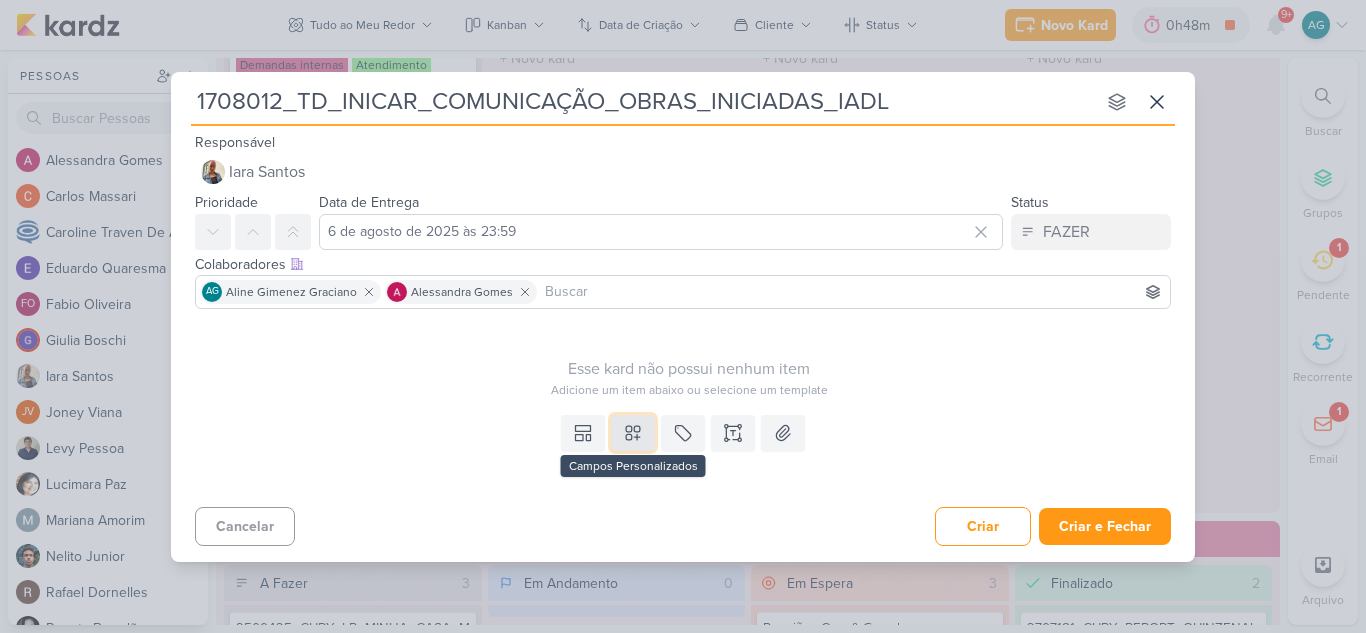click 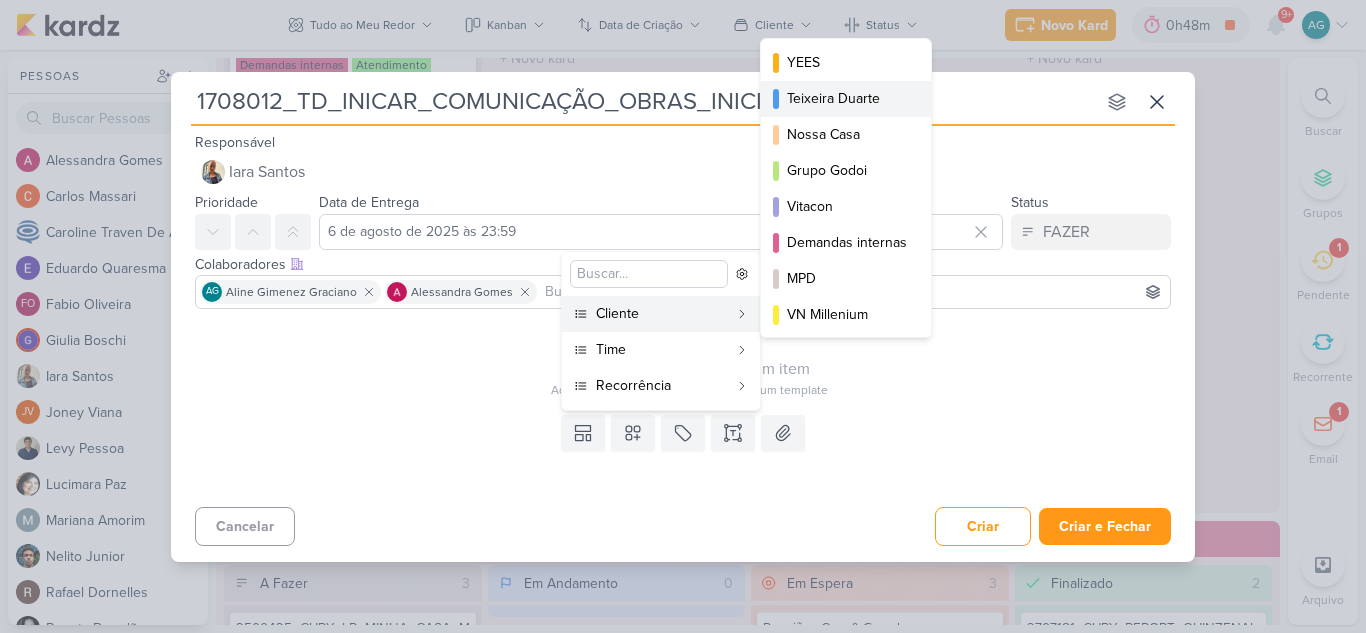 click on "Teixeira Duarte" at bounding box center (847, 98) 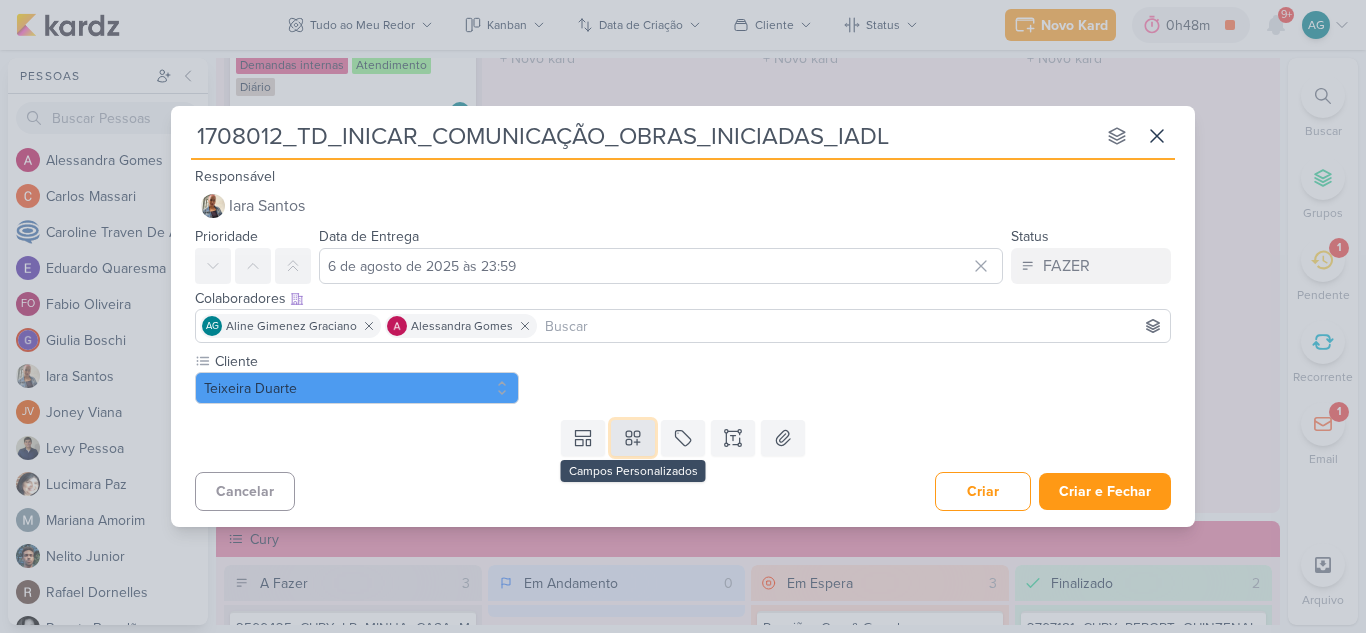 click 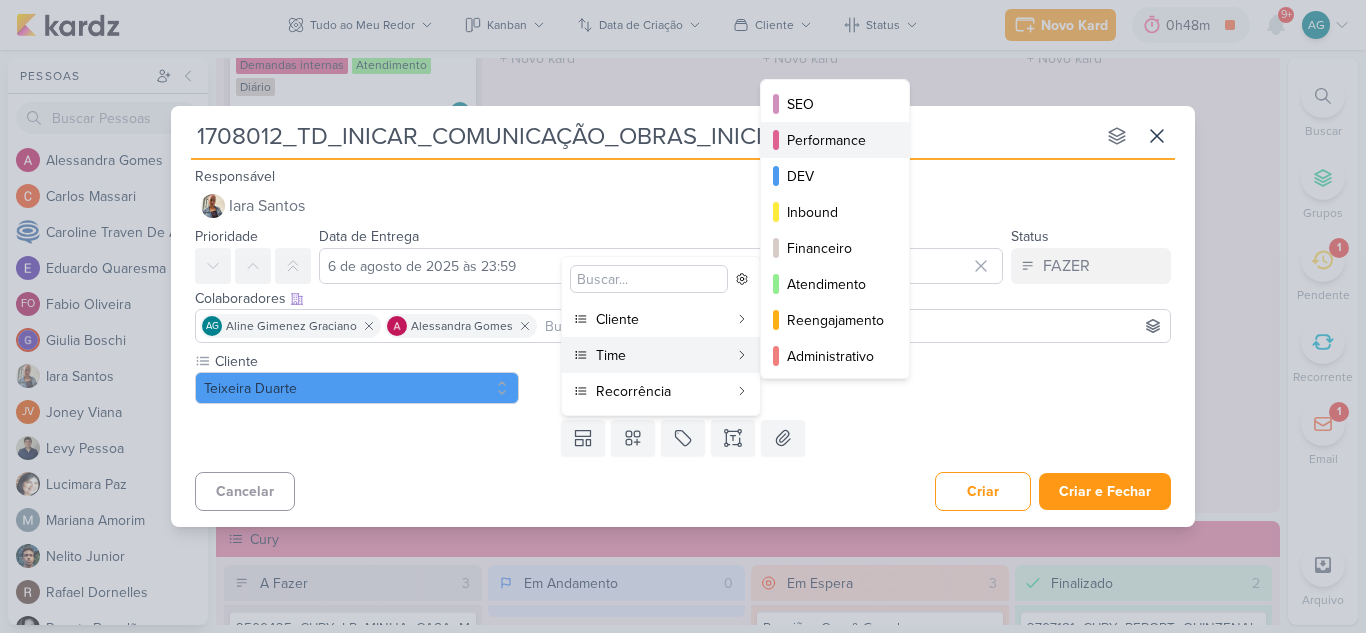 click on "Performance" at bounding box center [836, 140] 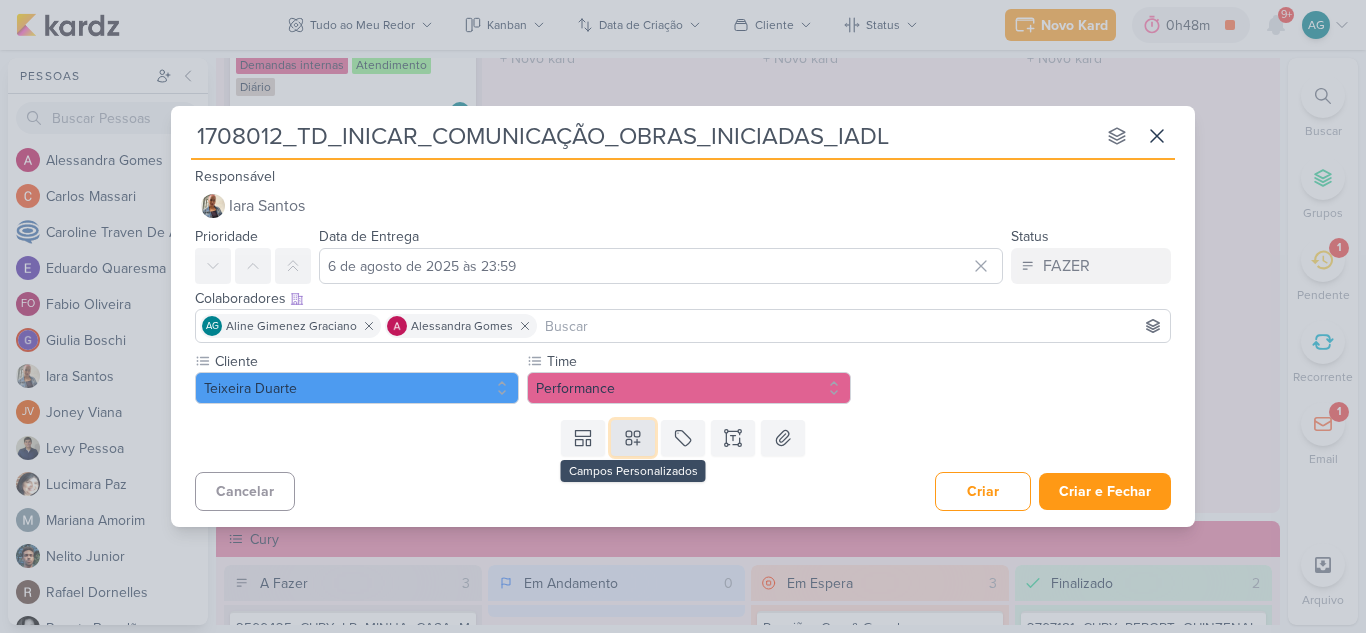 click 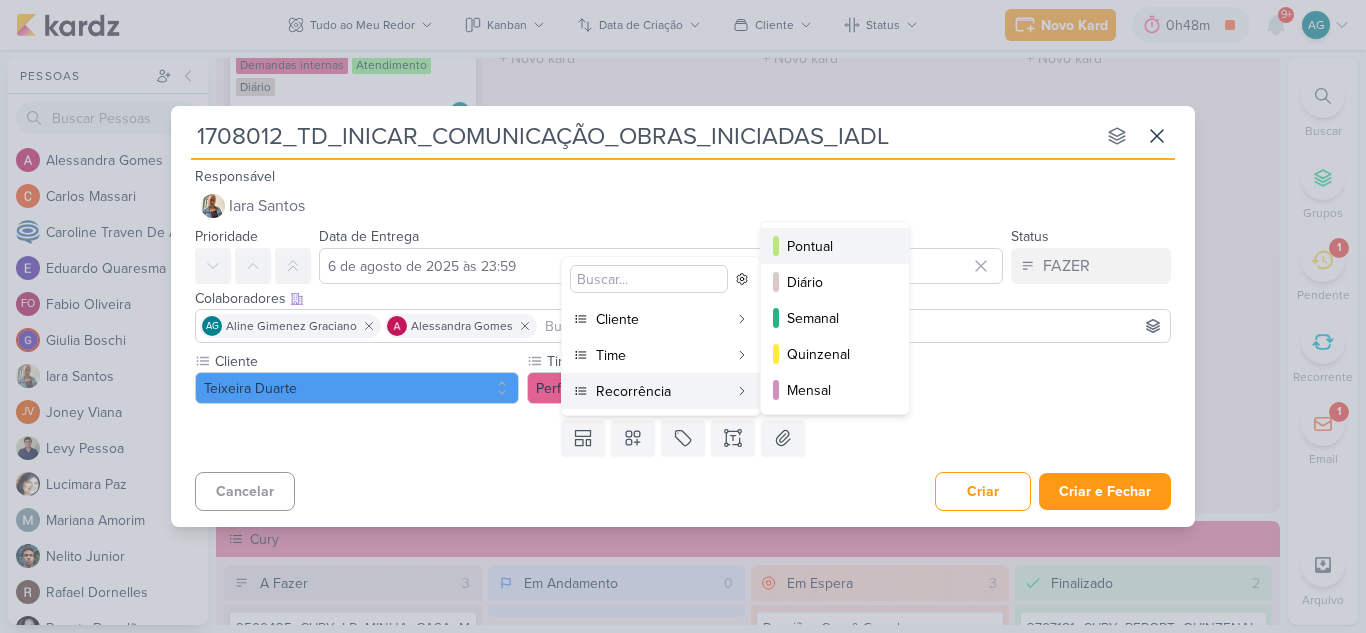 click on "Pontual" at bounding box center [836, 246] 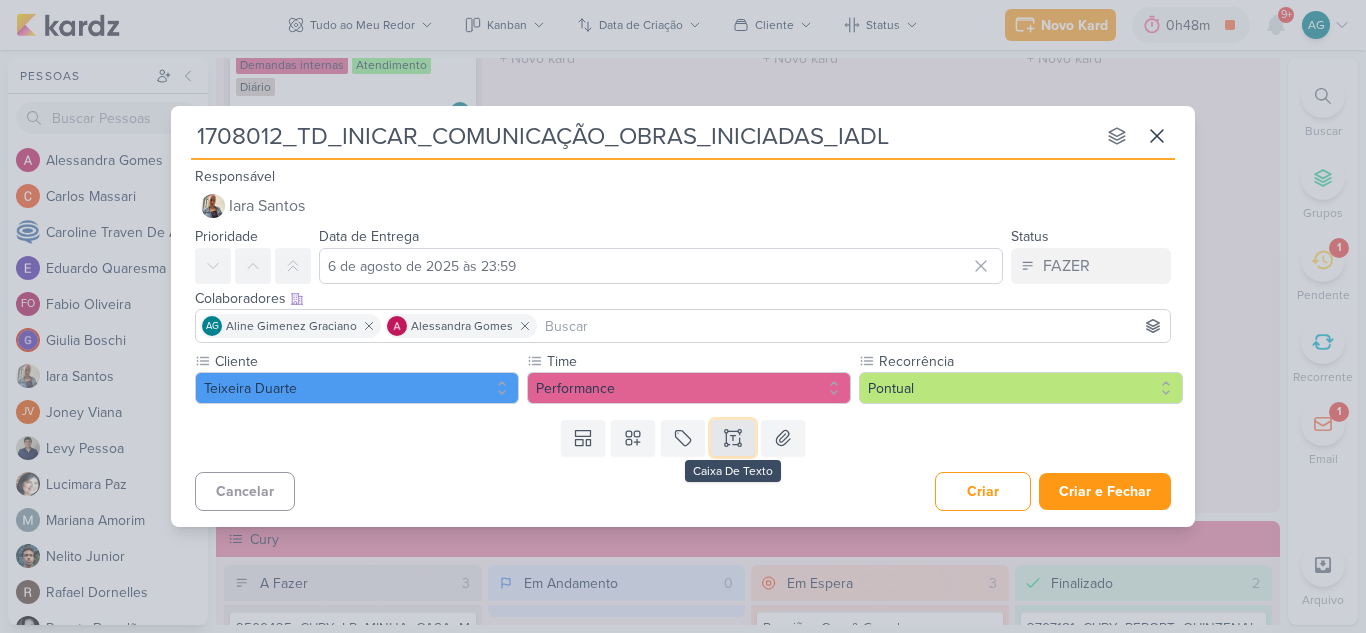 click 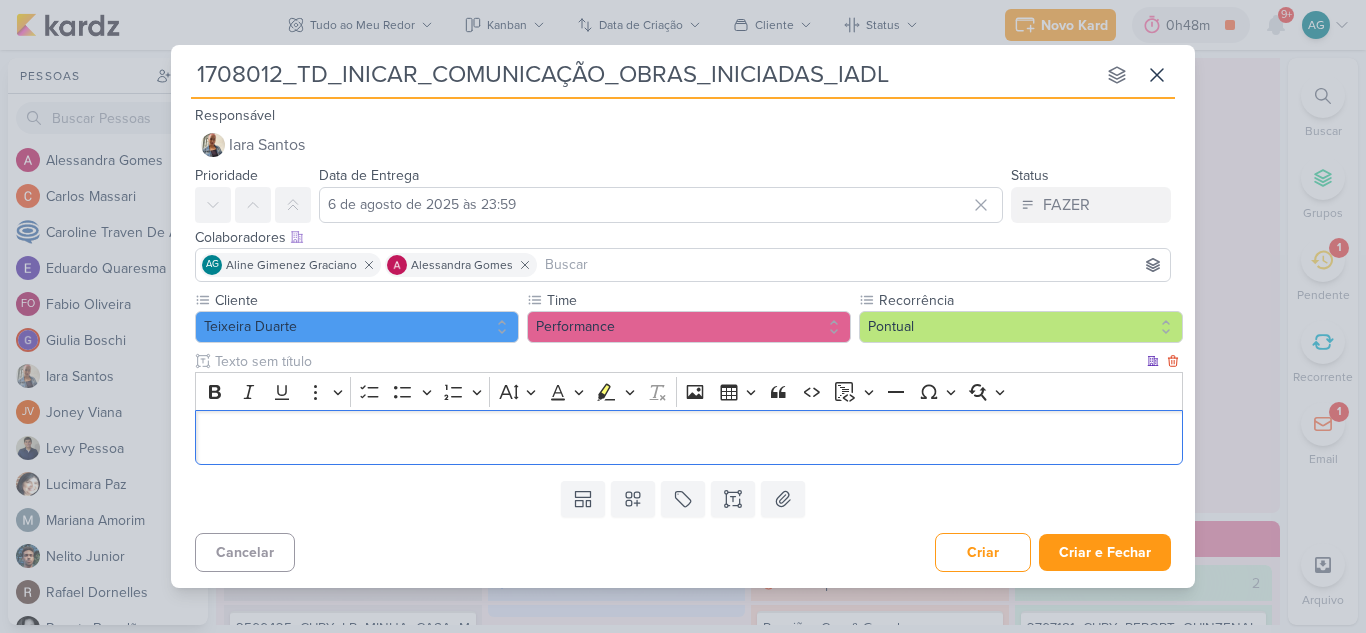 click at bounding box center [689, 438] 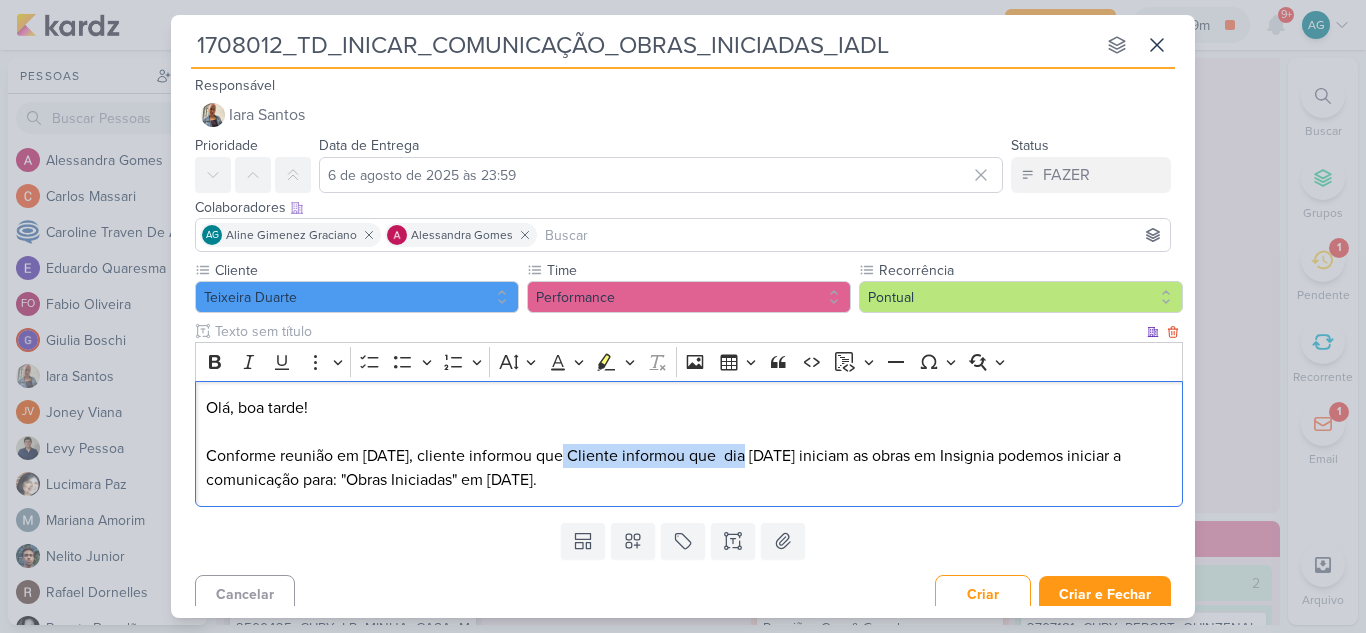drag, startPoint x: 559, startPoint y: 450, endPoint x: 744, endPoint y: 446, distance: 185.04324 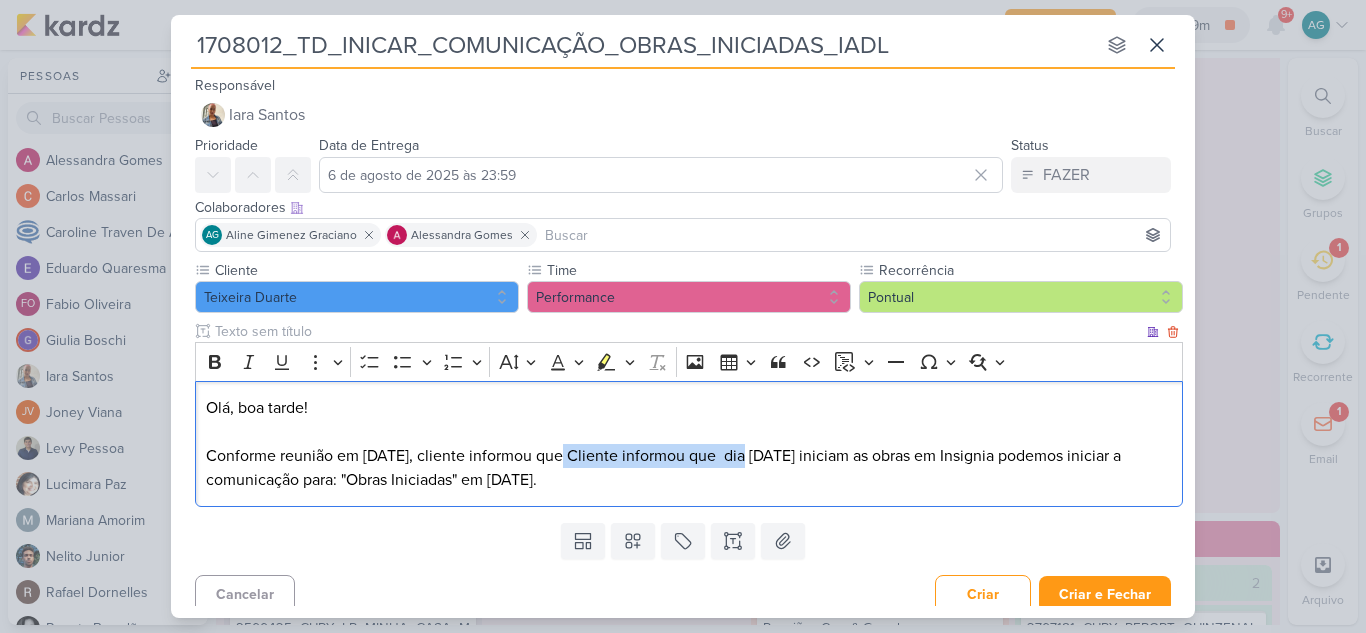 click on "Olá, boa tarde! Conforme reunião em [DATE], cliente informou que Cliente informou que  dia [DATE] iniciam as obras em Insignia podemos iniciar a comunicação para: "Obras Iniciadas" em [DATE]." at bounding box center [689, 444] 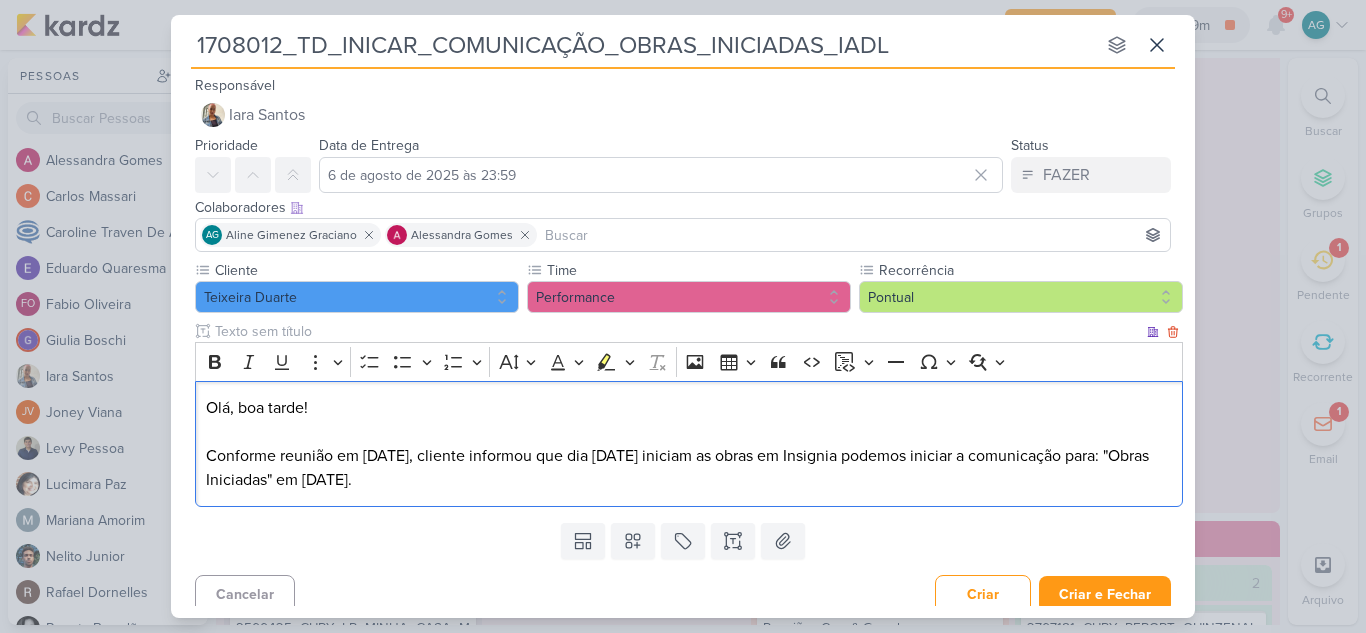 click on "Olá, boa tarde! Conforme reunião em [DATE], cliente informou que dia [DATE] iniciam as obras em Insignia podemos iniciar a comunicação para: "Obras Iniciadas" em [DATE]." at bounding box center [689, 444] 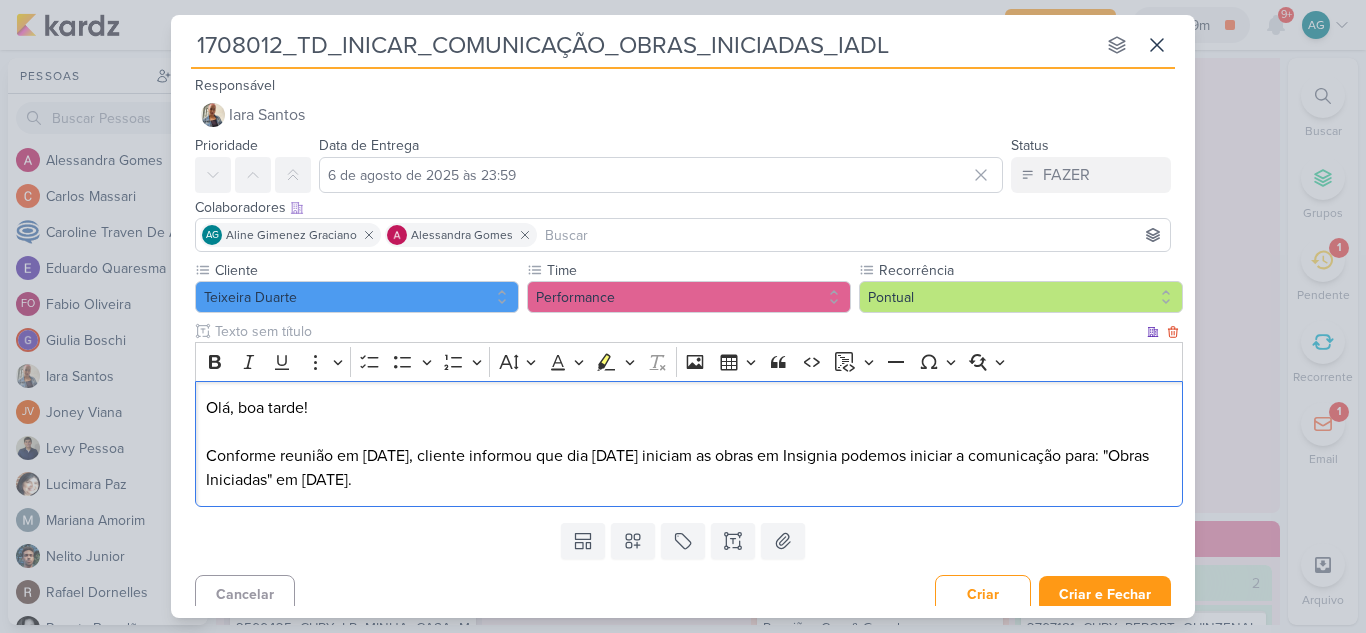 click on "Olá, boa tarde! Conforme reunião em [DATE], cliente informou que dia [DATE] iniciam as obras em Insignia podemos iniciar a comunicação para: "Obras Iniciadas" em [DATE]." at bounding box center (689, 444) 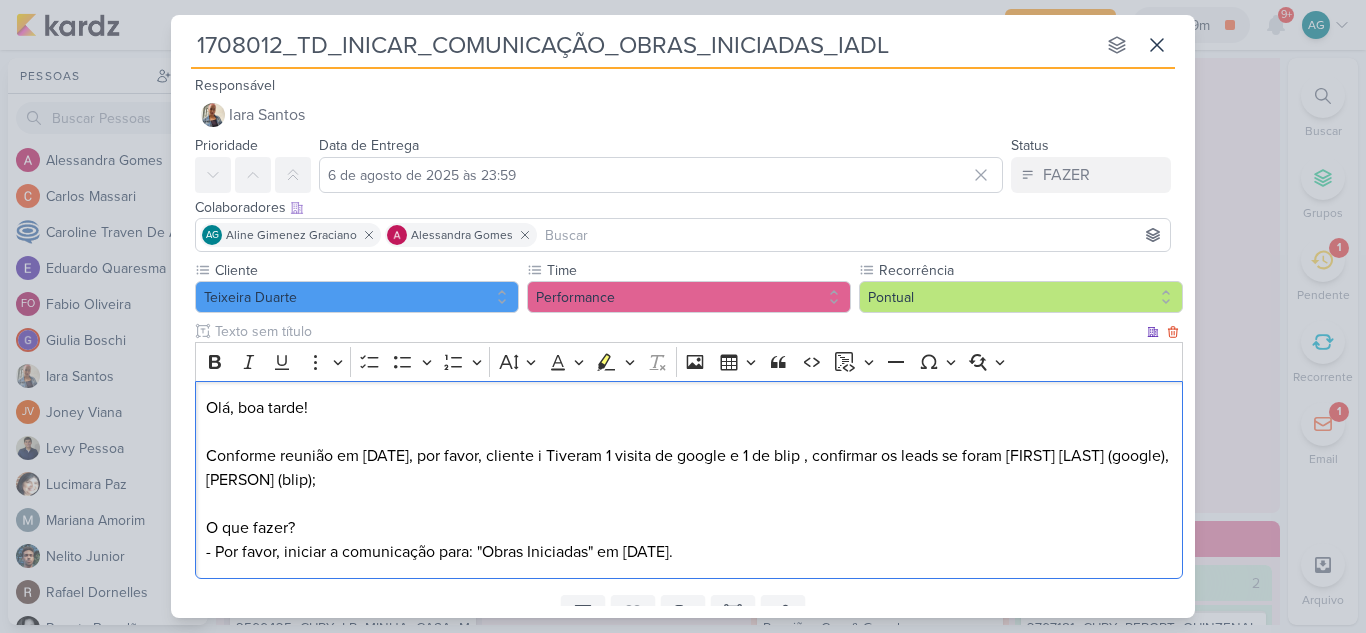 click on "Olá, boa tarde! Conforme reunião em [DATE], cliente informou que dia [DATE] iniciam as obras em Insignia Alto da Lapa. O que fazer? - Por favor, iniciar a comunicação para: "Obras Iniciadas" em [DATE]." at bounding box center [689, 480] 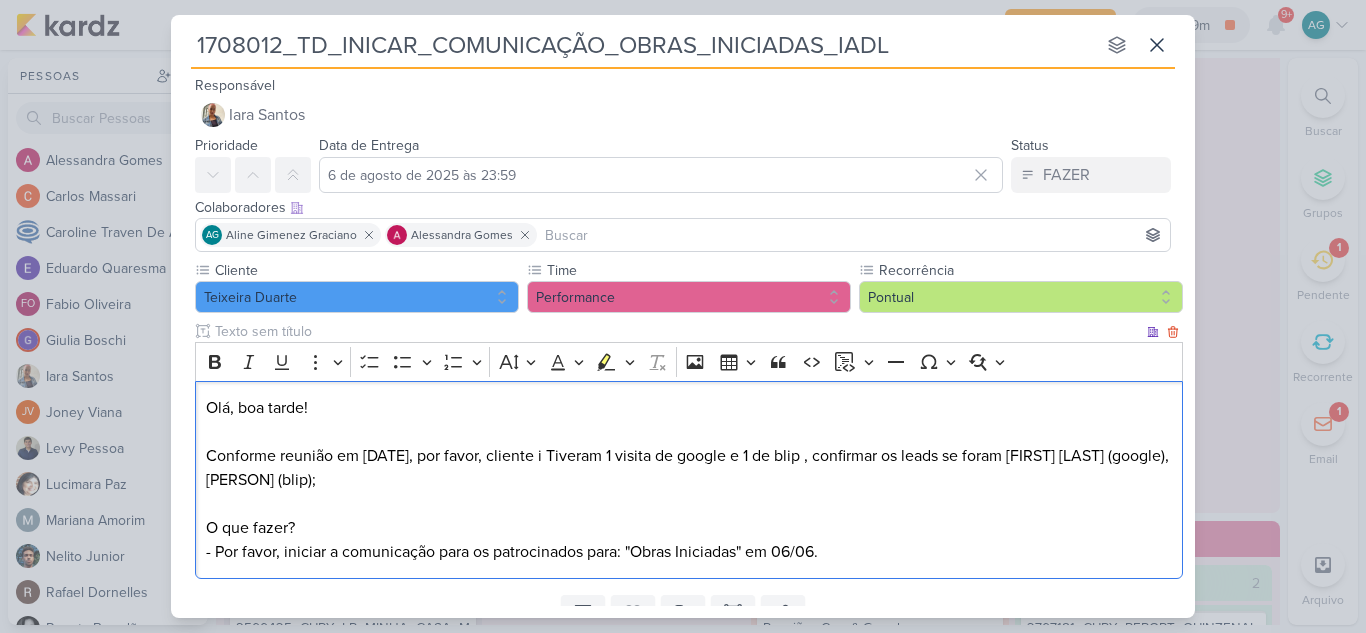 click on "Olá, boa tarde! Conforme reunião em [DATE], cliente informou que dia [DATE] iniciam as obras em Insignia Alto da [LOCATION]. O que fazer? - Por favor, iniciar a comunicação para os patrocinados para: "Obras Iniciadas" em [DATE]." at bounding box center [689, 480] 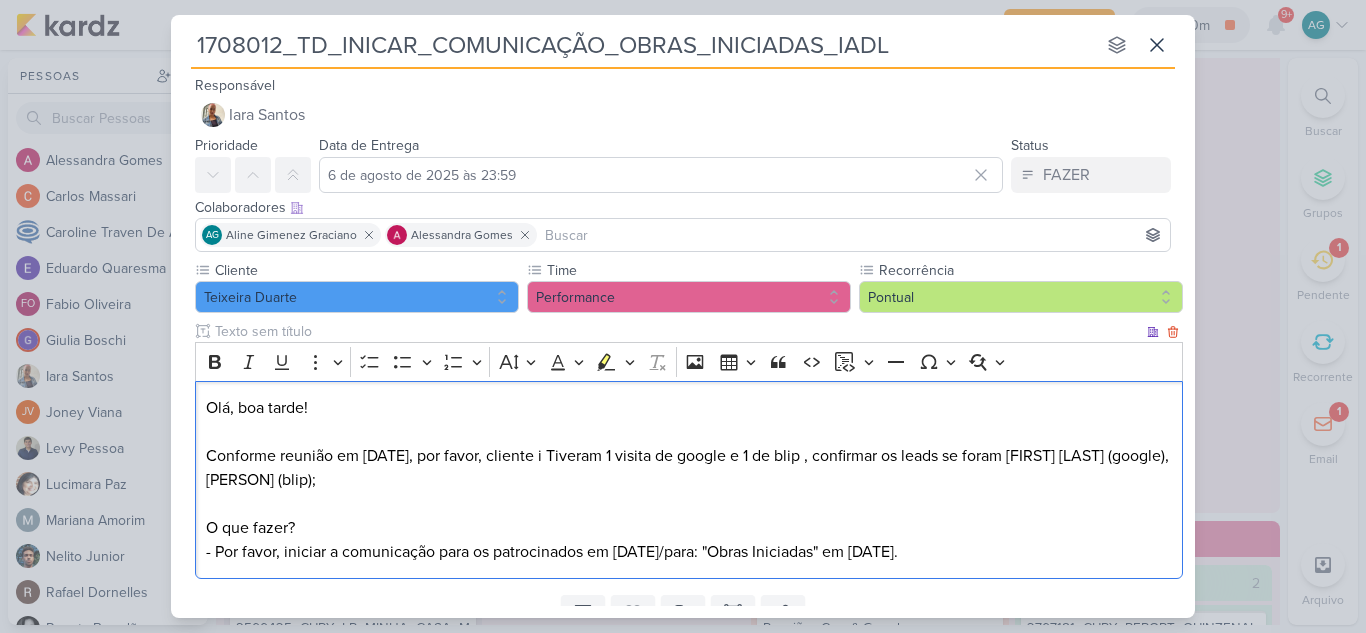 click on "Olá, boa tarde! Conforme reunião em [DATE], cliente informou que dia [DATE] iniciam as obras em Insignia Alto da [LOCATION]. O que fazer? - Por favor, iniciar a comunicação para os patrocinados em [DATE] para: "Obras Iniciadas" em [DATE]." at bounding box center (689, 480) 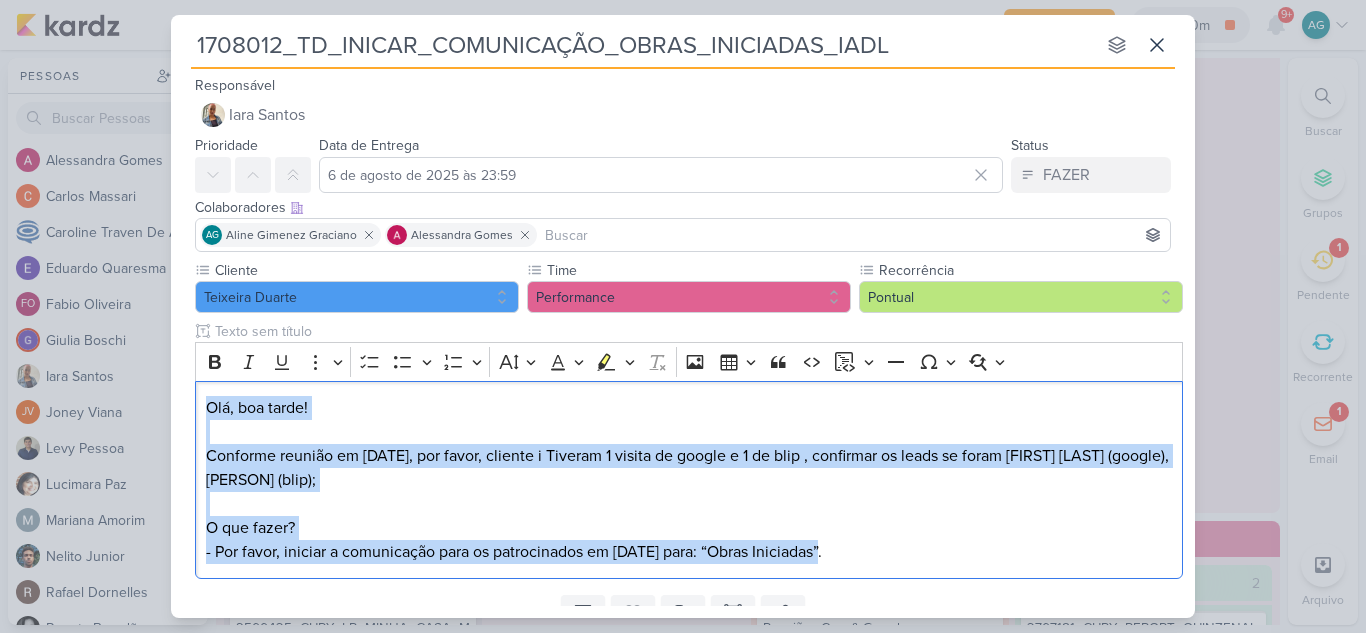 drag, startPoint x: 899, startPoint y: 523, endPoint x: 193, endPoint y: 401, distance: 716.46356 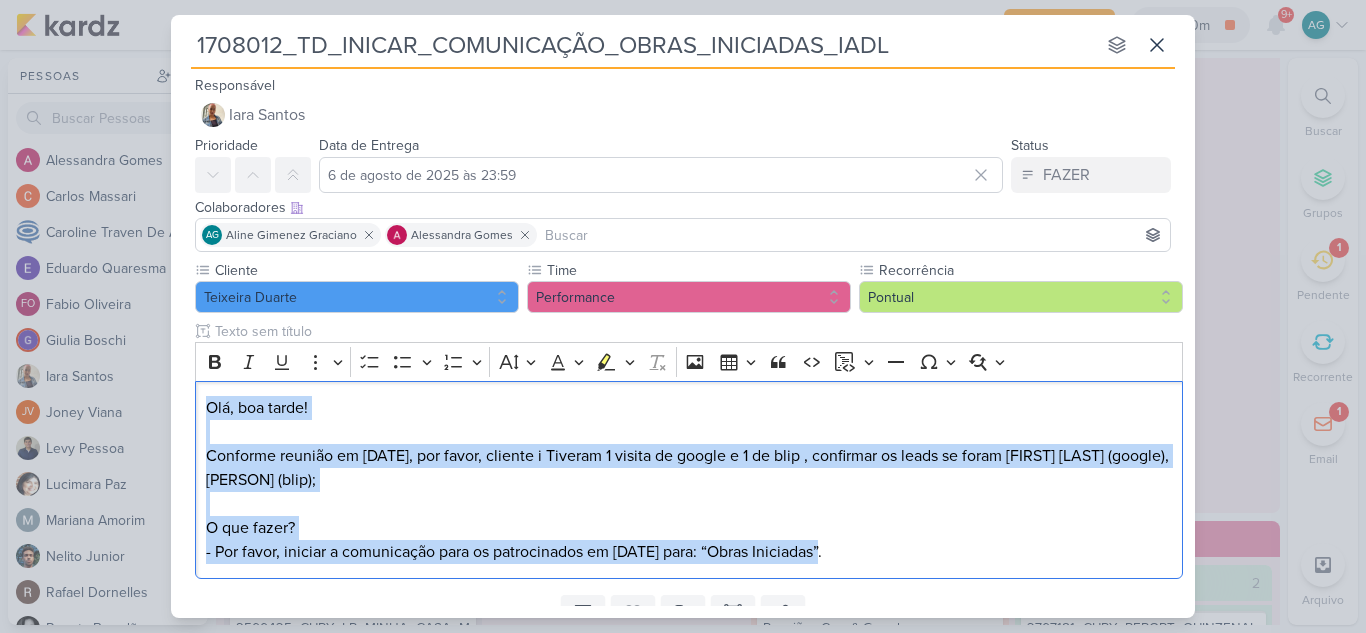 click on "Cliente
Performance
Pontual
4/8
[DATE]
, 9:30" at bounding box center (683, 423) 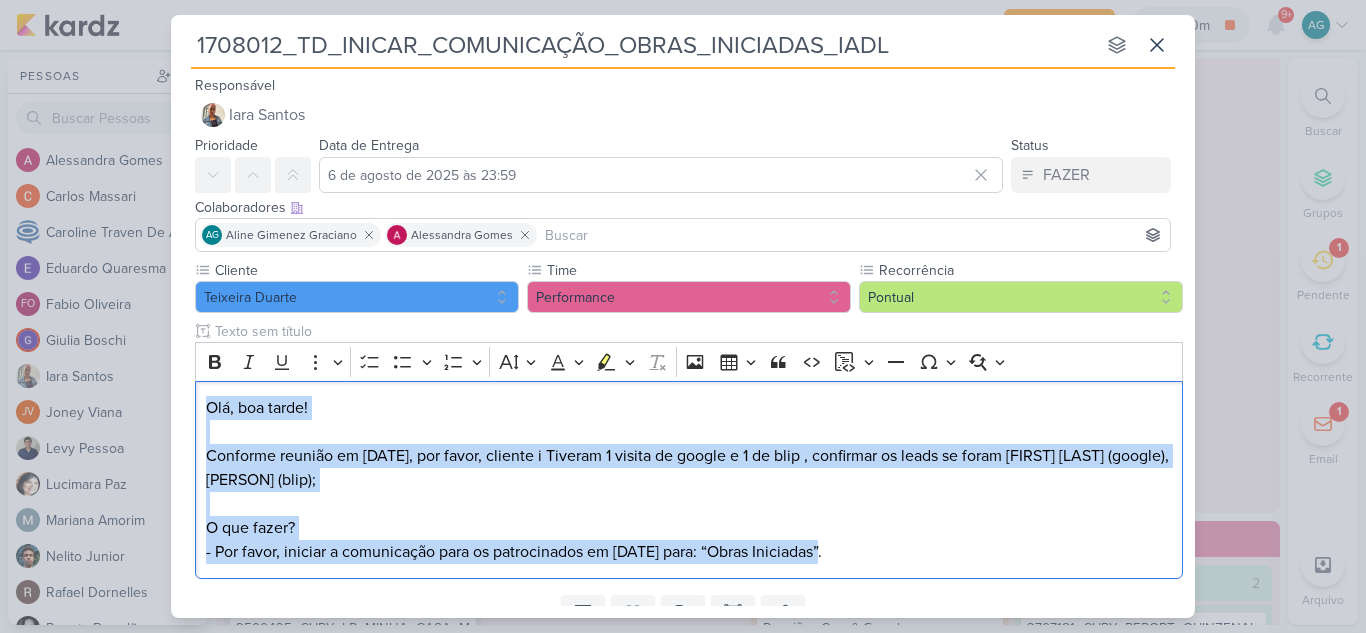 copy on "Olá, boa tarde! Conforme reunião em [DATE], cliente informou que dia [DATE] iniciam as obras em Insignia Alto da Lapa. O que fazer? - Por favor, iniciar a comunicação para os patrocinados em [DATE] para: “Obras Iniciadas”." 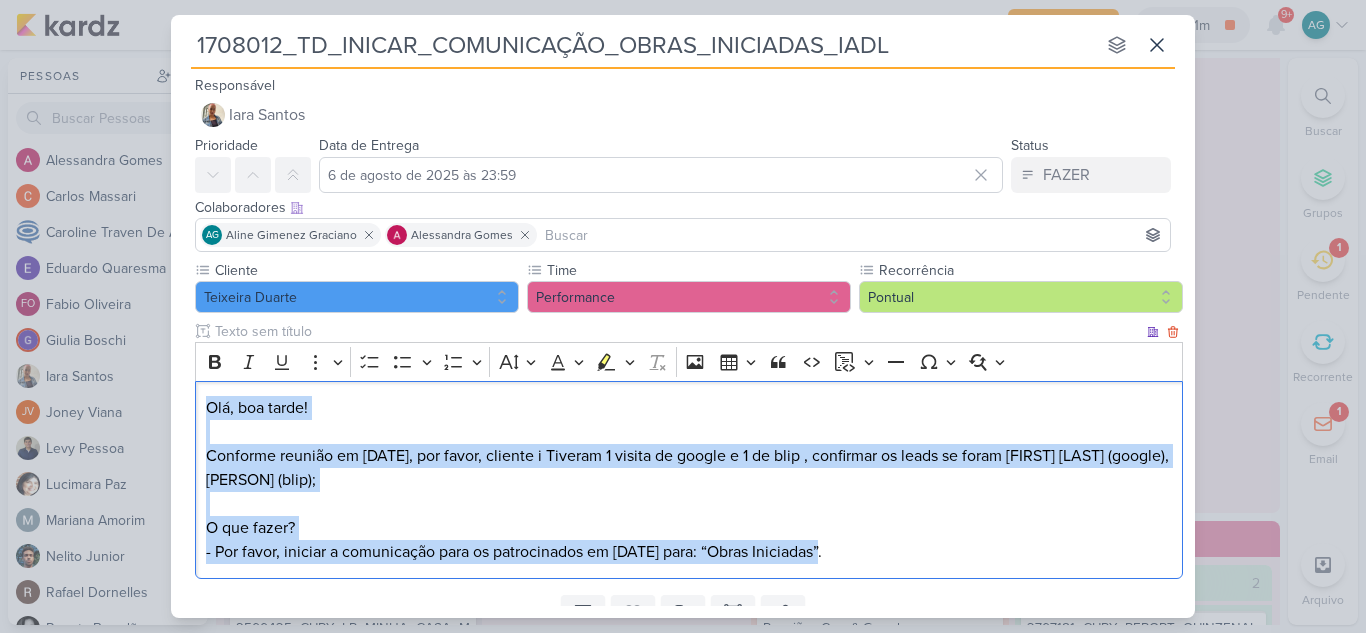 click on "Olá, boa tarde! Conforme reunião em [DATE], cliente informou que dia [DATE] iniciam as obras em Insignia Alto da Lapa. O que fazer? - Por favor, iniciar a comunicação para os patrocinados em [DATE] para: “Obras Iniciadas”." at bounding box center [689, 480] 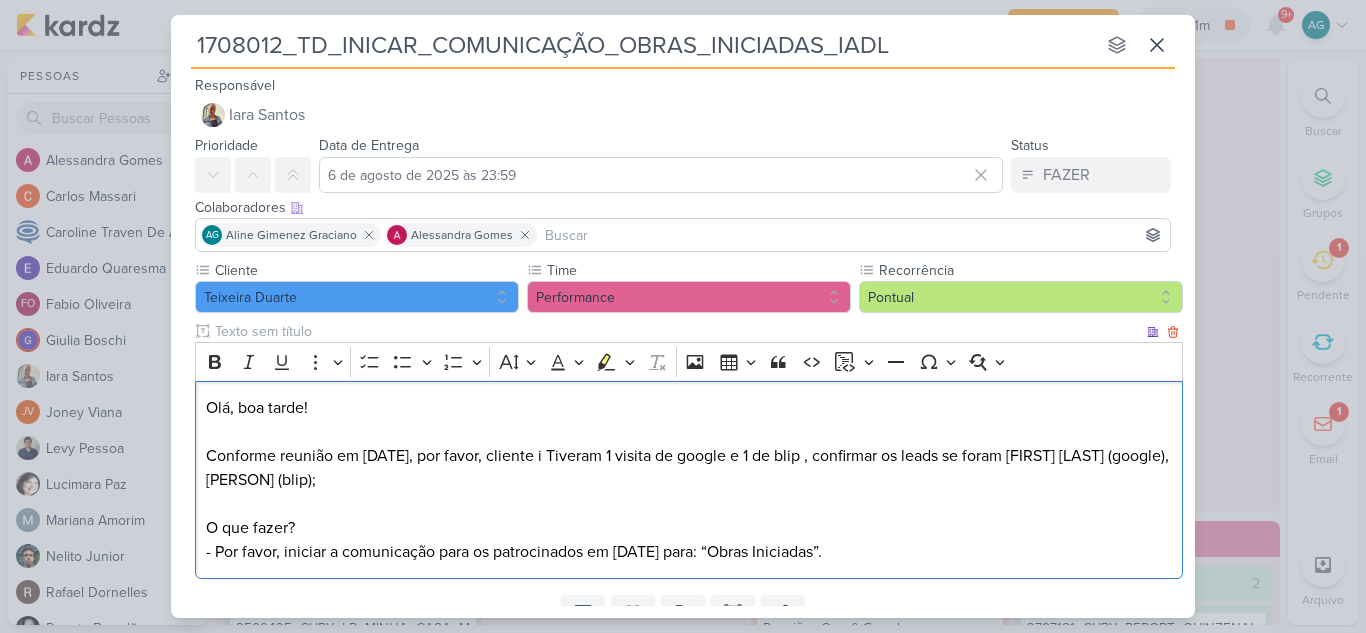 click on "Olá, boa tarde! Conforme reunião em [DATE], cliente informou que dia [DATE] iniciam as obras em Insignia Alto da Lapa. O que fazer? - Por favor, iniciar a comunicação para os patrocinados em [DATE] para: “Obras Iniciadas”." at bounding box center [689, 480] 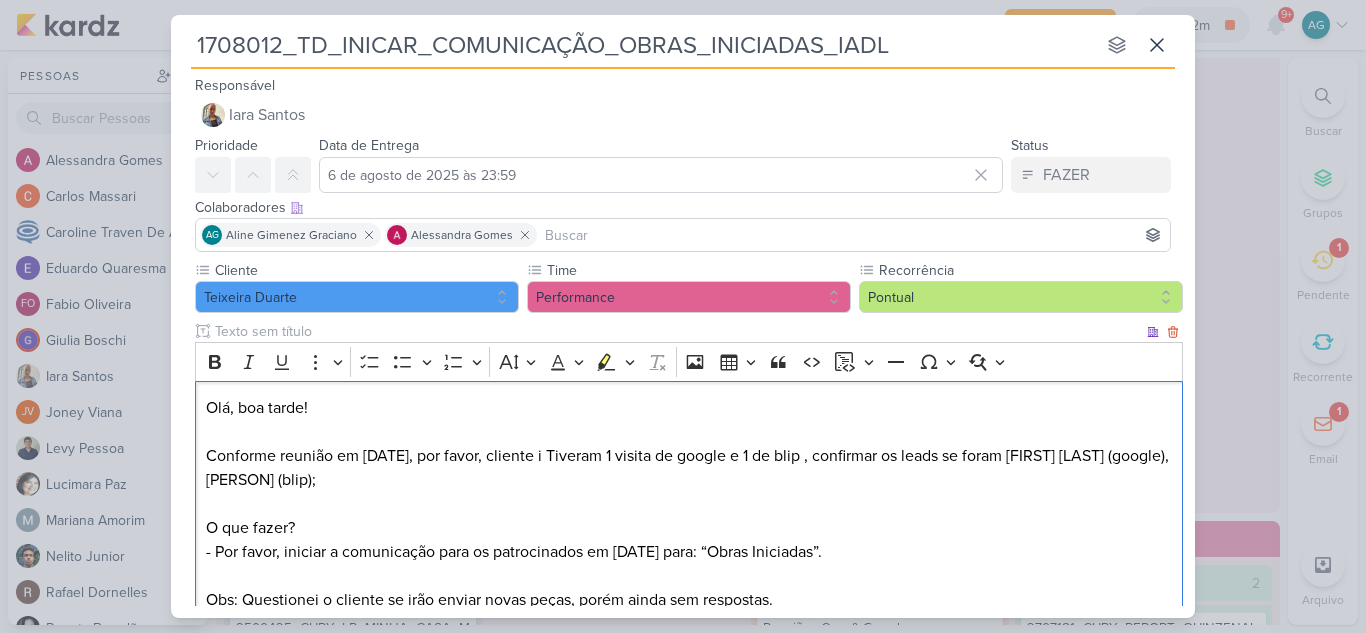 click on "Olá, boa tarde! Conforme reunião em [DATE], cliente informou que dia [DATE] iniciam as obras em Insignia Alto da Lapa. O que fazer? - Por favor, iniciar a comunicação para os patrocinados em [DATE] para: “Obras Iniciadas”. Obs: Questionei o cliente seirão enviar novas peças, porém ainda sem respostas." at bounding box center (689, 504) 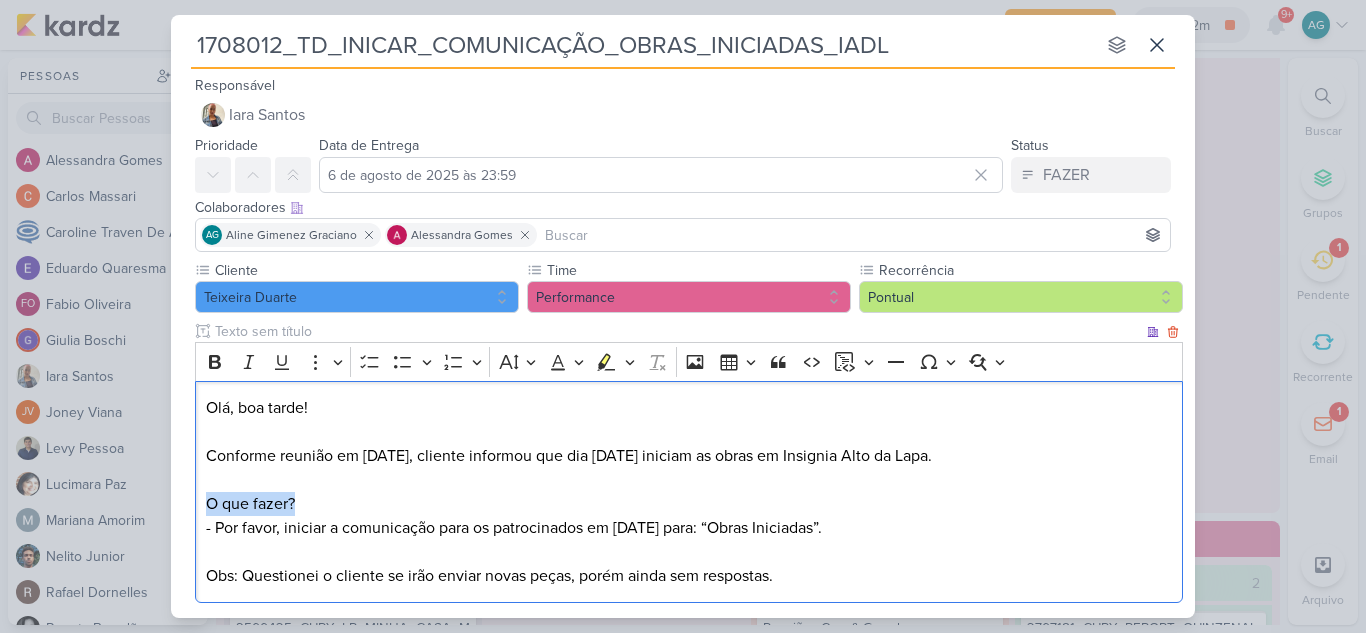 drag, startPoint x: 333, startPoint y: 498, endPoint x: 184, endPoint y: 486, distance: 149.48244 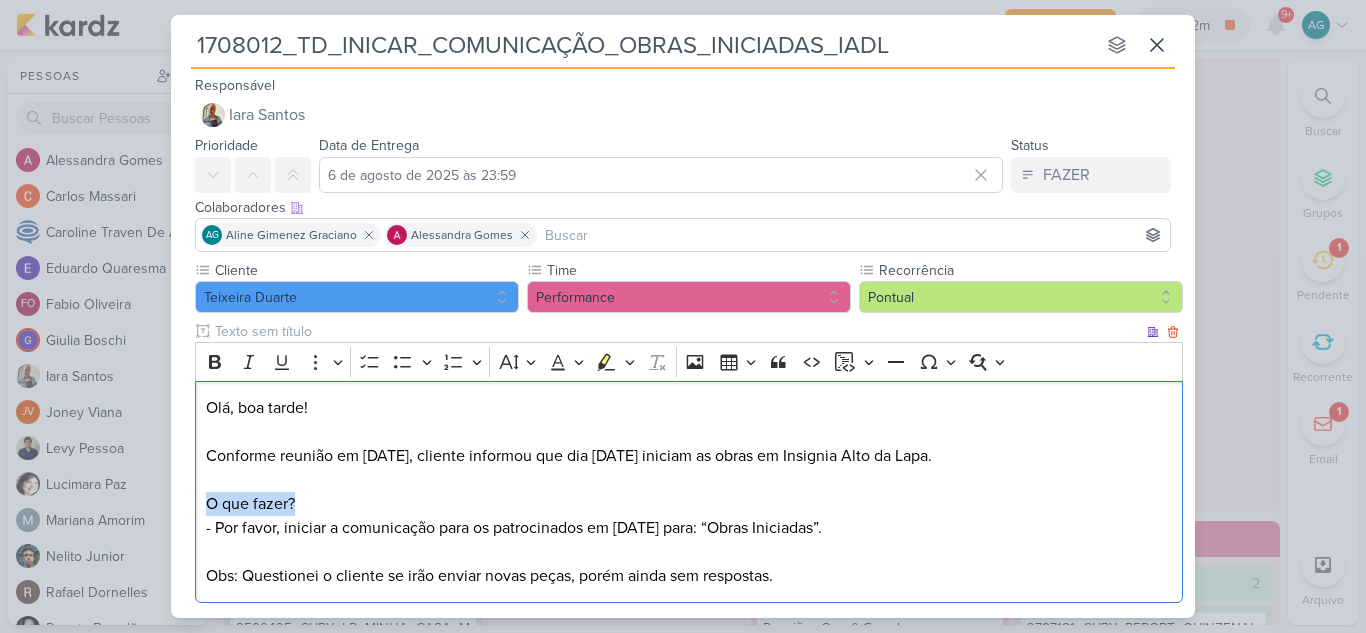 click on "Cliente
Performance
Pontual
4/8
[DATE]
, 9:30" at bounding box center [683, 435] 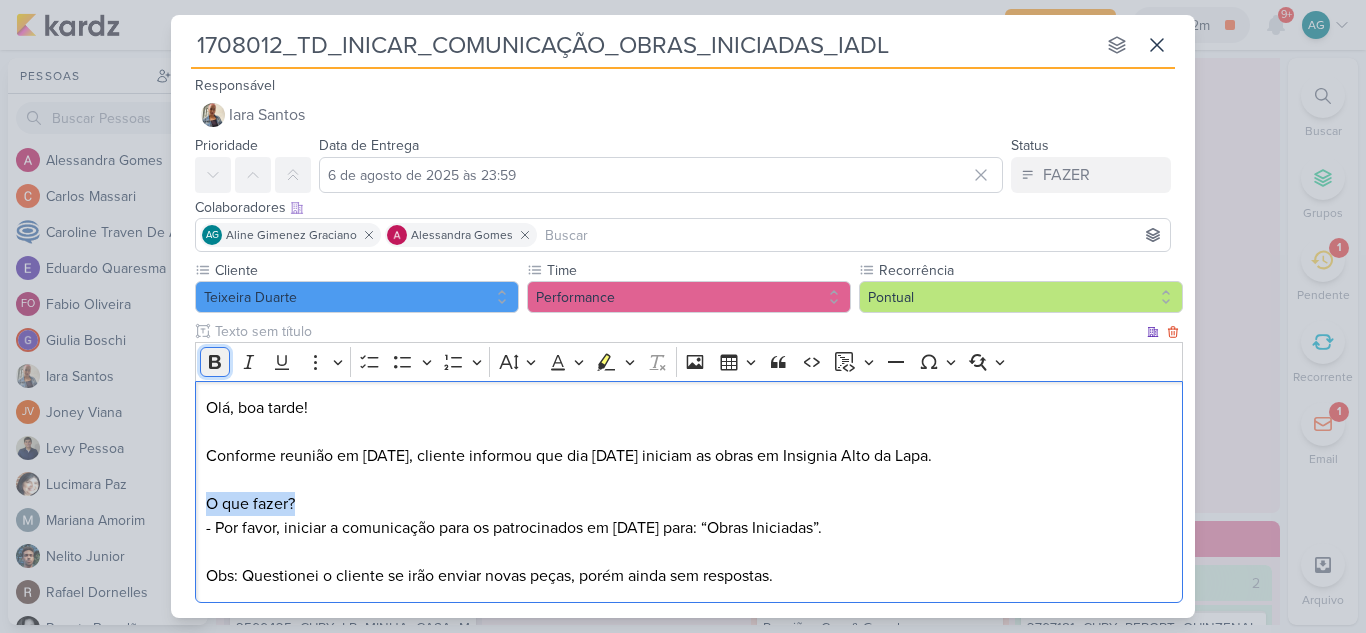 click 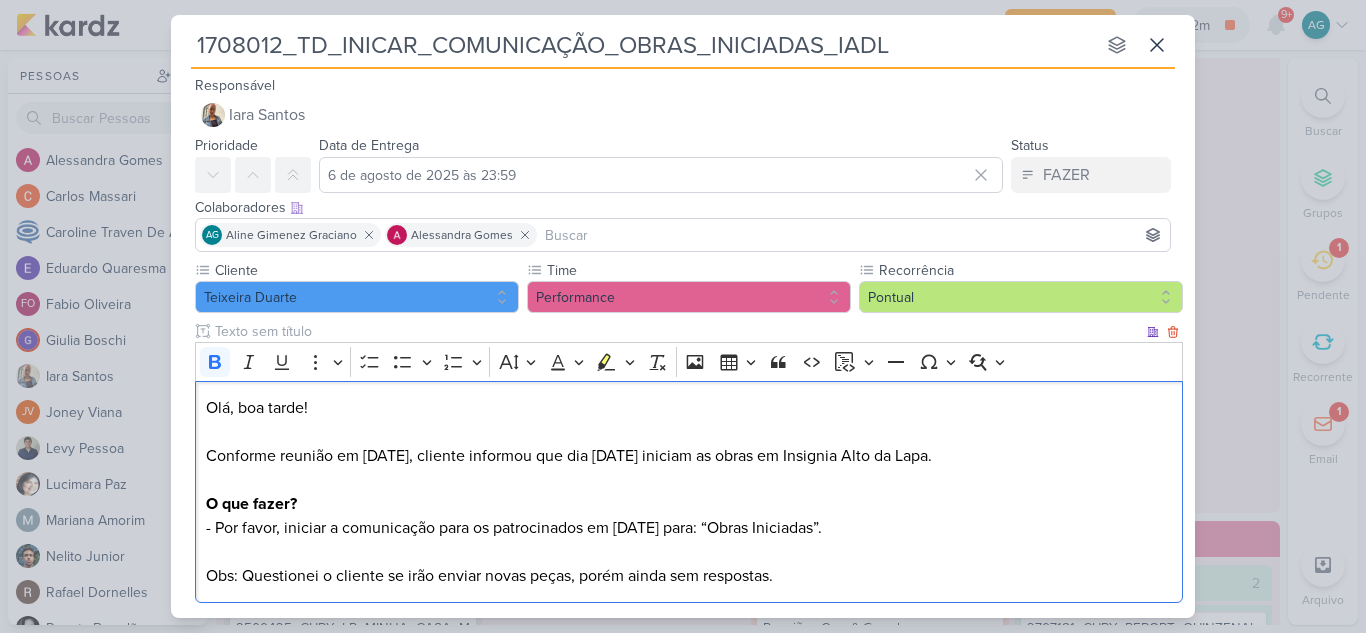 click on "Olá, boa tarde! Conforme reunião em [DATE], cliente informou que dia [DATE] iniciam as obras em Insignia Alto da Lapa. O que fazer? - Por favor, iniciar a comunicação para os patrocinados em [DATE] para: “Obras Iniciadas”. Obs: Questionei o cliente seirão enviar novas peças, porém ainda sem respostas." at bounding box center (689, 492) 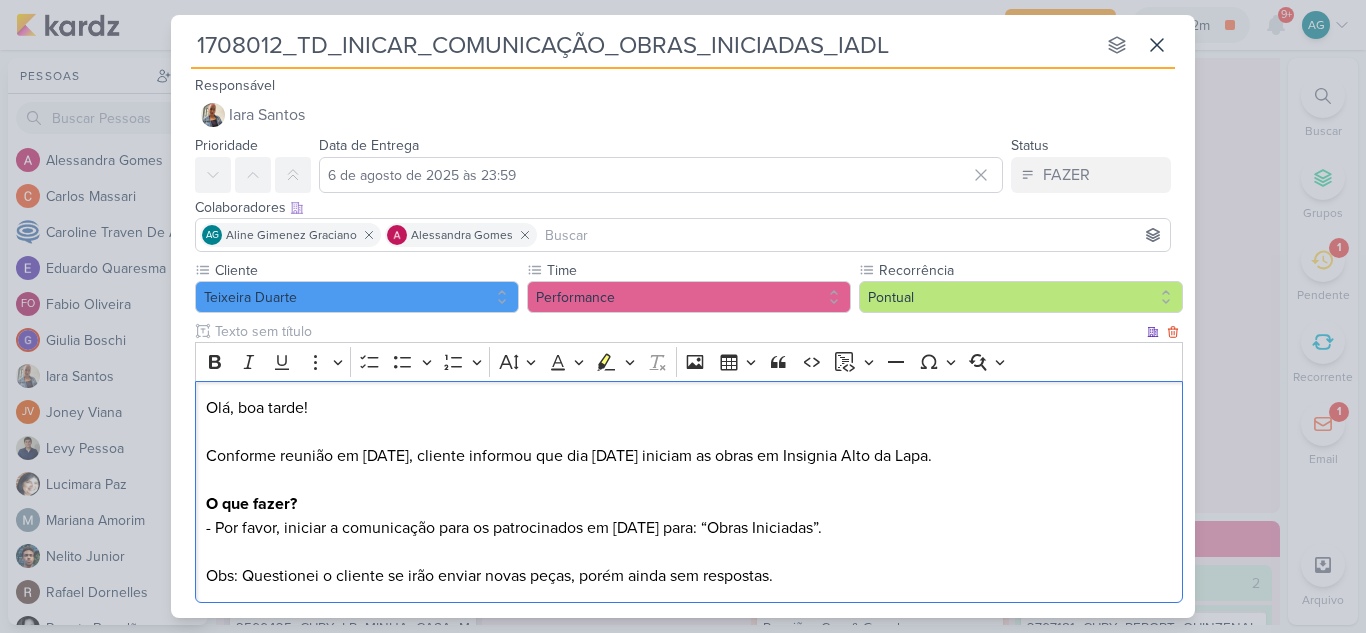 click on "Olá, boa tarde! Conforme reunião em [DATE], cliente informou que dia [DATE] iniciam as obras em Insignia Alto da Lapa. O que fazer? - Por favor, iniciar a comunicação para os patrocinados em [DATE] para: “Obras Iniciadas”. Obs: Questionei o cliente seirão enviar novas peças, porém ainda sem respostas." at bounding box center [689, 492] 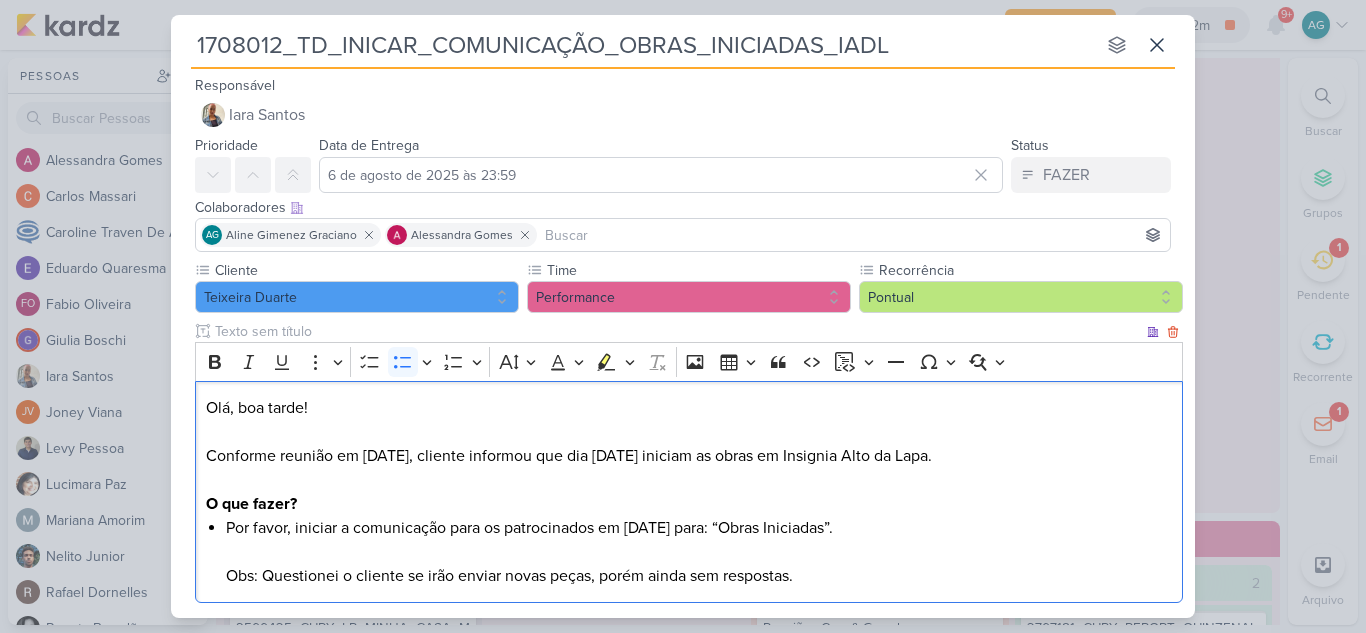 click on "Por favor, iniciar a comunicação para os patrocinados em [DATE] para: “Obras Iniciadas”. Obs: Questionei o cliente se irão enviar novas peças, porém ainda sem respostas." at bounding box center [699, 552] 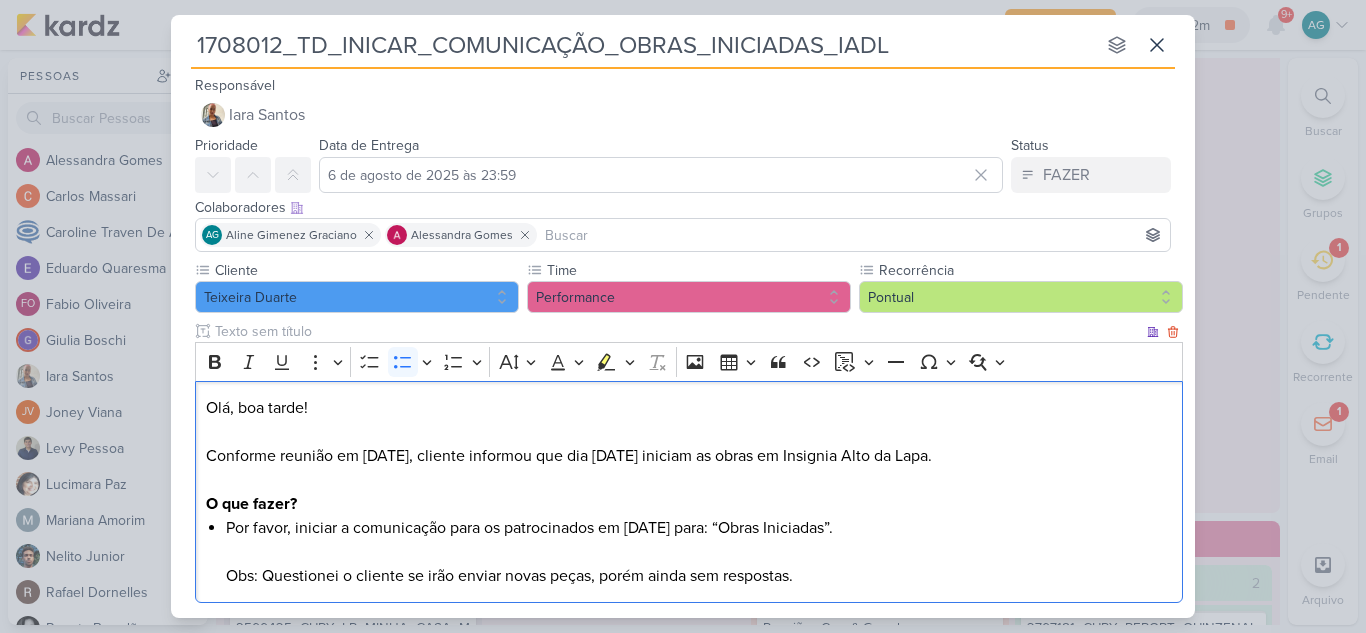 click on "Por favor, iniciar a comunicação para os patrocinados em [DATE] para: “Obras Iniciadas”. Obs: Questionei o cliente se irão enviar novas peças, porém ainda sem respostas." at bounding box center [699, 552] 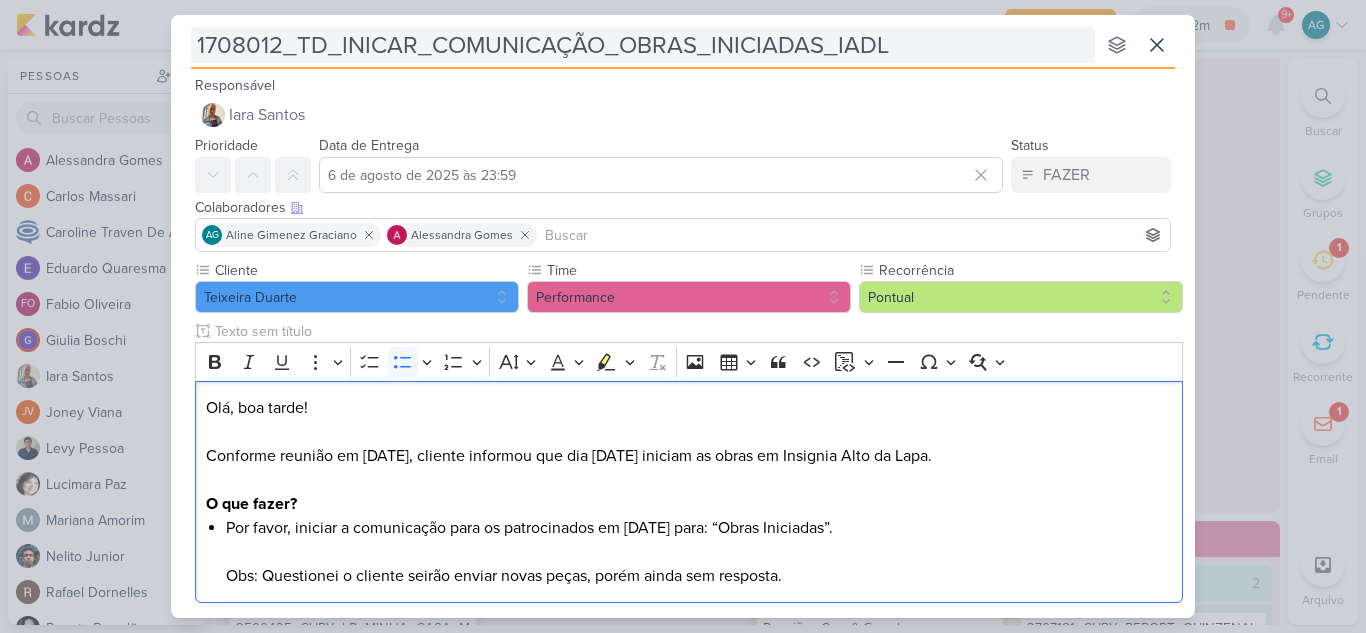 click on "1708012_TD_INICAR_COMUNICAÇÃO_OBRAS_INICIADAS_IADL" at bounding box center [643, 45] 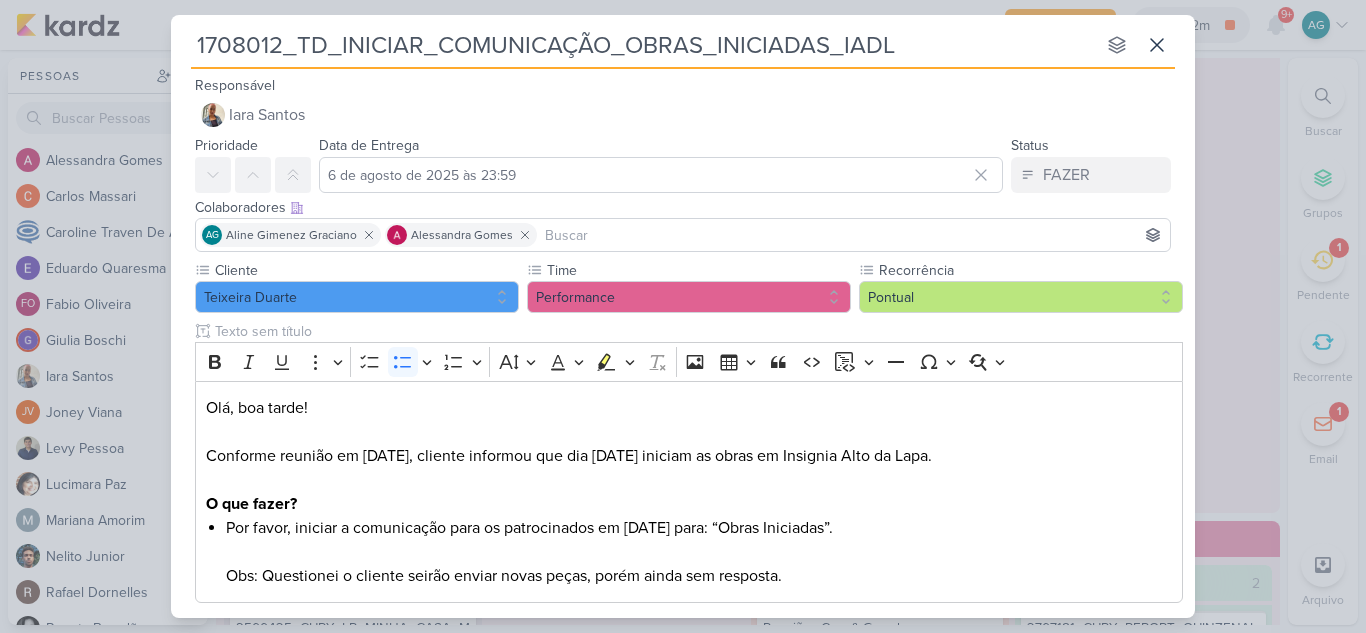 click on "1708012_TD_INICIAR_COMUNICAÇÃO_OBRAS_INICIADAS_IADL" at bounding box center (643, 45) 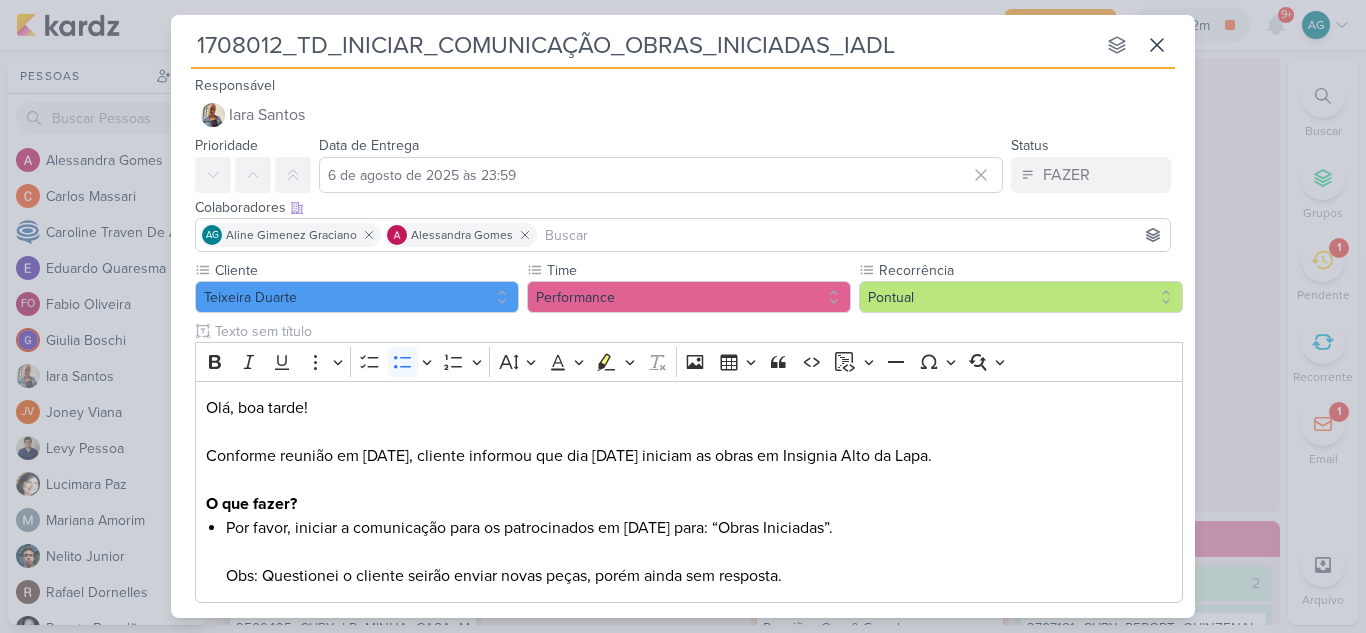 drag, startPoint x: 341, startPoint y: 42, endPoint x: 418, endPoint y: 40, distance: 77.02597 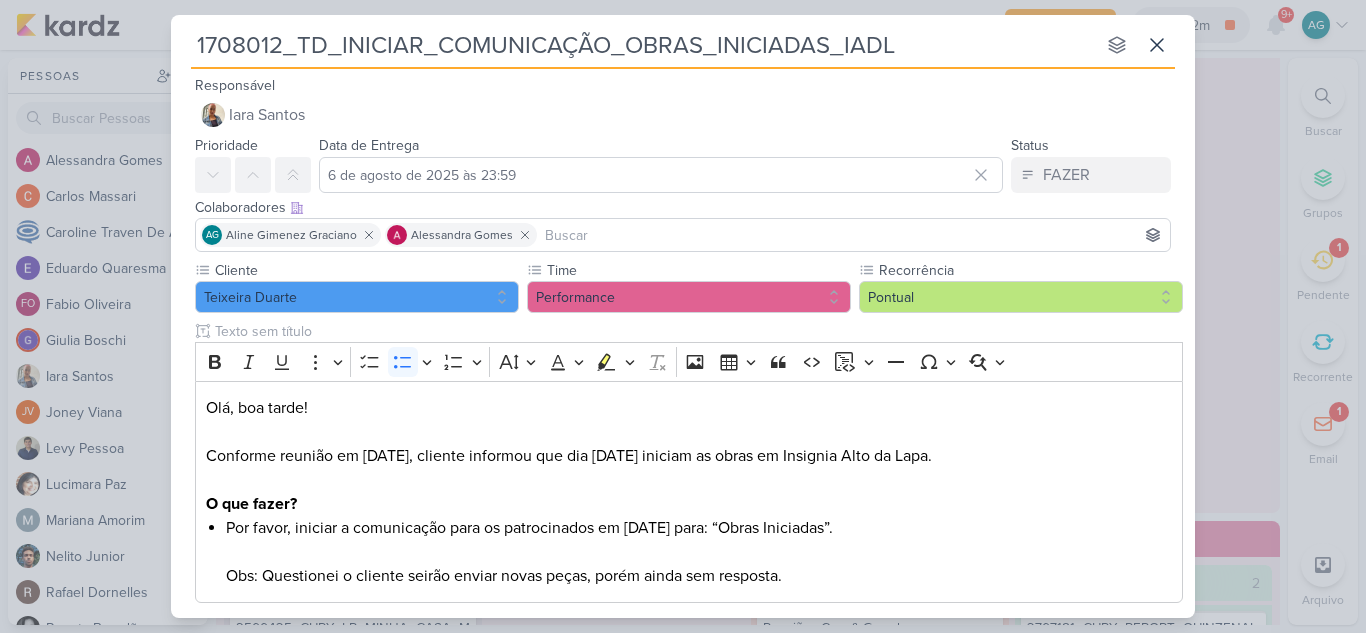 click on "1708012_TD_INICIAR_COMUNICAÇÃO_OBRAS_INICIADAS_IADL" at bounding box center [643, 45] 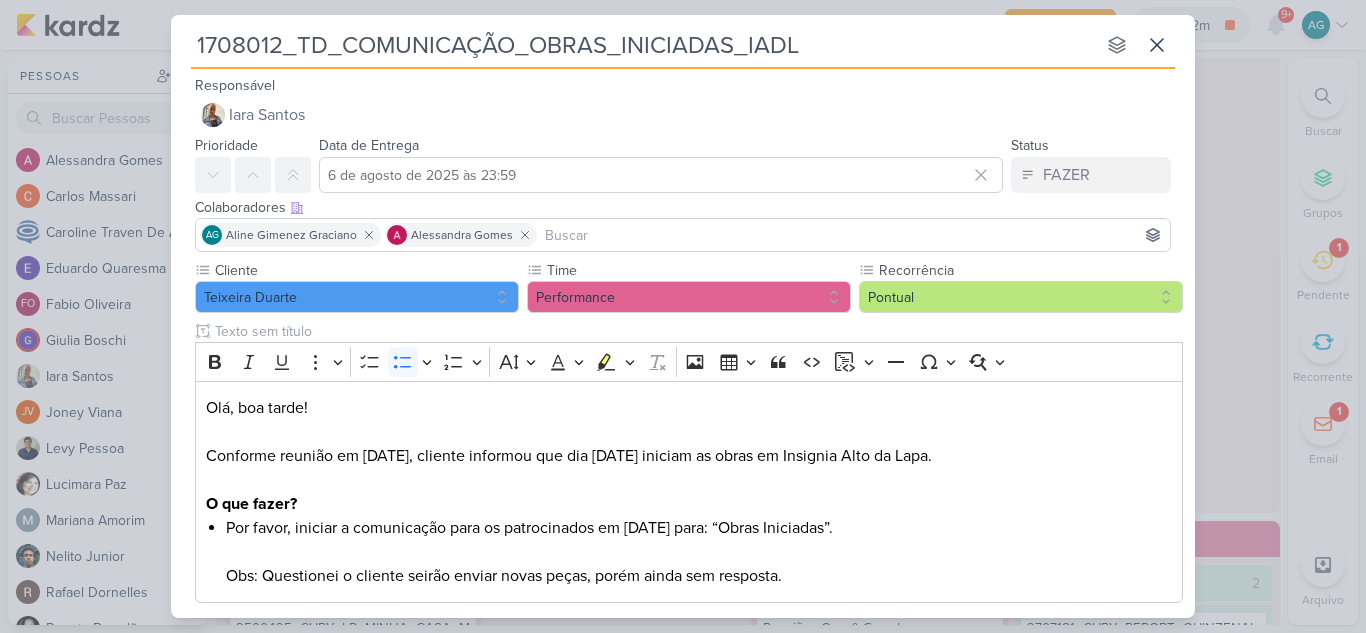 drag, startPoint x: 822, startPoint y: 49, endPoint x: 101, endPoint y: 49, distance: 721 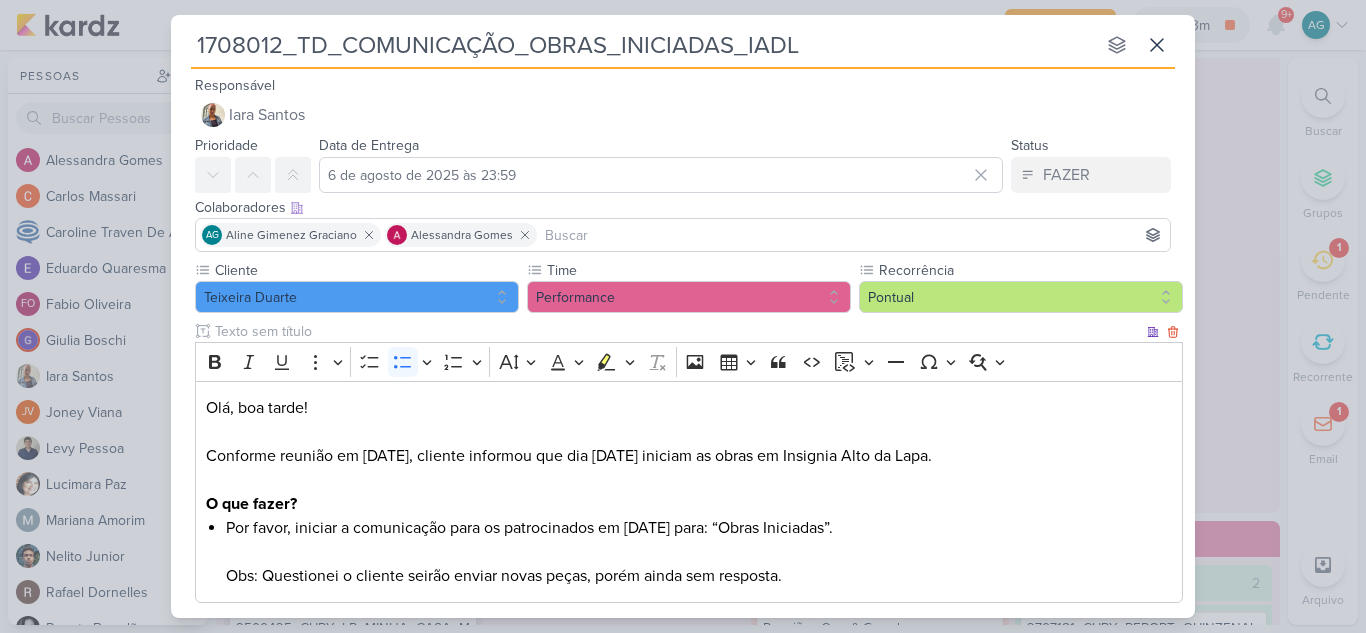 scroll, scrollTop: 100, scrollLeft: 0, axis: vertical 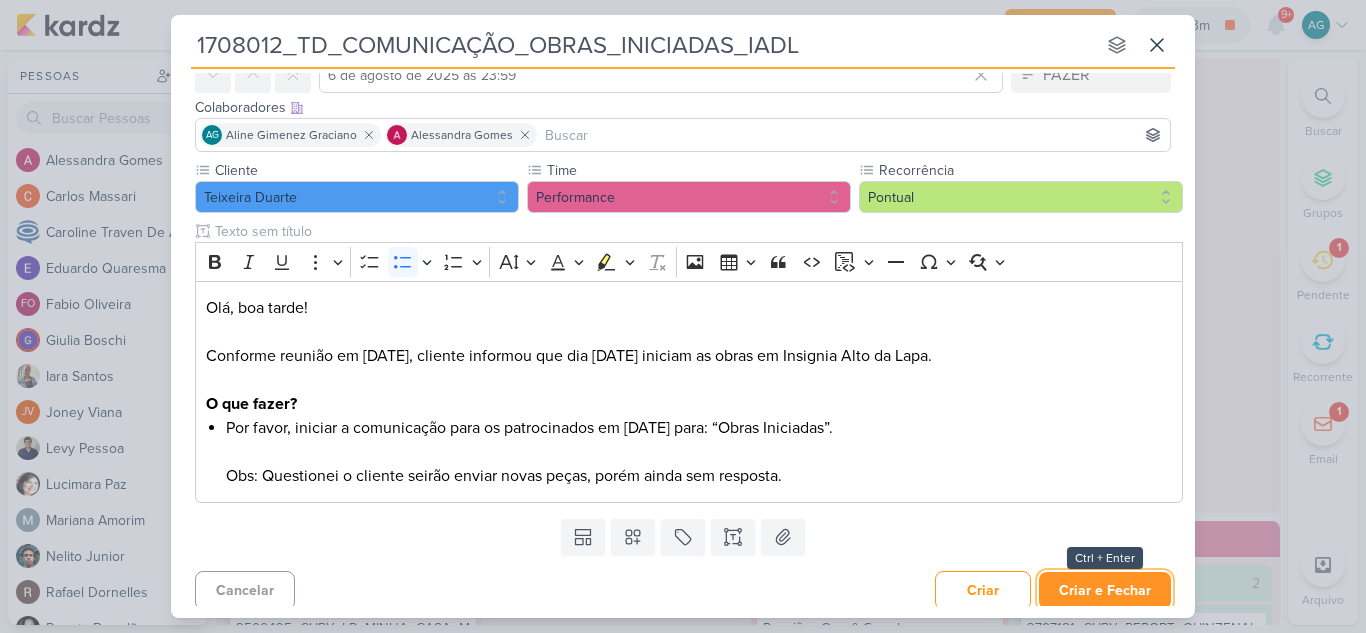 click on "Criar e Fechar" at bounding box center [1105, 590] 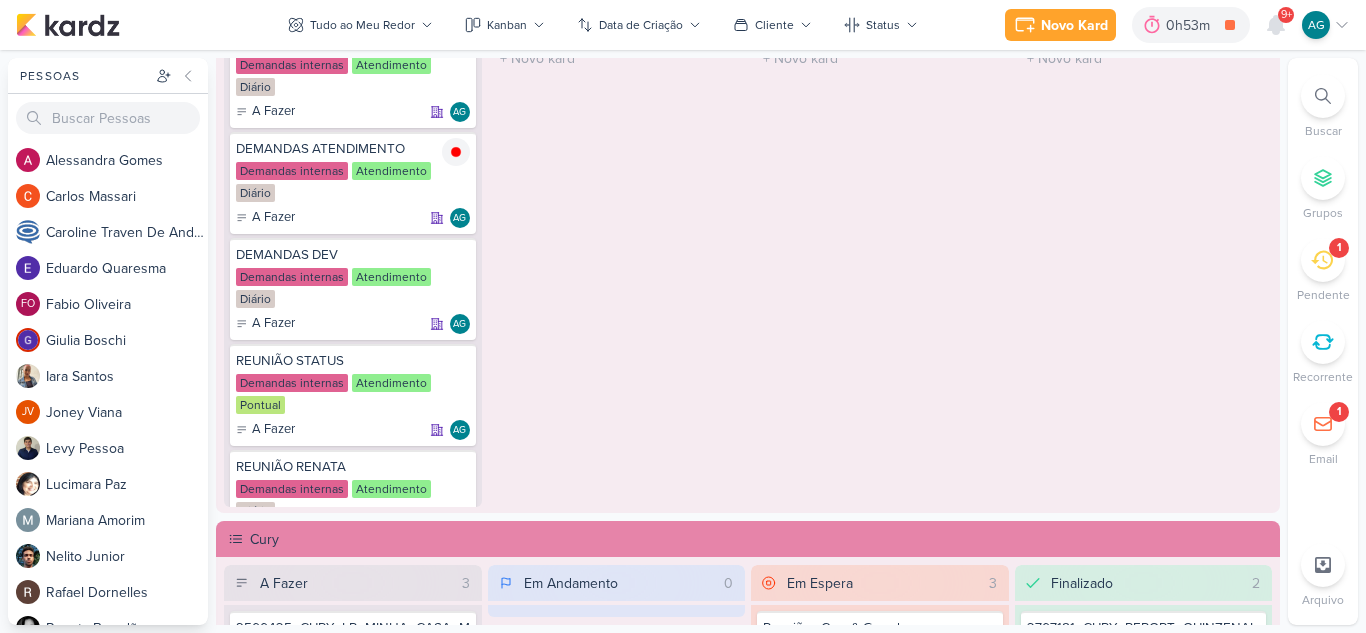 click on "Tudo ao Meu Redor
visão
Caixa de Entrada
A caixa de entrada mostra todos os kardz que você é o responsável
Enviados
A visão de enviados contém os kardz que você criou e designou à outra pessoa
Colaboração" at bounding box center [603, 25] 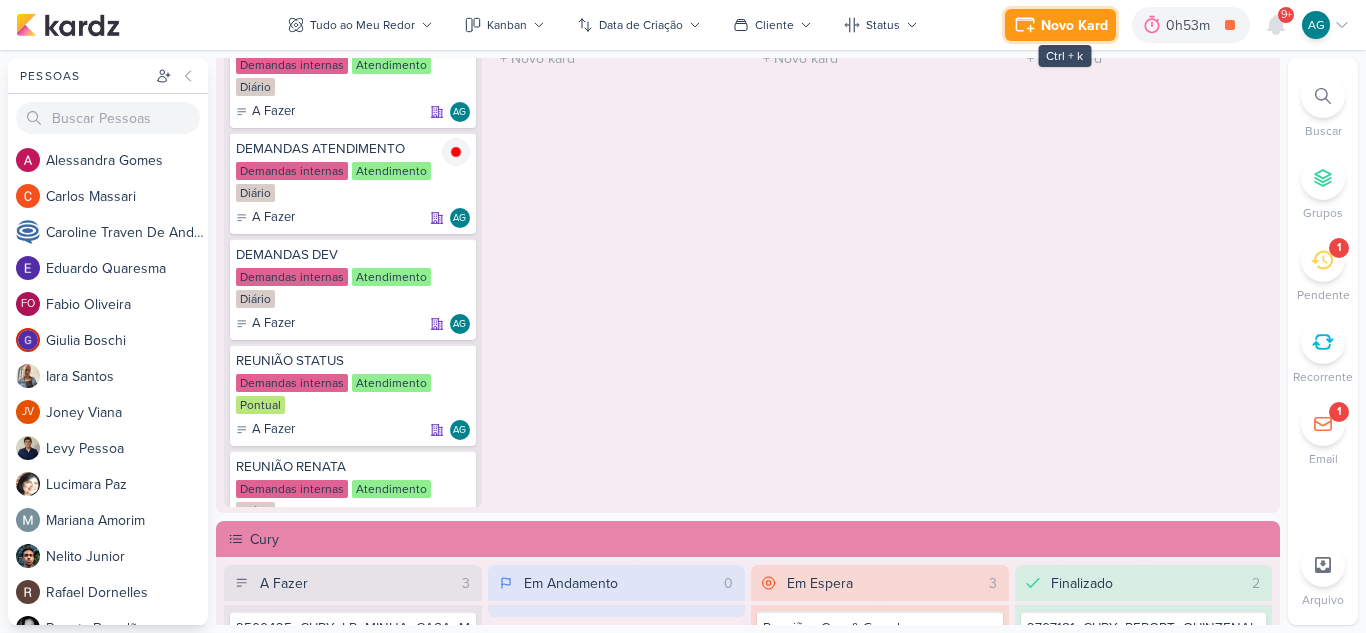 click on "Novo Kard" at bounding box center [1074, 25] 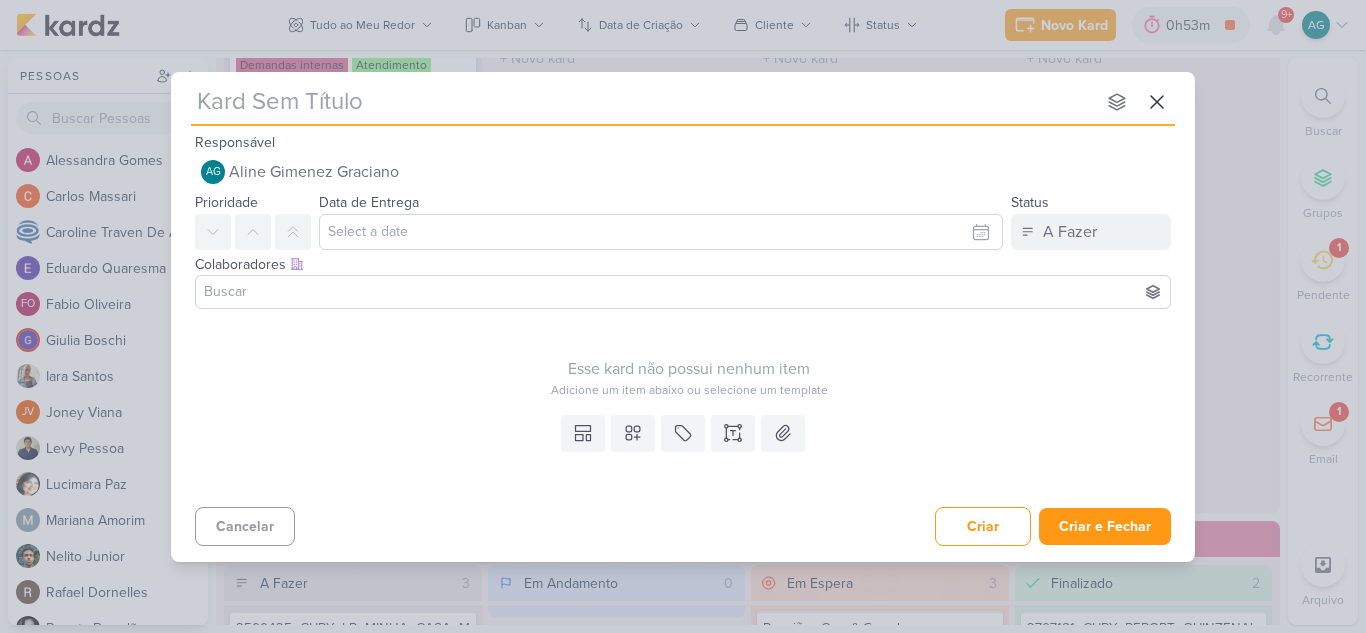 type on "1708013_TD_AUMENTAR_LANCE_TIPOLOGIA_IADL" 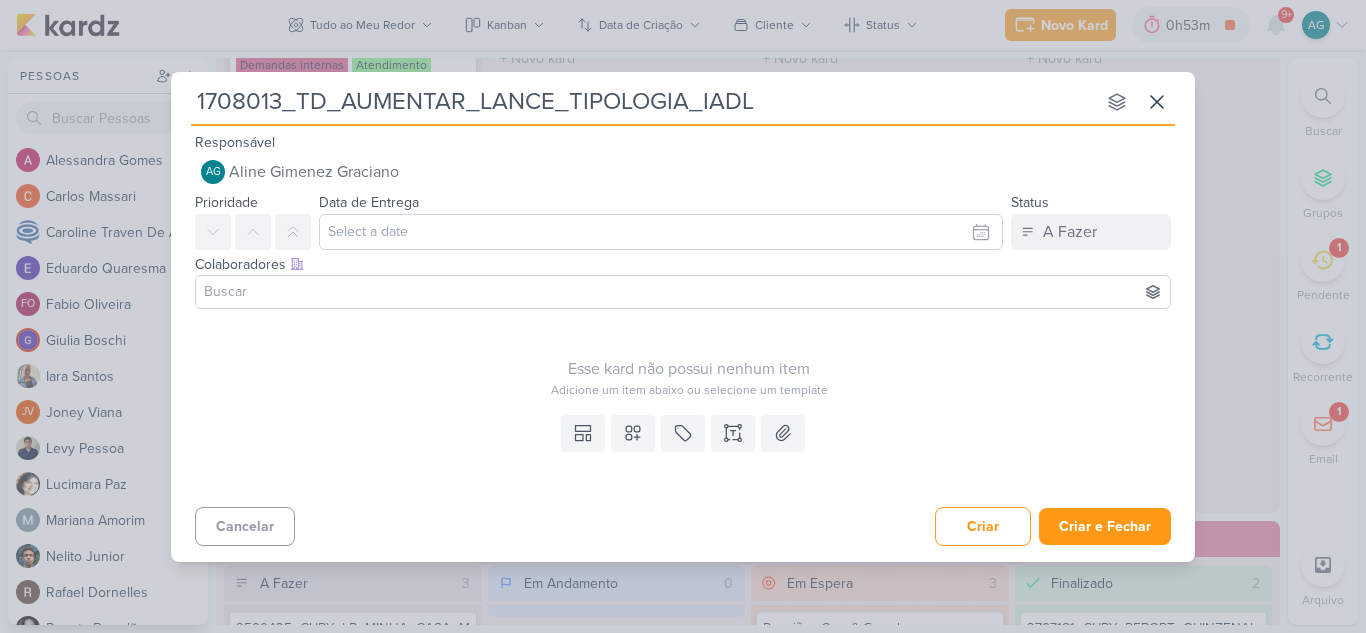 type 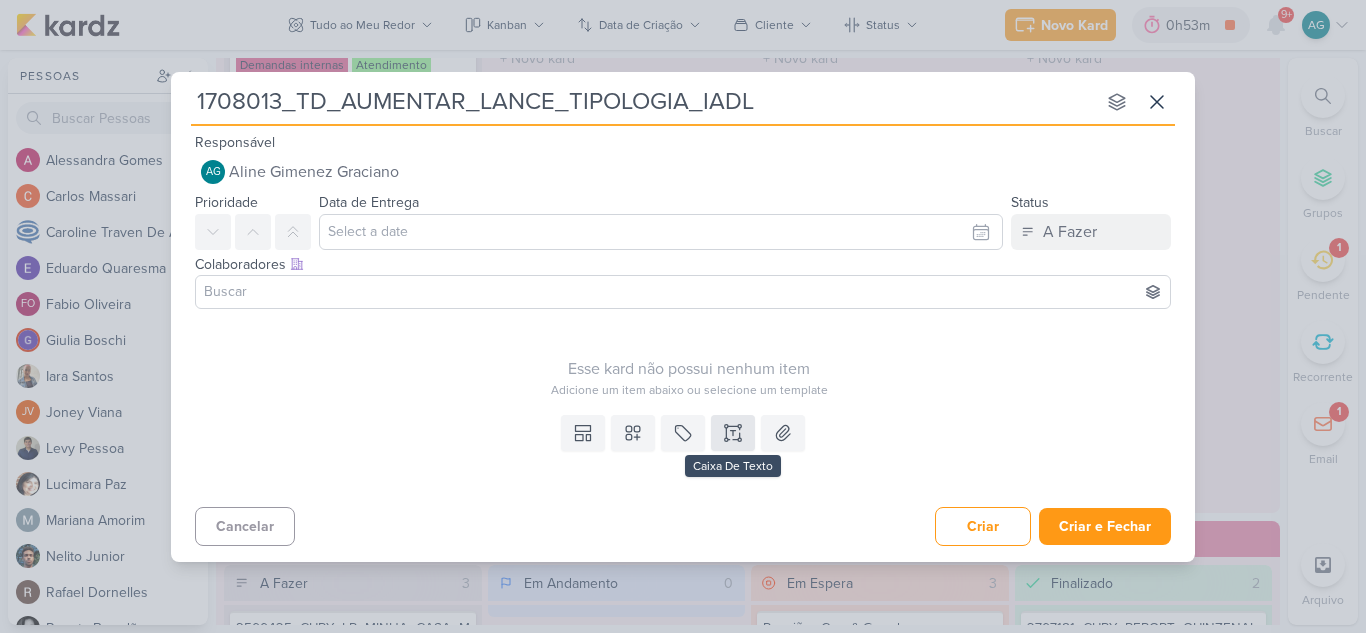 type on "1708013_TD_AUMENTAR_LANCE_TIPOLOGIA_IADL" 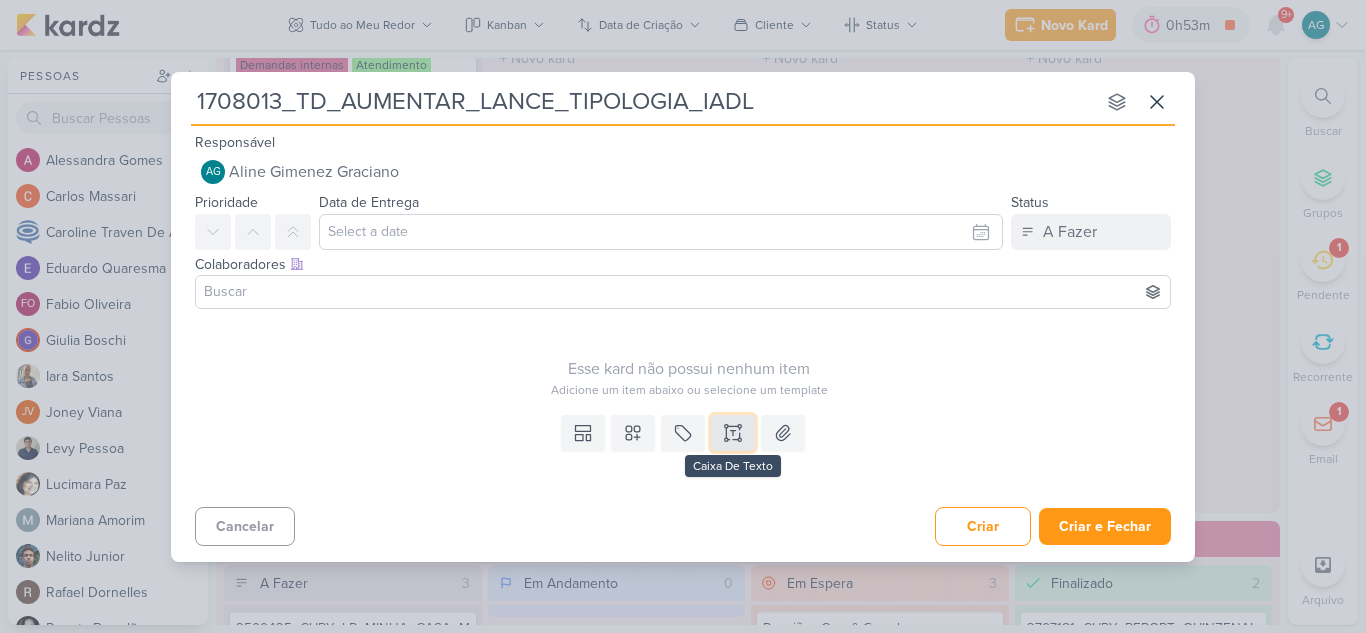click 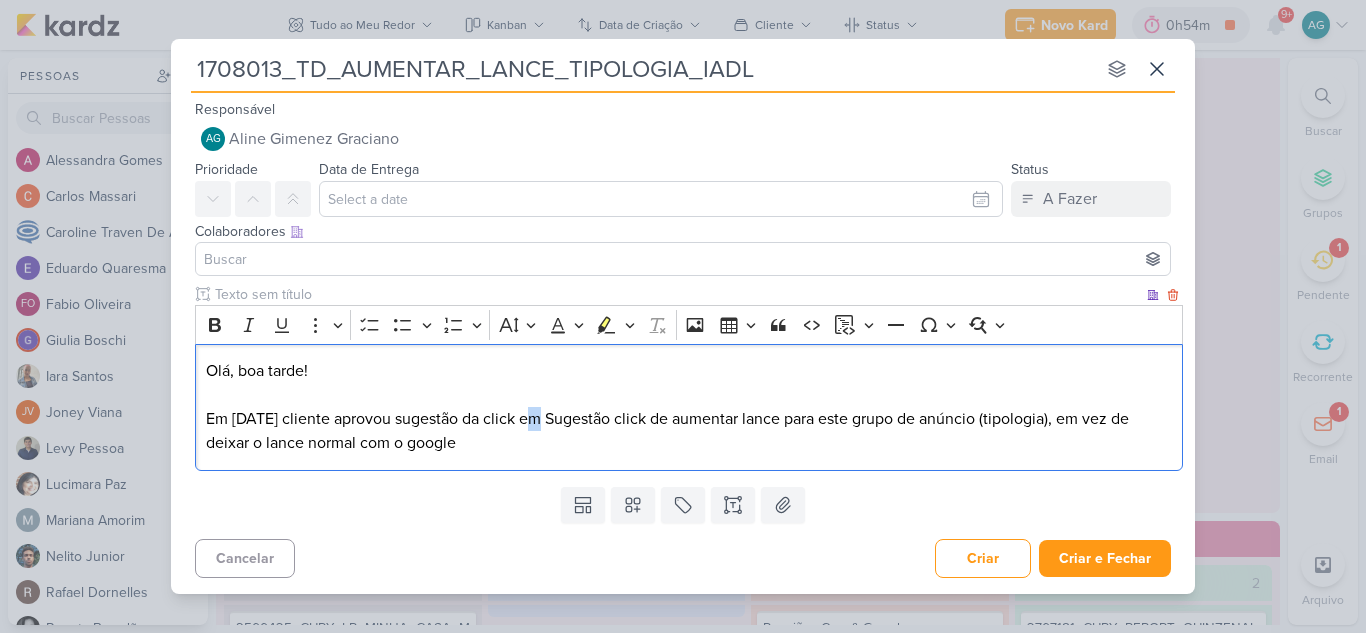 drag, startPoint x: 531, startPoint y: 417, endPoint x: 544, endPoint y: 418, distance: 13.038404 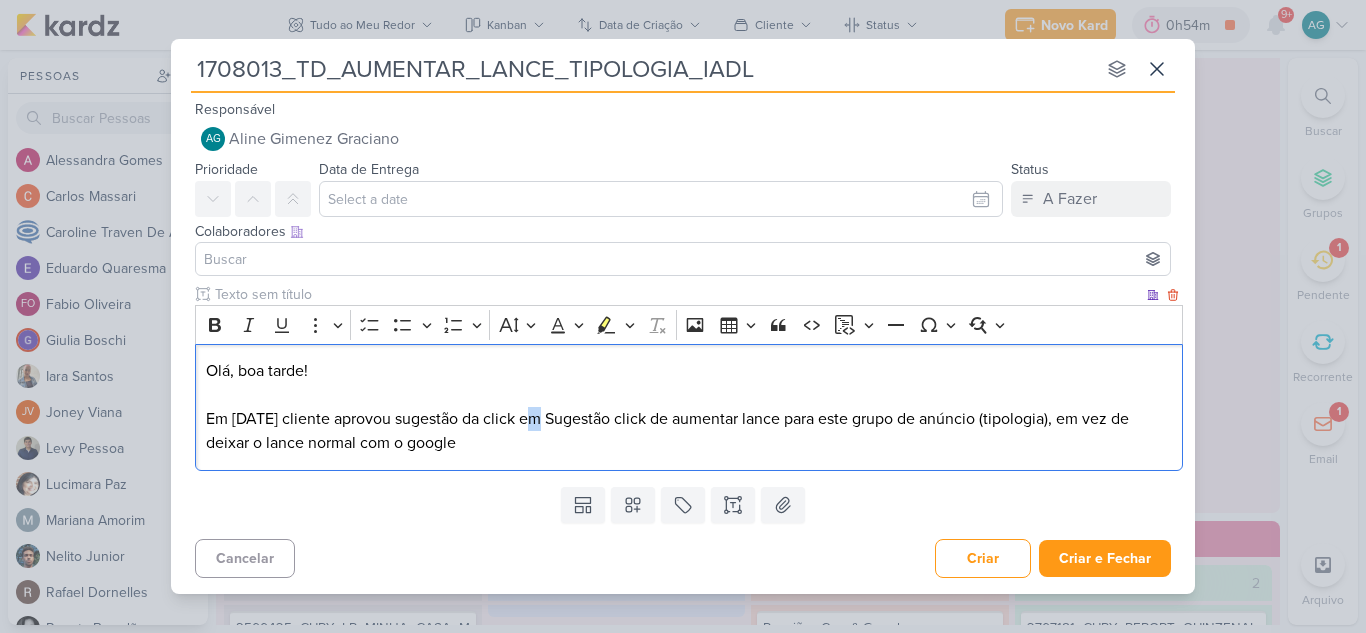 click on "Olá, boa tarde! Em [DATE] cliente aprovou sugestão da click em Sugestão click de aumentar lance para este grupo de anúncio (tipologia), em vez de deixar o lance normal com o google" at bounding box center [689, 407] 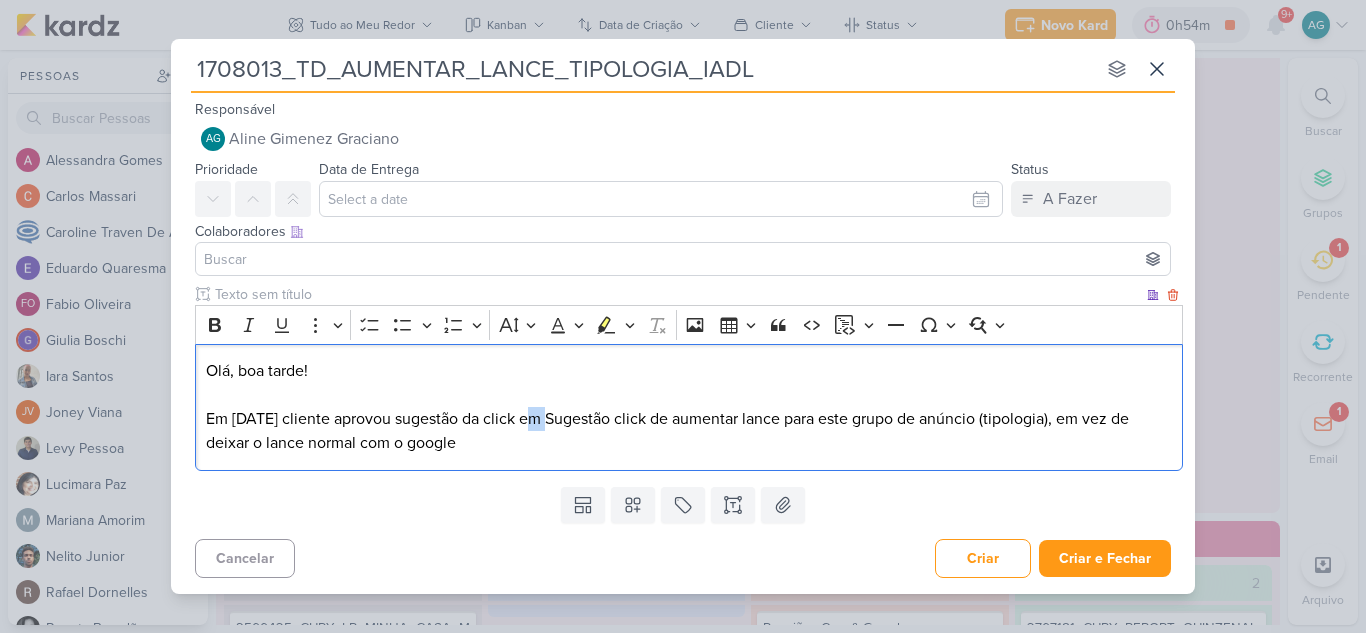 click on "Olá, boa tarde! Em [DATE] cliente aprovou sugestão da click em Sugestão click de aumentar lance para este grupo de anúncio (tipologia), em vez de deixar o lance normal com o google" at bounding box center (689, 407) 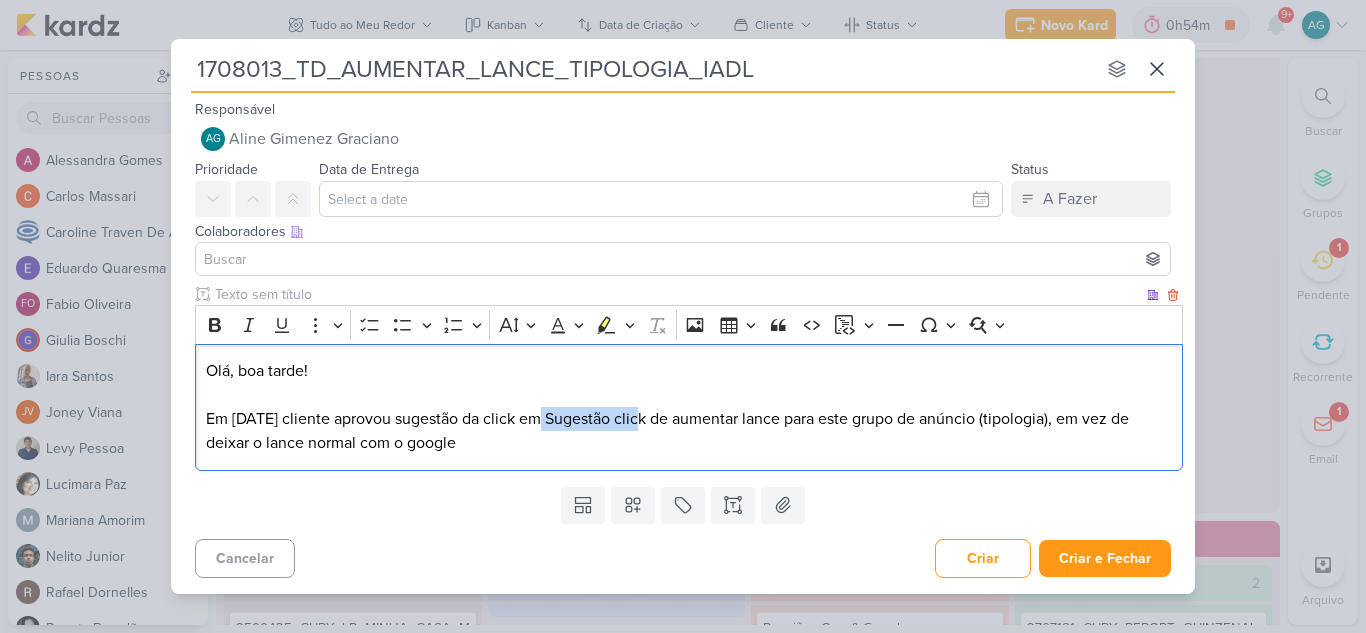 drag, startPoint x: 542, startPoint y: 417, endPoint x: 638, endPoint y: 417, distance: 96 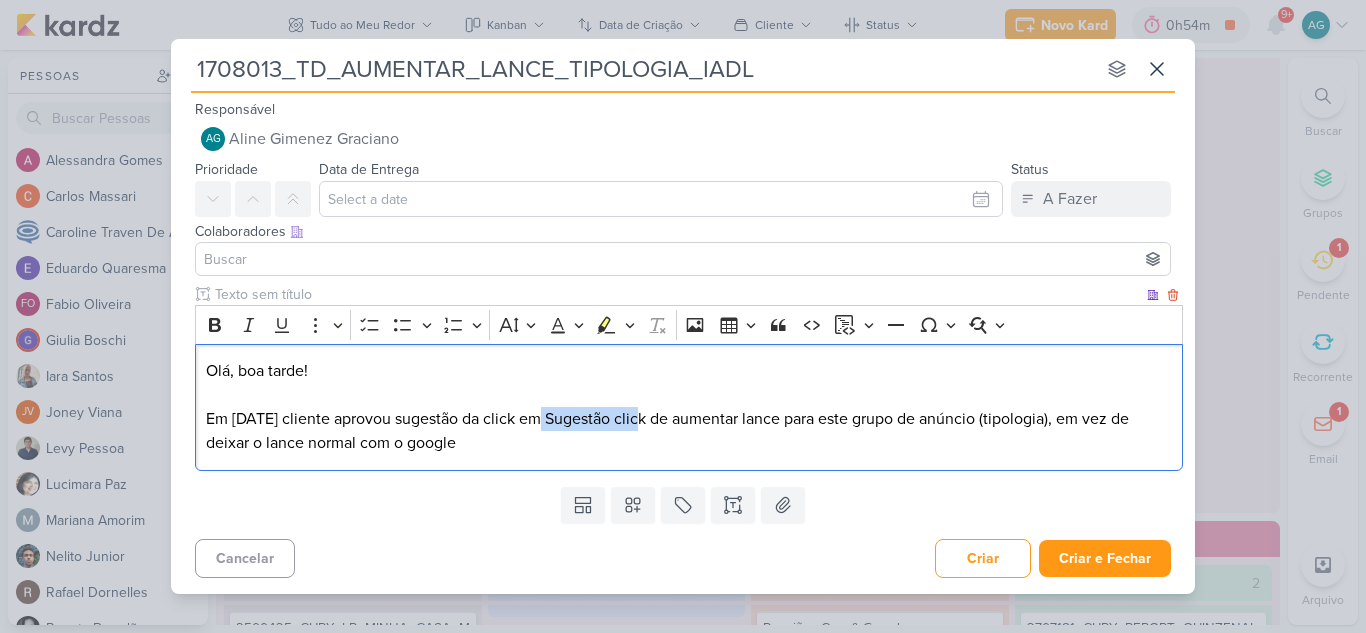 click on "Olá, boa tarde! Em [DATE] cliente aprovou sugestão da click em Sugestão click de aumentar lance para este grupo de anúncio (tipologia), em vez de deixar o lance normal com o google" at bounding box center [689, 407] 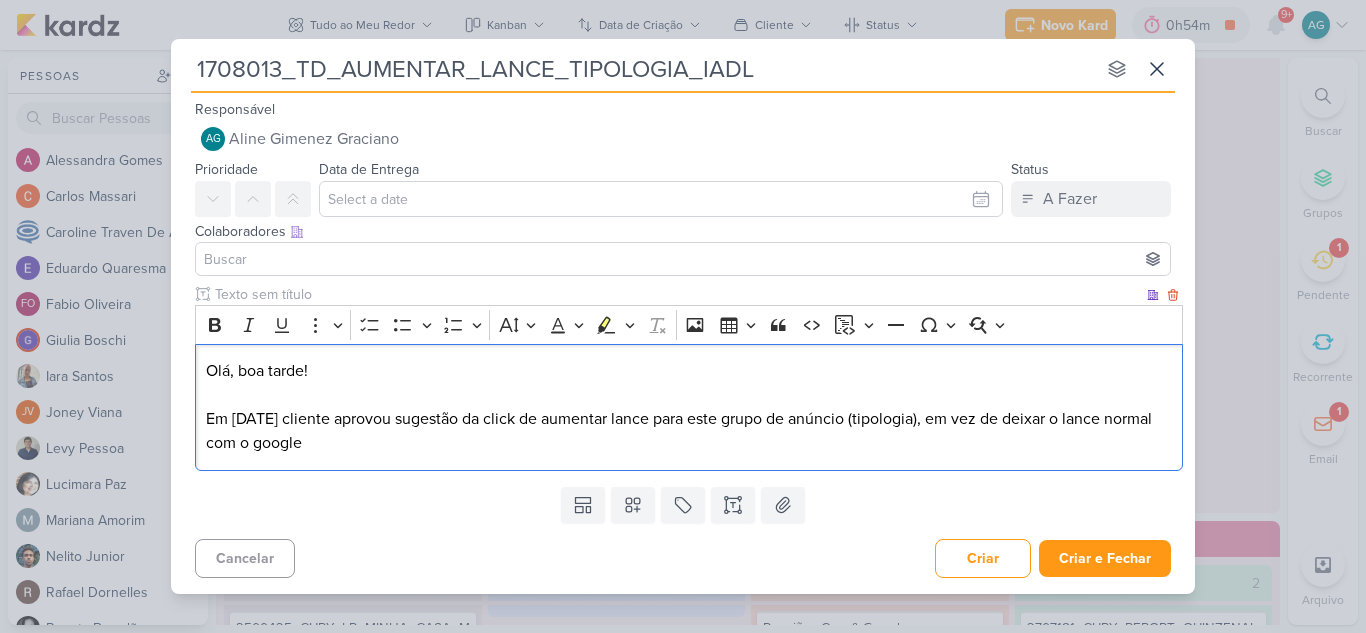 click on "Olá, boa tarde! Em [DATE] cliente aprovou sugestão da click de aumentar lance para este grupo de anúncio (tipologia), em vez de deixar o lance normal com o google" at bounding box center [689, 407] 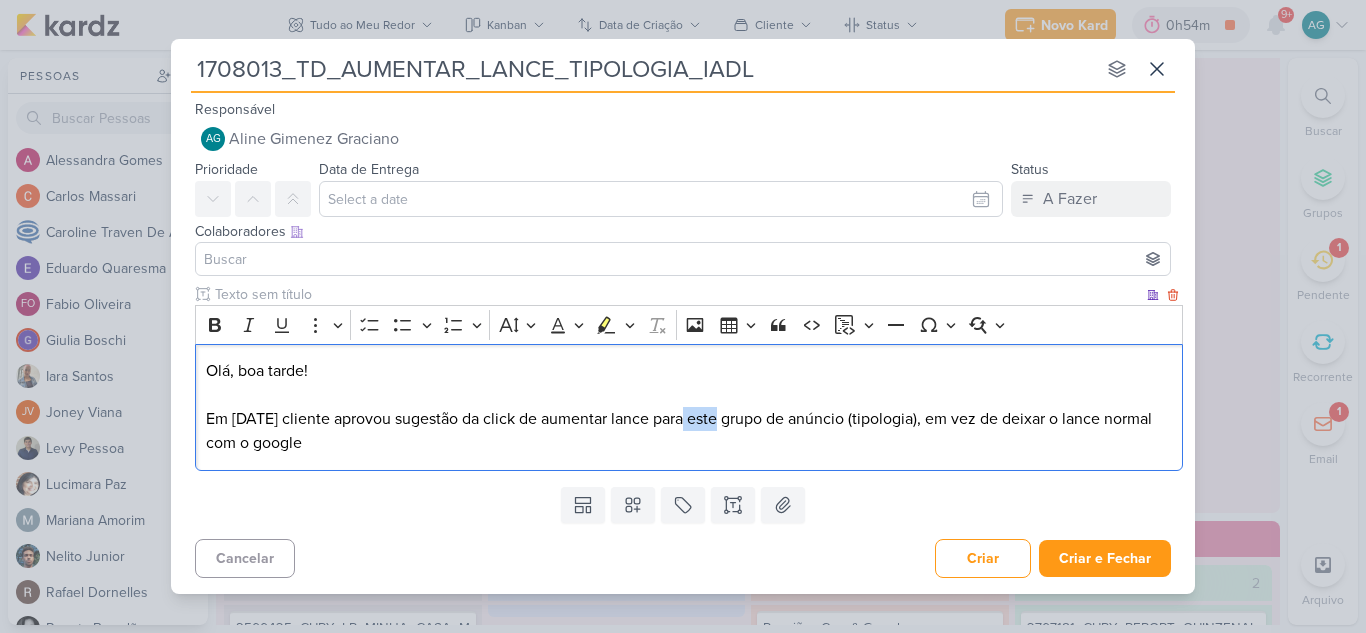 click on "Olá, boa tarde! Em [DATE] cliente aprovou sugestão da click de aumentar lance para este grupo de anúncio (tipologia), em vez de deixar o lance normal com o google" at bounding box center [689, 407] 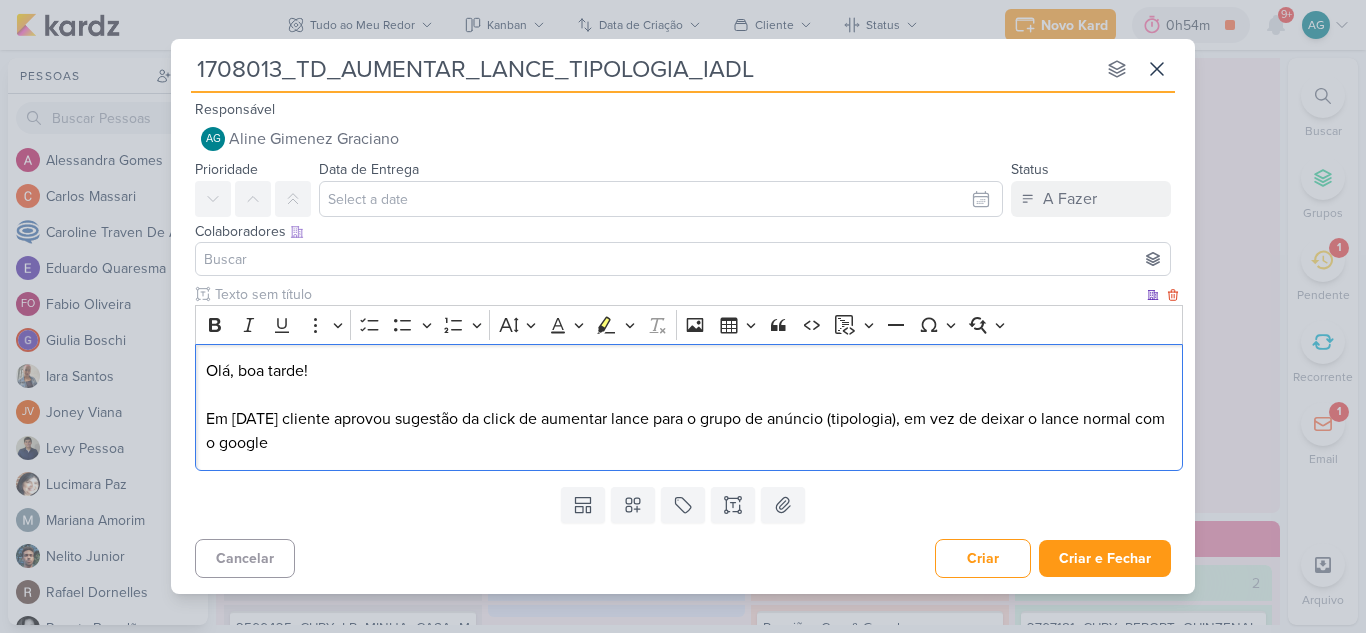 click on "Olá, boa tarde! Em [DATE] cliente aprovou sugestão da click de aumentar lance para o grupo de anúncio (tipologia), em vez de deixar o lance normal com o google" at bounding box center [689, 407] 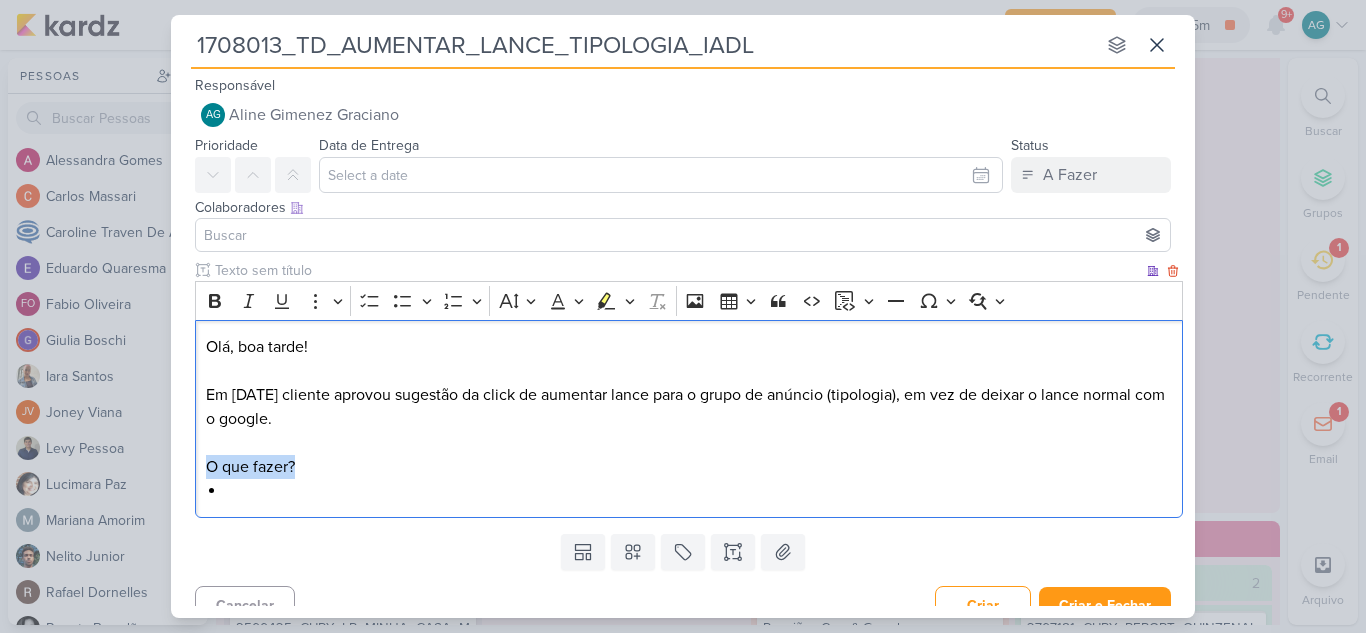 drag, startPoint x: 335, startPoint y: 464, endPoint x: 202, endPoint y: 465, distance: 133.00375 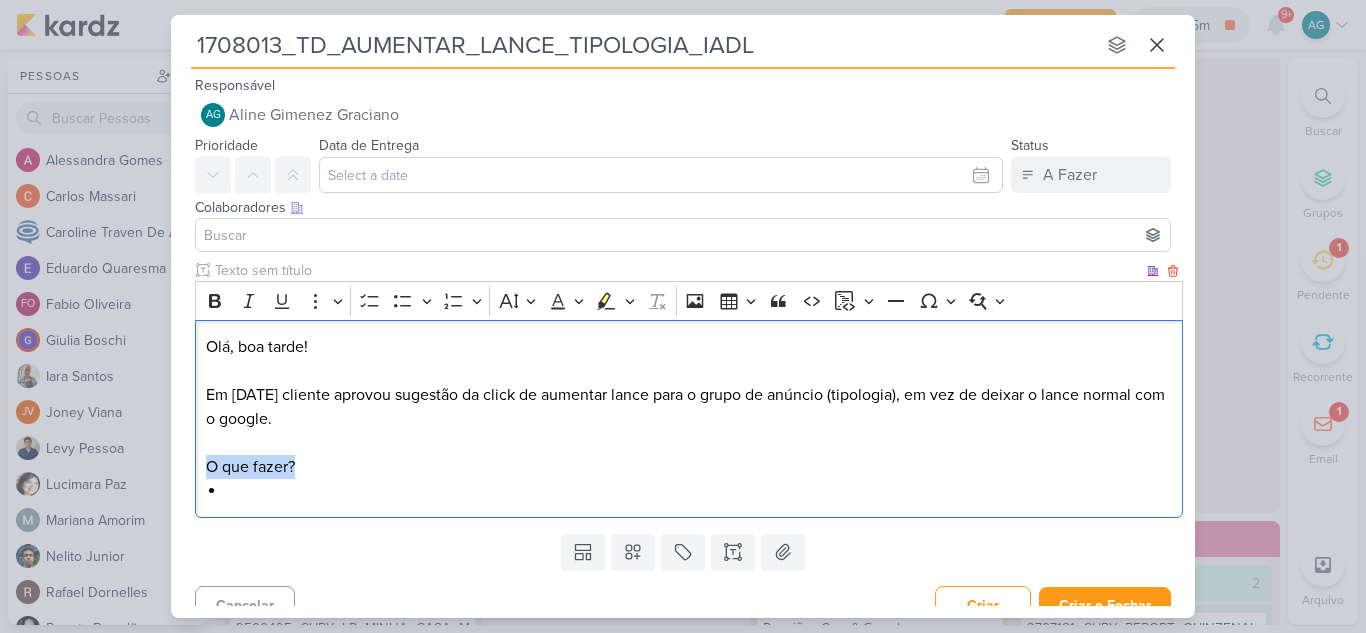 click on "Olá, boa tarde! Em [DATE] cliente aprovou sugestão da click de aumentar lance para o grupo de anúncio (tipologia), em vez de deixar o lance normal com o google. O que fazer?" at bounding box center [689, 419] 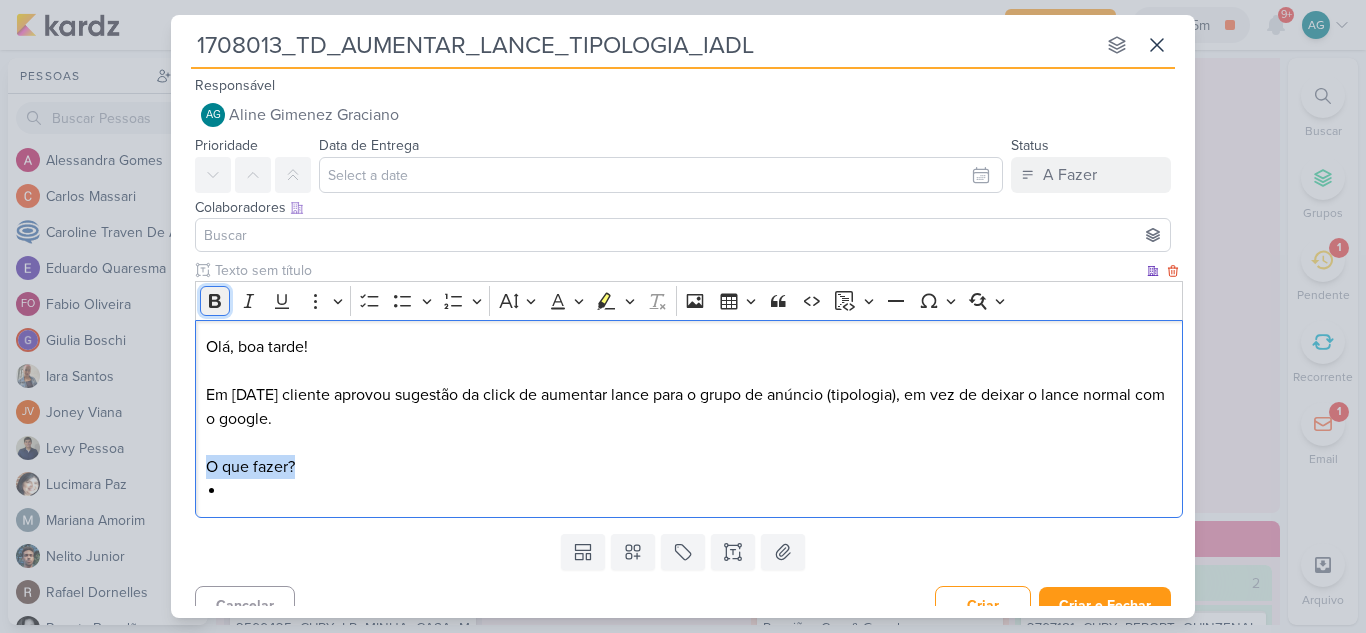 click 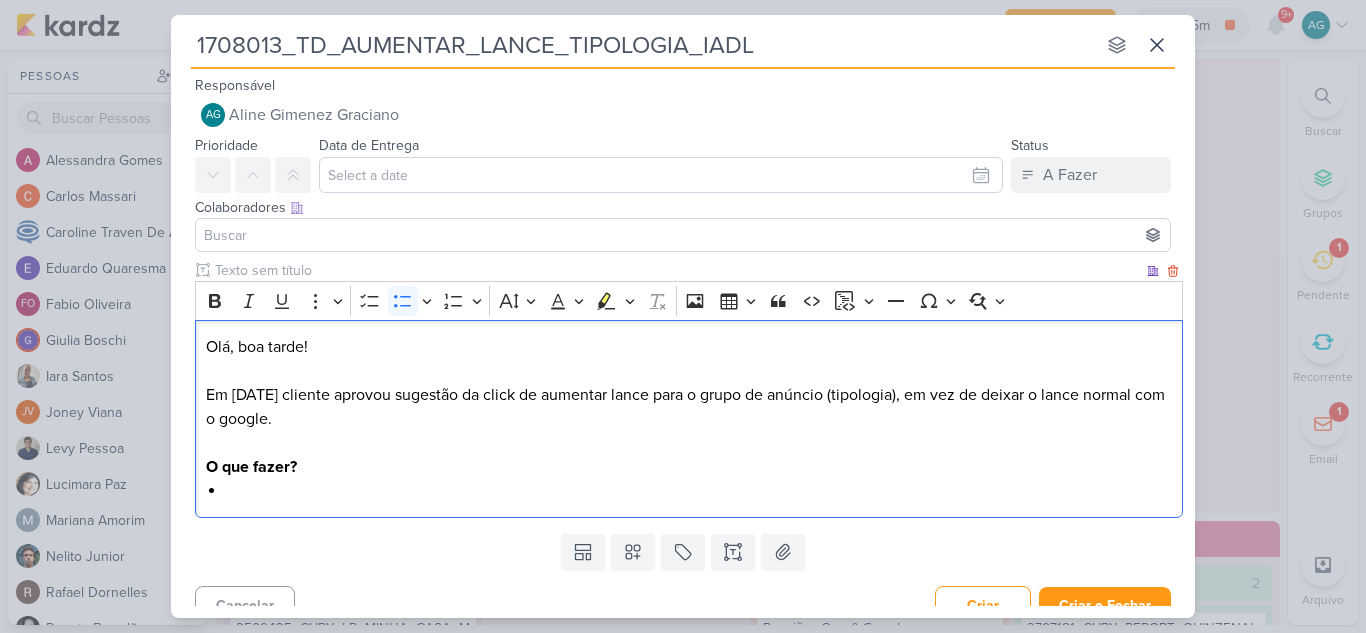 click at bounding box center [699, 491] 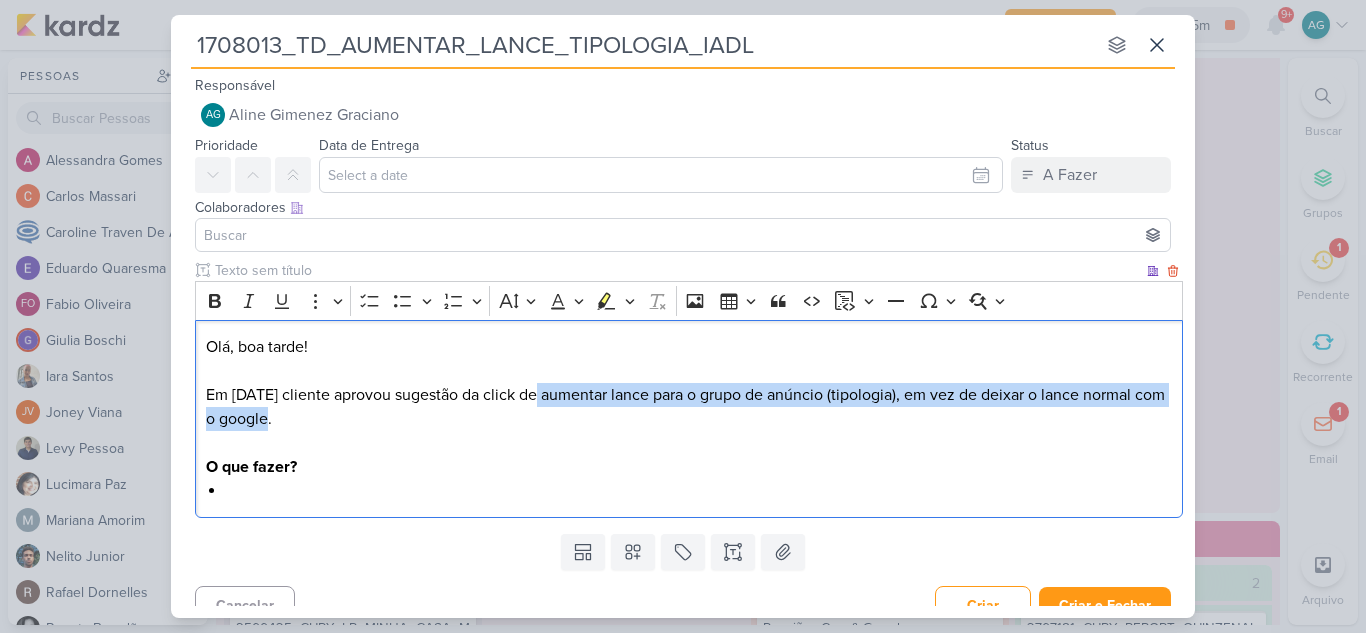 drag, startPoint x: 537, startPoint y: 393, endPoint x: 569, endPoint y: 412, distance: 37.215588 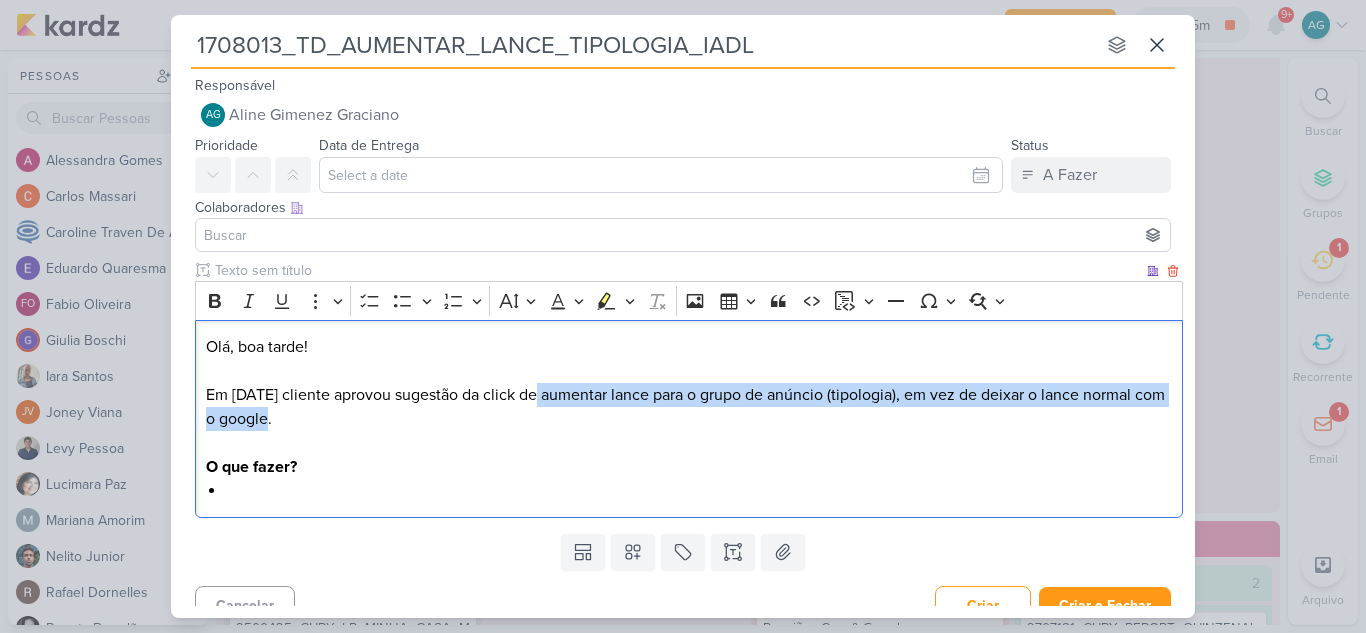copy on "aumentar lance para o grupo de anúncio (tipologia), em vez de deixar o lance normal com o google." 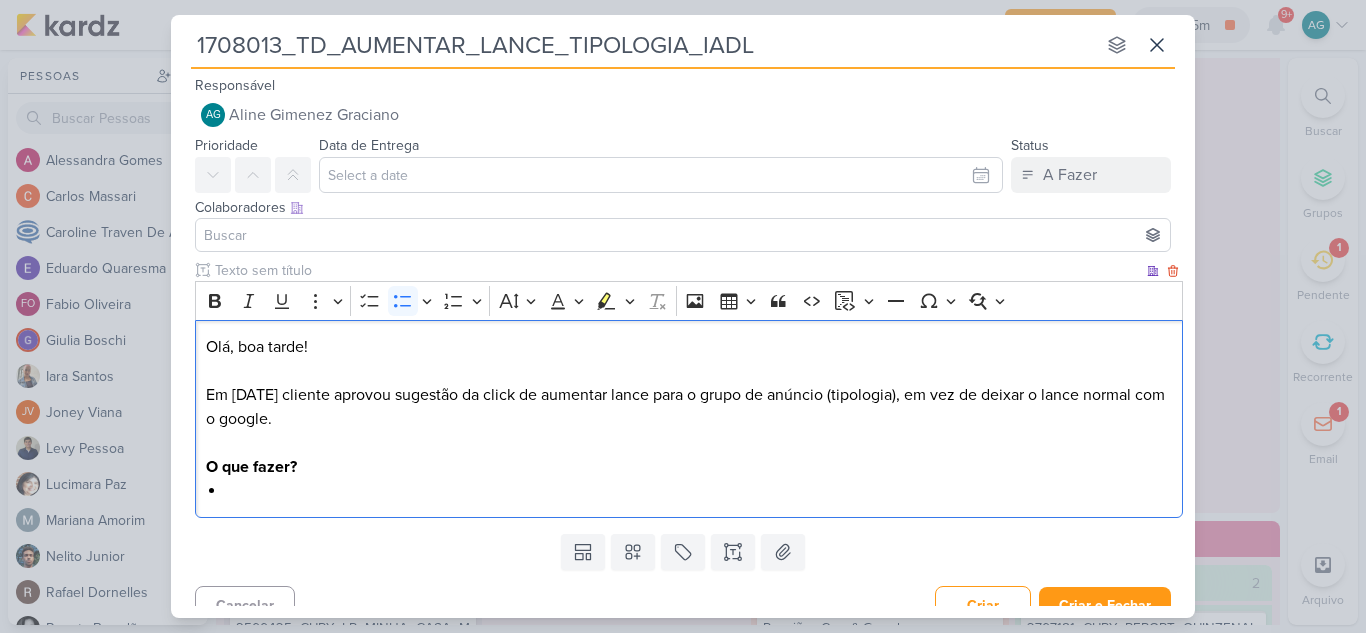 click at bounding box center [699, 491] 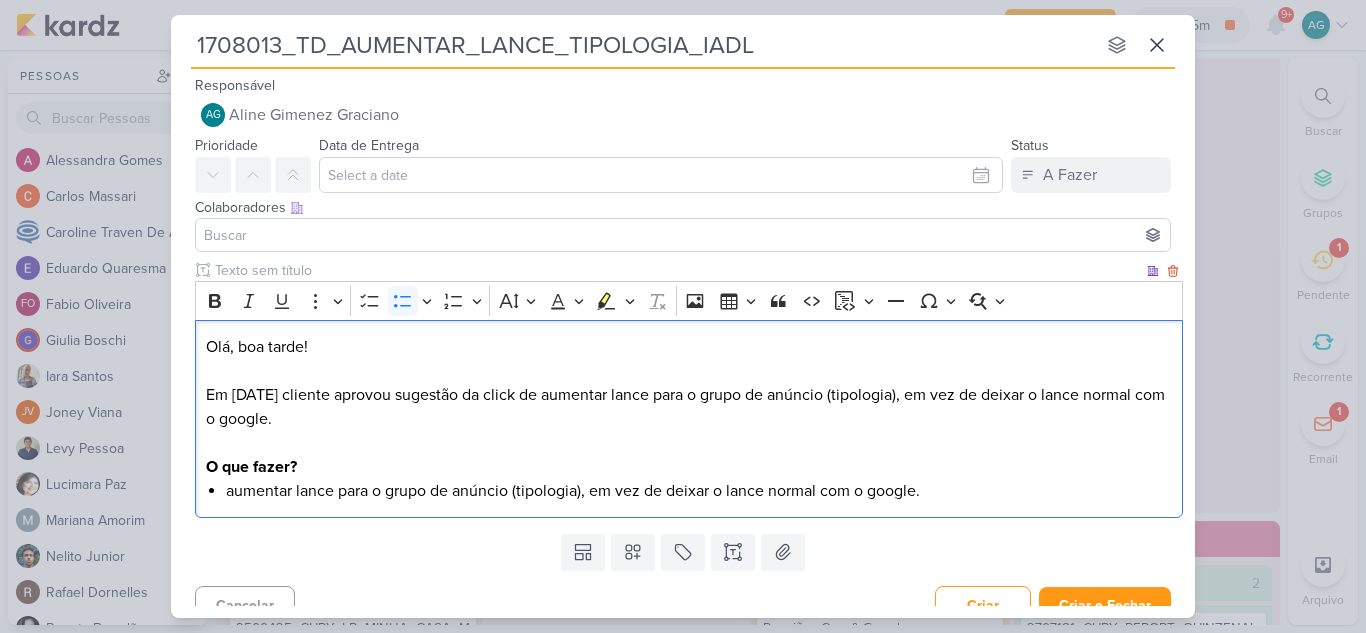 click on "aumentar lance para o grupo de anúncio (tipologia), em vez de deixar o lance normal com o google." at bounding box center (699, 491) 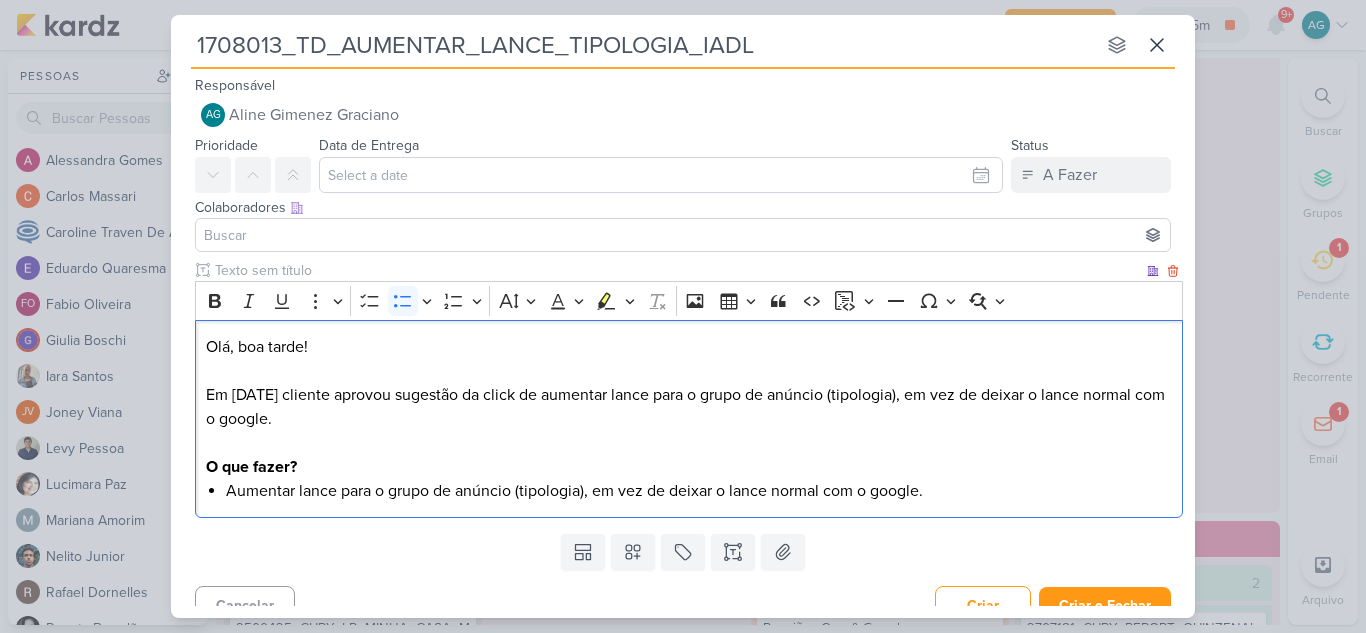 click on "Aumentar lance para o grupo de anúncio (tipologia), em vez de deixar o lance normal com o google." at bounding box center [699, 491] 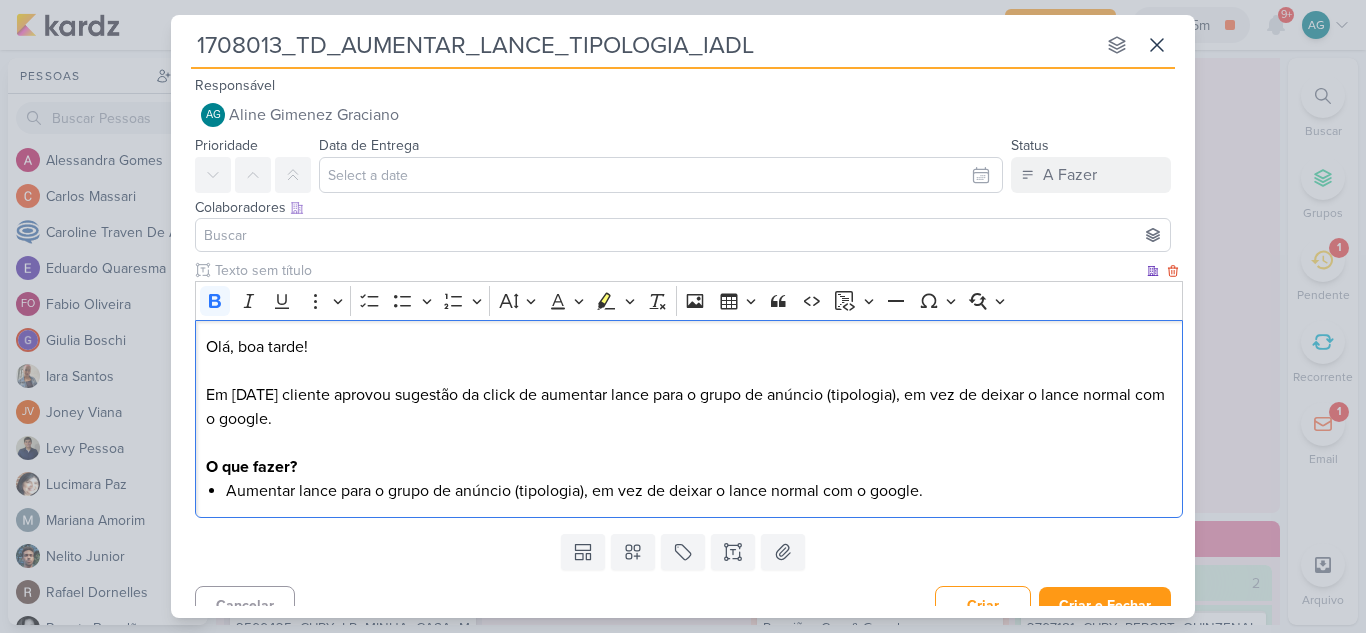 click on "Olá, boa tarde! Em [DATE] cliente aprovou sugestão da click de aumentar lance para o grupo de anúncio (tipologia), em vez de deixar o lance normal com o google. O que fazer?" at bounding box center [689, 407] 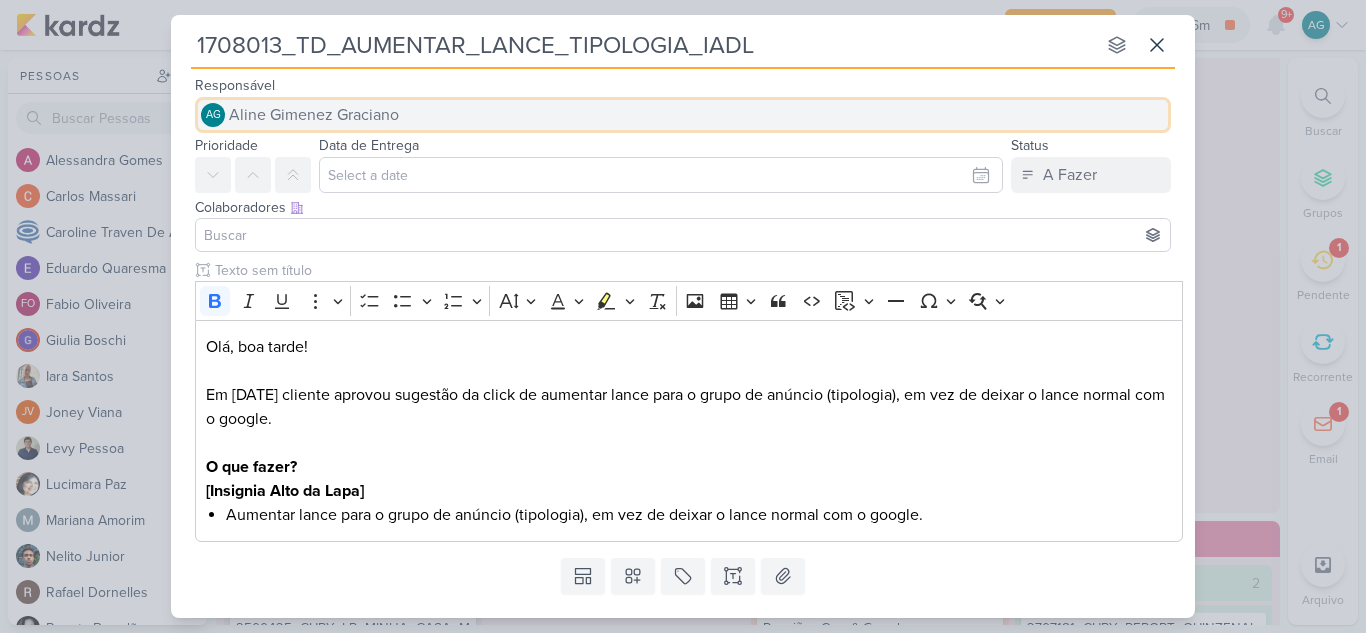 click on "Aline Gimenez Graciano" at bounding box center (314, 115) 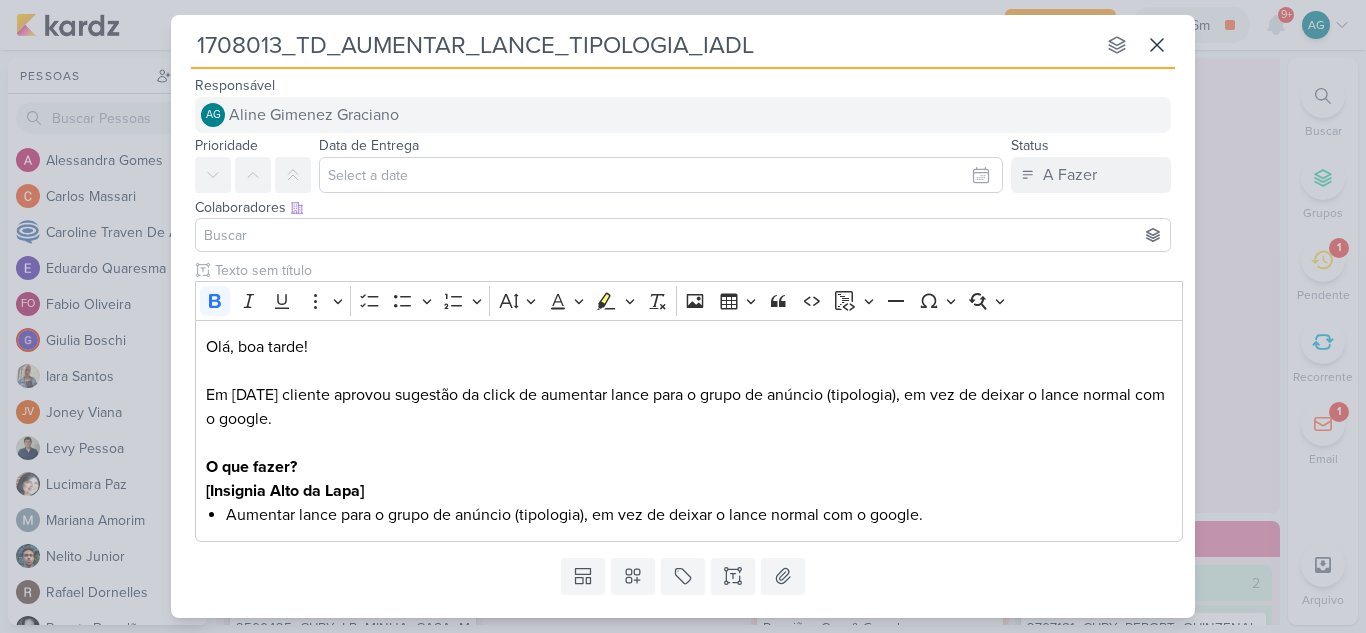 type 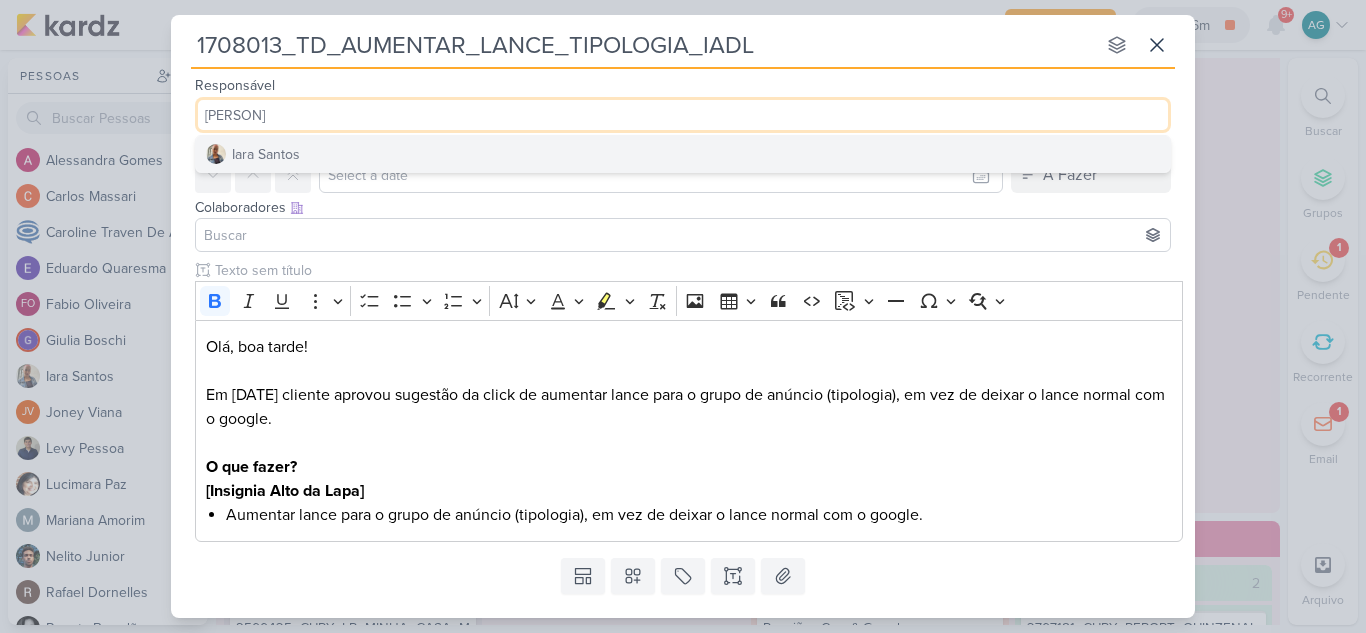 type on "[PERSON]" 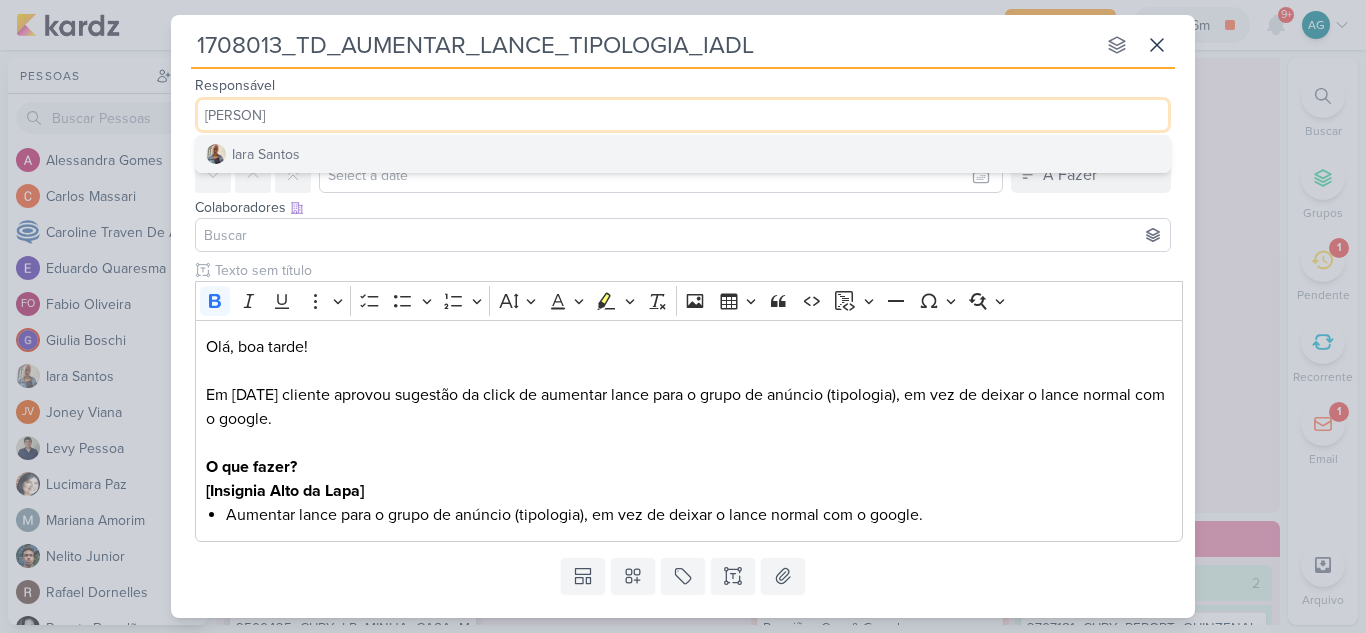 click on "Iara Santos" at bounding box center (683, 154) 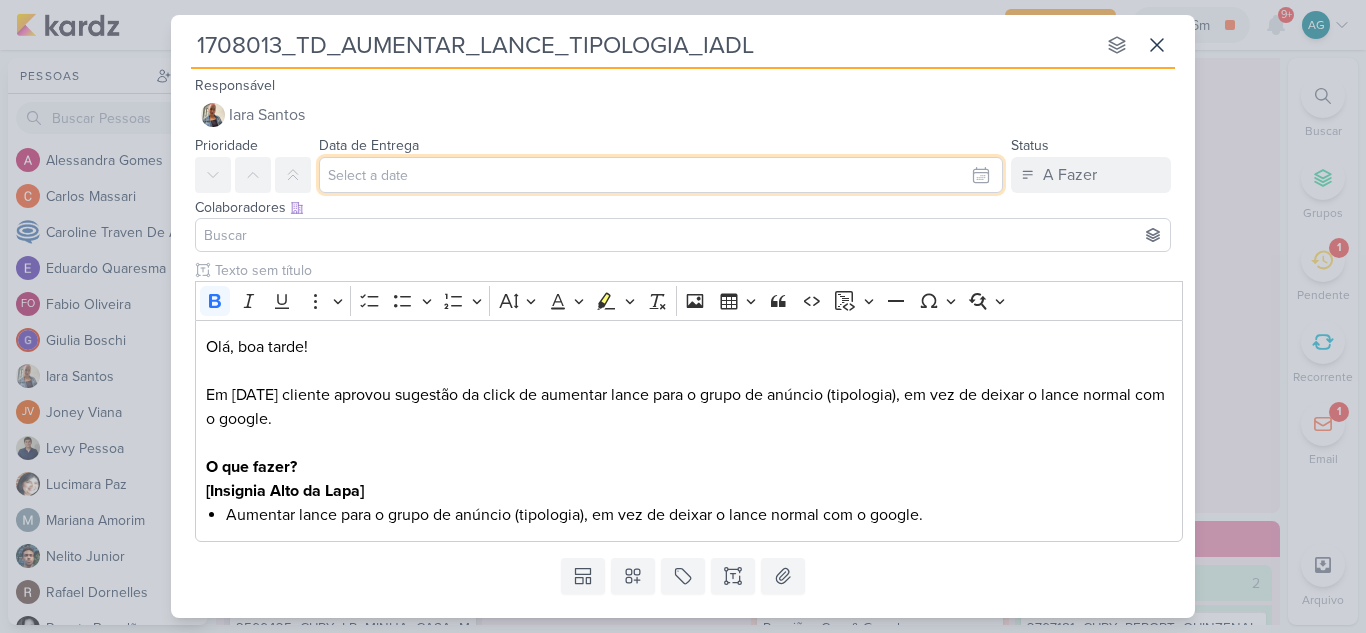 drag, startPoint x: 370, startPoint y: 189, endPoint x: 379, endPoint y: 175, distance: 16.643316 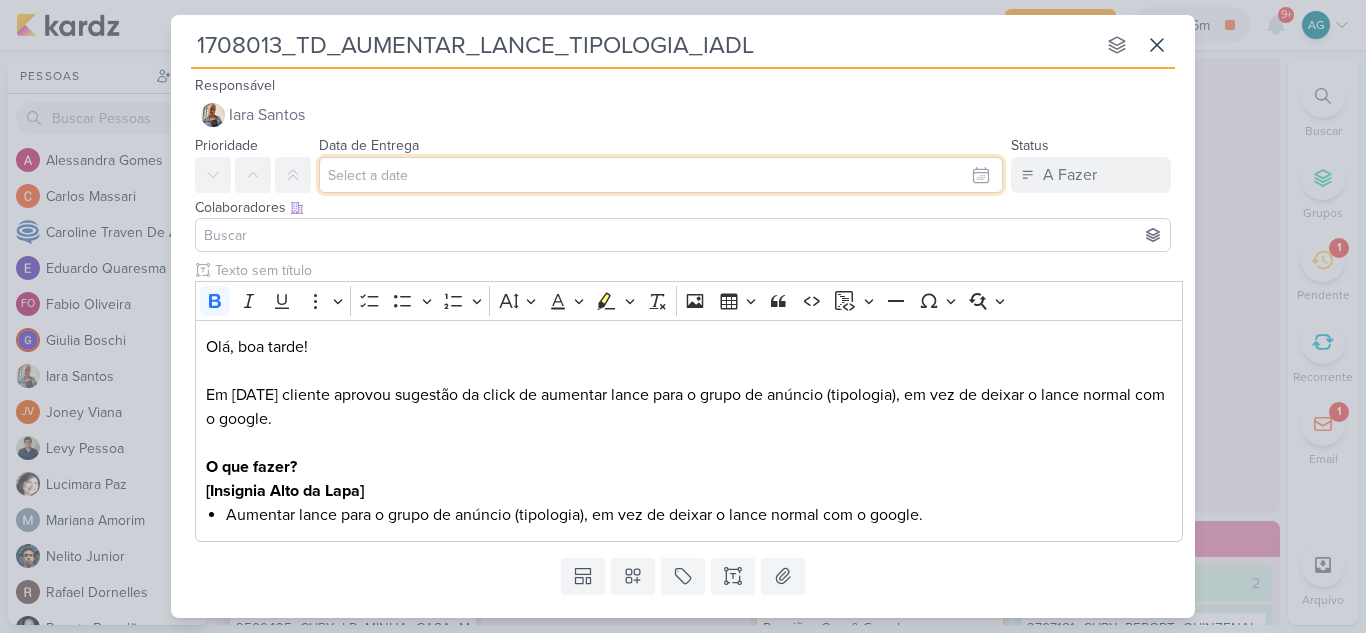 click at bounding box center [661, 175] 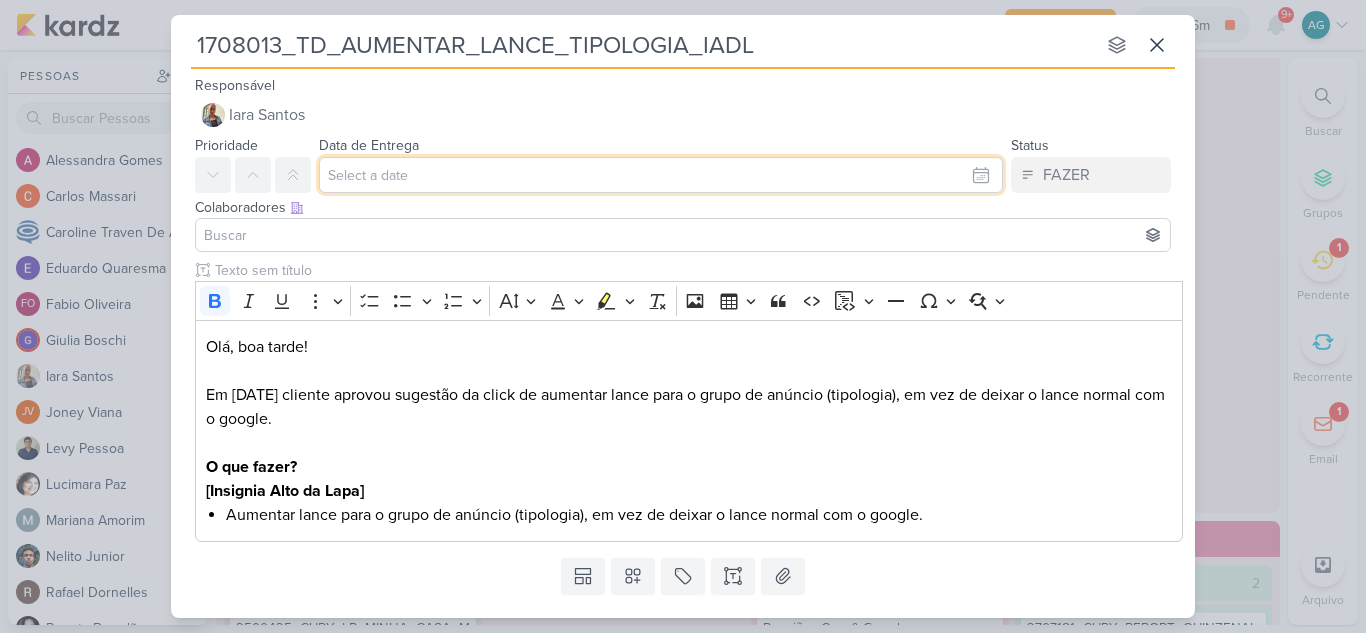 click at bounding box center [661, 175] 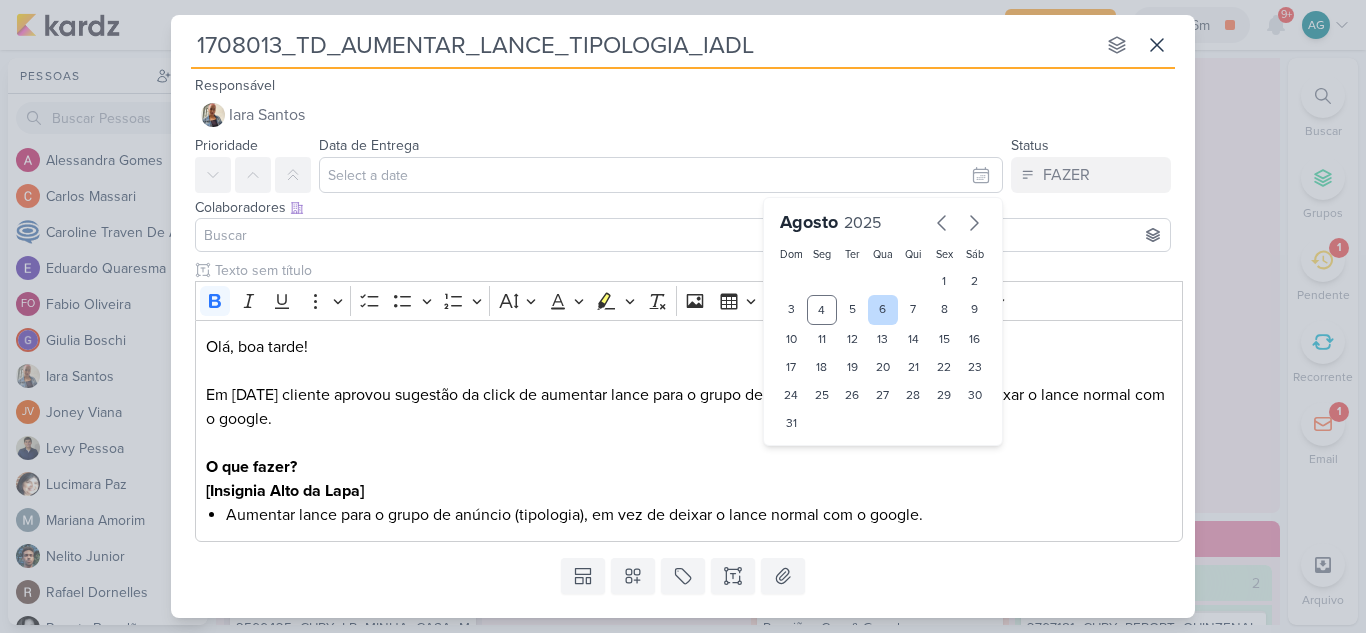 click on "6" at bounding box center (883, 310) 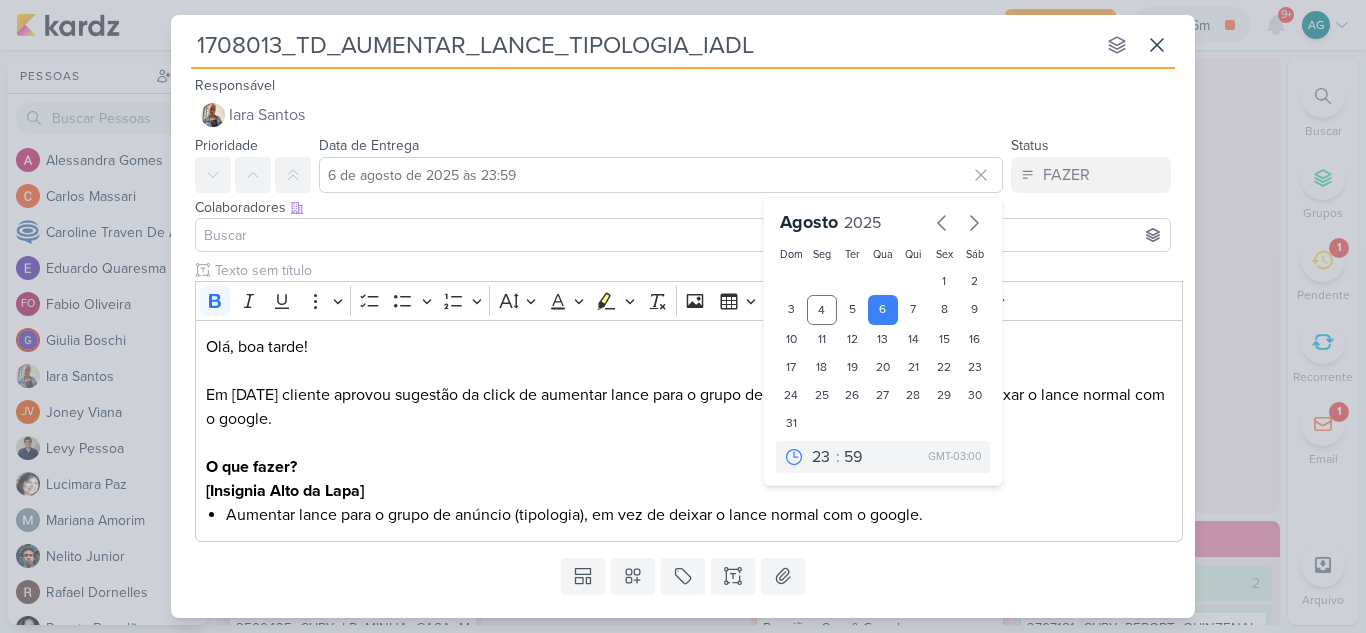 click at bounding box center (683, 235) 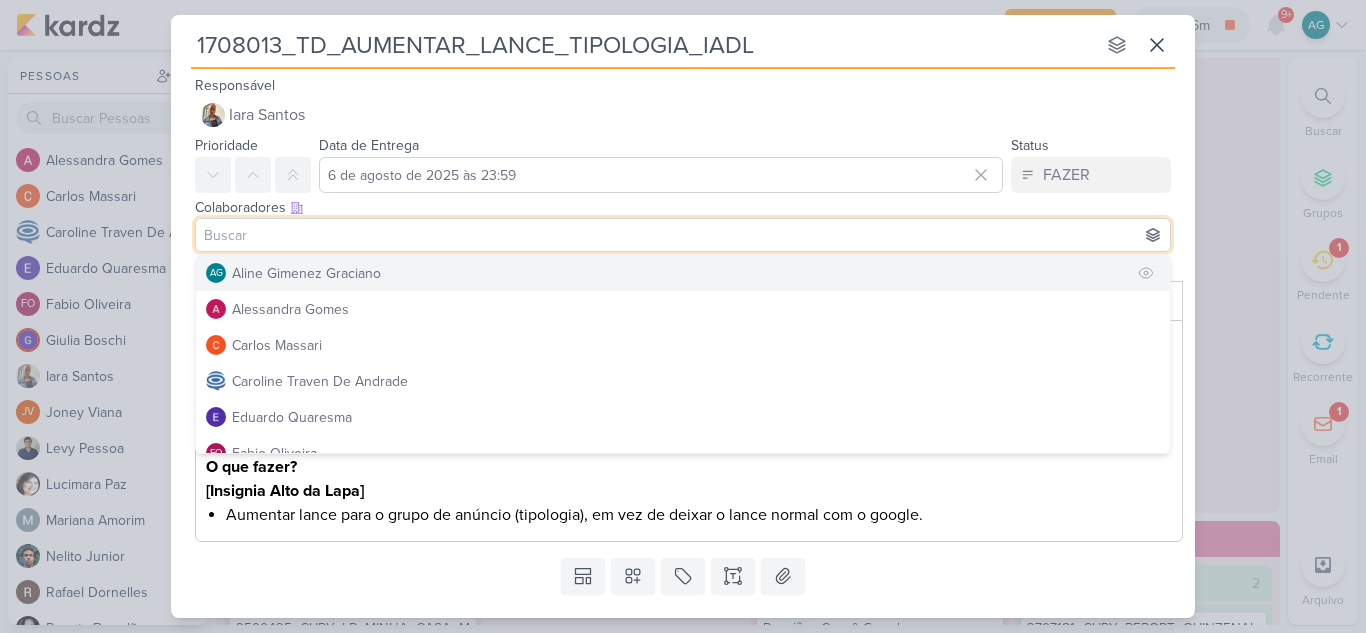 click on "Aline Gimenez Graciano" at bounding box center (306, 273) 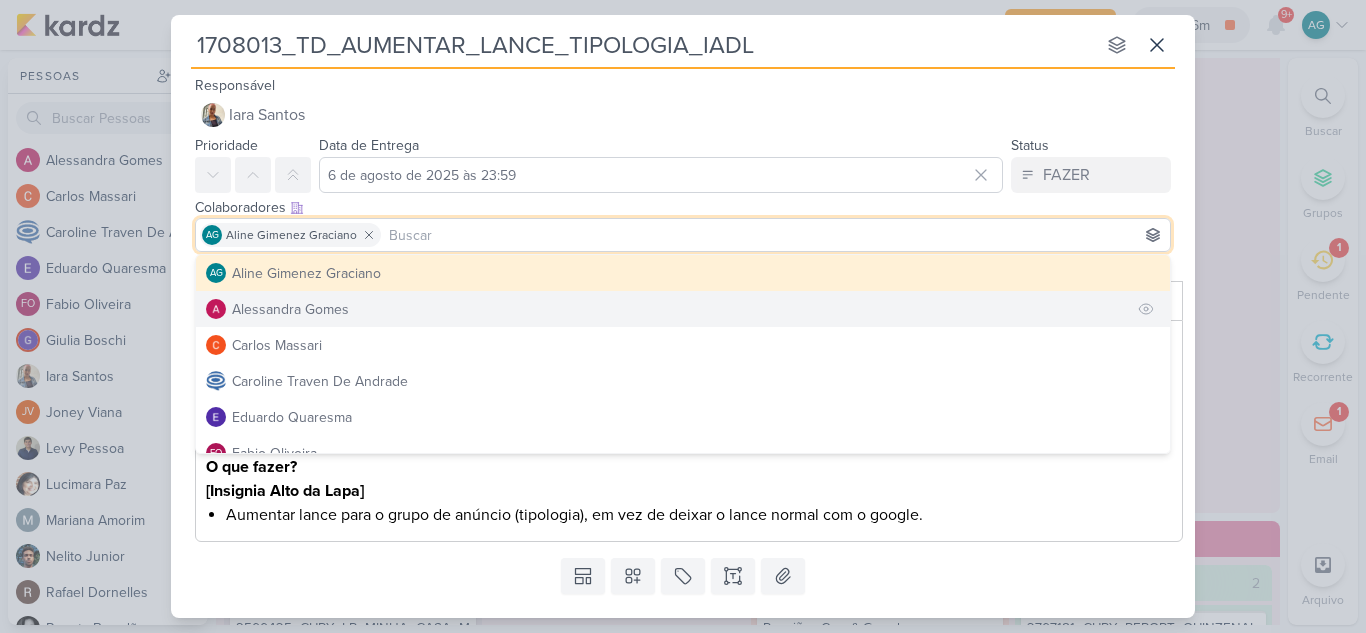 click on "Alessandra Gomes" at bounding box center (683, 309) 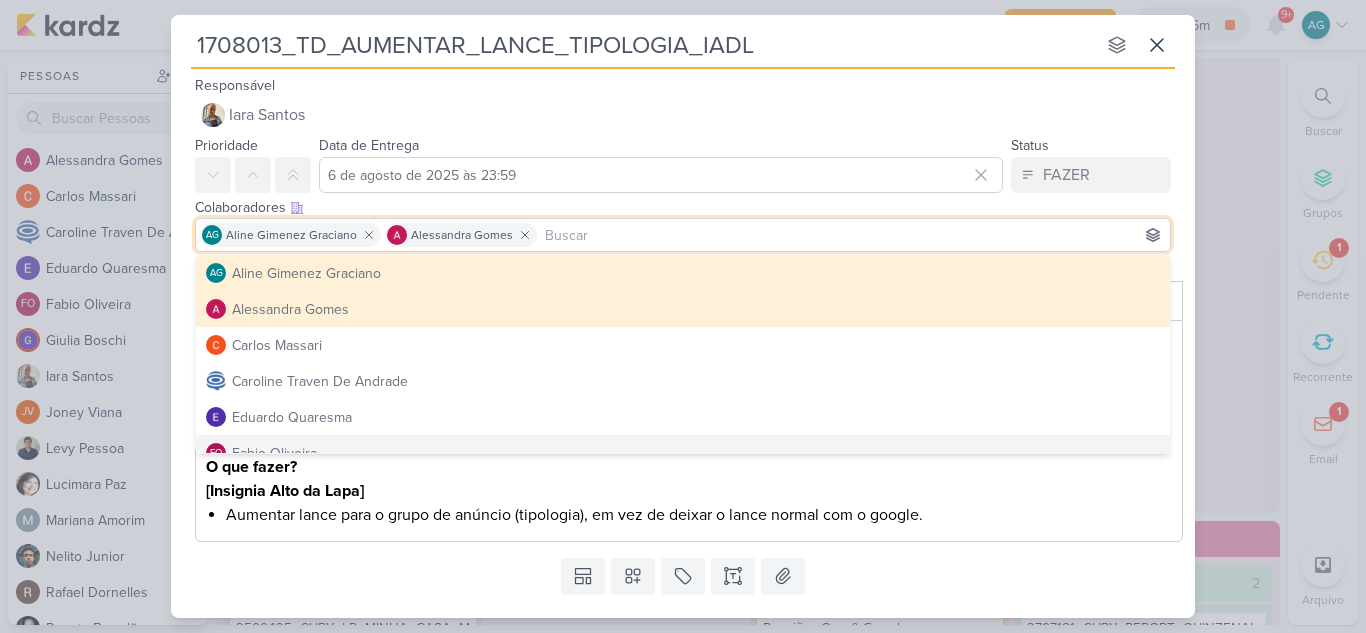 click on "Templates
Campos Personalizados
Marcadores
Caixa De Texto
Anexo" at bounding box center (683, 576) 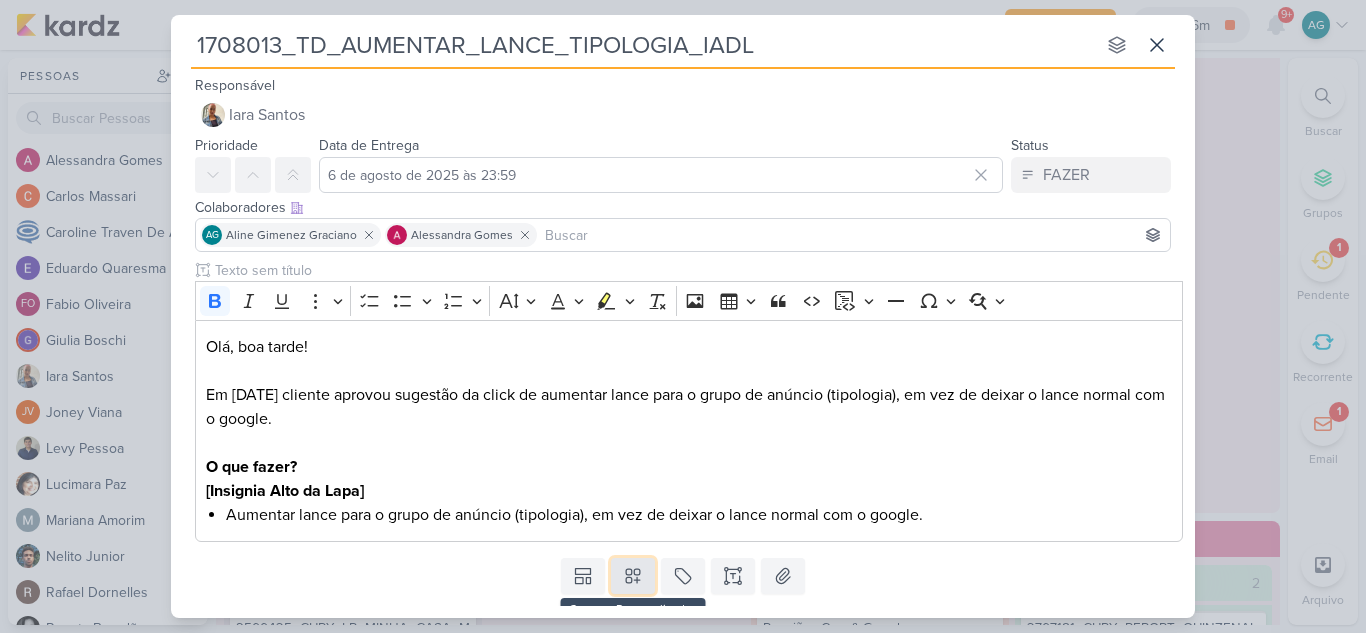 click 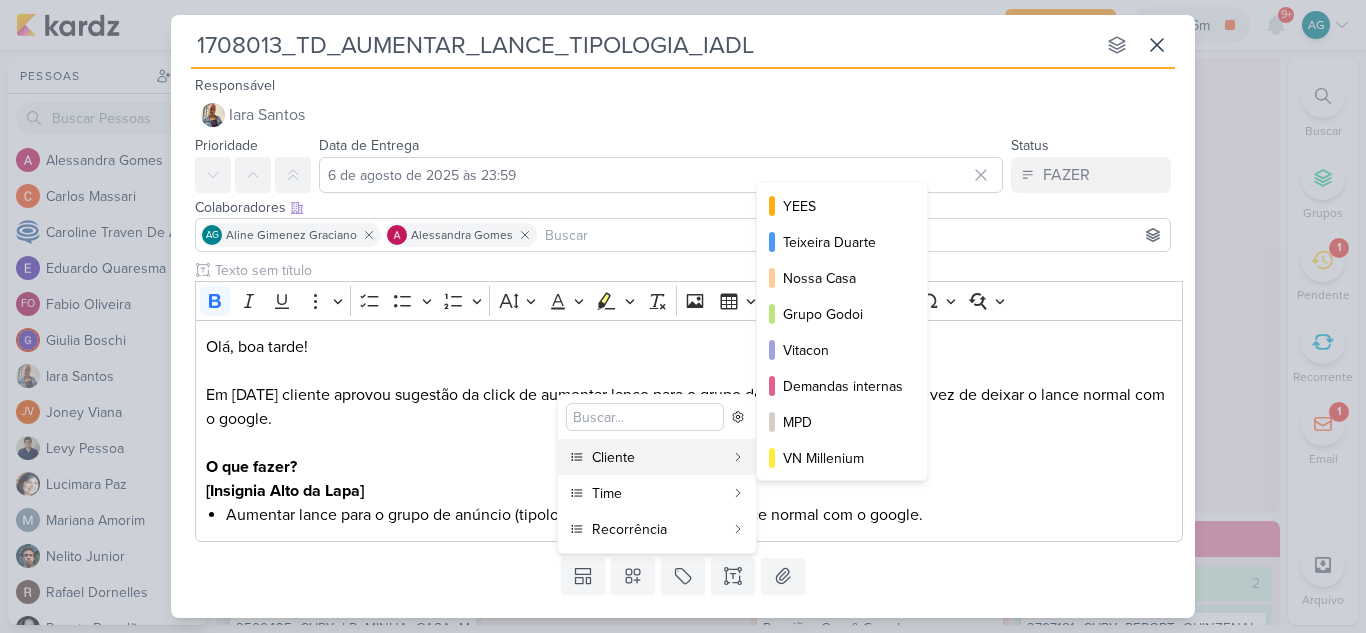 click on "Cliente" at bounding box center (658, 457) 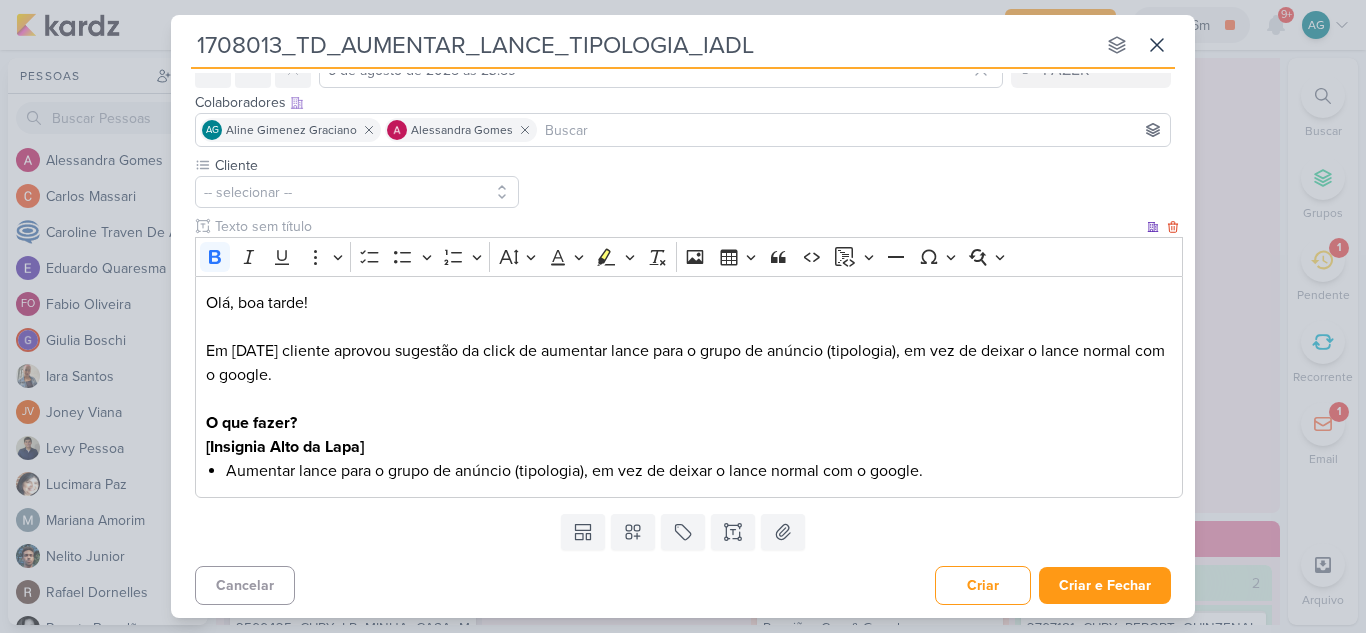 scroll, scrollTop: 108, scrollLeft: 0, axis: vertical 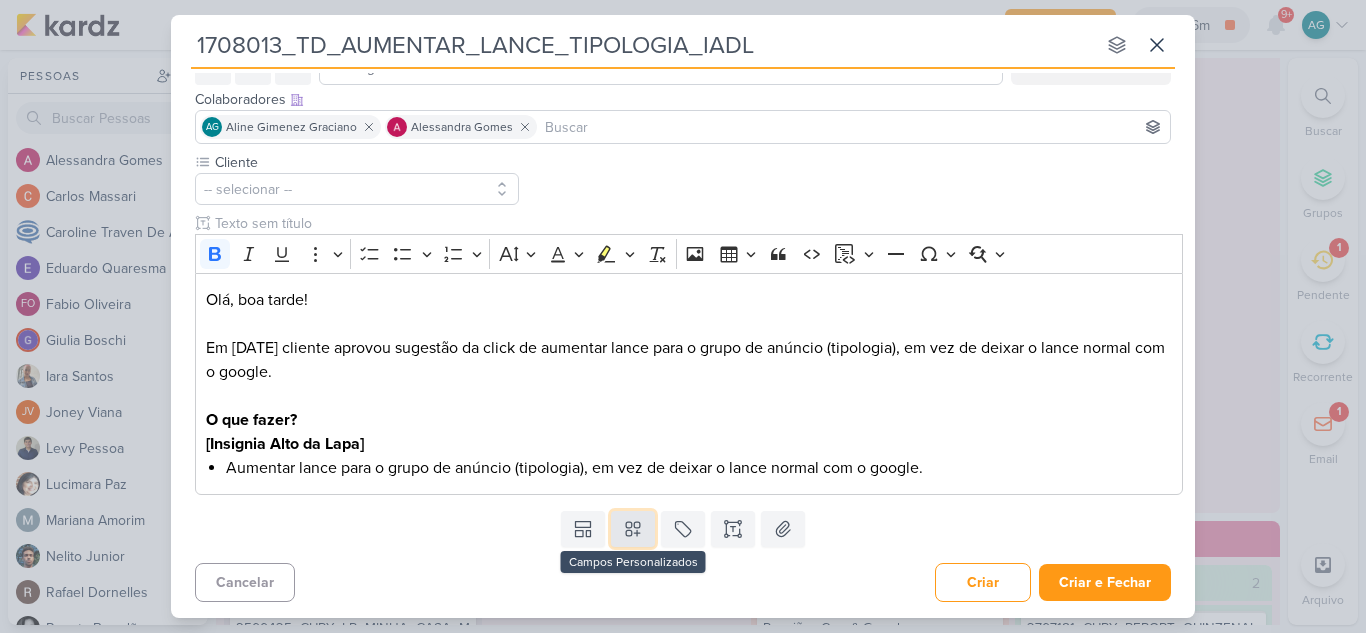 click 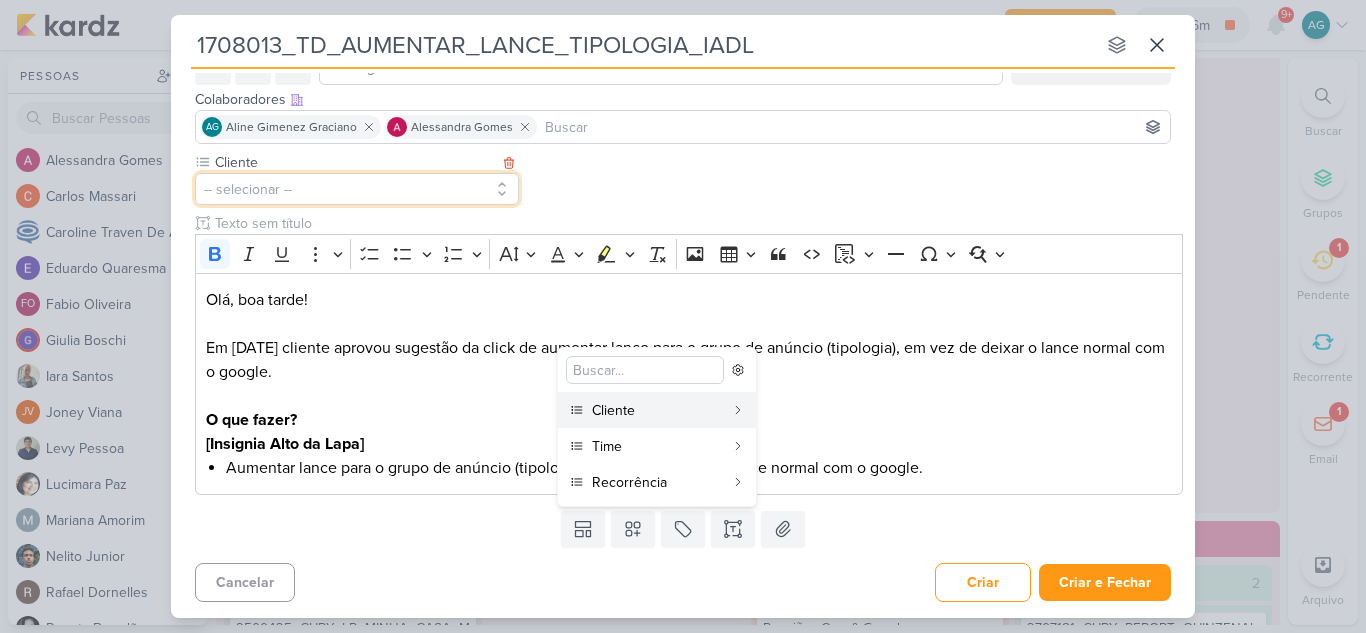 click on "-- selecionar --" at bounding box center (357, 189) 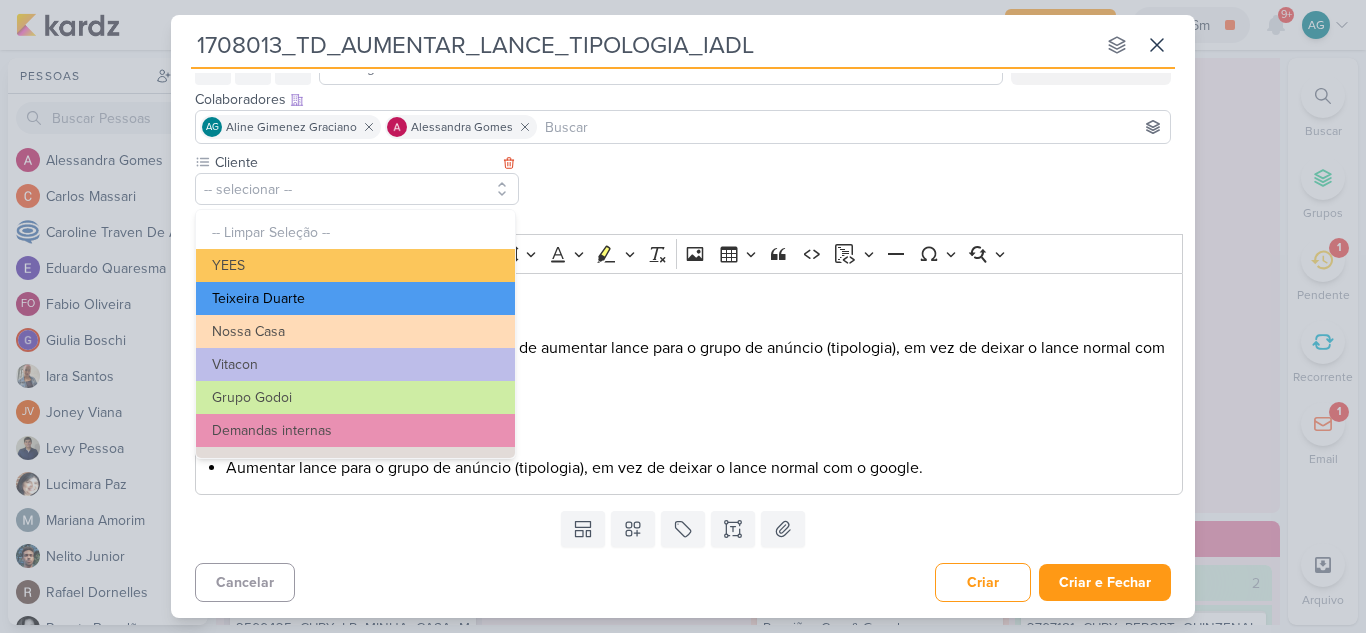 click on "Teixeira Duarte" at bounding box center [355, 298] 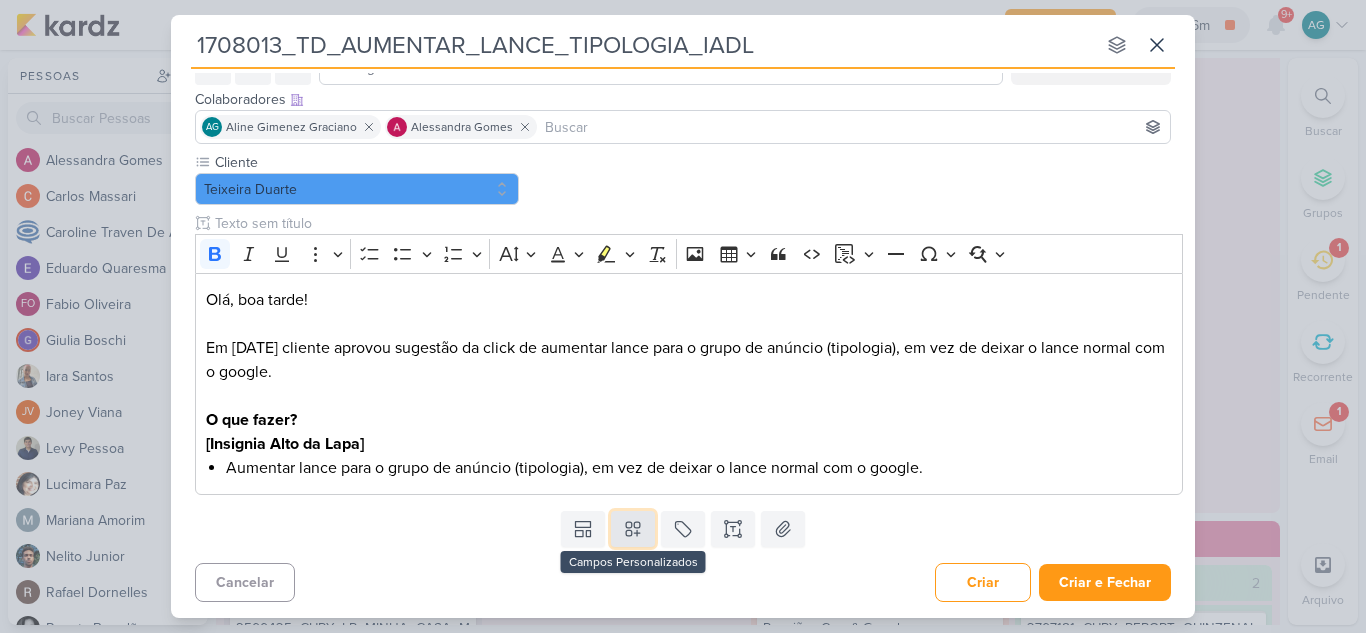 click 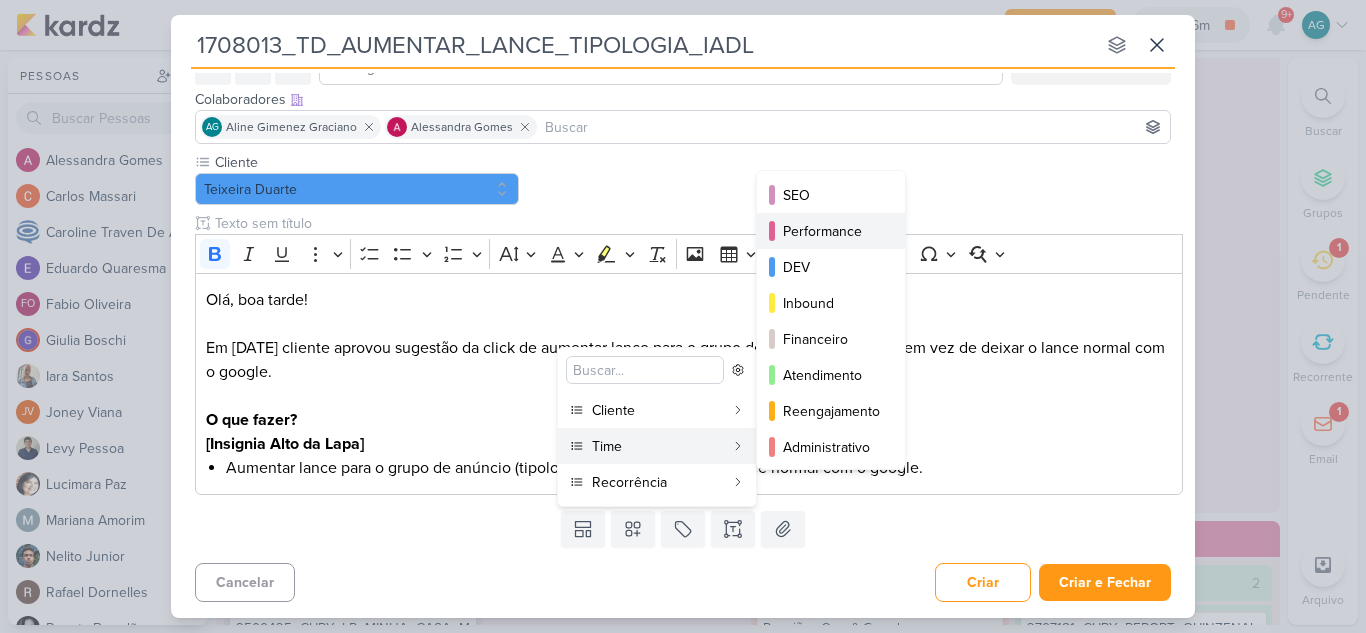 click on "Performance" at bounding box center (832, 231) 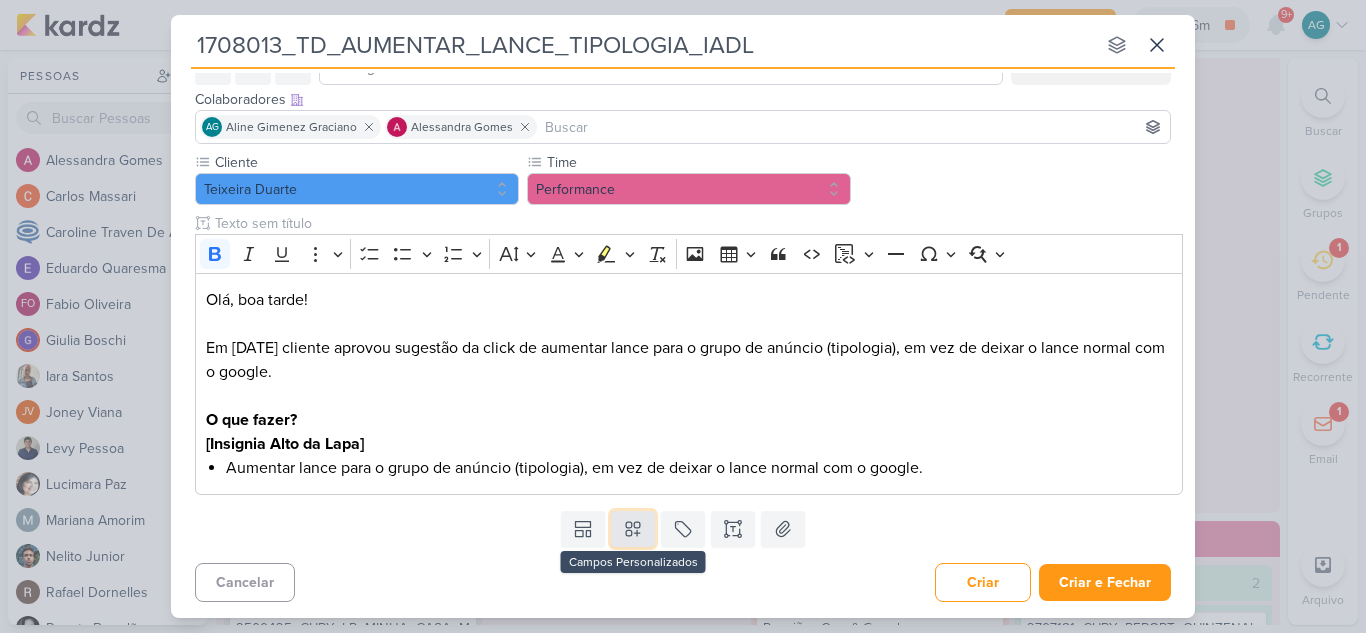 click 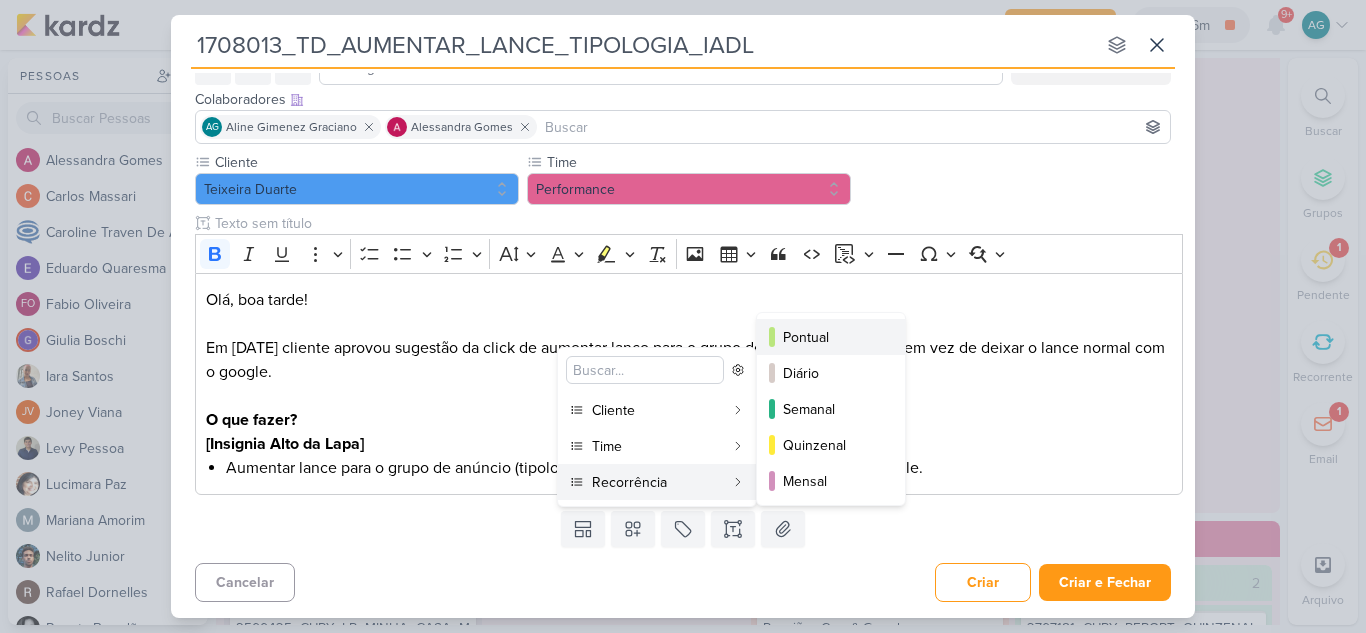 click on "Pontual" at bounding box center (832, 337) 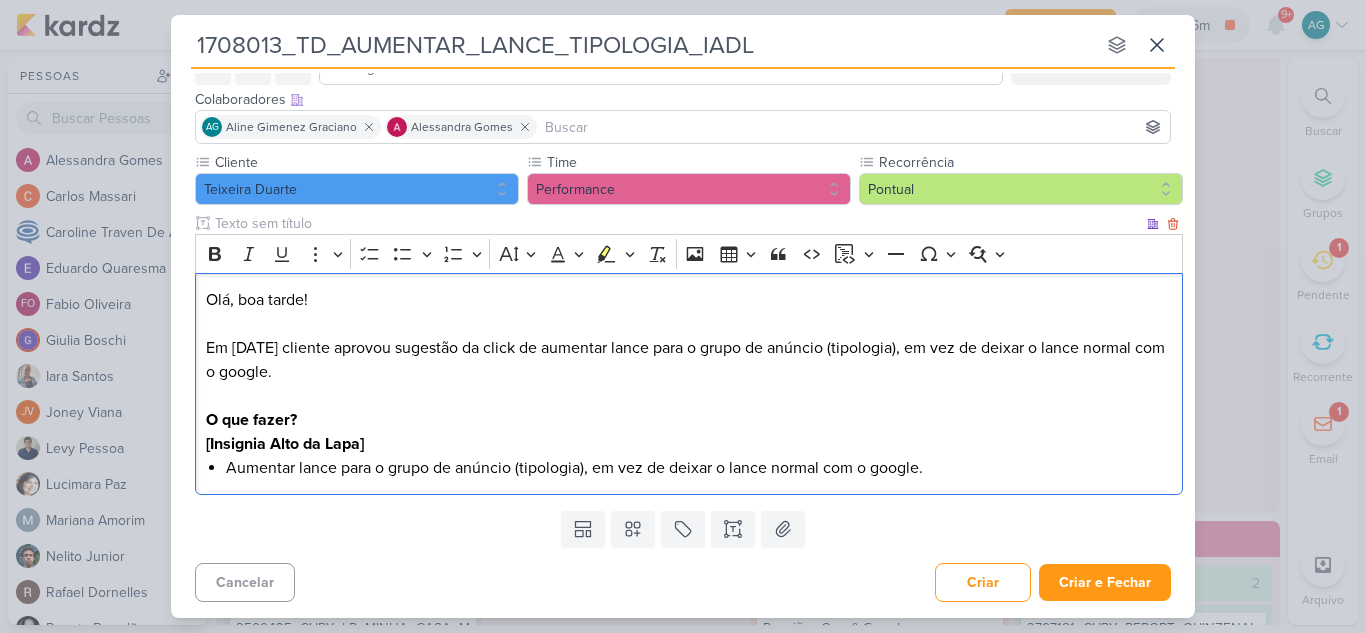 drag, startPoint x: 206, startPoint y: 299, endPoint x: 961, endPoint y: 466, distance: 773.24896 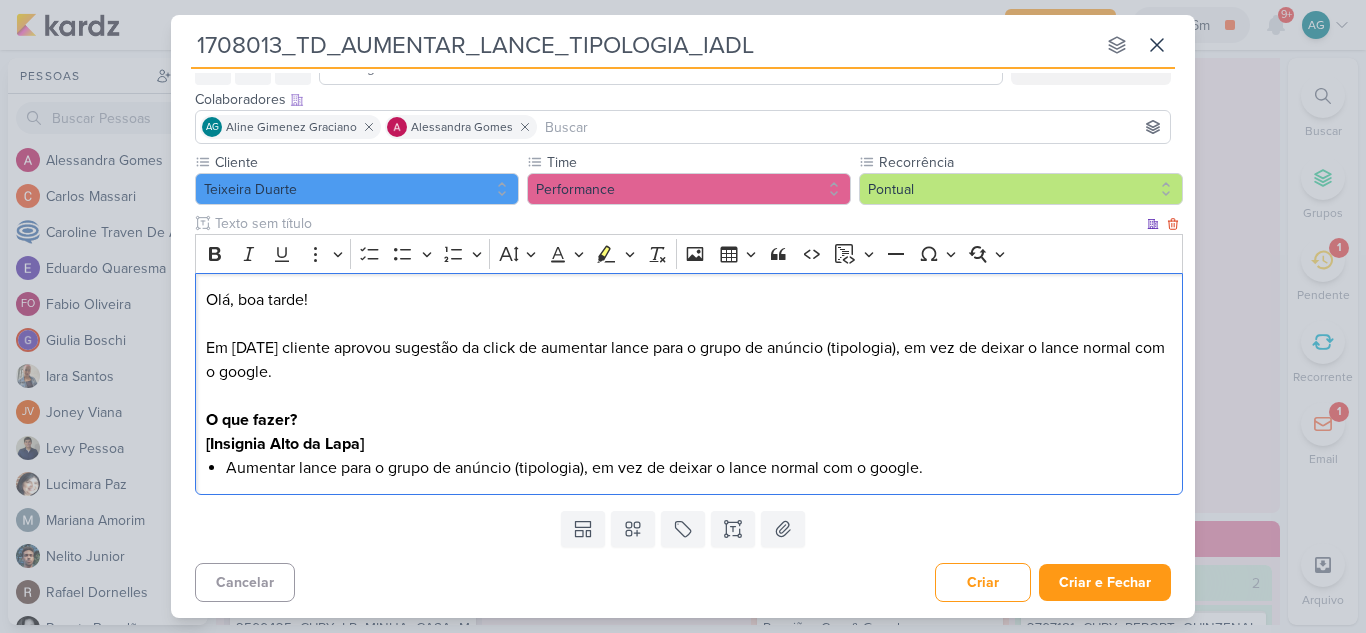 click on "Olá, boa tarde! Em [DATE] cliente aprovou sugestão da click de aumentar lance para o grupo de anúncio (tipologia), em vez de deixar o lance normal com o google. O que fazer? [LOCATION] Aumentar lance para o grupo de anúncio (tipologia), em vez de deixar o lance normal com o google." at bounding box center [689, 384] 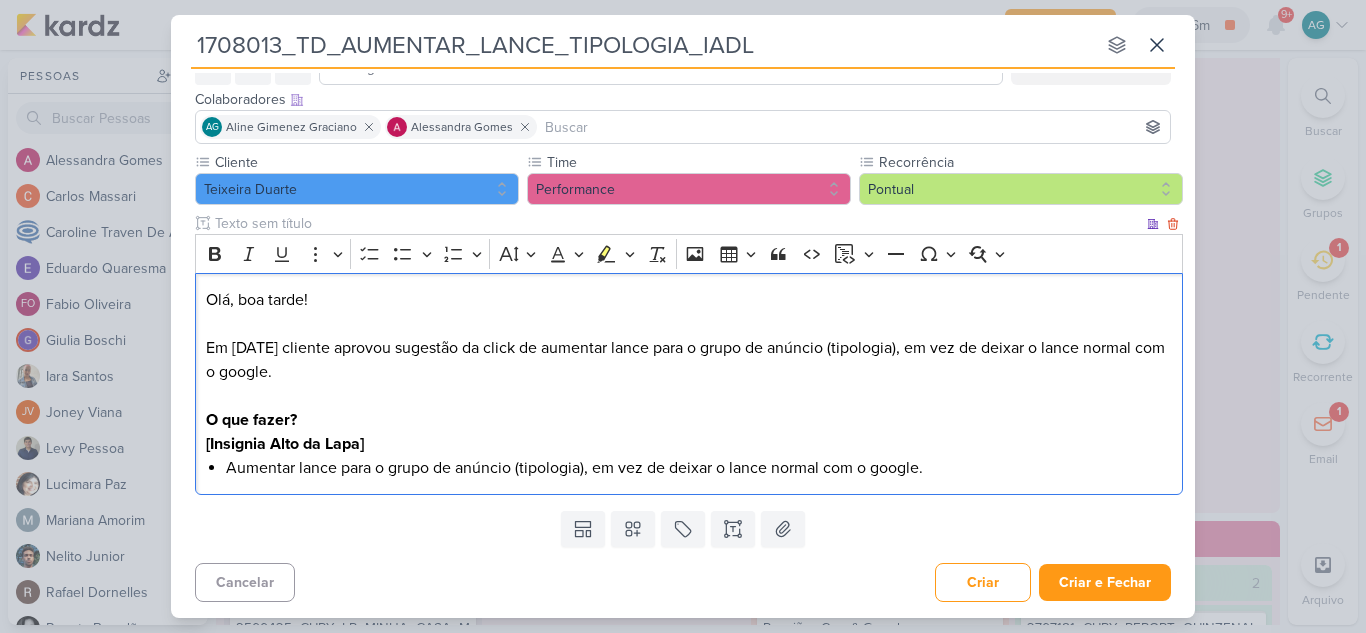 copy on "Olá, boa tarde! Em [DATE] cliente aprovou sugestão da click de aumentar lance para o grupo de anúncio (tipologia), em vez de deixar o lance normal com o google. O que fazer? ⁠⁠⁠⁠⁠⁠⁠[Insignia Alto da Lapa] Aumentar lance para o grupo de anúncio (tipologia), em vez de deixar o lance normal com o google." 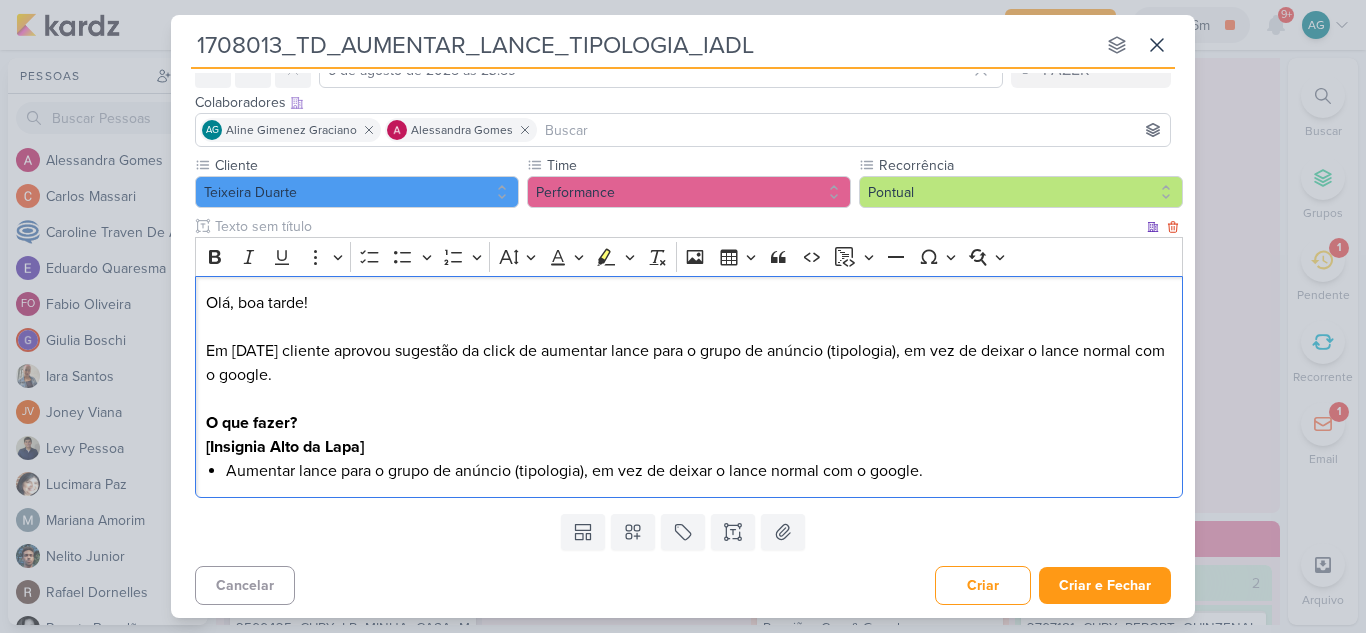 scroll, scrollTop: 108, scrollLeft: 0, axis: vertical 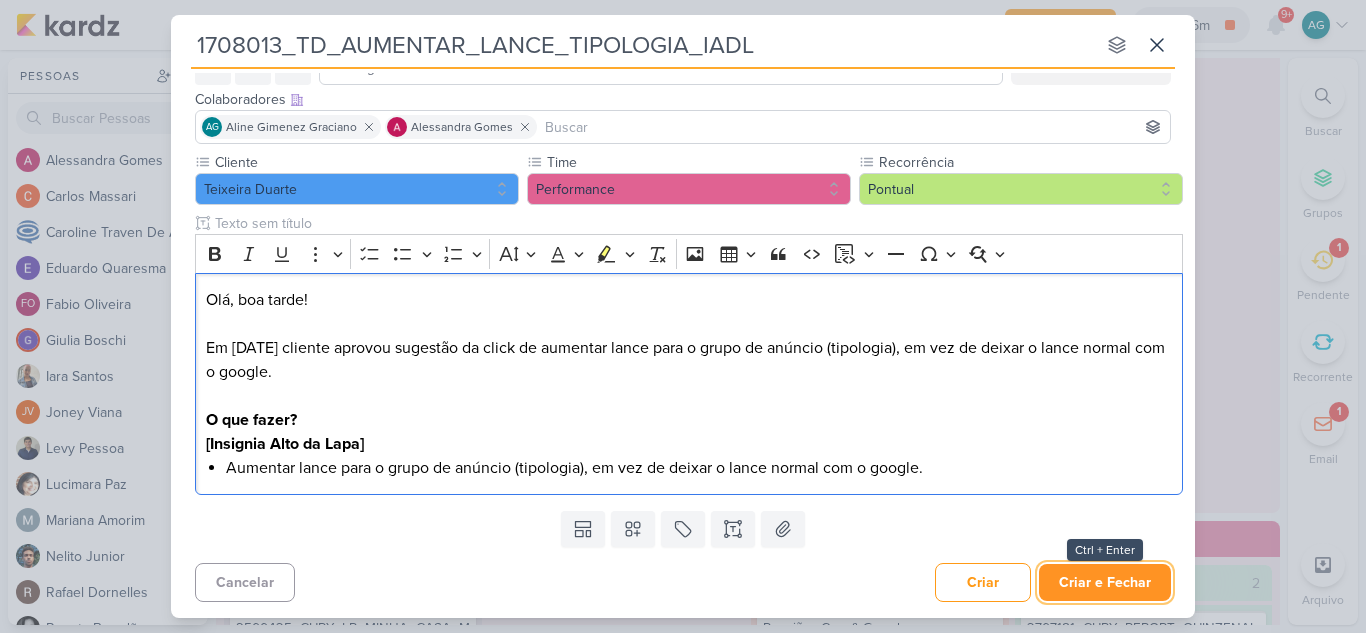 click on "Criar e Fechar" at bounding box center (1105, 582) 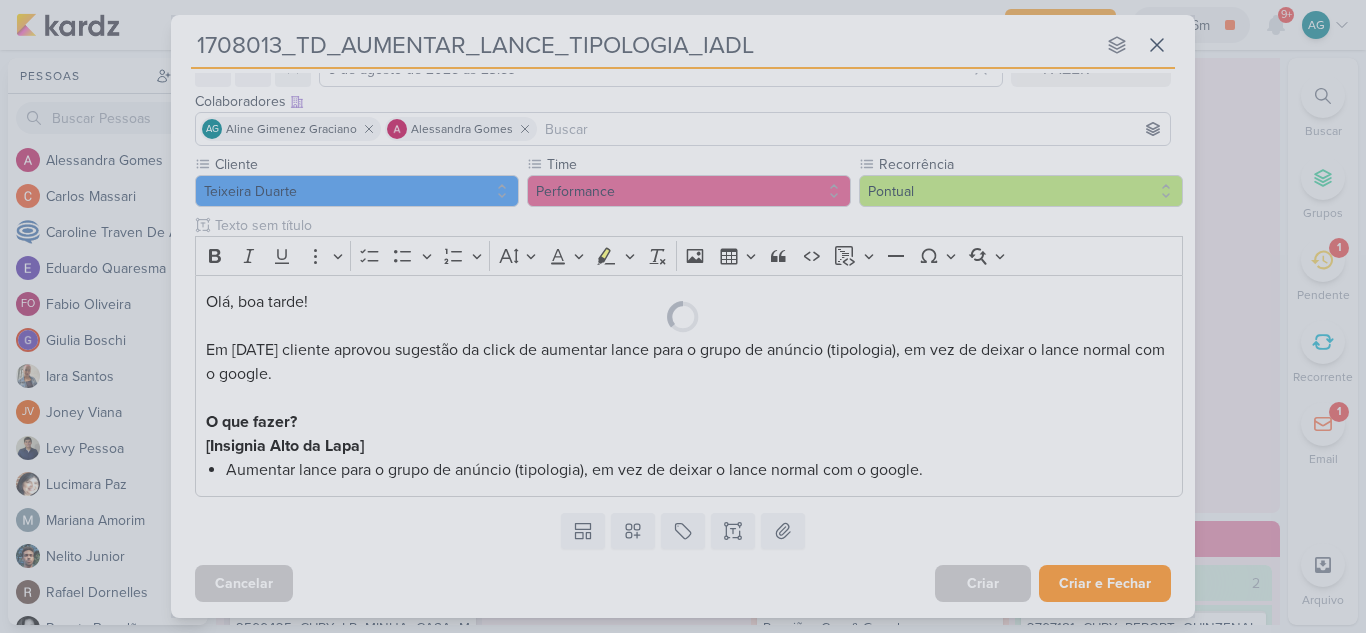 scroll, scrollTop: 106, scrollLeft: 0, axis: vertical 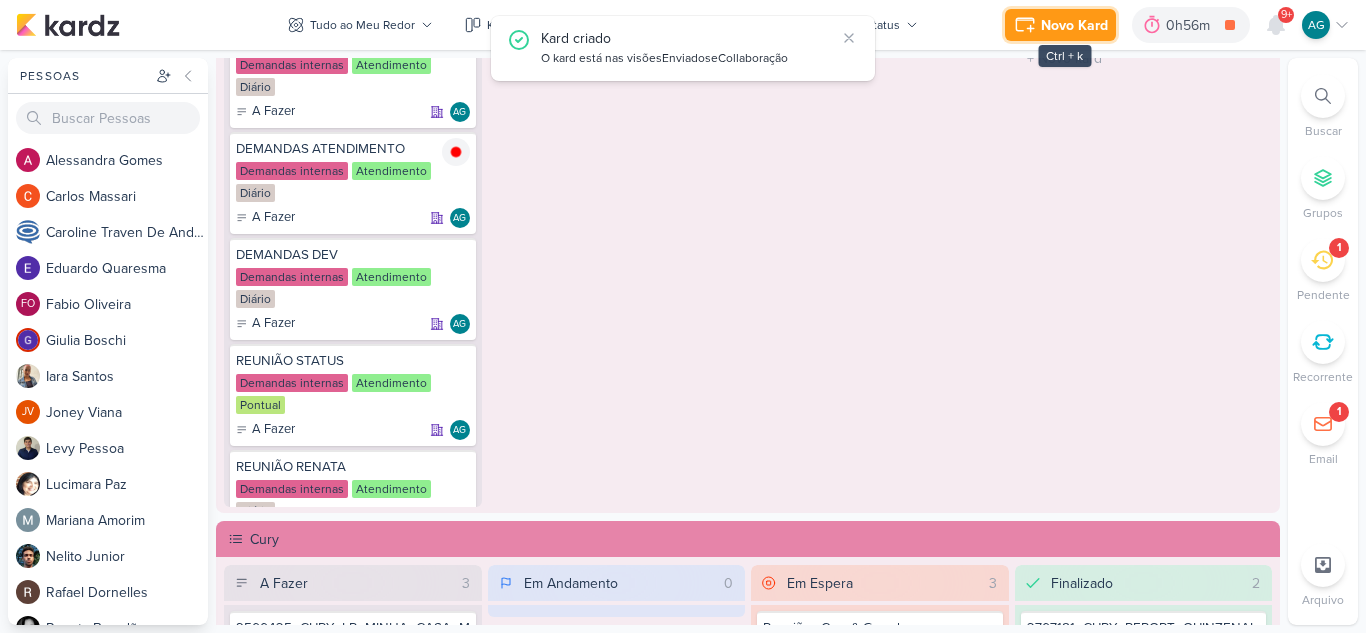 click on "Novo Kard" at bounding box center [1074, 25] 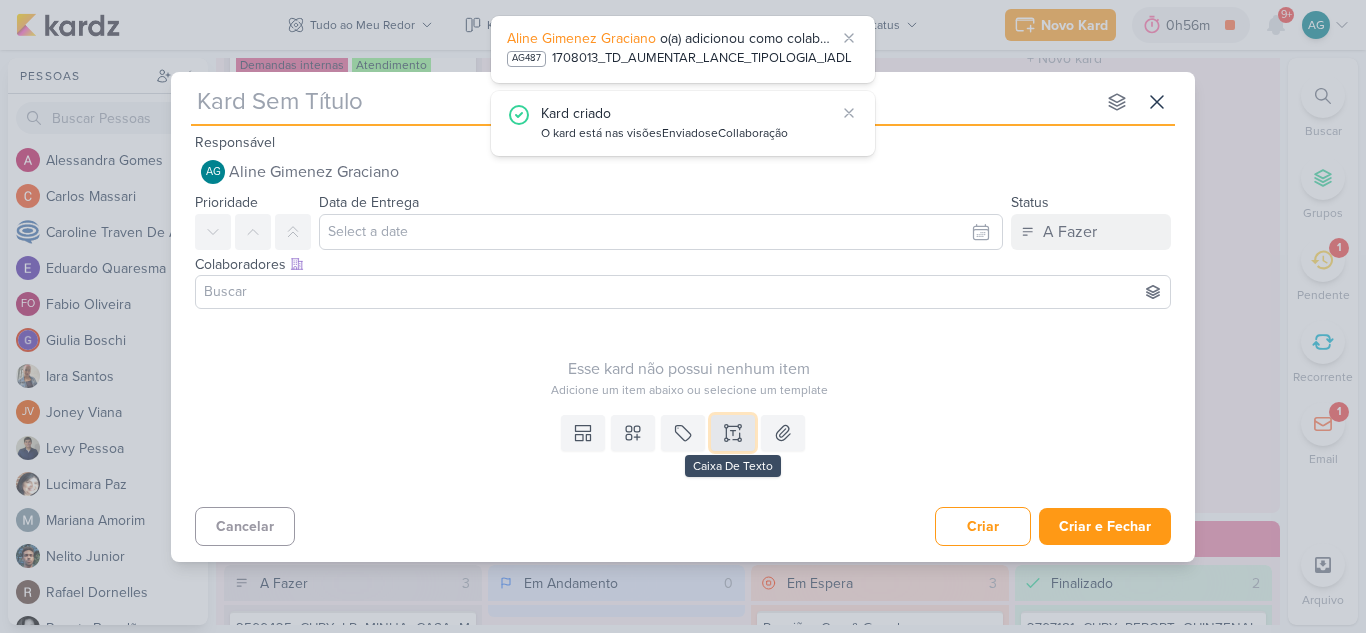 click 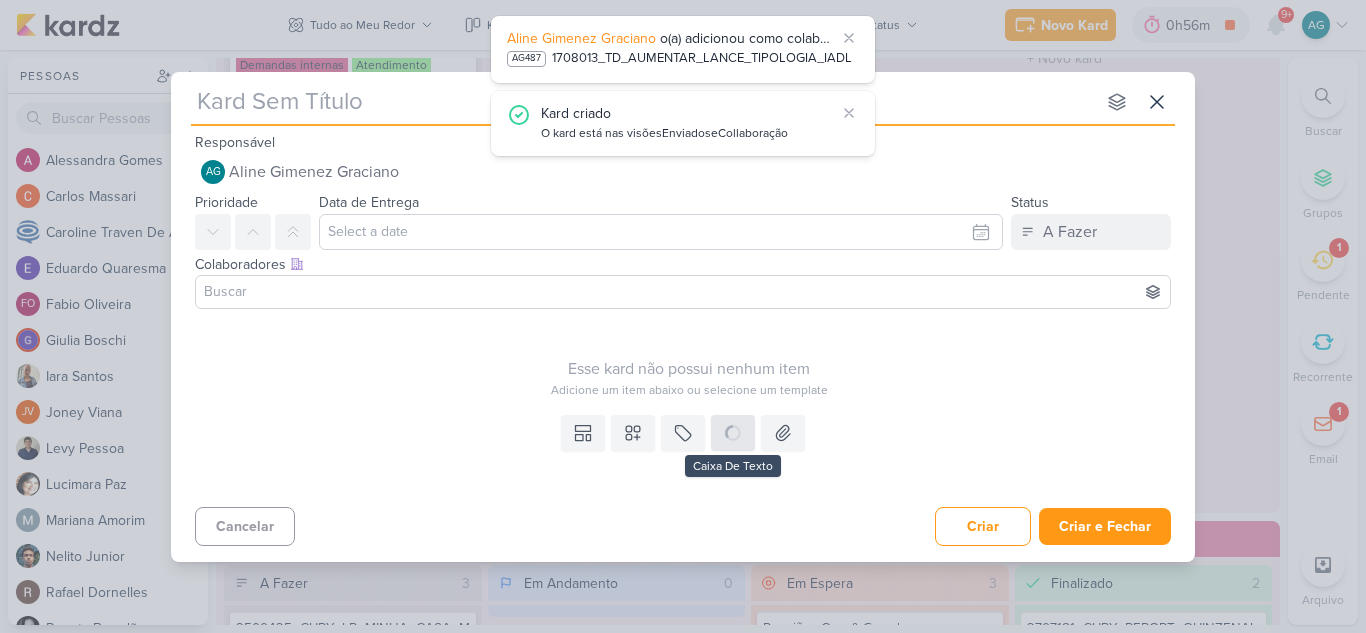 type 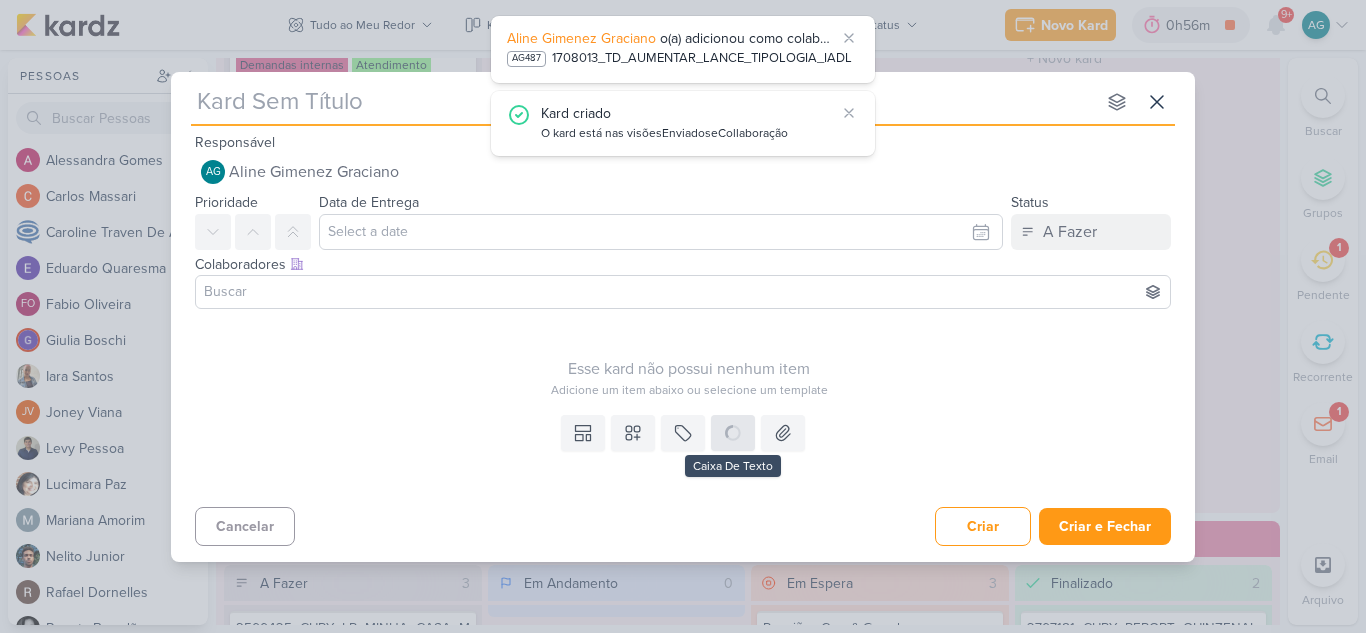 type 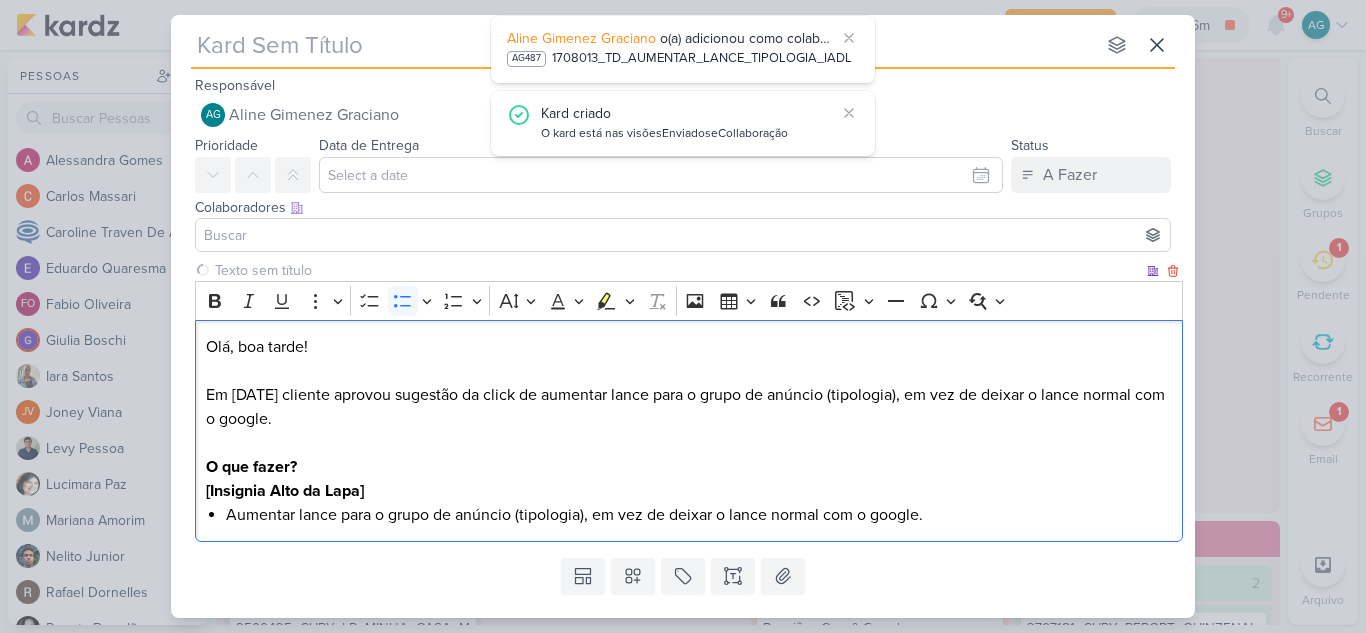 type 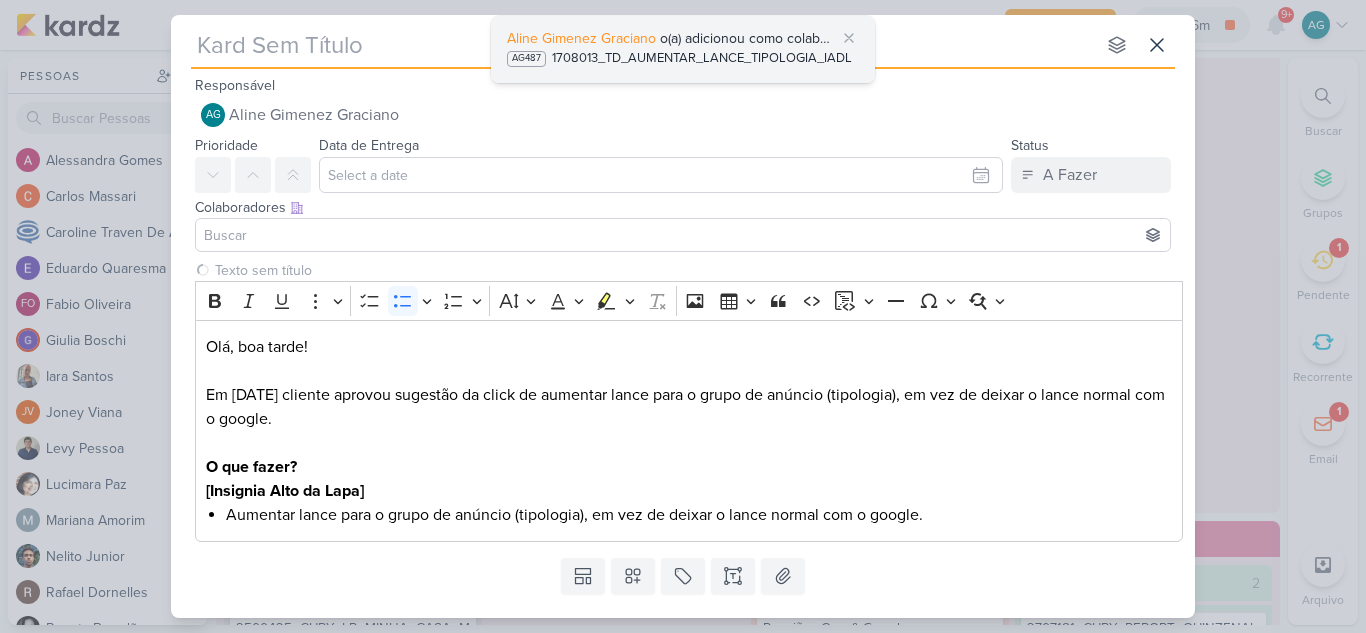 type 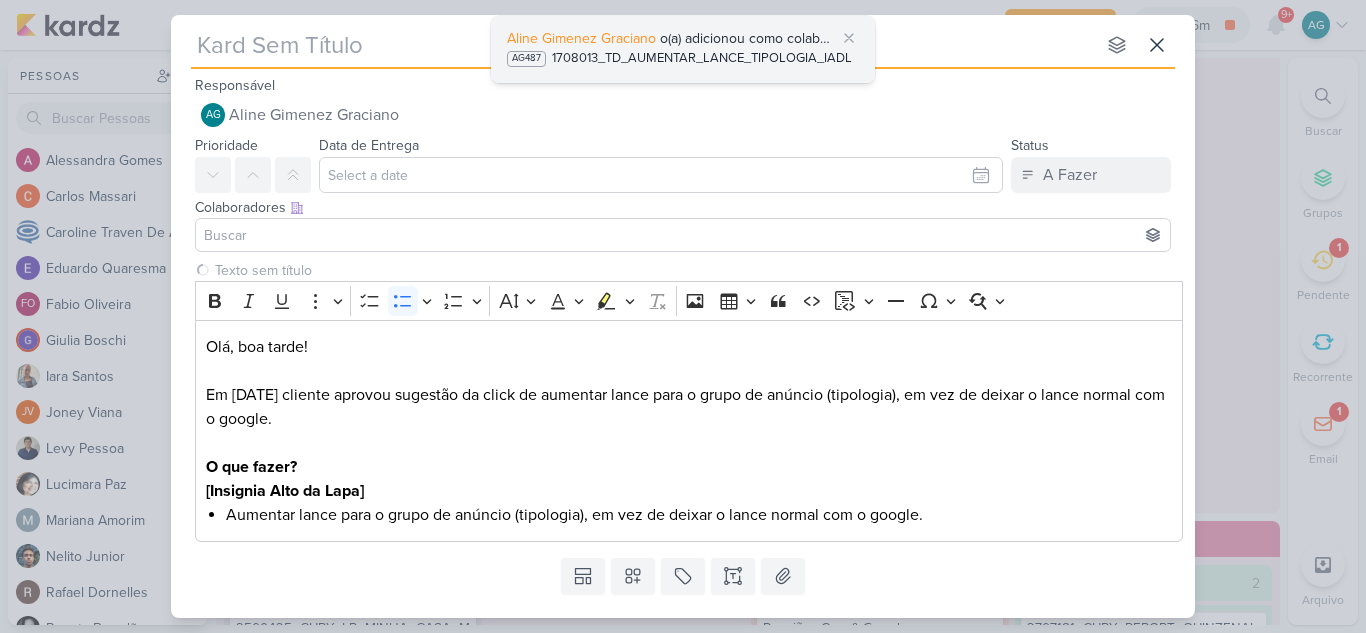 type 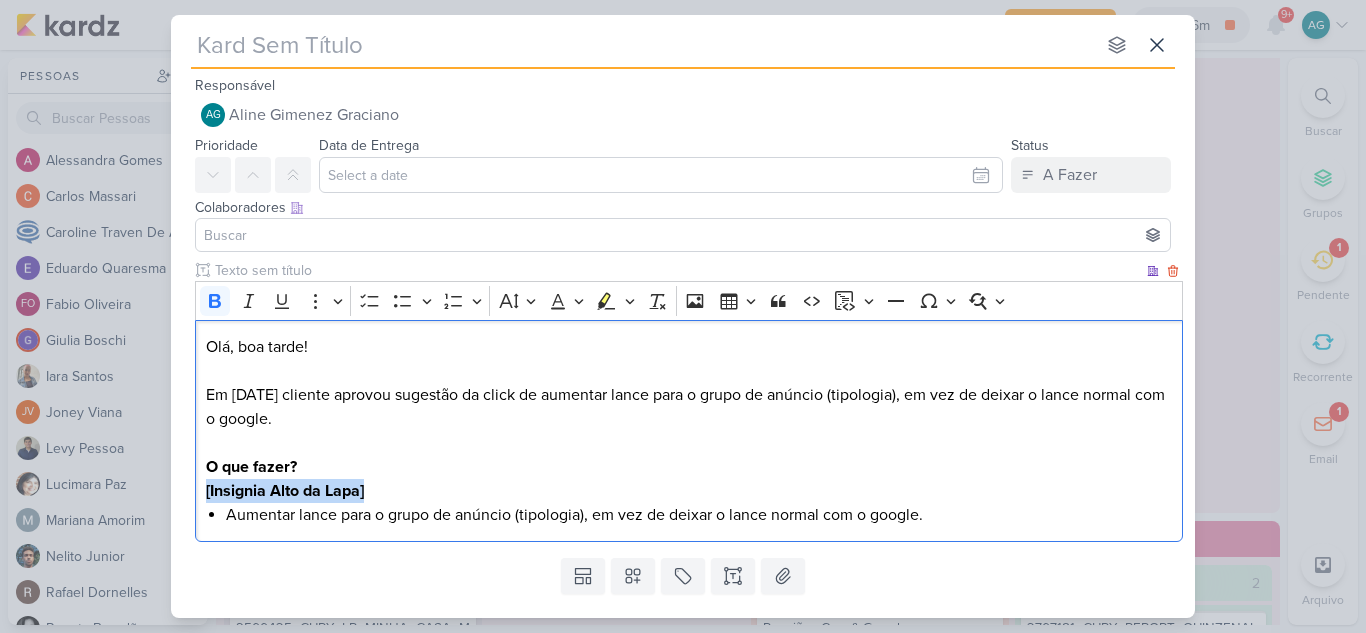 drag, startPoint x: 385, startPoint y: 486, endPoint x: 197, endPoint y: 492, distance: 188.09572 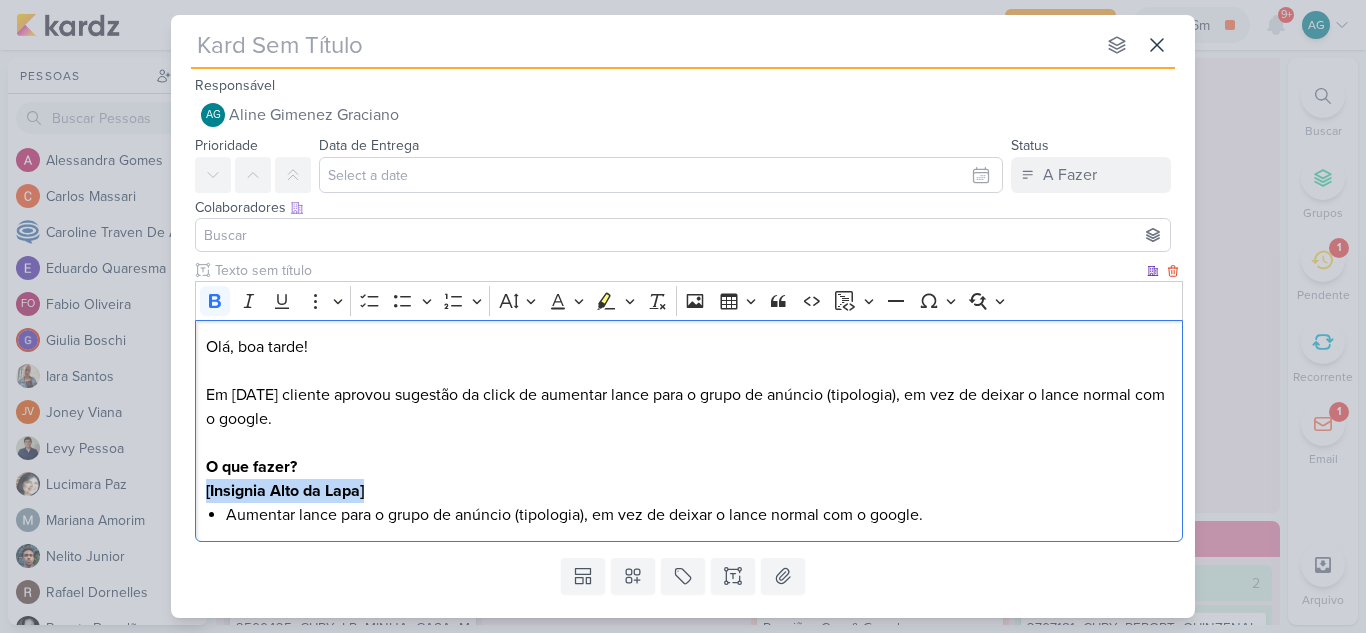 click on "Olá, boa tarde! Em [DATE] cliente aprovou sugestão da click de aumentar lance para o grupo de anúncio (tipologia), em vez de deixar o lance normal com o google. O que fazer? [LOCATION] Aumentar lance para o grupo de anúncio (tipologia), em vez de deixar o lance normal com o google." at bounding box center (689, 431) 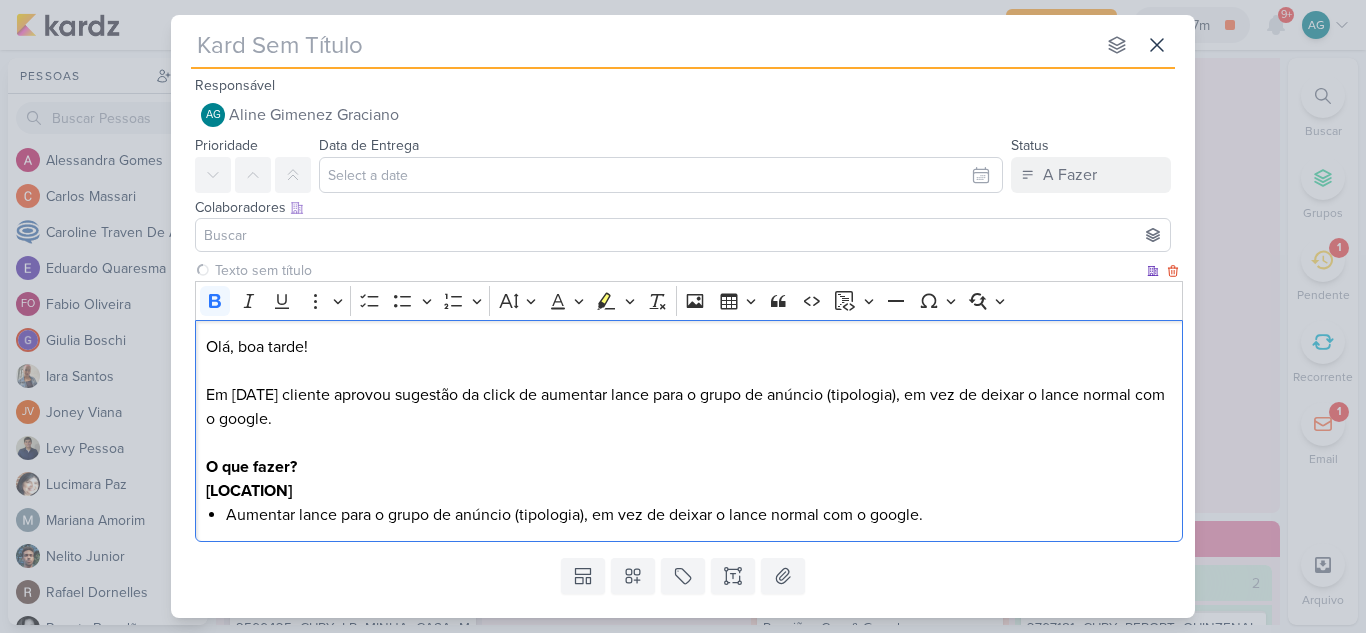 type 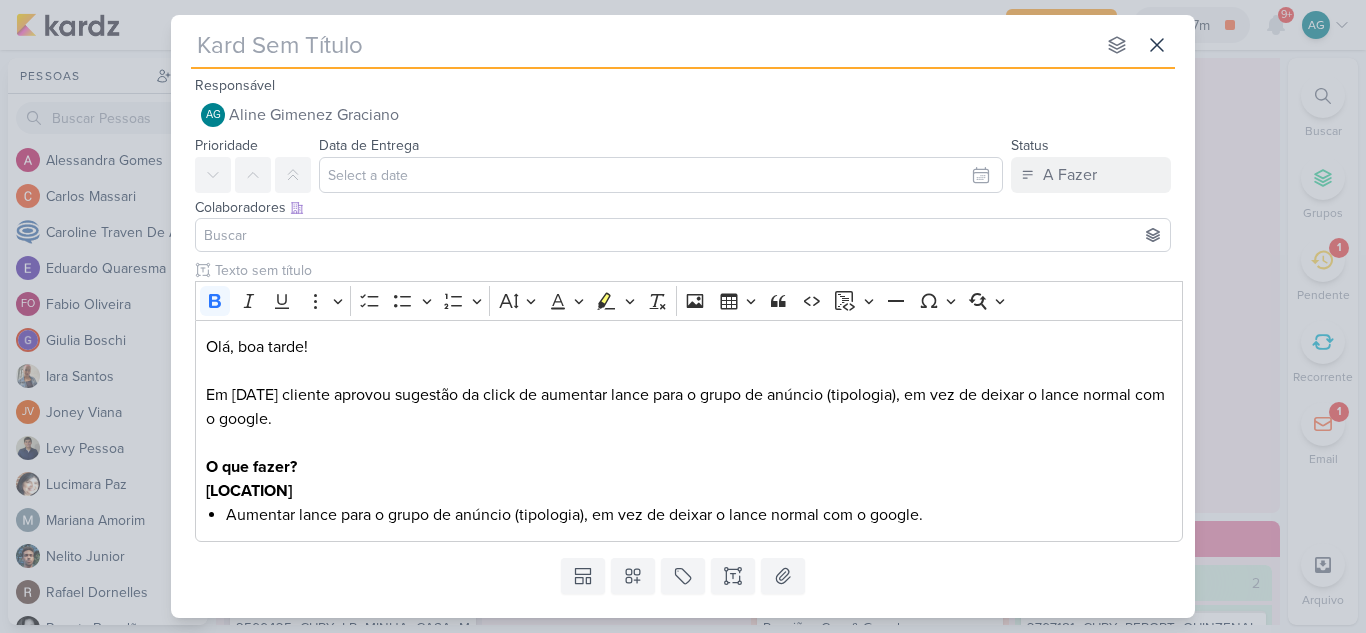 type 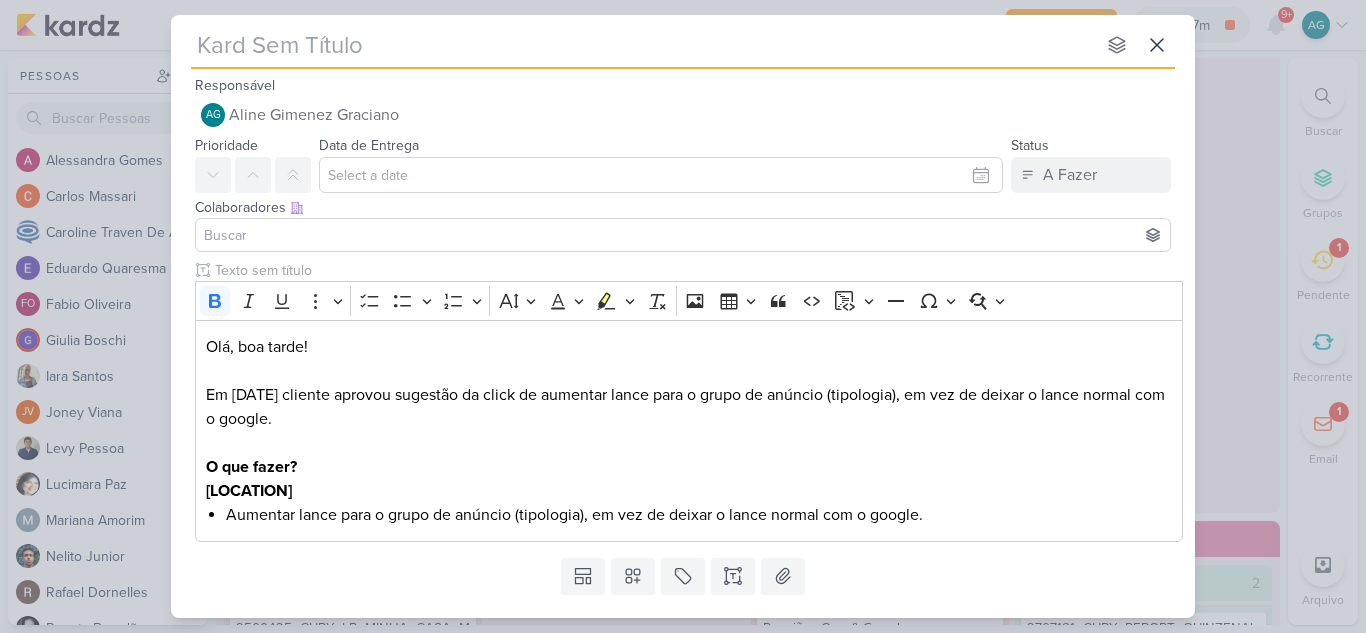 type 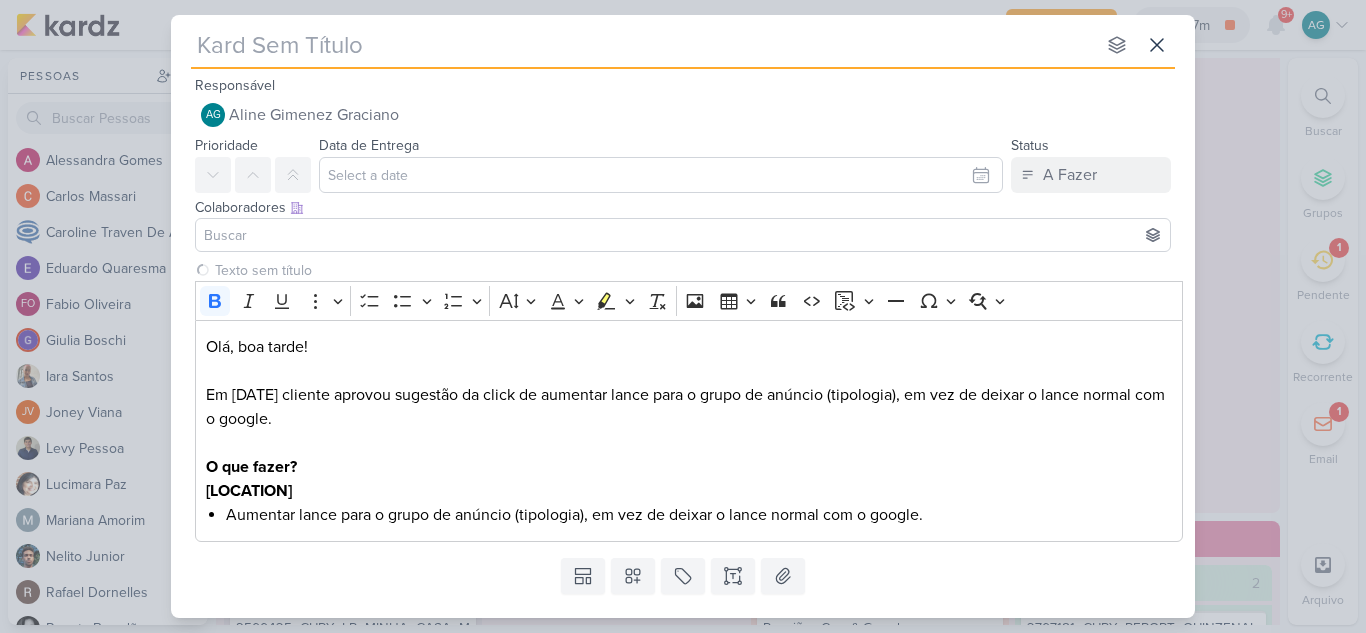 click at bounding box center (643, 45) 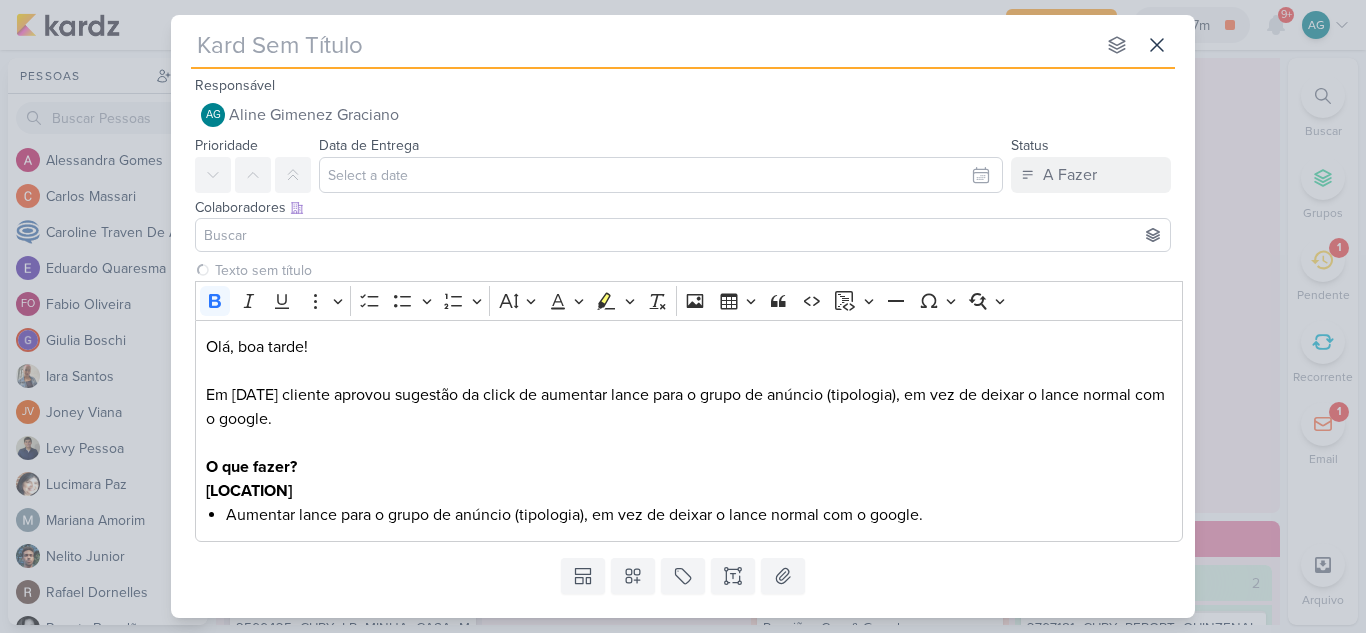 paste on "1708014_TD_AUMENTAR_LANCE_TIPOLOGIA_LCSA" 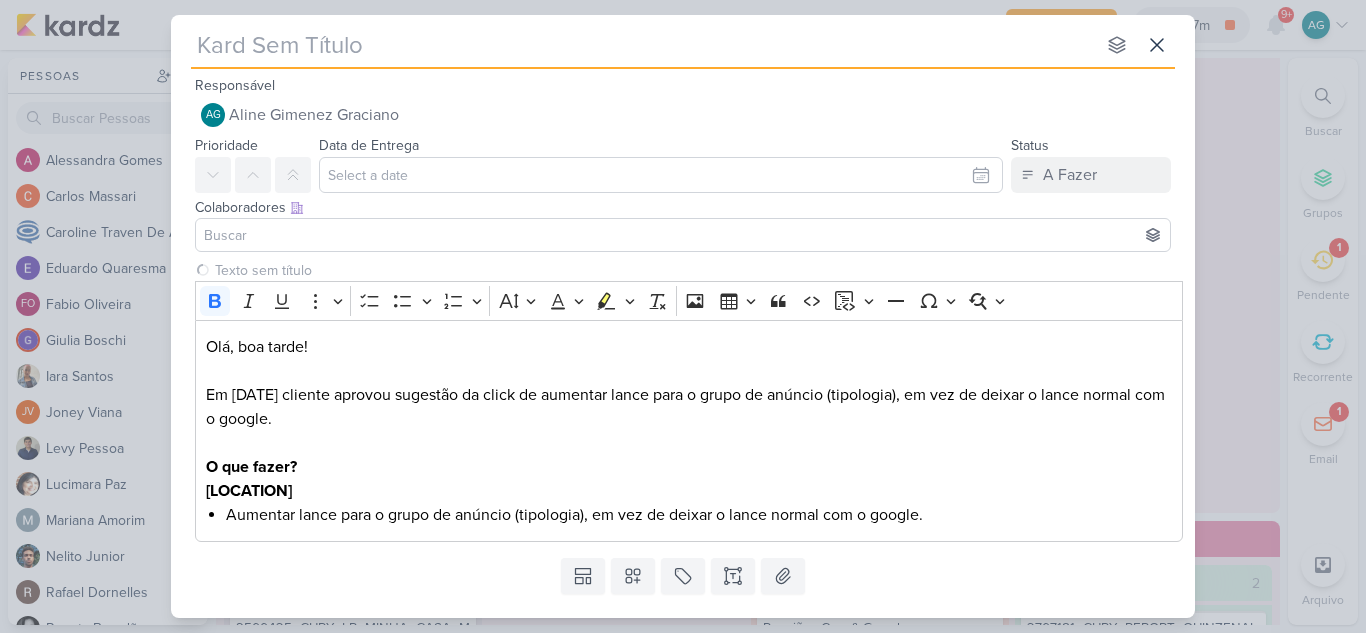 type on "1708014_TD_AUMENTAR_LANCE_TIPOLOGIA_LCSA" 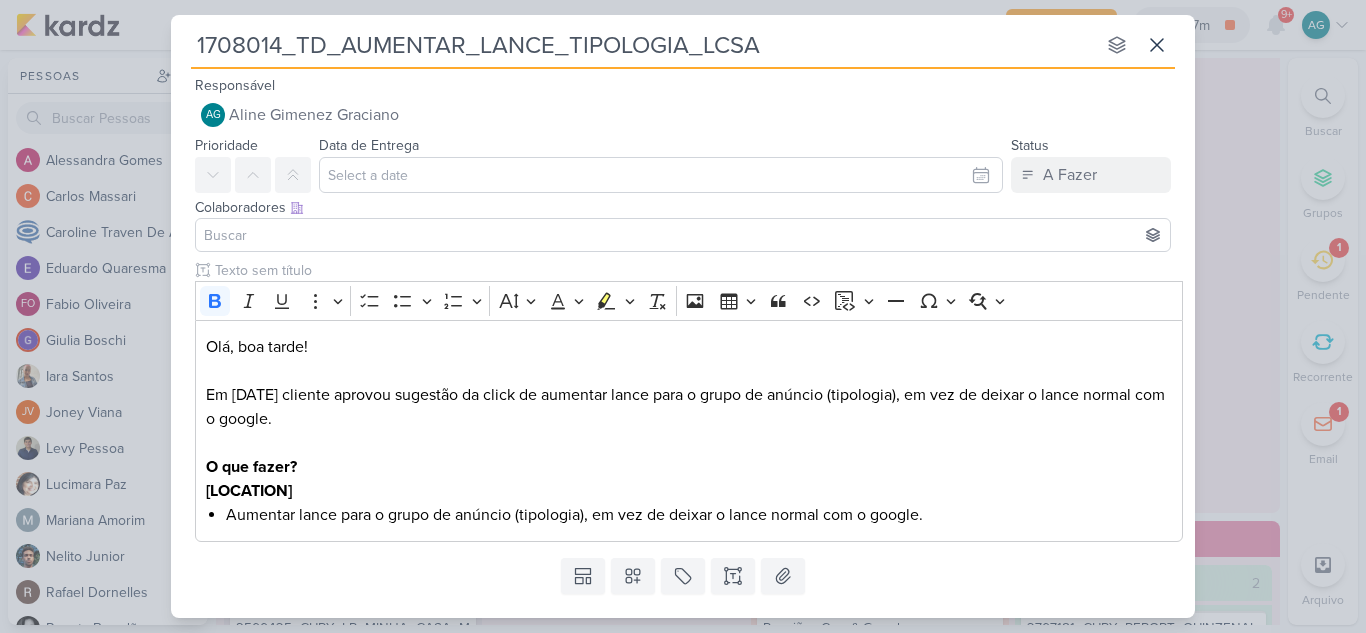 type 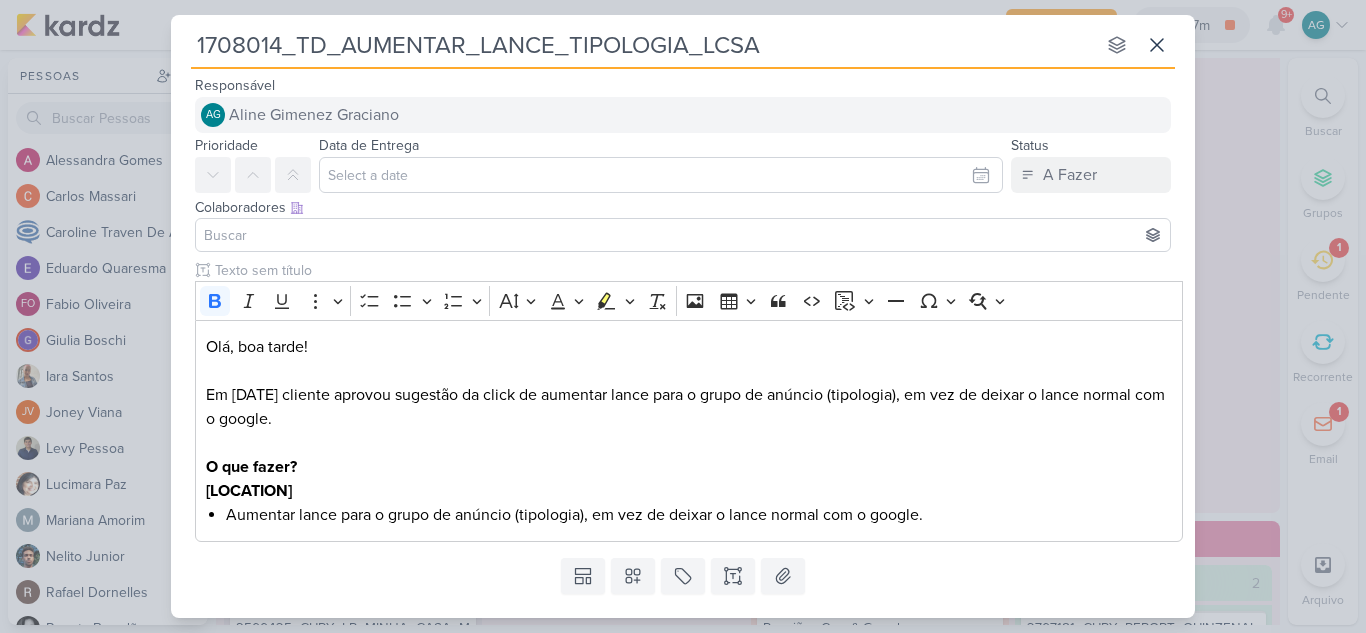type on "1708014_TD_AUMENTAR_LANCE_TIPOLOGIA_LCSA" 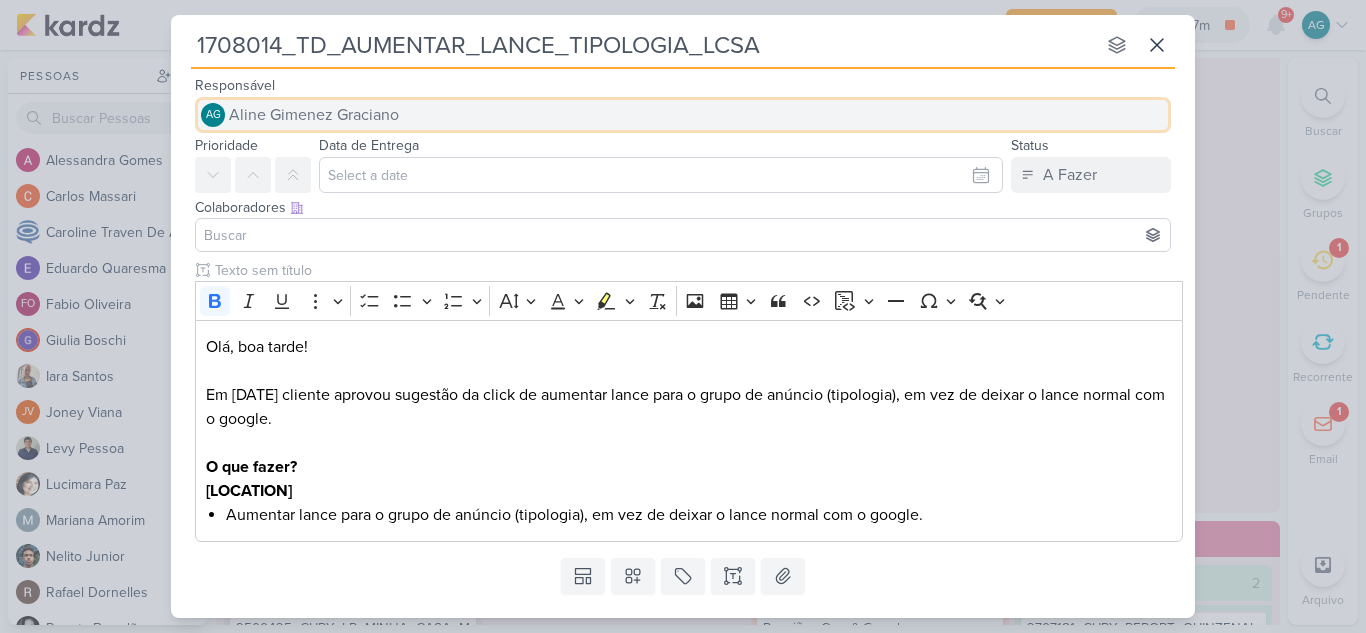 click on "Aline Gimenez Graciano" at bounding box center (314, 115) 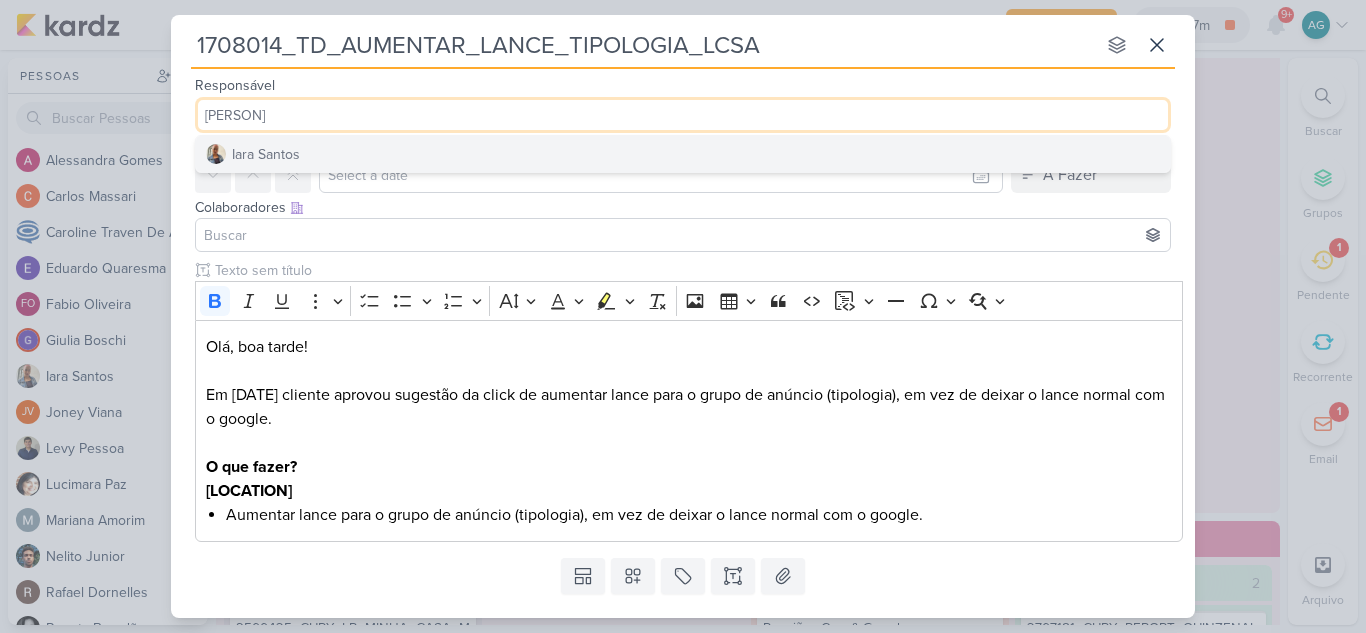 type on "[PERSON]" 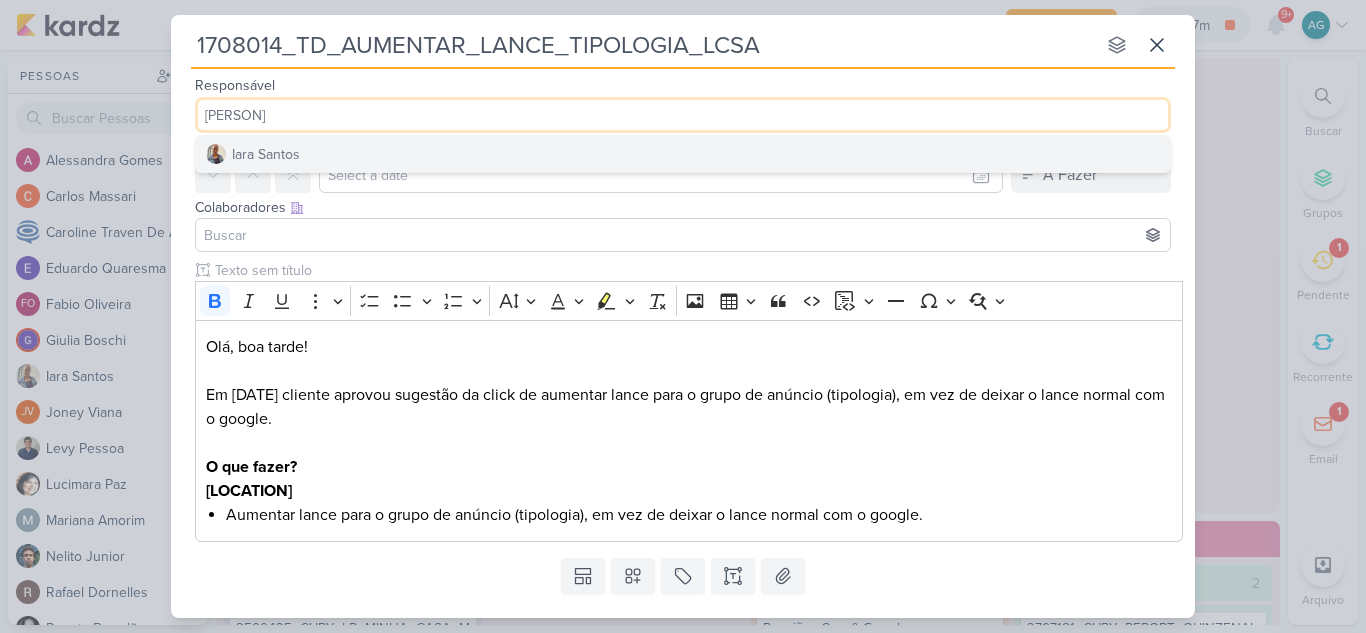 click on "Iara Santos" at bounding box center (266, 154) 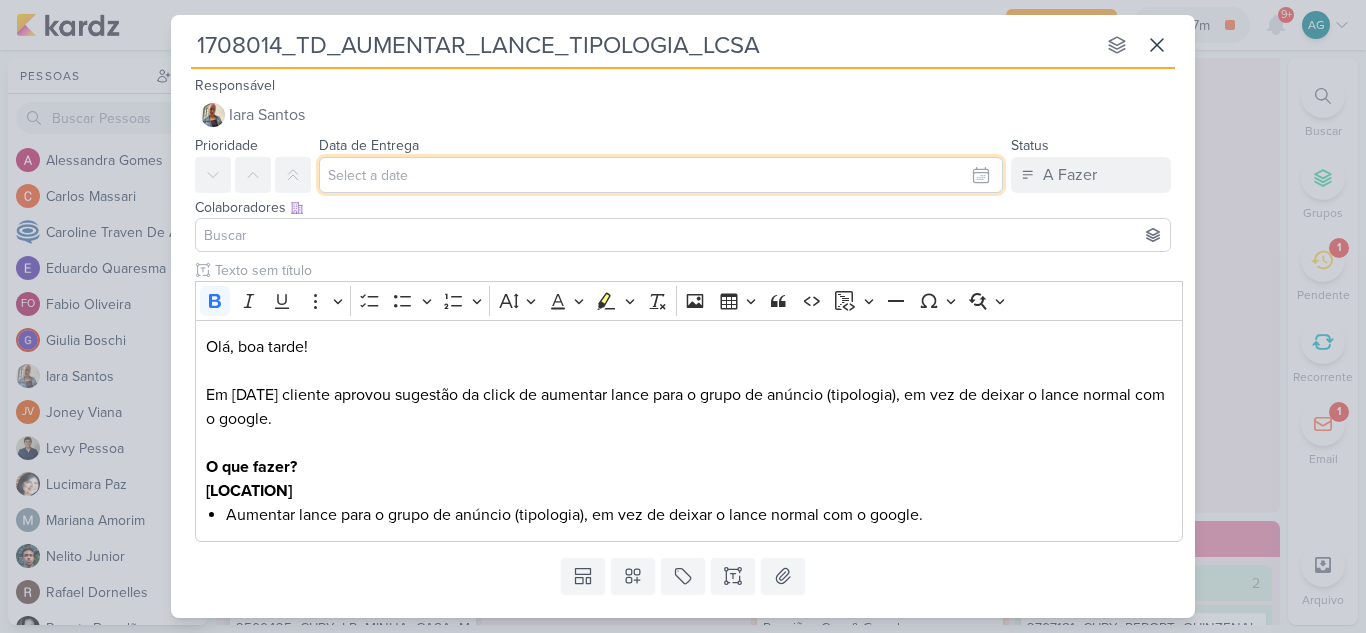 click at bounding box center (661, 175) 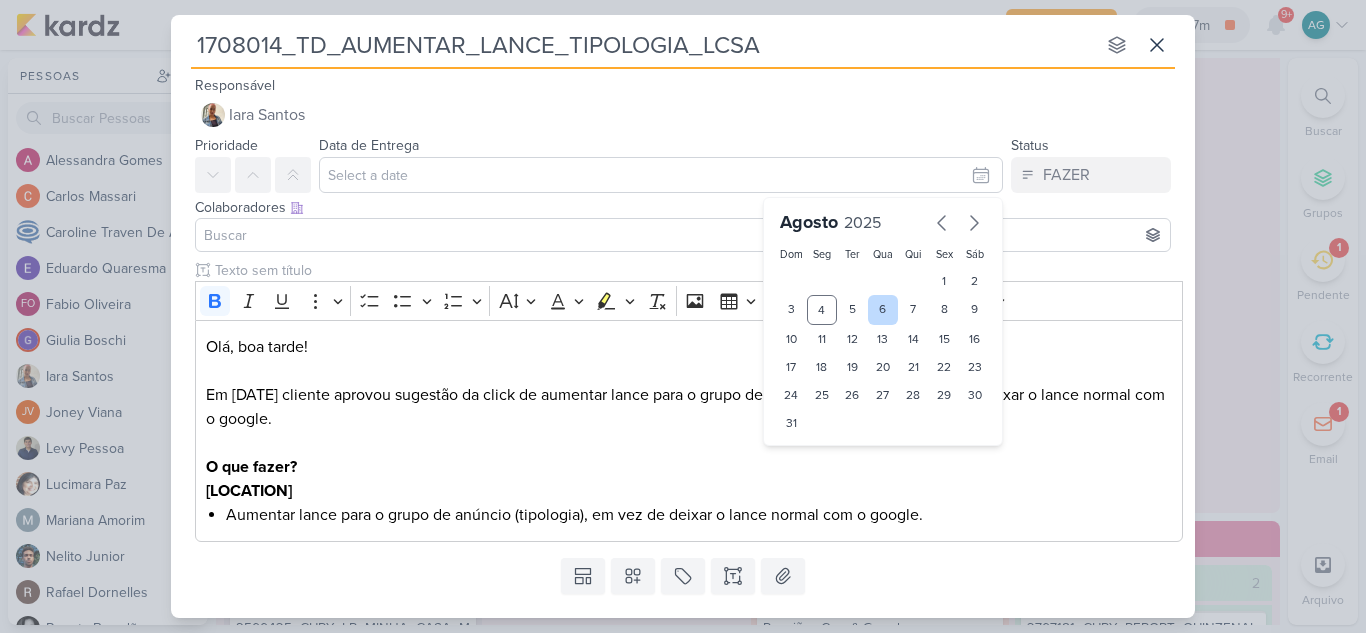 click on "6" at bounding box center (883, 310) 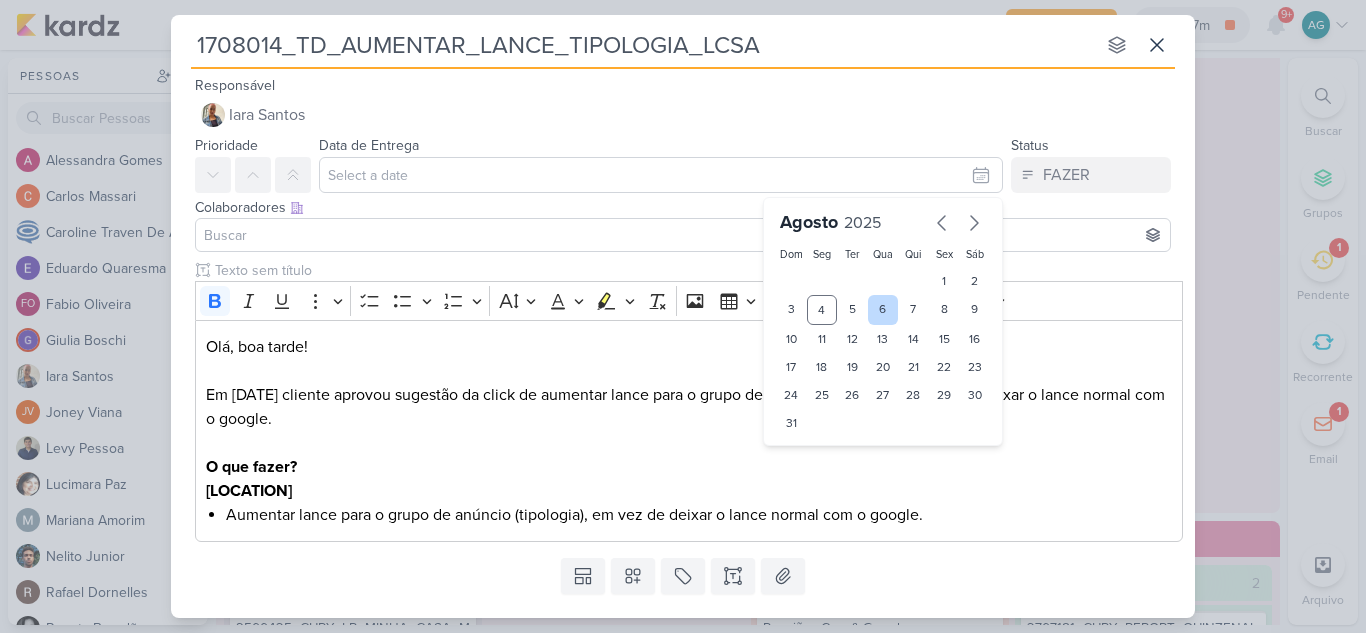 type on "6 de agosto de 2025 às 23:59" 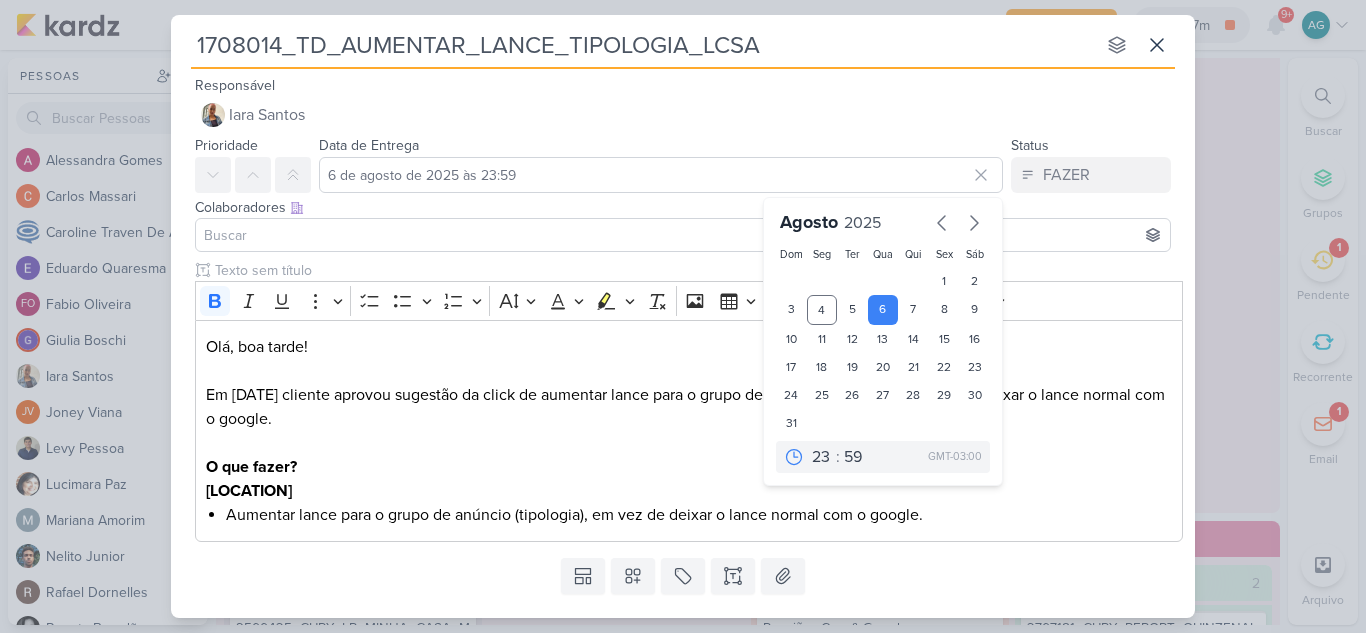 click at bounding box center (683, 235) 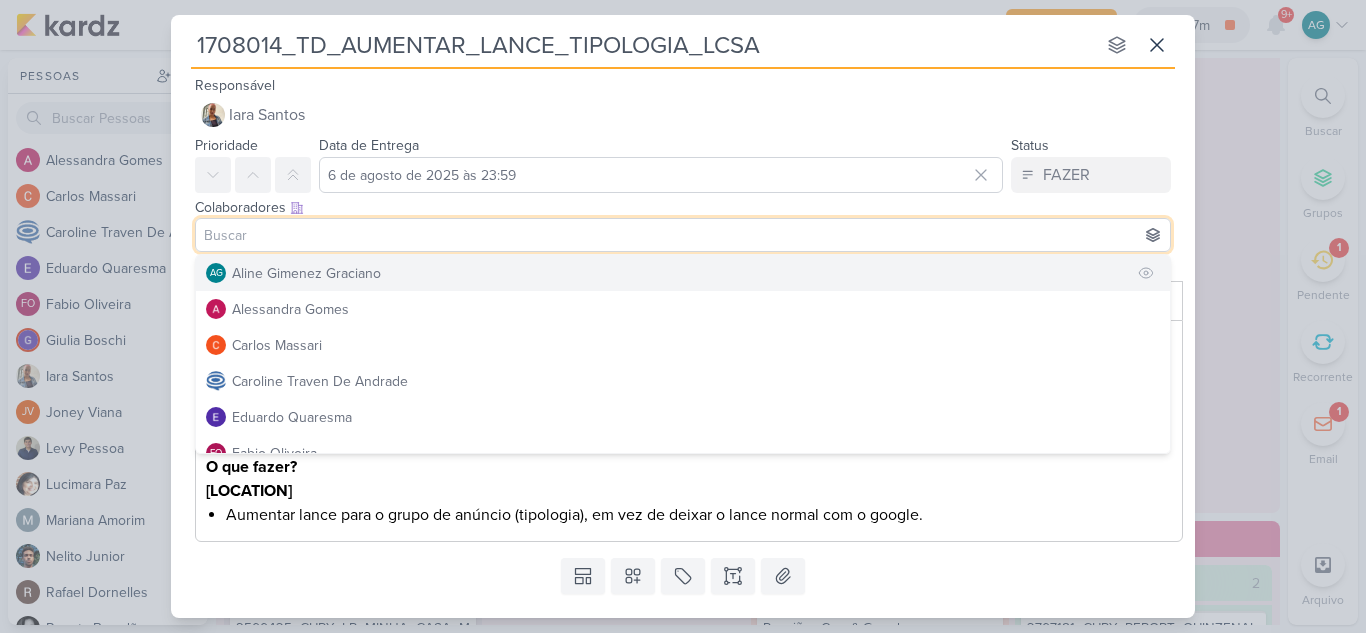 click on "AG
Aline Gimenez Graciano" at bounding box center [683, 273] 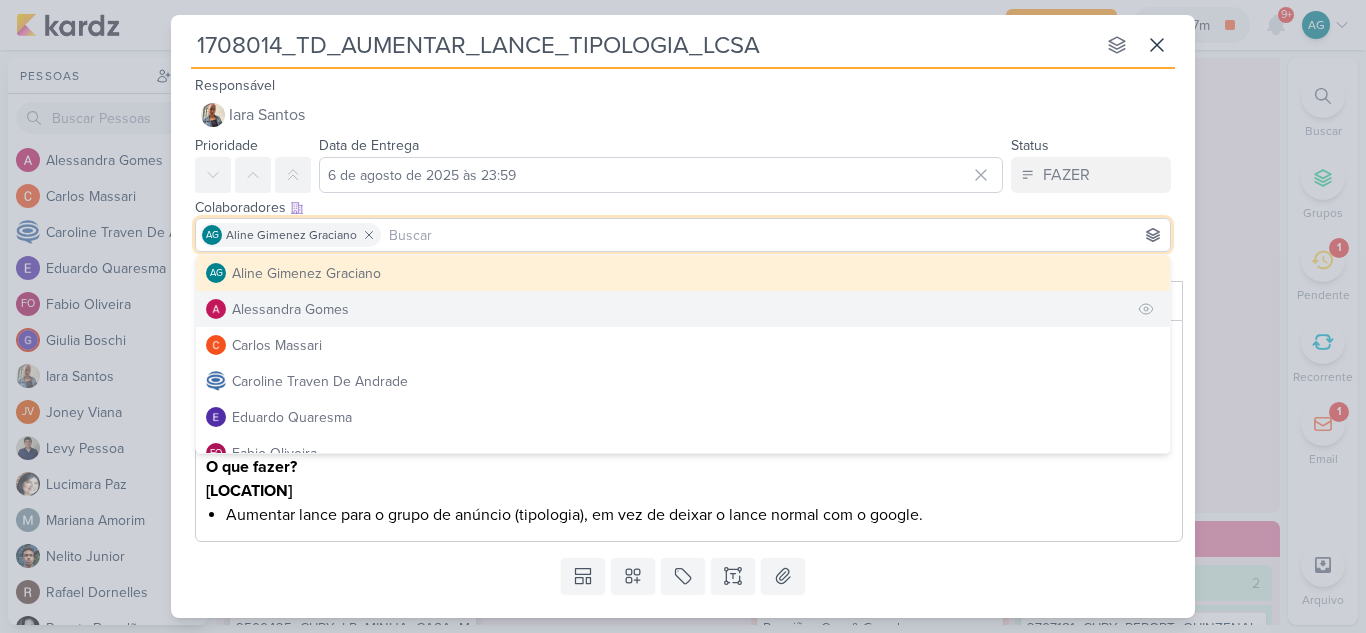 click on "Alessandra Gomes" at bounding box center [683, 309] 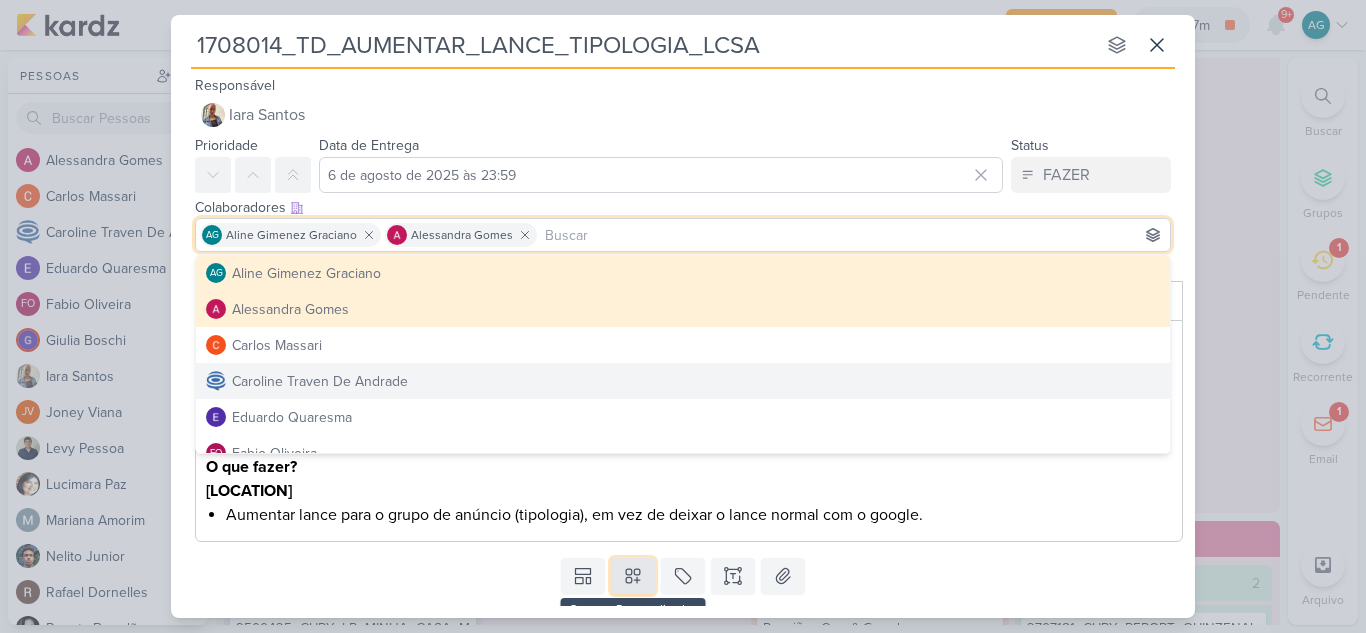 click 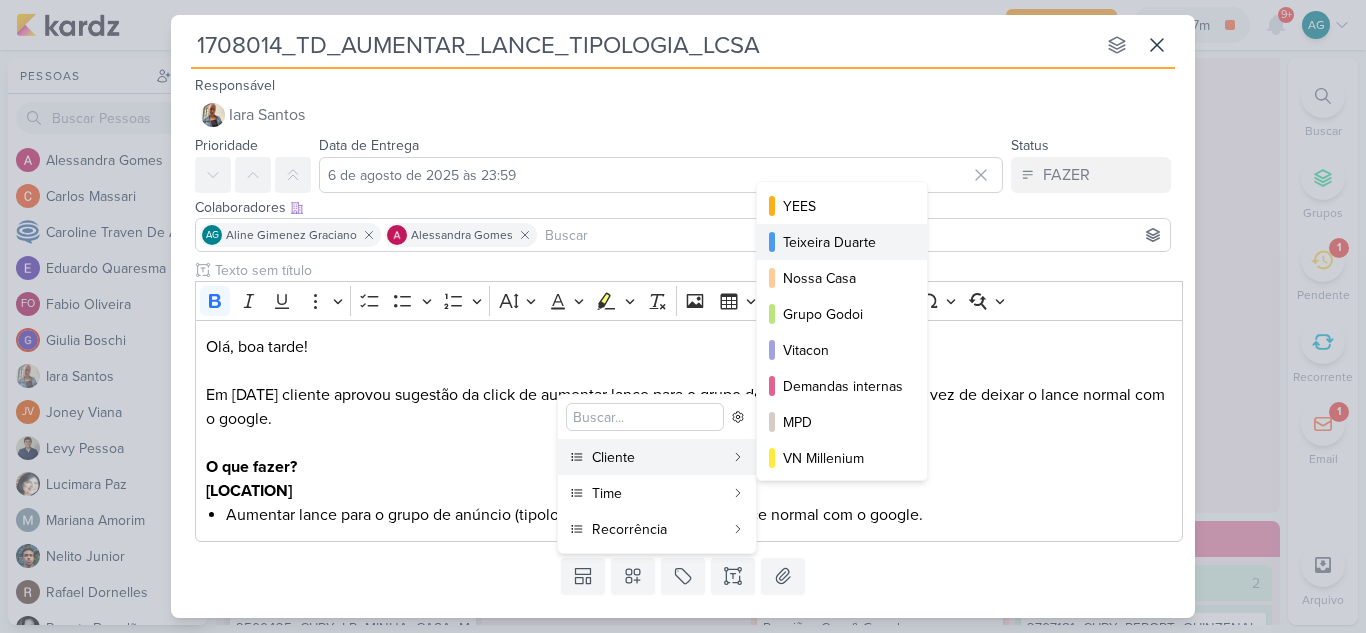 click on "Teixeira Duarte" at bounding box center [843, 242] 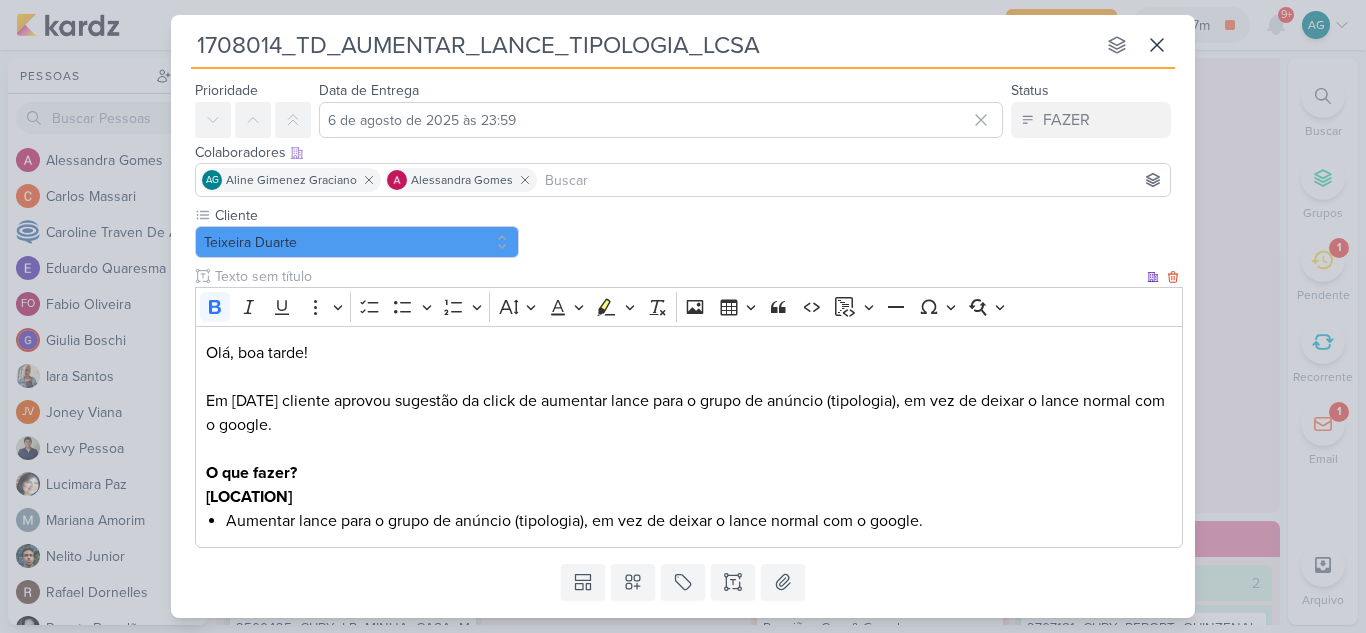 scroll, scrollTop: 108, scrollLeft: 0, axis: vertical 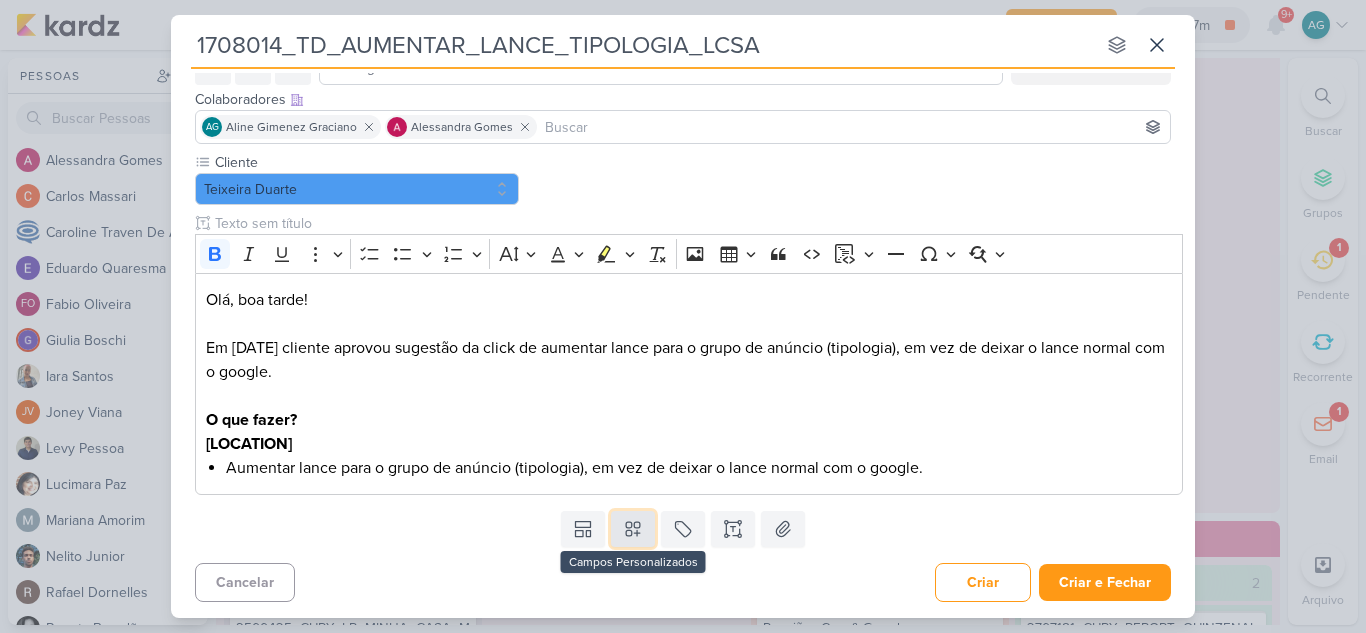 click at bounding box center [633, 529] 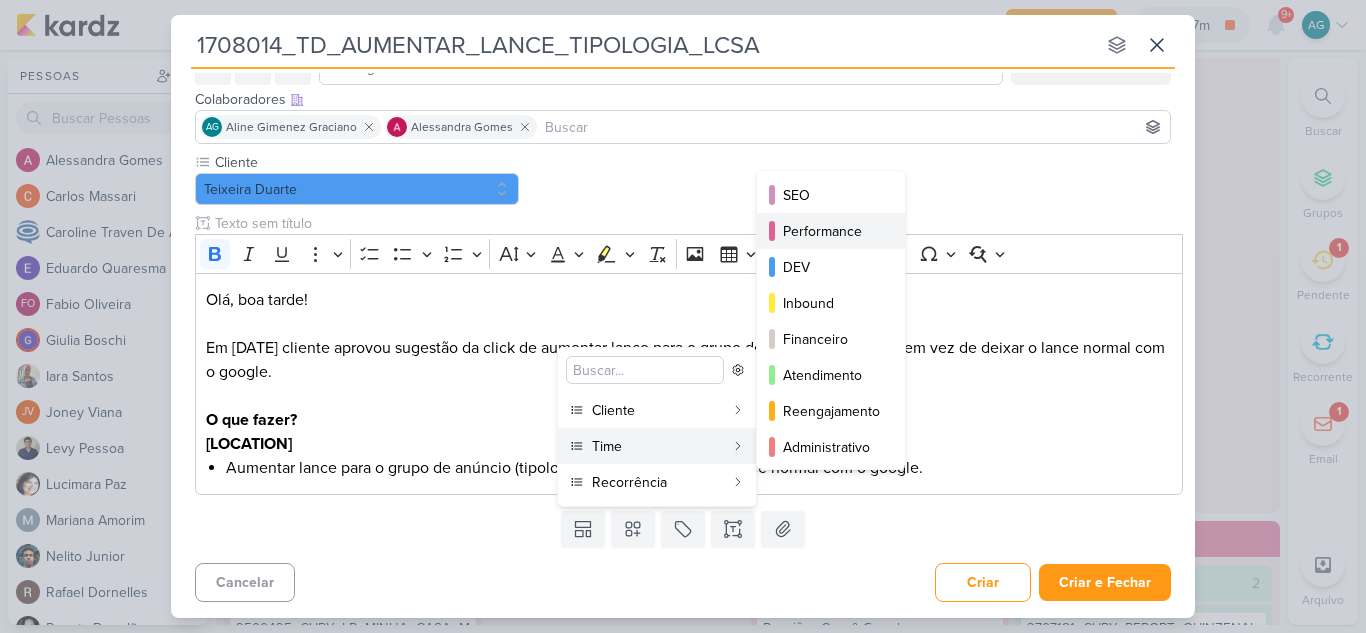 click on "Performance" at bounding box center (832, 231) 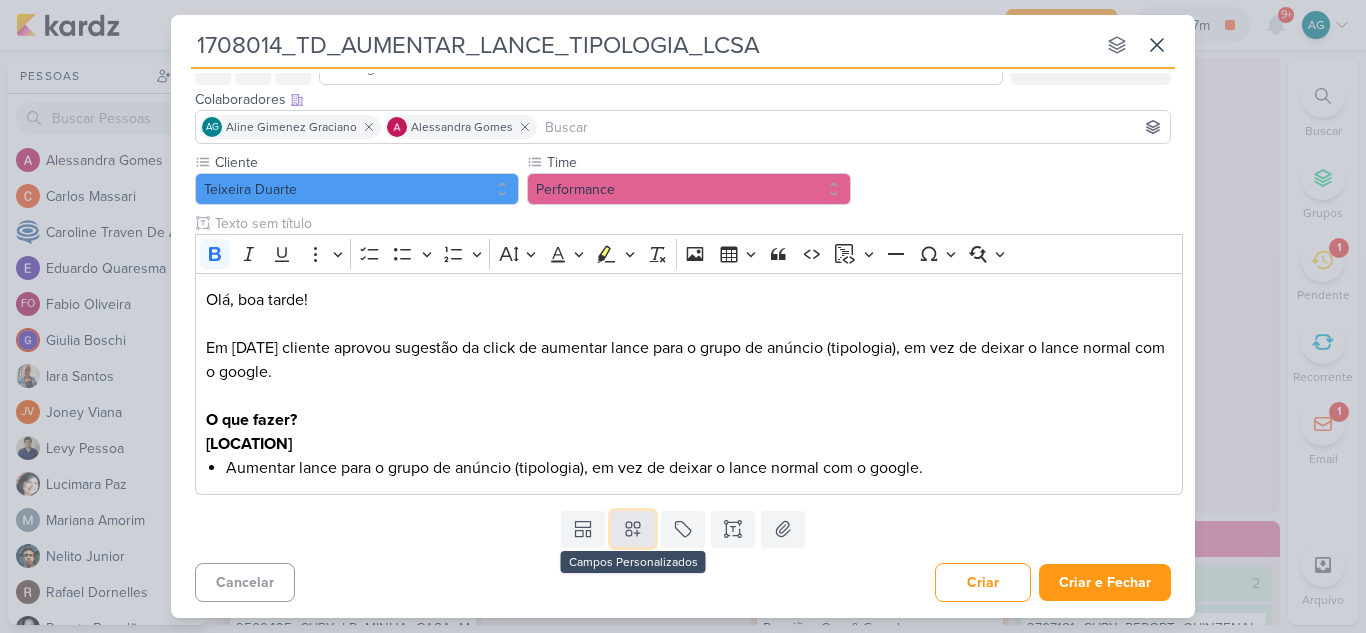 click 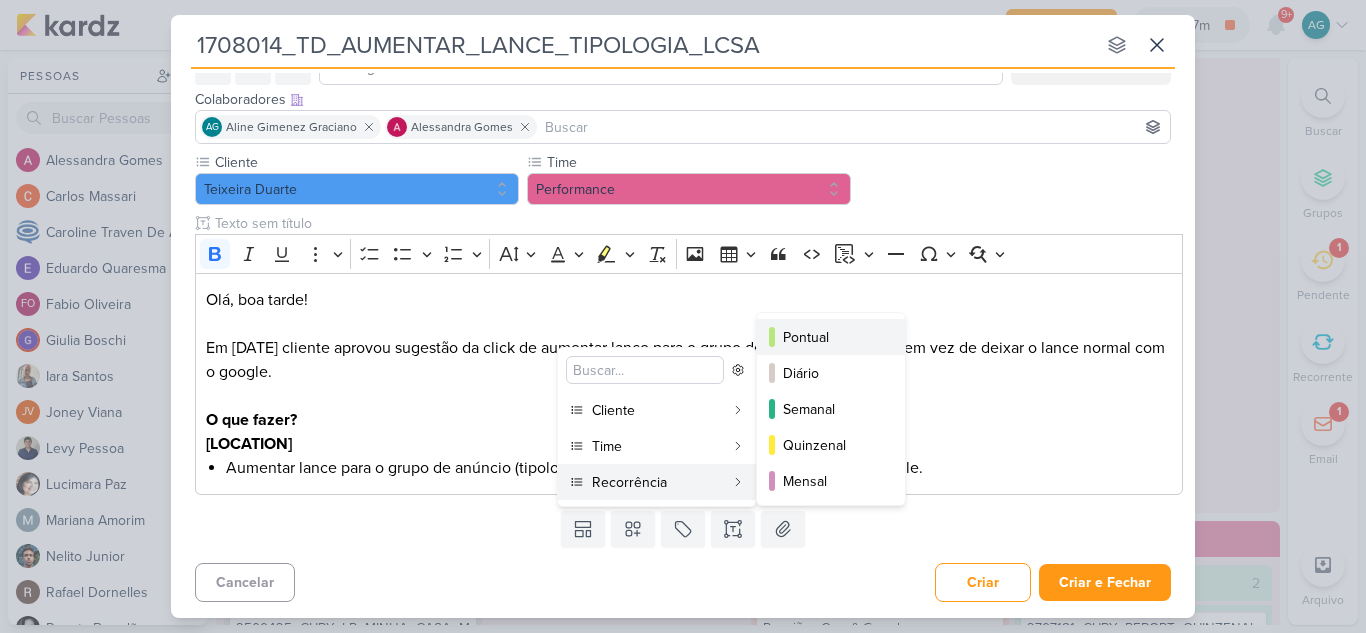 click on "Pontual" at bounding box center [832, 337] 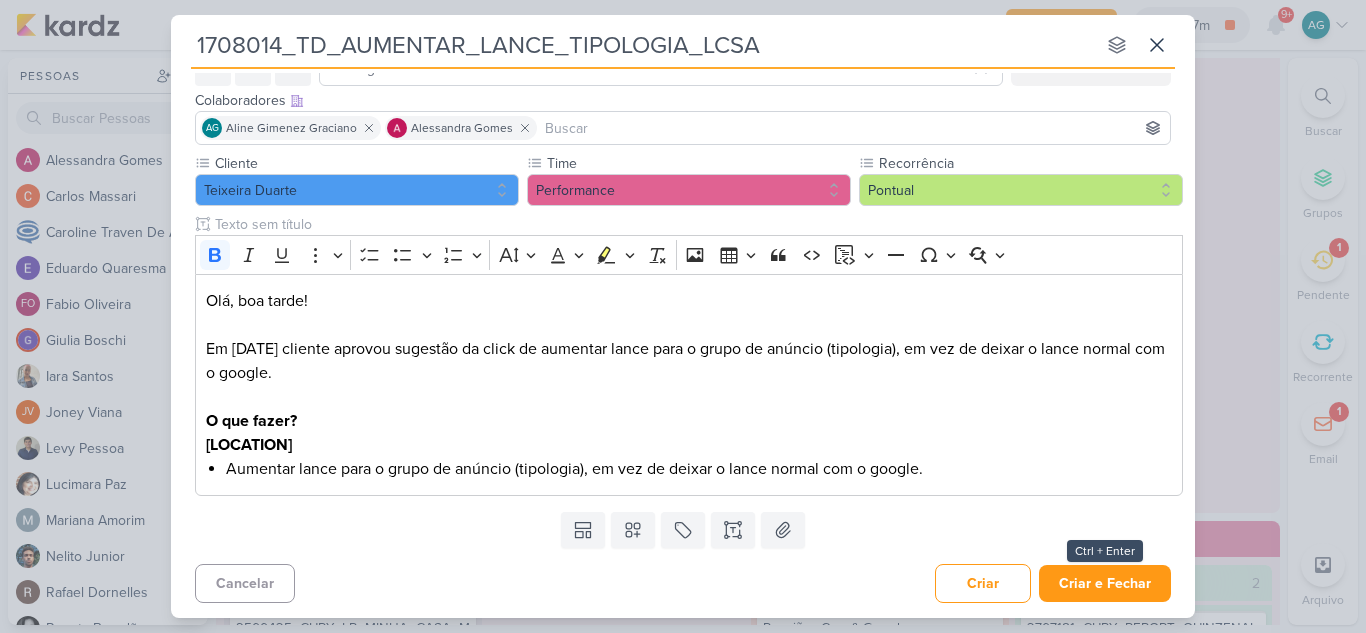 scroll, scrollTop: 108, scrollLeft: 0, axis: vertical 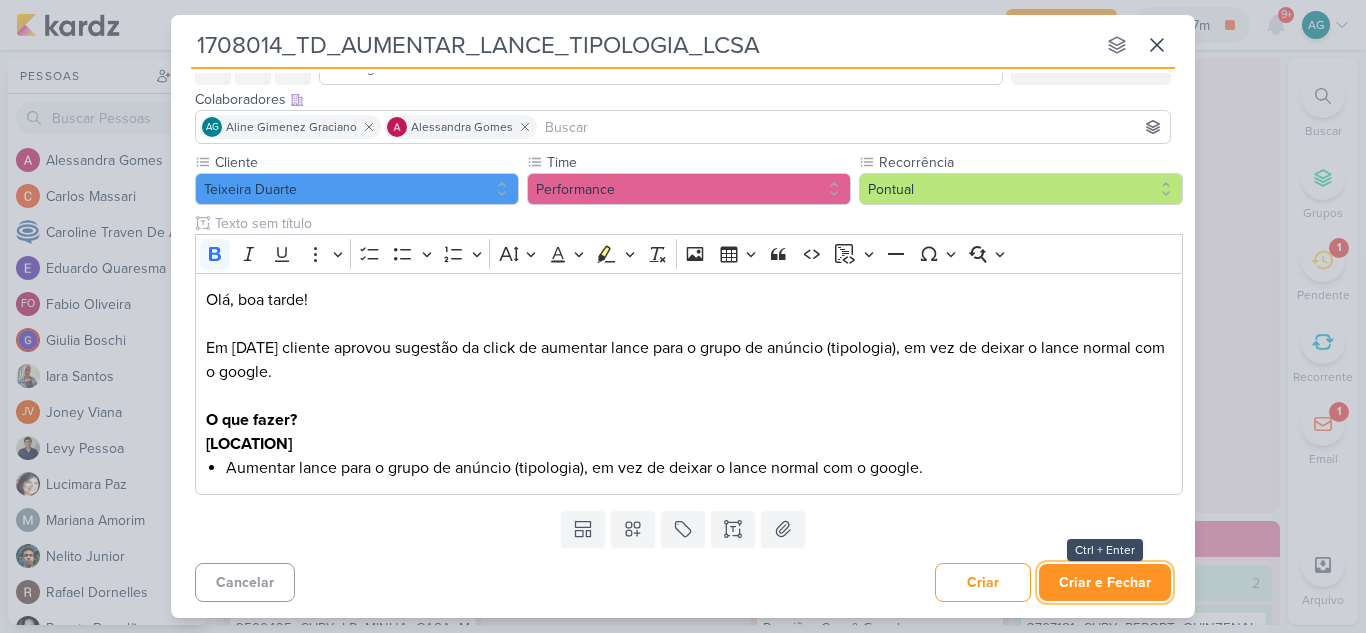 click on "Criar e Fechar" at bounding box center (1105, 582) 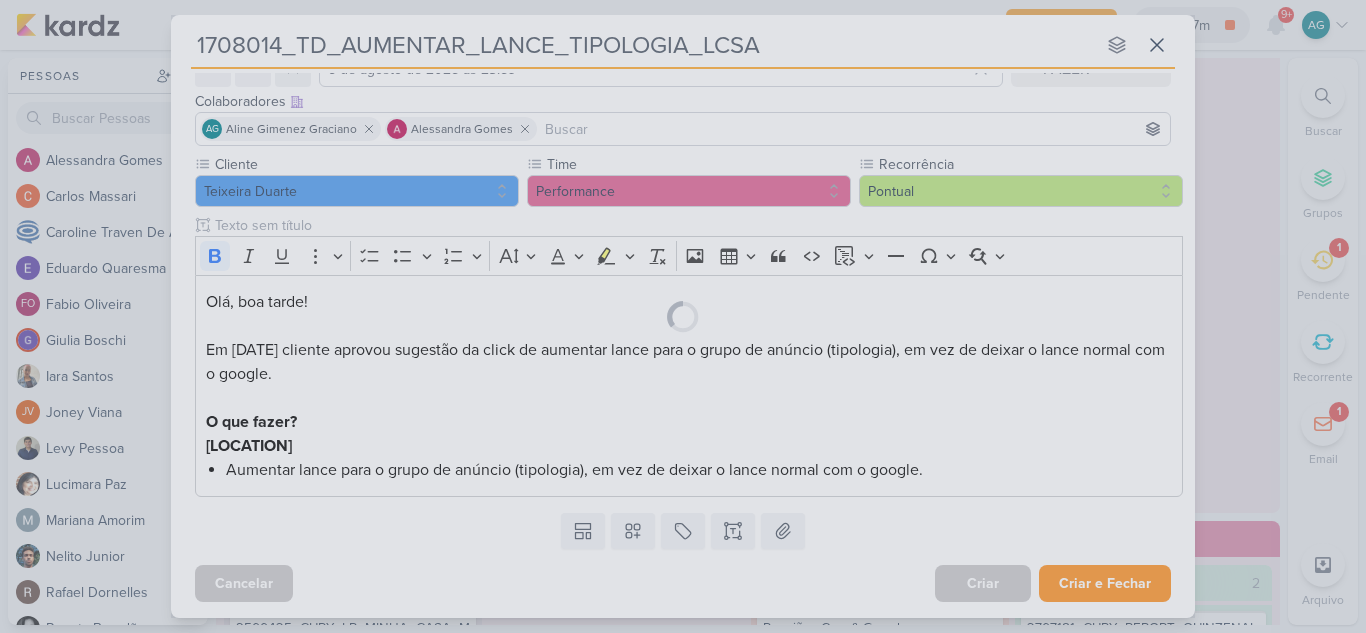 scroll, scrollTop: 106, scrollLeft: 0, axis: vertical 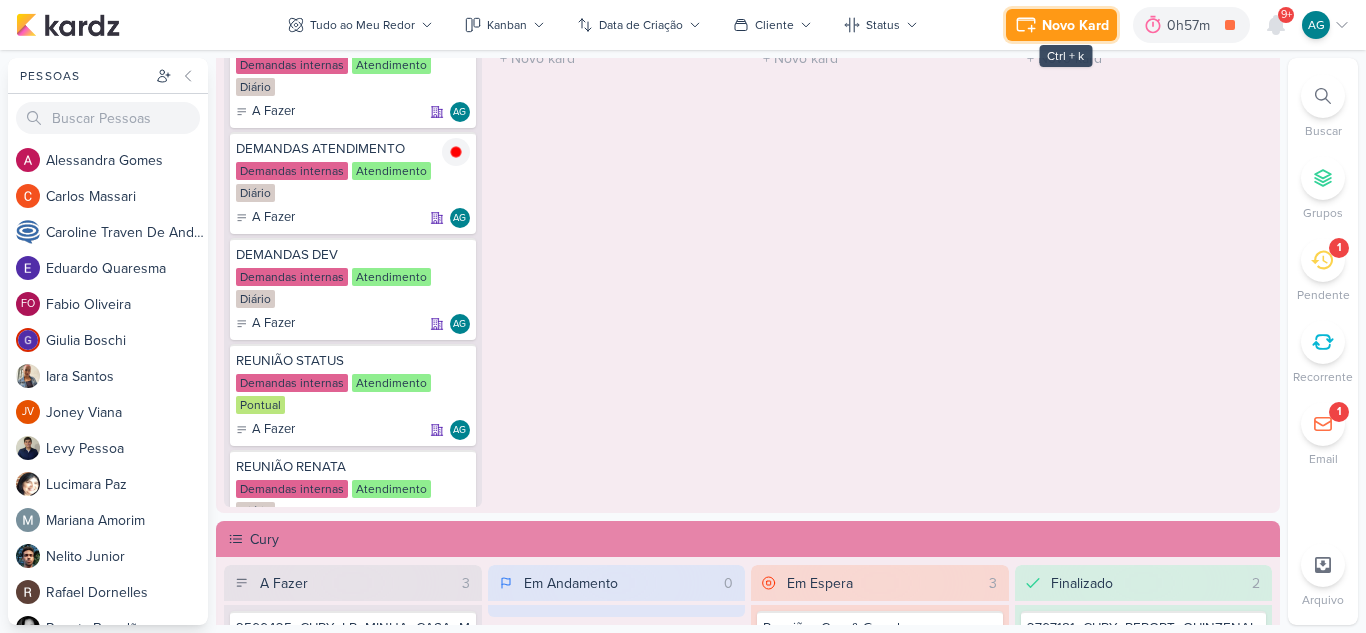 click on "Novo Kard" at bounding box center (1075, 25) 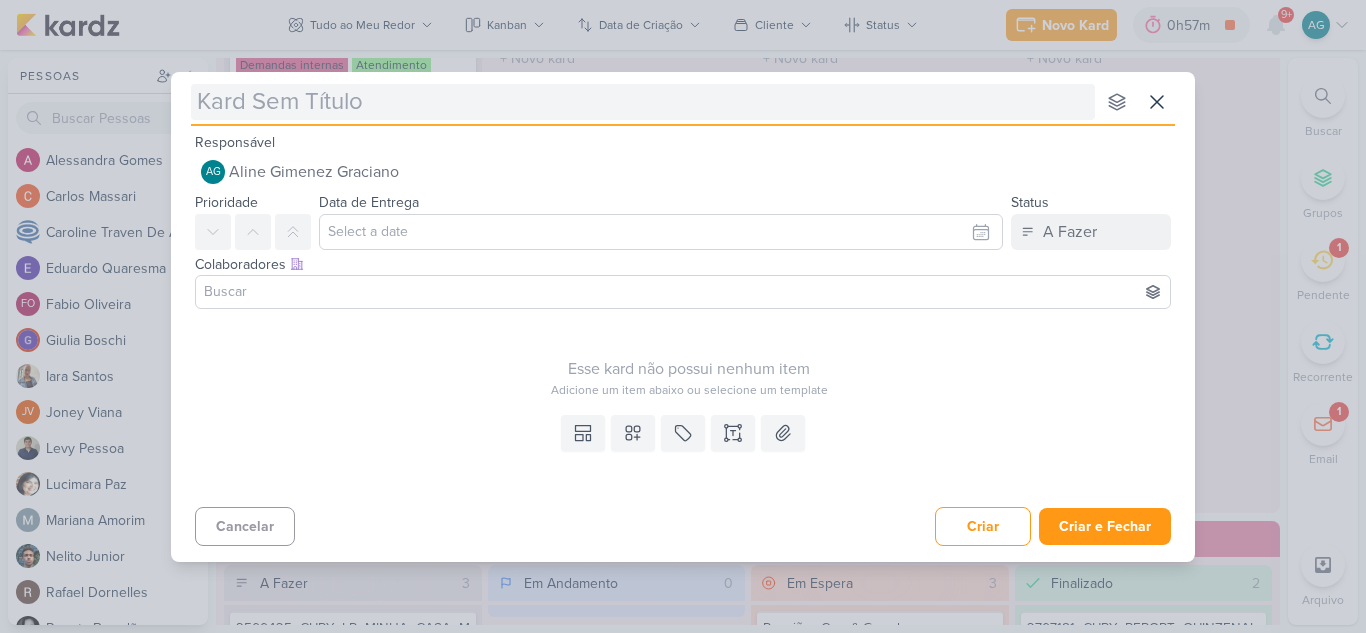 type on "3708011_CURY_AJUSTES_CAMPANHAS" 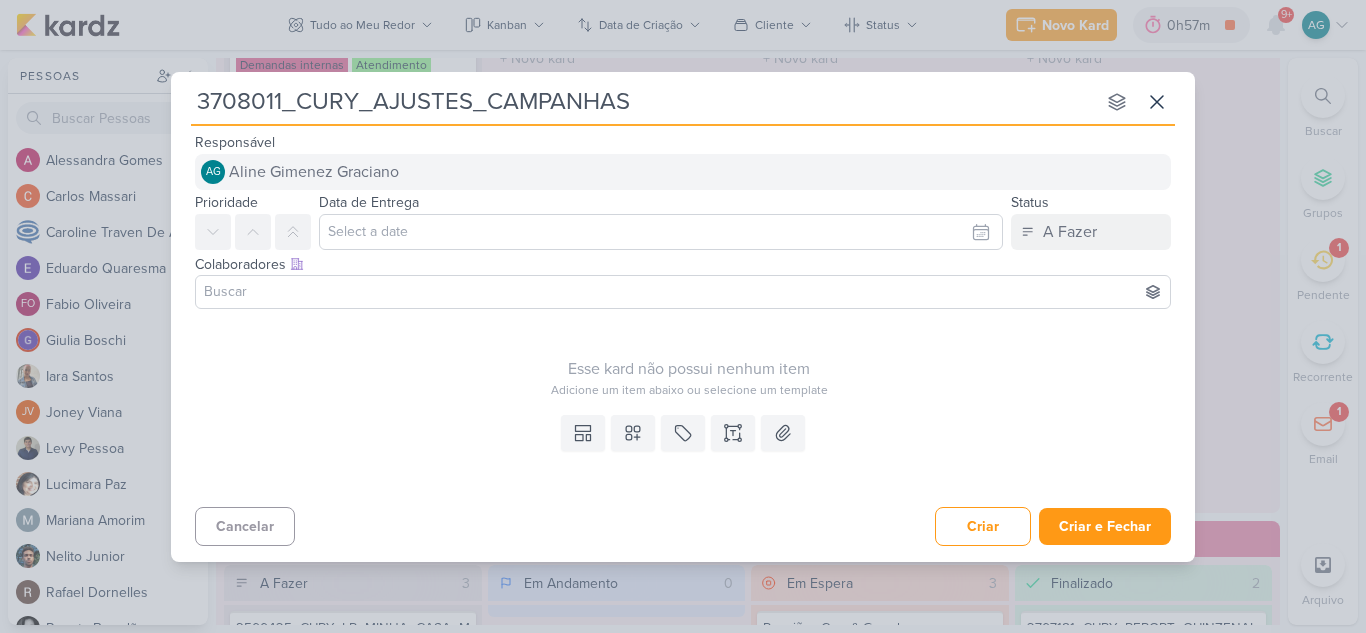 type 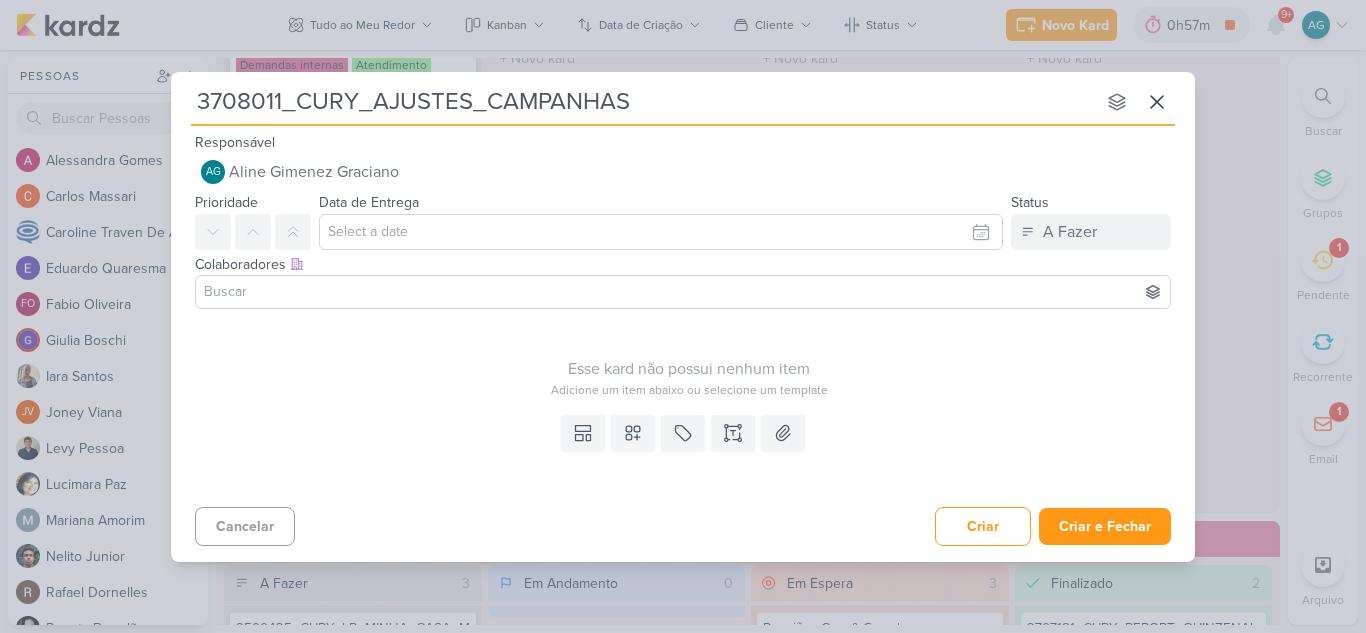 type on "3708011_CURY_AJUSTES_CAMPANHAS" 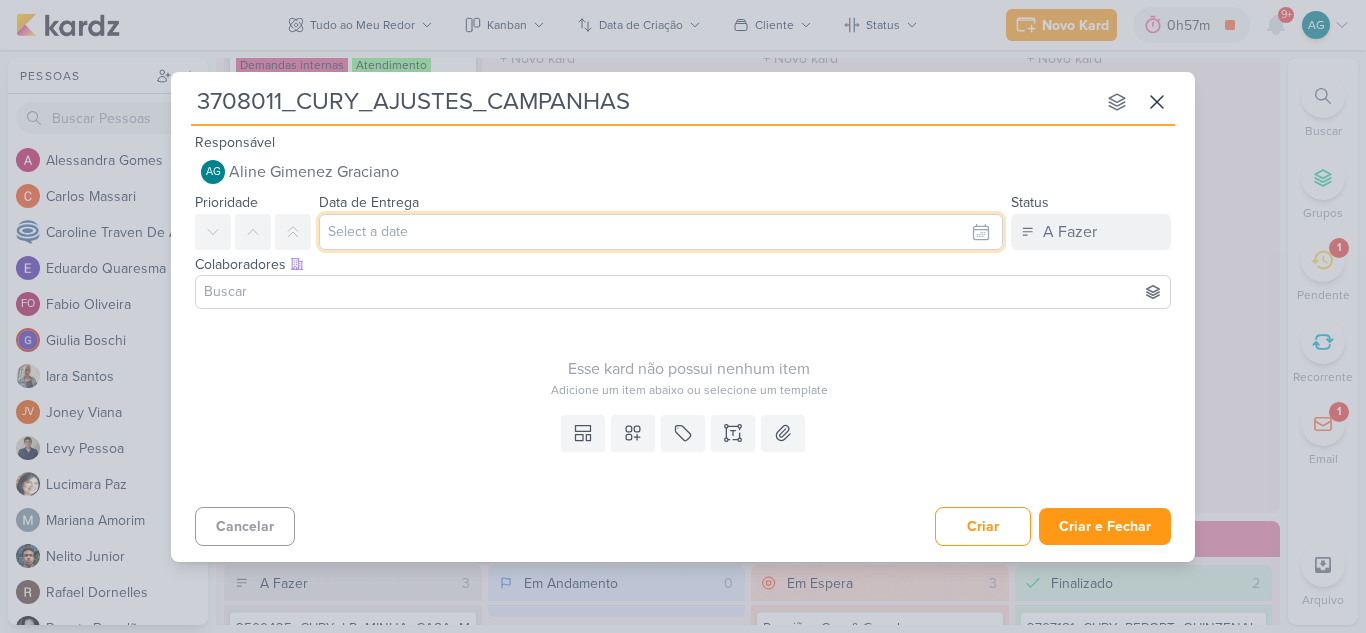 click at bounding box center (661, 232) 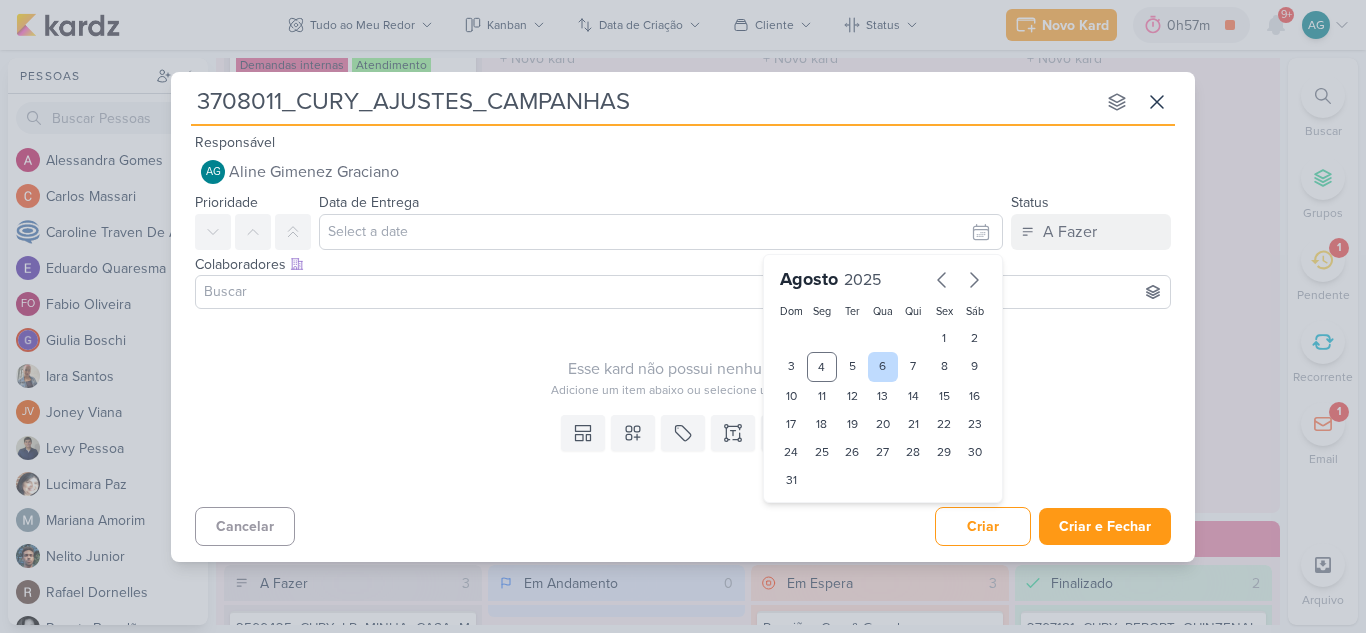 click on "6" at bounding box center (883, 367) 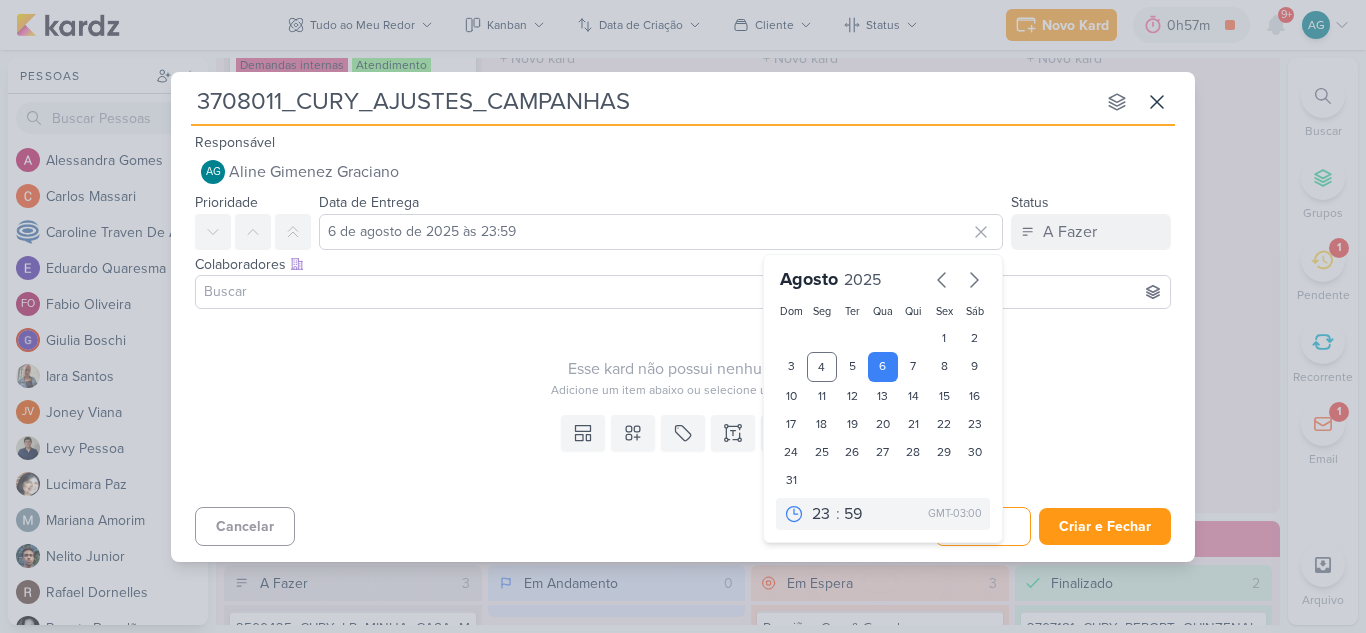 click at bounding box center (683, 292) 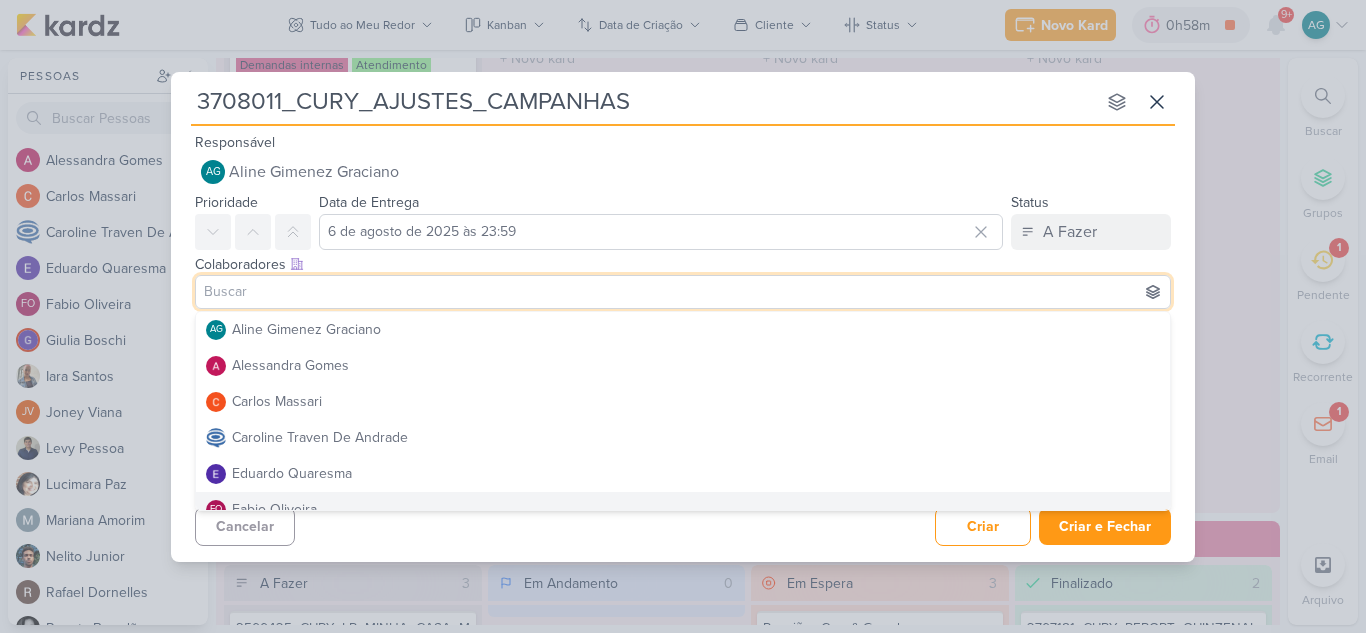 click on "Cancelar
Criar
Criar e Fechar
Ctrl + Enter" at bounding box center [683, 524] 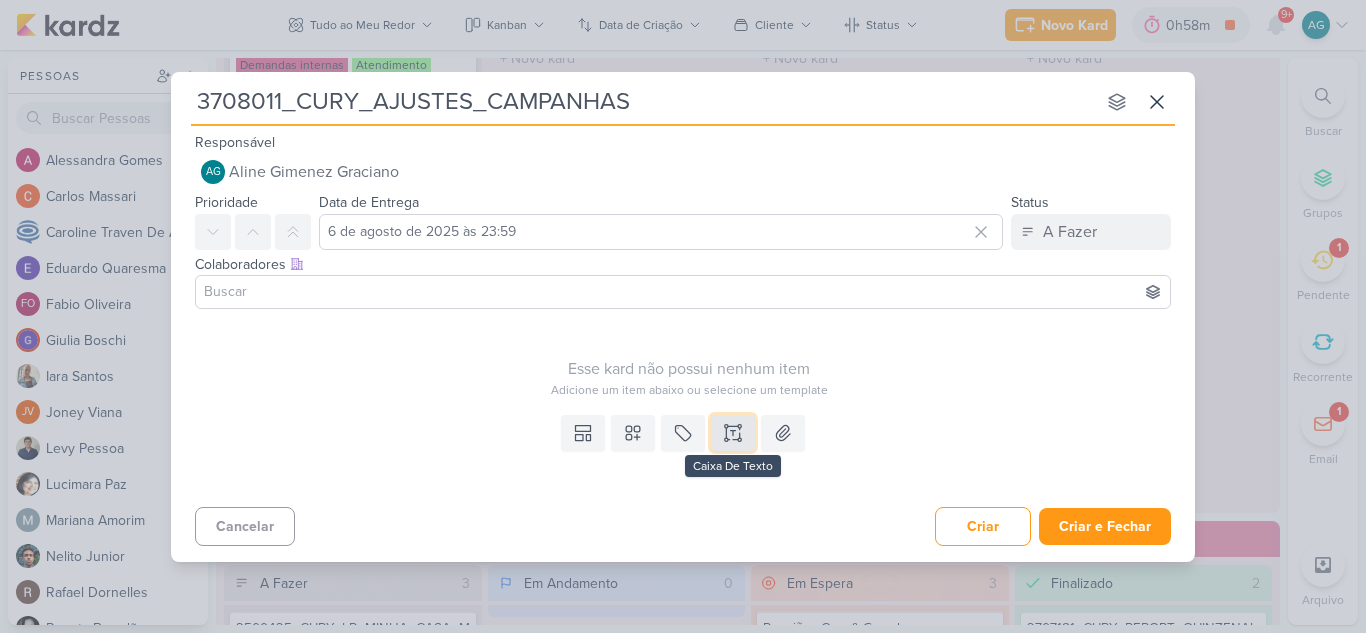 click 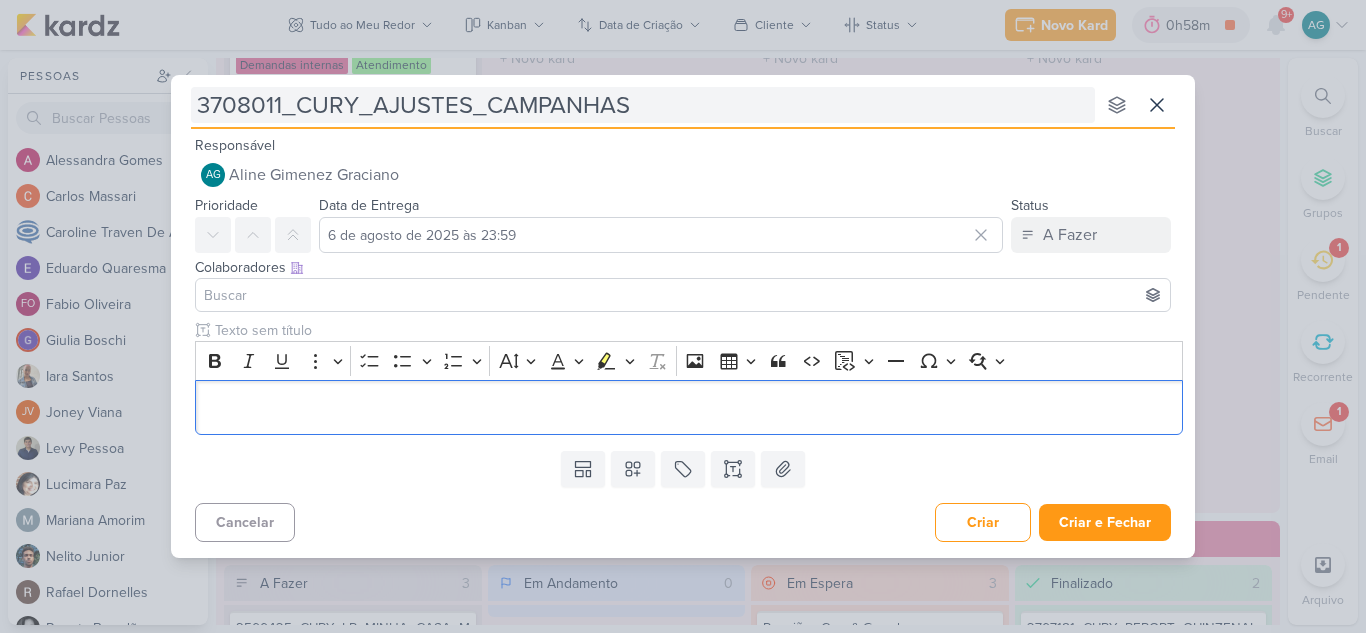 click on "3708011_CURY_AJUSTES_CAMPANHAS" at bounding box center (643, 105) 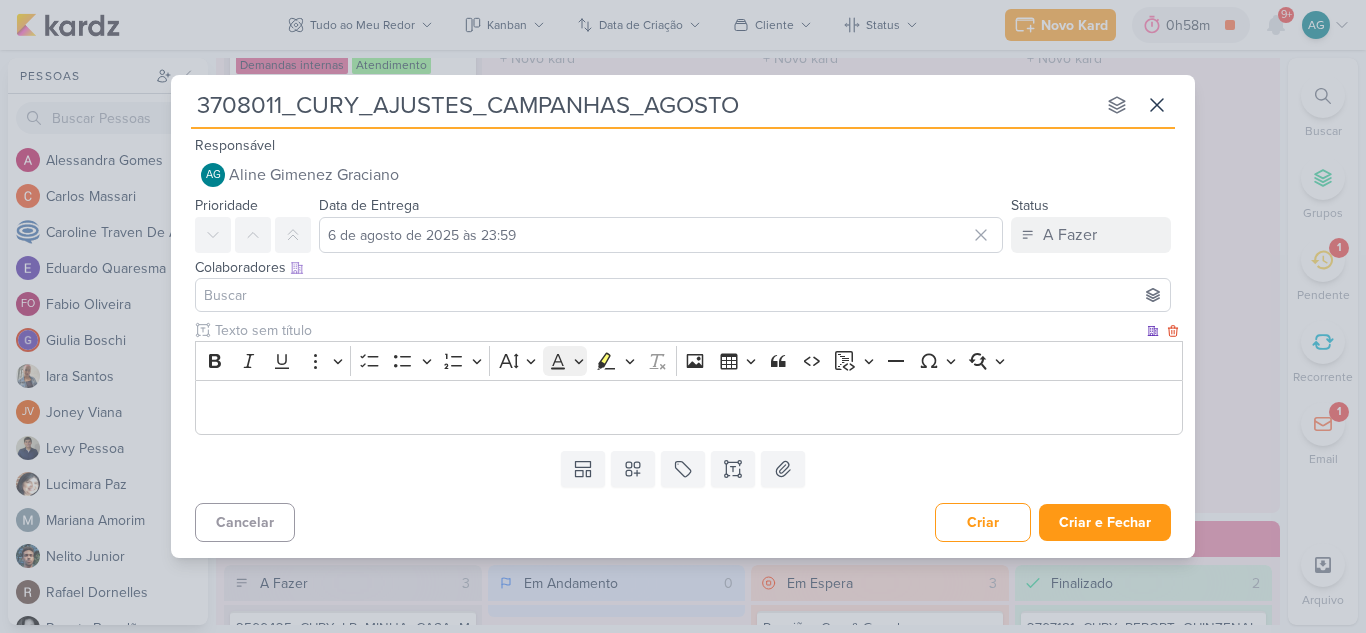 type on "3708011_CURY_AJUSTES_CAMPANHAS_AGOSTO" 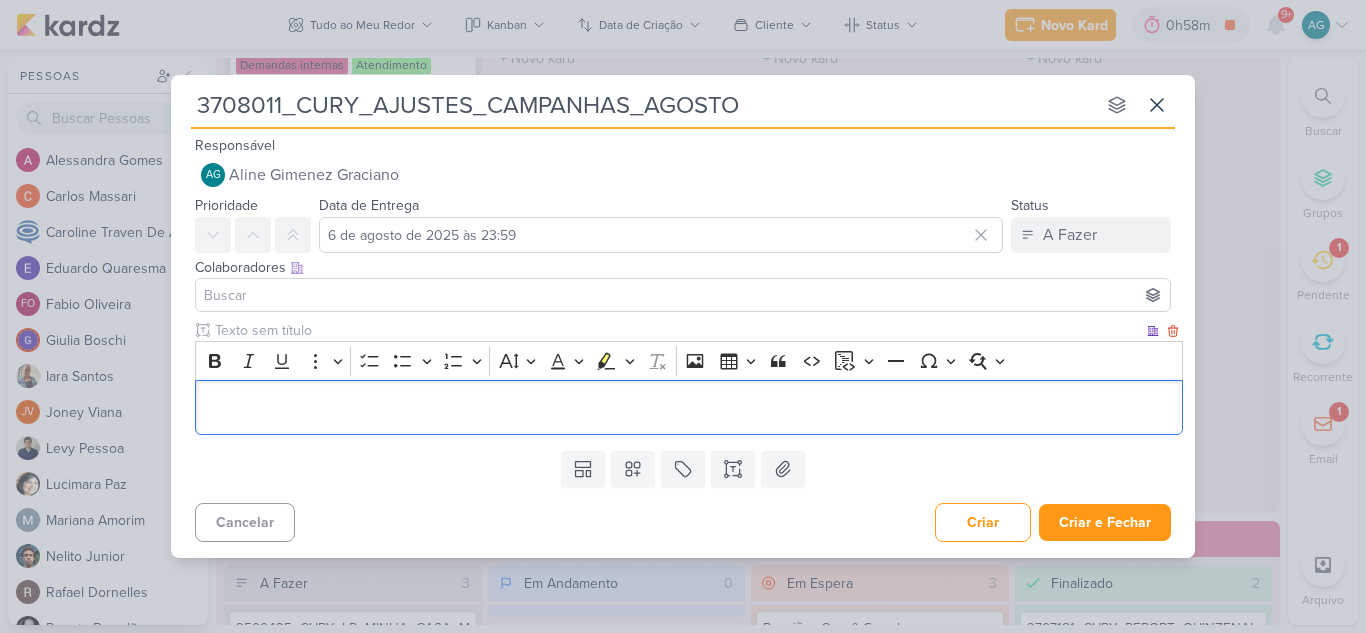 click at bounding box center (689, 407) 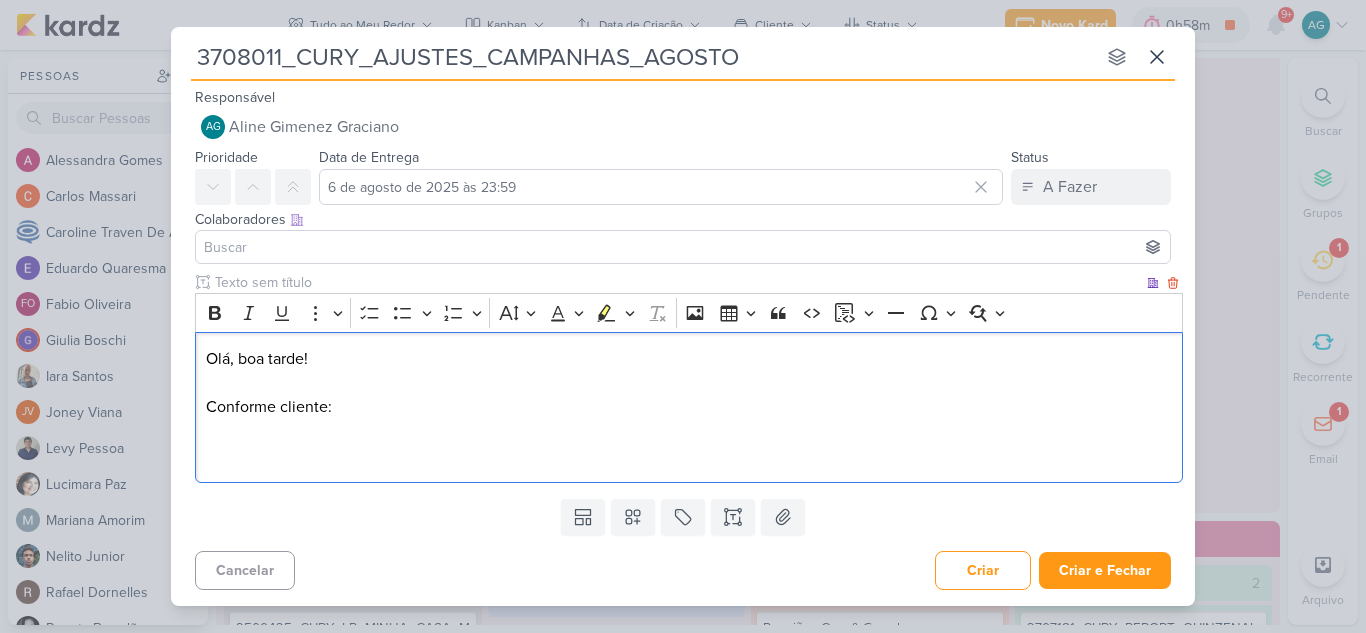 scroll, scrollTop: 87, scrollLeft: 0, axis: vertical 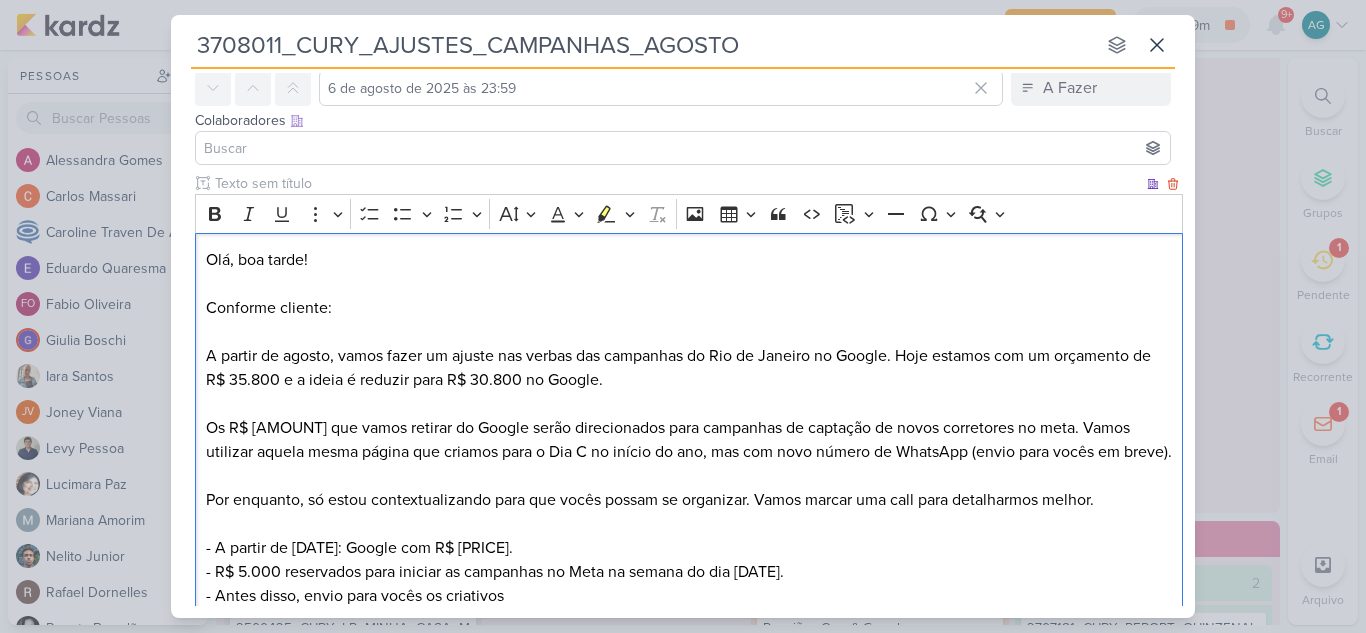 click on "Olá, boa tarde! Conforme cliente: A partir de [MONTH], vamos fazer um ajuste nas verbas das campanhas do Rio de Janeiro no Google. Hoje estamos com um orçamento de R$ [PRICE] e a ideia é reduzir para R$ [PRICE] no Google." at bounding box center [689, 320] 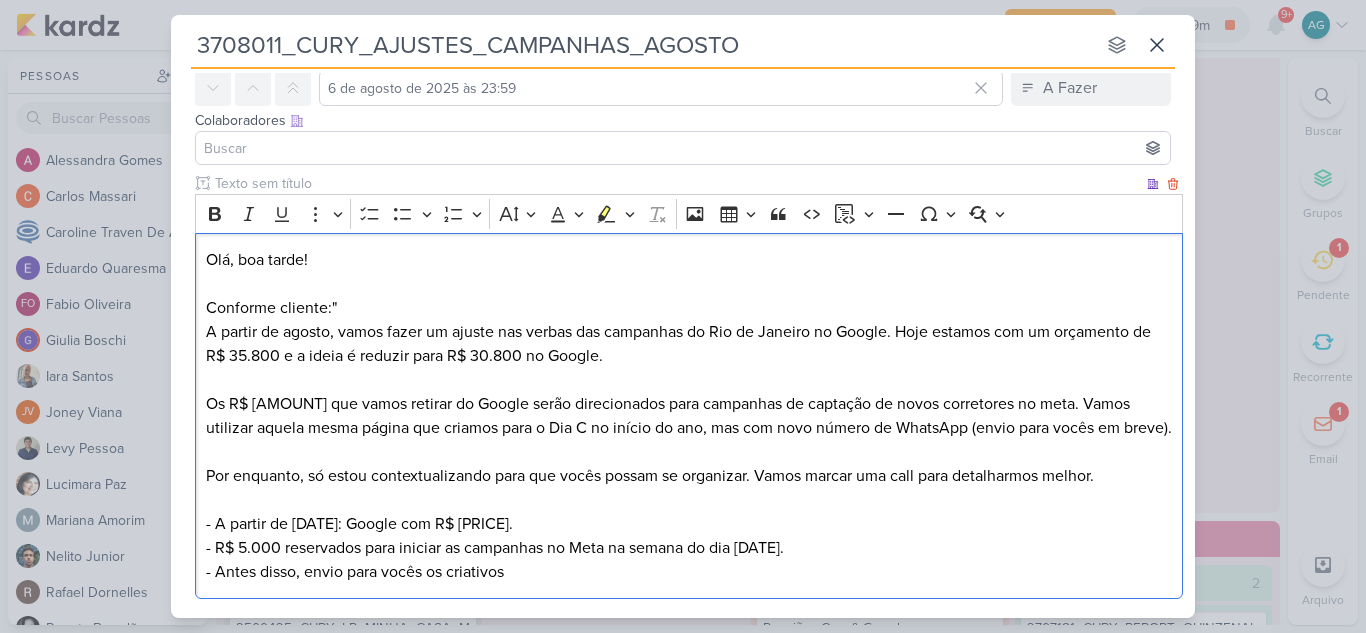 click on "Olá, boa tarde! Conforme cliente:" A partir de [MONTH], vamos fazer um ajuste nas verbas das campanhas do Rio de Janeiro no Google. Hoje estamos com um orçamento de R$ [AMOUNT] e a ideia é reduzir para R$ [AMOUNT] no Google." at bounding box center [689, 308] 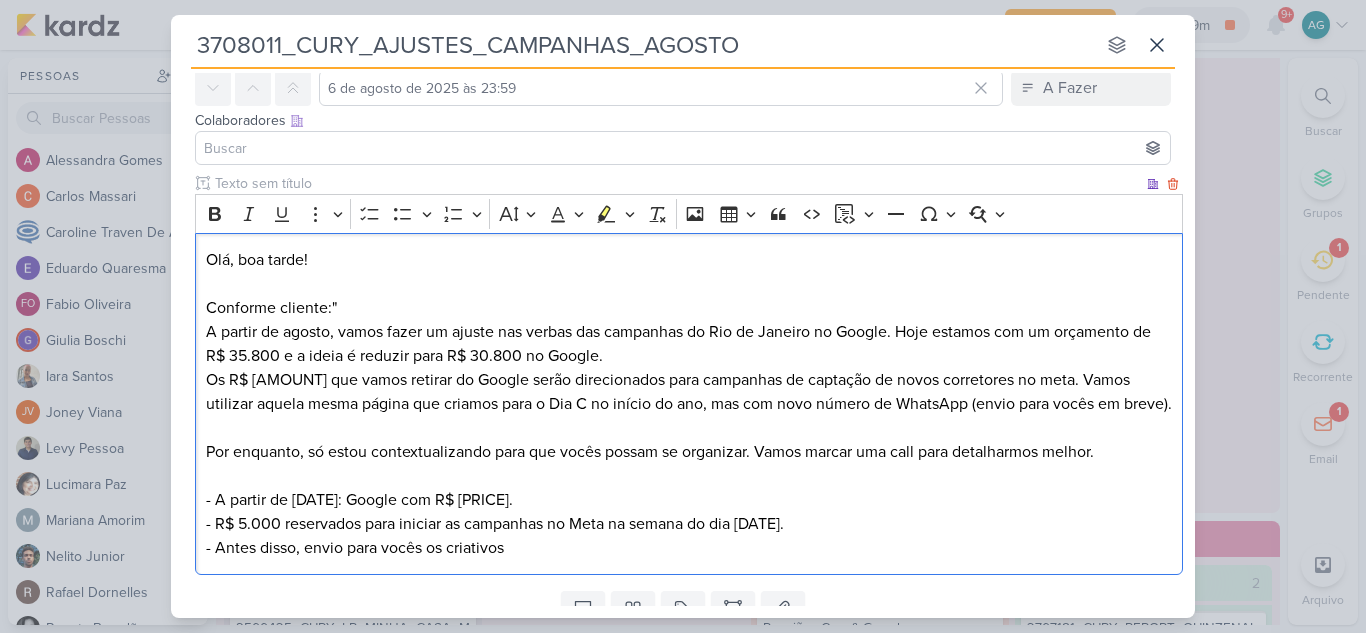 click on "Os R$ [AMOUNT] que vamos retirar do Google serão direcionados para campanhas de captação de novos corretores no meta. Vamos utilizar aquela mesma página que criamos para o Dia C no início do ano, mas com novo número de WhatsApp (envio para vocês em breve)." at bounding box center (689, 392) 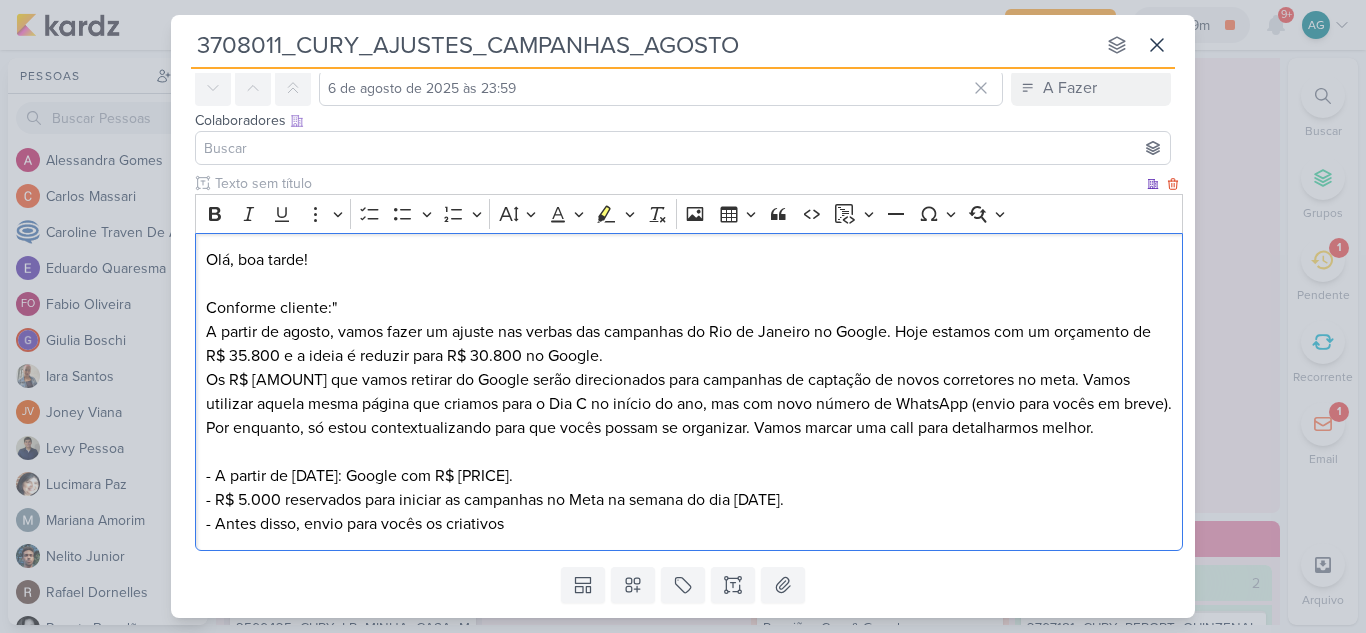 click on "Por enquanto, só estou contextualizando para que vocês possam se organizar. Vamos marcar uma call para detalharmos melhor." at bounding box center [689, 428] 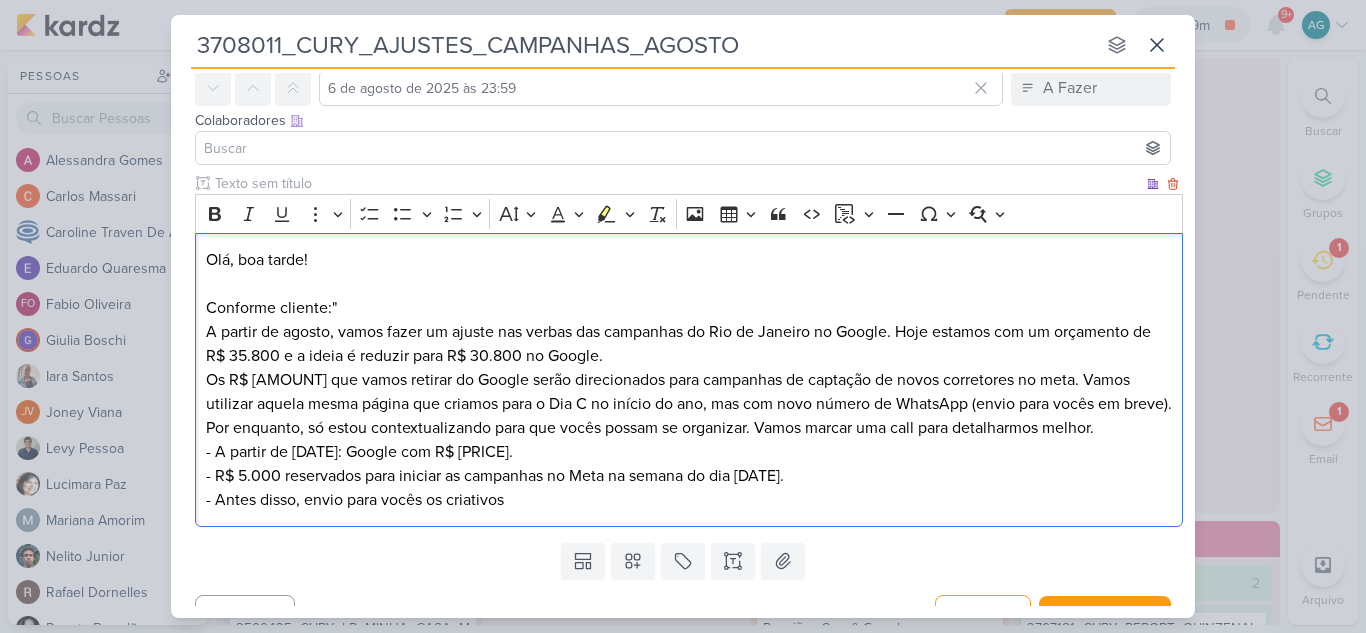 scroll, scrollTop: 119, scrollLeft: 0, axis: vertical 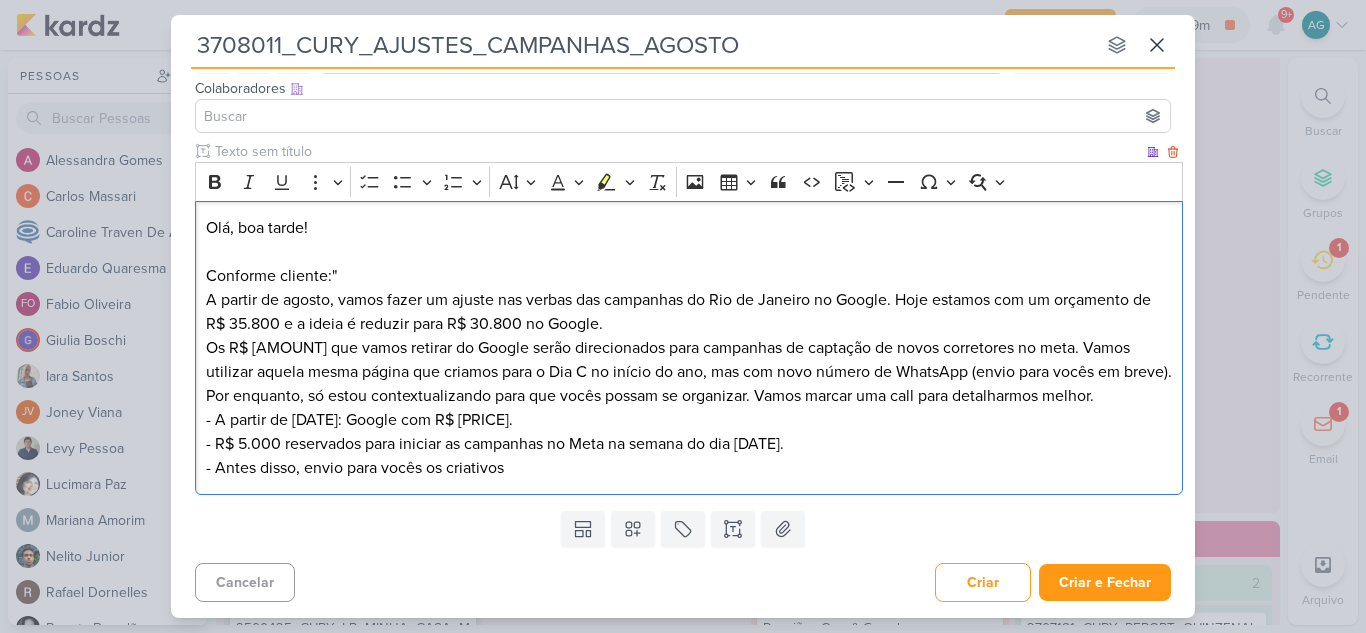 click on "- Antes disso, envio para vocês os criativos" at bounding box center (689, 468) 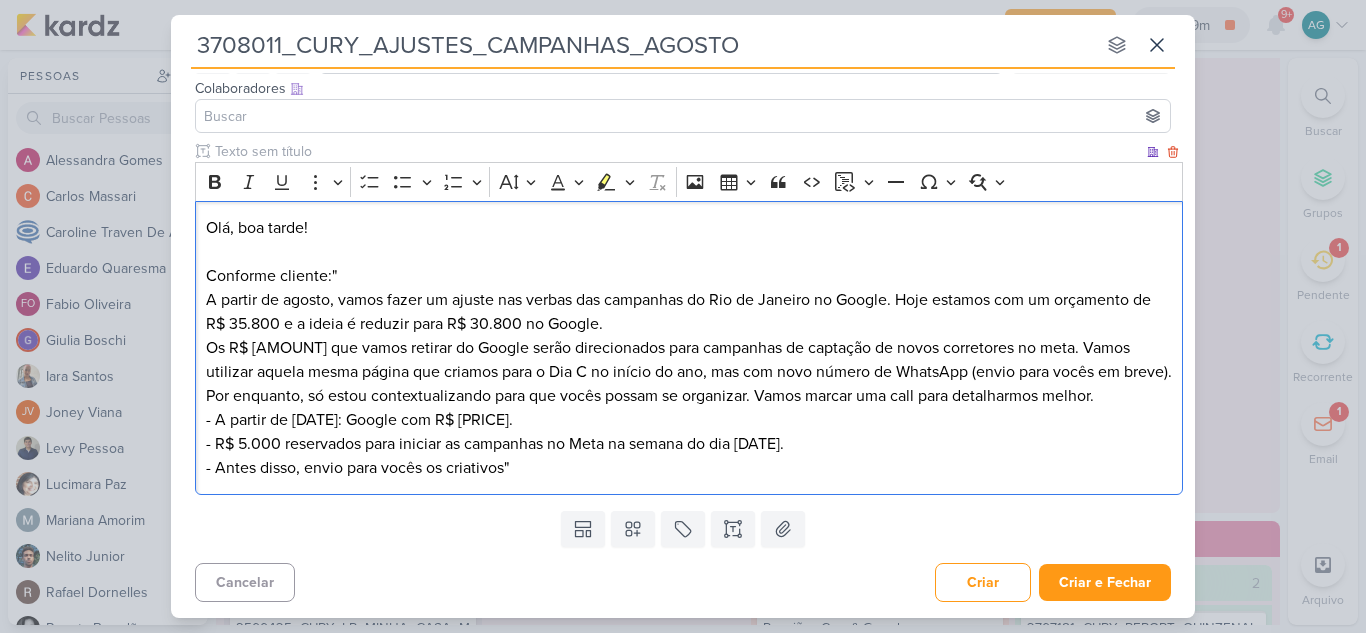 click on "Olá, boa tarde! Conforme cliente:" A partir de [MONTH], vamos fazer um ajuste nas verbas das campanhas do Rio de Janeiro no Google. Hoje estamos com um orçamento de R$ [AMOUNT] e a ideia é reduzir para R$ [AMOUNT] no Google." at bounding box center [689, 276] 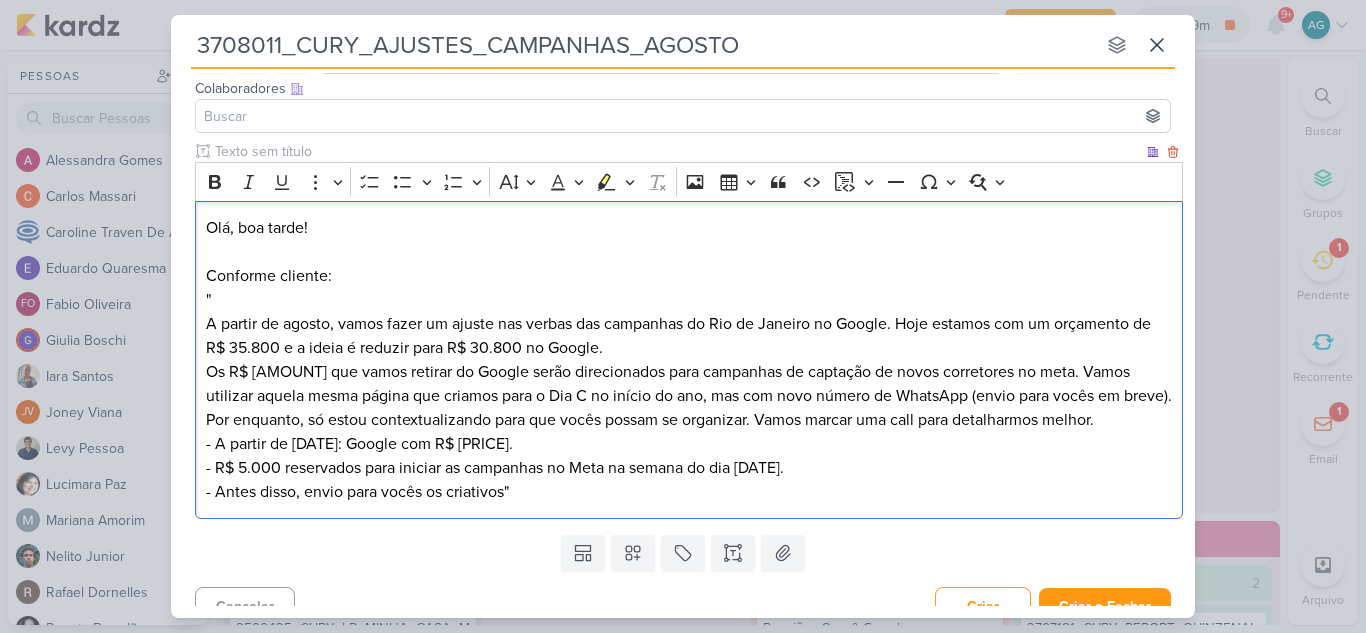 click on "Olá, boa tarde! Conforme cliente: " A partir de agosto, vamos fazer um ajuste nas verbas das campanhas do Rio de Janeiro no Google. Hoje estamos com um orçamento de R$ 35.800 e a ideia é reduzir para R$ 30.800 no Google." at bounding box center [689, 288] 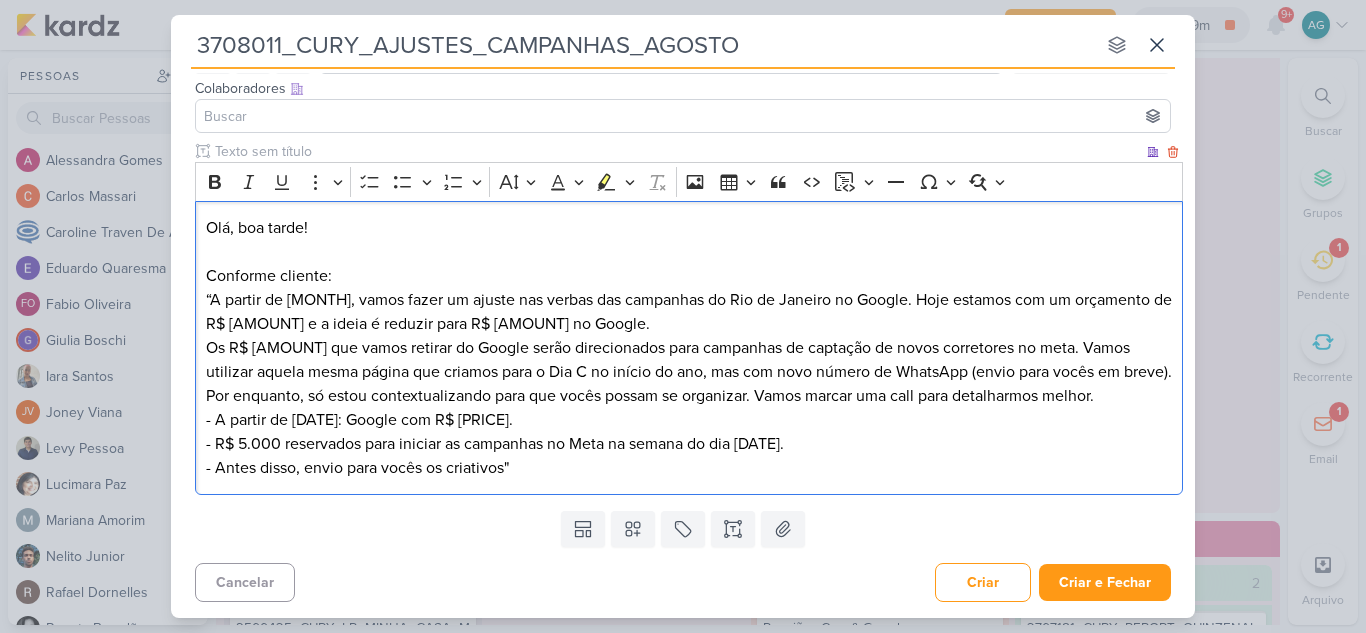 click on "Olá, boa tarde! Conforme cliente: " A partir de agosto, vamos fazer um ajuste nas verbas das campanhas do Rio de Janeiro no Google. Hoje estamos com um orçamento de R$ 35.800 e a ideia é reduzir para R$ 30.800 no Google." at bounding box center (689, 276) 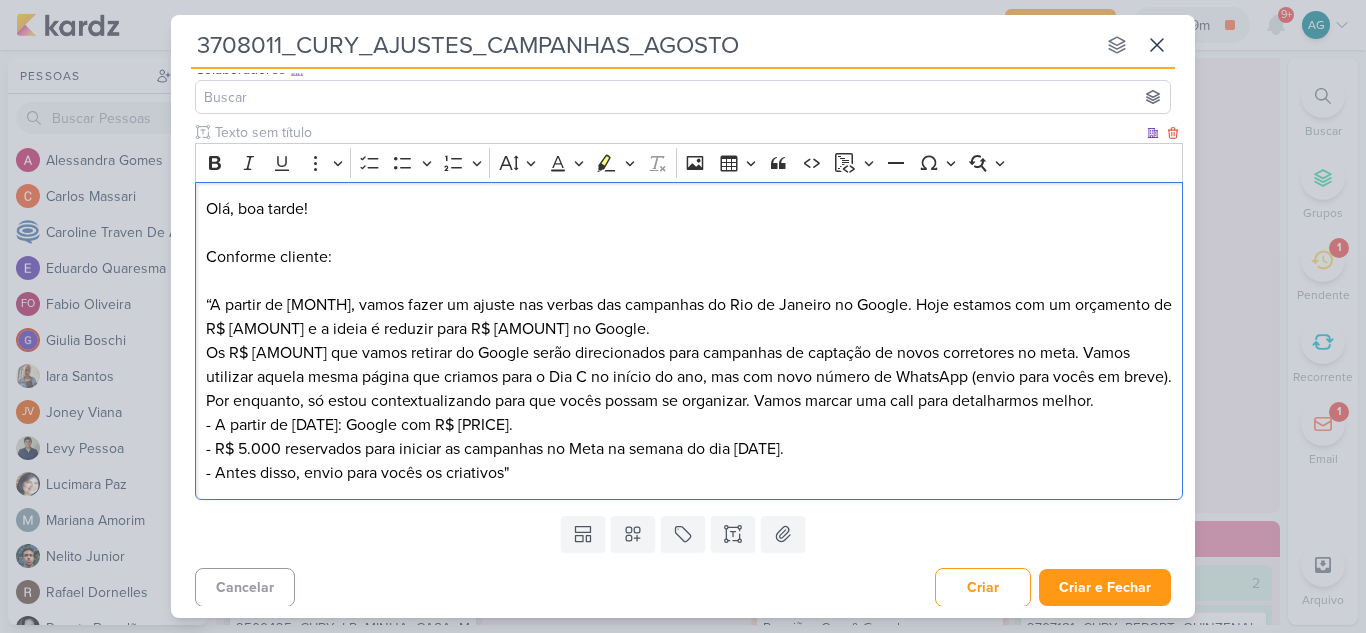 scroll, scrollTop: 143, scrollLeft: 0, axis: vertical 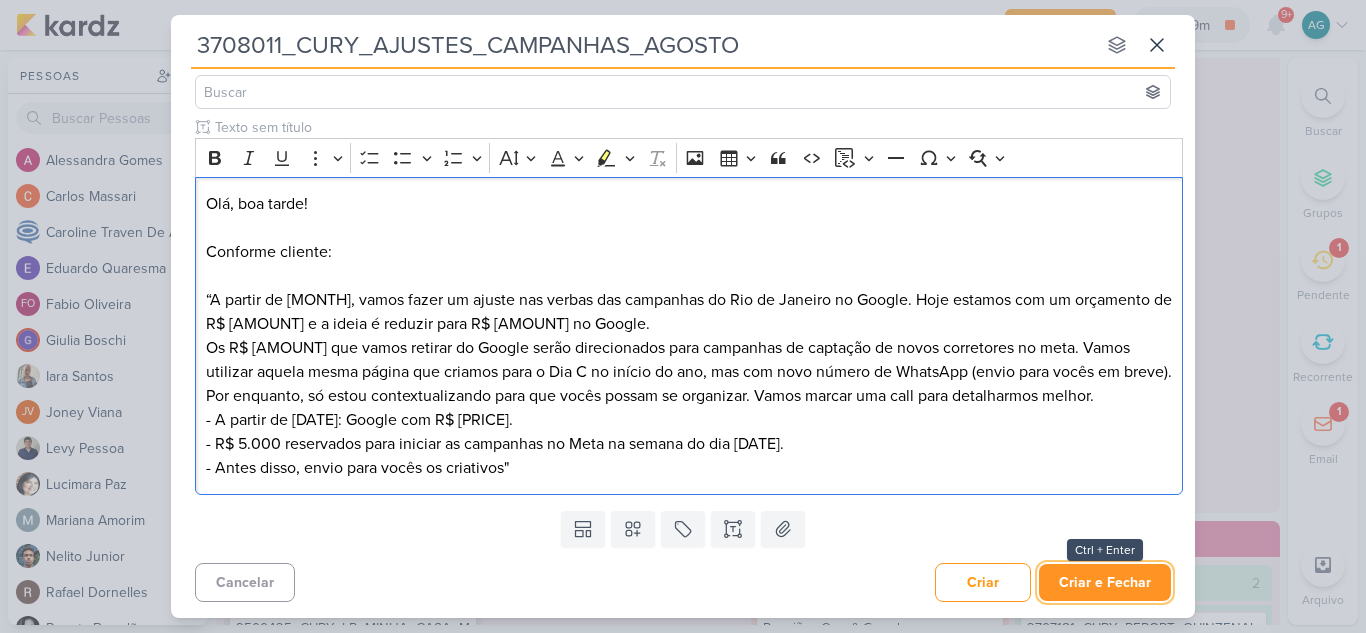 click on "Criar e Fechar" at bounding box center (1105, 582) 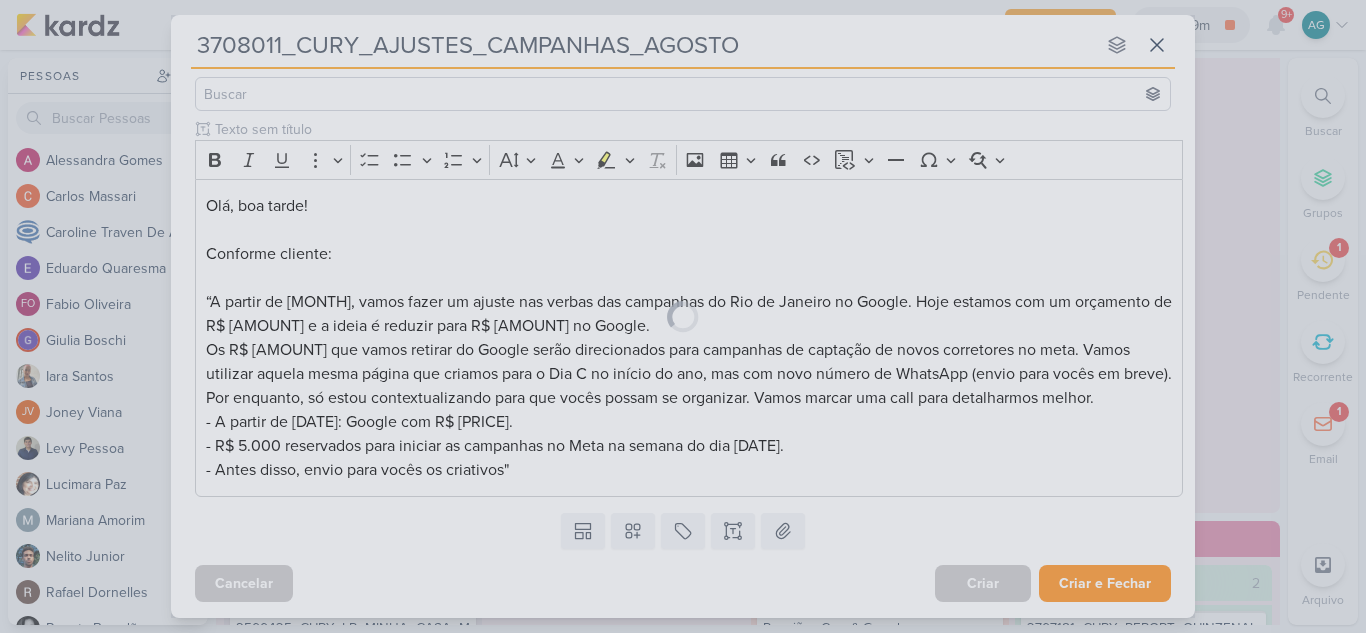 scroll, scrollTop: 0, scrollLeft: 0, axis: both 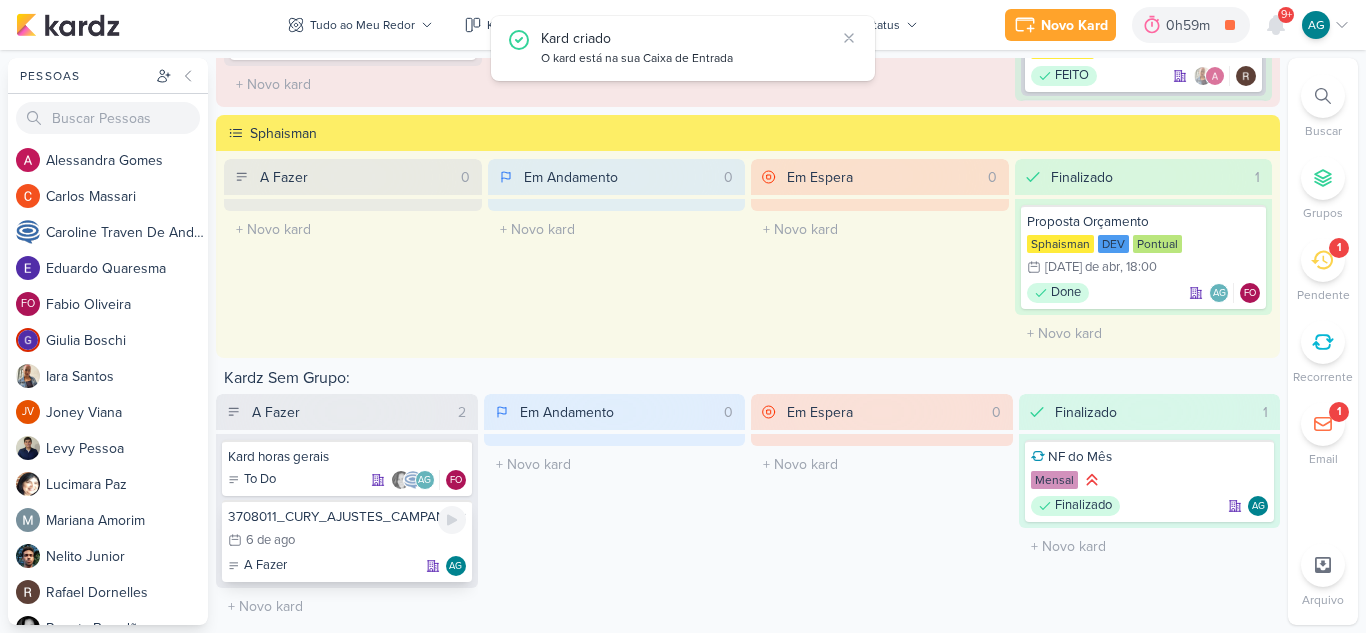 click on "6/8
6 de ago" at bounding box center [347, 541] 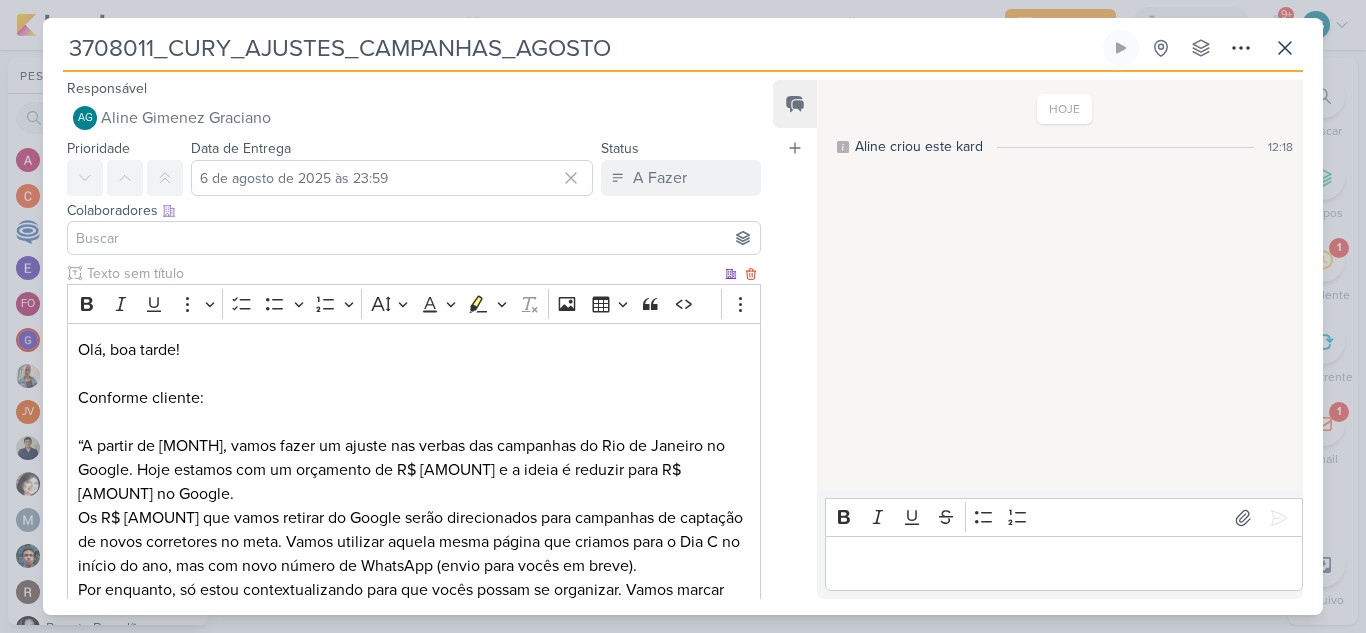 scroll, scrollTop: 225, scrollLeft: 0, axis: vertical 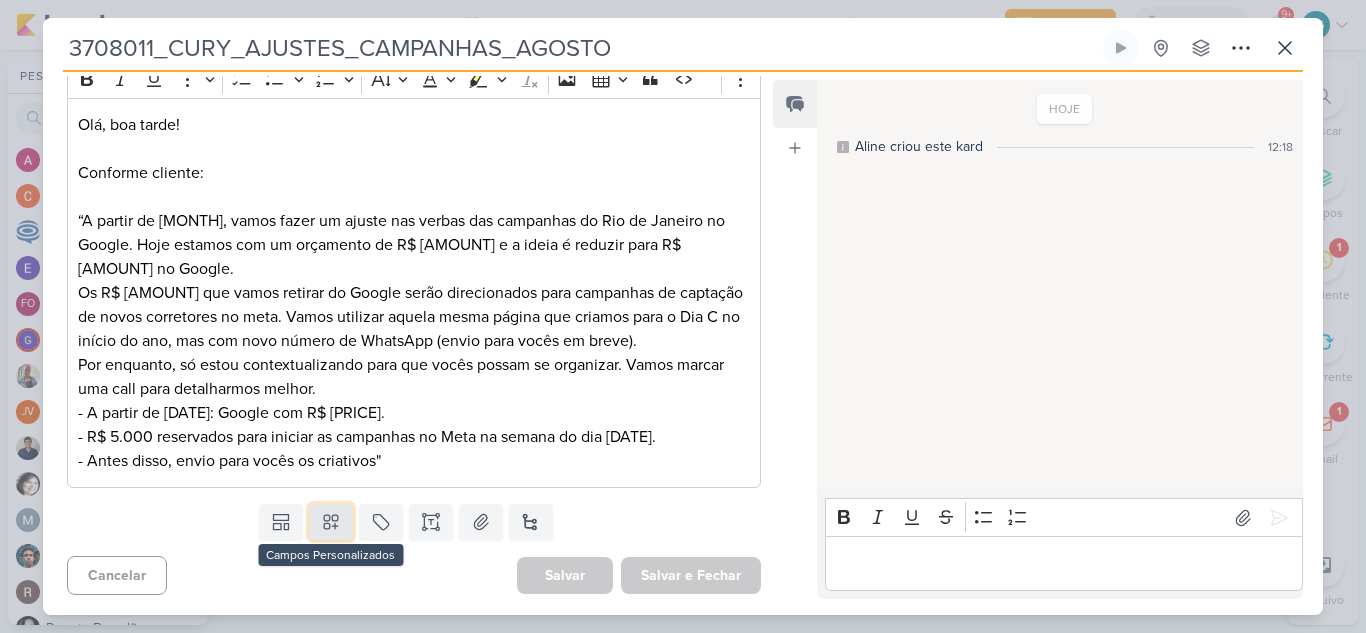 click at bounding box center [331, 522] 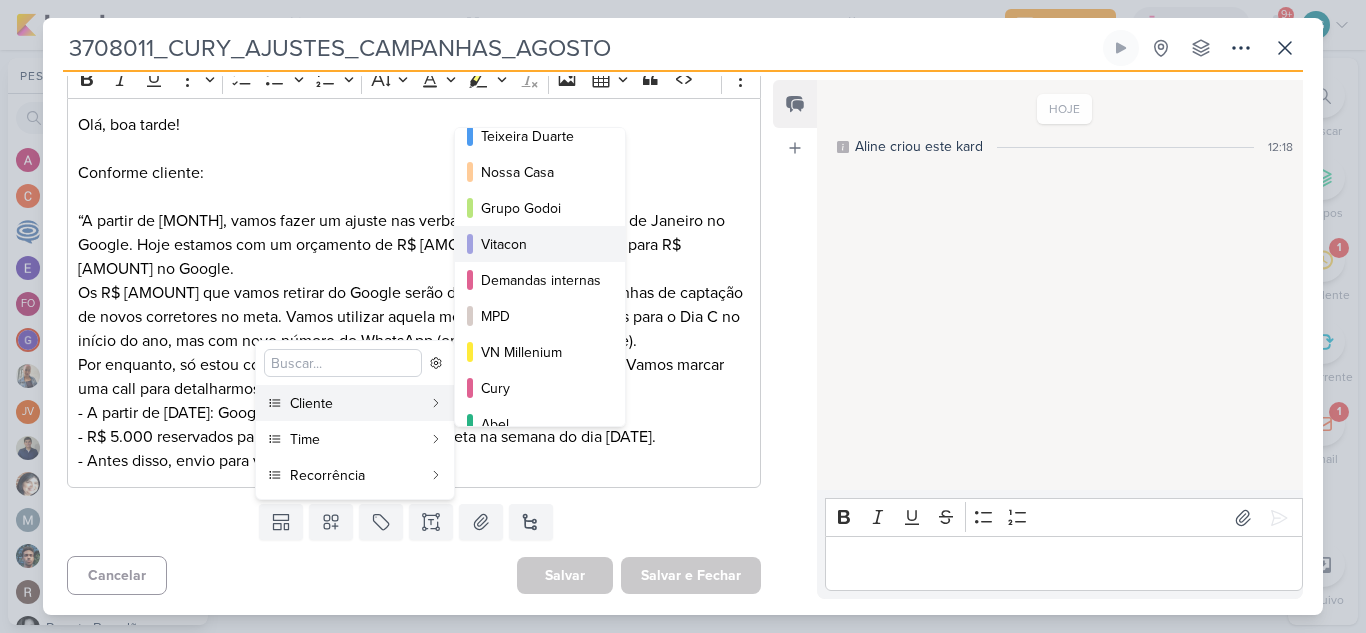 scroll, scrollTop: 100, scrollLeft: 0, axis: vertical 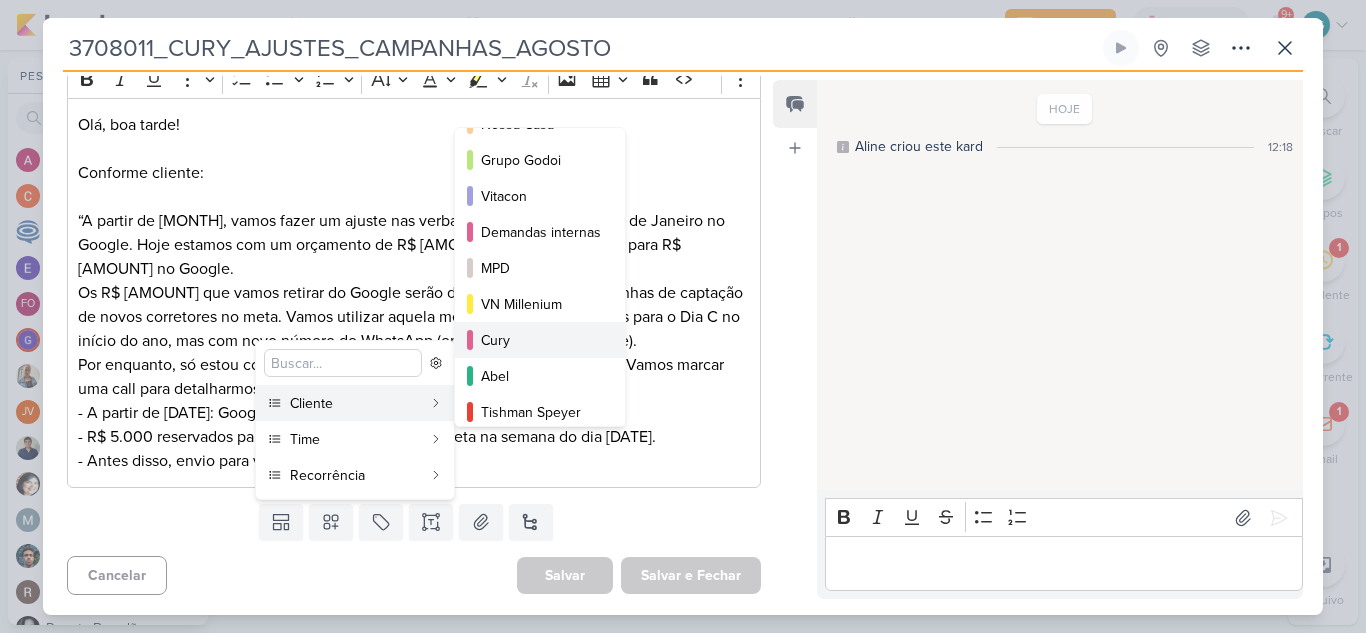 click on "Cury" at bounding box center (541, 340) 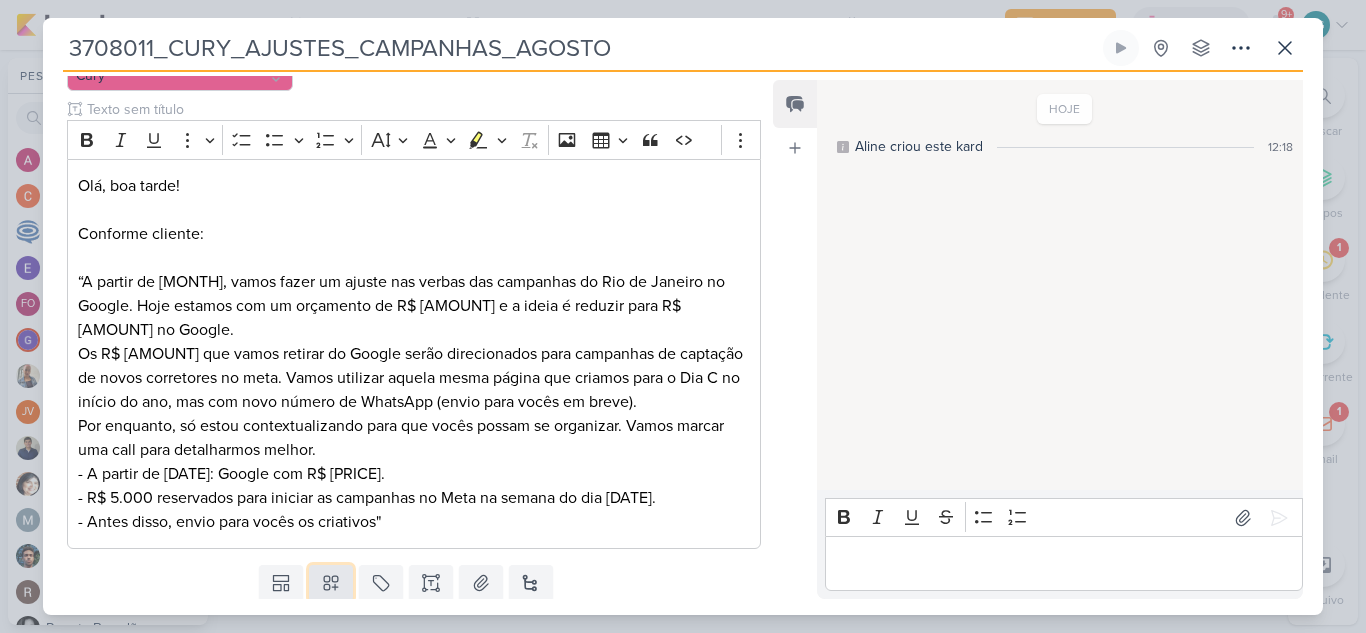 click at bounding box center (331, 583) 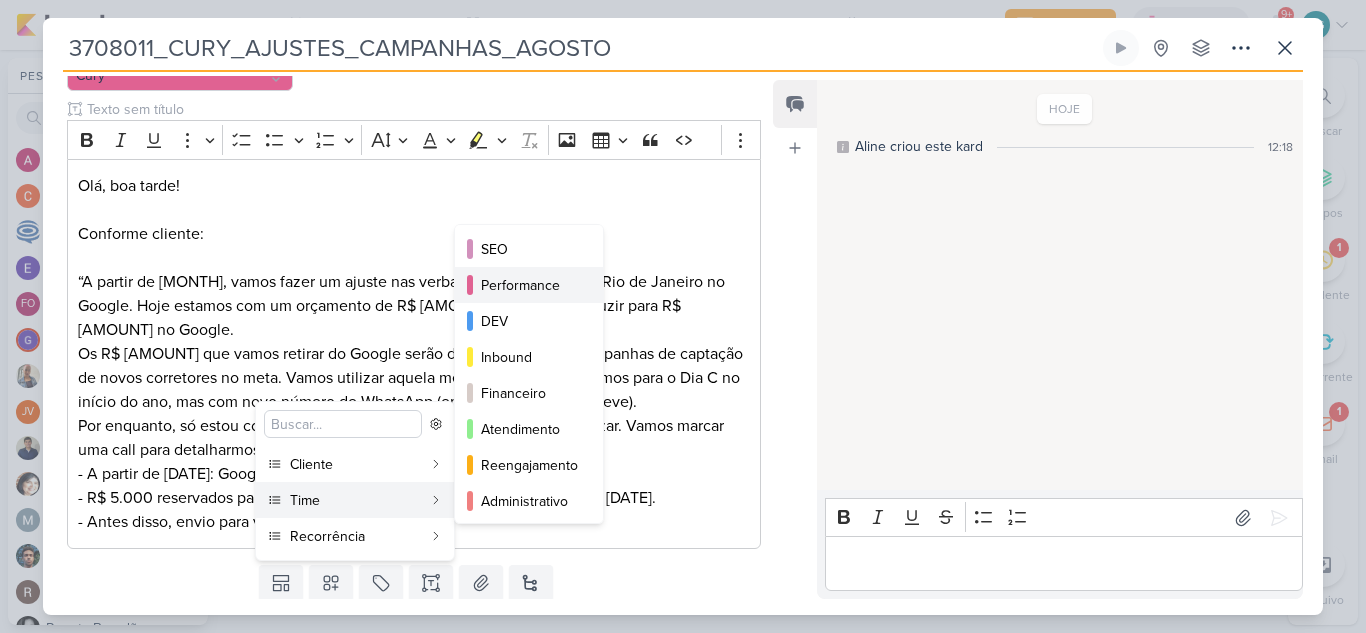 click on "Performance" at bounding box center (530, 285) 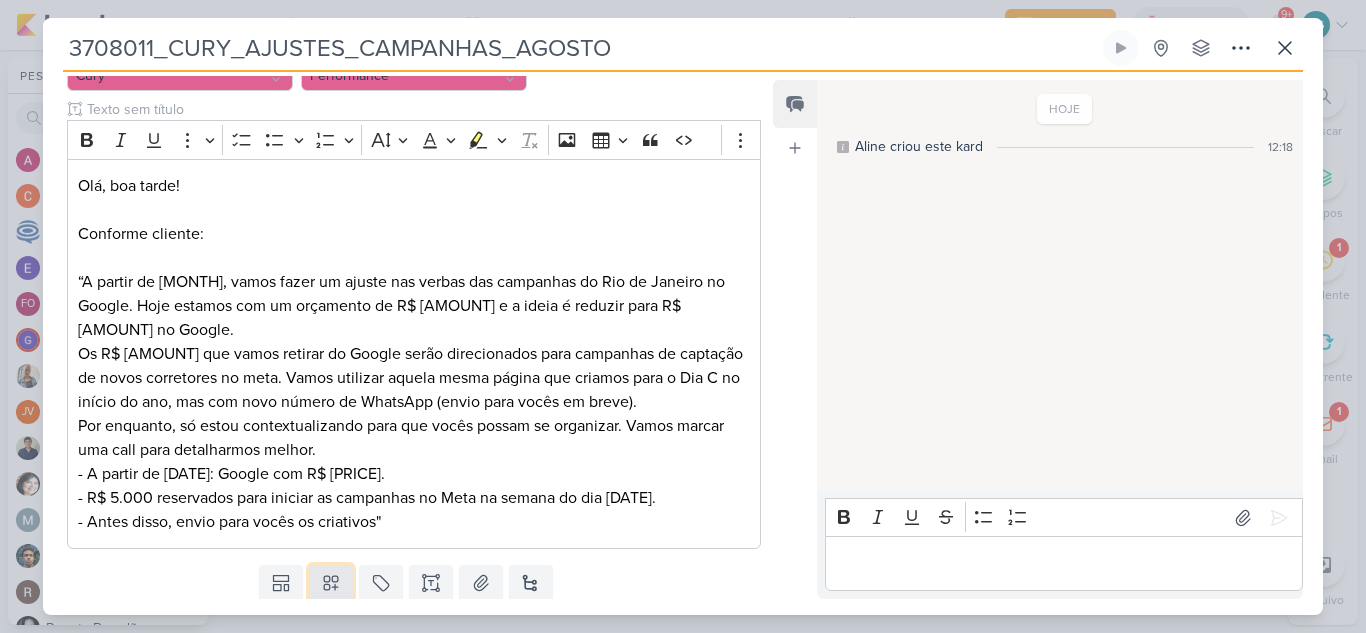click 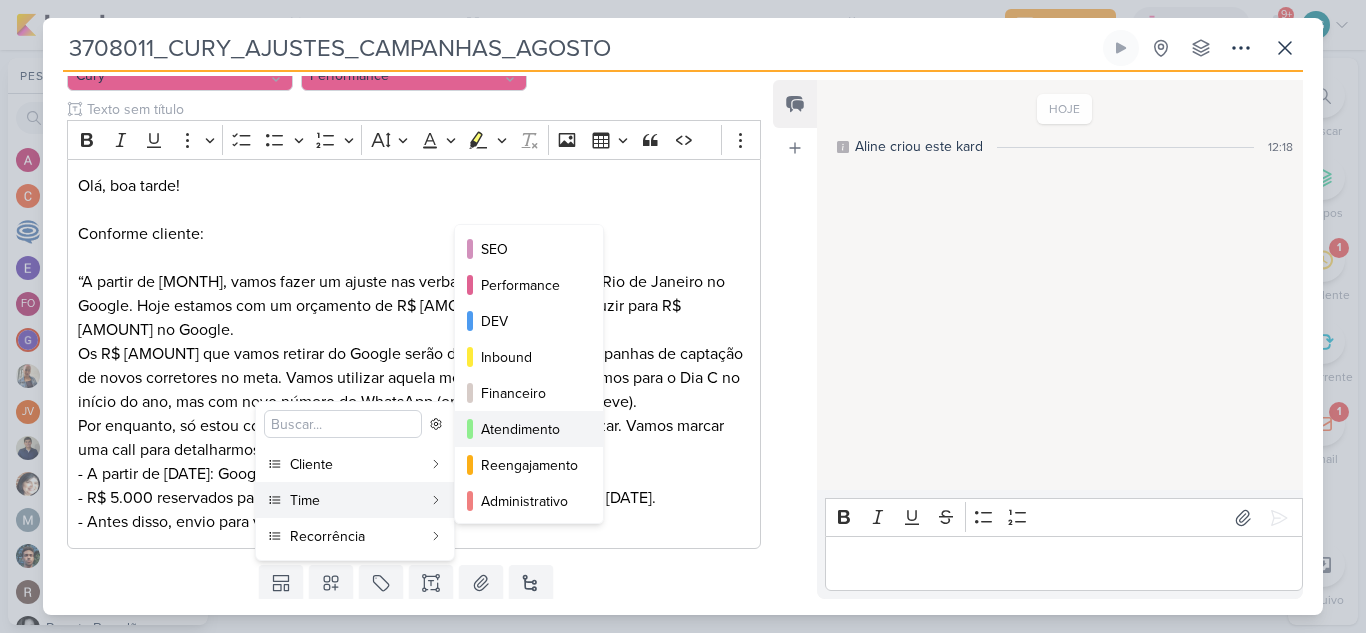 click on "Atendimento" at bounding box center (530, 429) 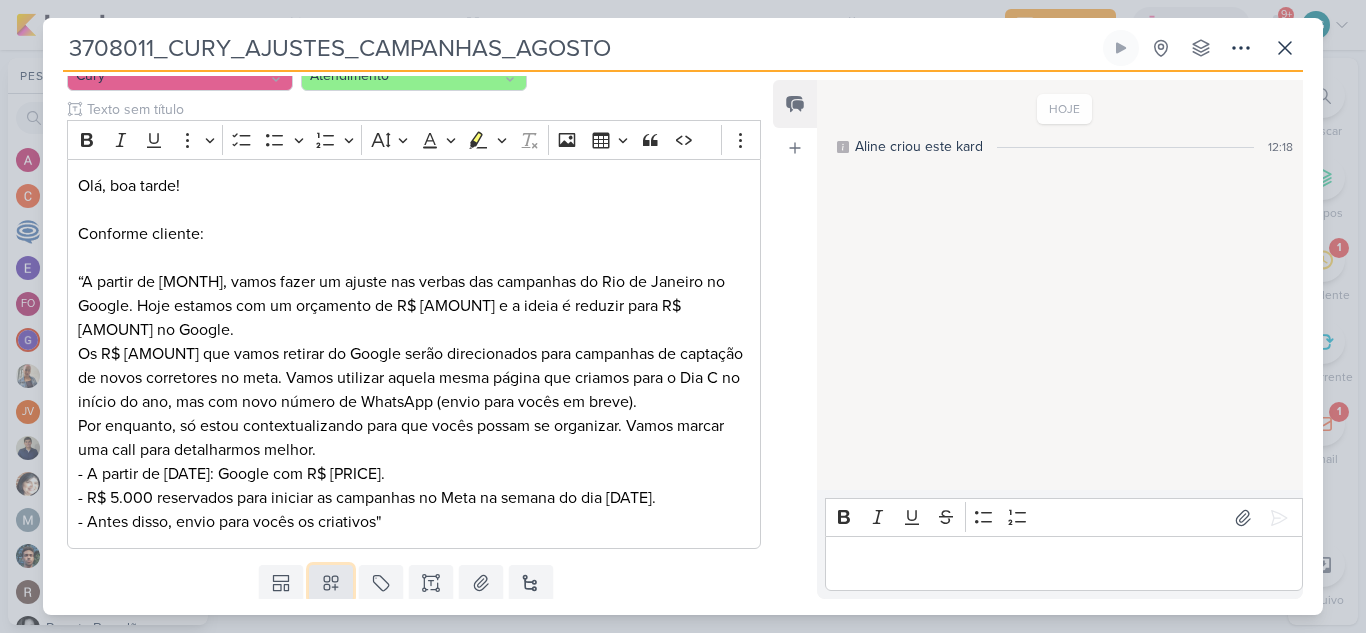 click 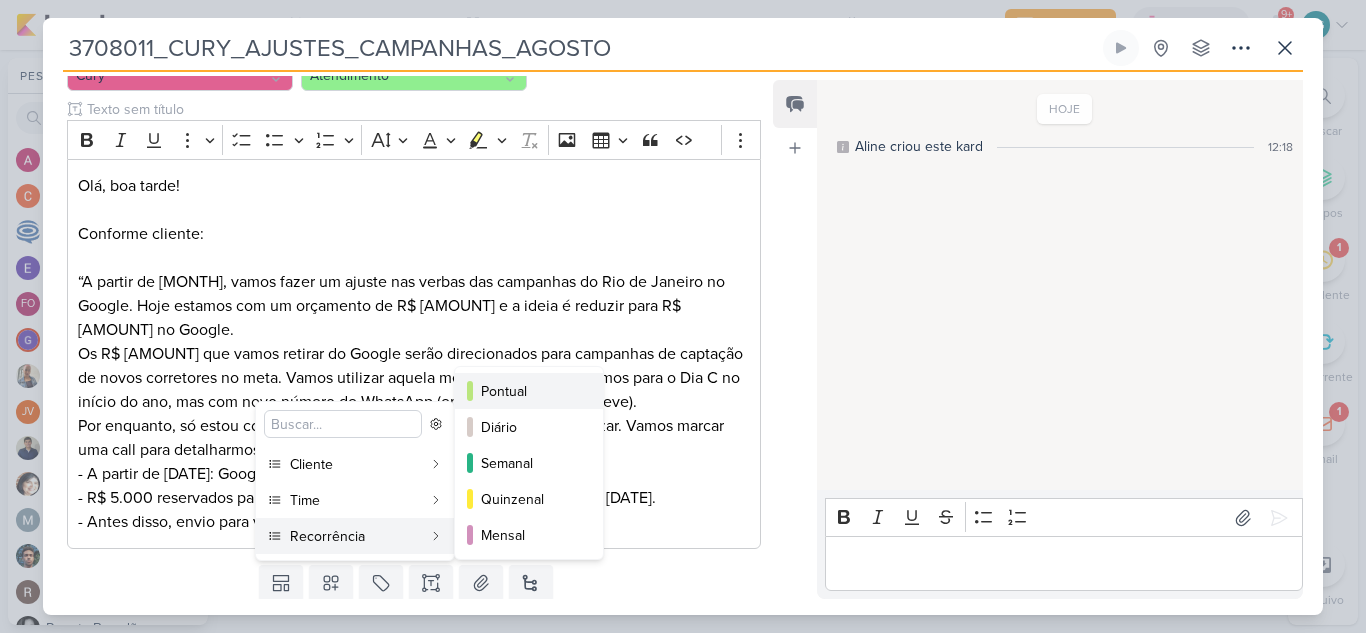 click on "Pontual" at bounding box center [530, 391] 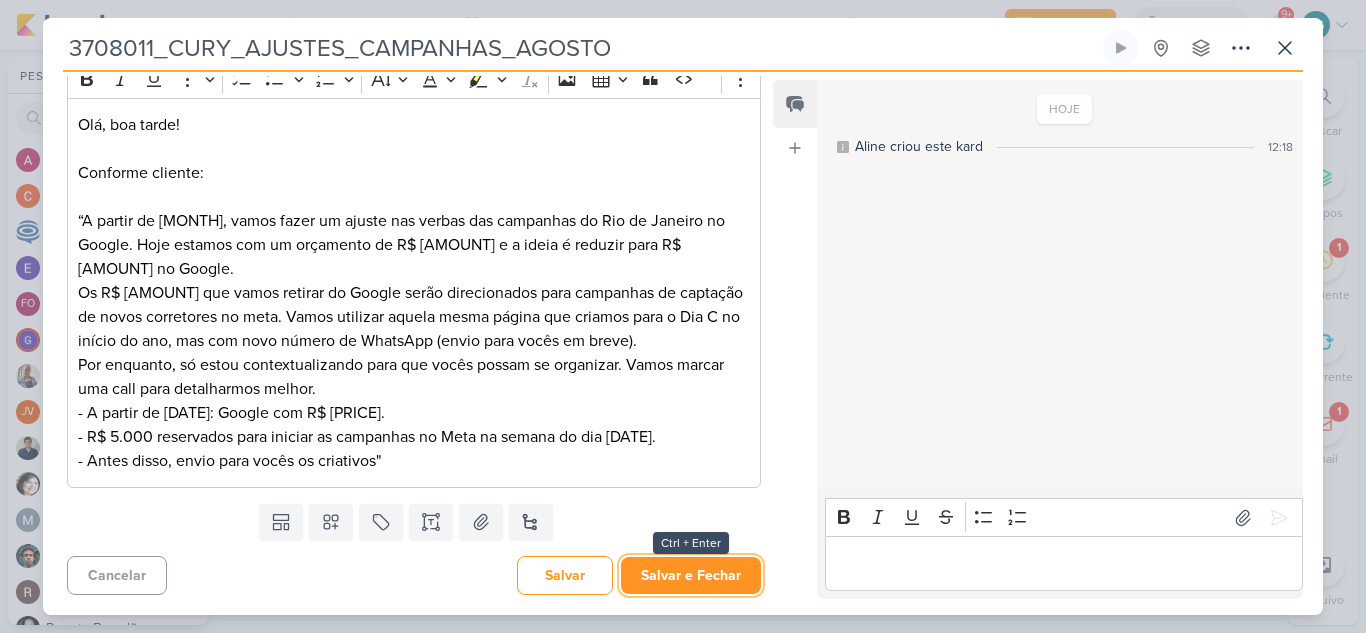 click on "Salvar e Fechar" at bounding box center [691, 575] 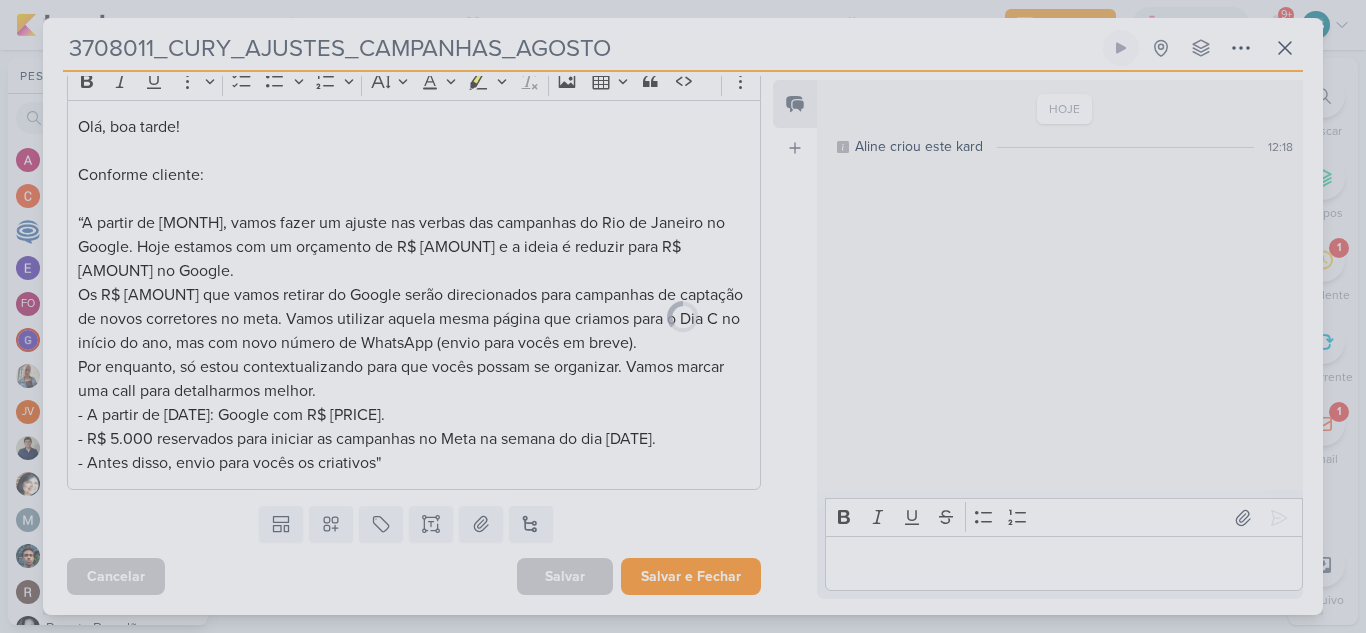 scroll, scrollTop: 284, scrollLeft: 0, axis: vertical 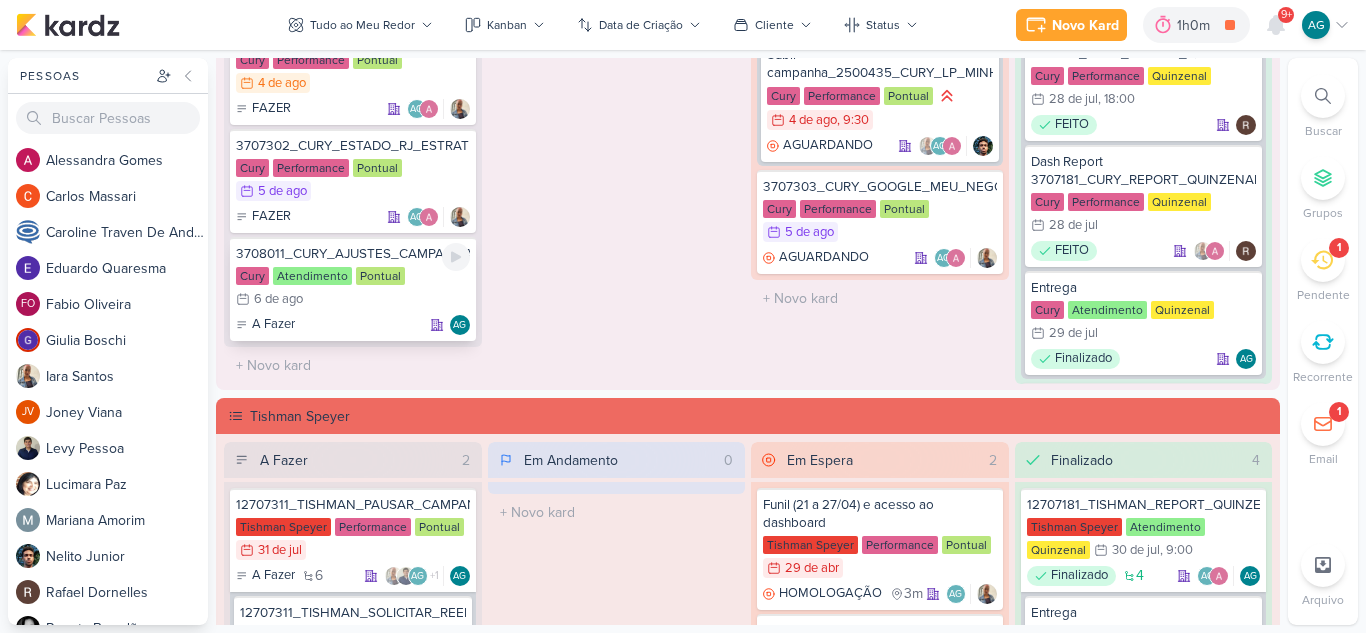 click on "3708011_CURY_AJUSTES_CAMPANHAS_AGOSTO" at bounding box center [353, 254] 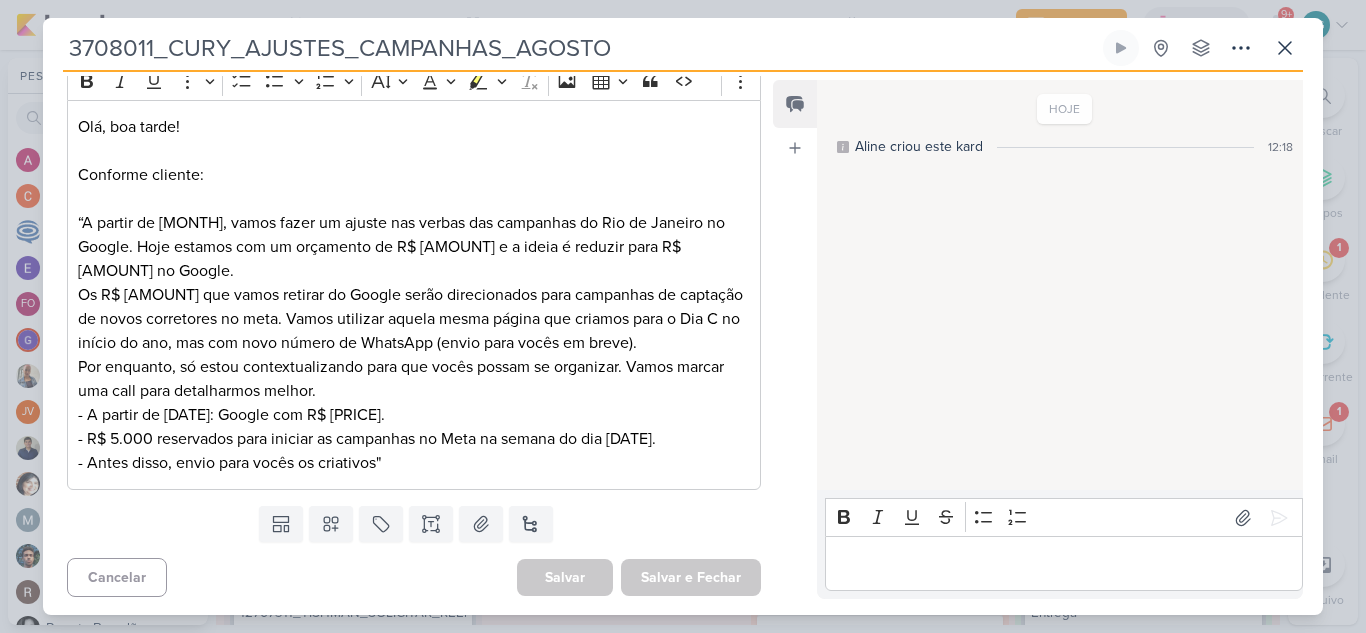 drag, startPoint x: 499, startPoint y: 47, endPoint x: 0, endPoint y: 47, distance: 499 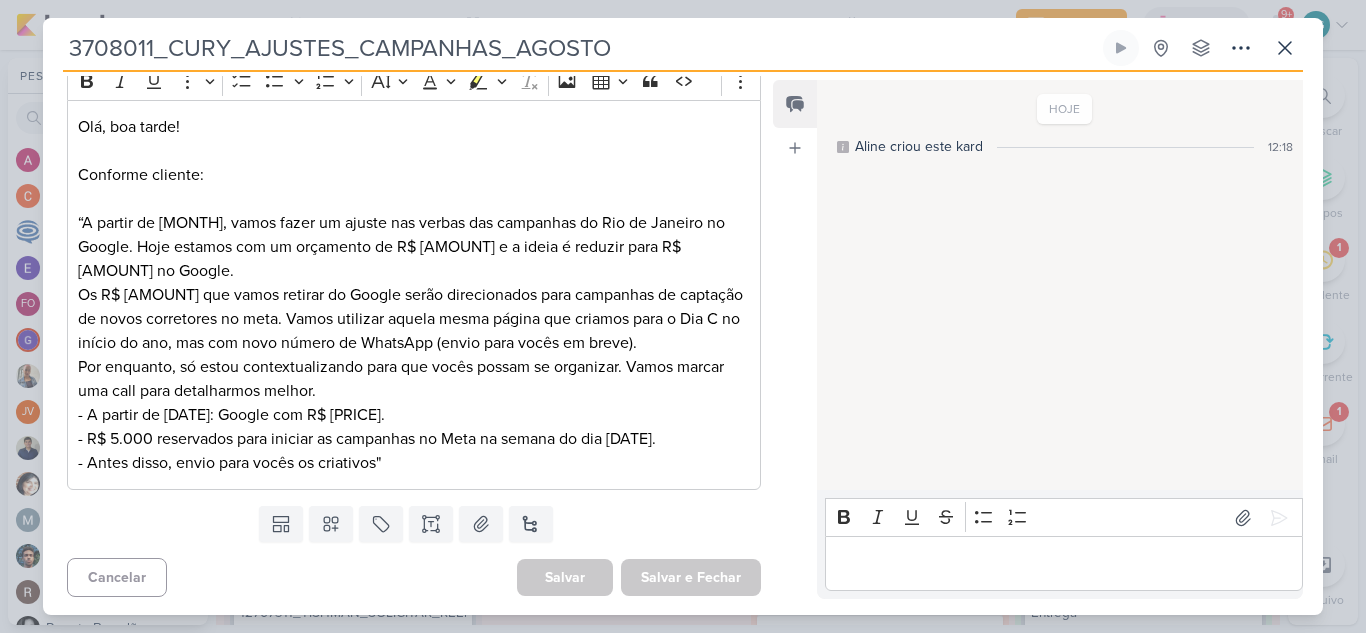 click on "3708011_CURY_AJUSTES_CAMPANHAS_AGOSTO" at bounding box center [581, 48] 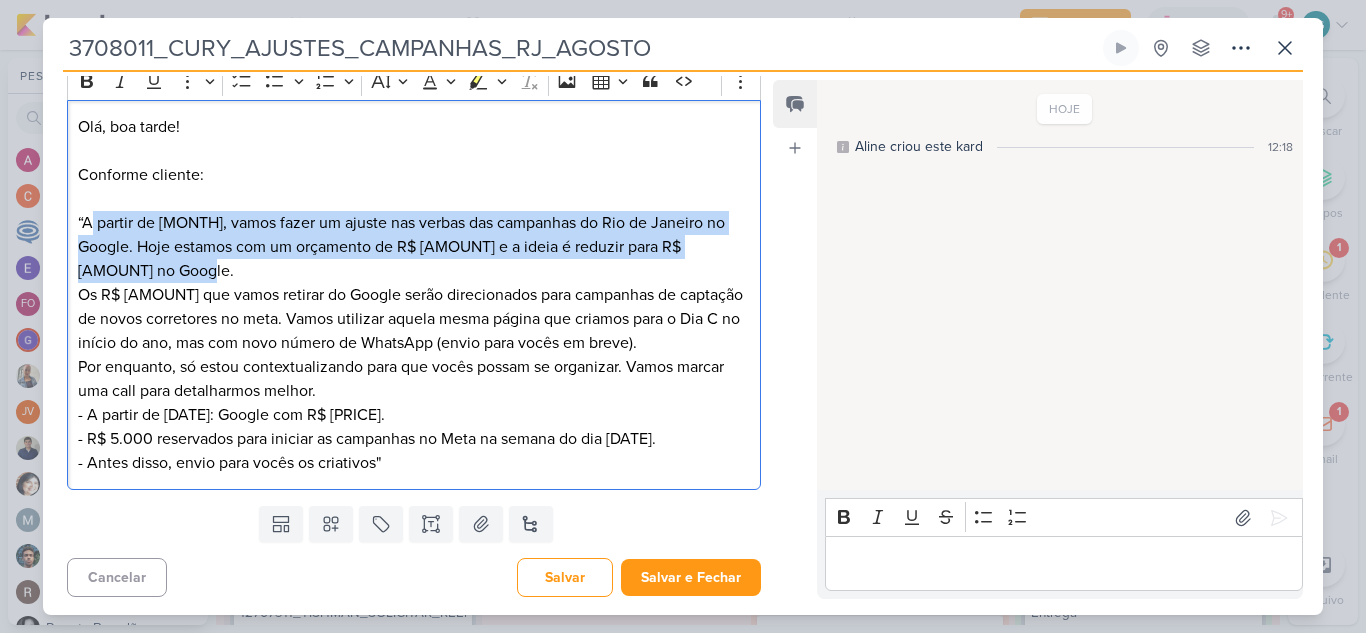 drag, startPoint x: 88, startPoint y: 223, endPoint x: 193, endPoint y: 262, distance: 112.00893 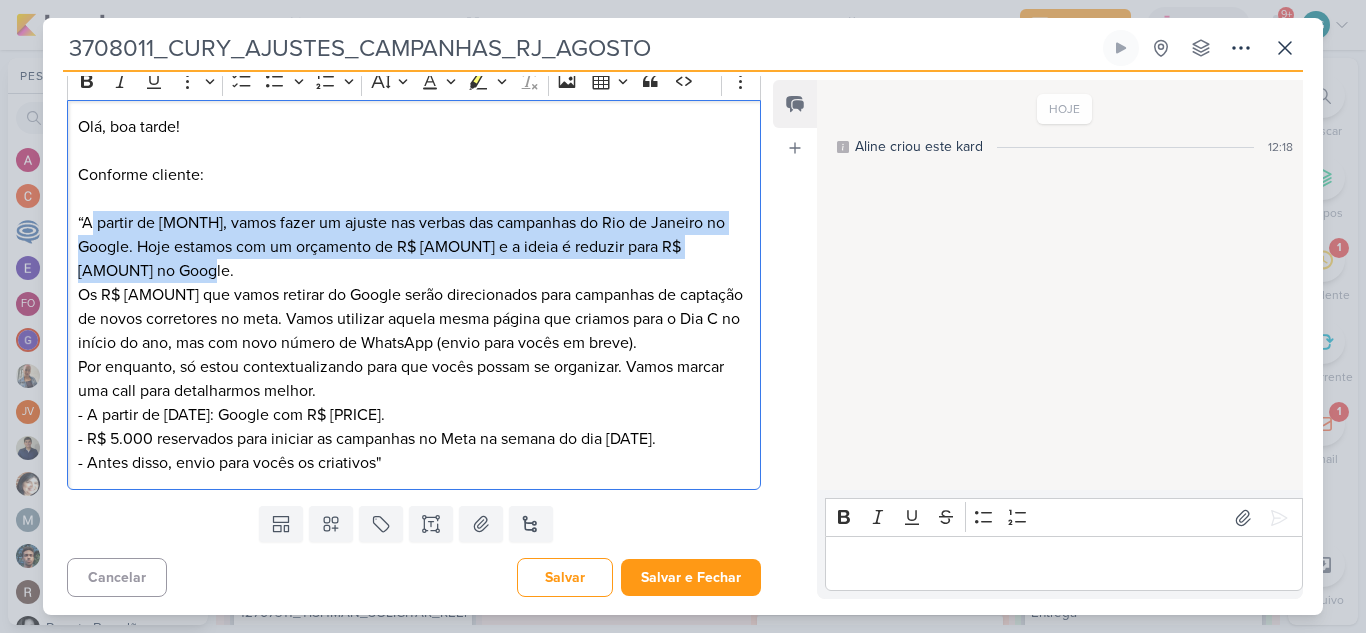 click on "Olá, boa tarde! Conforme cliente: " A partir de agosto, vamos fazer um ajuste nas verbas das campanhas do Rio de Janeiro no Google. Hoje estamos com um orçamento de R$ 35.800 e a ideia é reduzir para R$ 30.800 no Google." at bounding box center (414, 199) 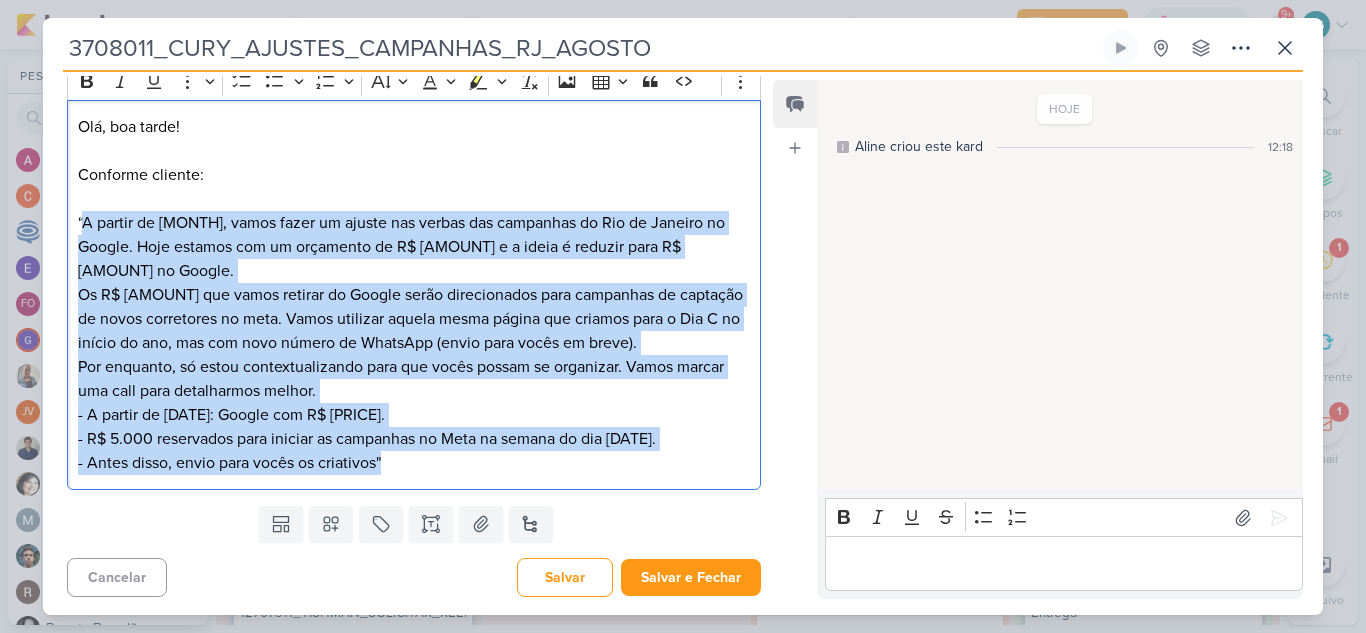 drag, startPoint x: 85, startPoint y: 217, endPoint x: 455, endPoint y: 488, distance: 458.6295 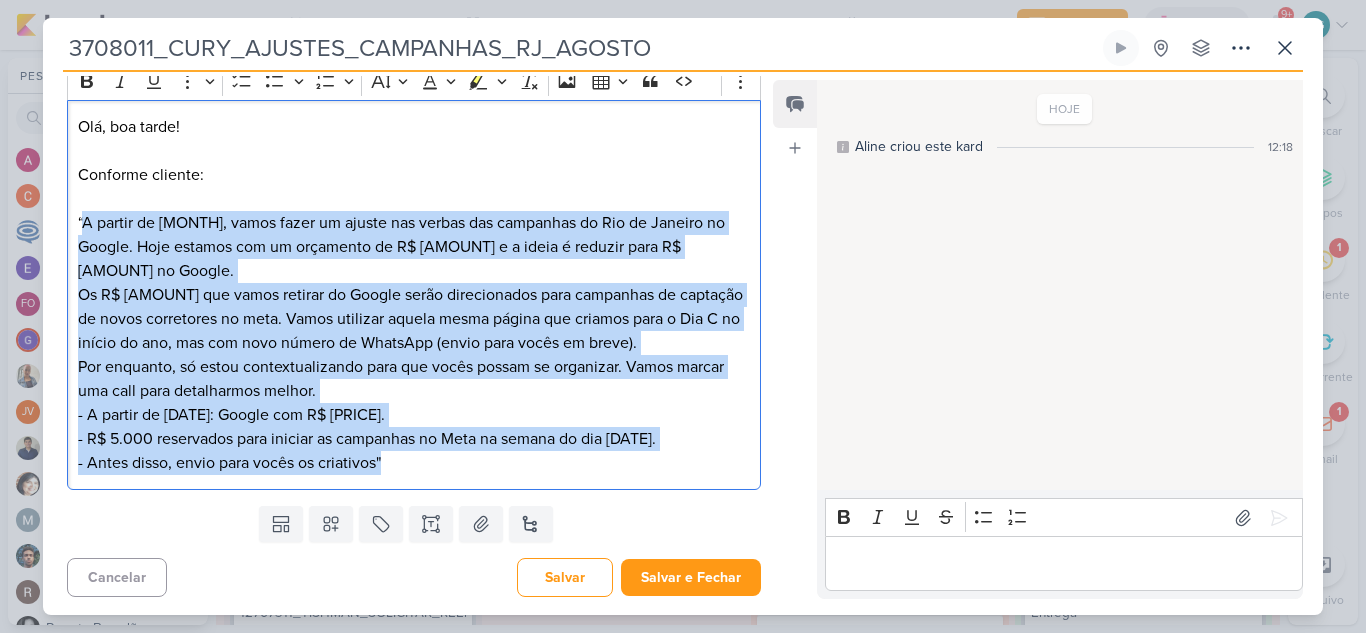 click on "Olá, boa tarde! Conforme cliente: " A partir de [MONTH], vamos fazer um ajuste nas verbas das campanhas do Rio de Janeiro no Google. Hoje estamos com um orçamento de R$ [PRICE] e a ideia é reduzir para R$ [PRICE] no Google.  Os R$ [PRICE] que vamos retirar do Google serão direcionados para campanhas de captação de novos corretores no meta. Vamos utilizar aquela mesma página que criamos para o Dia C no início do ano, mas com novo número de WhatsApp (envio para vocês em breve).  Por enquanto, só estou contextualizando para que vocês possam se organizar. Vamos marcar uma call para detalharmos melhor.  - A partir de [DATE]: Google com R$ [PRICE]. - R$ [PRICE] reservados para iniciar as campanhas no Meta na semana do dia [DATE]. - Antes disso, envio para vocês os criativos"" at bounding box center [414, 295] 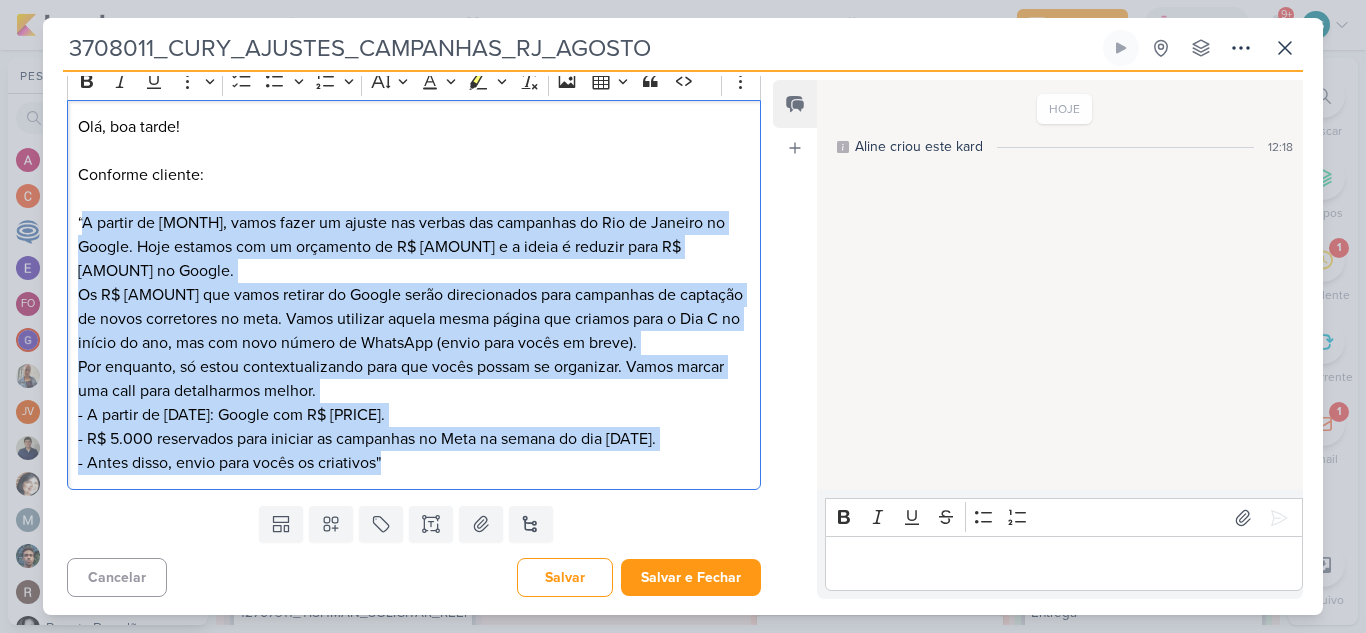 click on "- A partir de [DATE]: Google com R$ [PRICE]." at bounding box center [414, 415] 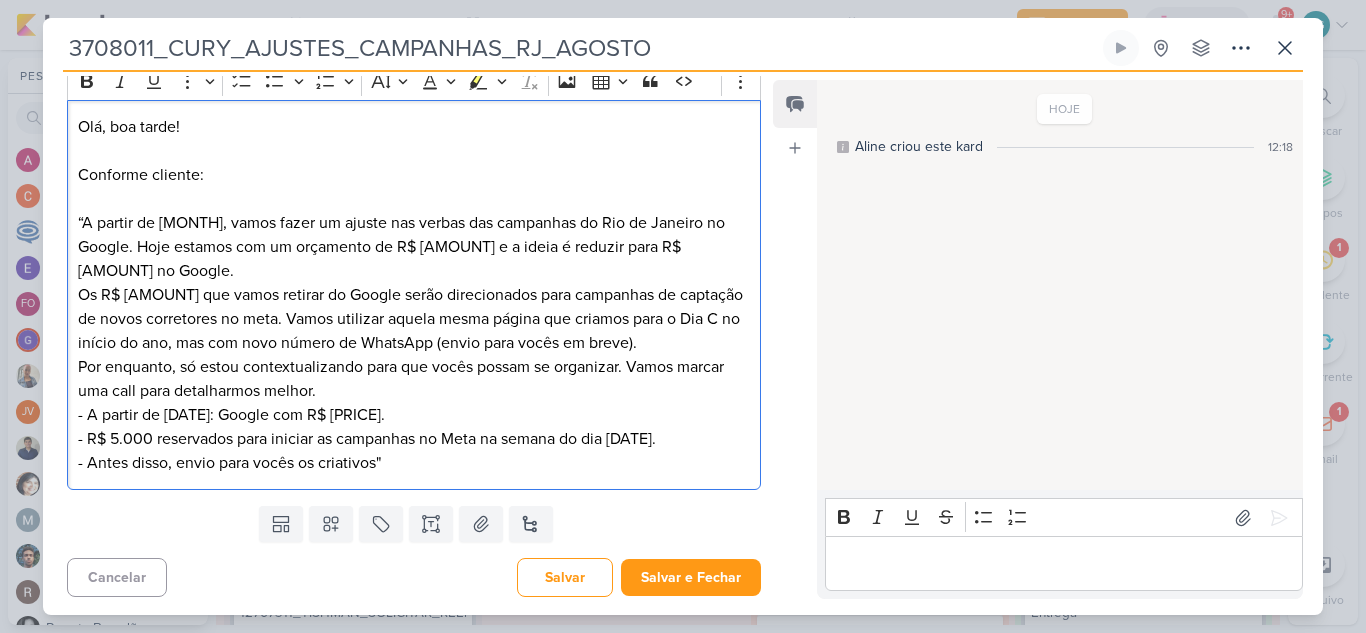 click on "Olá, boa tarde! Conforme cliente: " A partir de agosto, vamos fazer um ajuste nas verbas das campanhas do Rio de Janeiro no Google. Hoje estamos com um orçamento de R$ 35.800 e a ideia é reduzir para R$ 30.800 no Google." at bounding box center (414, 199) 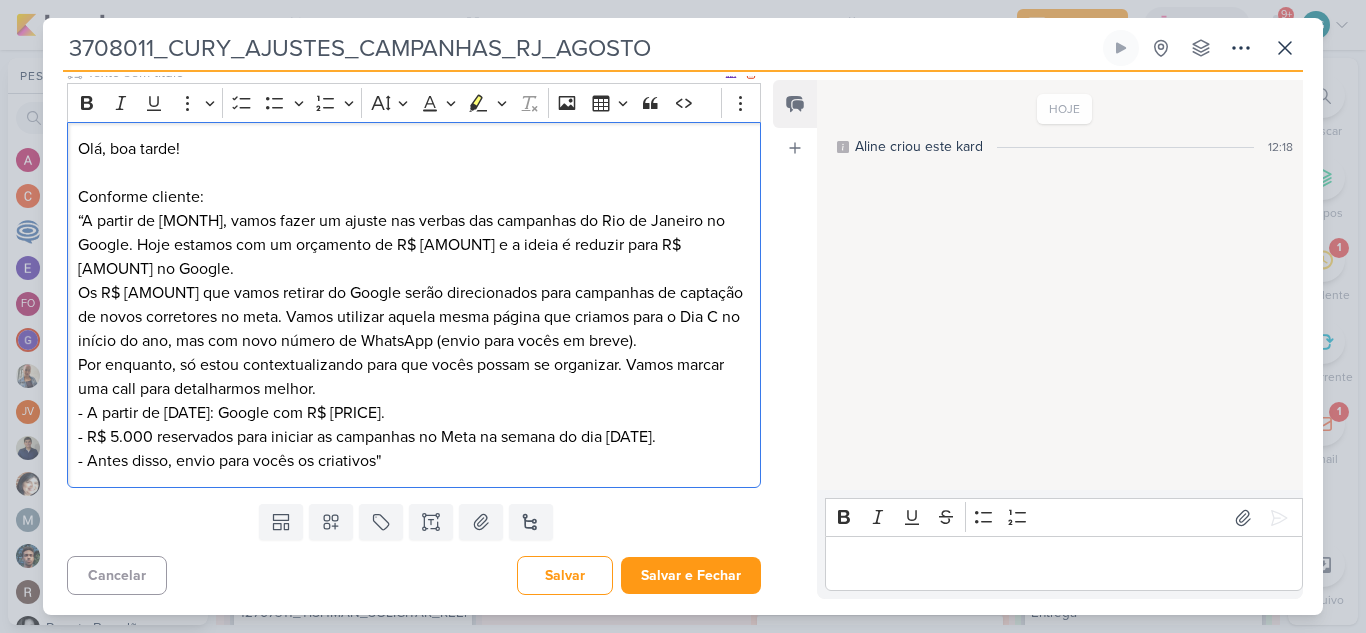 scroll, scrollTop: 262, scrollLeft: 0, axis: vertical 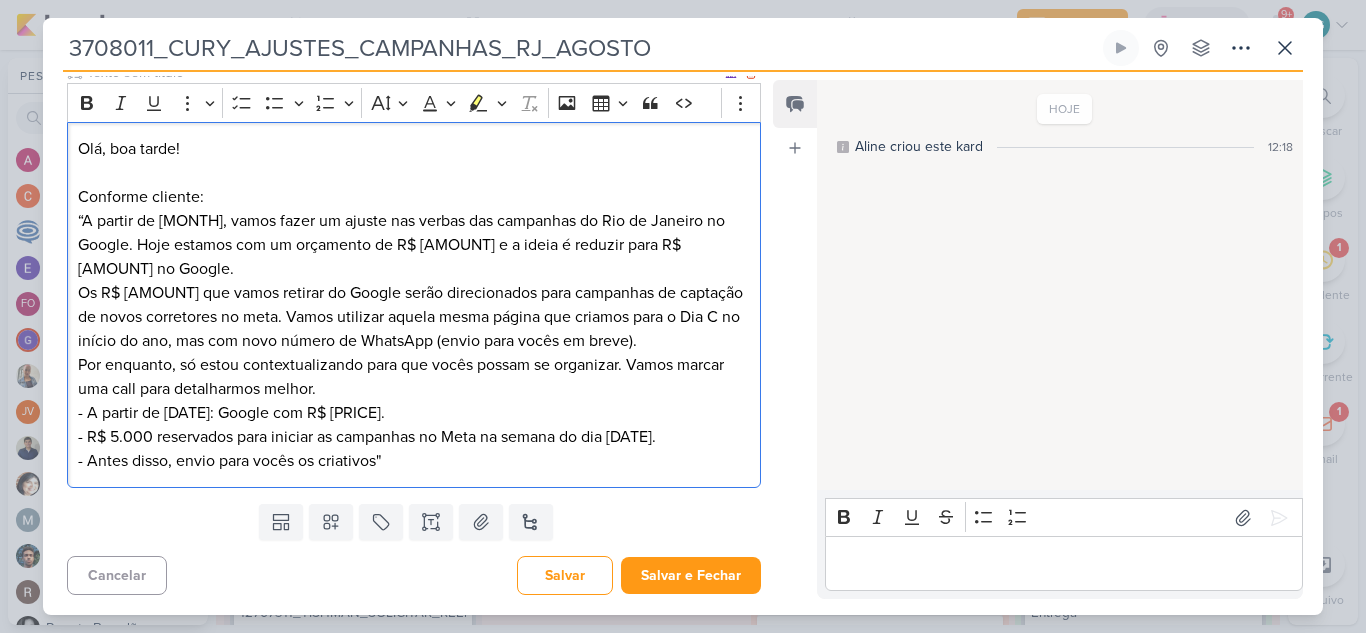 click on "Olá, boa tarde! Conforme cliente: " A partir de agosto, vamos fazer um ajuste nas verbas das campanhas do Rio de Janeiro no Google. Hoje estamos com um orçamento de R$ 35.800 e a ideia é reduzir para R$ 30.800 no Google." at bounding box center [414, 209] 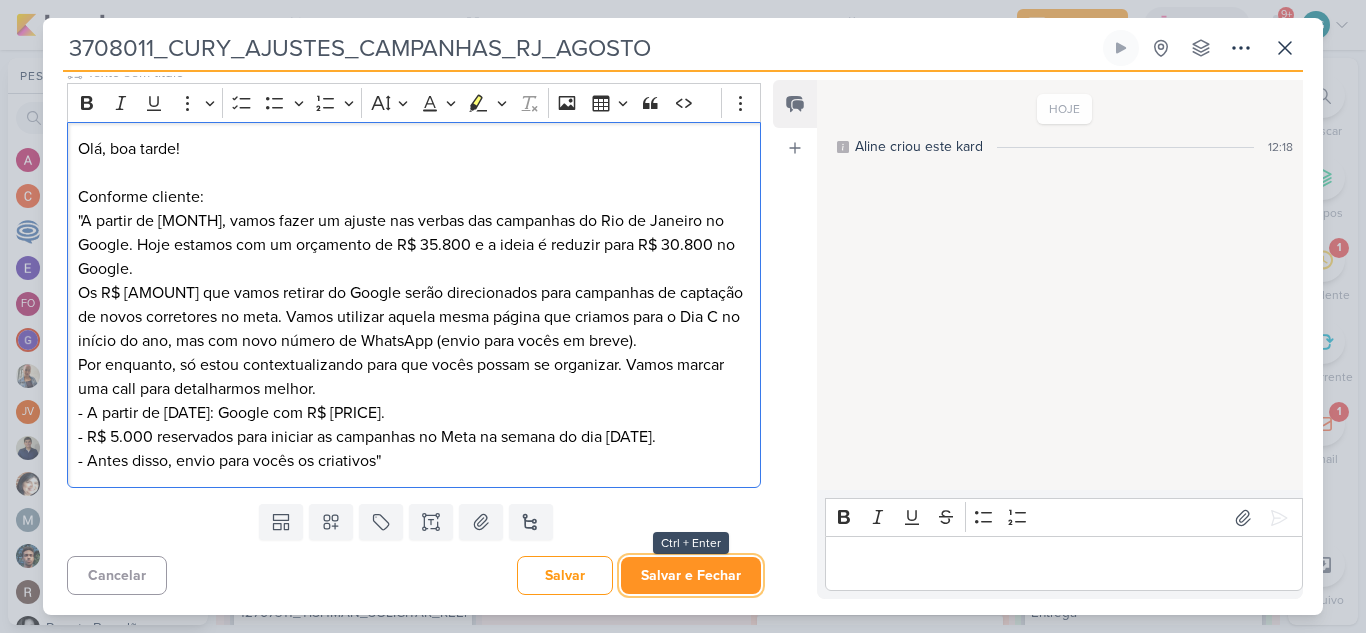 click on "Salvar e Fechar" at bounding box center [691, 575] 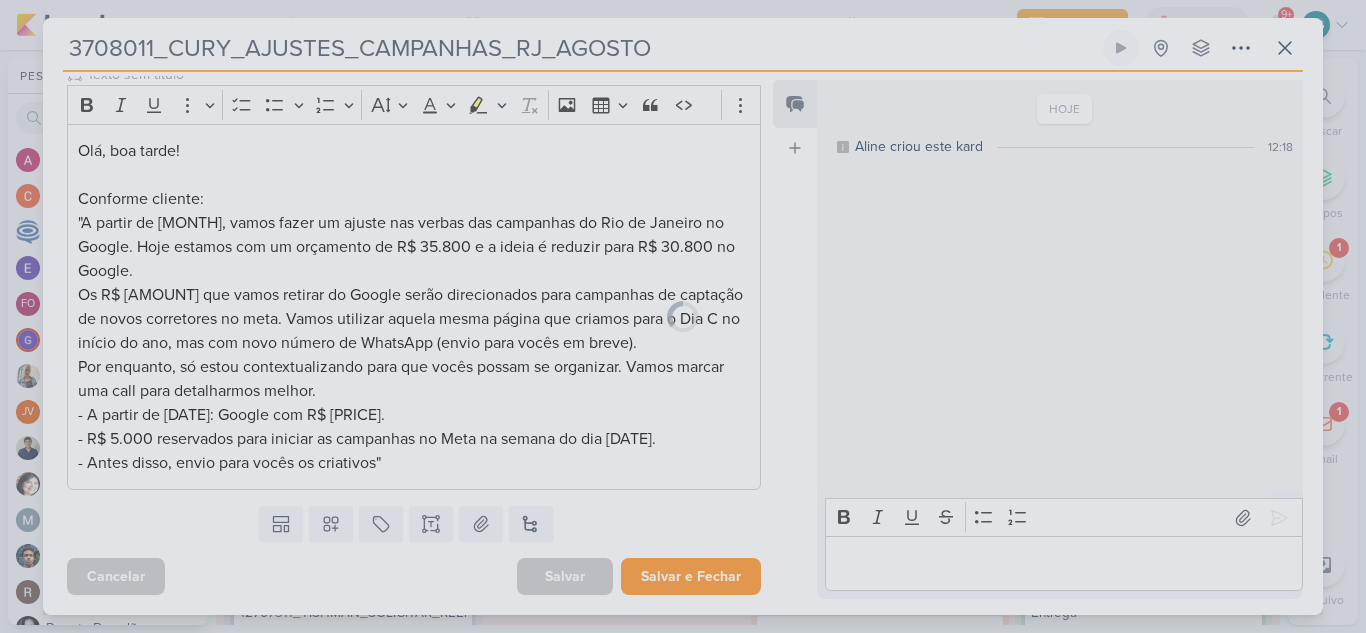 scroll, scrollTop: 260, scrollLeft: 0, axis: vertical 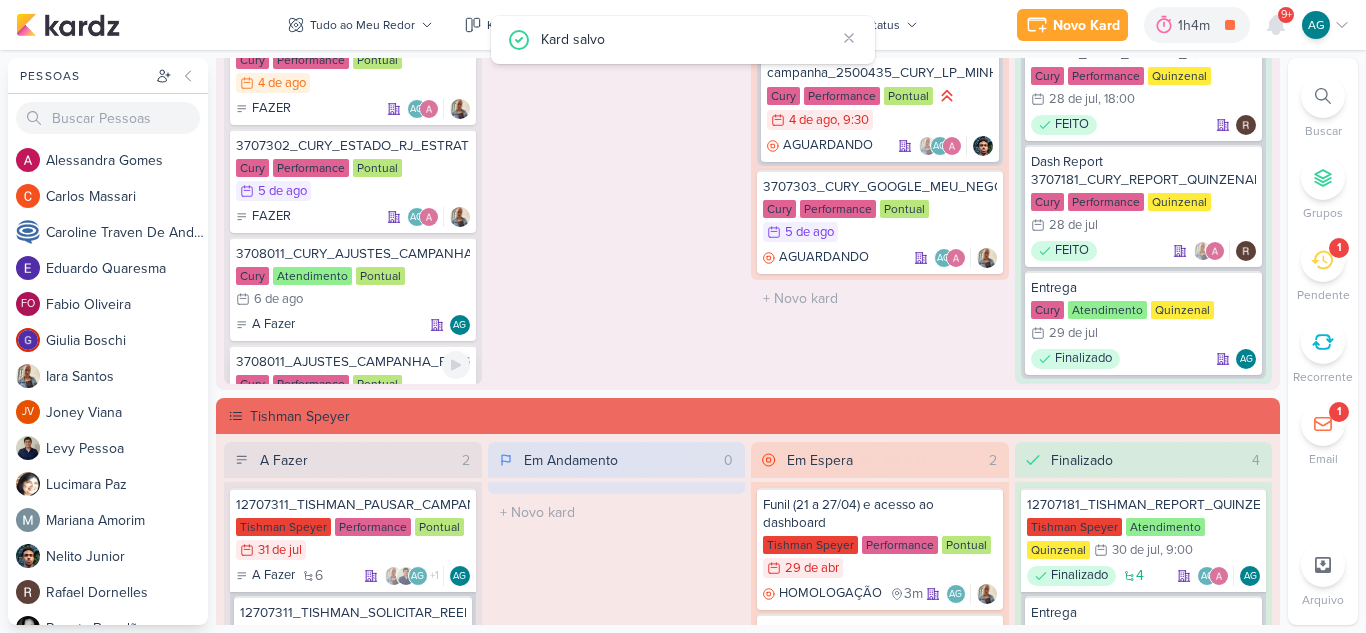 click on "3708011_AJUSTES_CAMPANHA_RJ_GOOGLE" at bounding box center (353, 362) 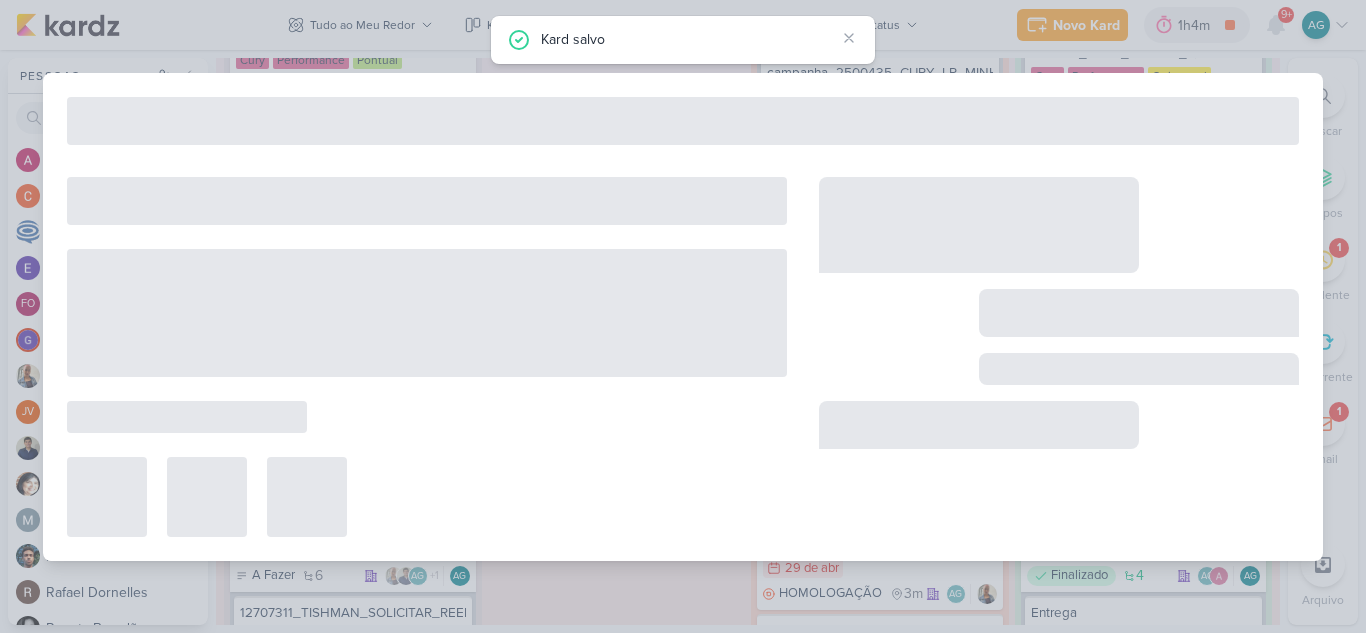 type on "3708011_AJUSTES_CAMPANHA_RJ_GOOGLE" 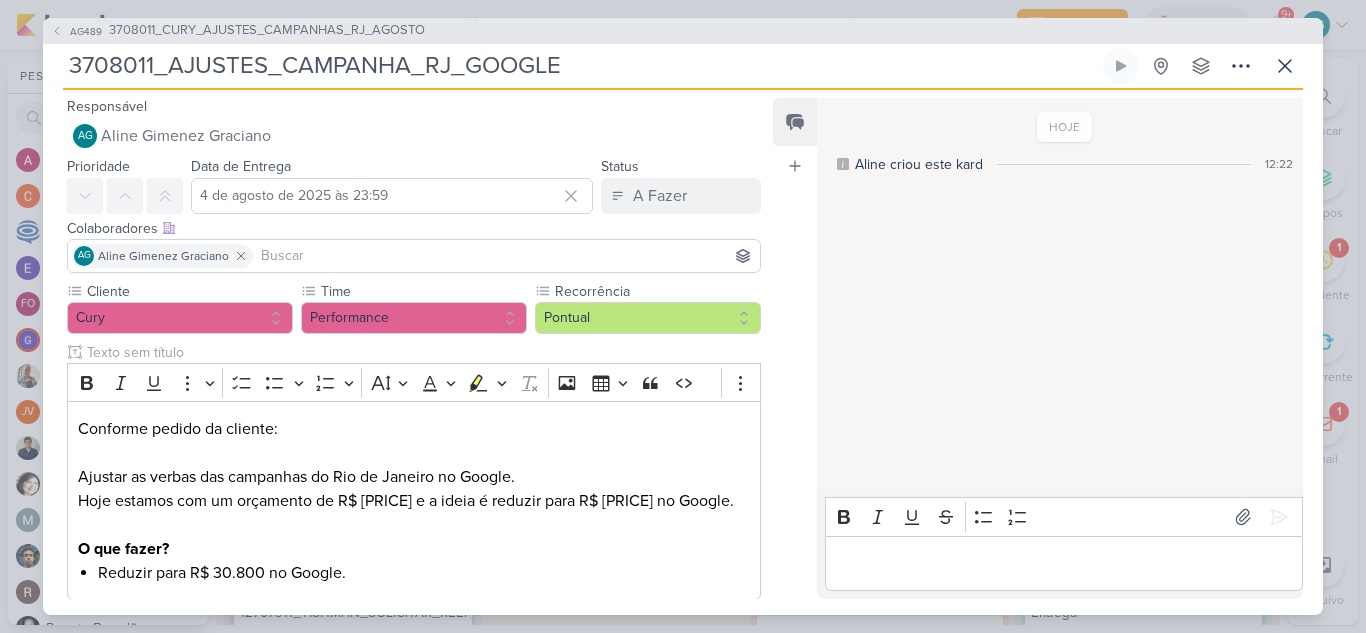 drag, startPoint x: 571, startPoint y: 67, endPoint x: 8, endPoint y: 62, distance: 563.0222 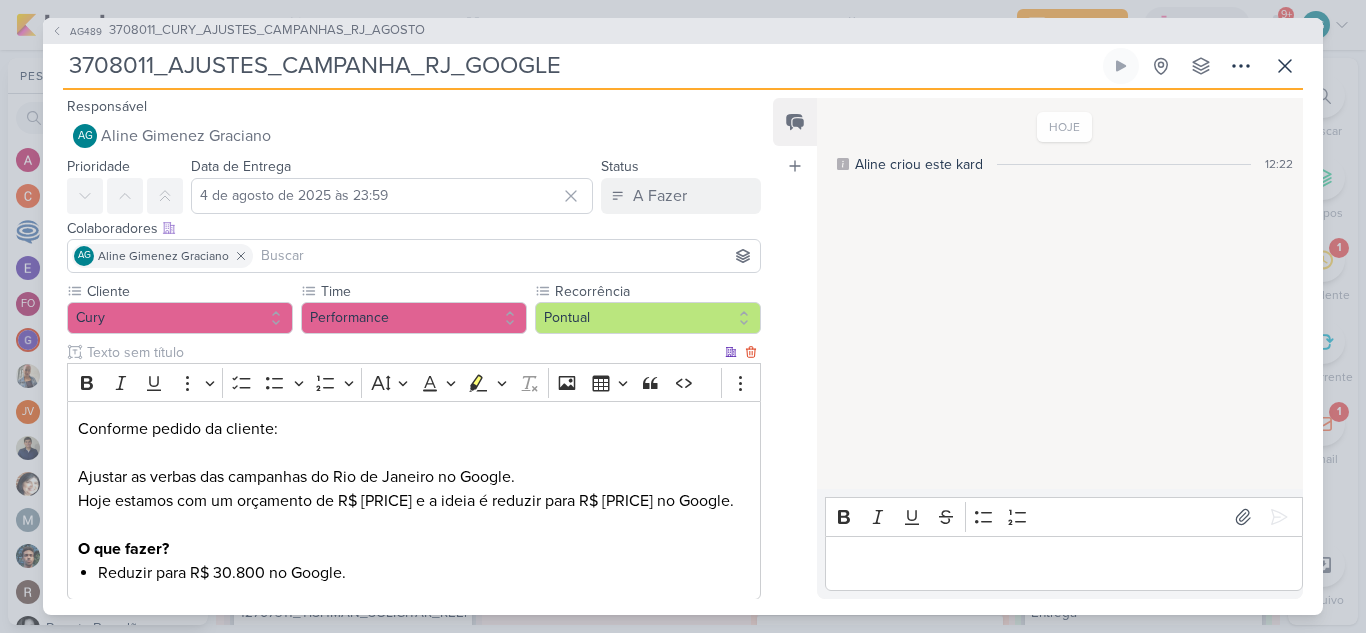 scroll, scrollTop: 100, scrollLeft: 0, axis: vertical 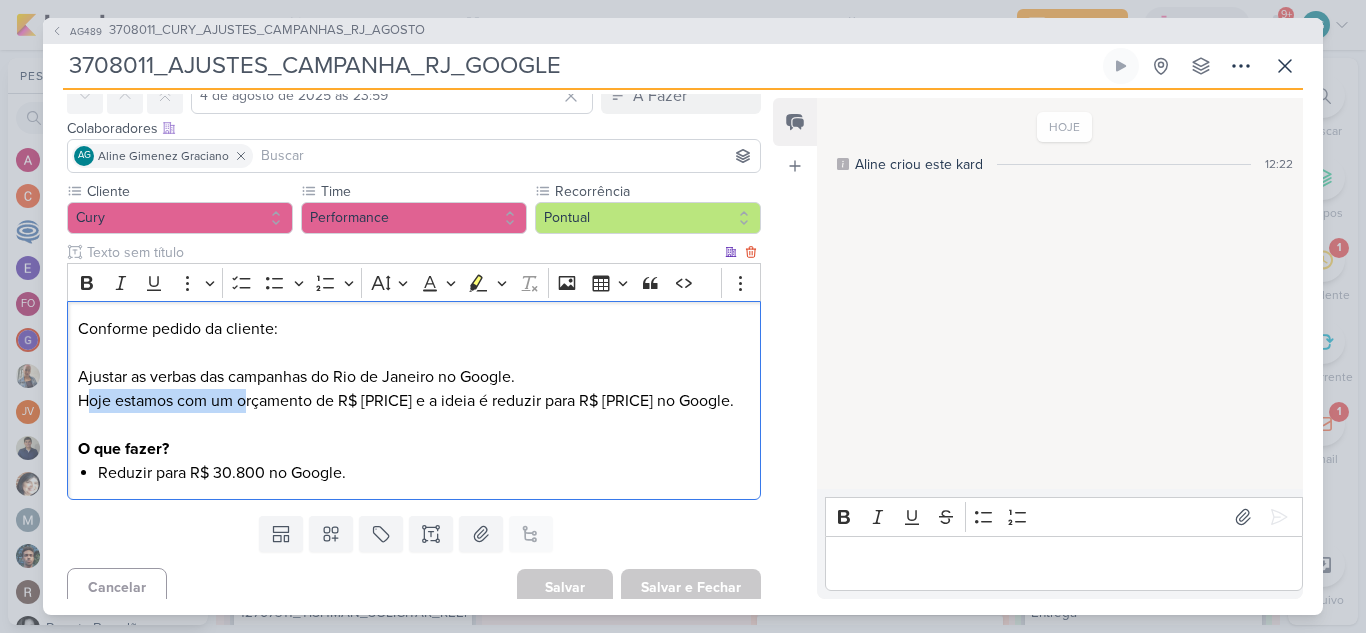 drag, startPoint x: 242, startPoint y: 409, endPoint x: 93, endPoint y: 404, distance: 149.08386 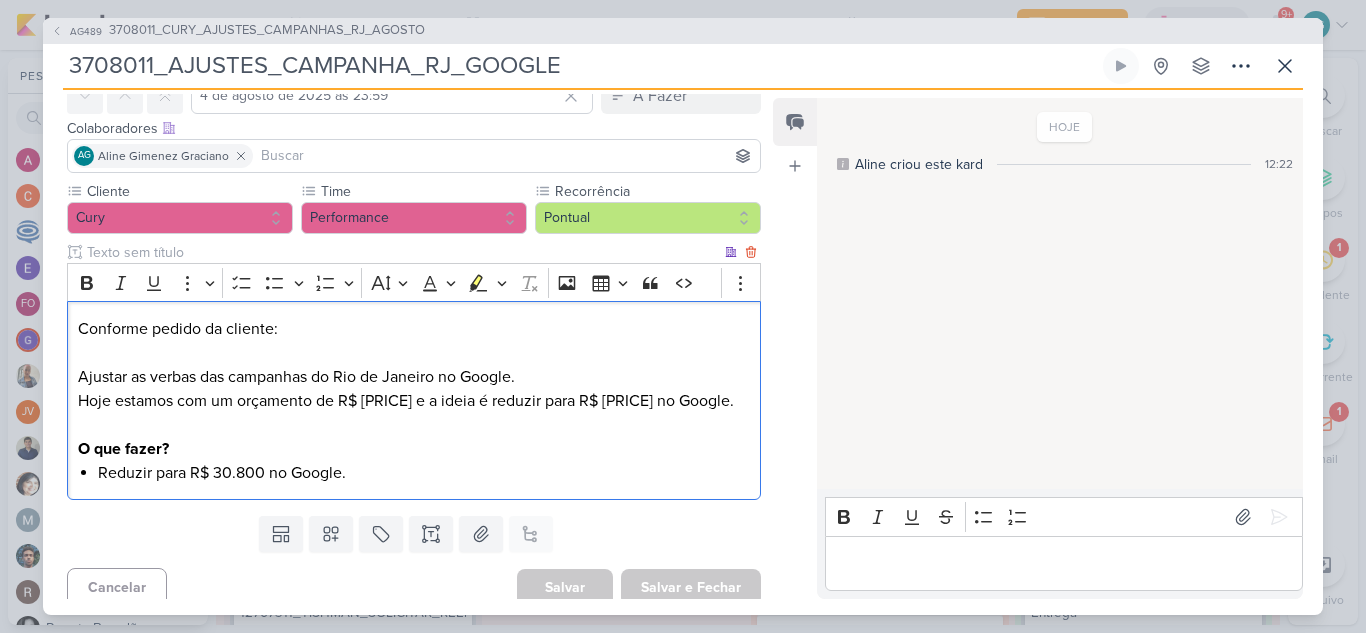 click on "Conforme pedido da cliente: Ajustar as verbas das campanhas do Rio de Janeiro no Google.  Hoje estamos com um orçamento de R$ 35.800 e a ideia é reduzir para R$ 30.800 no Google.  O que fazer?" at bounding box center [414, 389] 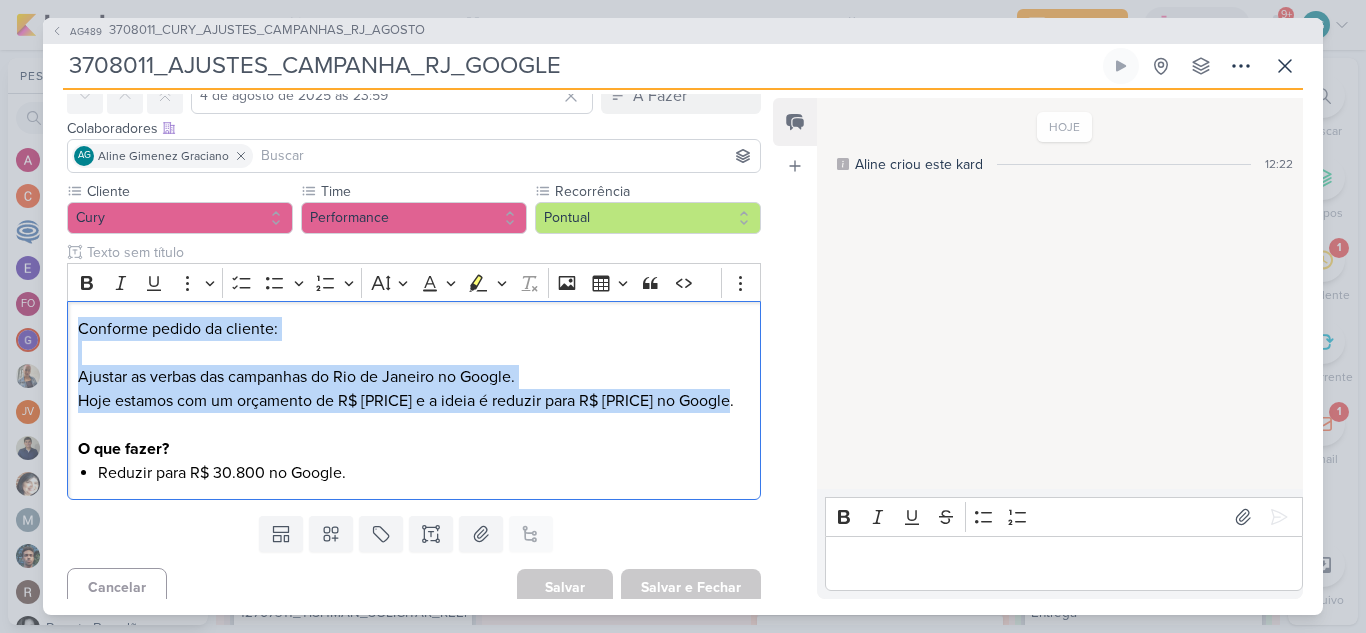 drag, startPoint x: 182, startPoint y: 422, endPoint x: 43, endPoint y: 325, distance: 169.49927 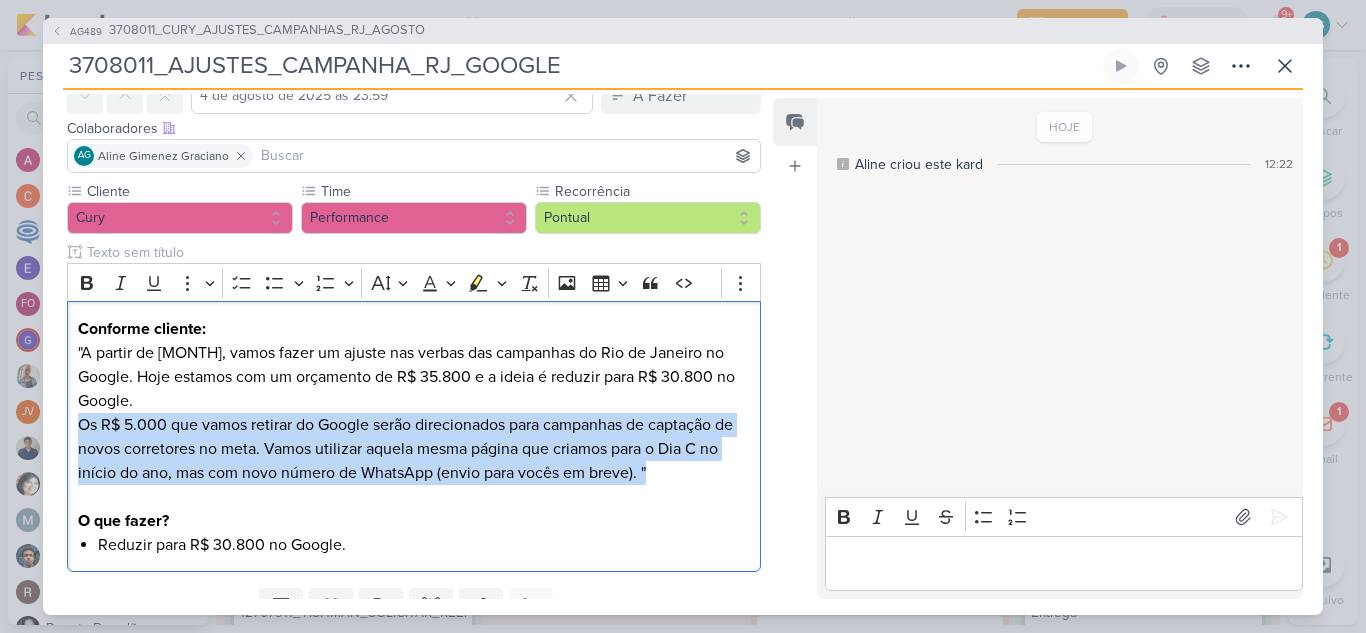 drag, startPoint x: 691, startPoint y: 473, endPoint x: 55, endPoint y: 427, distance: 637.6614 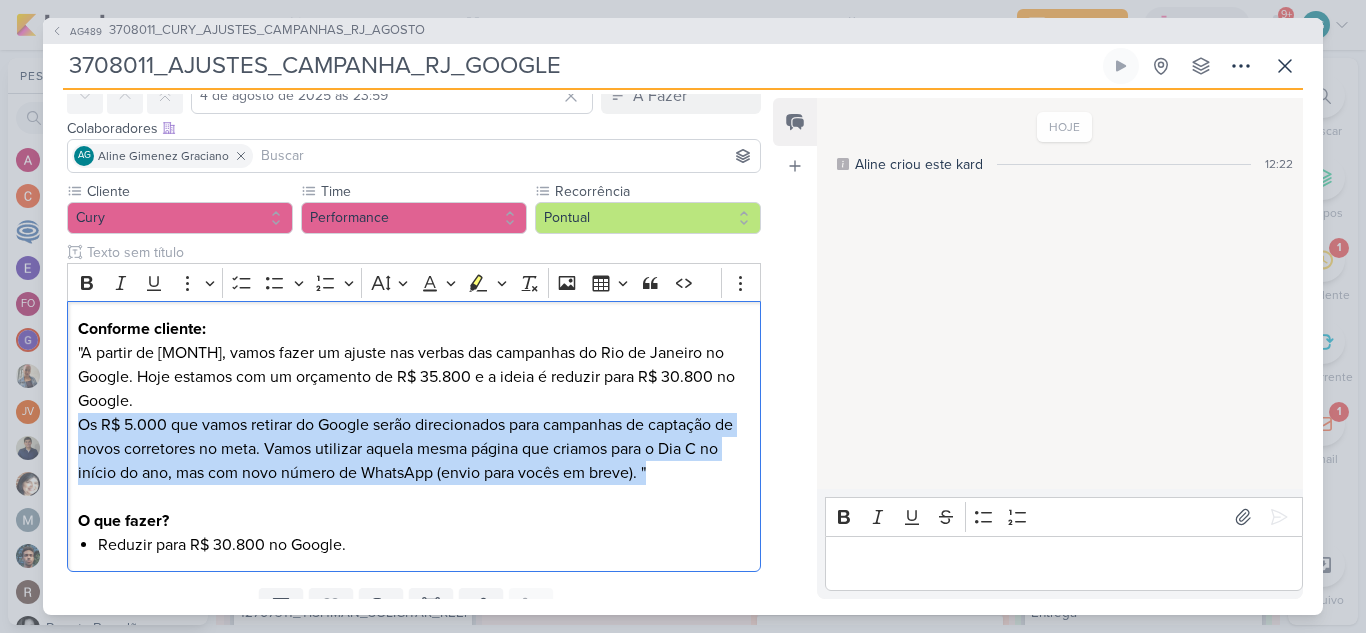 click on "Cliente
Cury
Time" at bounding box center (406, 380) 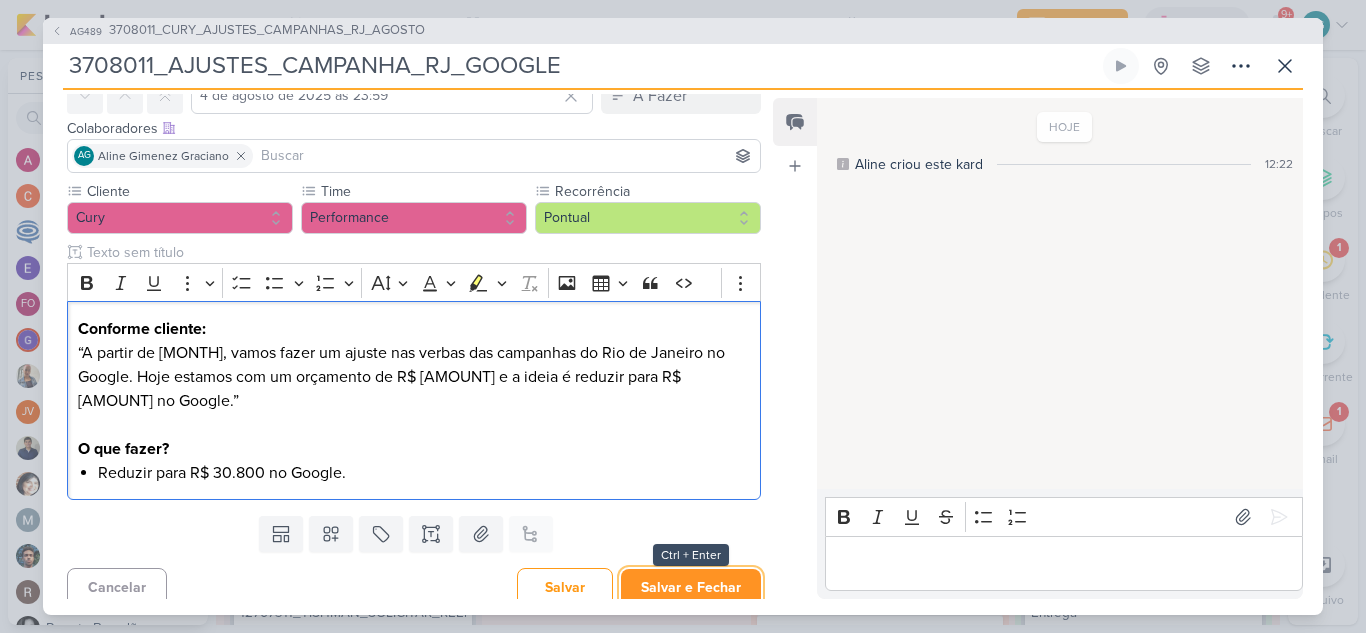 click on "Salvar e Fechar" at bounding box center [691, 587] 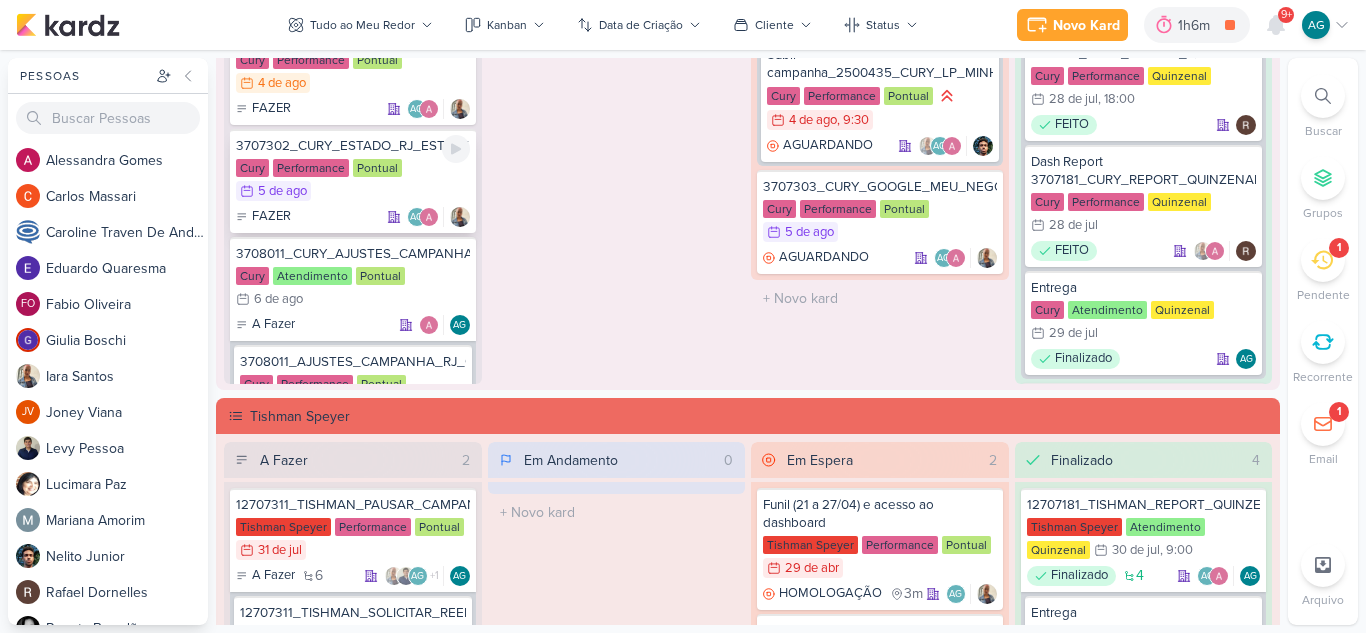 click on "3707302_CURY_ESTADO_RJ_ESTRATEGIA_CONVERSÃO" at bounding box center (353, 146) 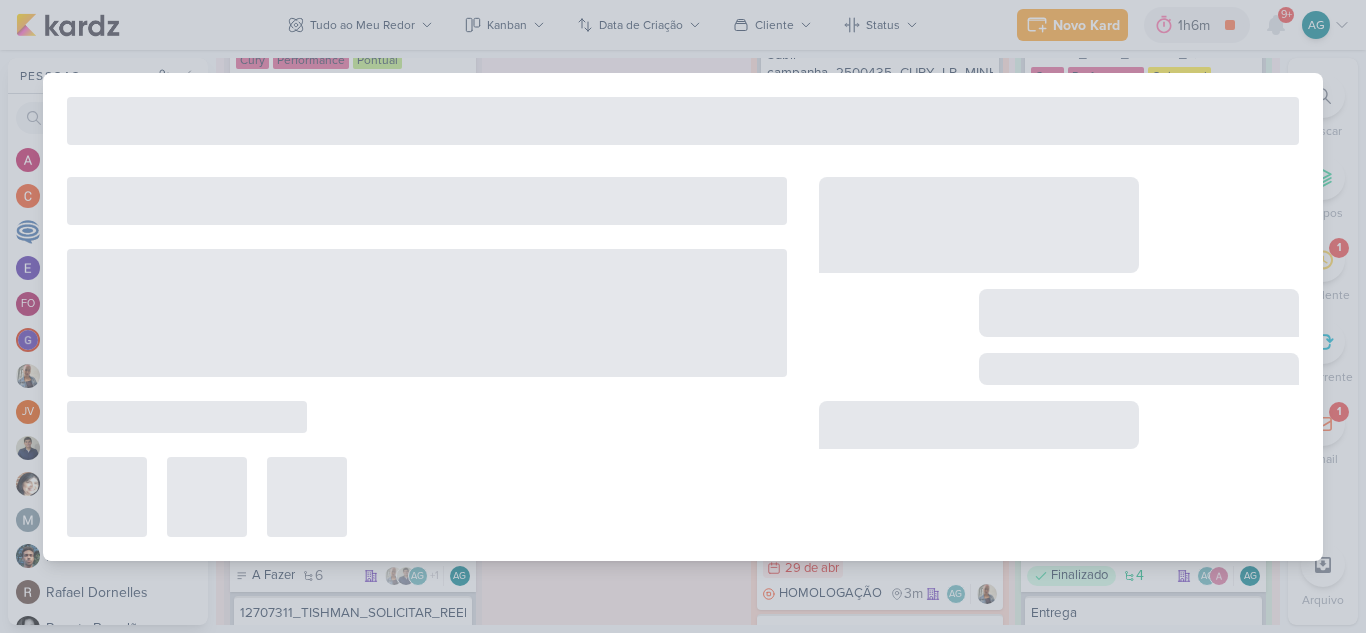 type on "3707302_CURY_ESTADO_RJ_ESTRATEGIA_CONVERSÃO" 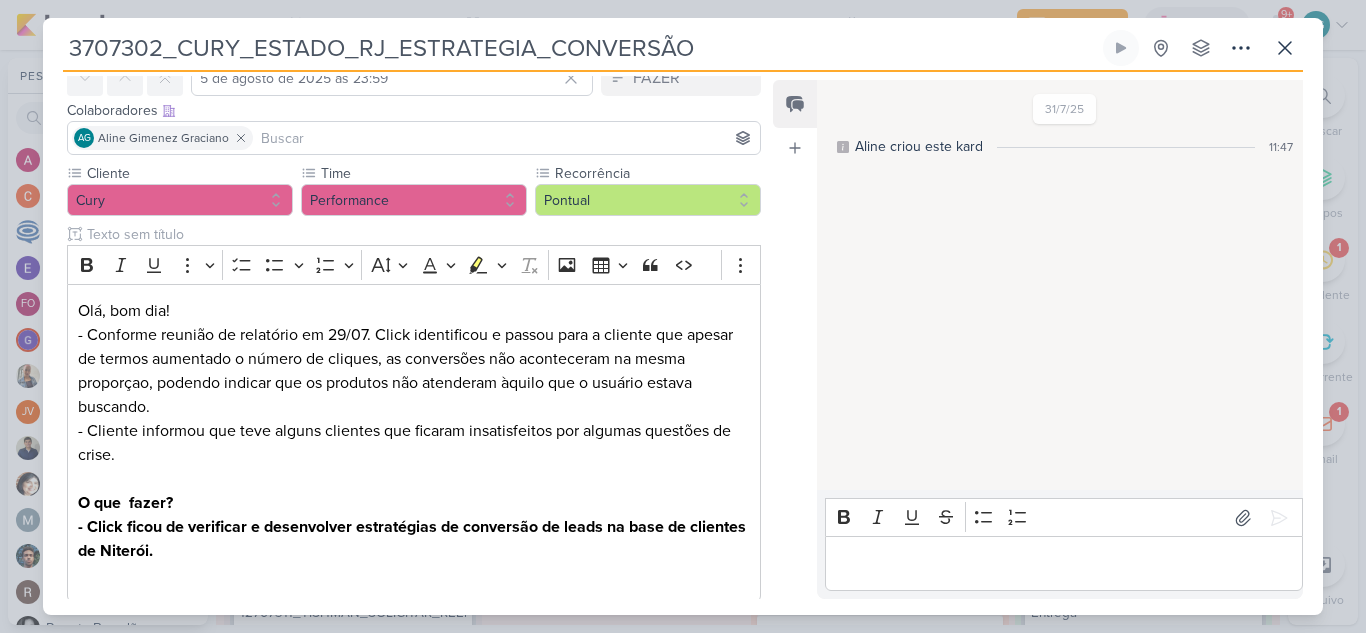 scroll, scrollTop: 0, scrollLeft: 0, axis: both 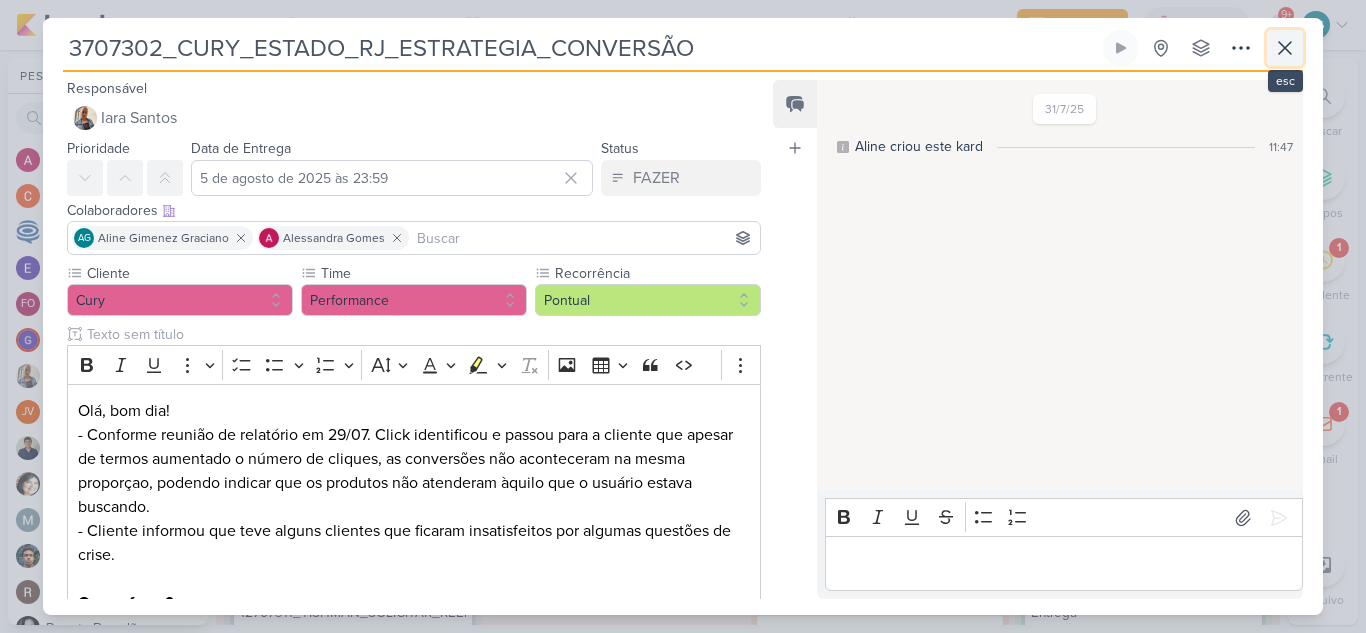 click 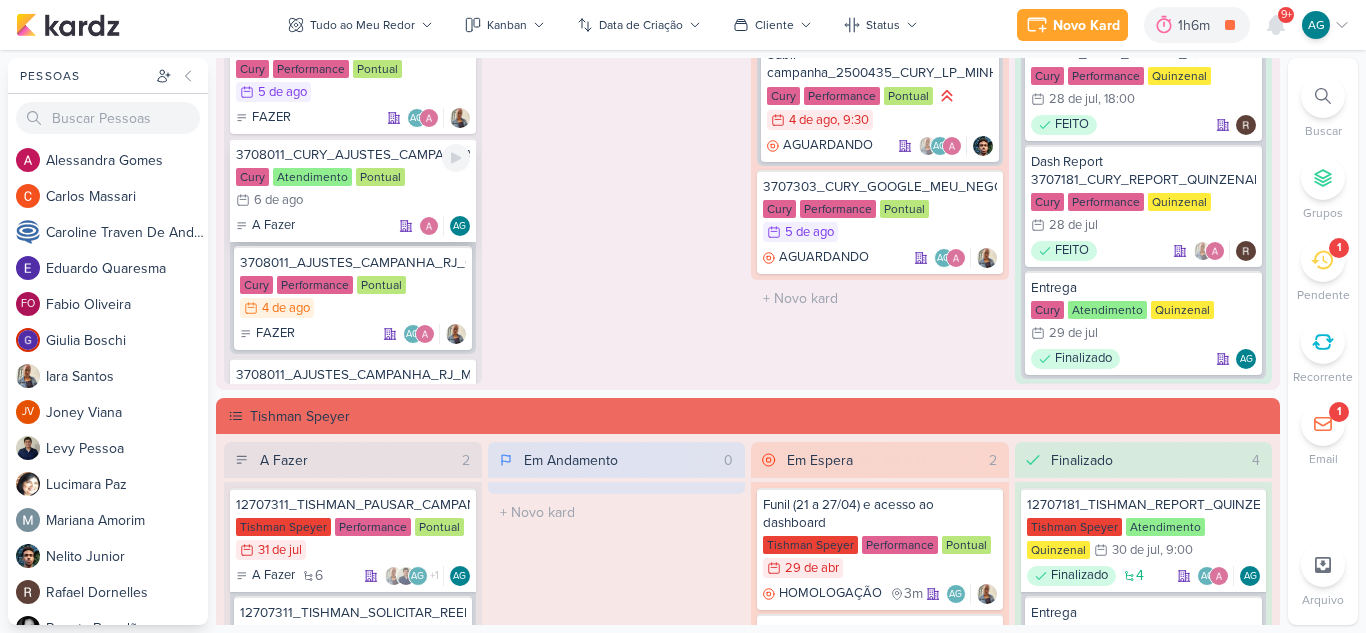scroll, scrollTop: 228, scrollLeft: 0, axis: vertical 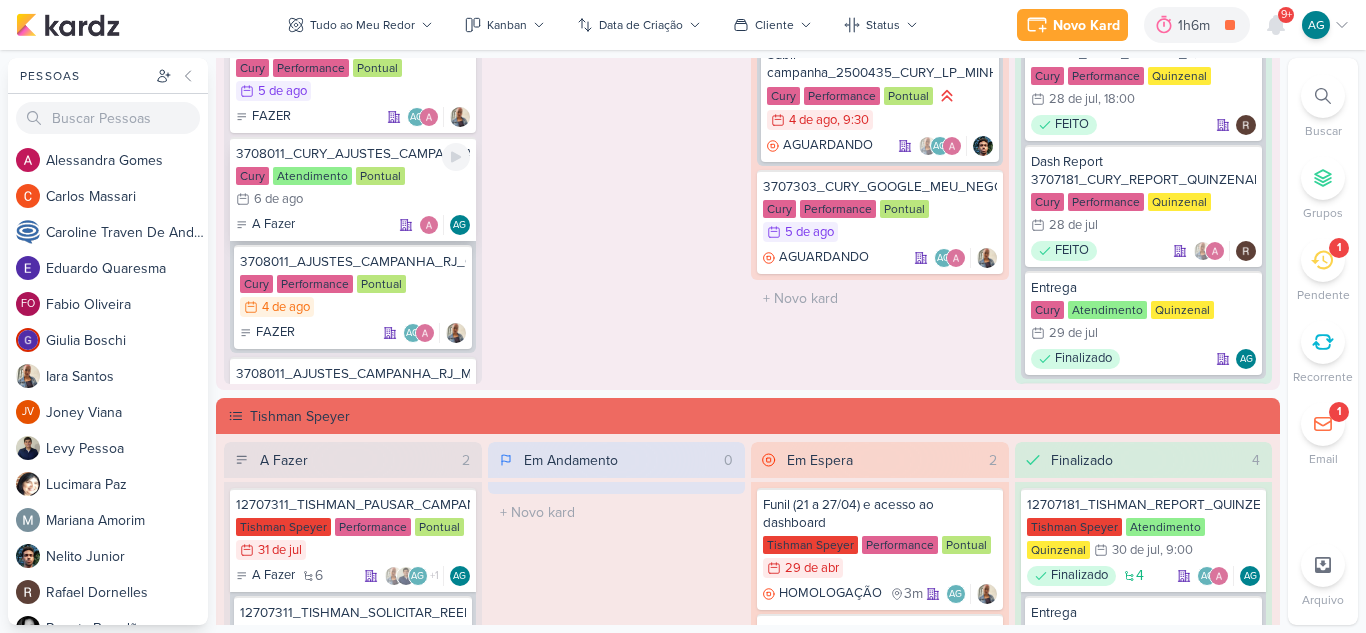 click on "3708011_CURY_AJUSTES_CAMPANHAS_RJ_AGOSTO" at bounding box center (353, 154) 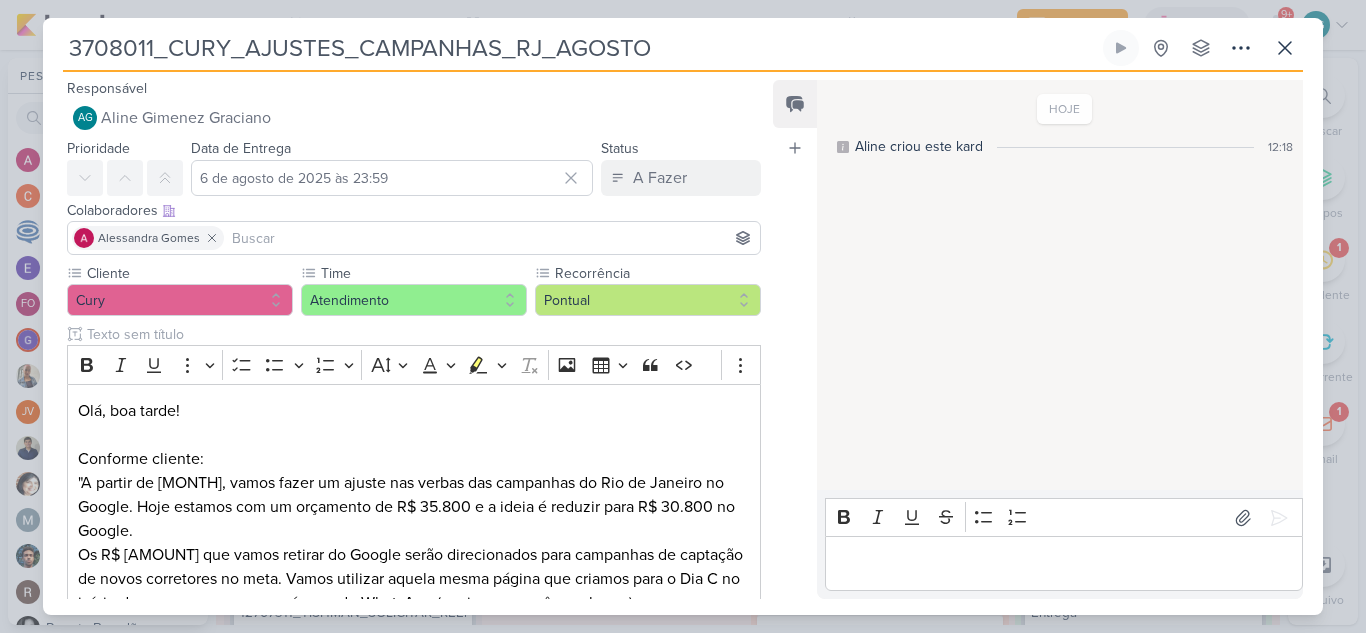 drag, startPoint x: 687, startPoint y: 48, endPoint x: 0, endPoint y: 70, distance: 687.3522 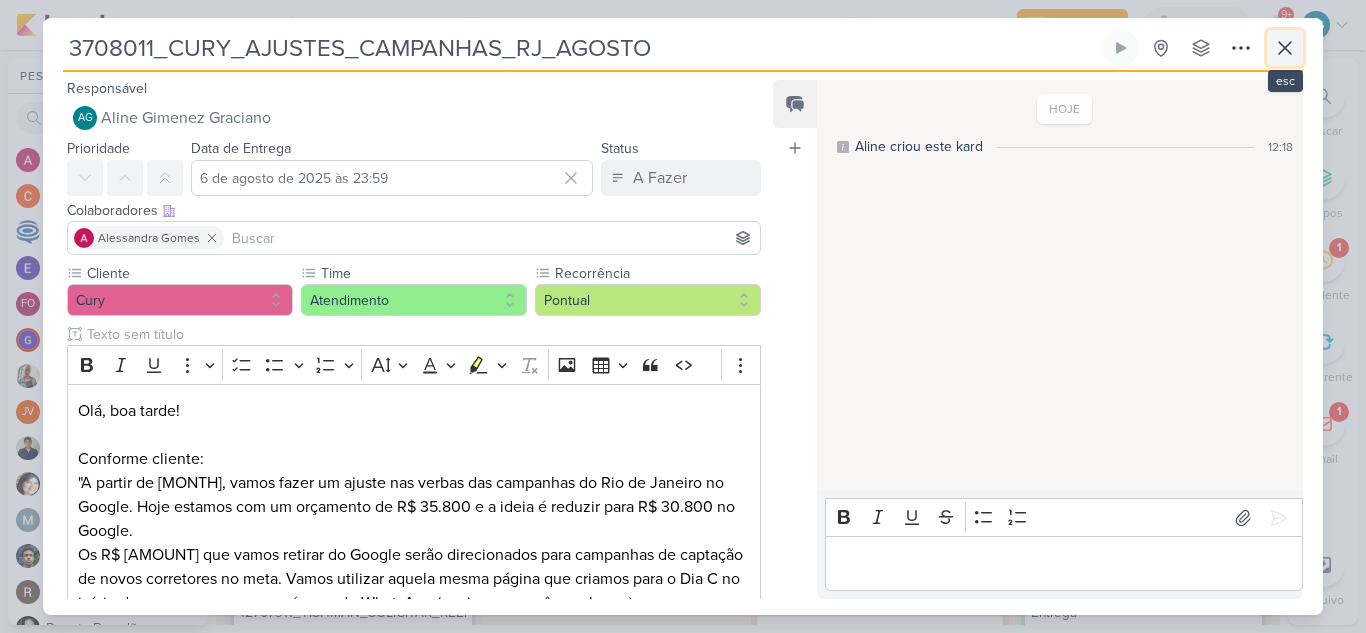 click 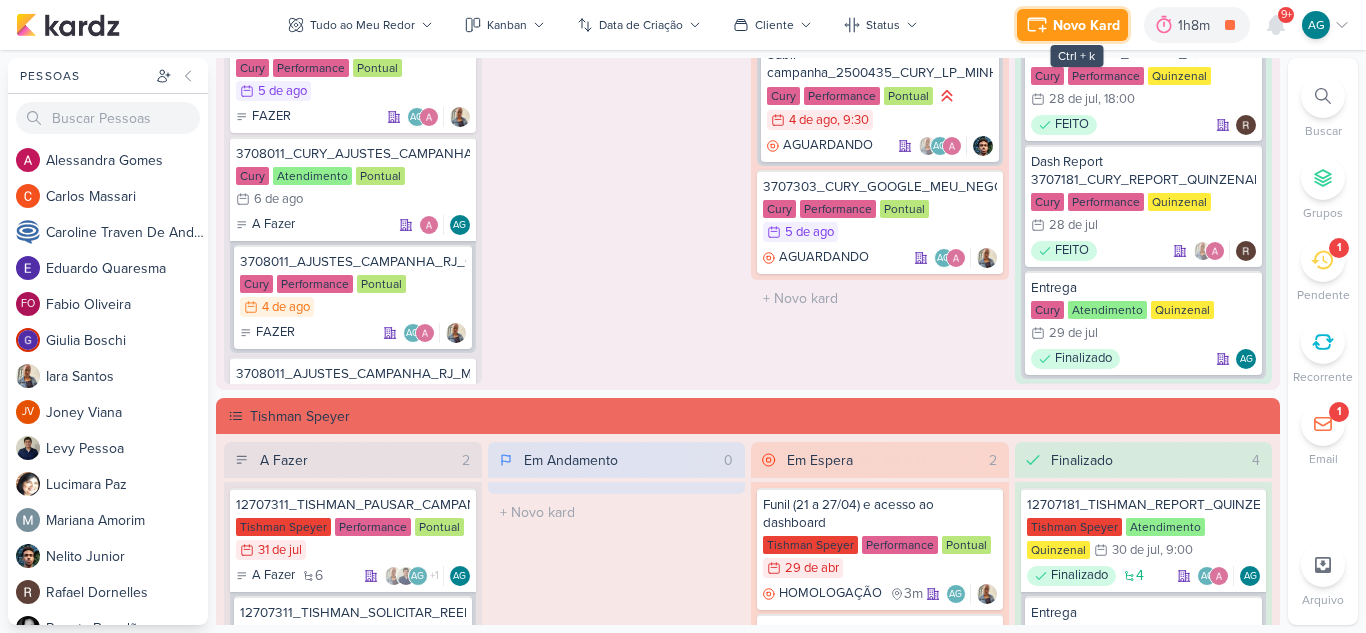 click on "Novo Kard" at bounding box center [1086, 25] 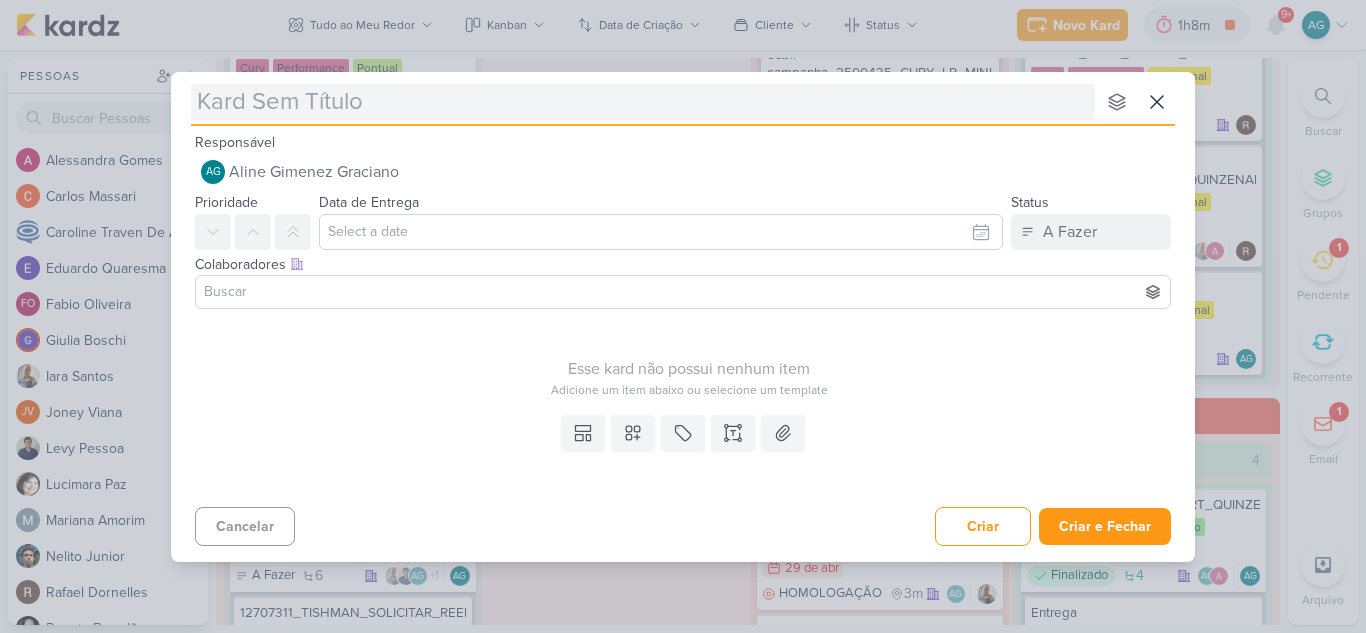 click at bounding box center (643, 102) 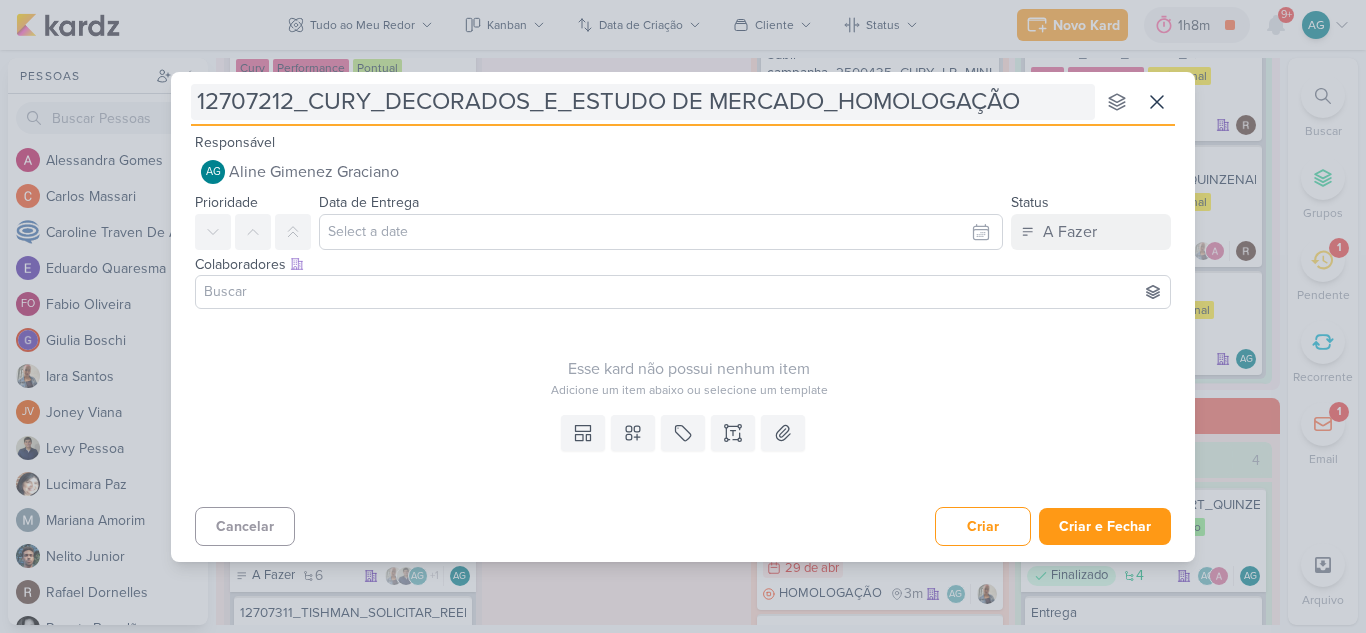 type 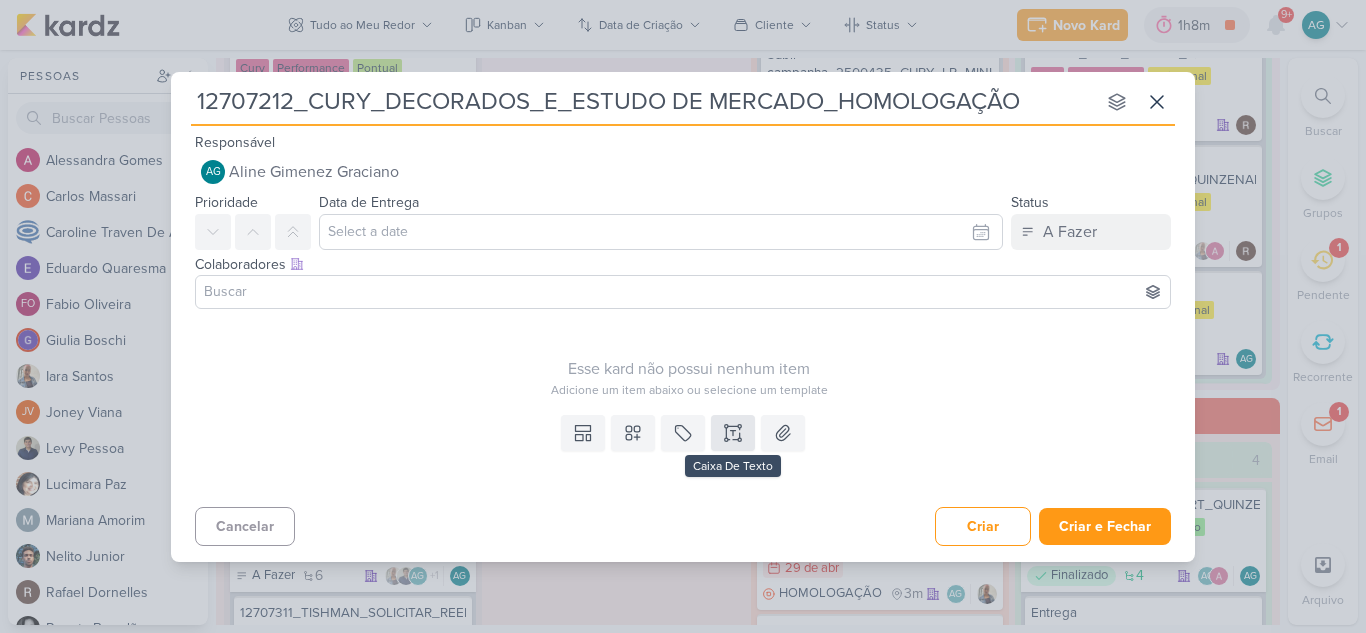 type on "12707212_CURY_DECORADOS_E_ESTUDO DE MERCADO_HOMOLOGAÇÃO" 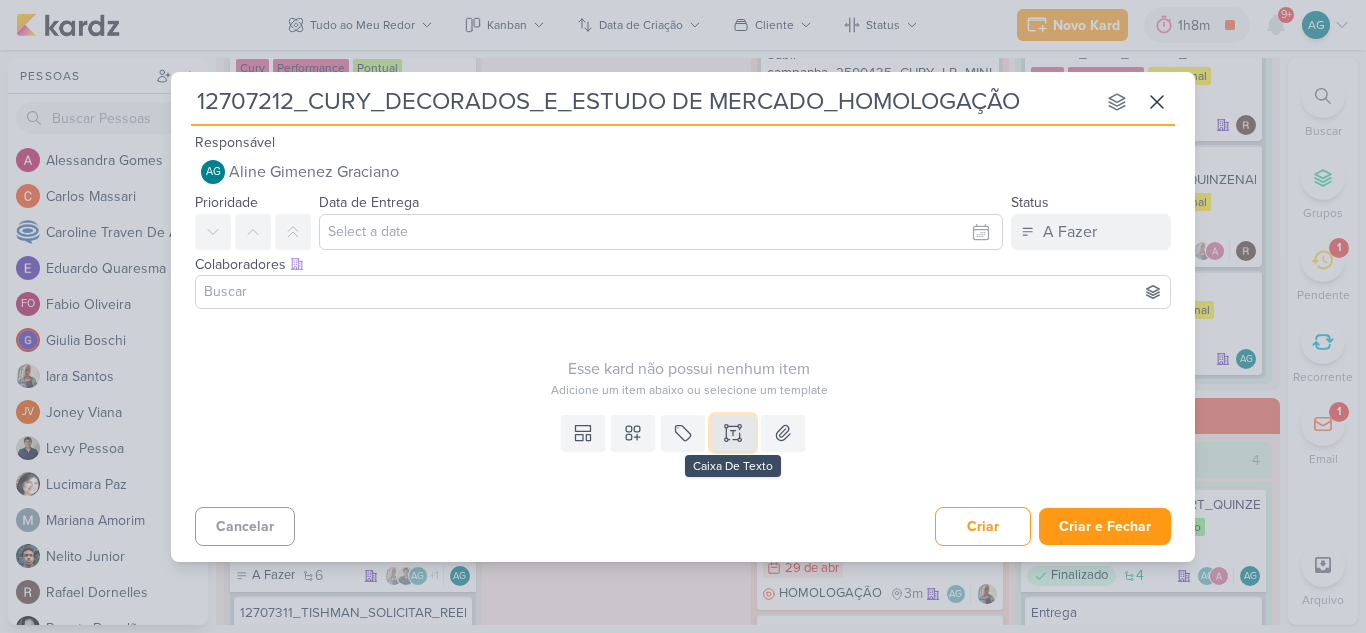 click 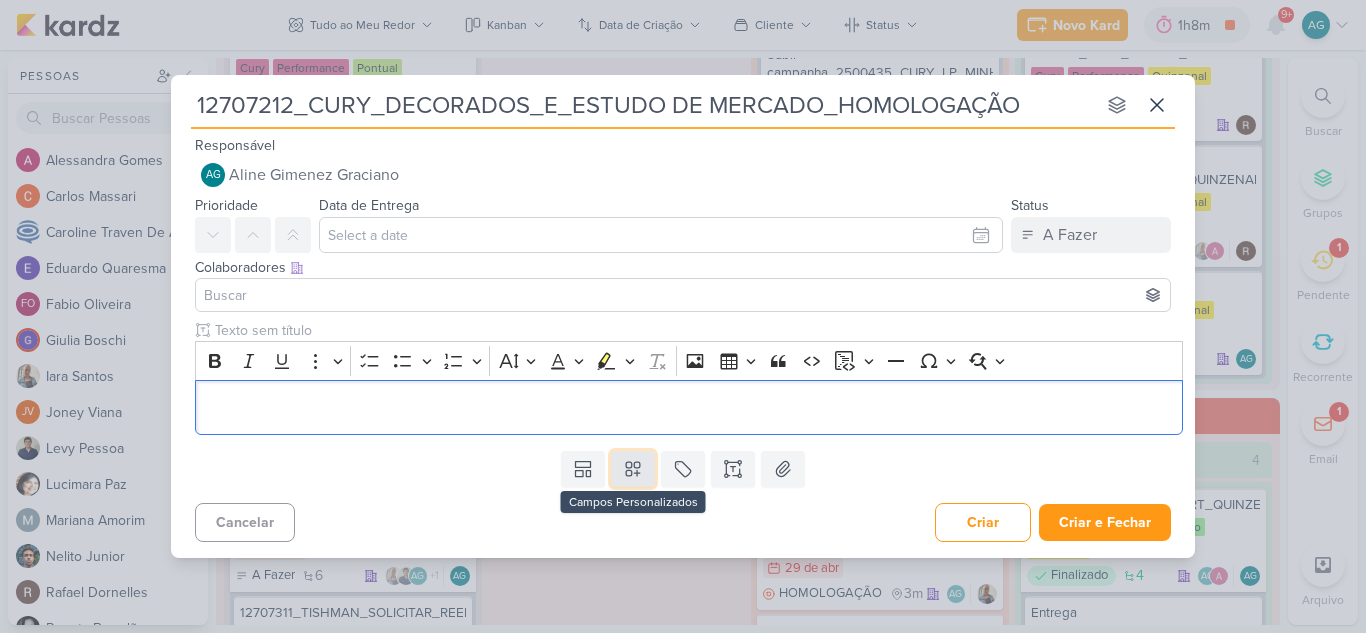 click 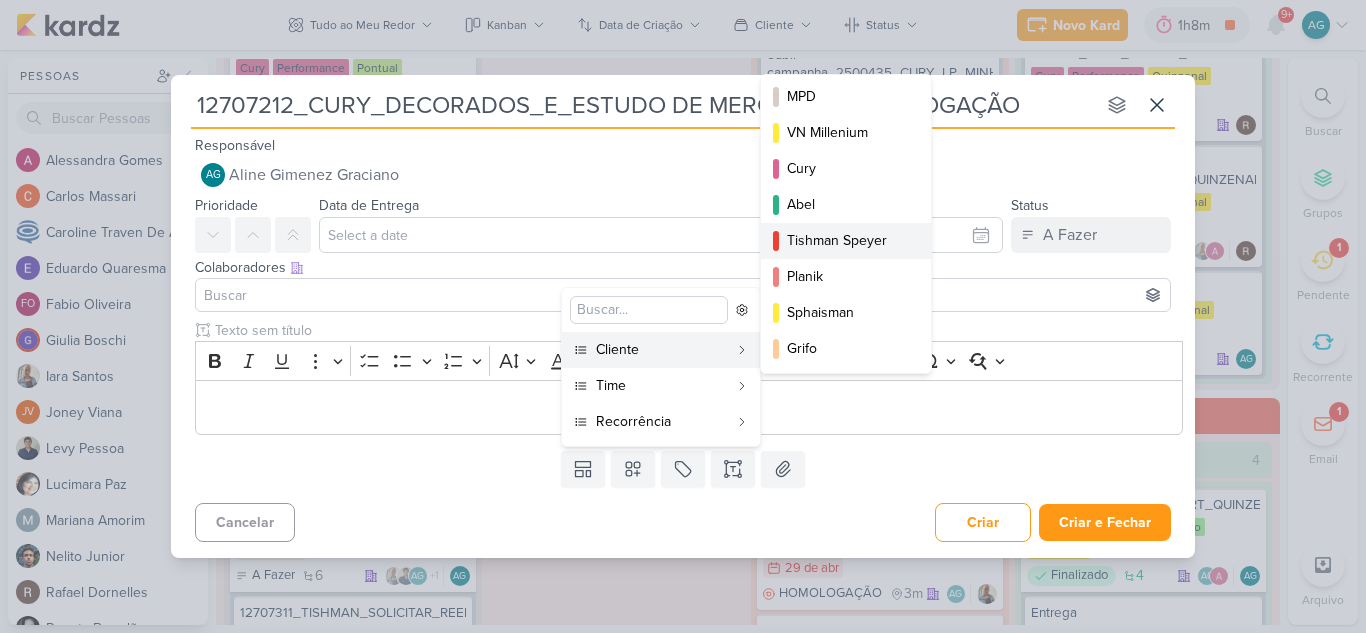 scroll, scrollTop: 118, scrollLeft: 0, axis: vertical 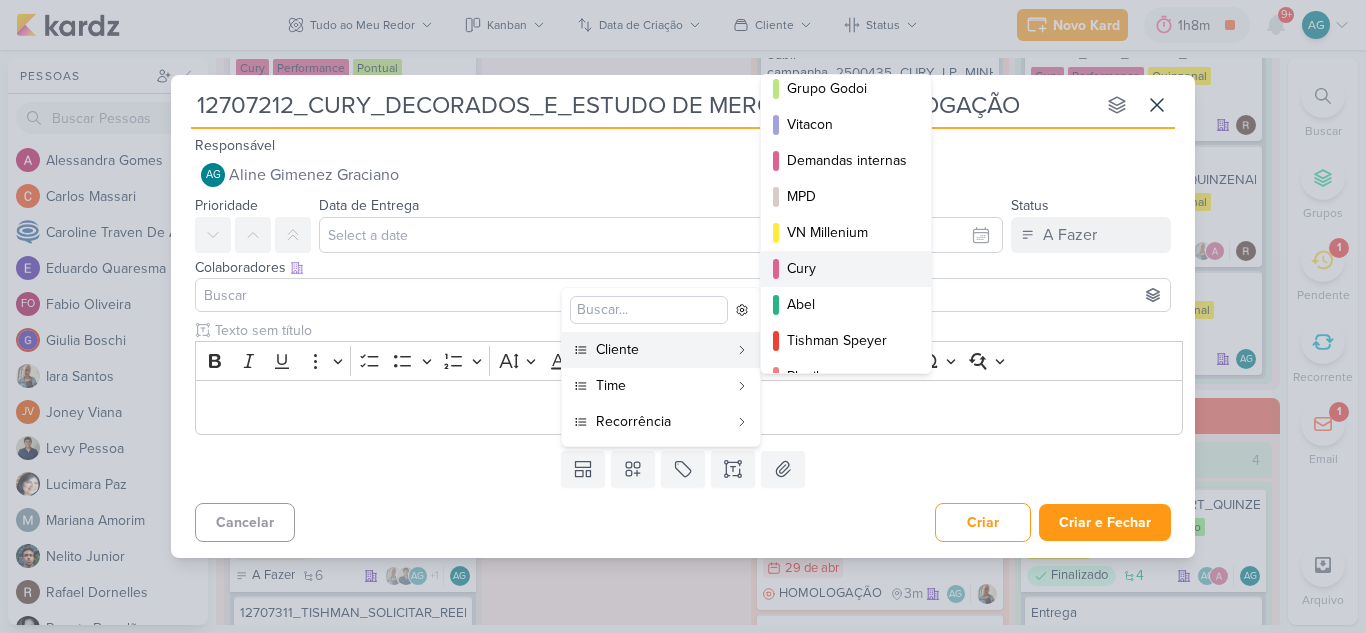 click on "Cury" at bounding box center [847, 268] 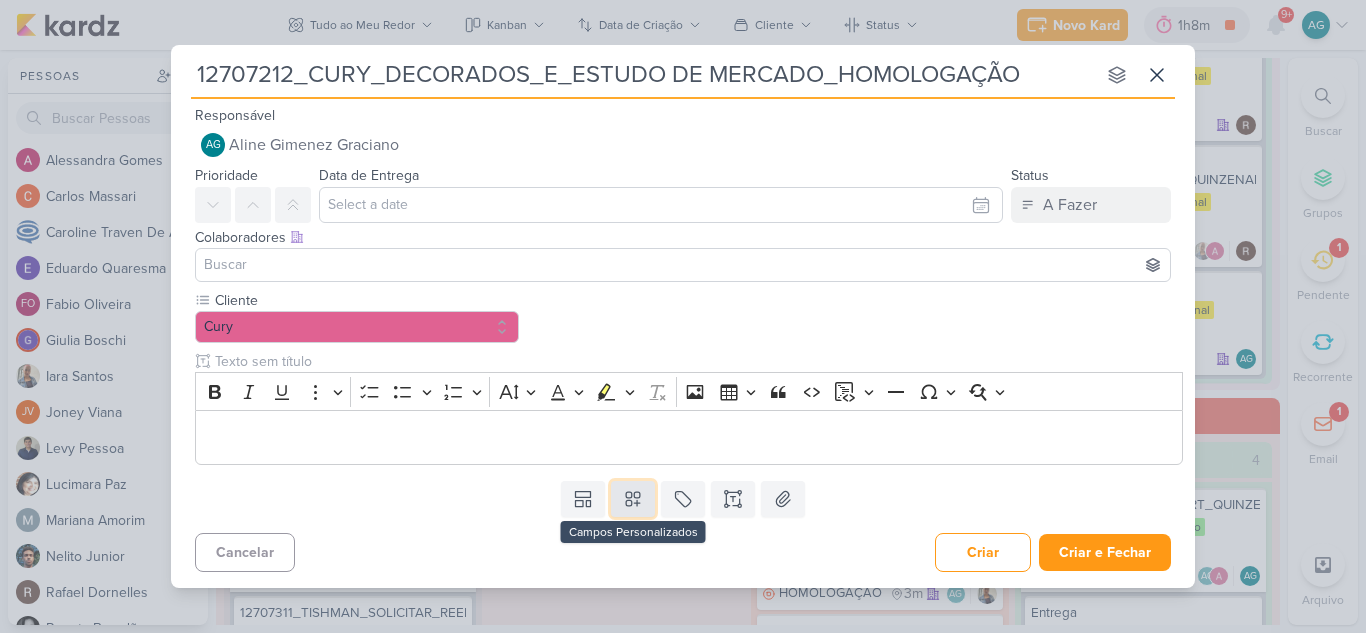 click 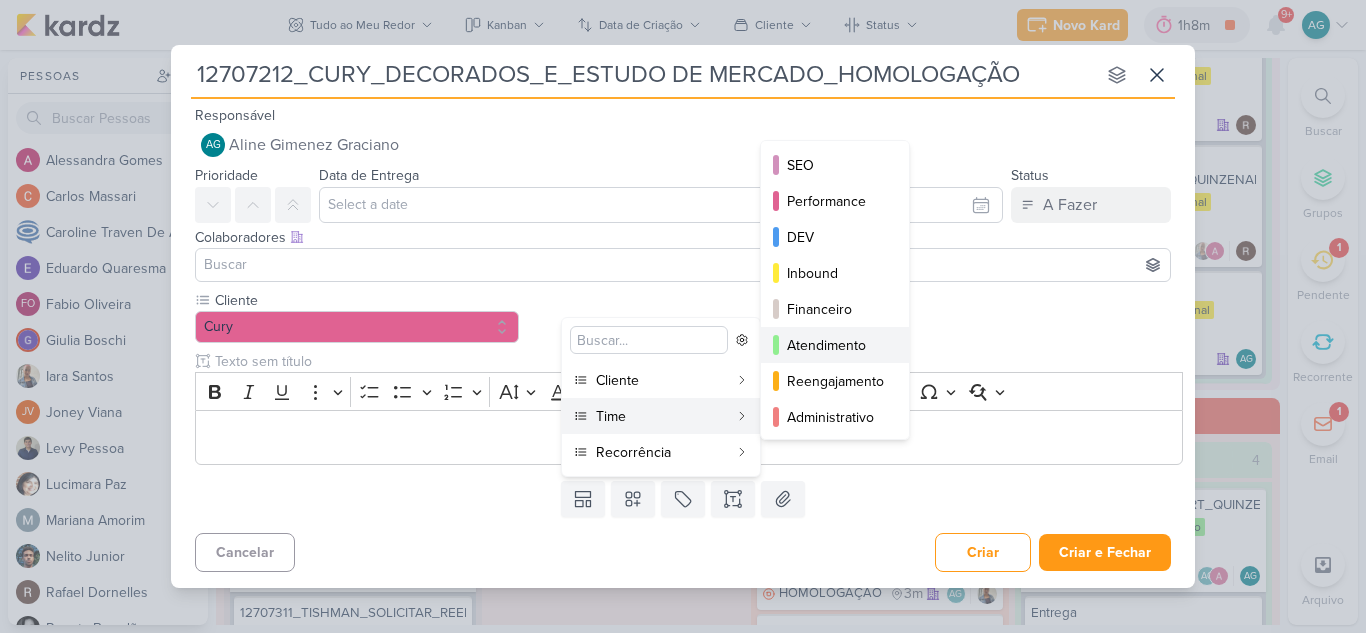 click on "Atendimento" at bounding box center (836, 345) 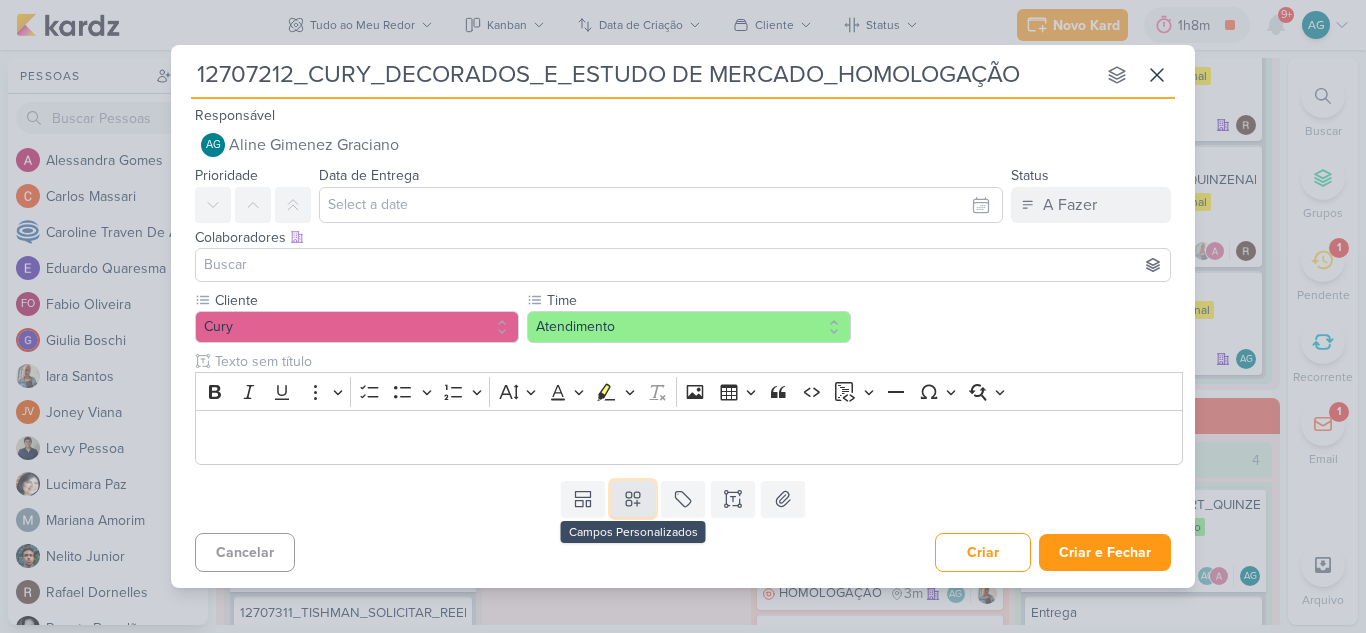click 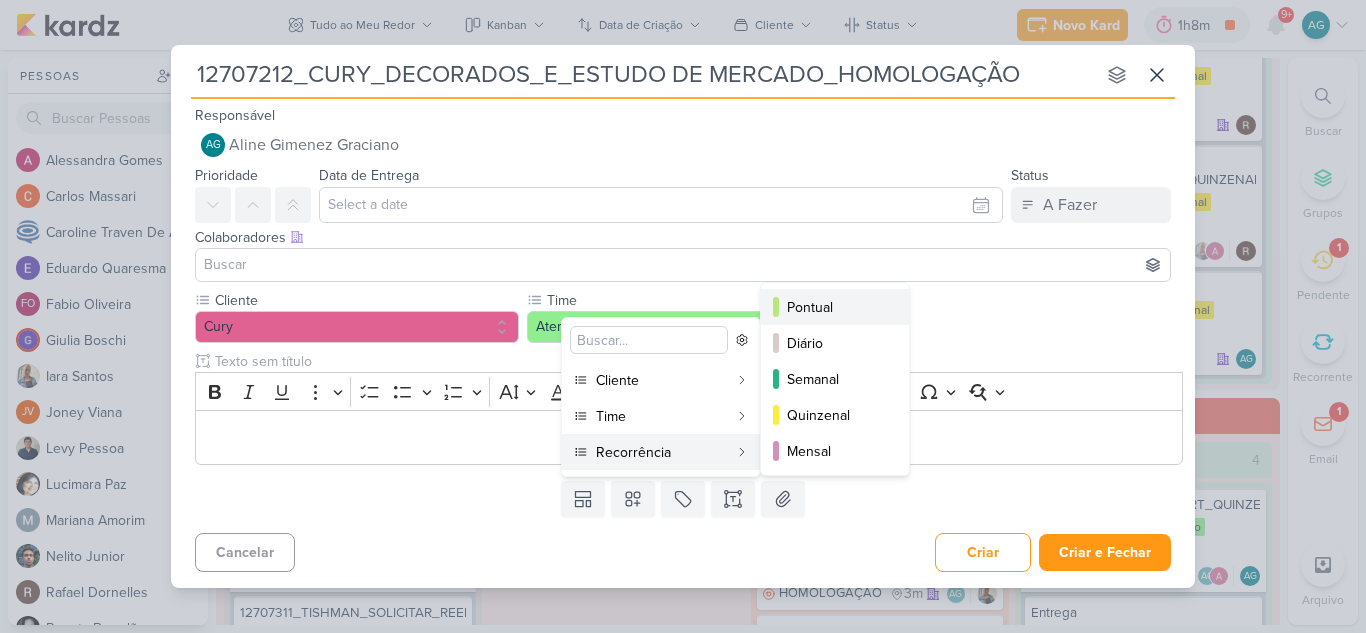click on "Pontual" at bounding box center (836, 307) 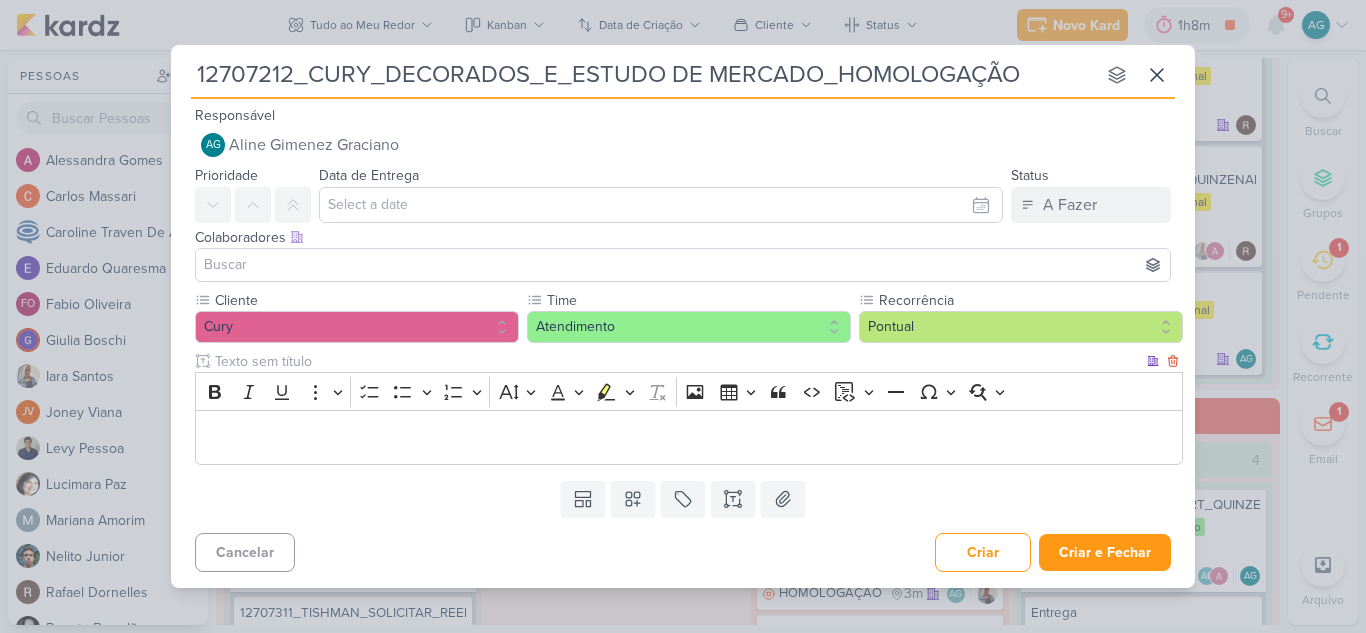 click at bounding box center [689, 438] 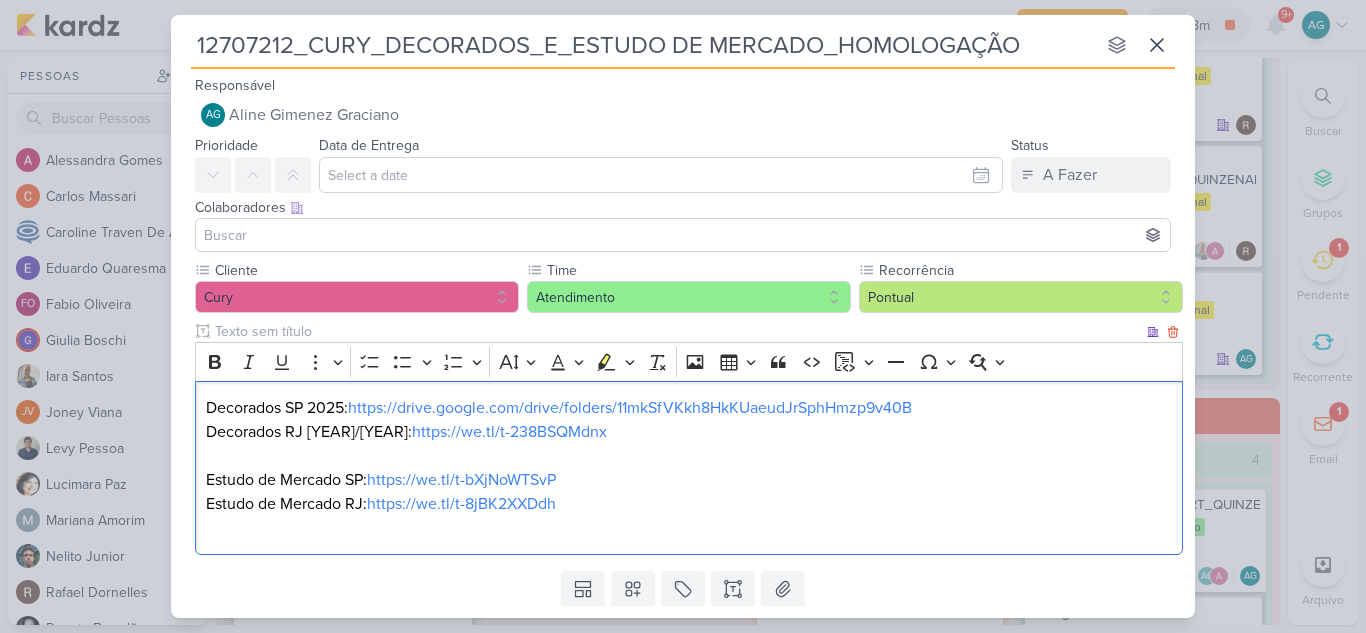 click on "Decorados SP [YEAR]:  https://drive.google.com/drive/folders/11mkSfVKkh8HkKUaeudJrSphHmzp9v40B" at bounding box center [689, 408] 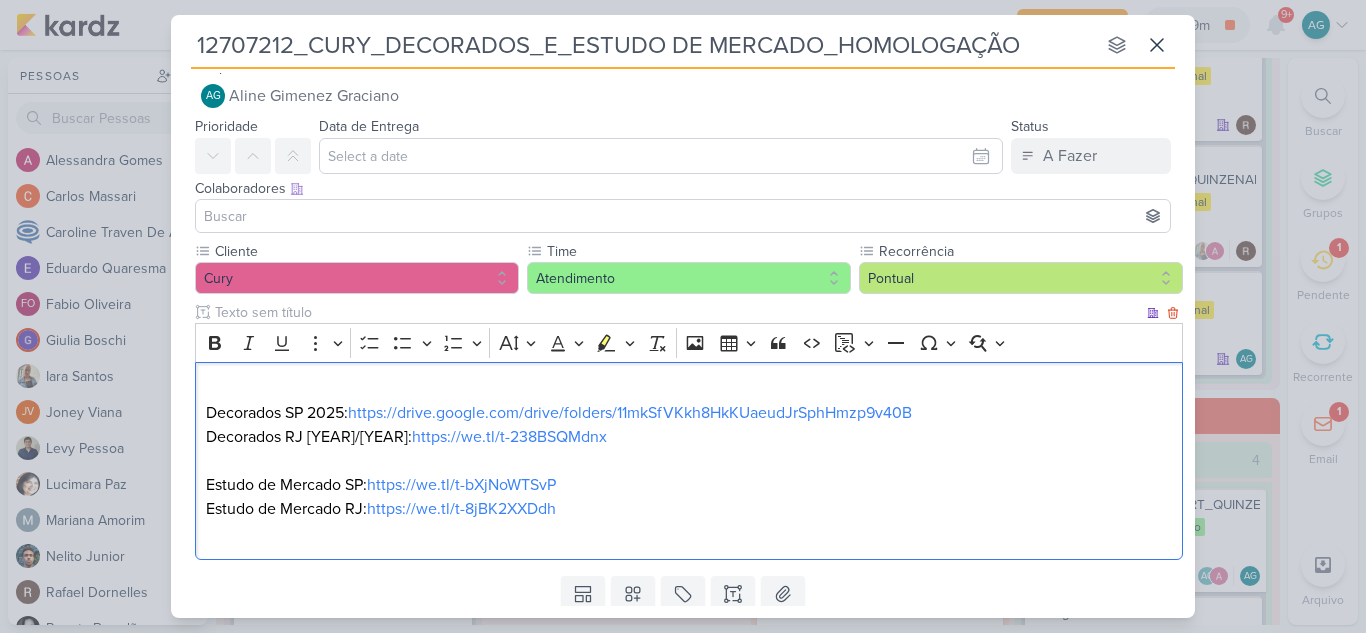 scroll, scrollTop: 0, scrollLeft: 0, axis: both 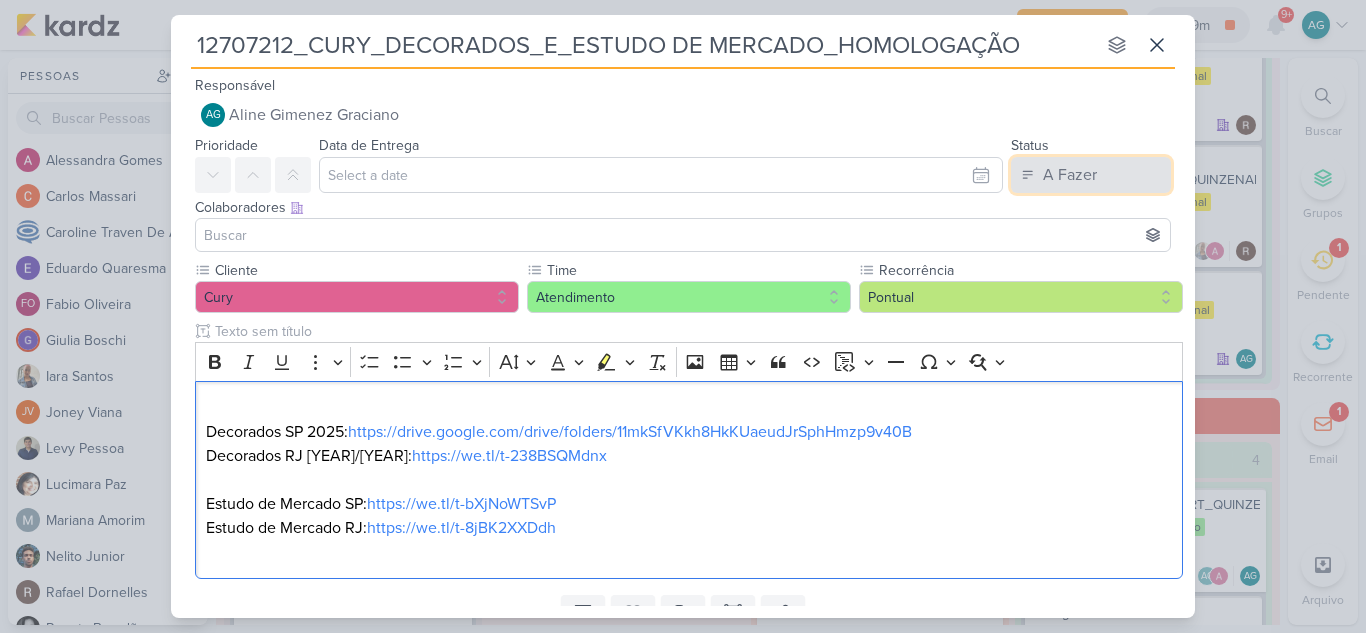 click on "A Fazer" at bounding box center [1070, 175] 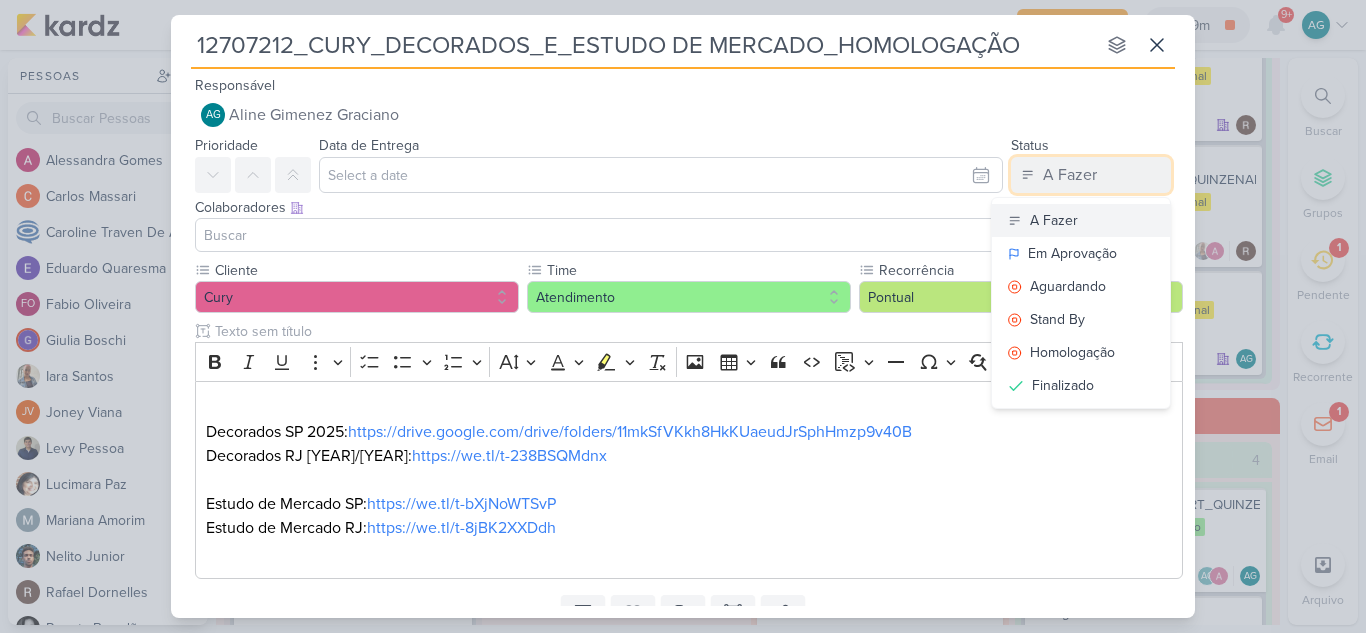scroll, scrollTop: 84, scrollLeft: 0, axis: vertical 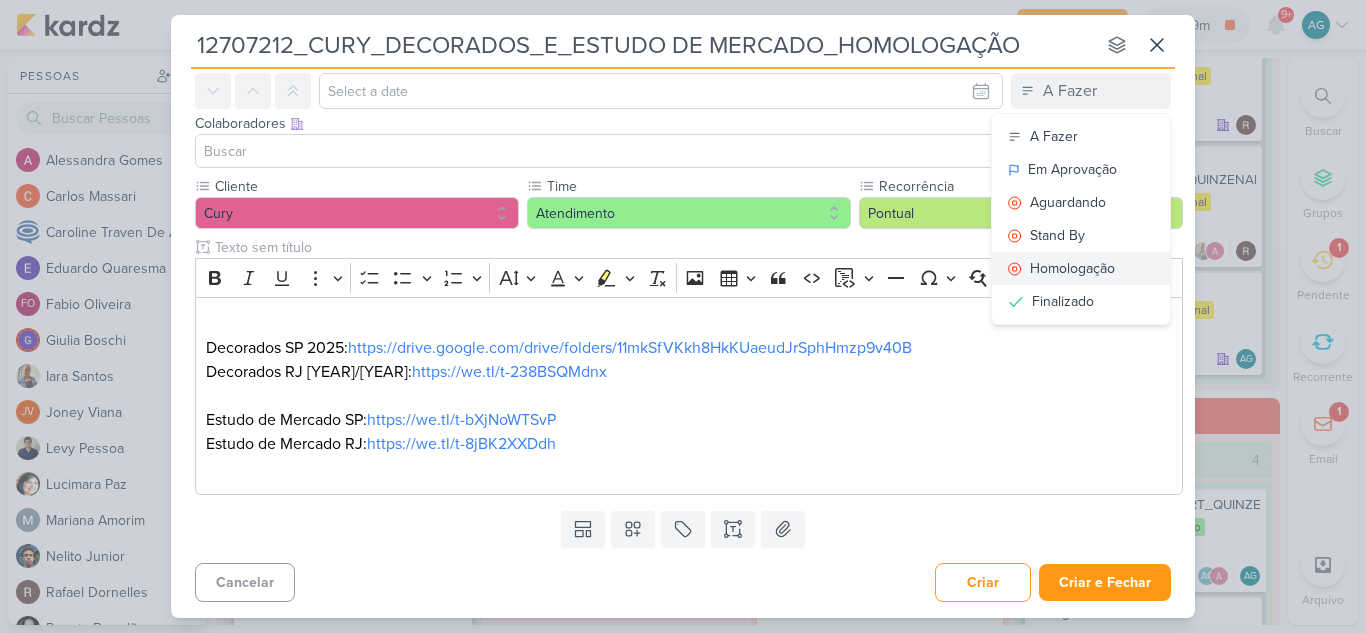 click on "Homologação" at bounding box center (1072, 268) 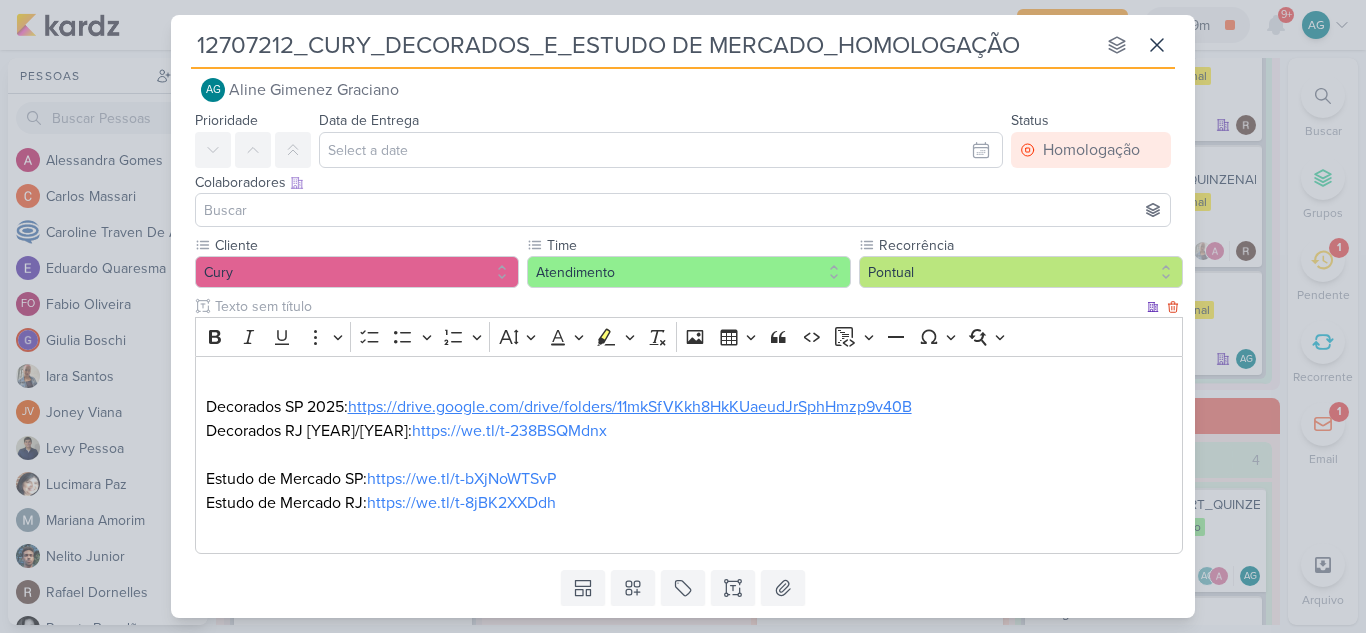scroll, scrollTop: 0, scrollLeft: 0, axis: both 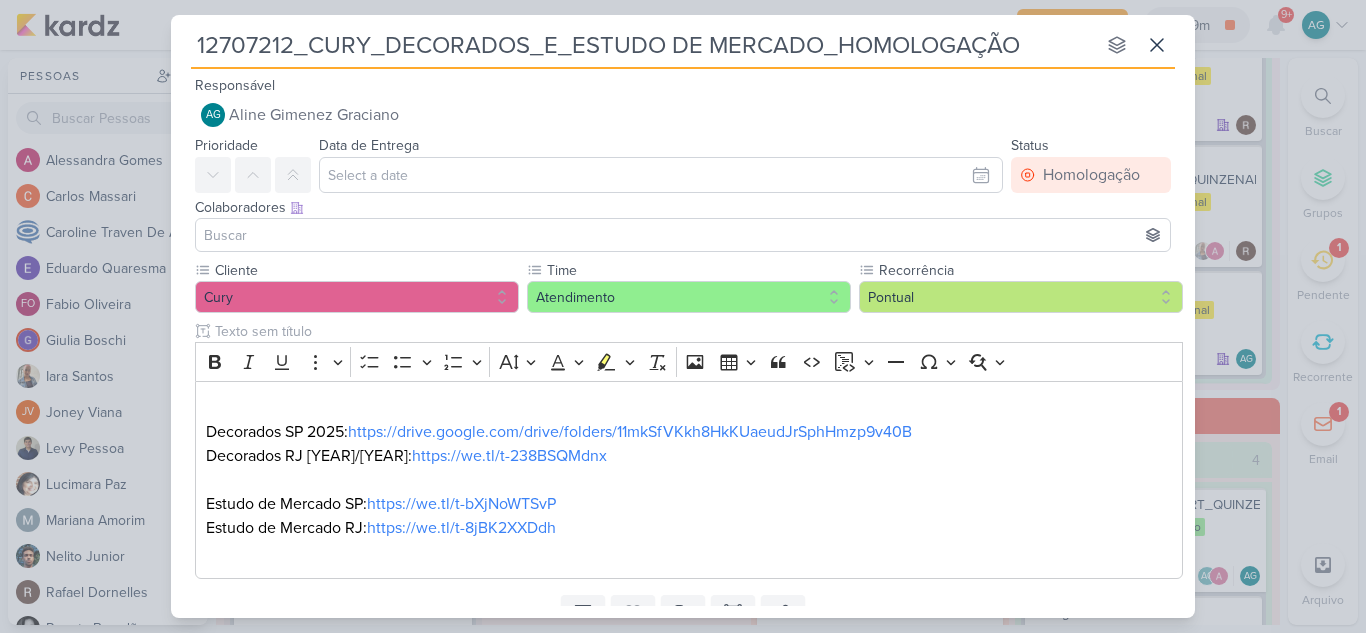 click at bounding box center [683, 235] 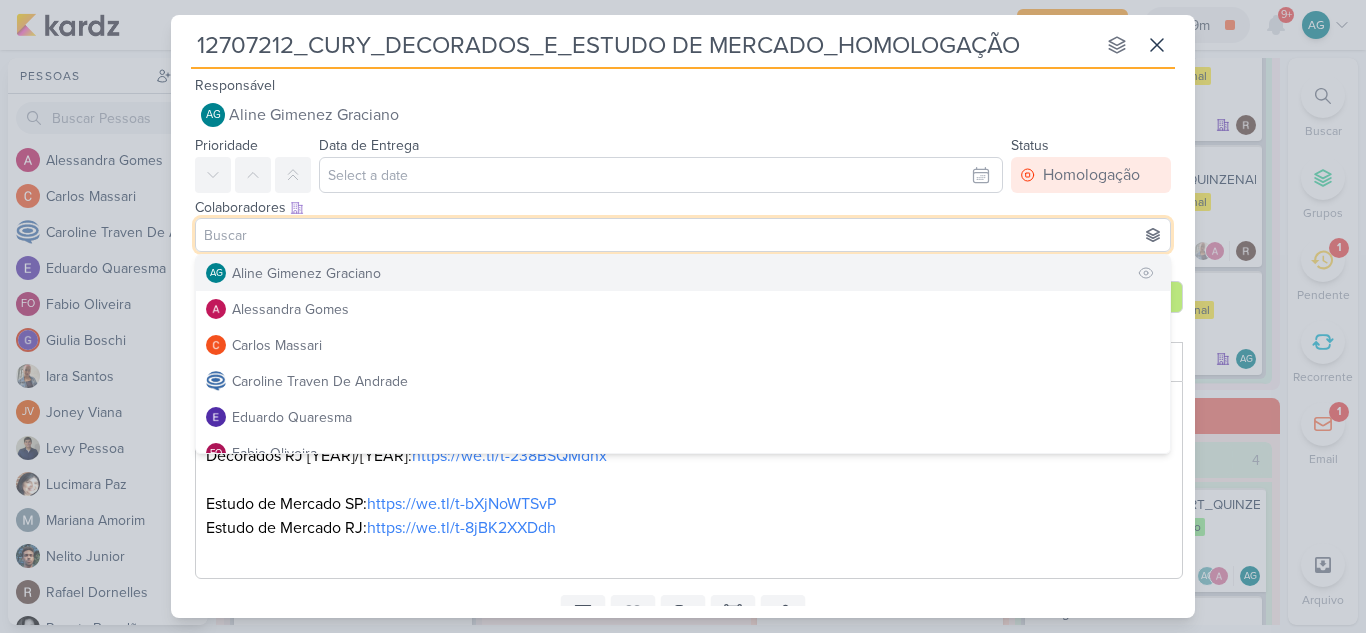 click on "Aline Gimenez Graciano" at bounding box center (306, 273) 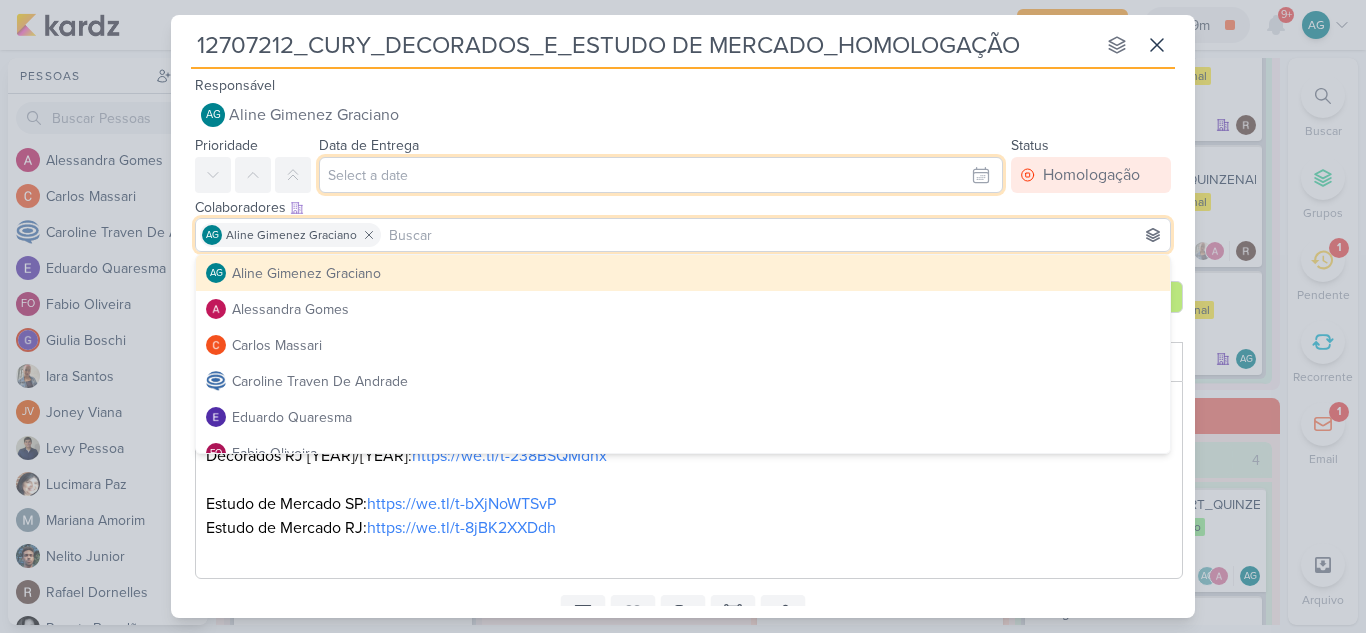 click at bounding box center [661, 175] 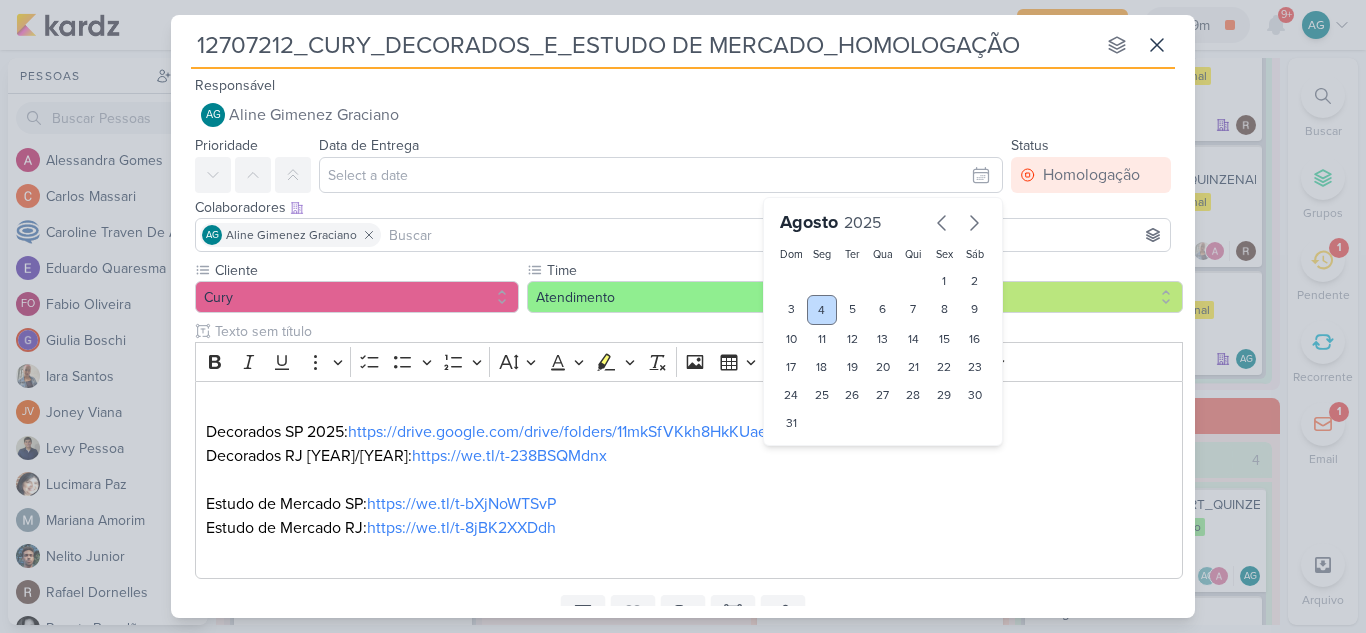 click on "4" at bounding box center (822, 310) 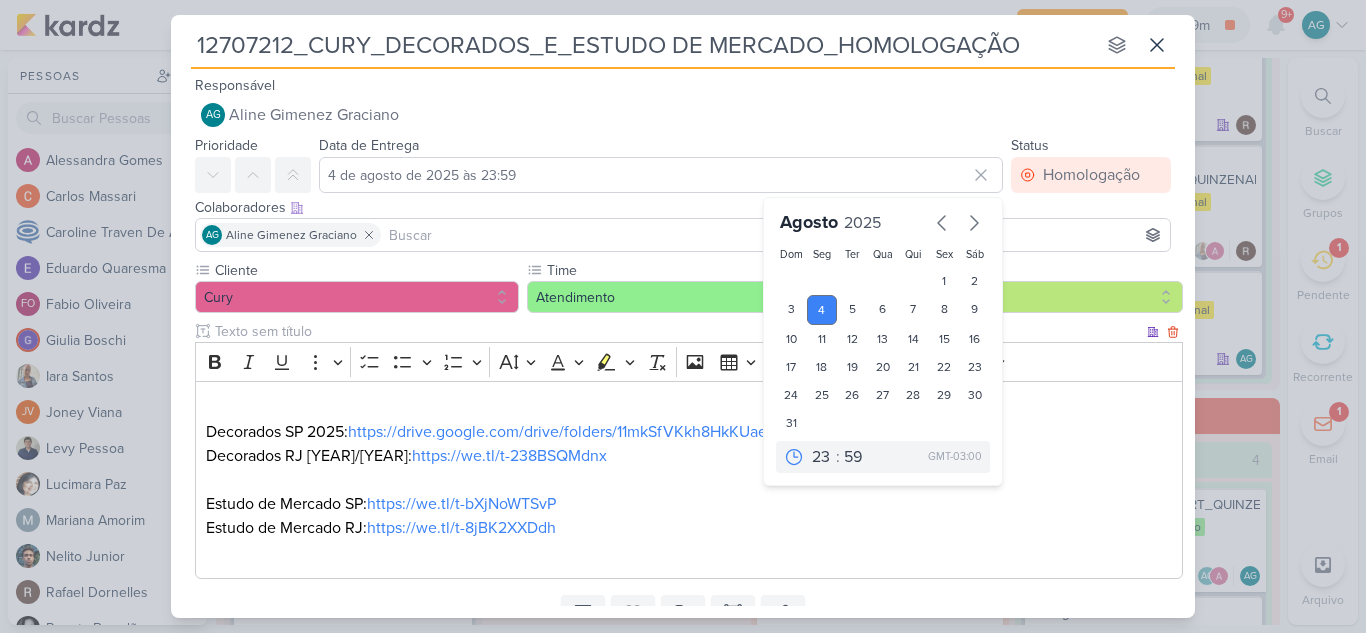 click at bounding box center (689, 552) 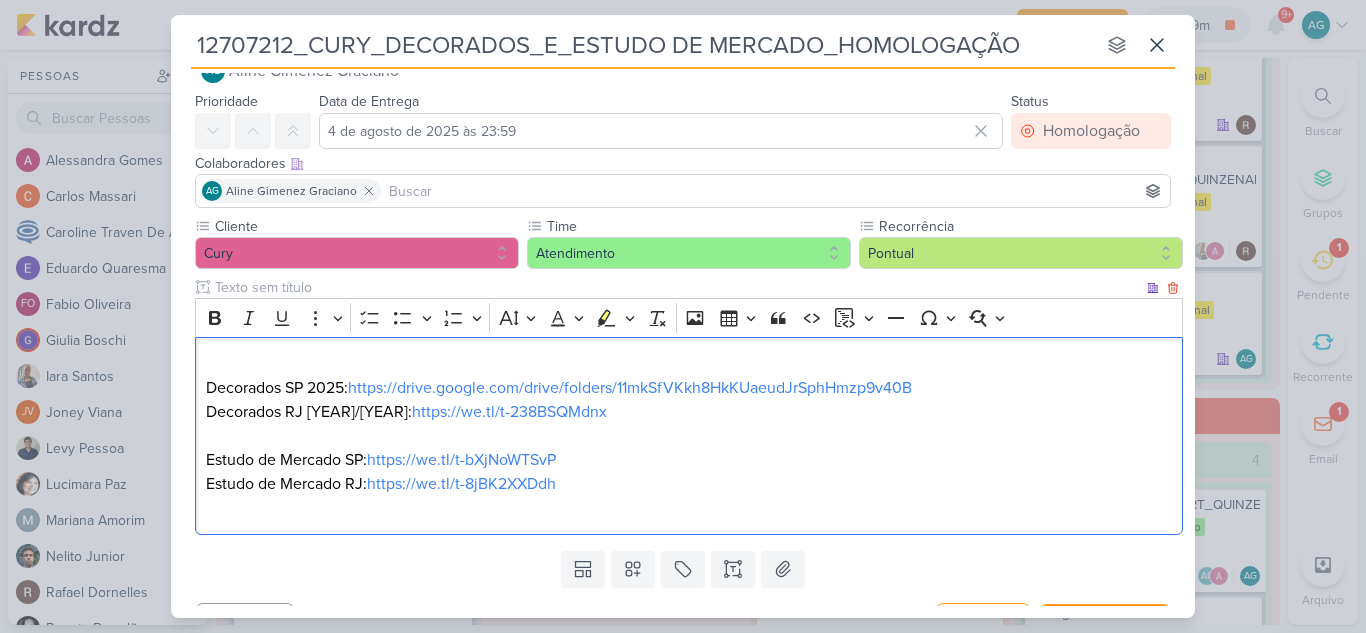 scroll, scrollTop: 84, scrollLeft: 0, axis: vertical 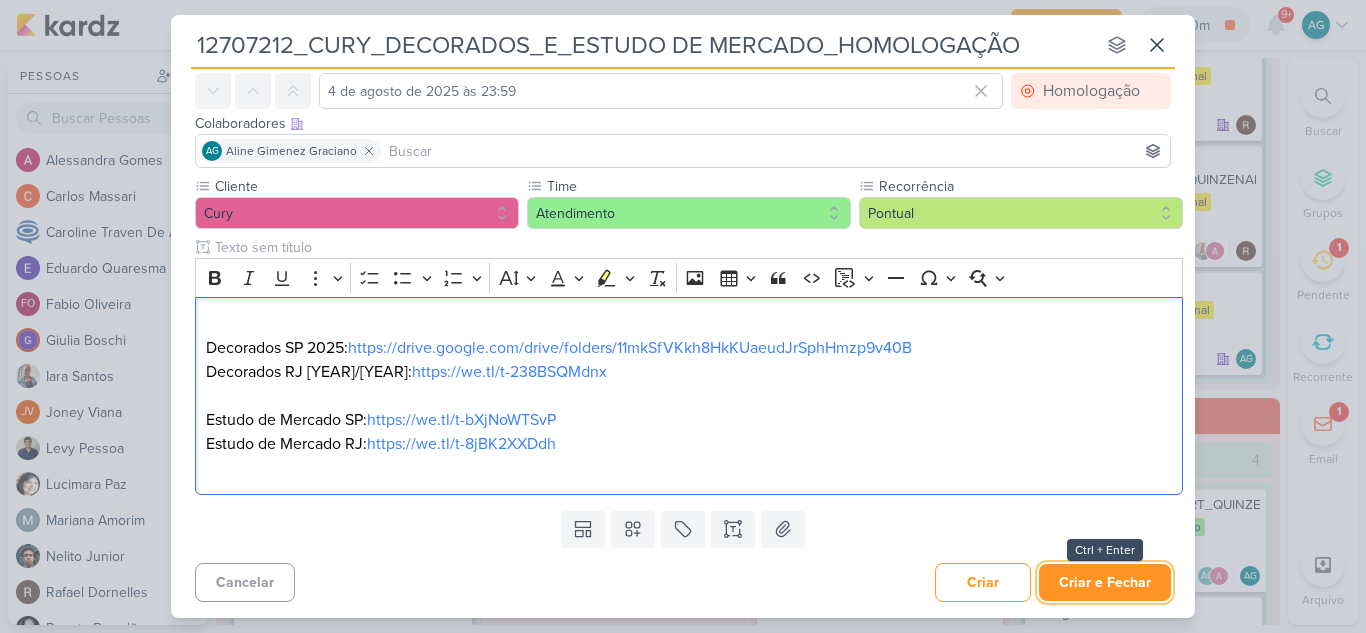 click on "Criar e Fechar" at bounding box center [1105, 582] 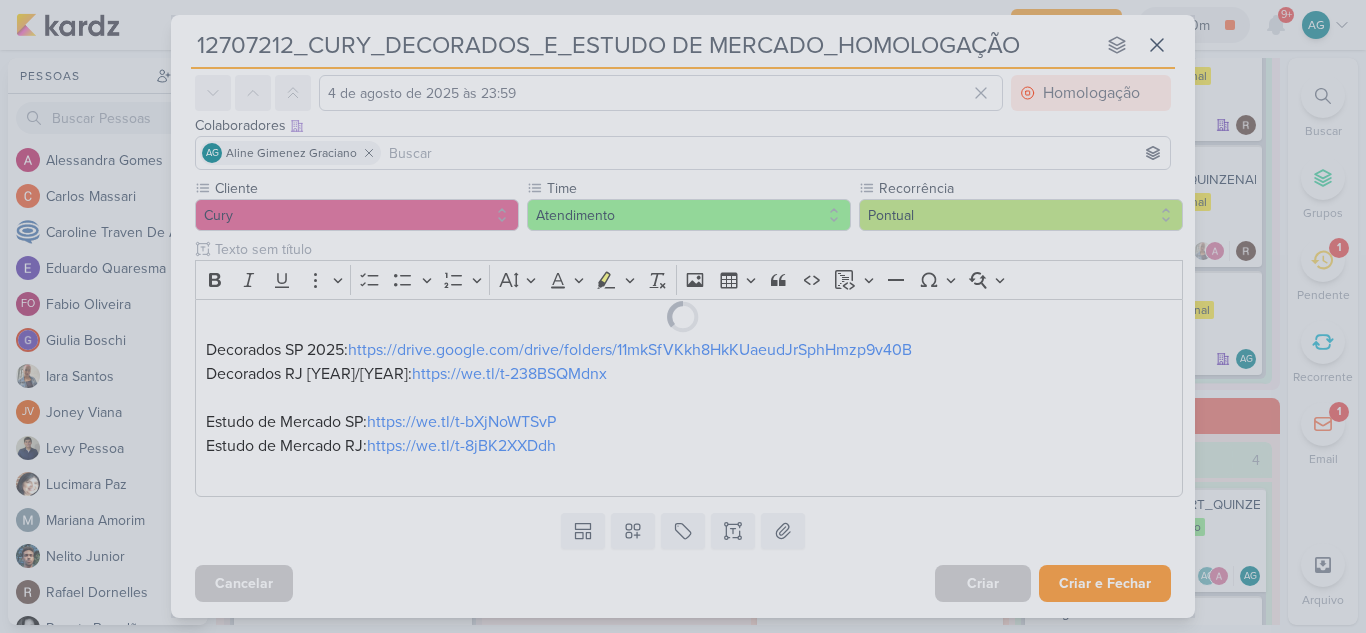 scroll, scrollTop: 82, scrollLeft: 0, axis: vertical 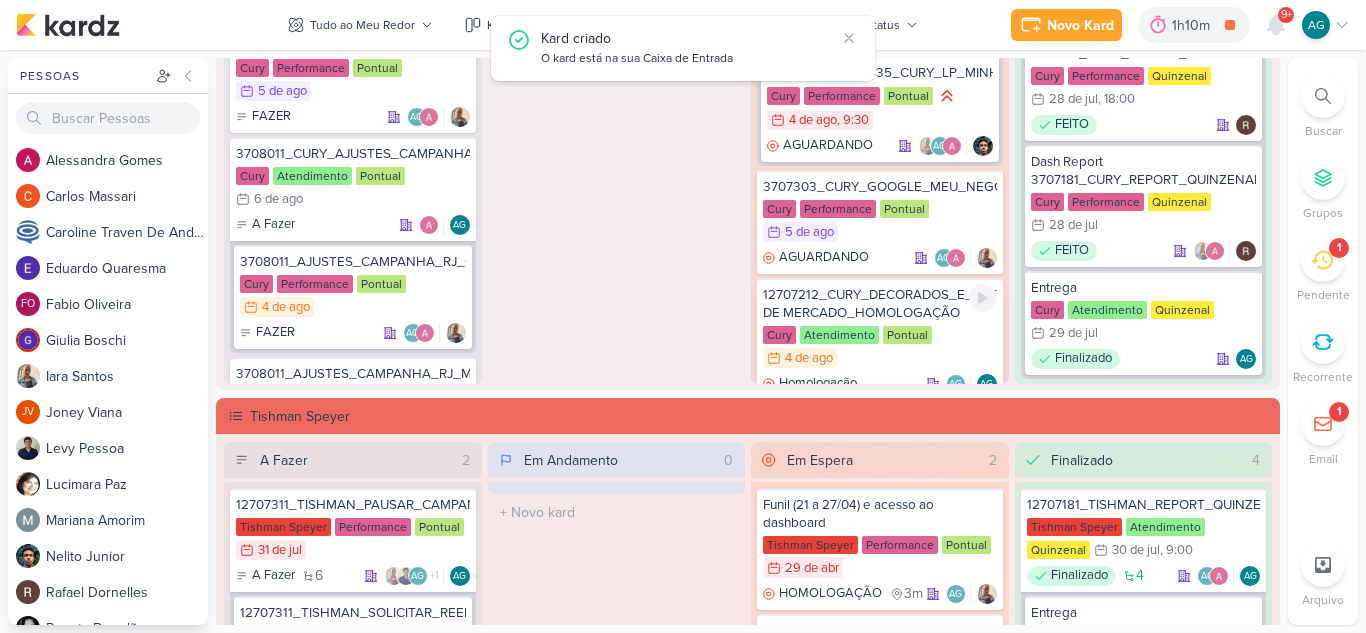 click on "12707212_CURY_DECORADOS_E_ESTUDO DE MERCADO_HOMOLOGAÇÃO" at bounding box center [880, 304] 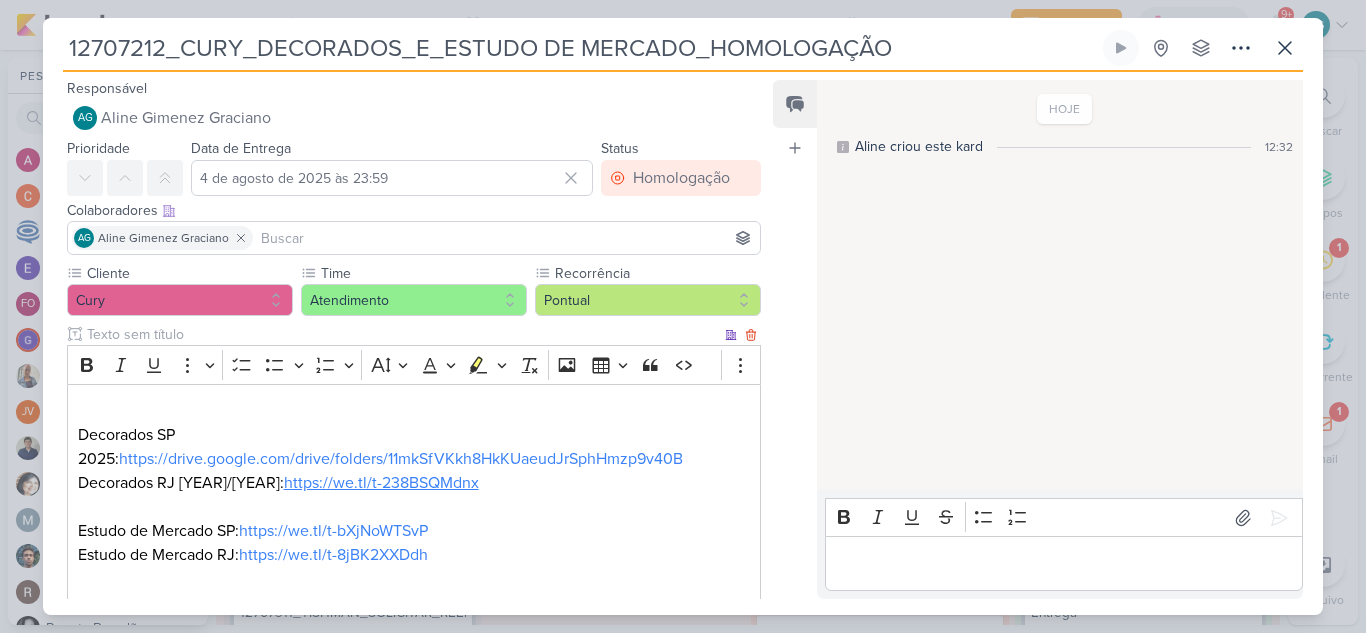 click on "https://we.tl/t-238BSQMdnx" at bounding box center (381, 483) 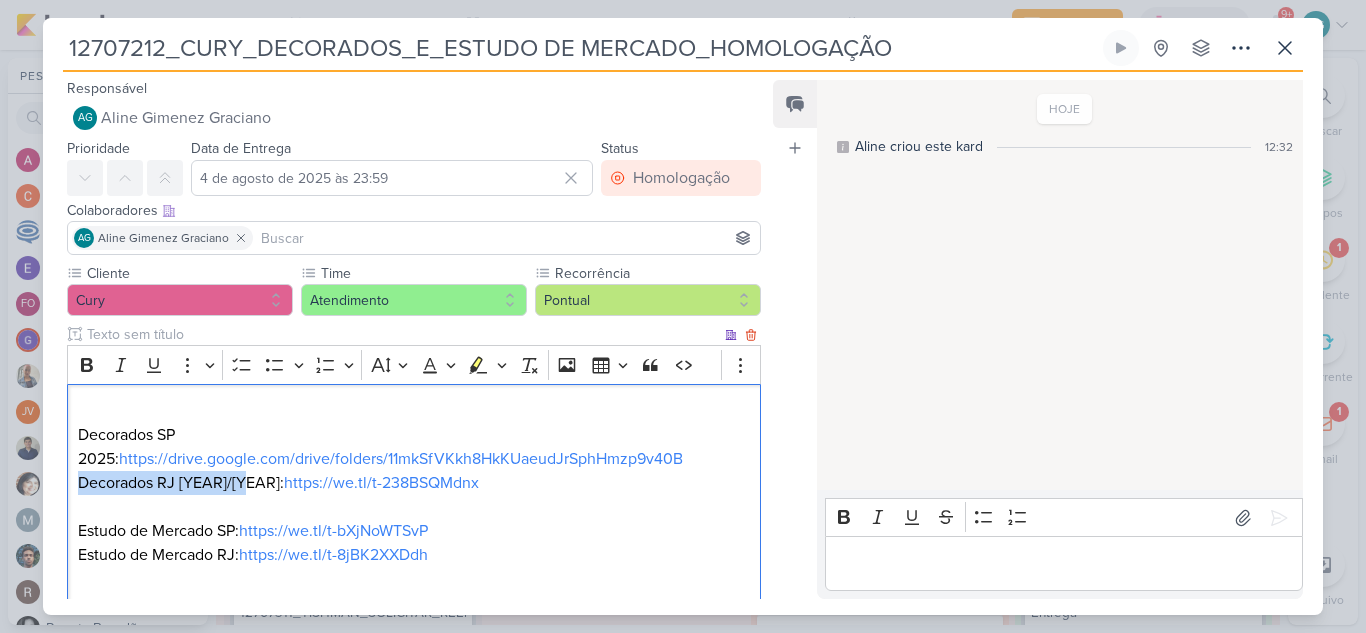 drag, startPoint x: 76, startPoint y: 487, endPoint x: 262, endPoint y: 490, distance: 186.02419 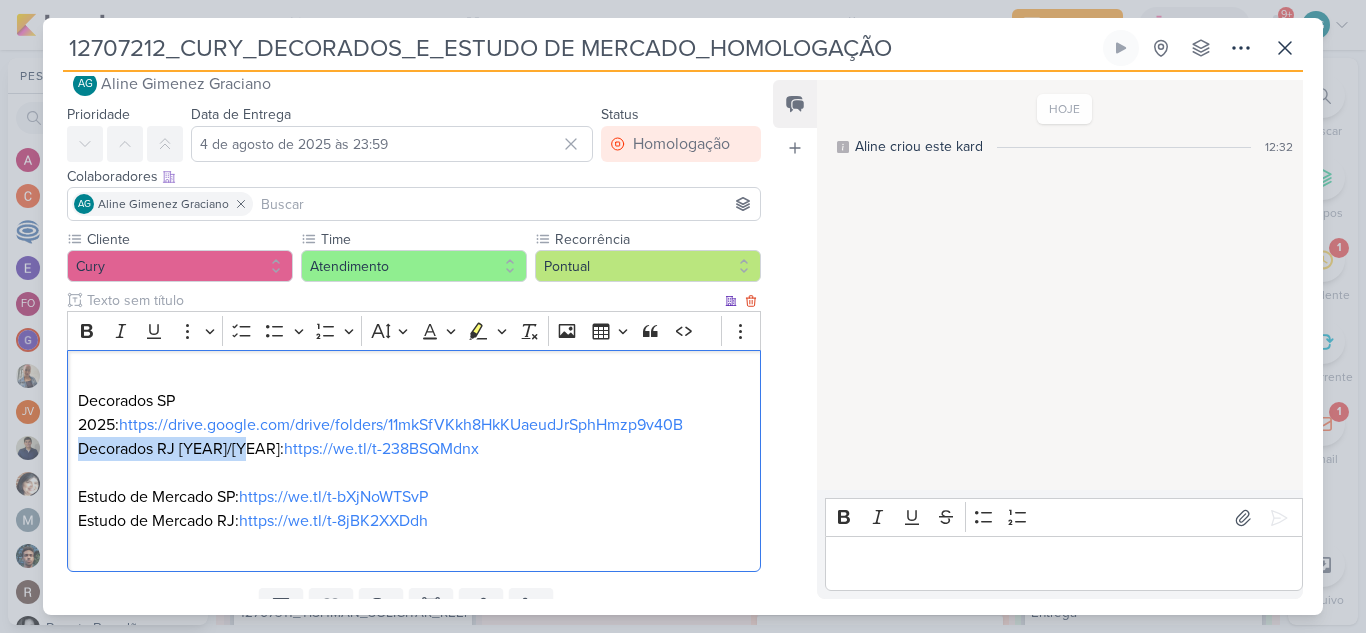 scroll, scrollTop: 0, scrollLeft: 0, axis: both 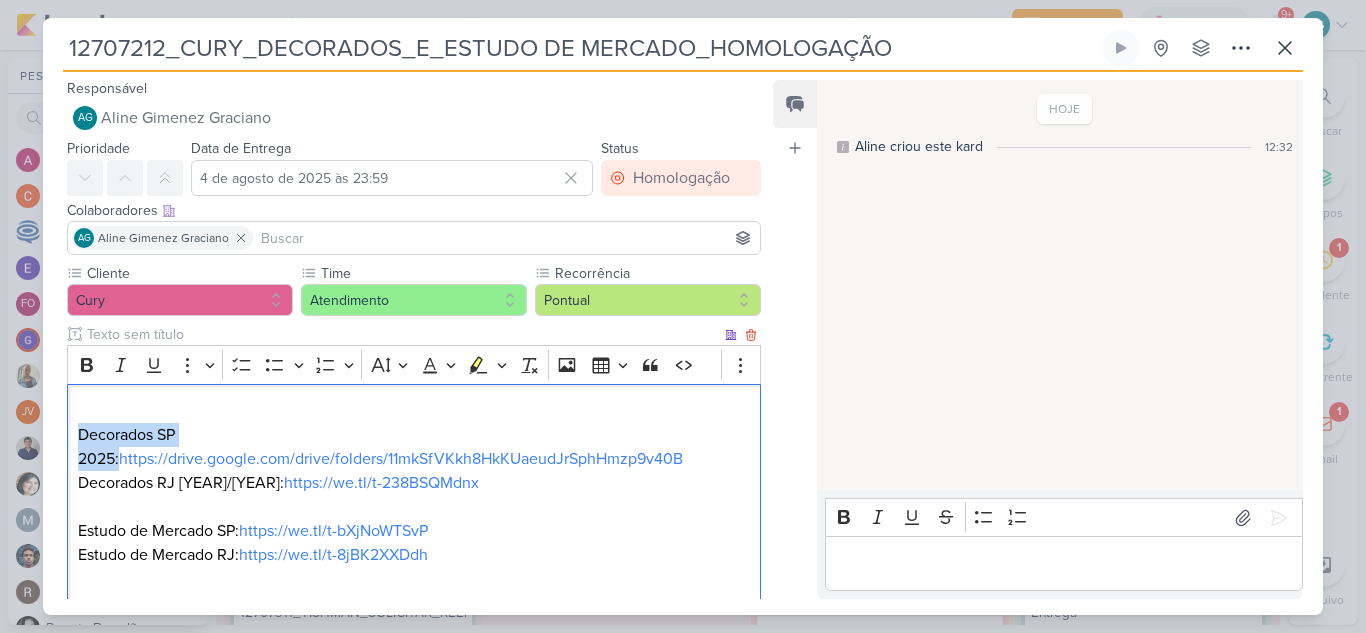 drag, startPoint x: 74, startPoint y: 433, endPoint x: 237, endPoint y: 426, distance: 163.15024 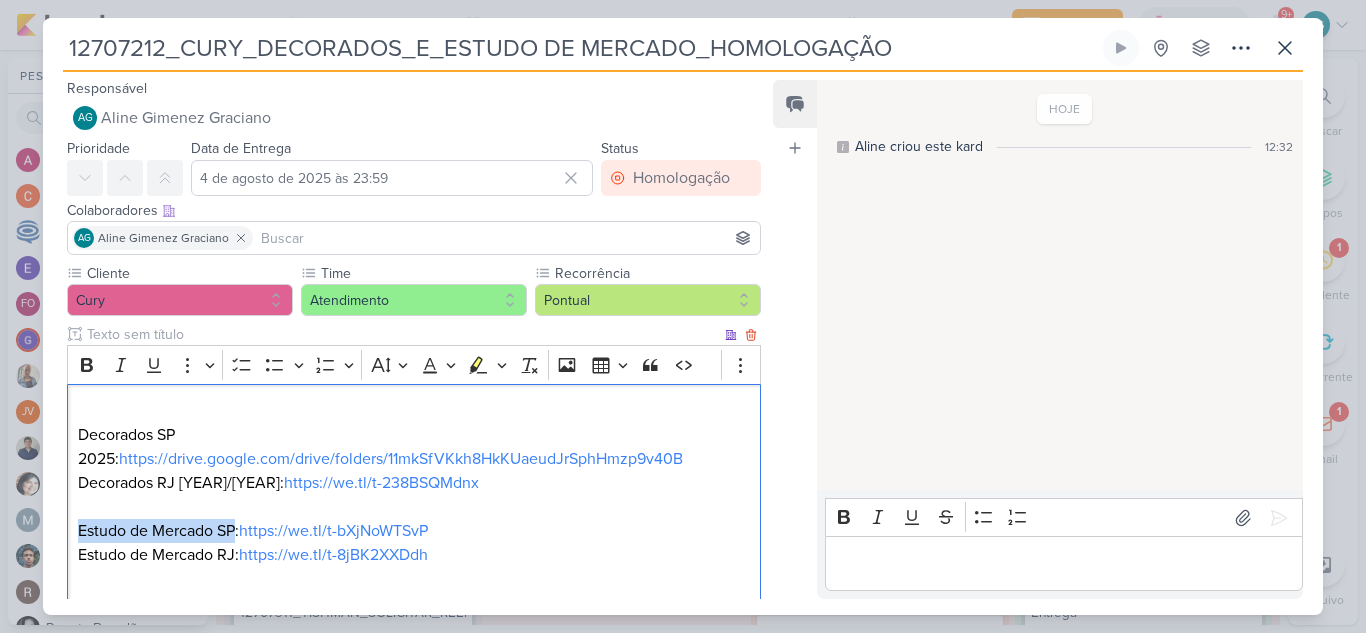 drag, startPoint x: 79, startPoint y: 529, endPoint x: 238, endPoint y: 524, distance: 159.0786 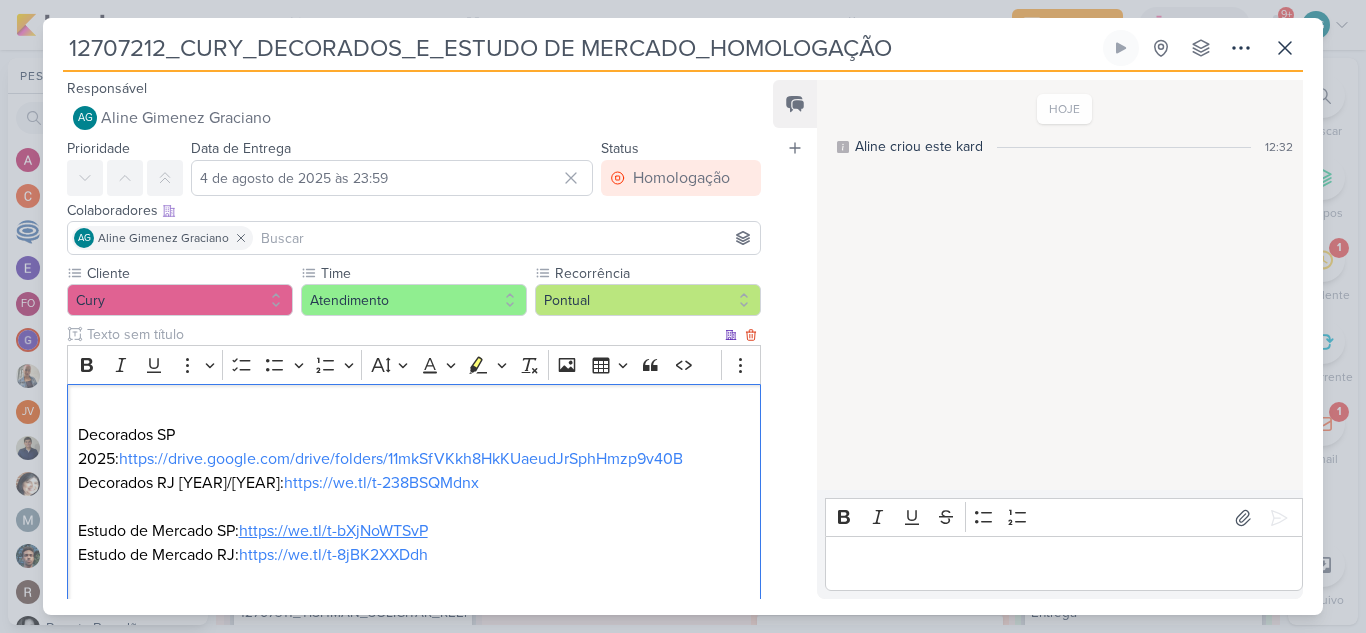 click on "https://we.tl/t-bXjNoWTSvP" at bounding box center (333, 531) 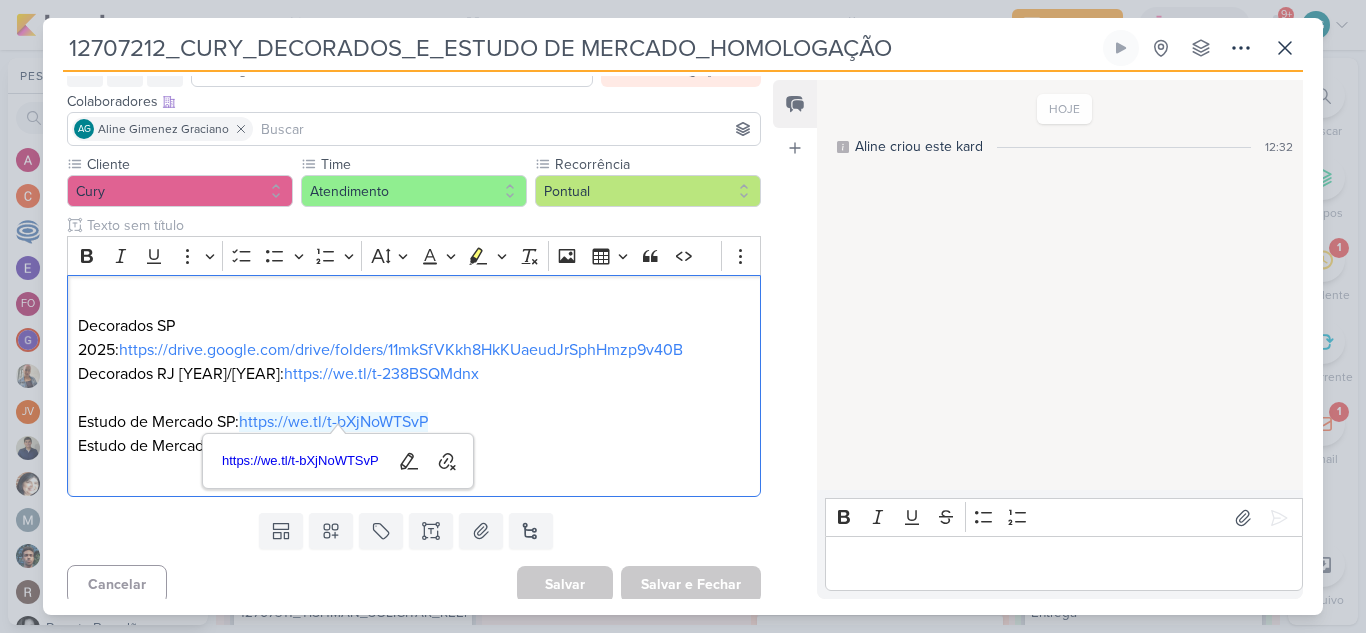 scroll, scrollTop: 118, scrollLeft: 0, axis: vertical 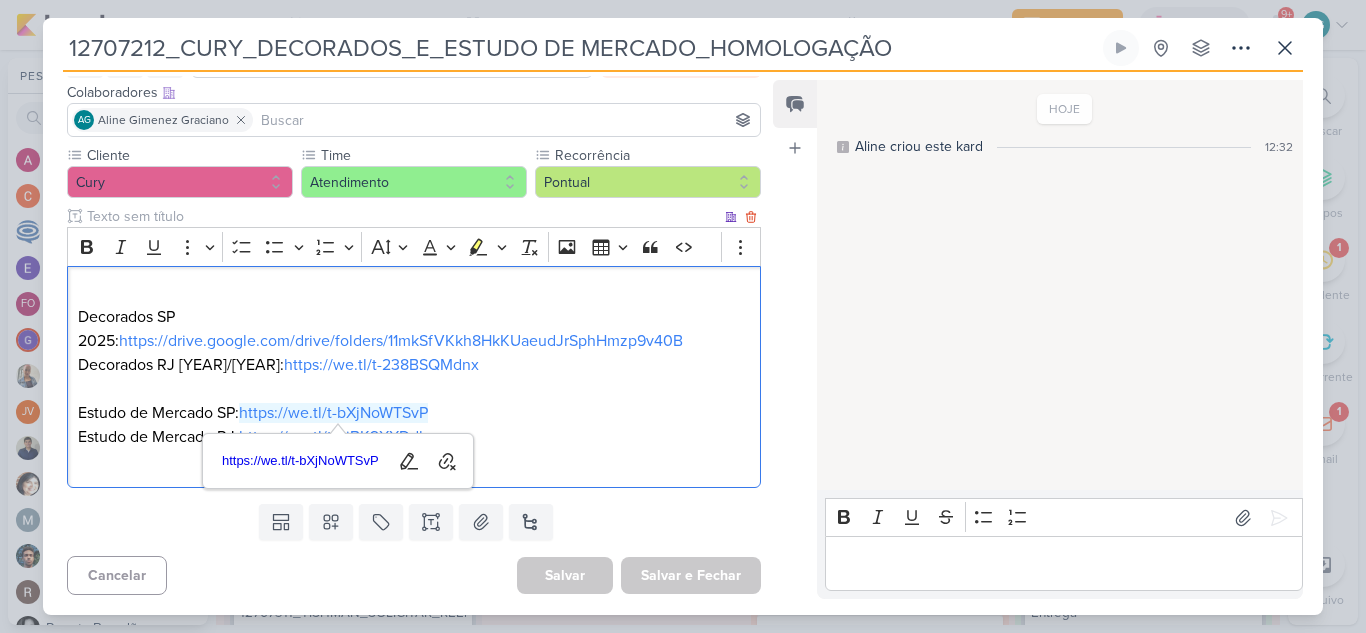 click on "Estudo de Mercado RJ:  https://we.tl/t-8jBK2XXDdh" at bounding box center (414, 437) 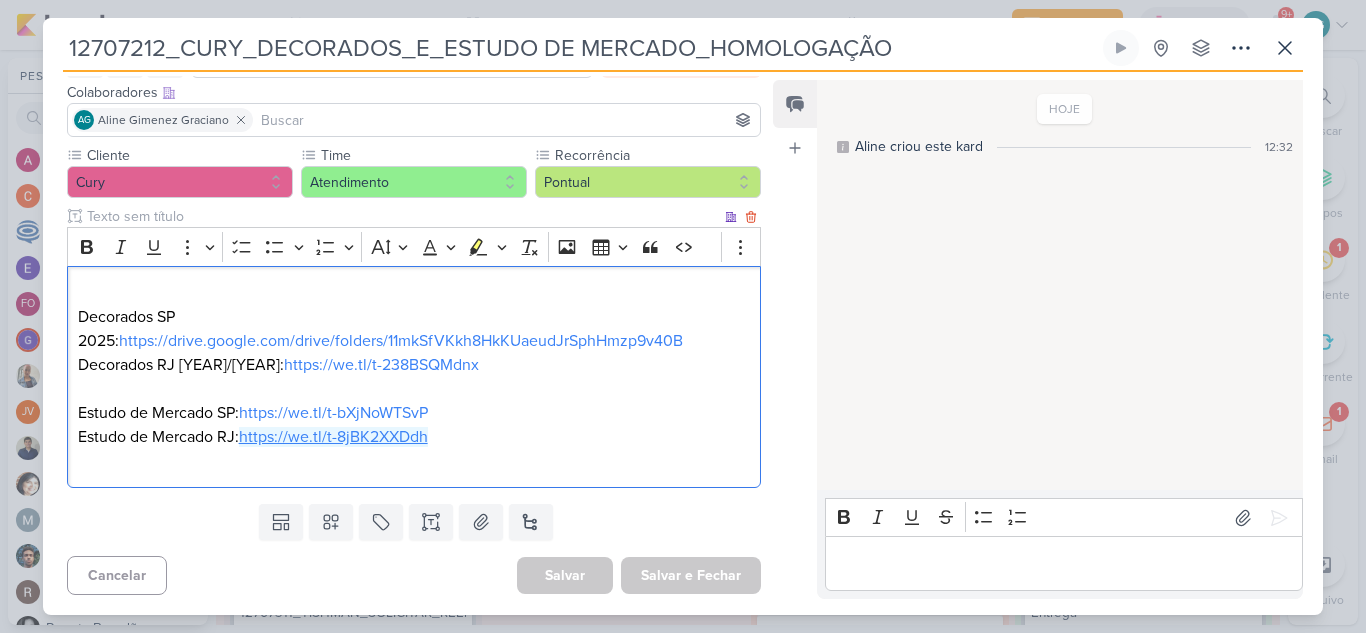 click on "https://we.tl/t-8jBK2XXDdh" at bounding box center (333, 437) 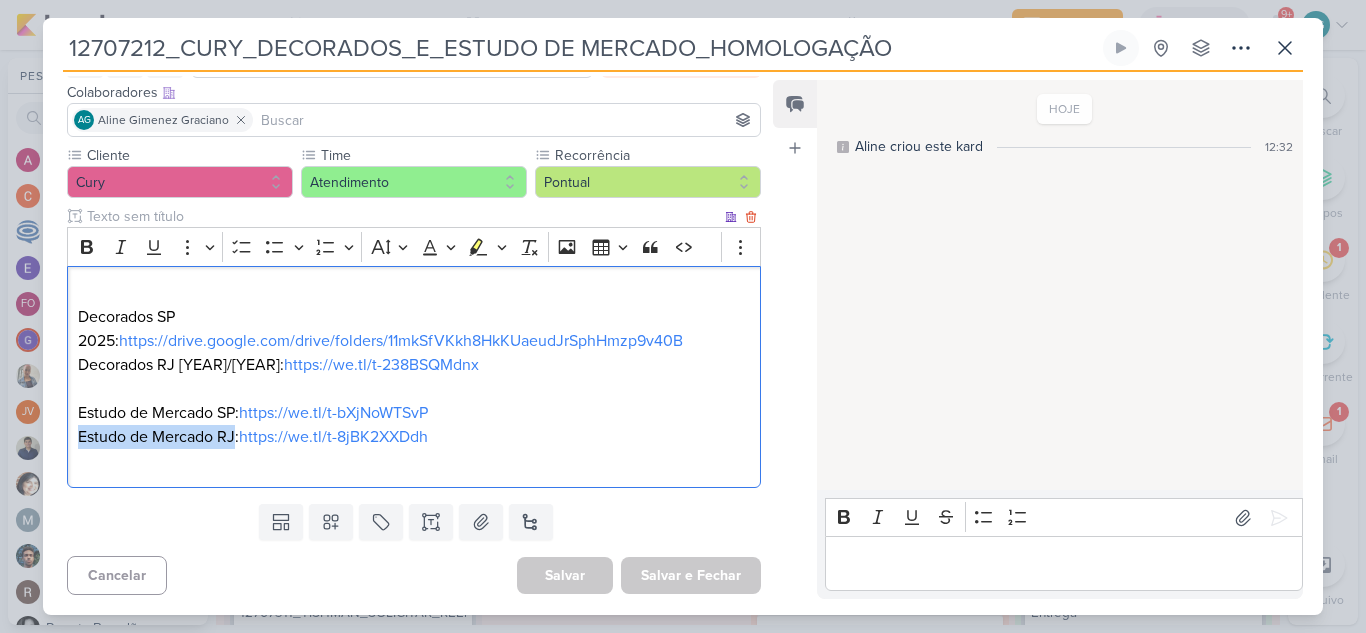 drag, startPoint x: 79, startPoint y: 432, endPoint x: 234, endPoint y: 434, distance: 155.01291 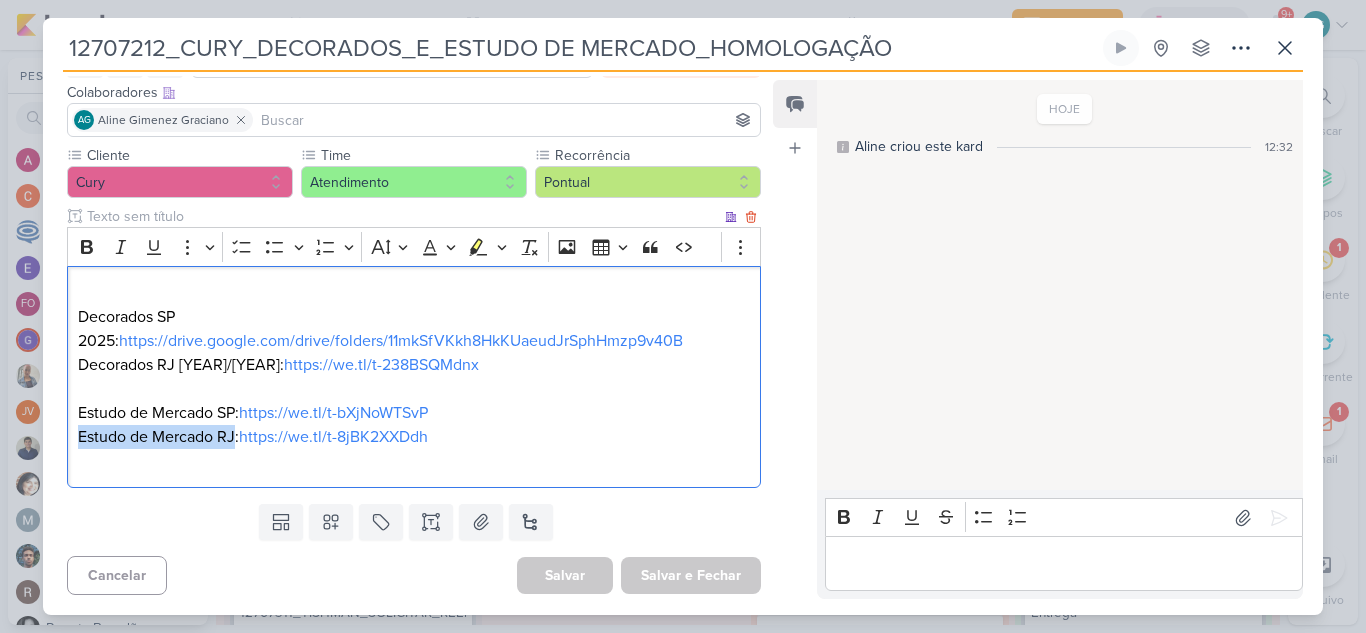 click on "Estudo de Mercado RJ:  https://we.tl/t-8jBK2XXDdh" at bounding box center (414, 437) 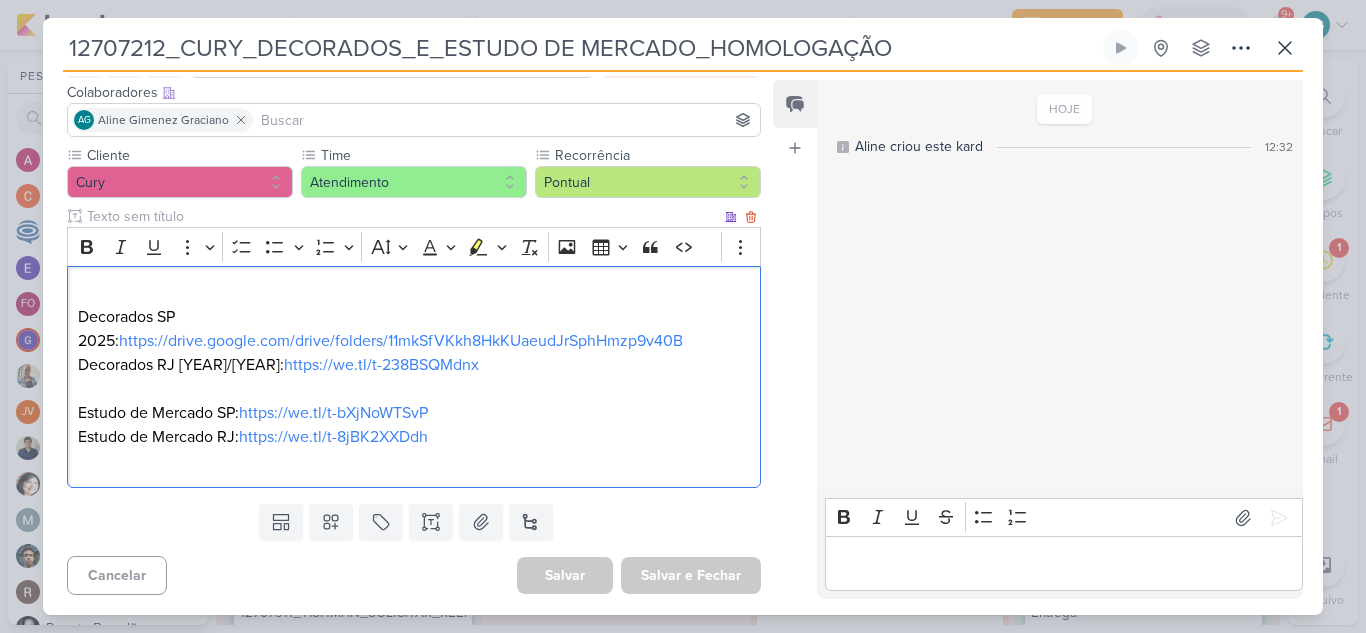 click on "Estudo de Mercado SP:  https://we.tl/t-bXjNoWTSvP" at bounding box center (414, 413) 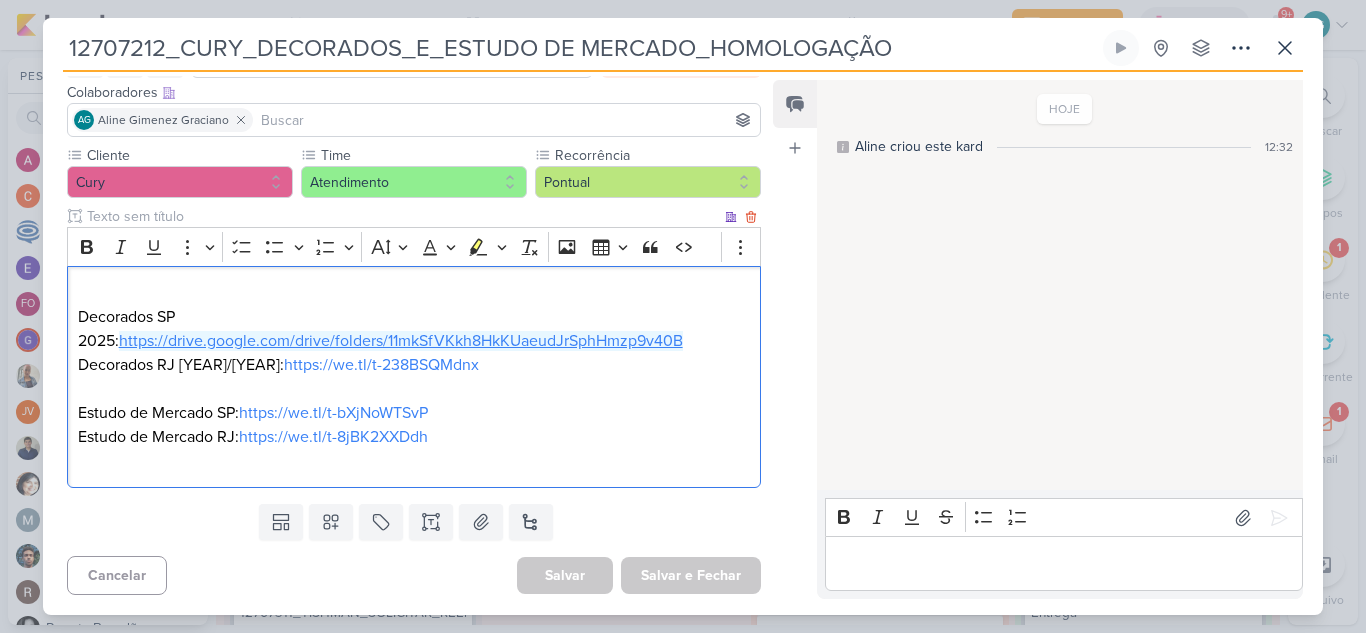click on "https://drive.google.com/drive/folders/11mkSfVKkh8HkKUaeudJrSphHmzp9v40B" at bounding box center (401, 341) 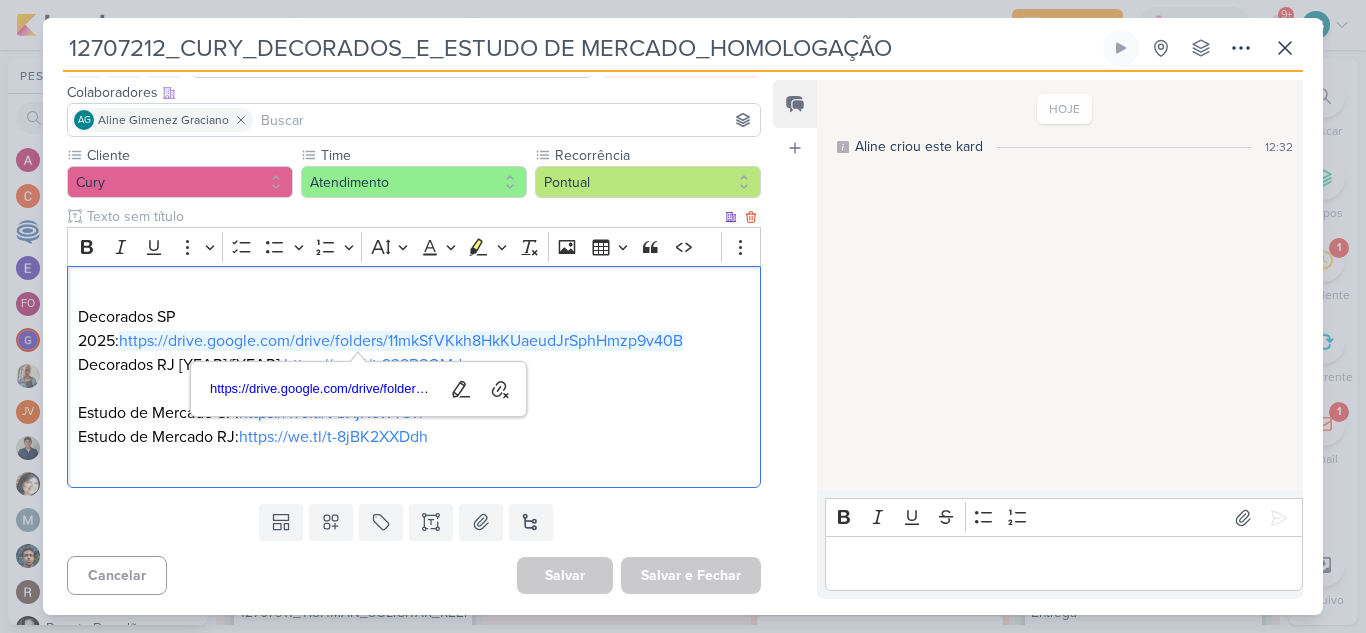 click on "Decorados SP [YEAR]:  https://drive.google.com/drive/folders/11mkSfVKkh8HkKUaeudJrSphHmzp9v40B" at bounding box center (414, 317) 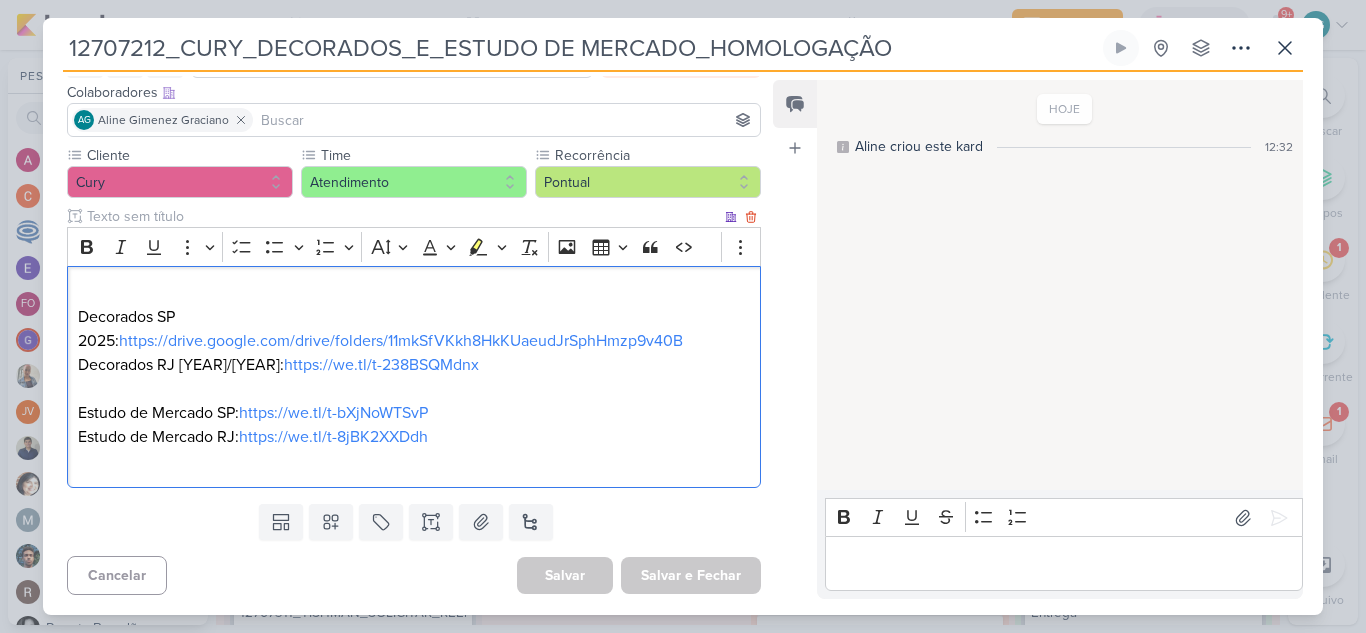 scroll, scrollTop: 0, scrollLeft: 0, axis: both 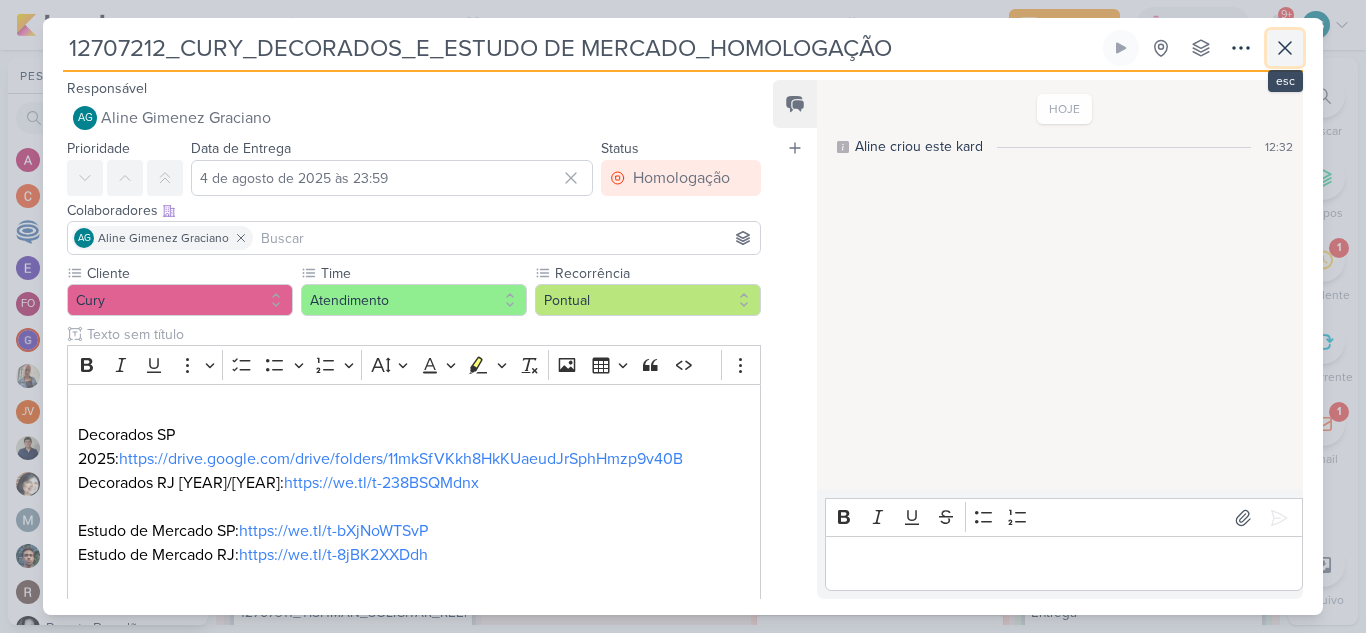 click 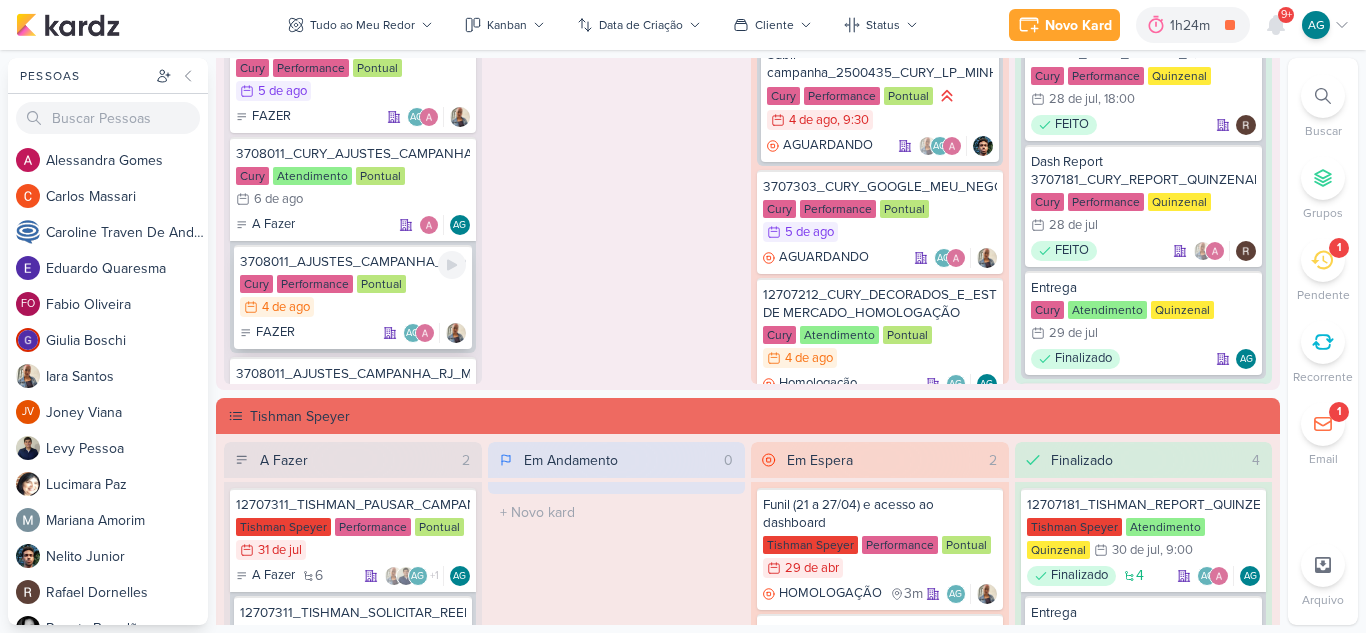 scroll, scrollTop: 348, scrollLeft: 0, axis: vertical 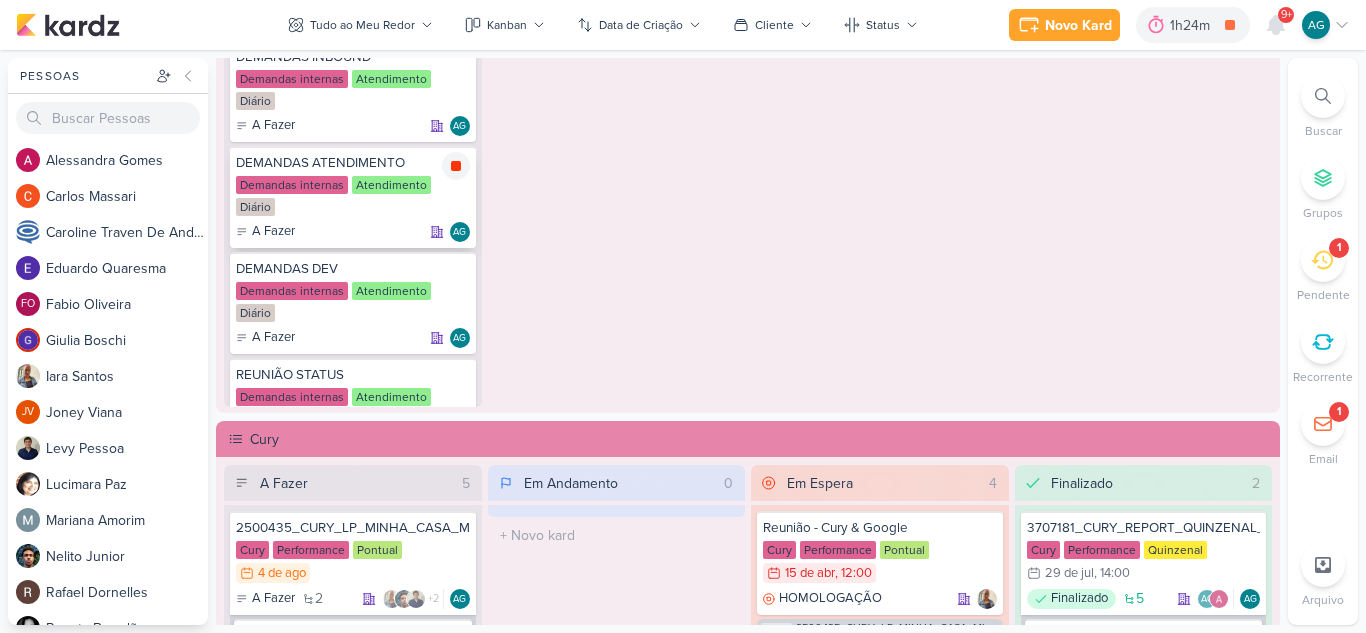 click at bounding box center [456, 166] 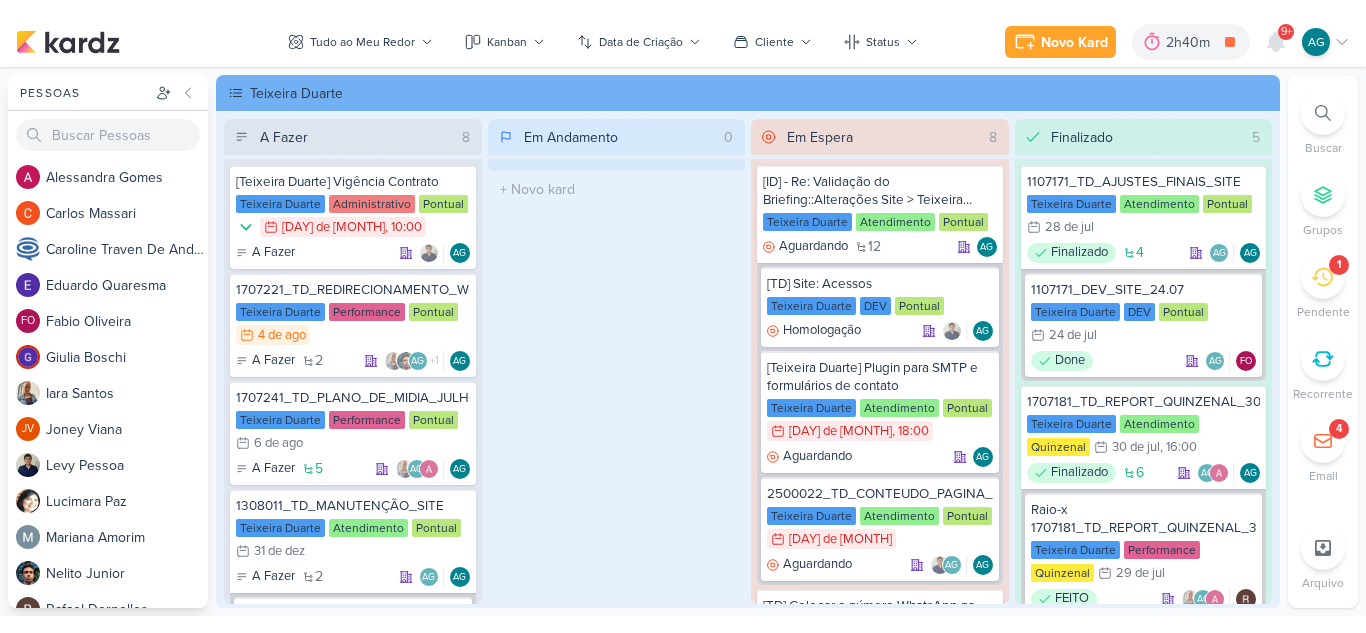 scroll, scrollTop: 0, scrollLeft: 0, axis: both 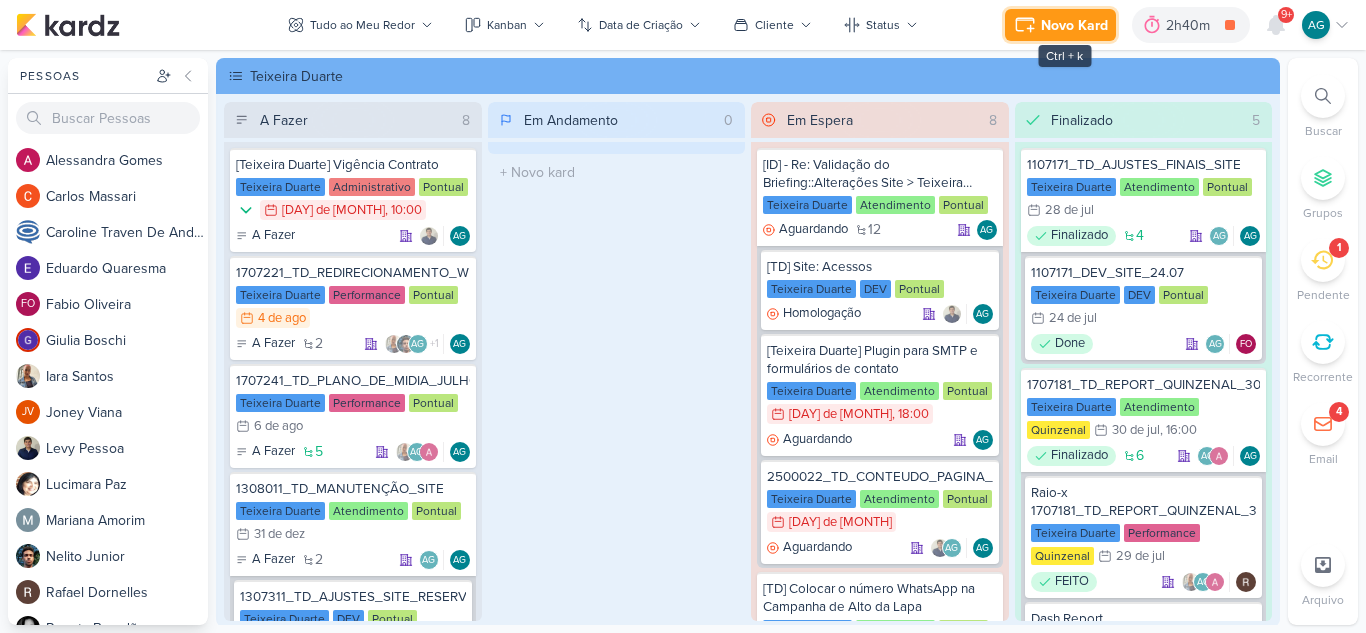 click on "Novo Kard" at bounding box center (1074, 25) 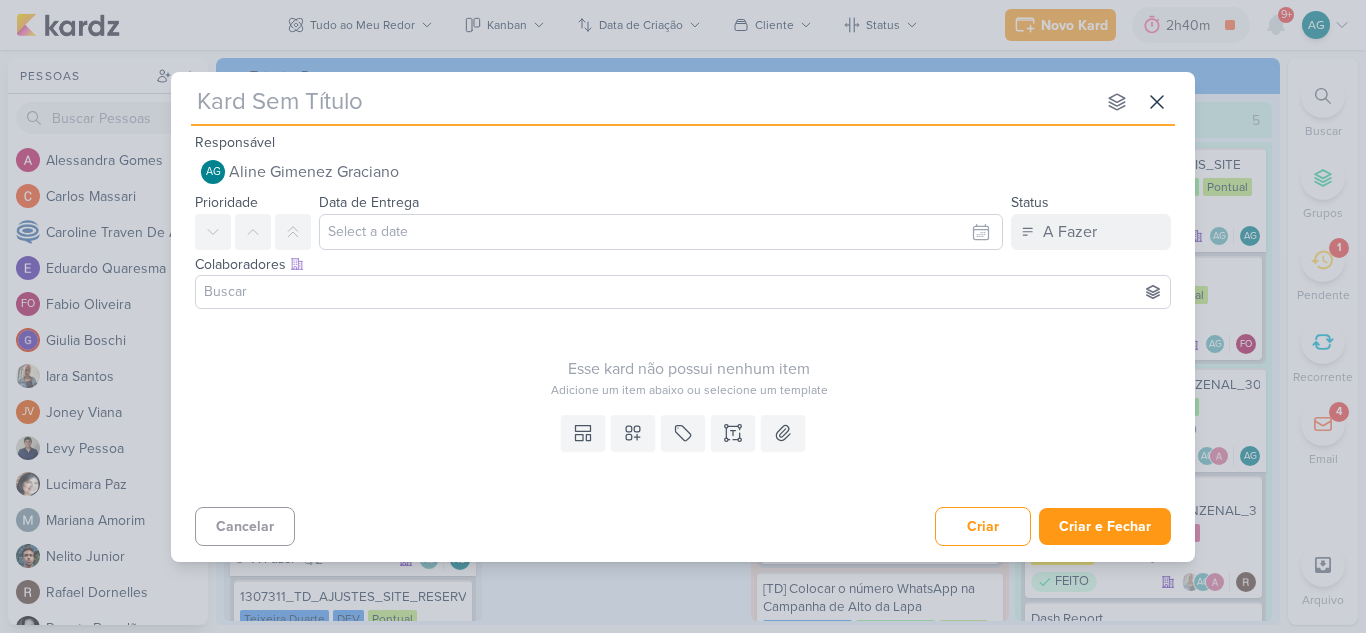 paste on "3708011_CURY_AJUSTES_CAMPANHAS" 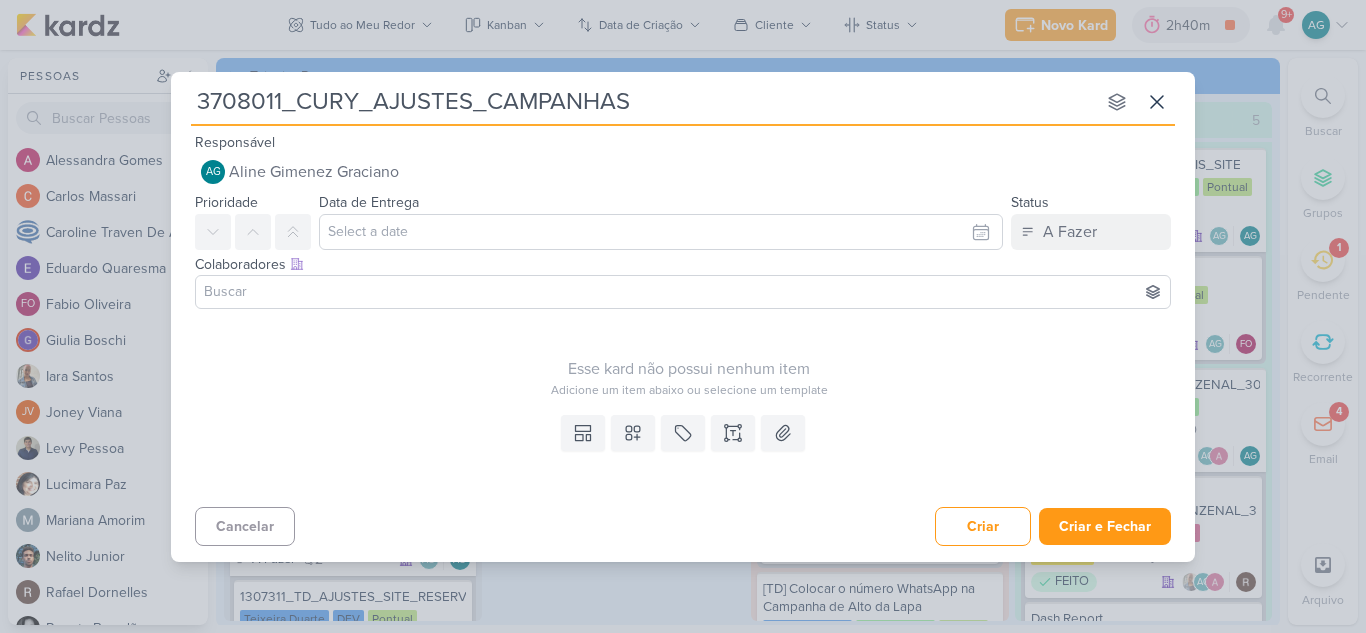 type 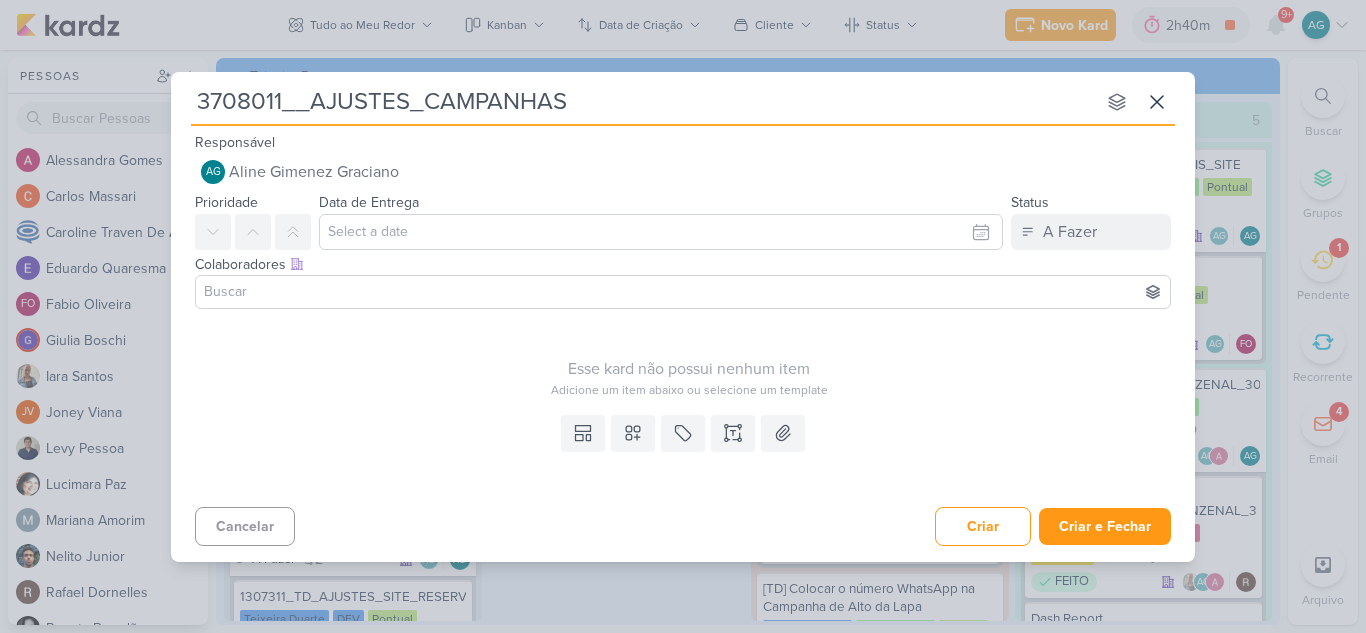 type on "3708011_AJUSTES_CAMPANHAS" 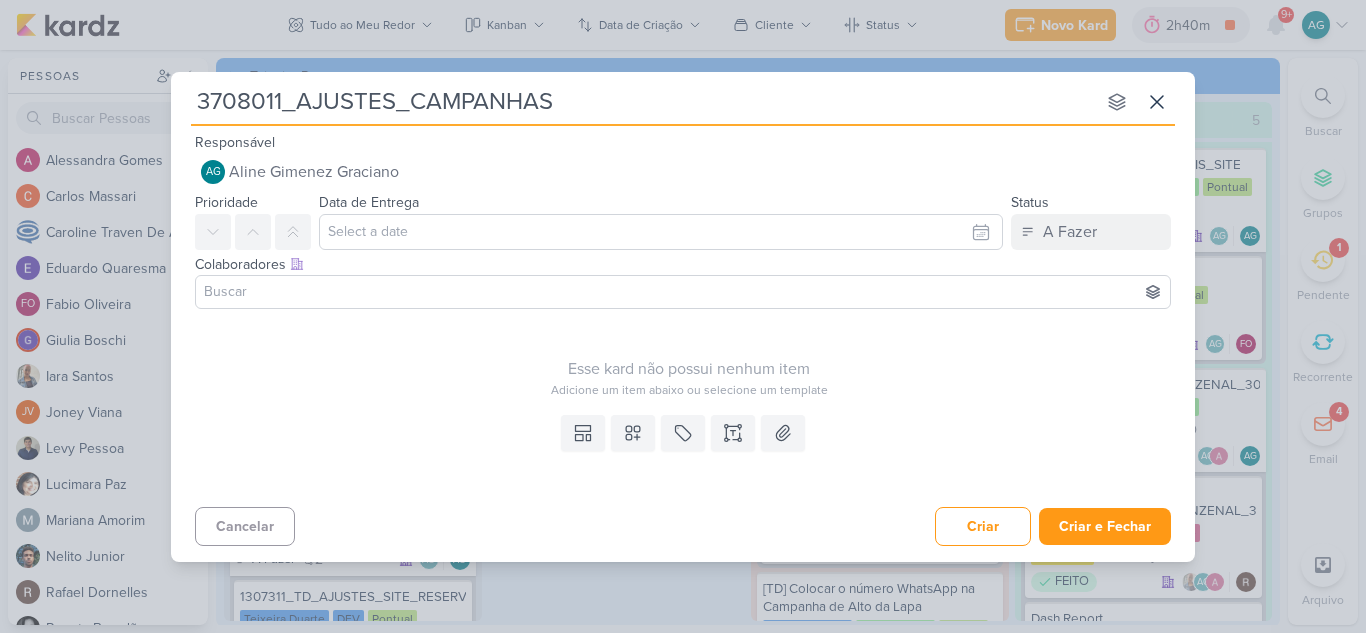 type 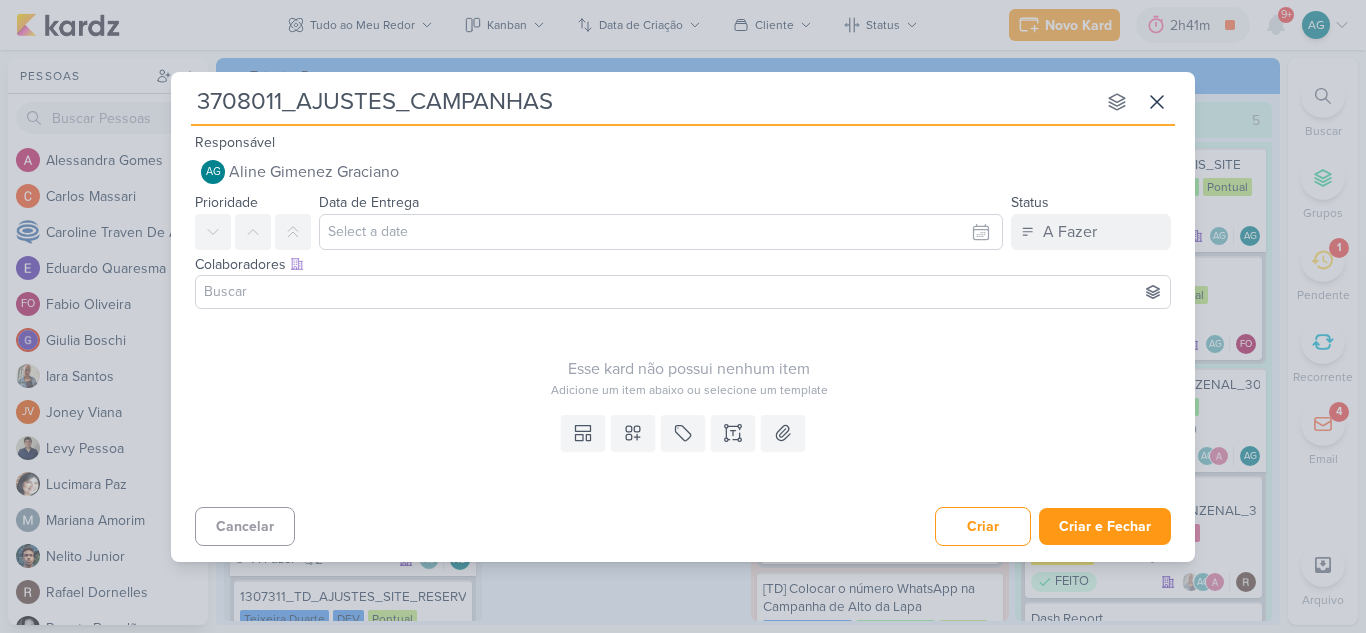 click on "3708011_AJUSTES_CAMPANHAS" at bounding box center [643, 102] 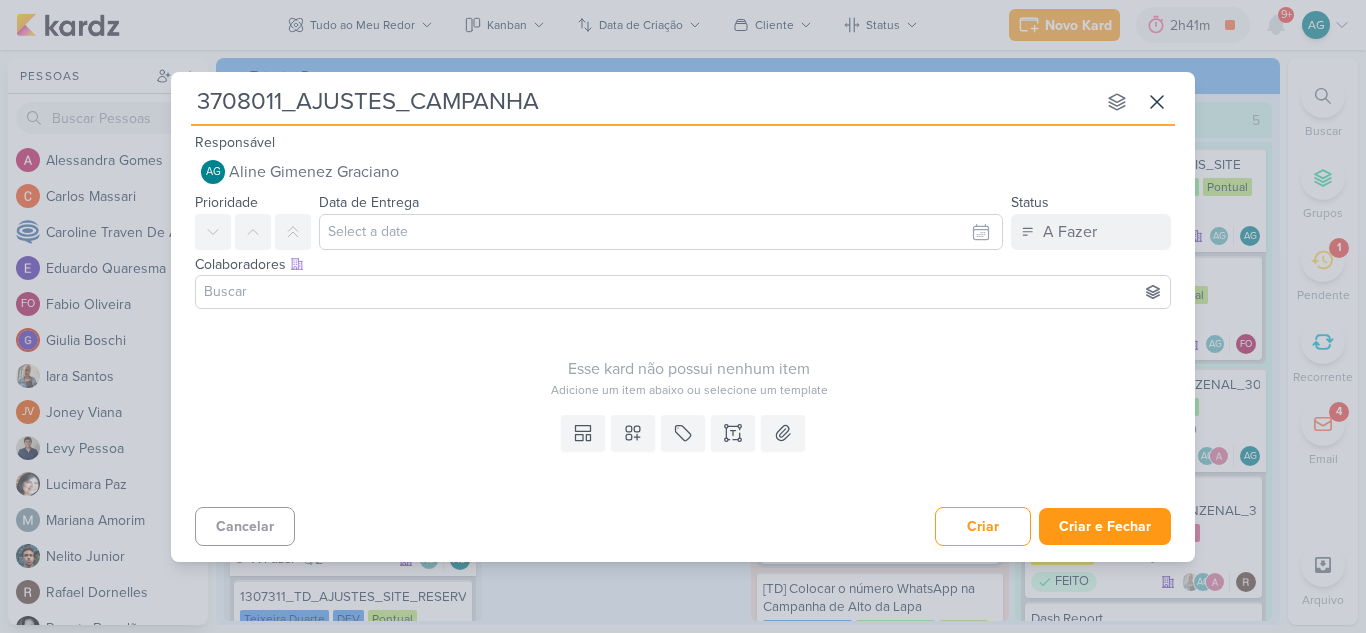 type 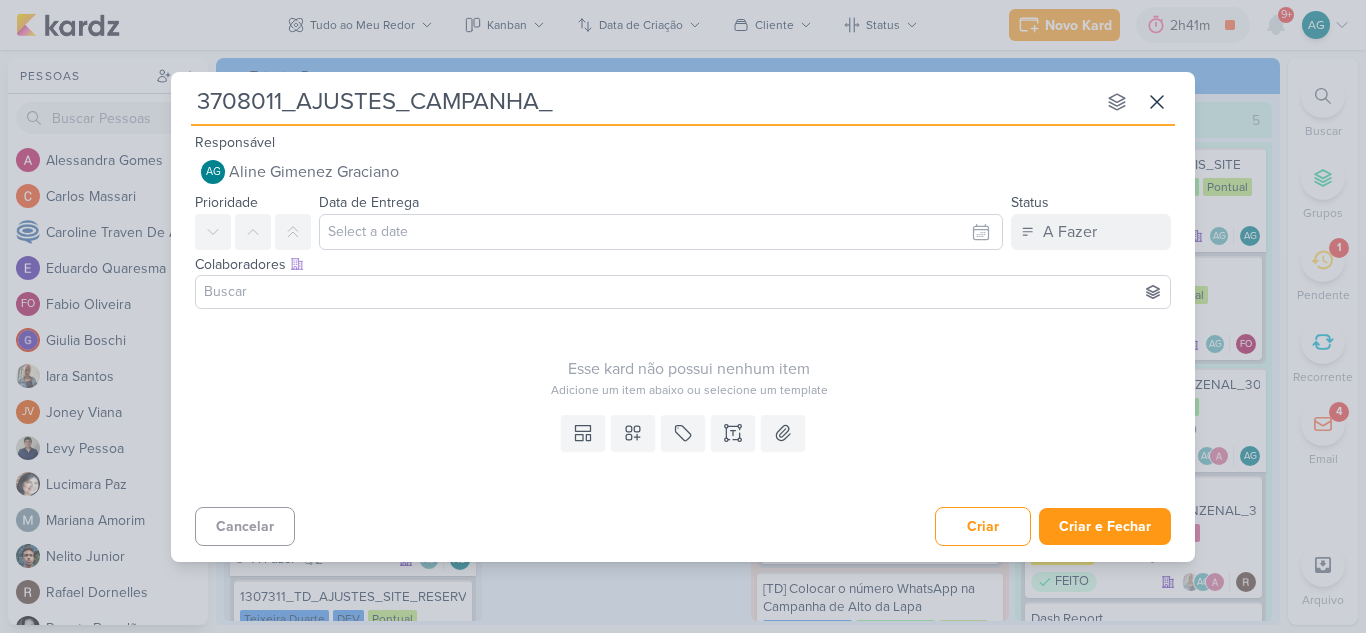 type on "3708011_AJUSTES_CAMPANHA_G" 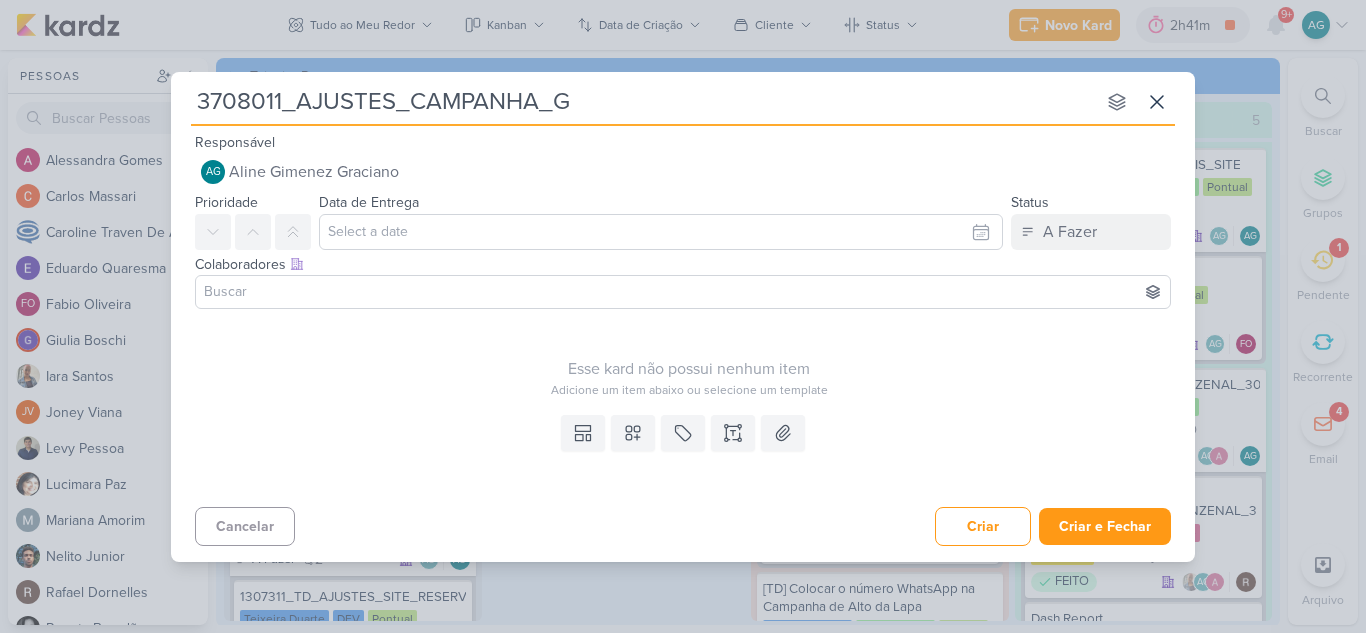 type 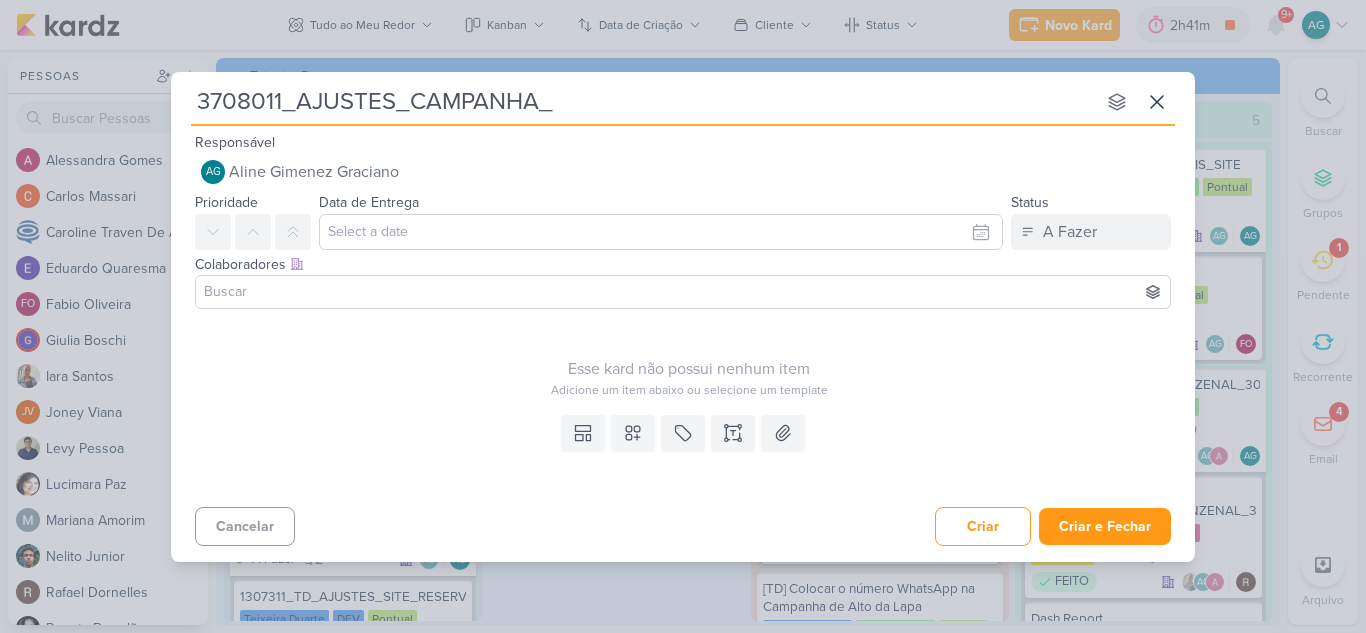 type 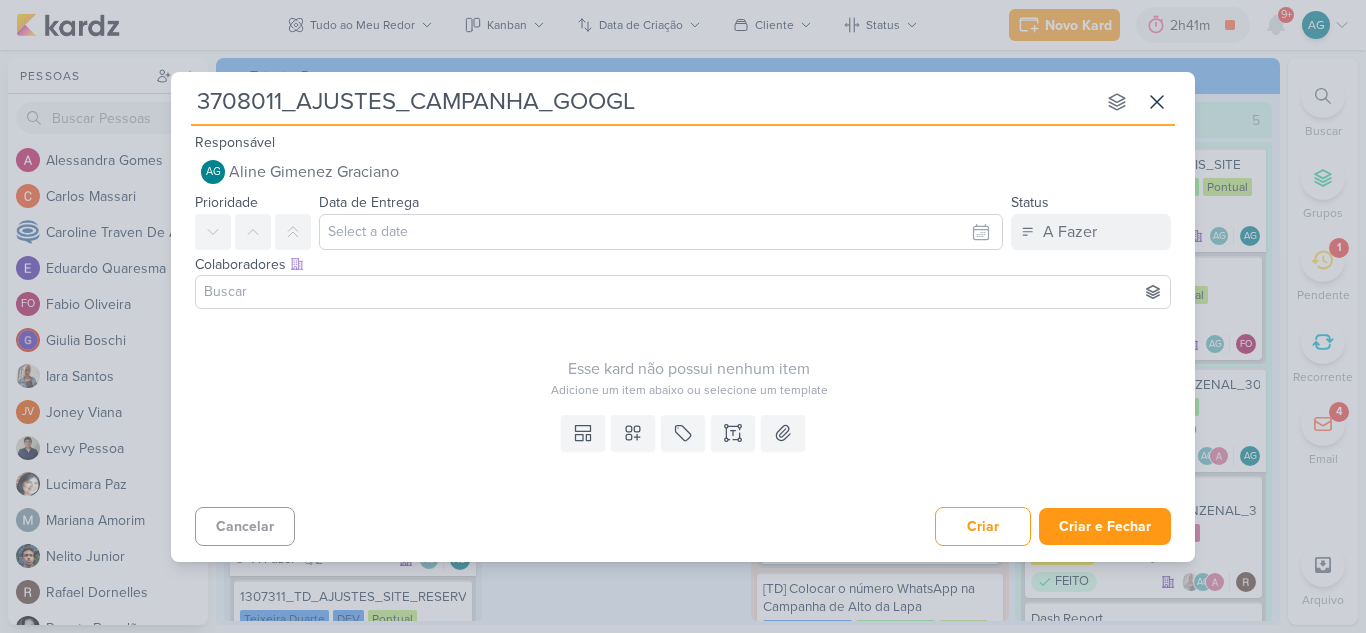 type on "3708011_AJUSTES_CAMPANHA_GOOGLE" 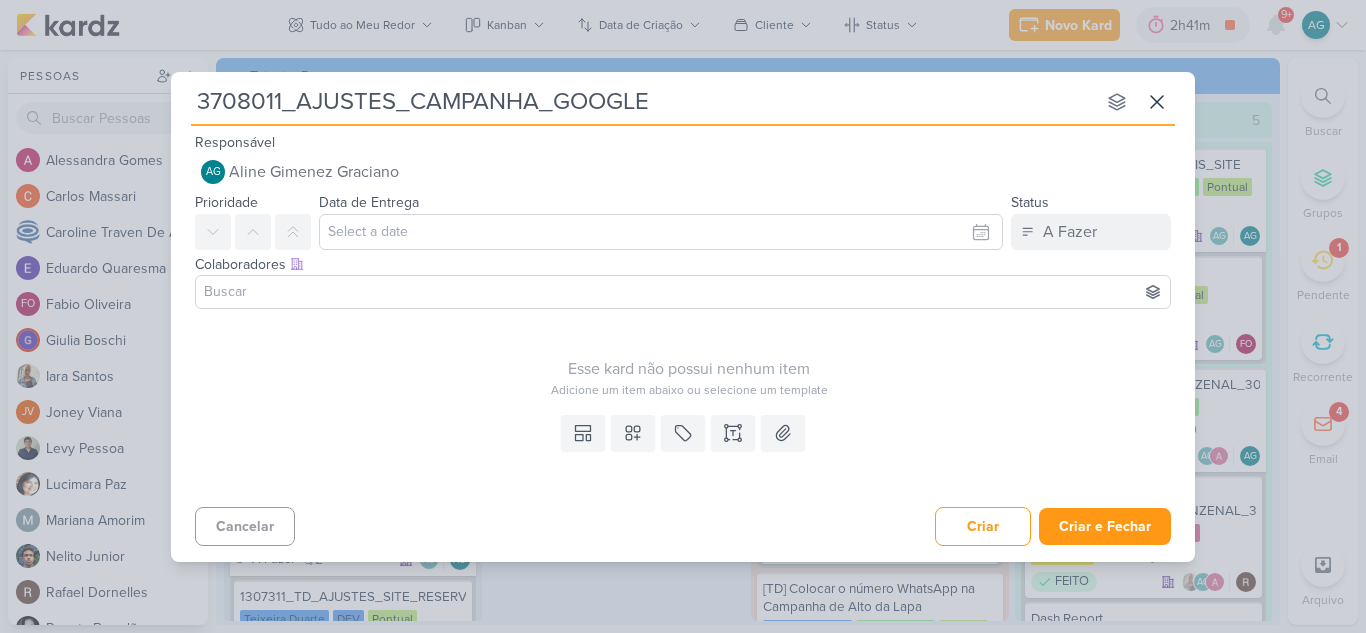 type 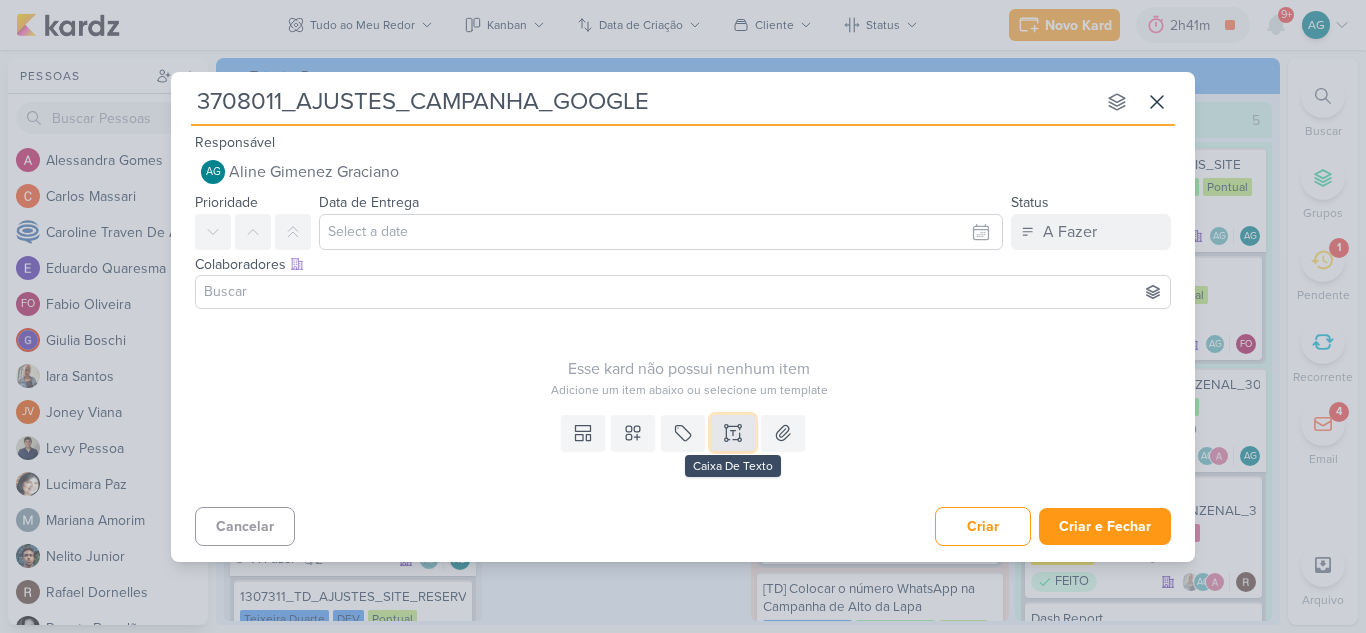 click 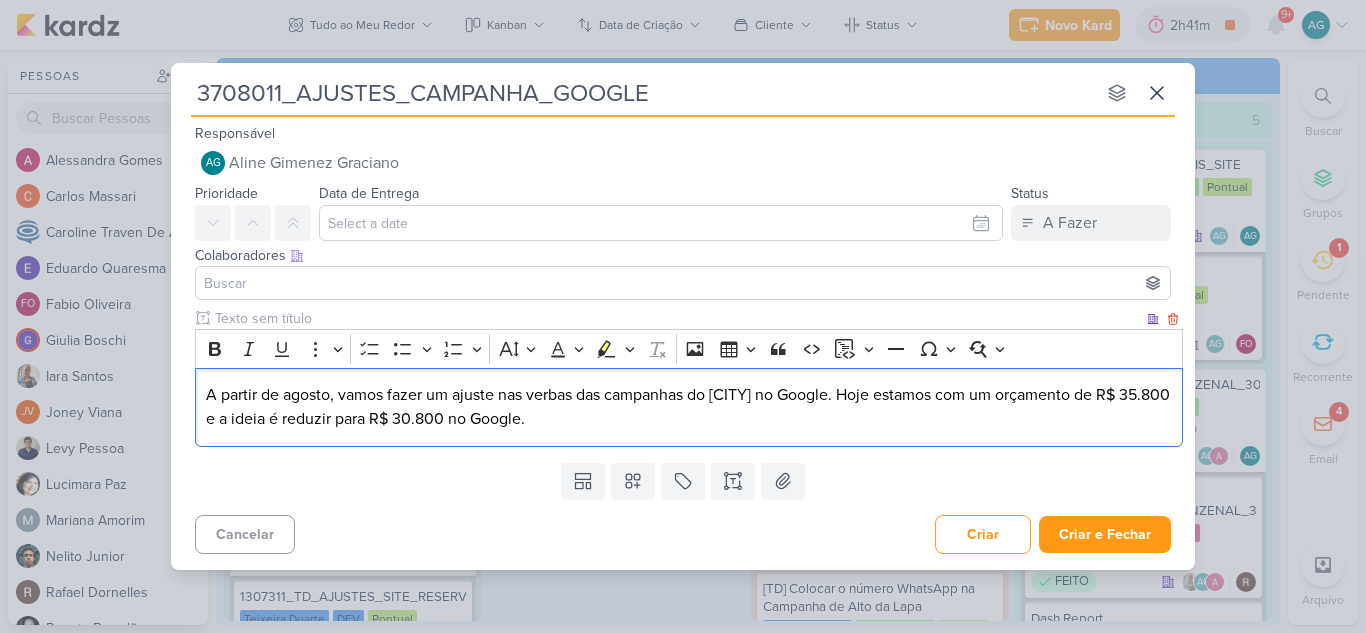 click on "A partir de agosto, vamos fazer um ajuste nas verbas das campanhas do Rio de Janeiro no Google. Hoje estamos com um orçamento de R$ 35.800 e a ideia é reduzir para R$ 30.800 no Google." at bounding box center [689, 407] 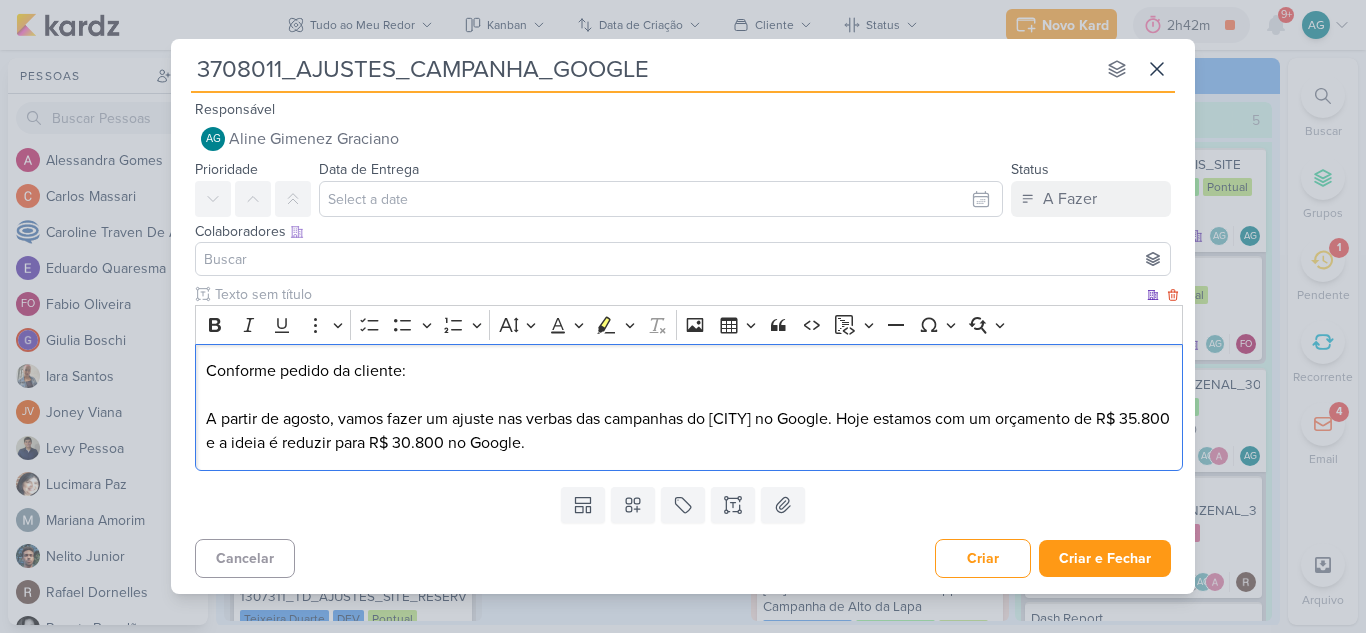 click on "Conforme pedido da cliente: A partir de agosto, vamos fazer um ajuste nas verbas das campanhas do Rio de Janeiro no Google. Hoje estamos com um orçamento de R$ 35.800 e a ideia é reduzir para R$ 30.800 no Google." at bounding box center (689, 407) 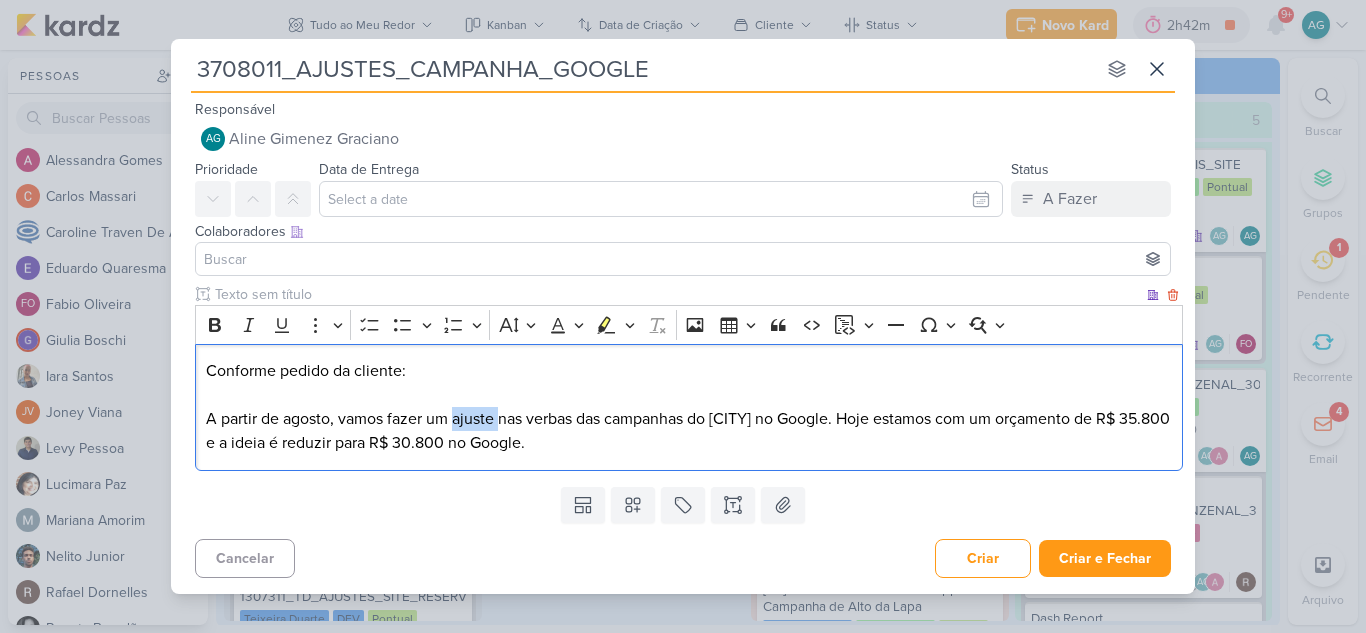 click on "Conforme pedido da cliente: A partir de agosto, vamos fazer um ajuste nas verbas das campanhas do Rio de Janeiro no Google. Hoje estamos com um orçamento de R$ 35.800 e a ideia é reduzir para R$ 30.800 no Google." at bounding box center [689, 407] 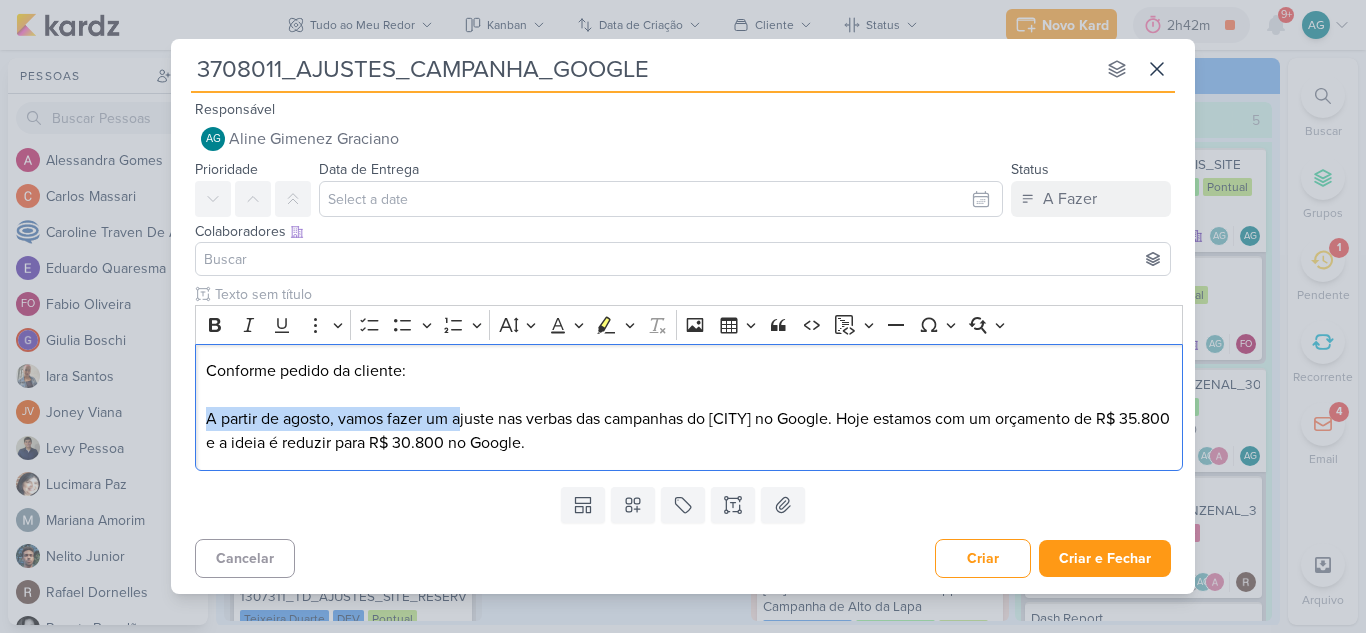 drag, startPoint x: 462, startPoint y: 417, endPoint x: 178, endPoint y: 416, distance: 284.00177 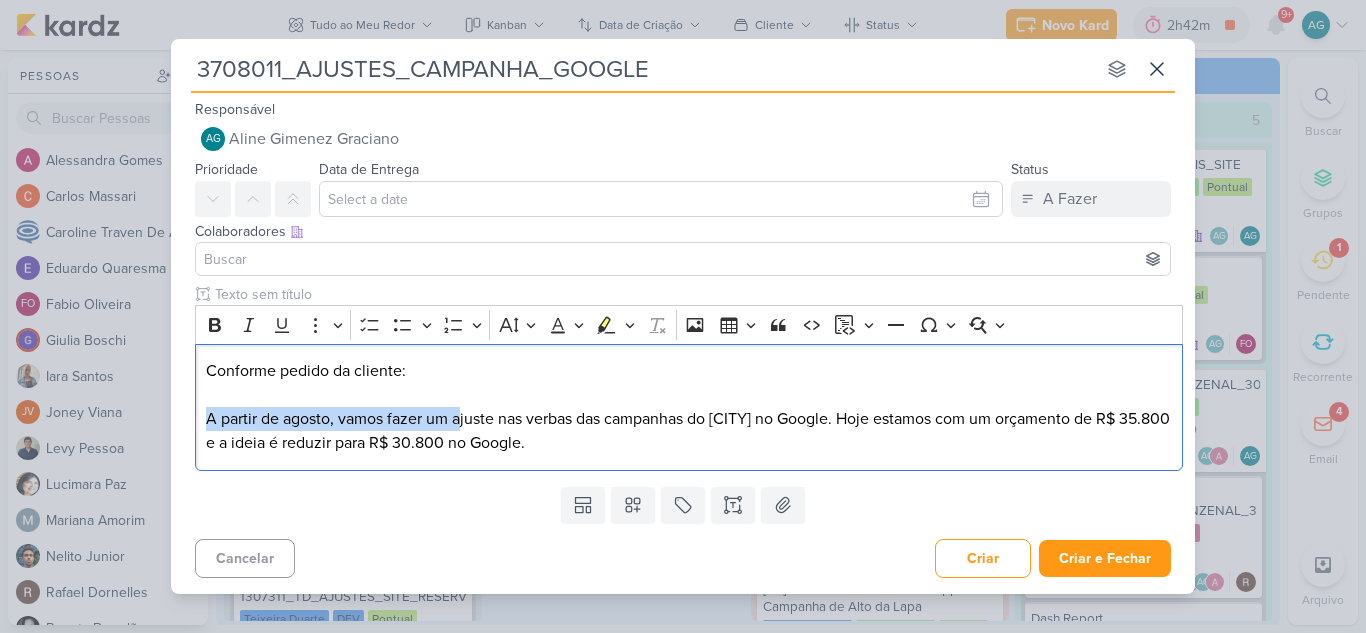 click on "Clique para deixar o item visível somente à membros da sua organização
Rich Text Editor Bold Italic Underline More To-do List Bulleted List Bulleted List Numbered List Numbered List Font Size Font Color Remove color Highlight Highlight Remove Format Insert image Insert table Block quote Code Insert code block Insert code block Horizontal line Special characters" at bounding box center [683, 381] 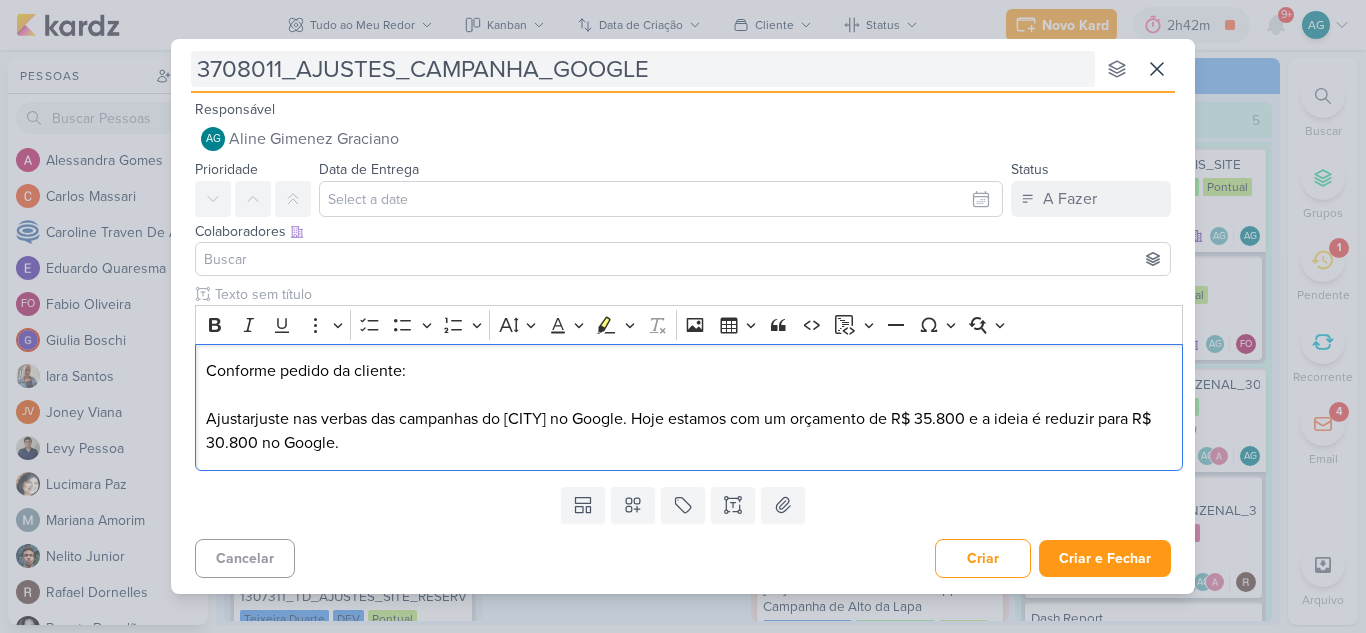 click on "3708011_AJUSTES_CAMPANHA_GOOGLE" at bounding box center [643, 69] 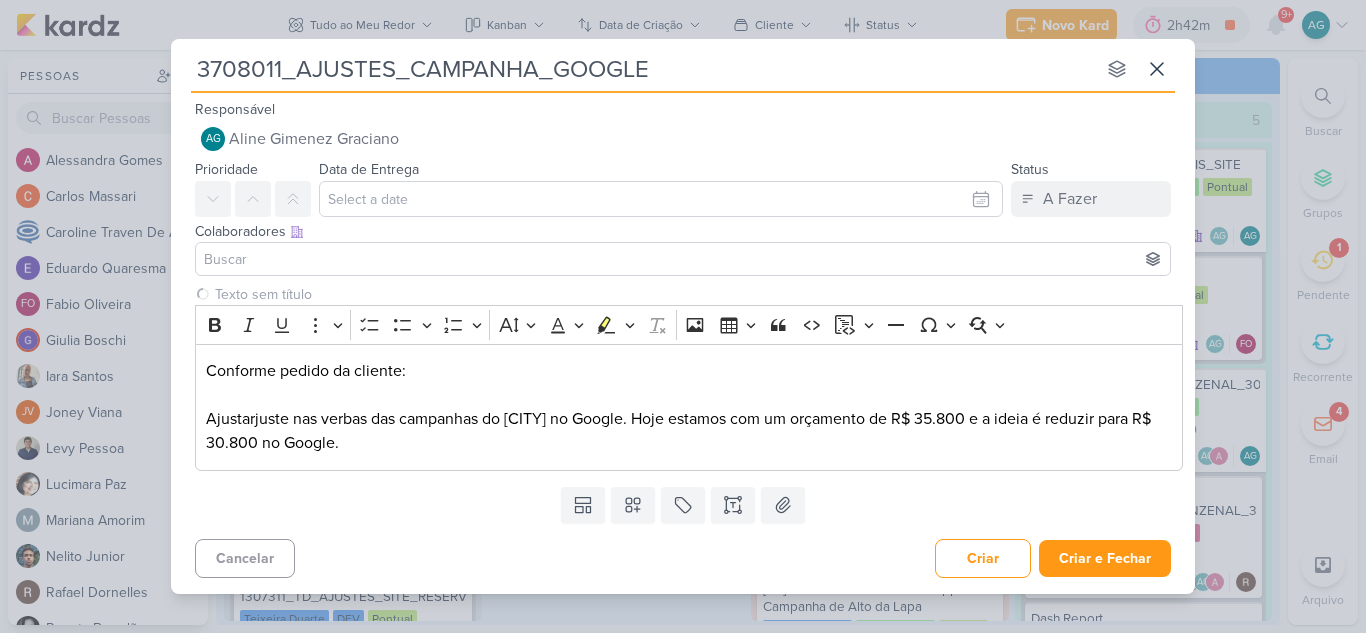 type 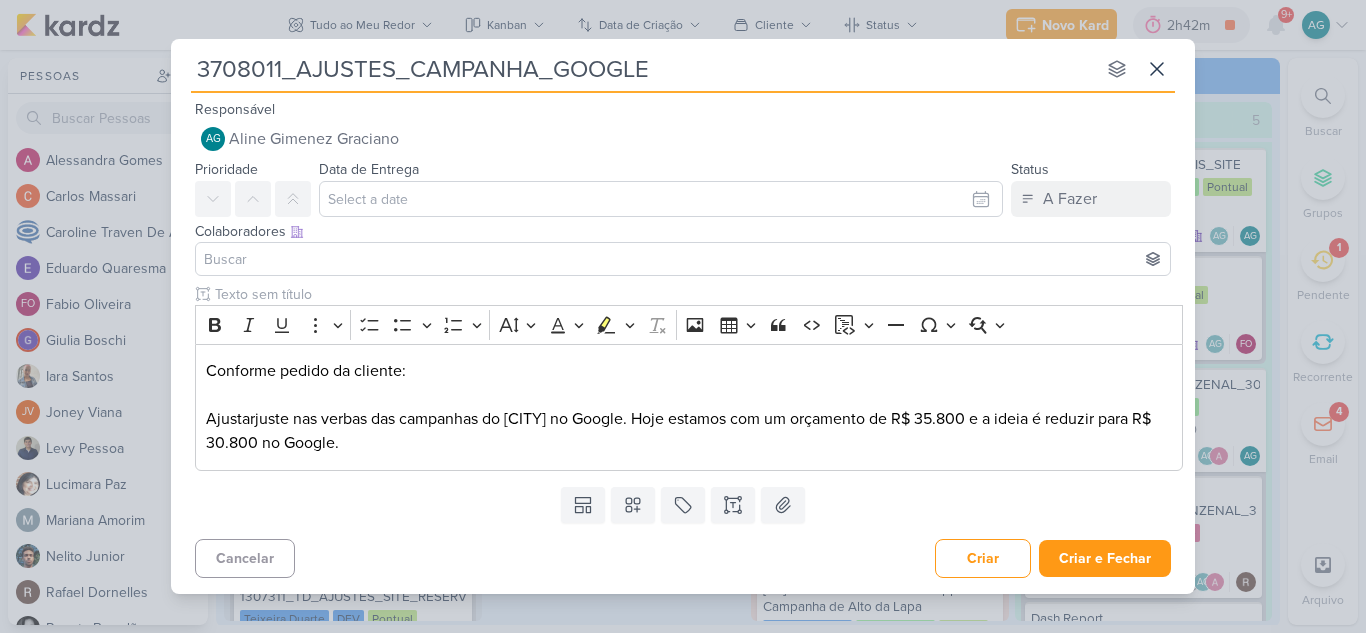 type on "3708011_AJUSTES_CAMPANHA_RGOOGLE" 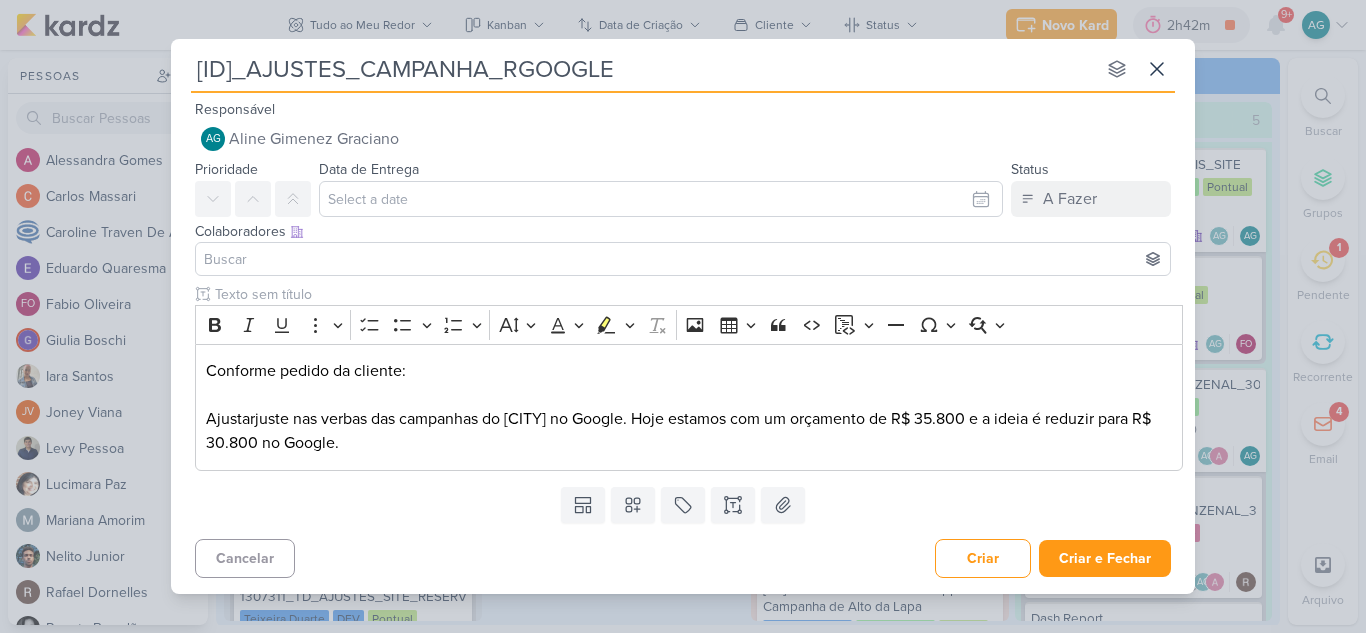 type 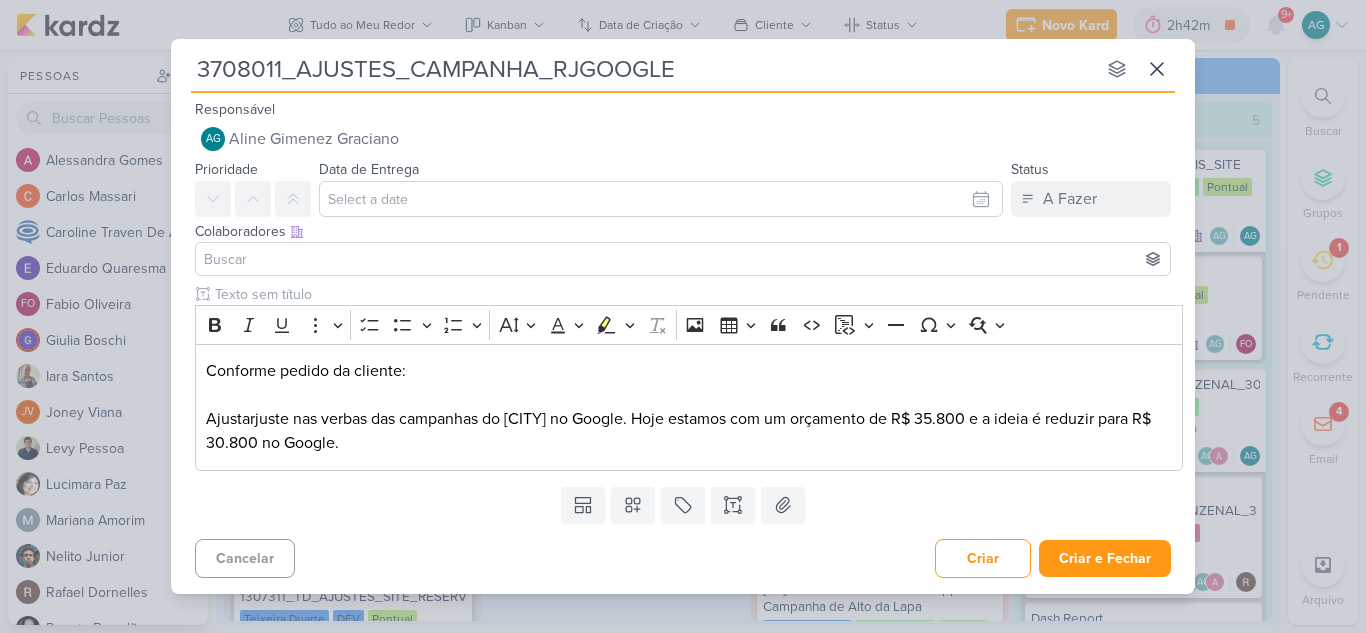type 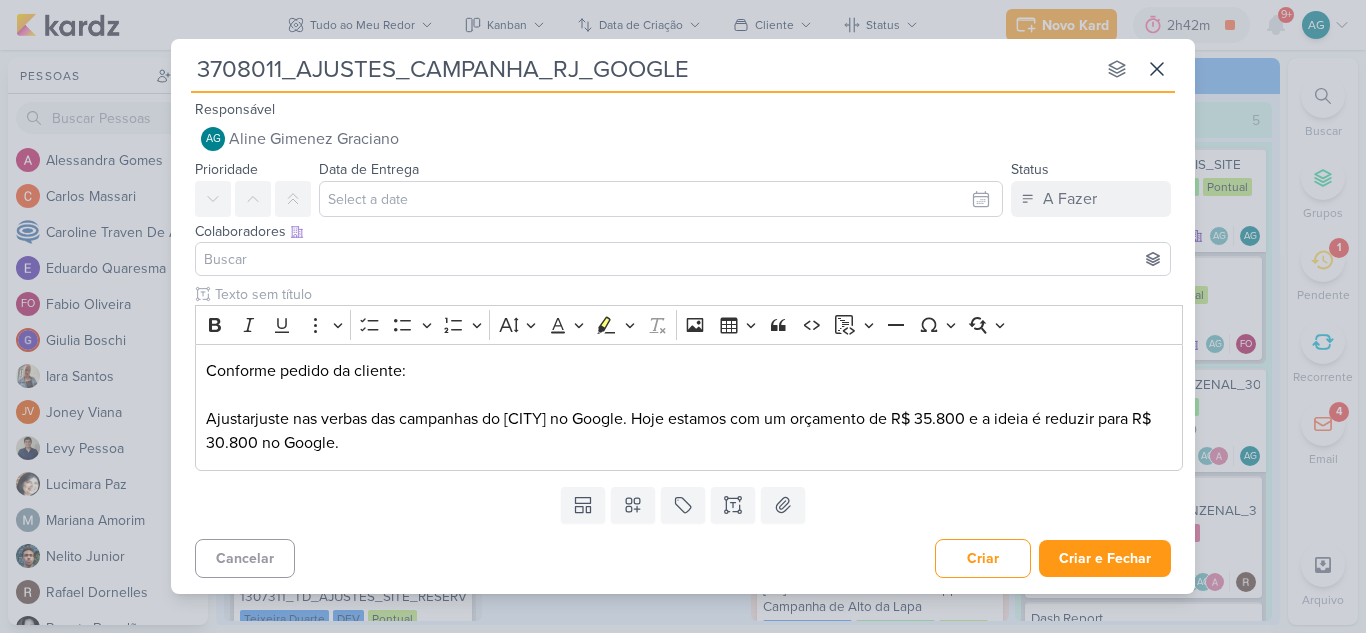 type 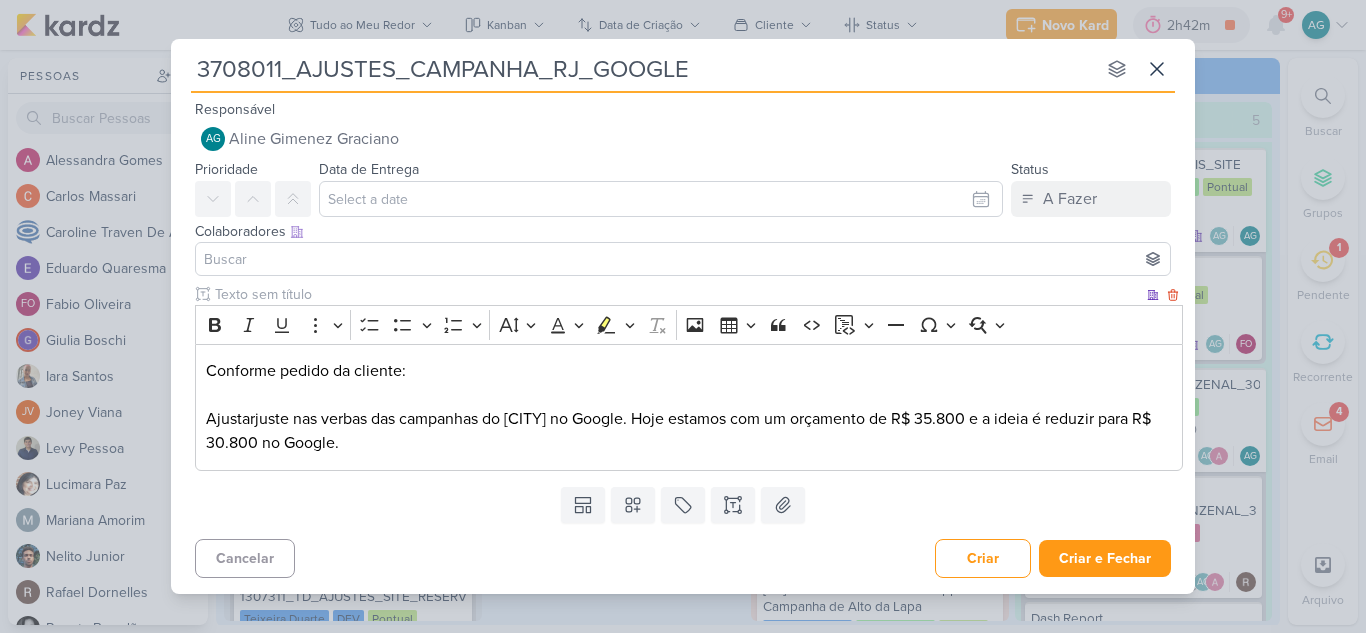 type on "3708011_AJUSTES_CAMPANHA_RJ_GOOGLE" 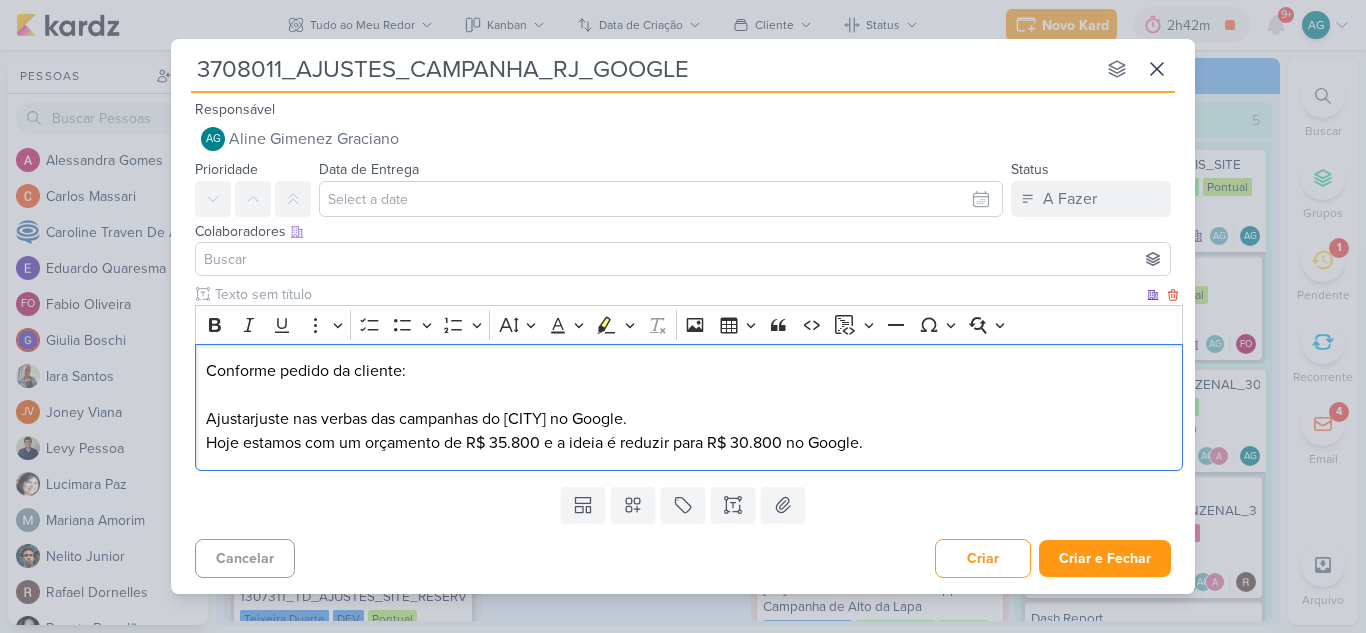 click on "Conforme pedido da cliente: Ajustarjuste nas verbas das campanhas do Rio de Janeiro no Google.  Hoje estamos com um orçamento de R$ 35.800 e a ideia é reduzir para R$ 30.800 no Google." at bounding box center (689, 407) 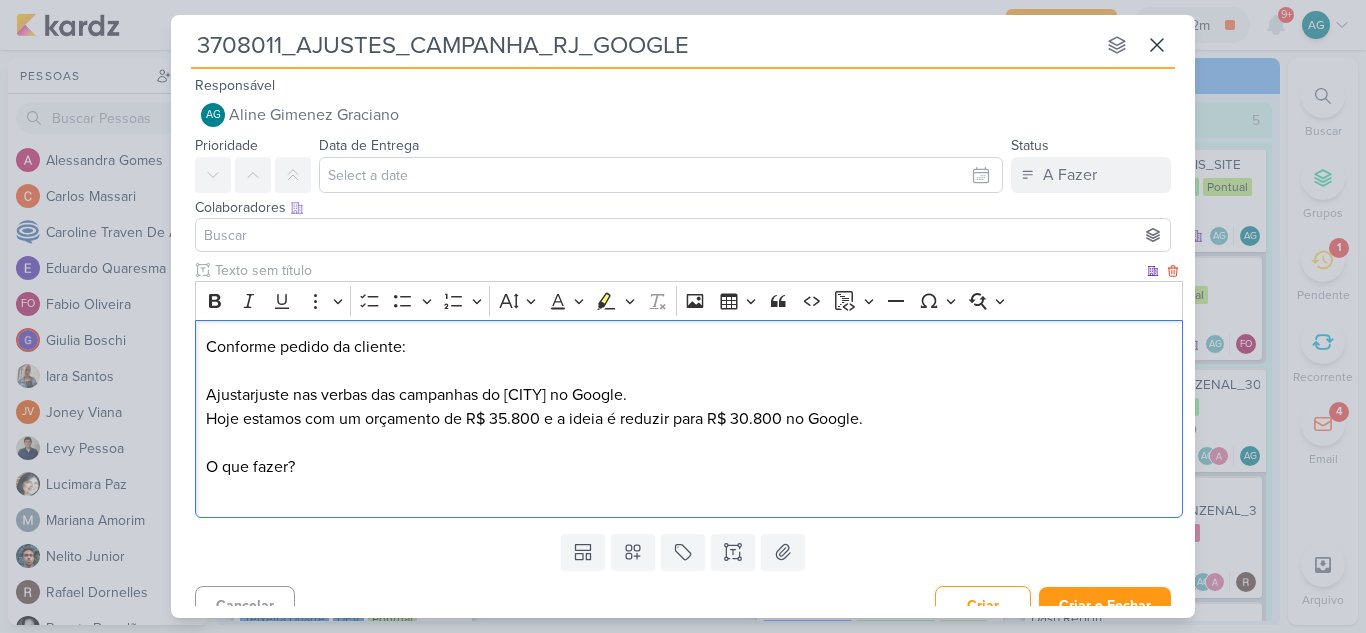 drag, startPoint x: 624, startPoint y: 418, endPoint x: 870, endPoint y: 411, distance: 246.09958 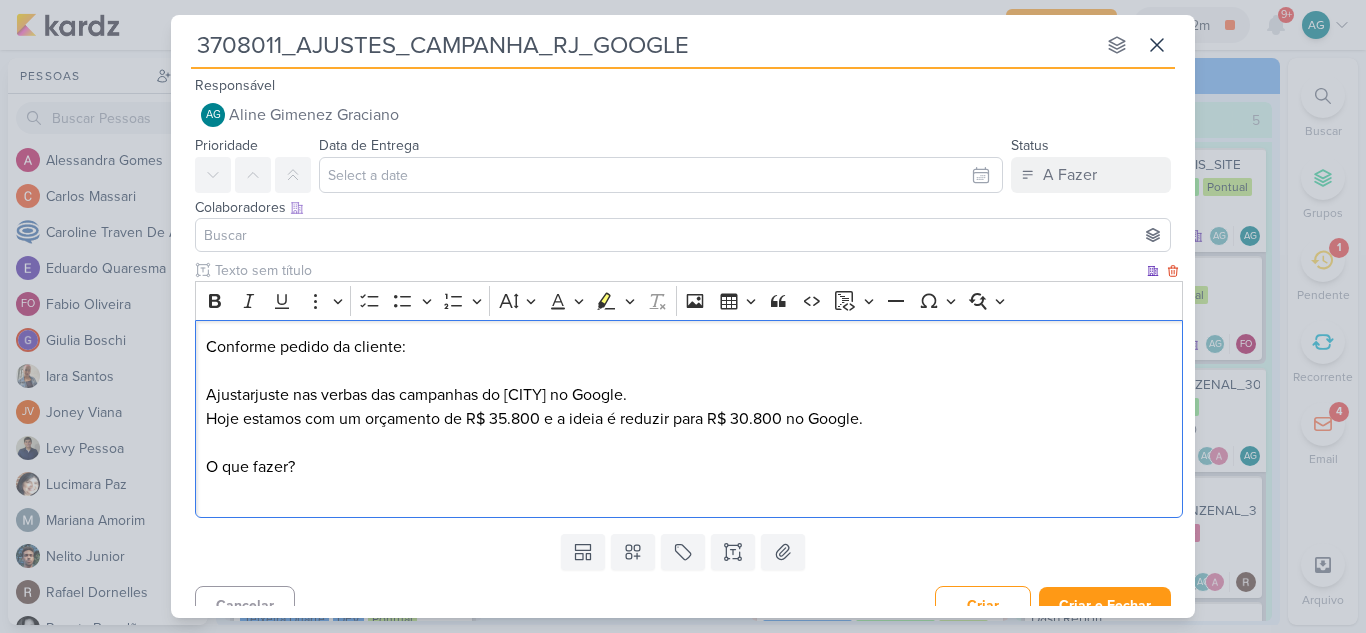 click on "Conforme pedido da cliente: Ajustarjuste nas verbas das campanhas do Rio de Janeiro no Google.  Hoje estamos com um orçamento de R$ 35.800 e a ideia é reduzir para R$ 30.800 no Google.  O que fazer?" at bounding box center [689, 419] 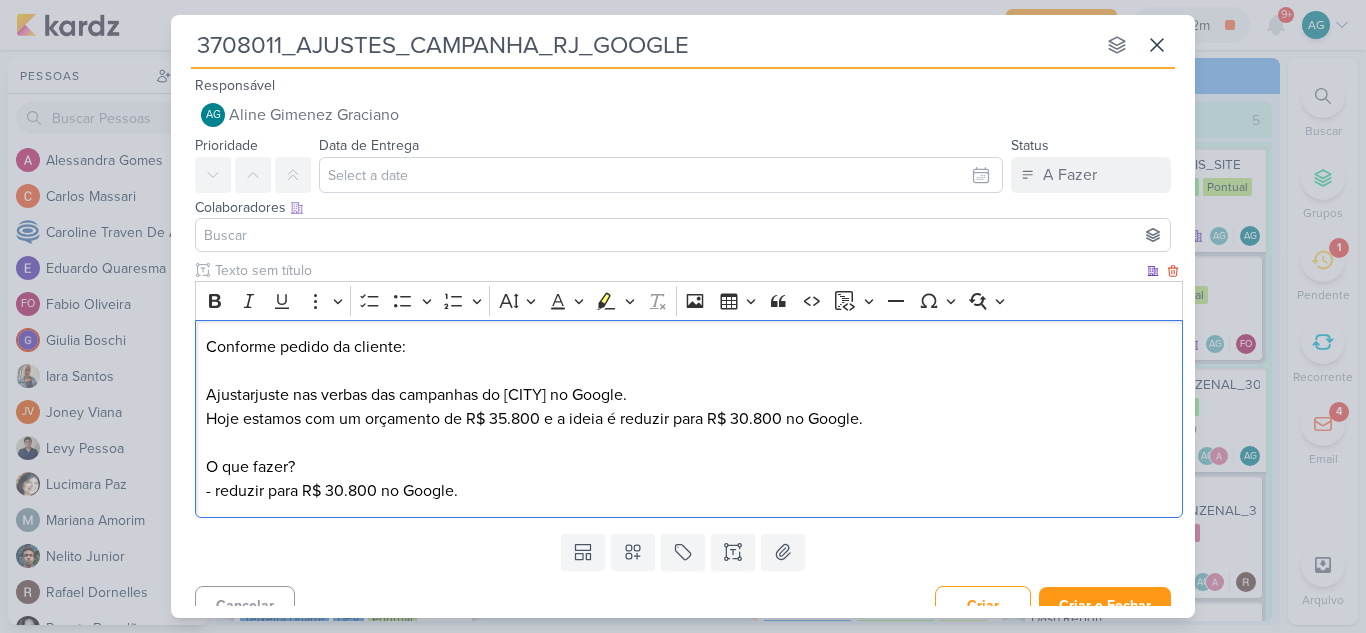 click on "Conforme pedido da cliente: Ajustarjuste nas verbas das campanhas do Rio de Janeiro no Google.  Hoje estamos com um orçamento de R$ 35.800 e a ideia é reduzir para R$ 30.800 no Google.  O que fazer? - reduzir para R$ 30.800 no Google." at bounding box center (689, 419) 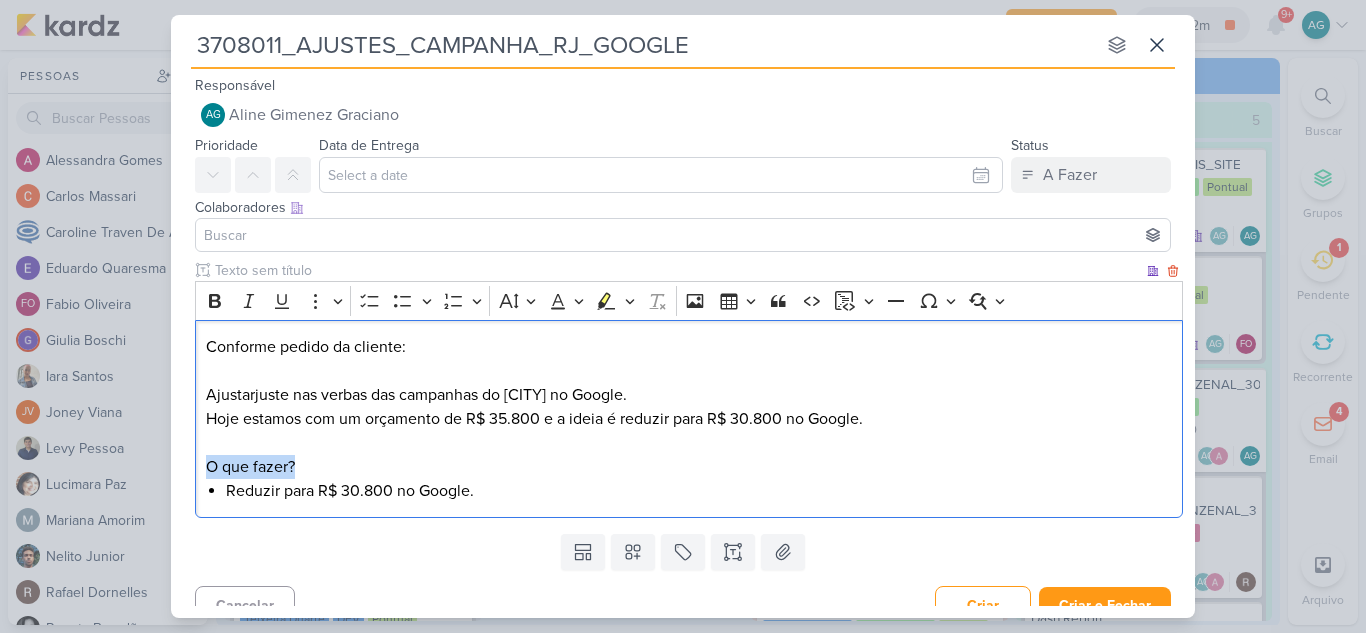 drag, startPoint x: 312, startPoint y: 468, endPoint x: 188, endPoint y: 468, distance: 124 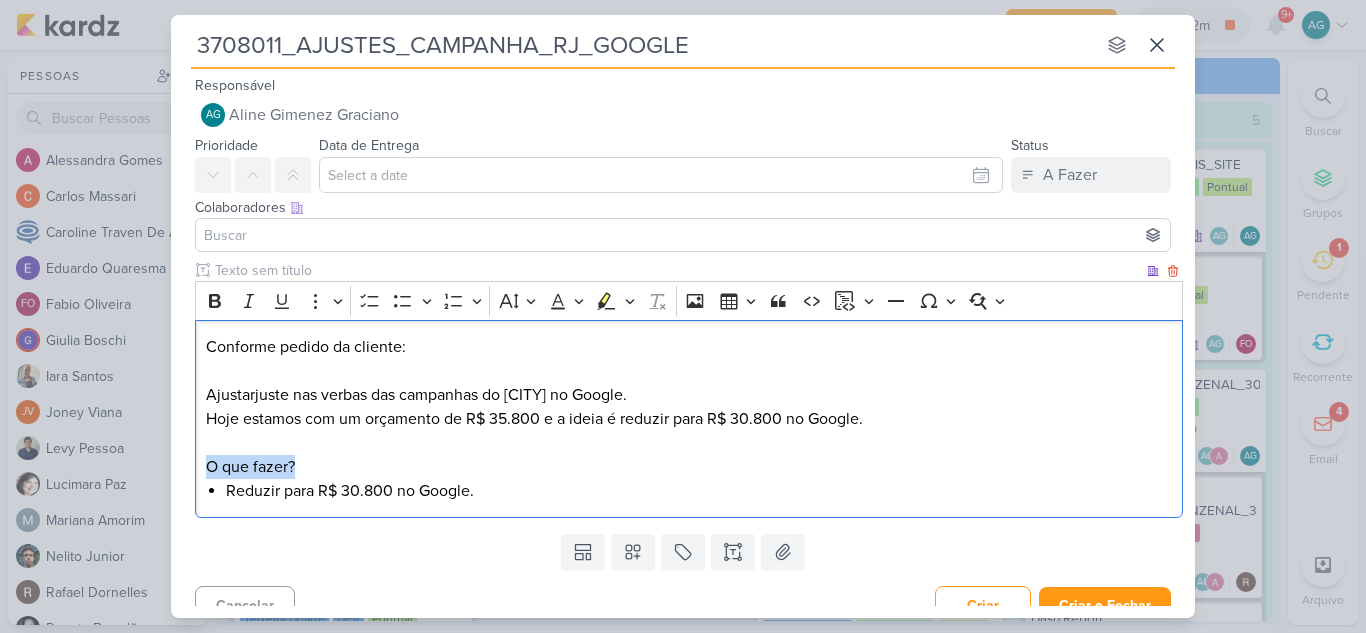 click on "Clique para deixar o item visível somente à membros da sua organização
Rich Text Editor Bold Italic Underline More To-do List Bulleted List Bulleted List Numbered List Numbered List Font Size Font Color Remove color Highlight Highlight Remove Format Insert image Insert table Block quote Code Insert code block Insert code block Horizontal line Special characters O que fazer?" at bounding box center (683, 393) 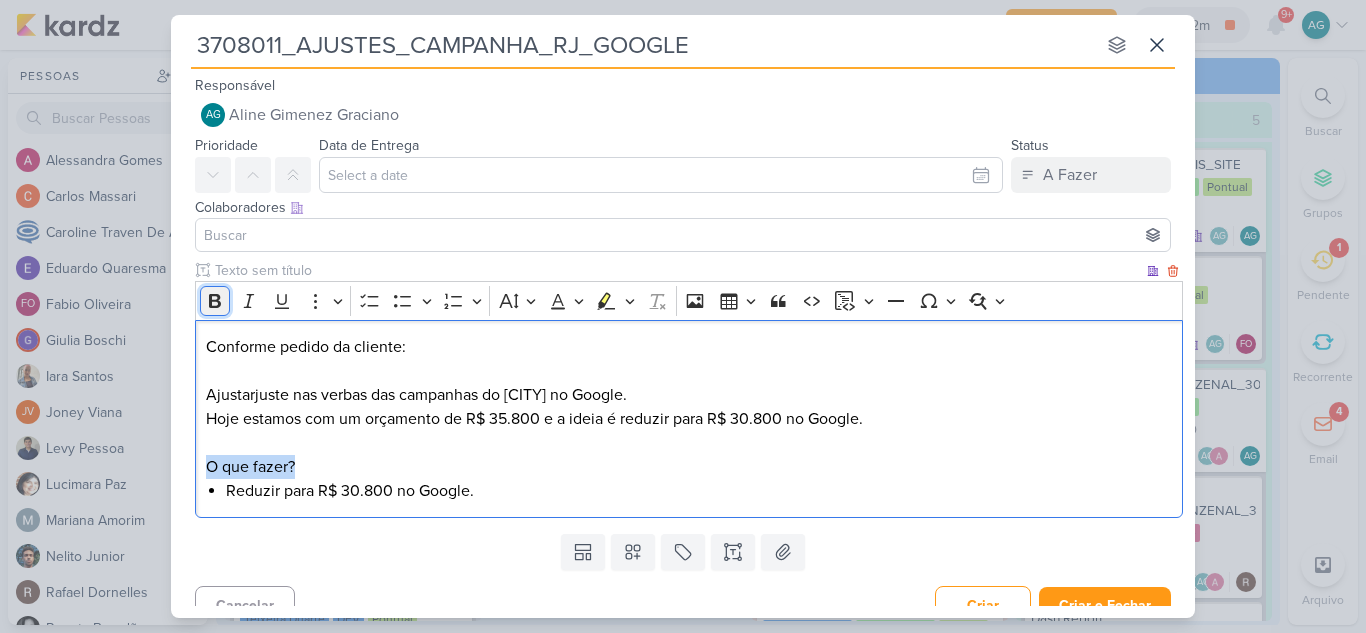 click 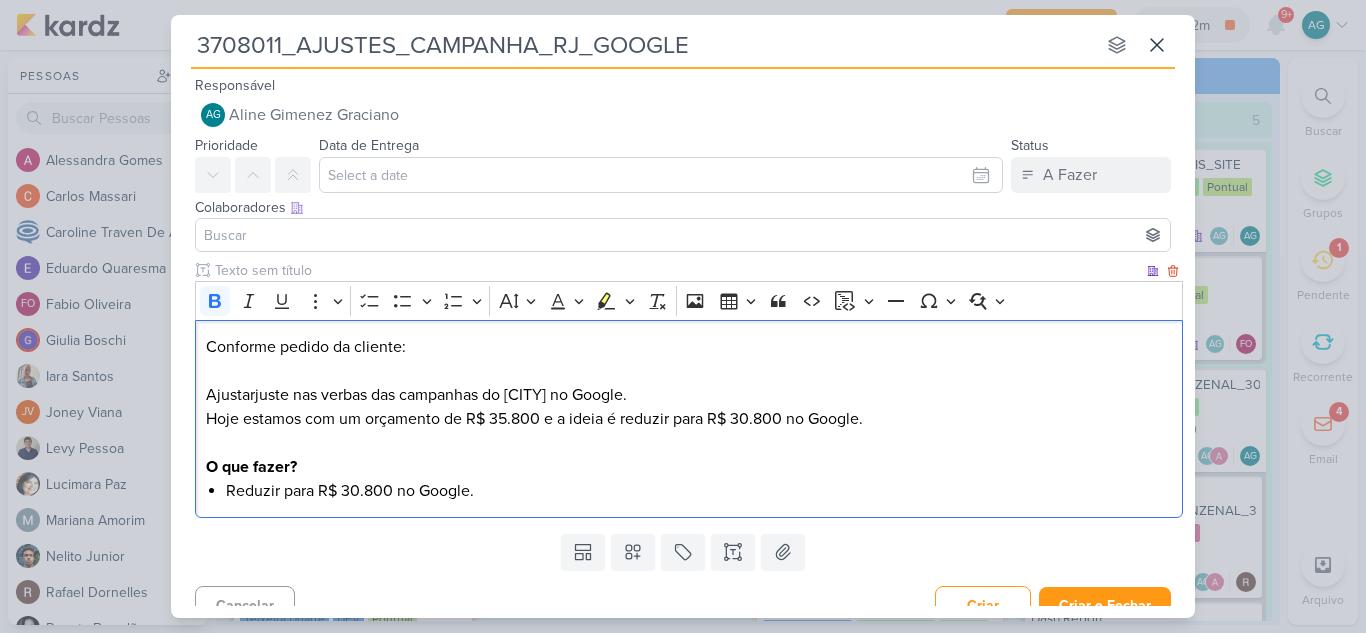 click on "Conforme pedido da cliente: Ajustarjuste nas verbas das campanhas do Rio de Janeiro no Google.  Hoje estamos com um orçamento de R$ 35.800 e a ideia é reduzir para R$ 30.800 no Google.  O que fazer?" at bounding box center [689, 407] 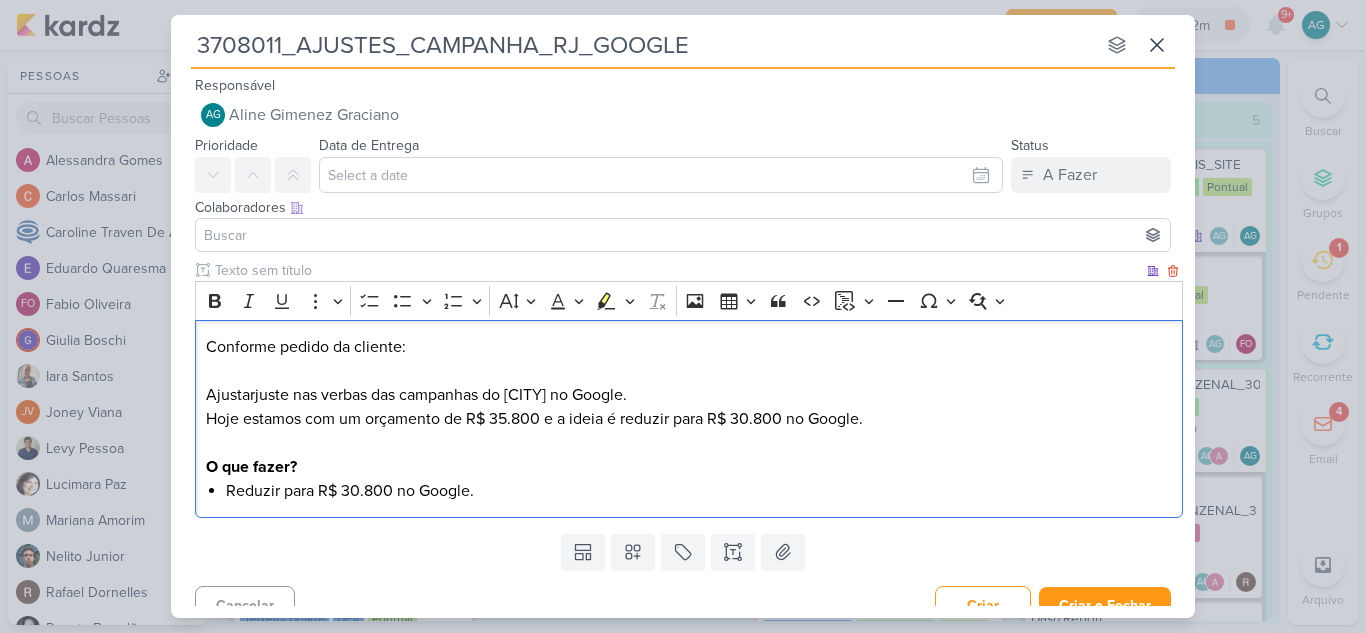 click on "Conforme pedido da cliente: Ajustarjuste nas verbas das campanhas do Rio de Janeiro no Google.  Hoje estamos com um orçamento de R$ 35.800 e a ideia é reduzir para R$ 30.800 no Google.  O que fazer?" at bounding box center (689, 407) 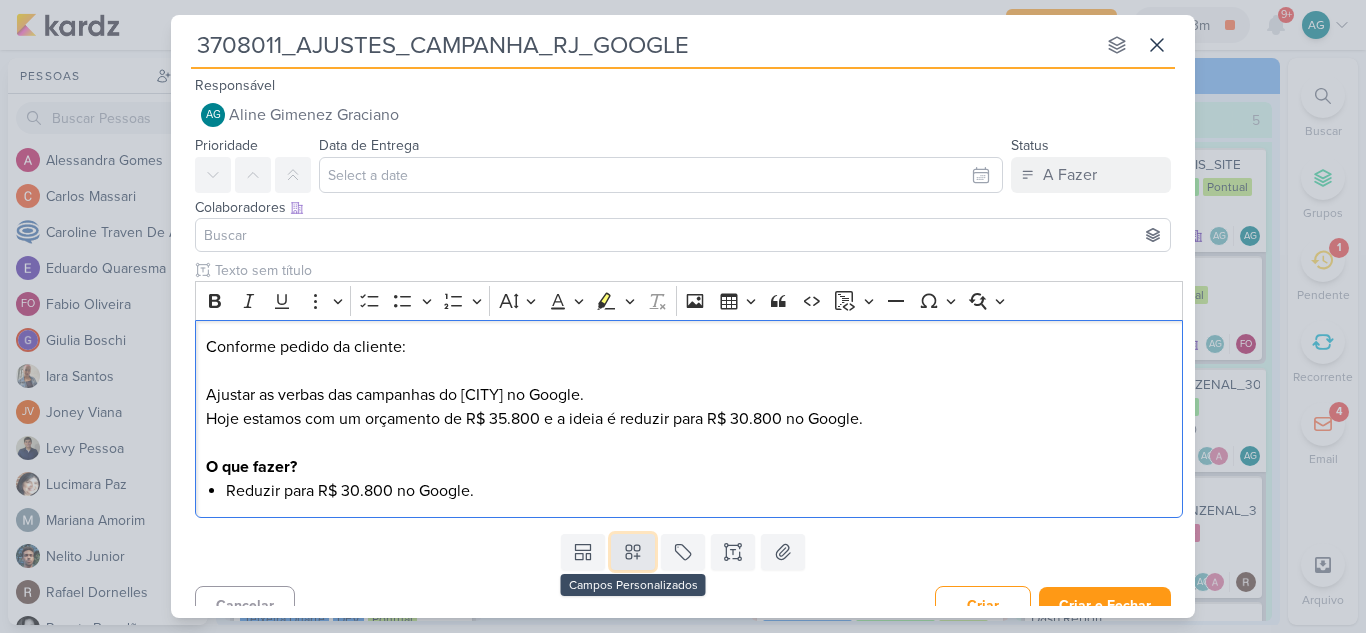 click 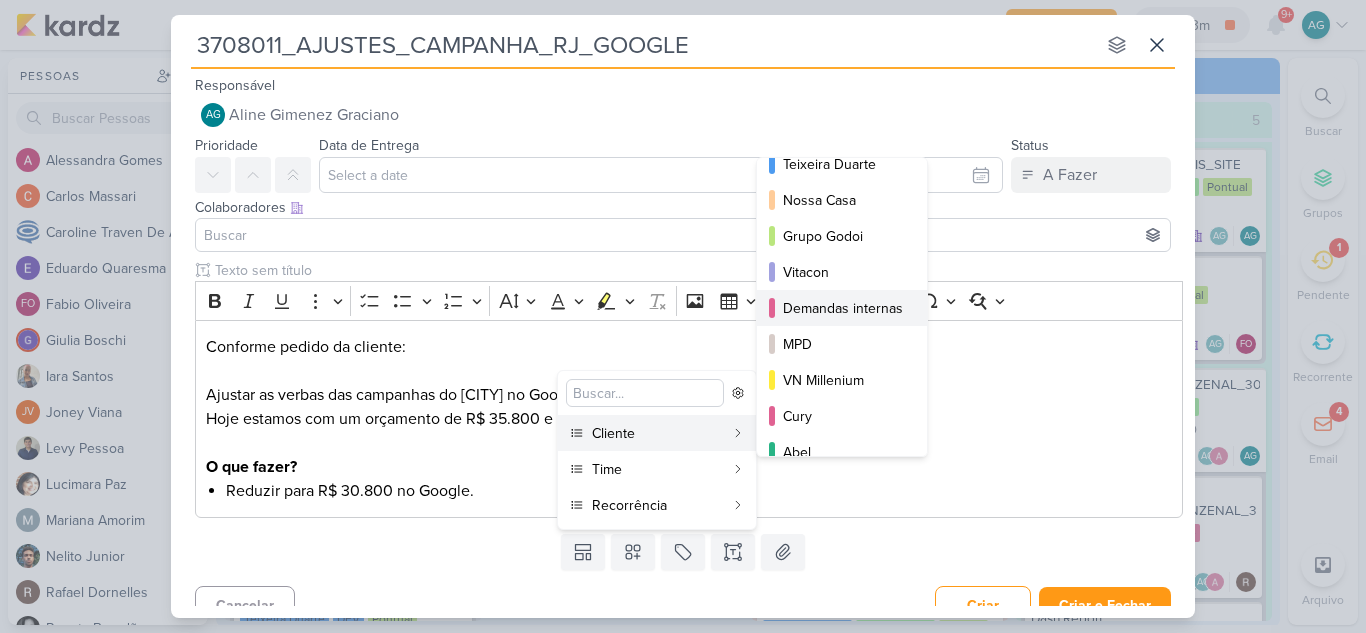 scroll, scrollTop: 100, scrollLeft: 0, axis: vertical 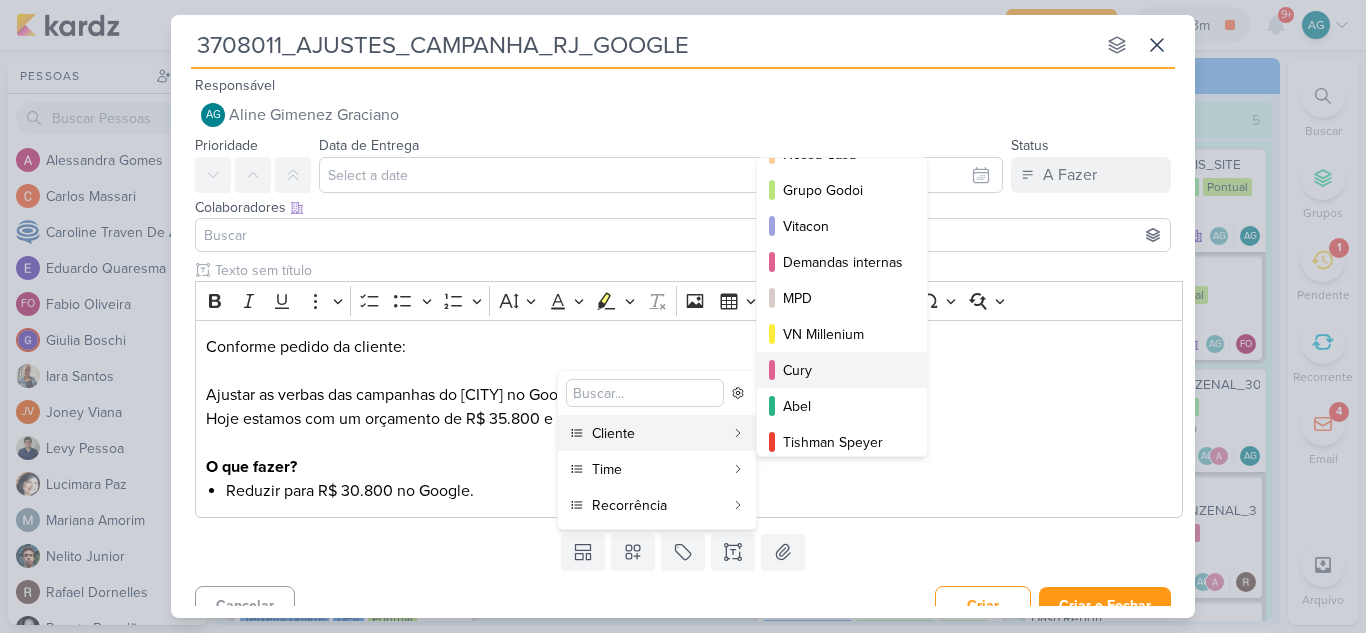 click on "Cury" at bounding box center (843, 370) 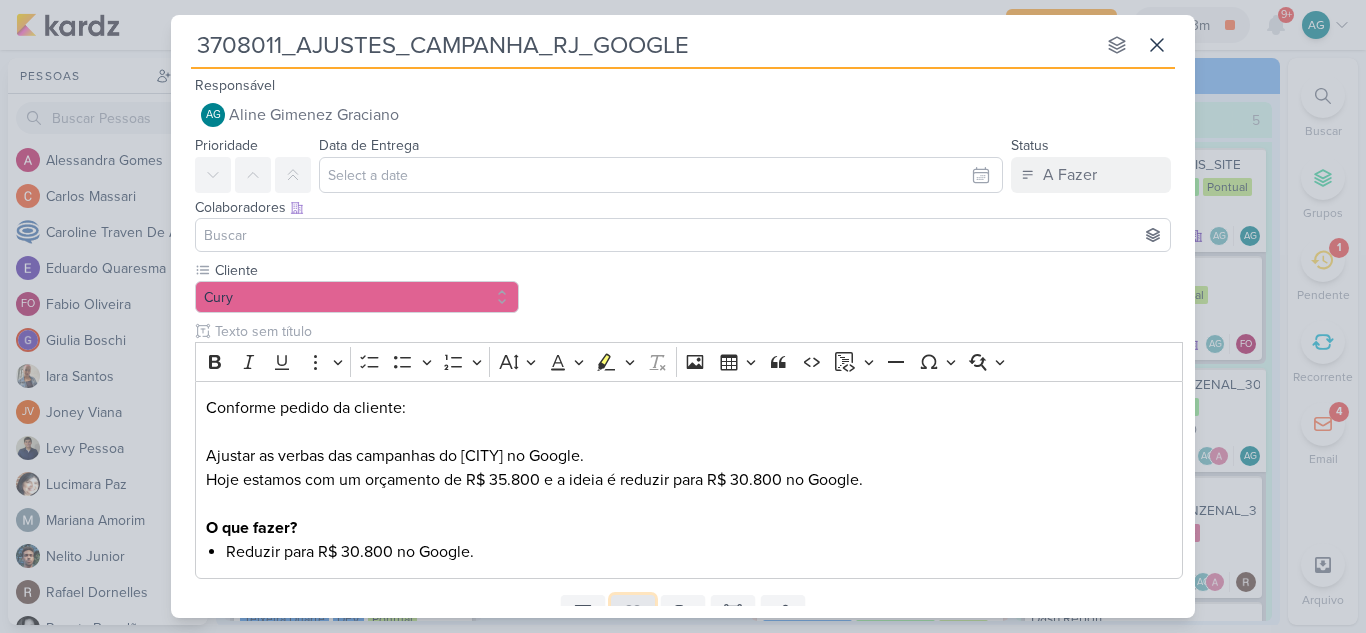 click at bounding box center (633, 613) 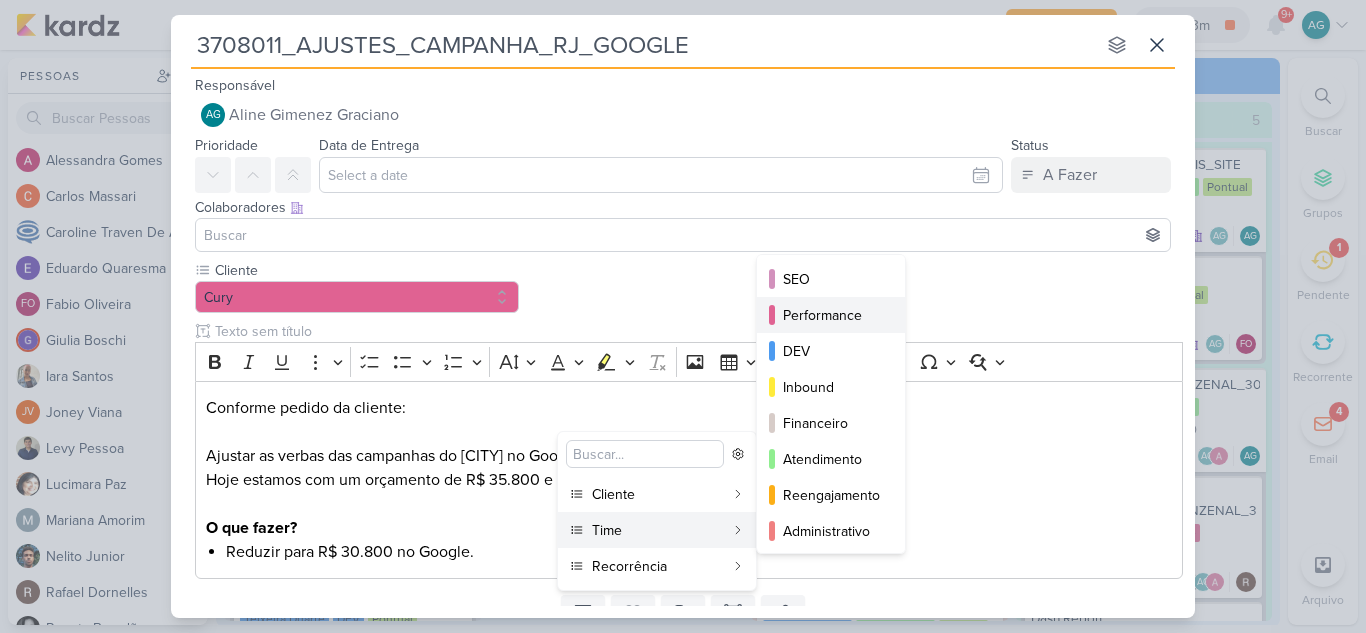 click on "Performance" at bounding box center (832, 315) 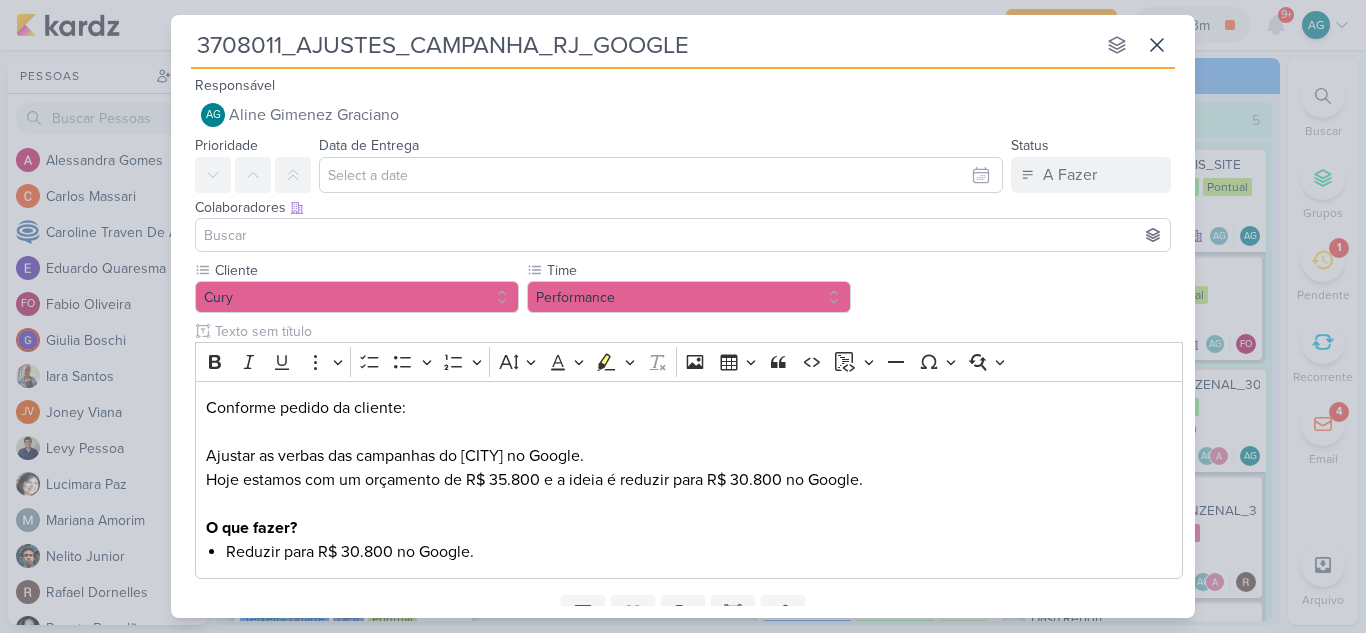 scroll, scrollTop: 84, scrollLeft: 0, axis: vertical 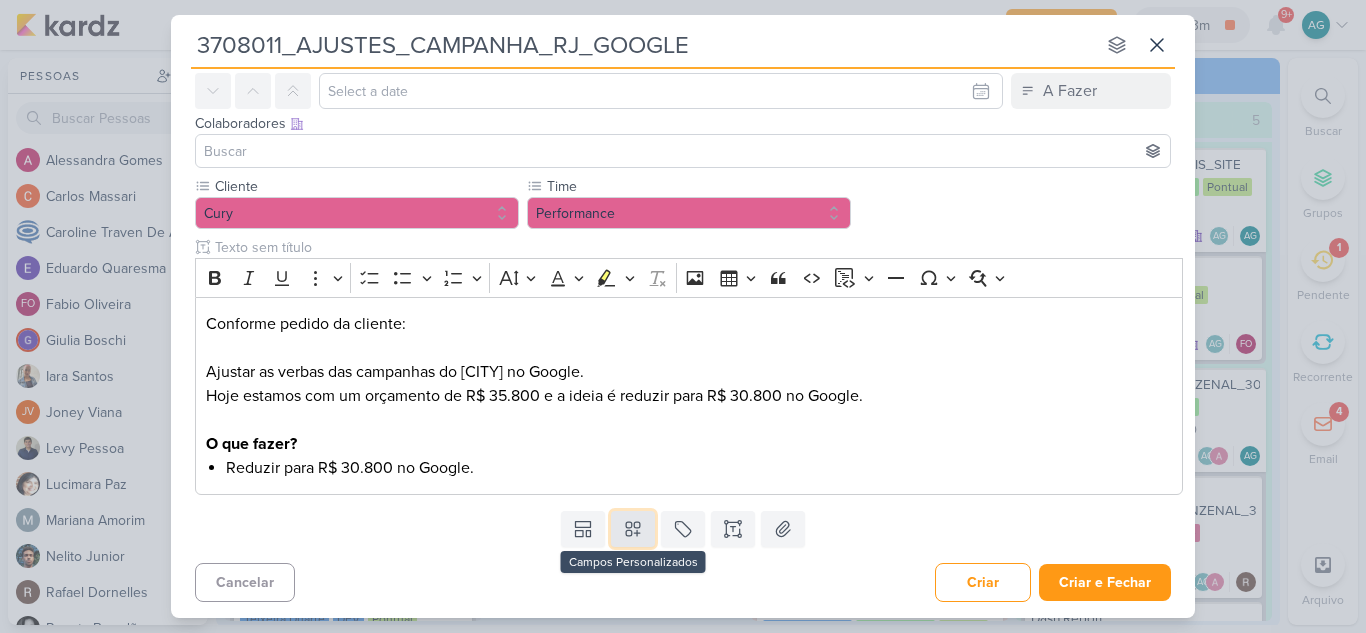 click at bounding box center (633, 529) 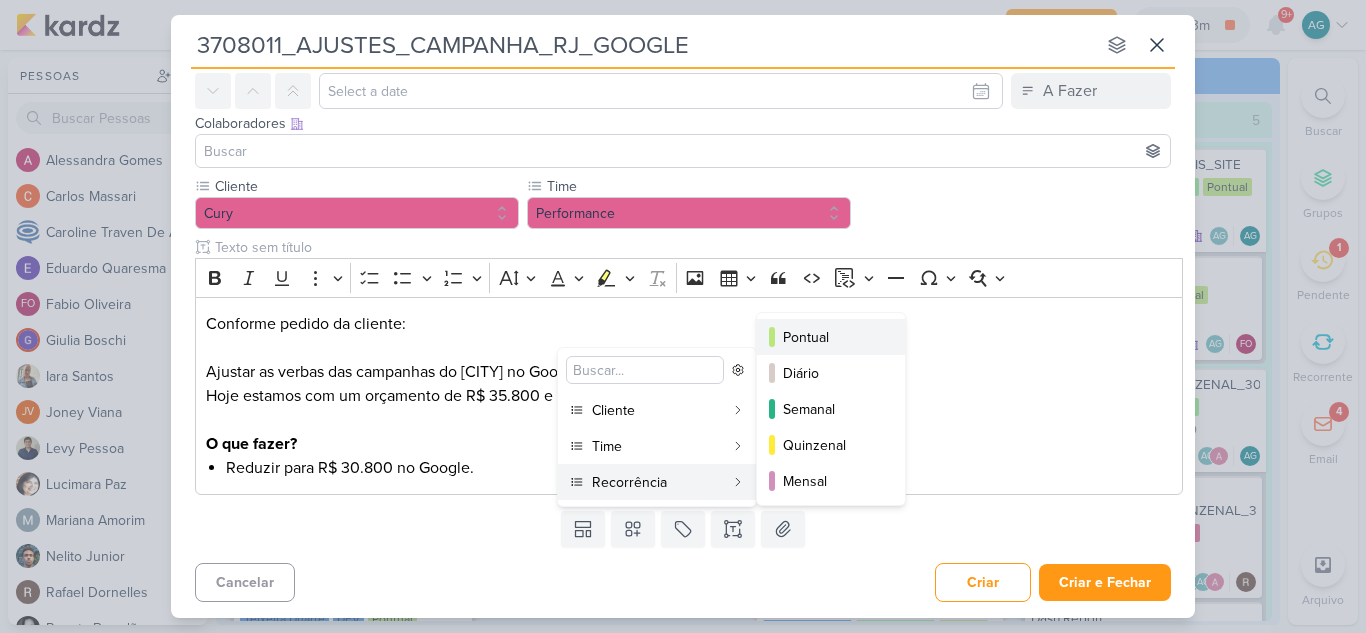 click on "Pontual" at bounding box center (832, 337) 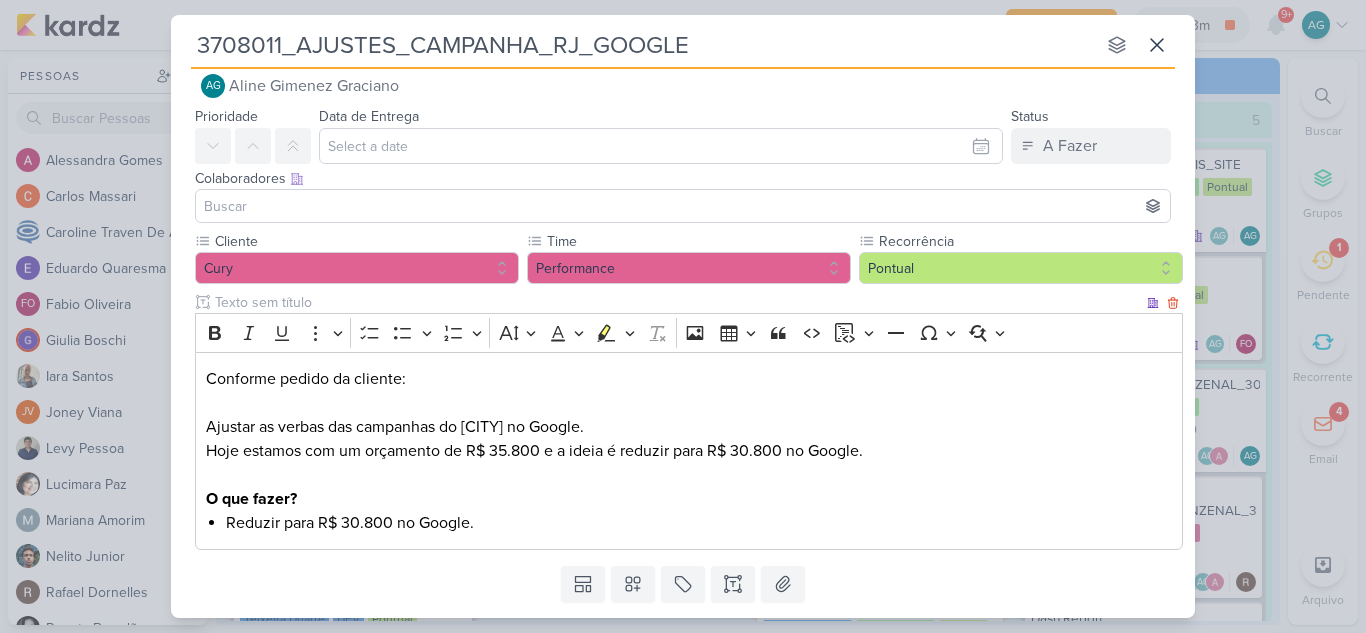 scroll, scrollTop: 0, scrollLeft: 0, axis: both 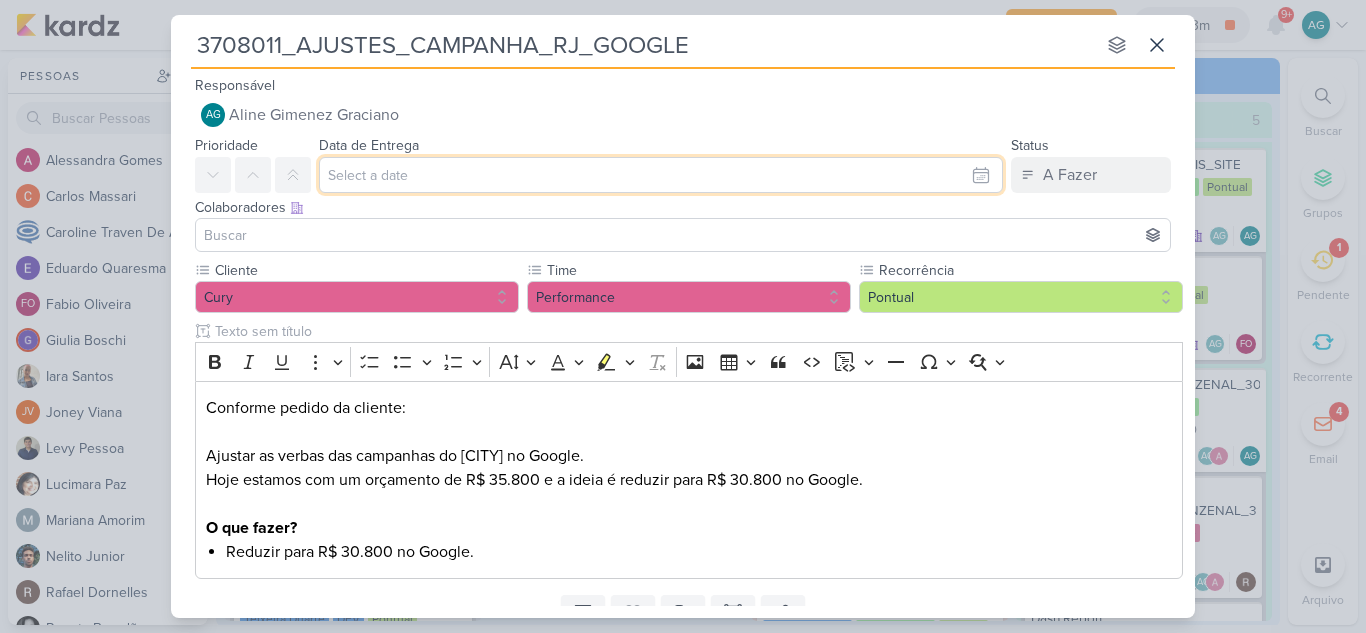 click at bounding box center (661, 175) 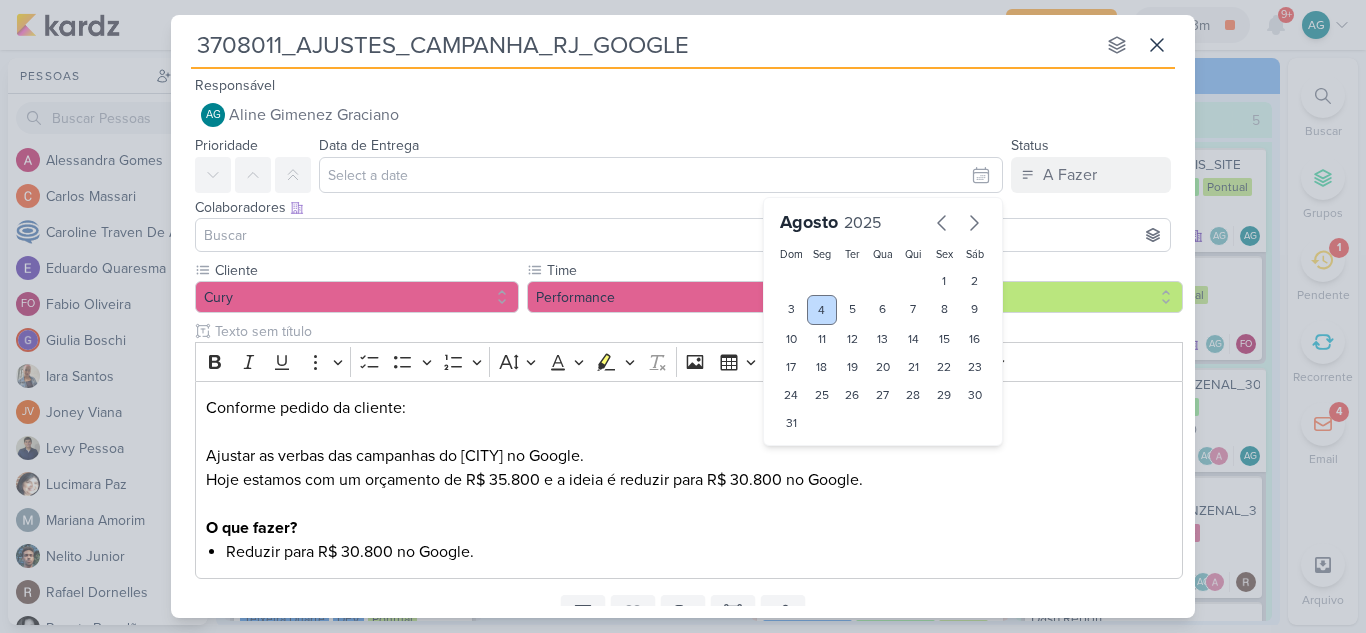 click on "4" at bounding box center (822, 310) 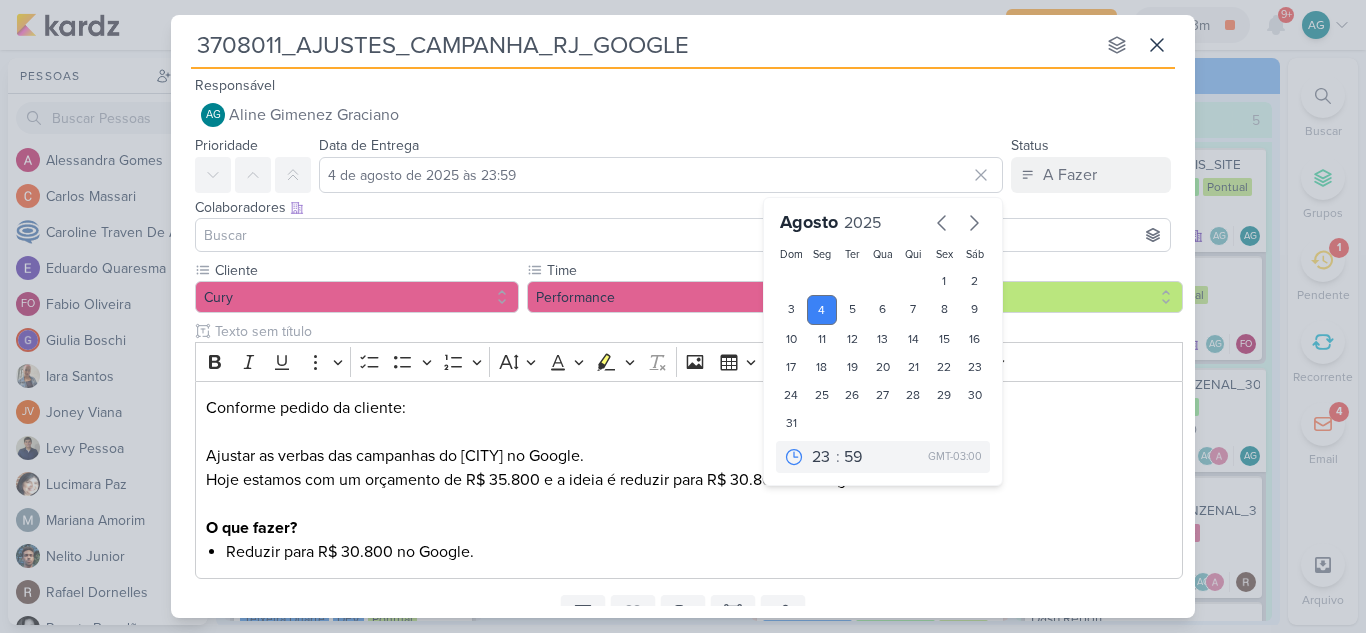 click at bounding box center [683, 235] 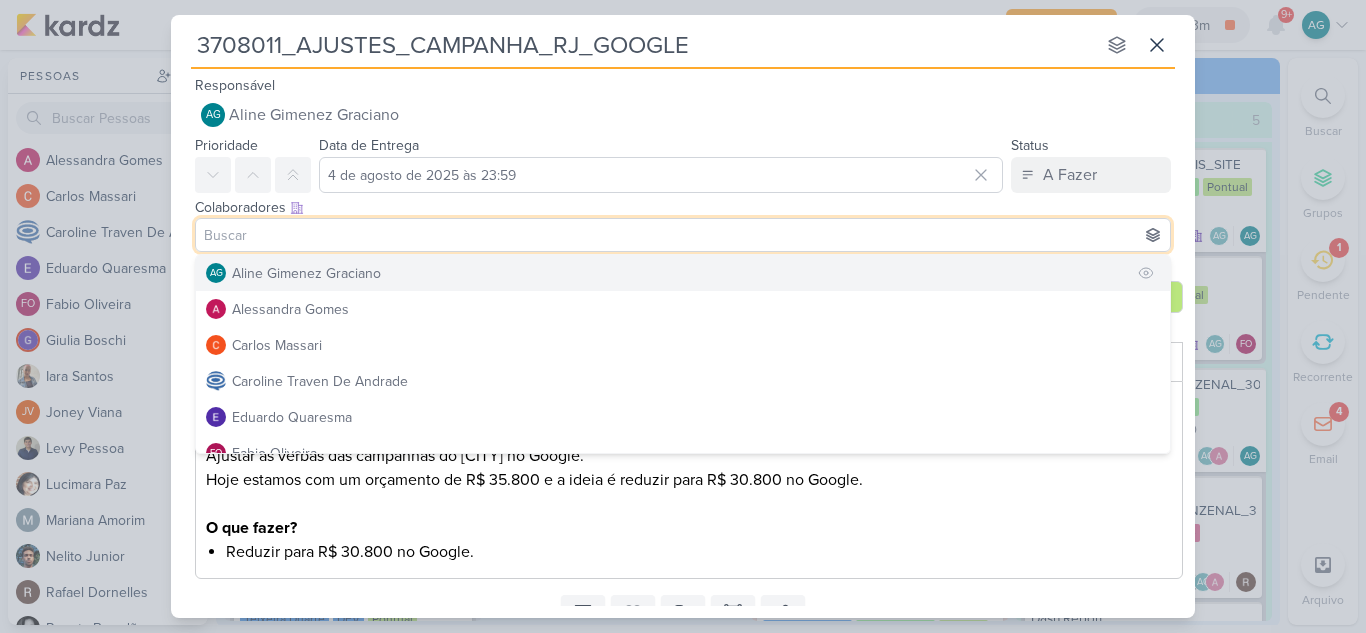 click on "Aline Gimenez Graciano" at bounding box center (306, 273) 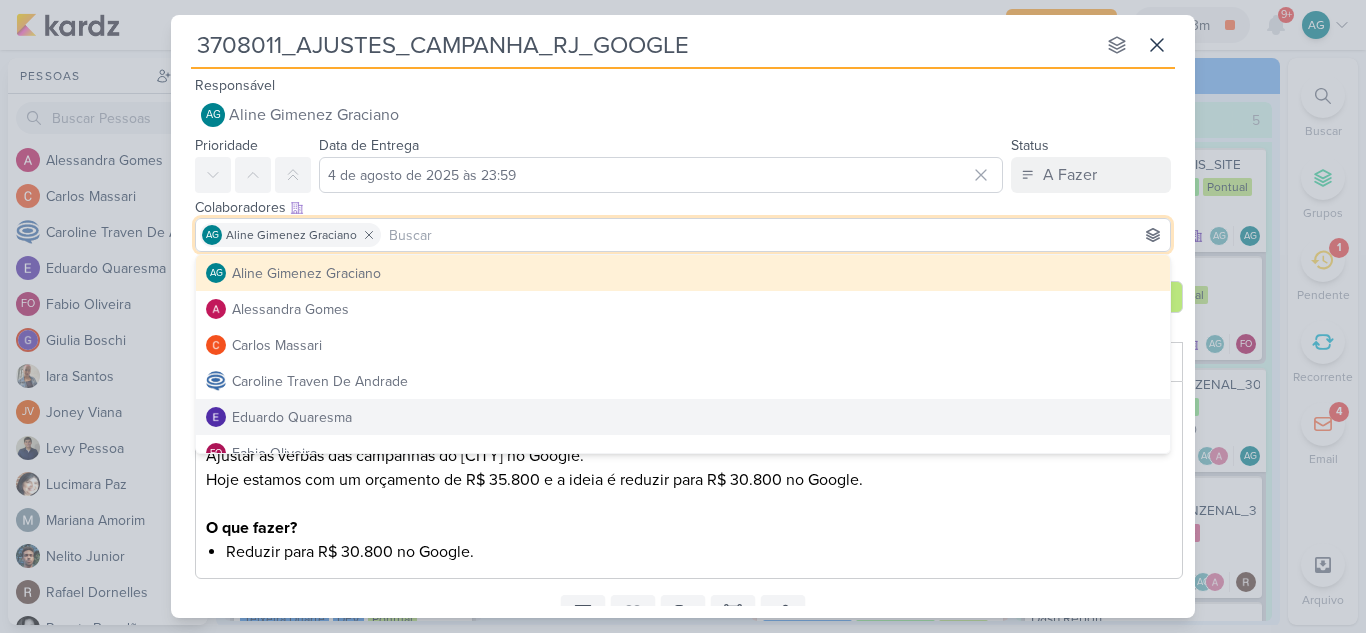 click on "Templates
Campos Personalizados
Cliente
YEES MPD" at bounding box center (683, 613) 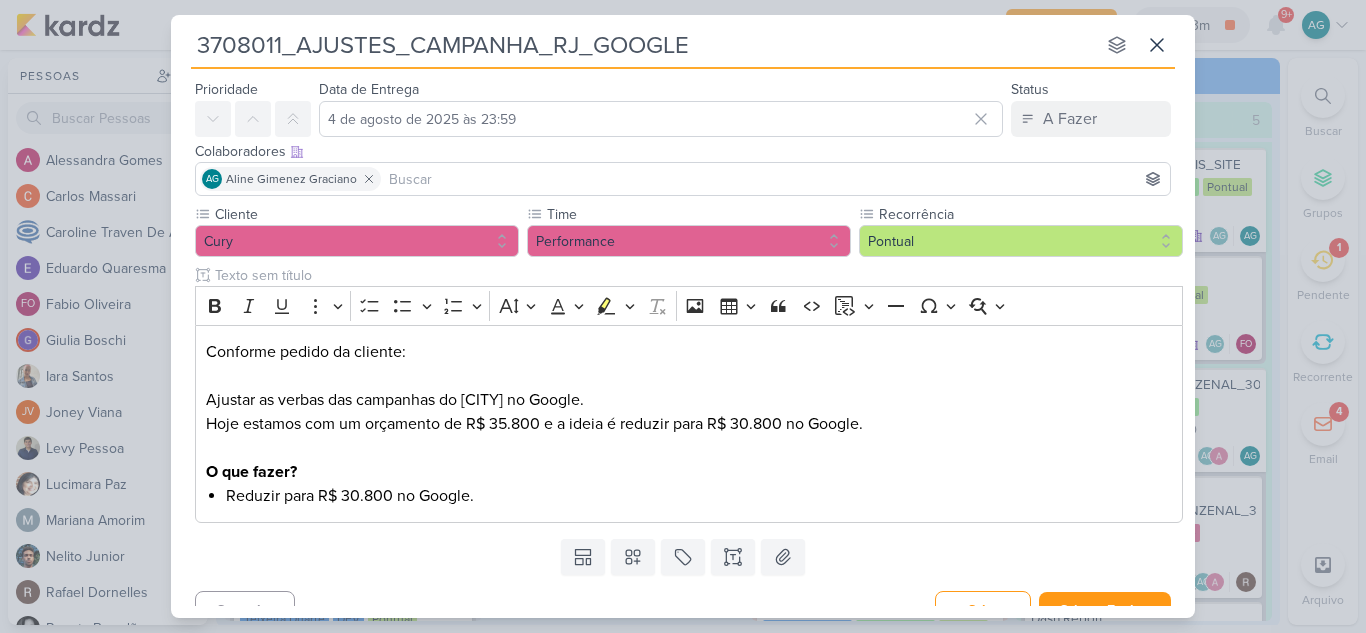 scroll, scrollTop: 84, scrollLeft: 0, axis: vertical 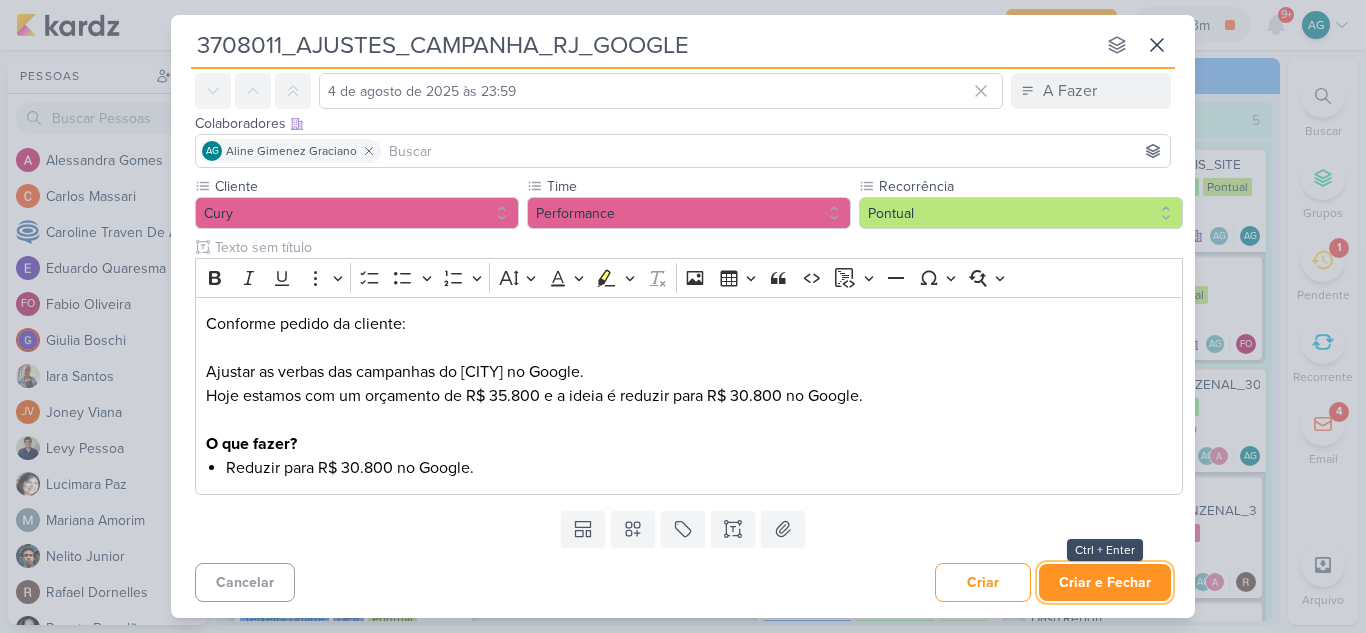 click on "Criar e Fechar" at bounding box center [1105, 582] 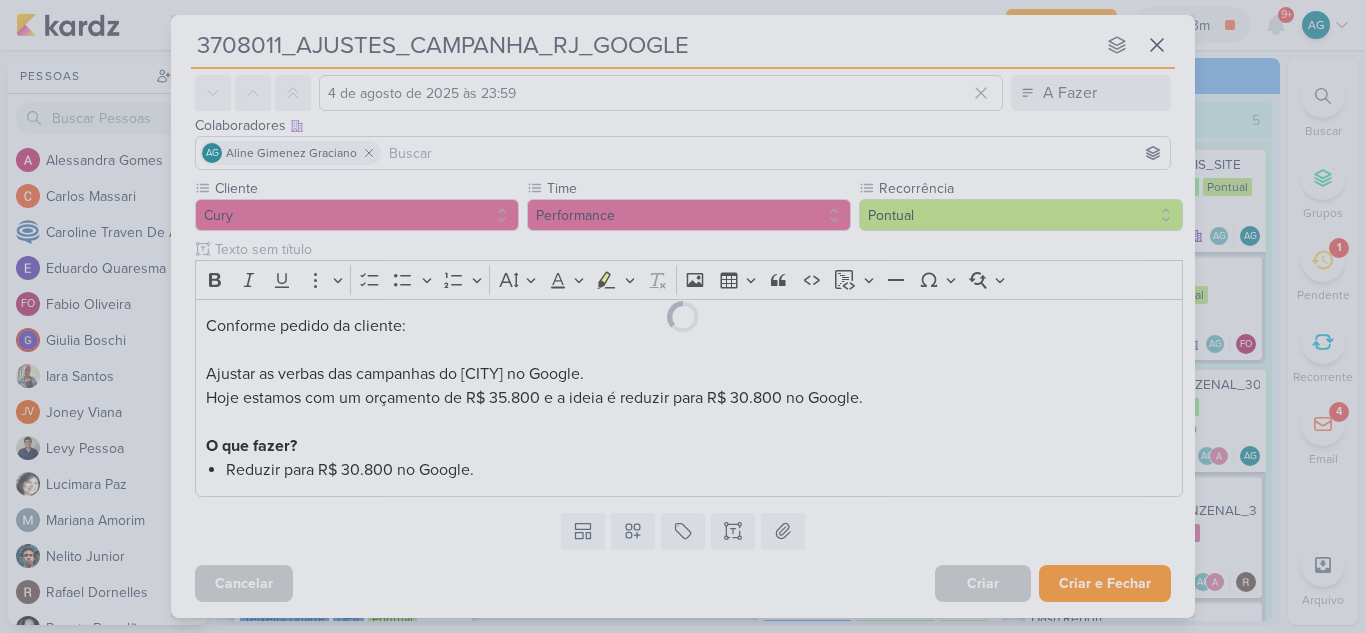 scroll, scrollTop: 82, scrollLeft: 0, axis: vertical 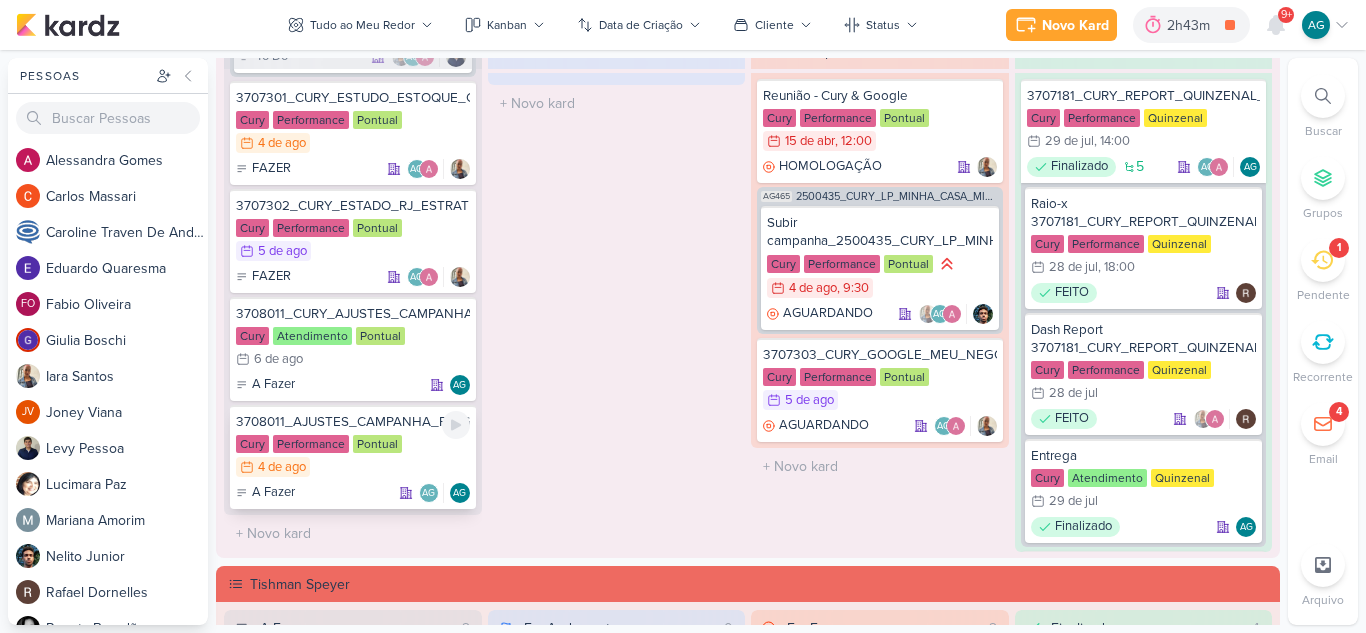 click on "3708011_AJUSTES_CAMPANHA_RJ_GOOGLE" at bounding box center [353, 422] 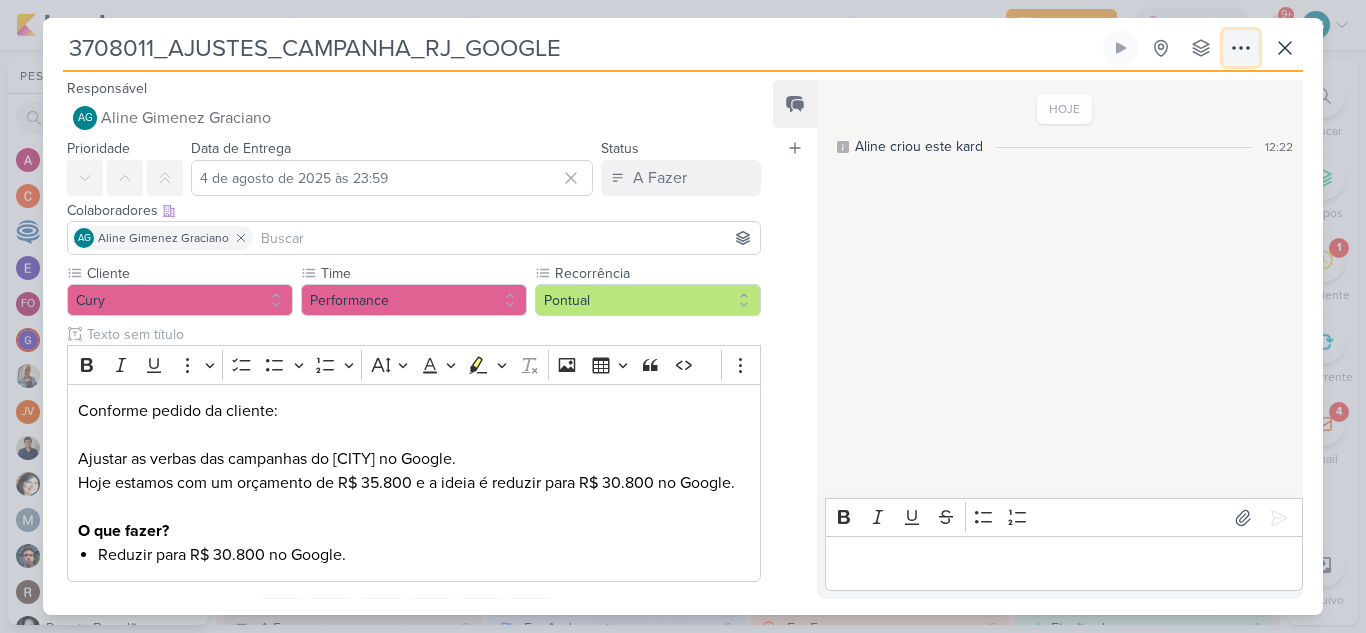 click 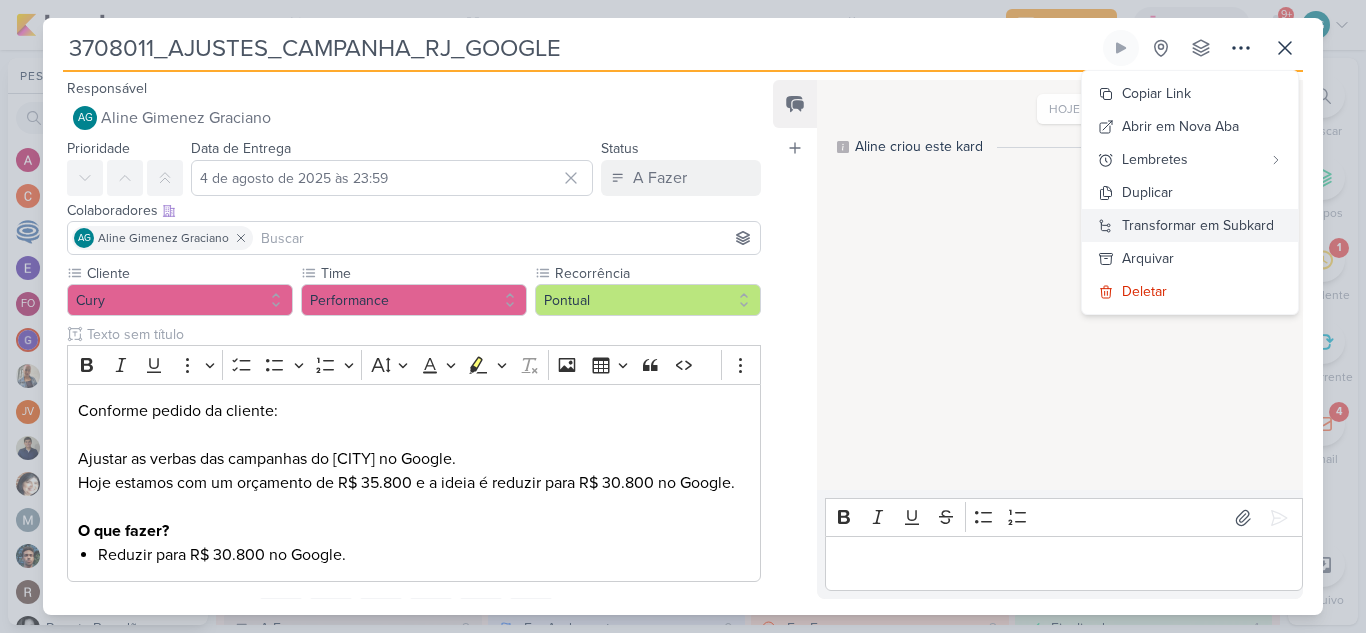 click on "Transformar em Subkard" at bounding box center (1198, 225) 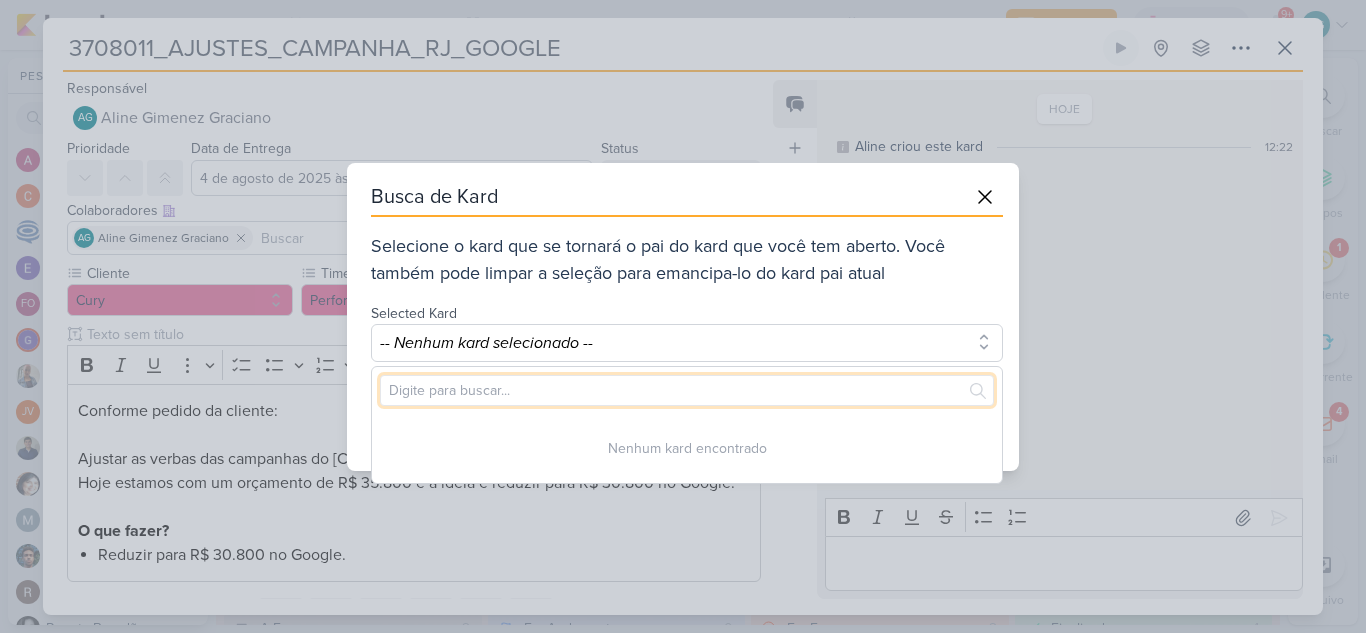 click at bounding box center [687, 390] 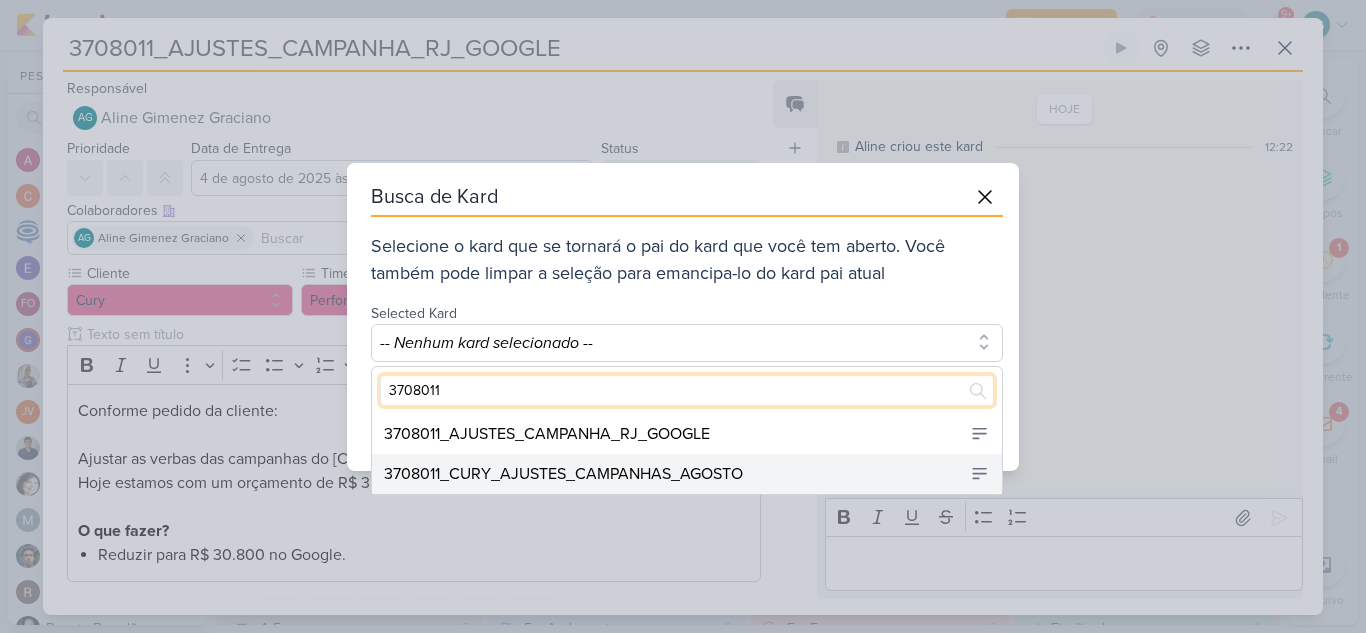 type on "3708011" 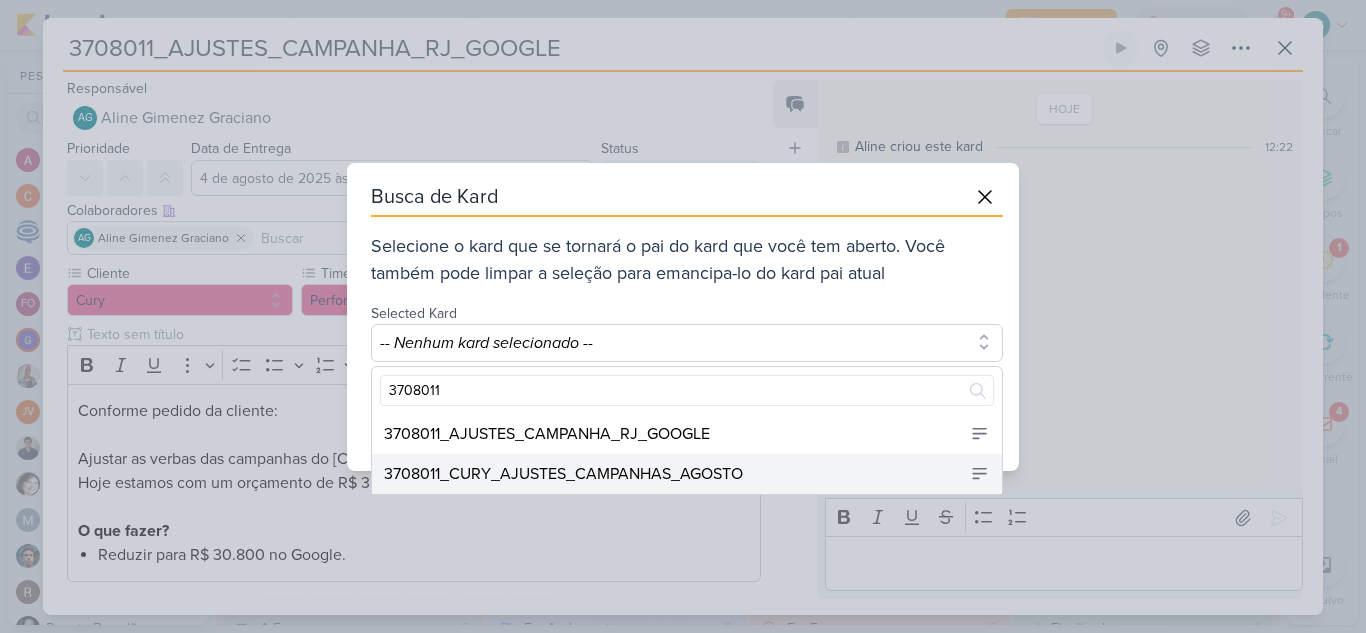 click on "3708011_CURY_AJUSTES_CAMPANHAS_AGOSTO" at bounding box center (563, 474) 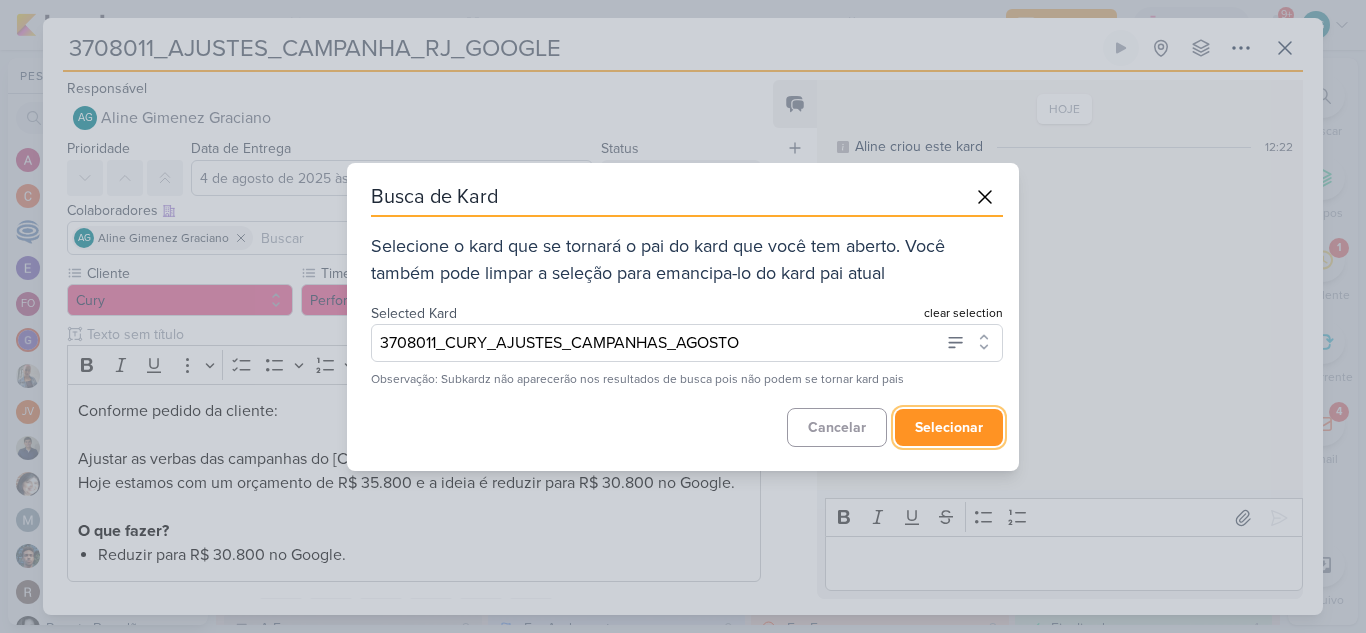 click on "selecionar" at bounding box center [949, 427] 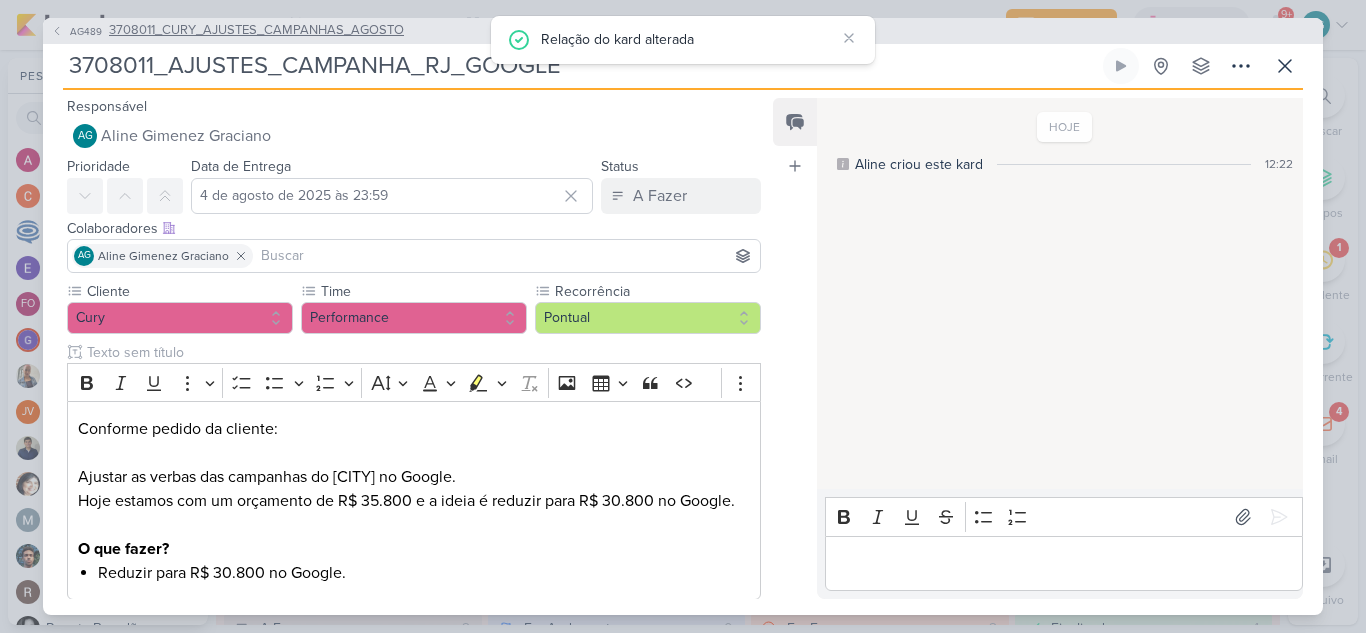 click on "3708011_CURY_AJUSTES_CAMPANHAS_AGOSTO" at bounding box center (256, 31) 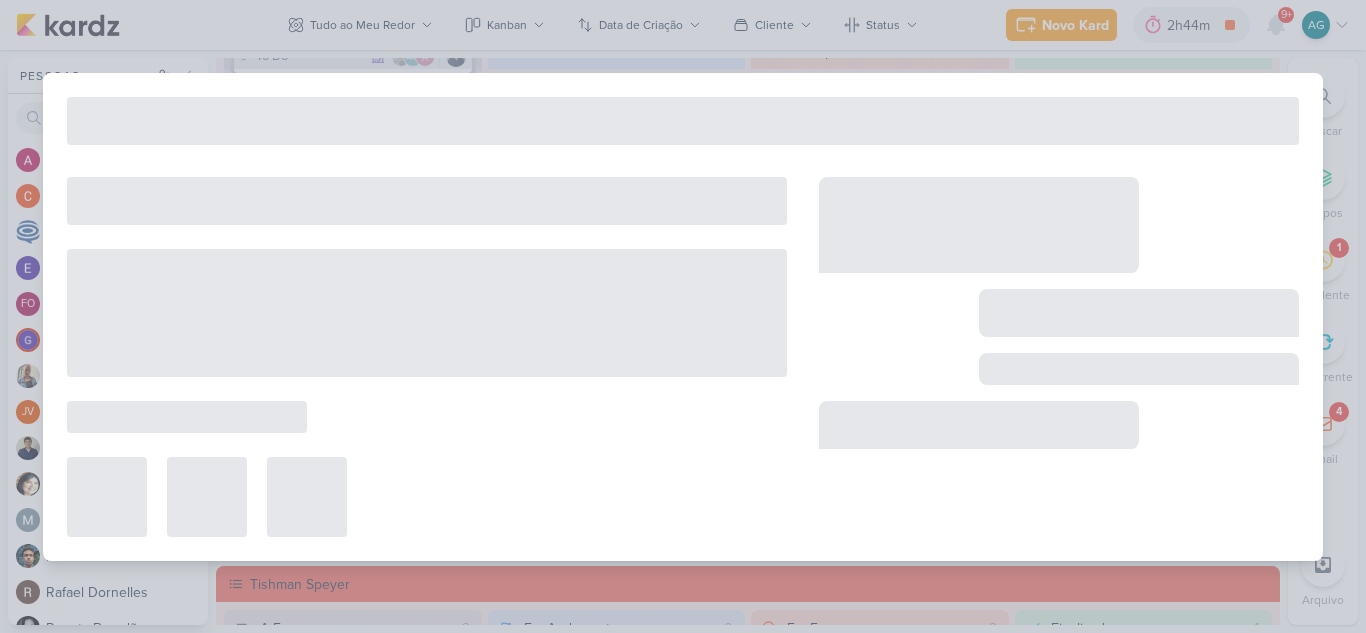 type on "3708011_CURY_AJUSTES_CAMPANHAS_AGOSTO" 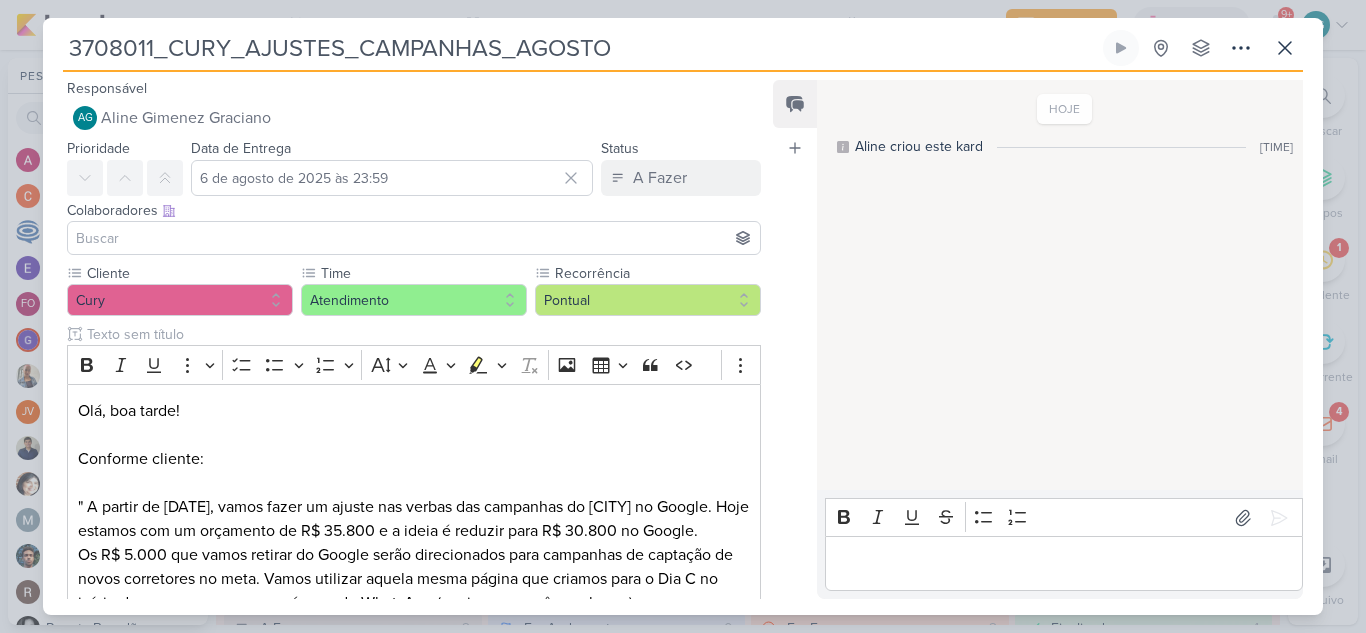 click on "3708011_CURY_AJUSTES_CAMPANHAS_AGOSTO" at bounding box center (581, 48) 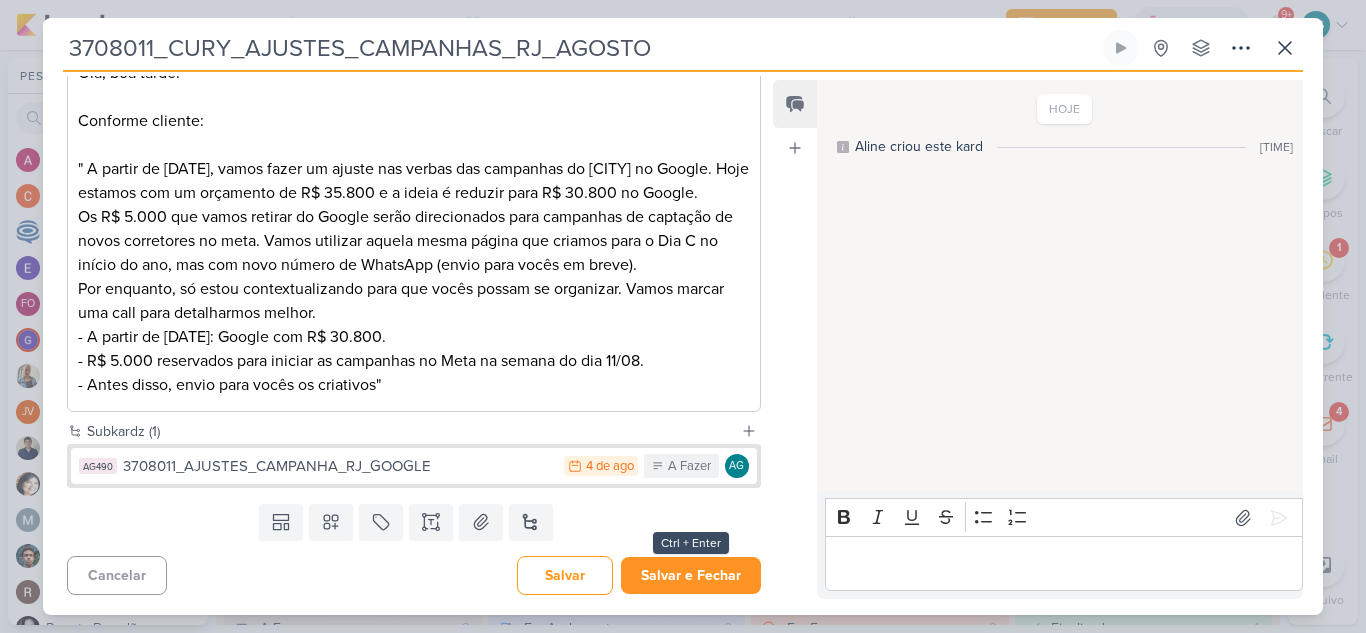 type on "3708011_CURY_AJUSTES_CAMPANHAS_RJ_AGOSTO" 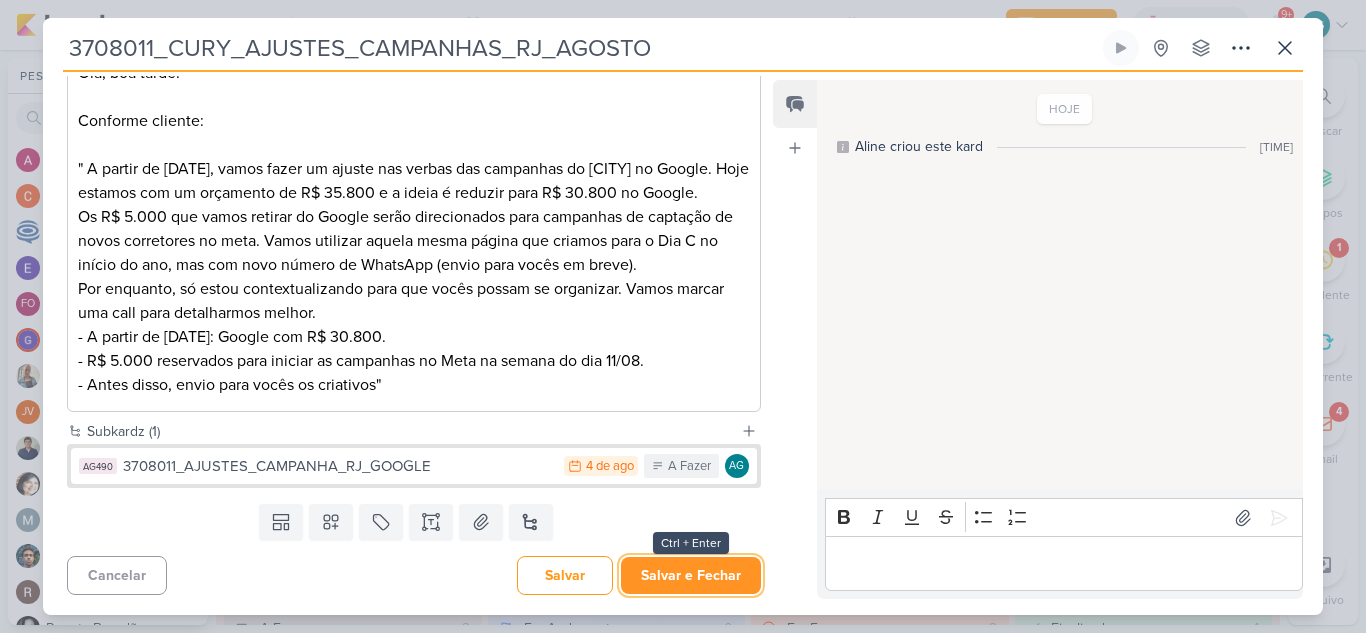 click on "Salvar e Fechar" at bounding box center [691, 575] 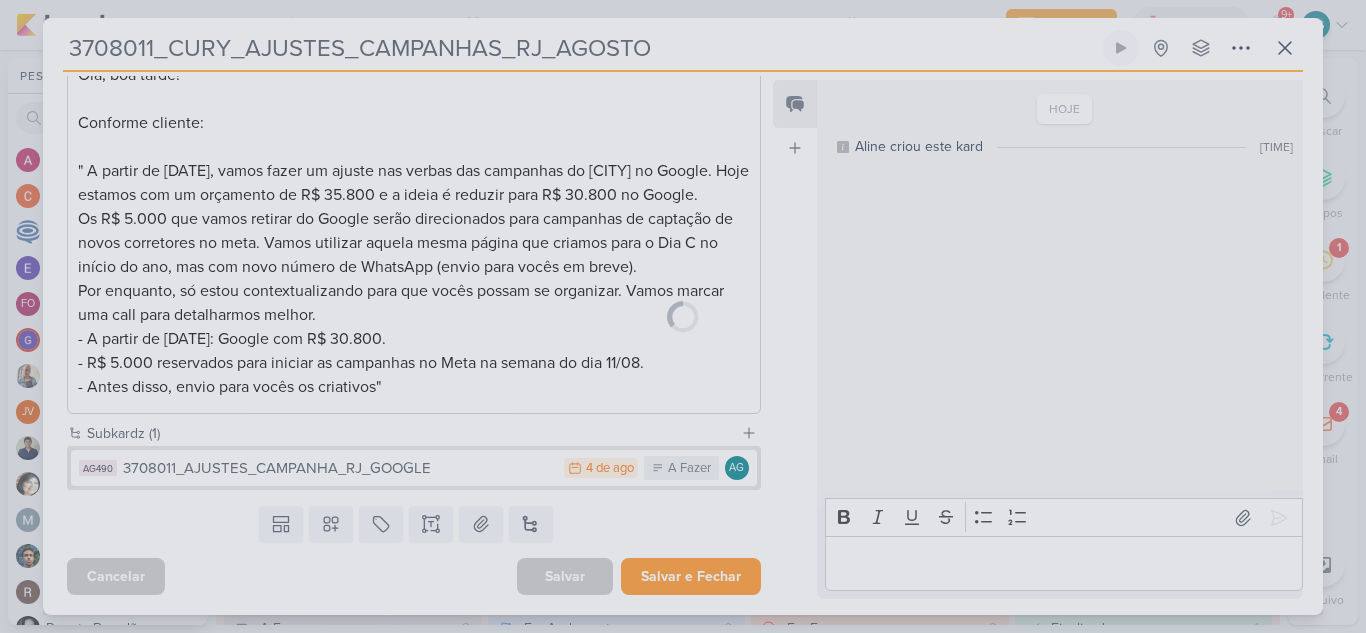 scroll, scrollTop: 360, scrollLeft: 0, axis: vertical 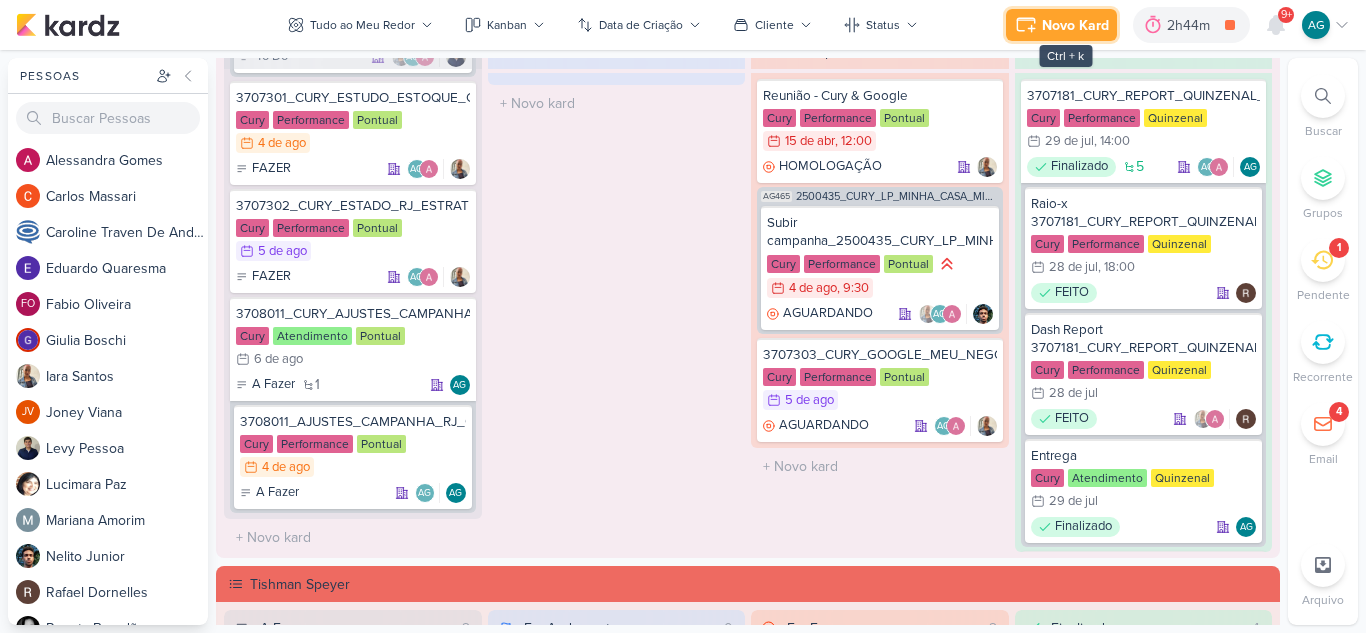 click on "Novo Kard" at bounding box center [1075, 25] 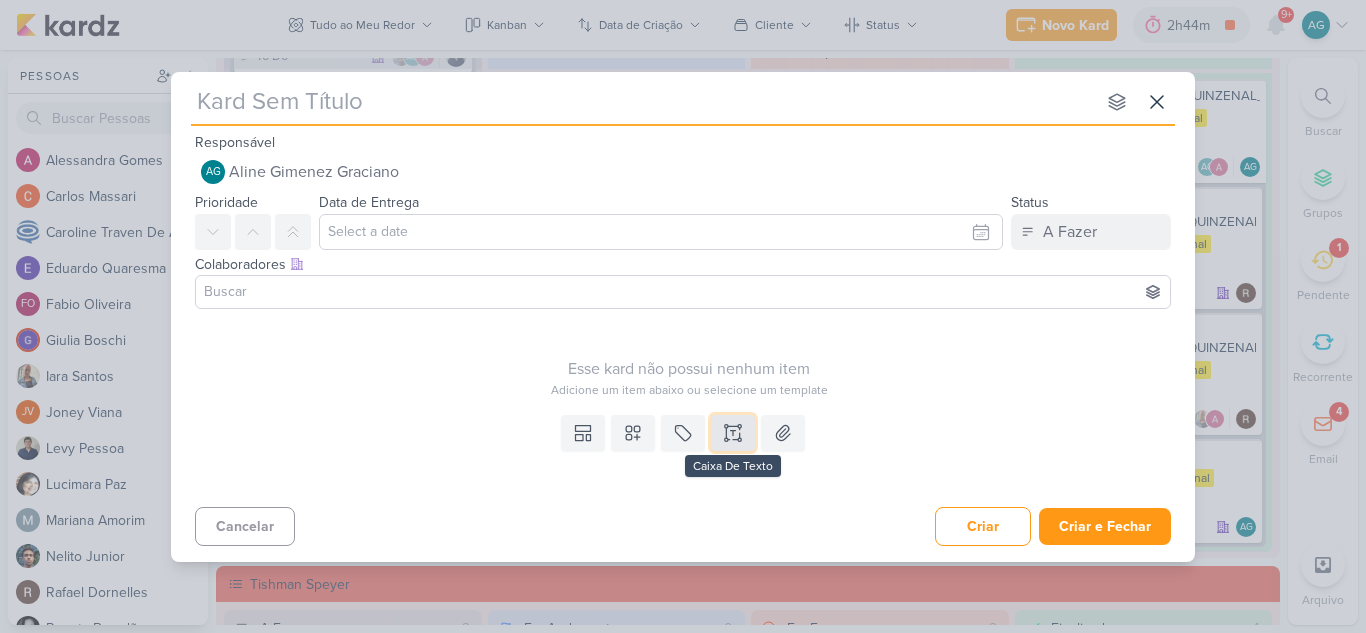 click at bounding box center [733, 433] 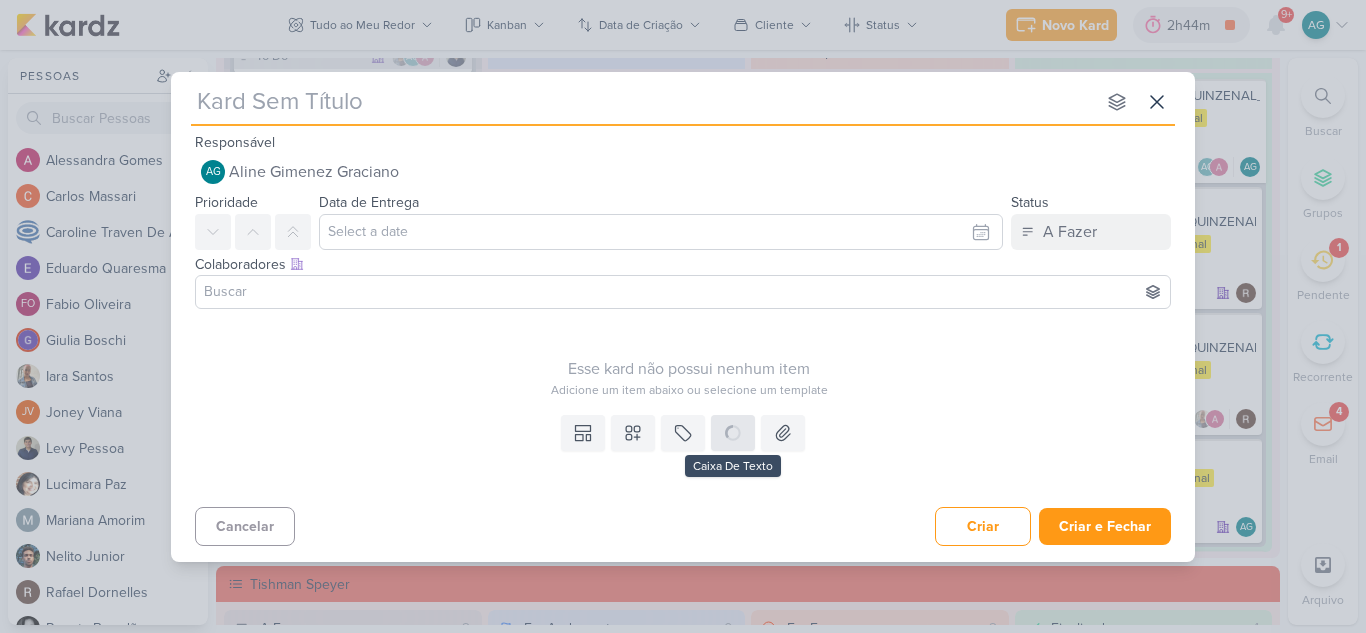 type 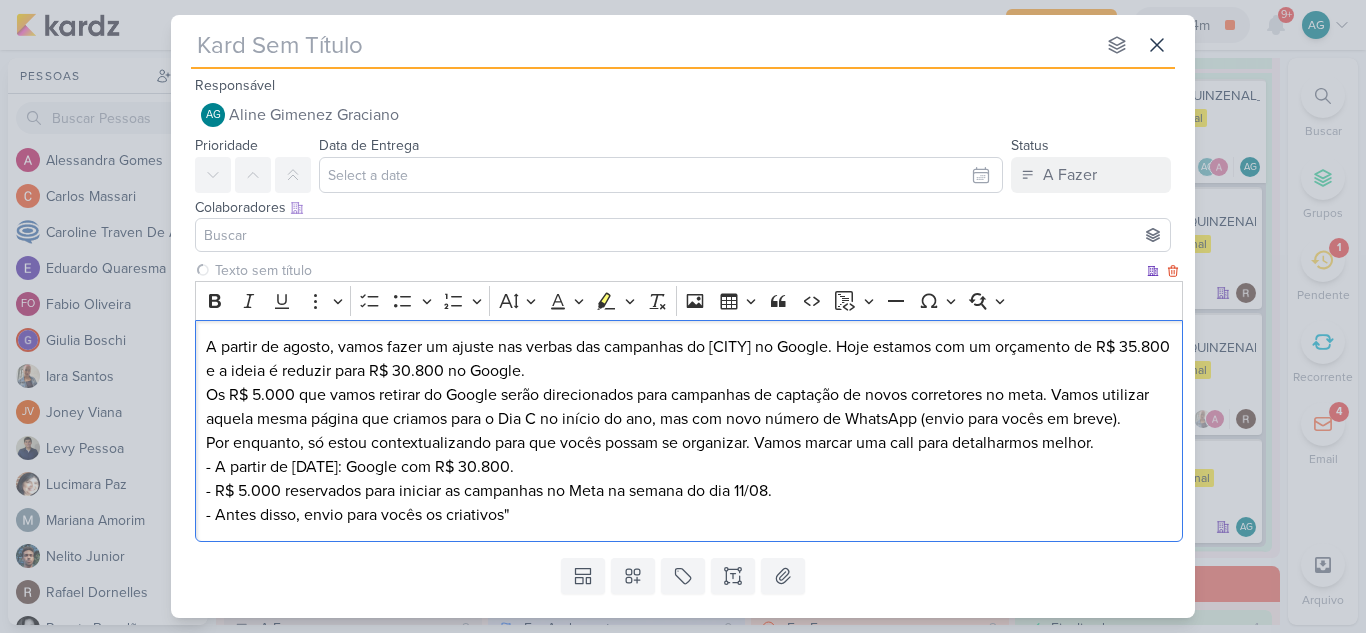 type 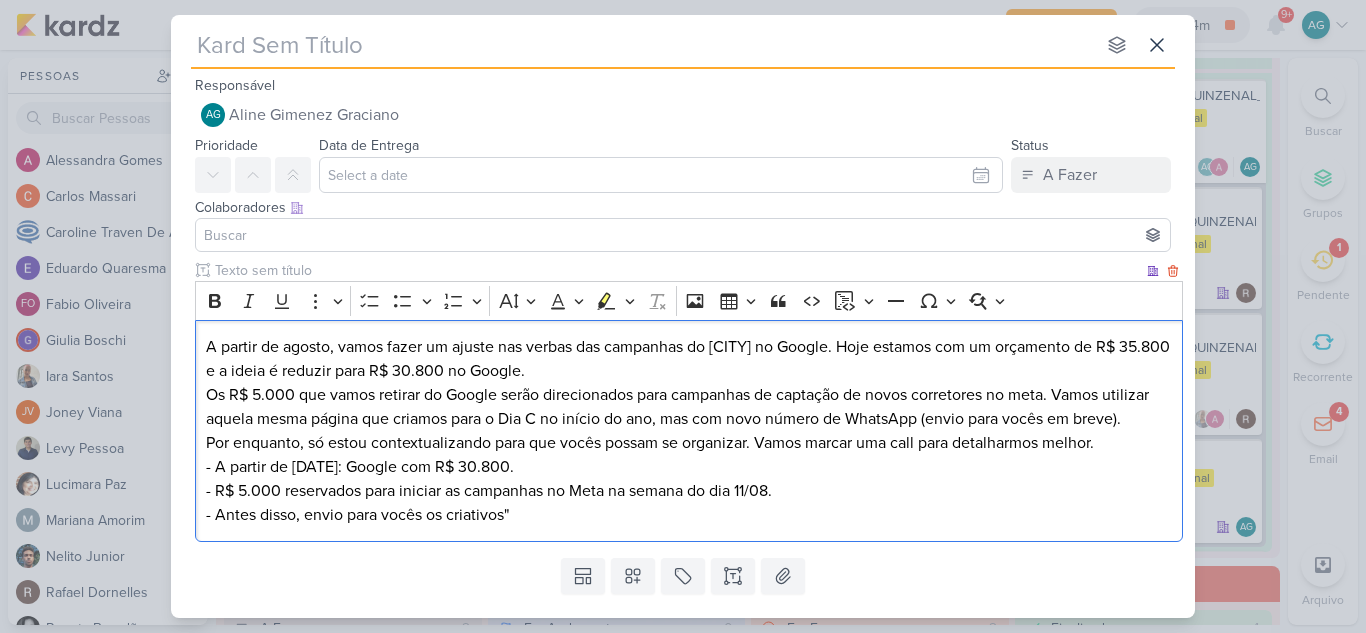 click on "A partir de agosto, vamos fazer um ajuste nas verbas das campanhas do Rio de Janeiro no Google. Hoje estamos com um orçamento de R$ 35.800 e a ideia é reduzir para R$ 30.800 no Google." at bounding box center [689, 359] 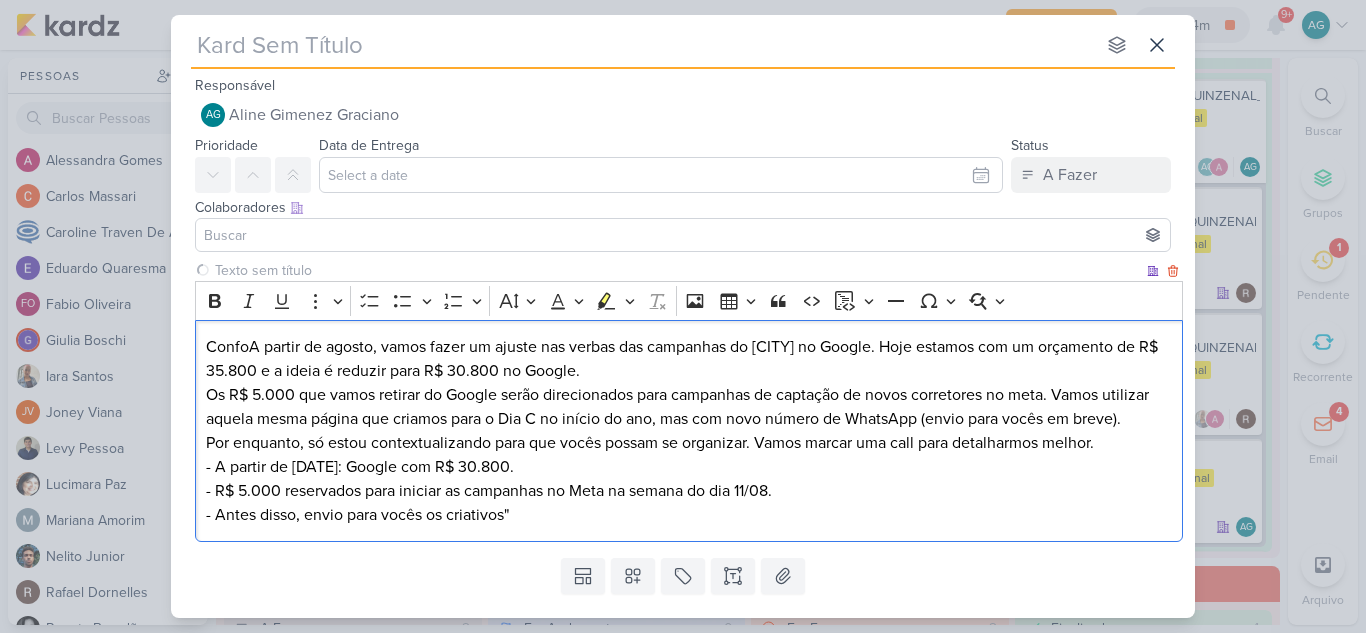 type 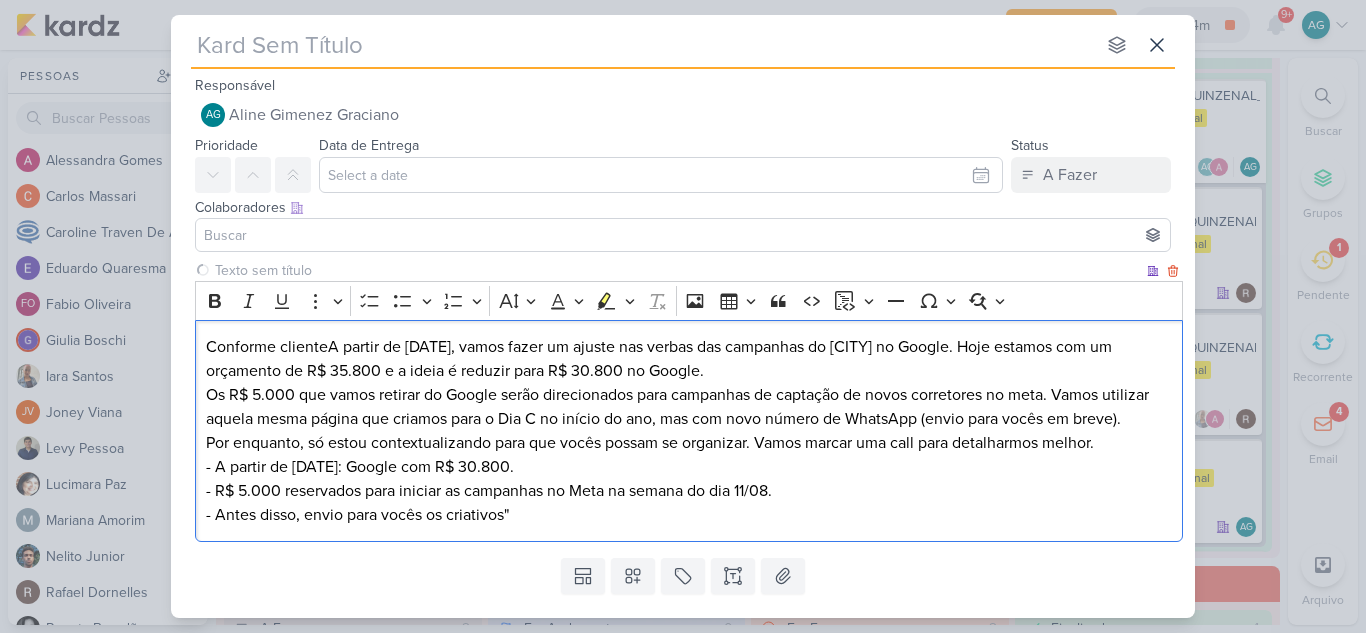 type 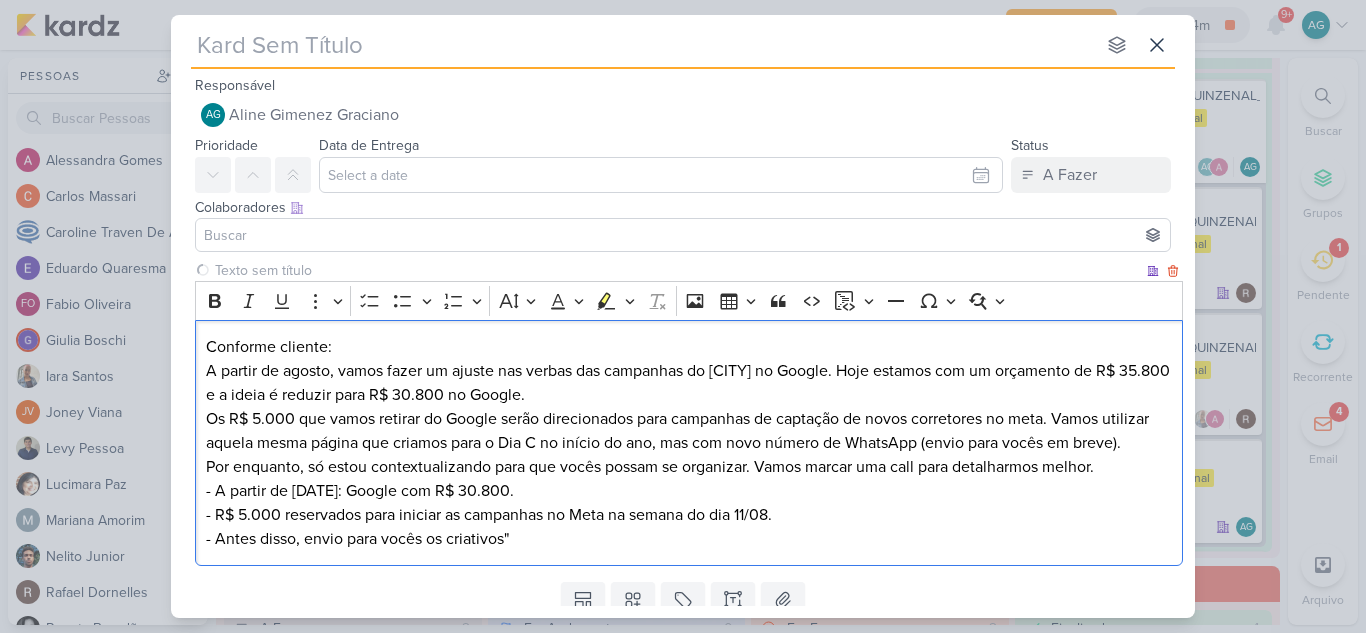type 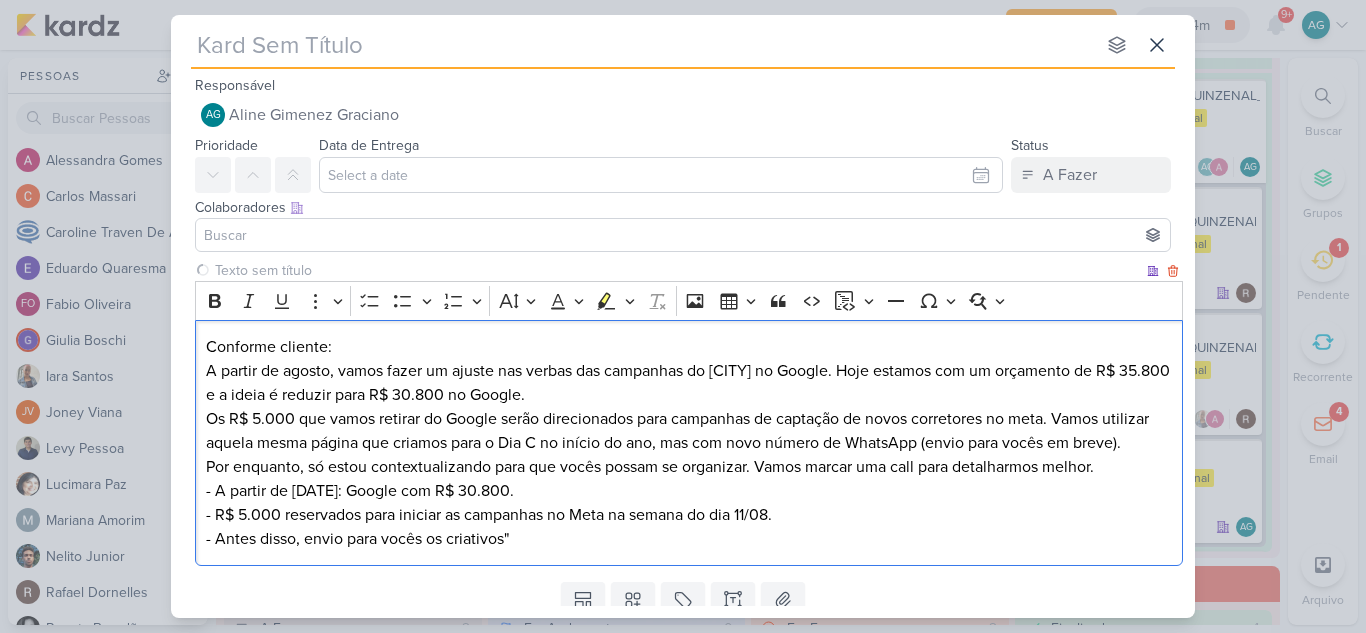 type 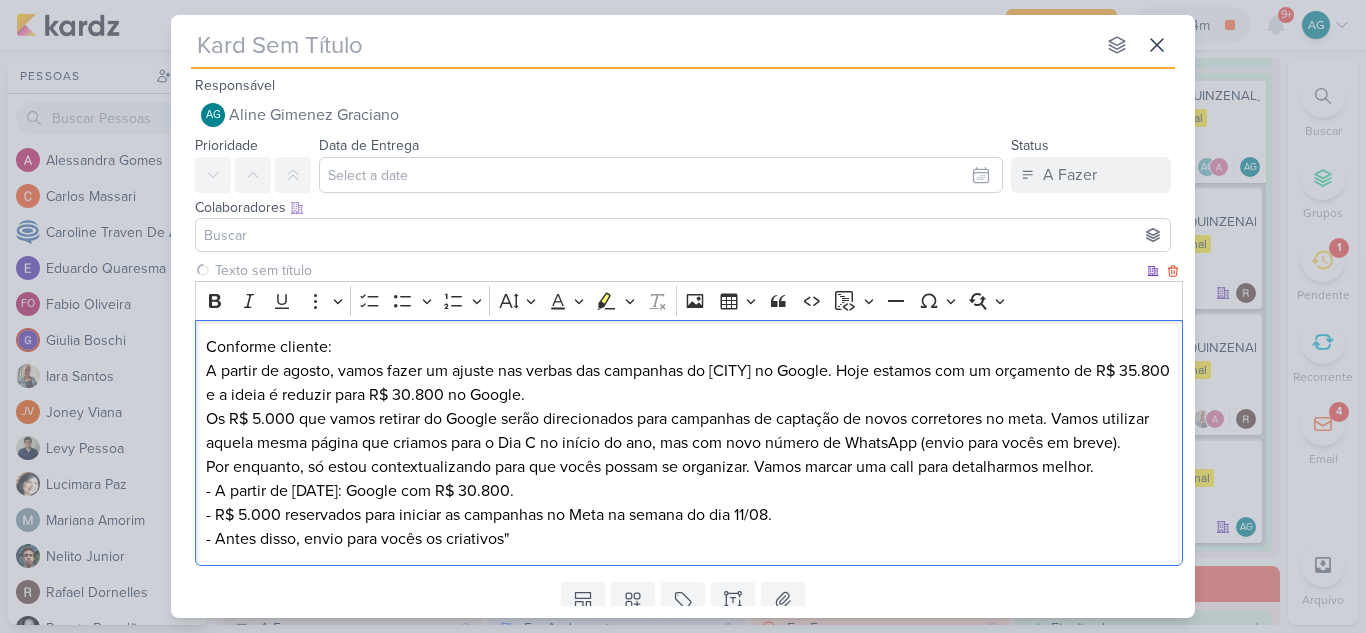 type 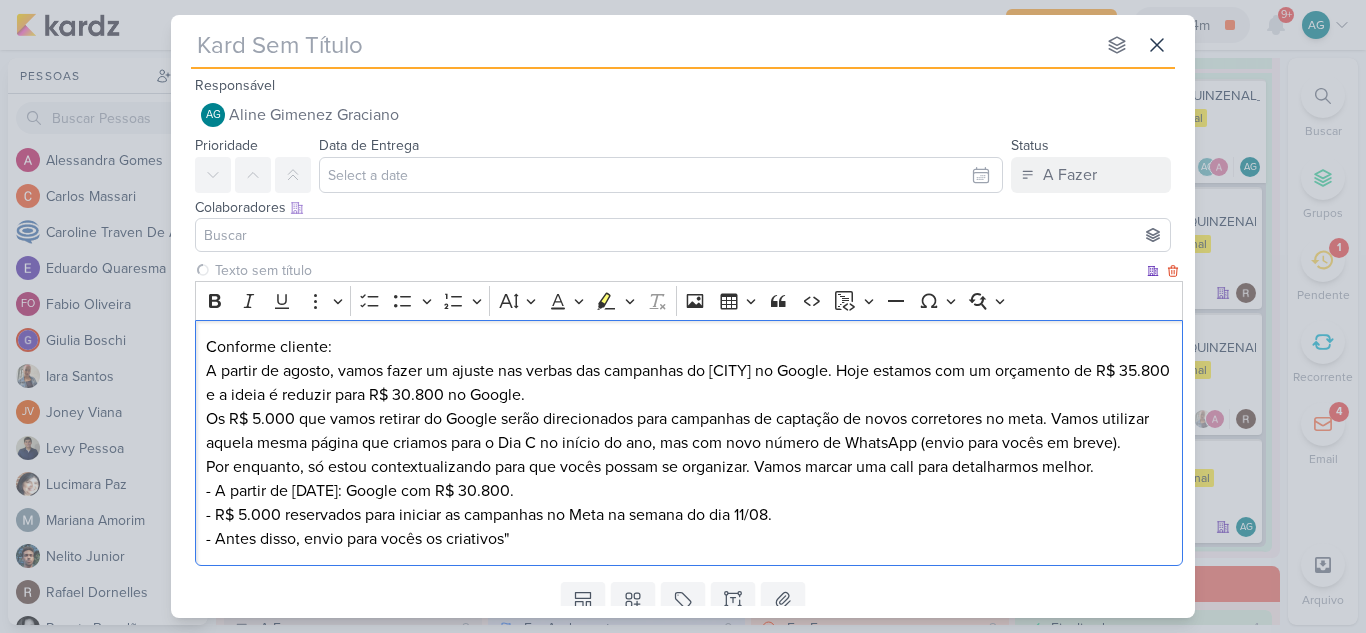 type 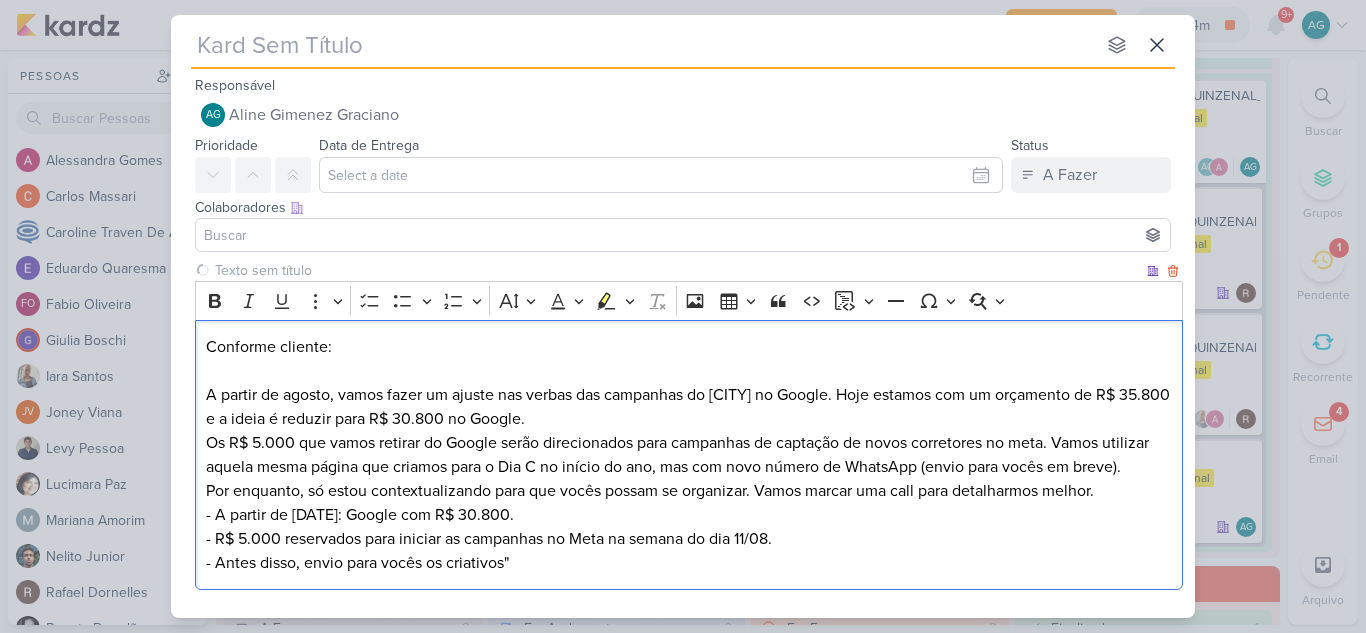 type 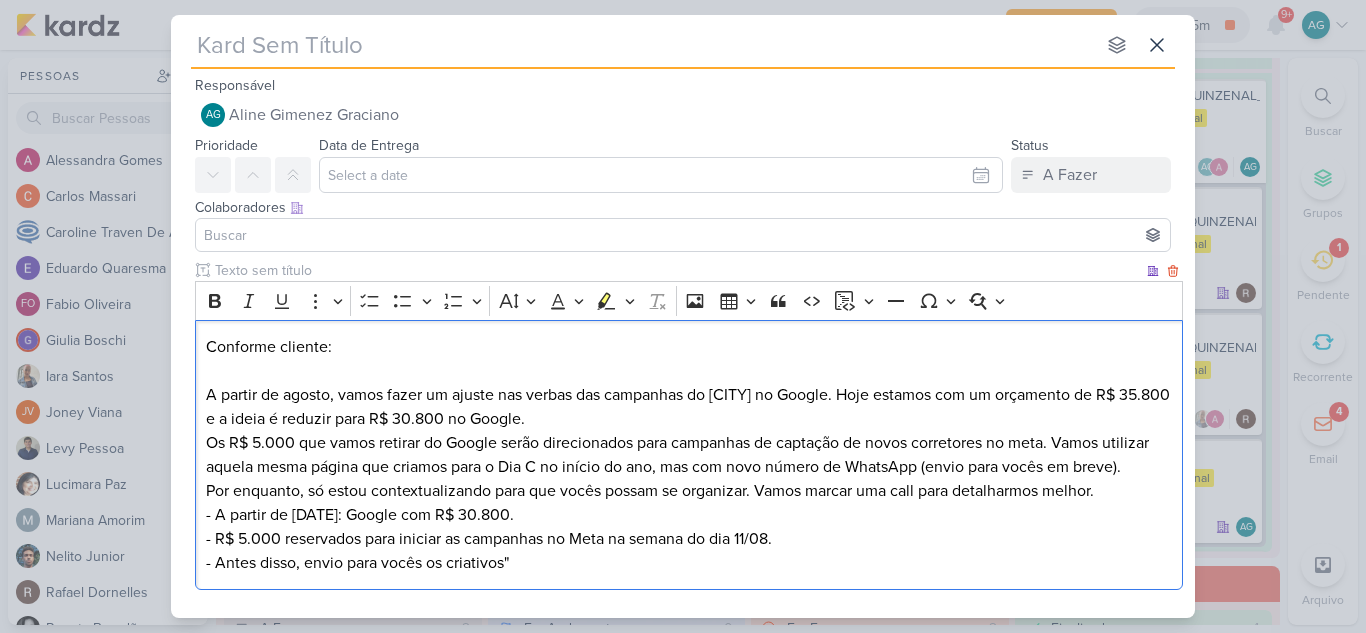 click on "Os R$ [AMOUNT] que vamos retirar do Google serão direcionados para campanhas de captação de novos corretores no meta. Vamos utilizar aquela mesma página que criamos para o Dia C no início do ano, mas com novo número de WhatsApp (envio para vocês em breve)." at bounding box center [689, 455] 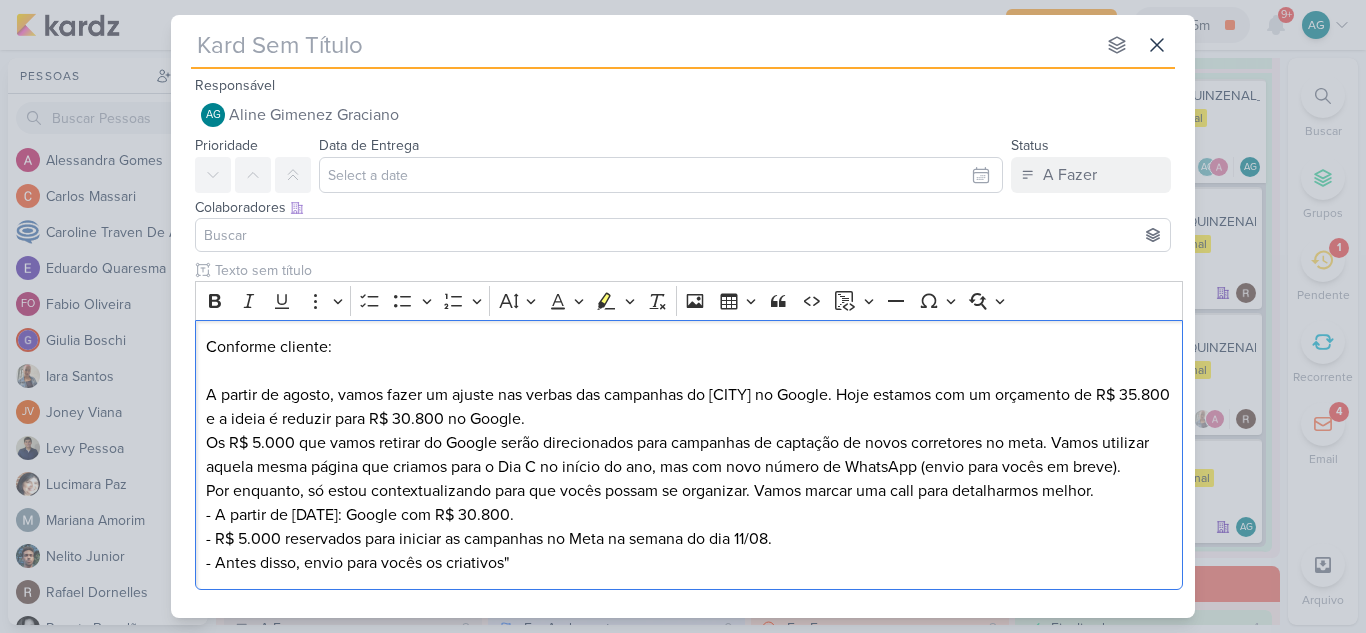drag, startPoint x: 1115, startPoint y: 495, endPoint x: 167, endPoint y: 491, distance: 948.0084 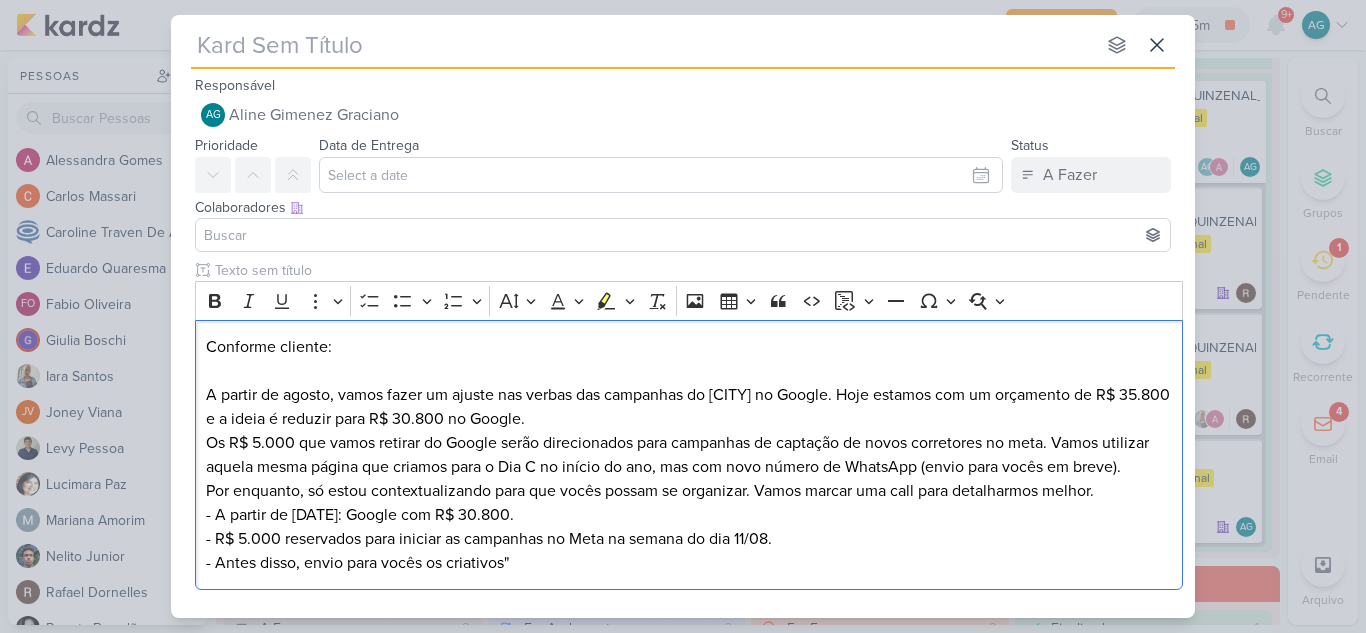 click on "nenhum grupo disponível
esc
Responsável
AG
Aline Gimenez Graciano
Nenhum contato encontrado
create new contact" at bounding box center (683, 316) 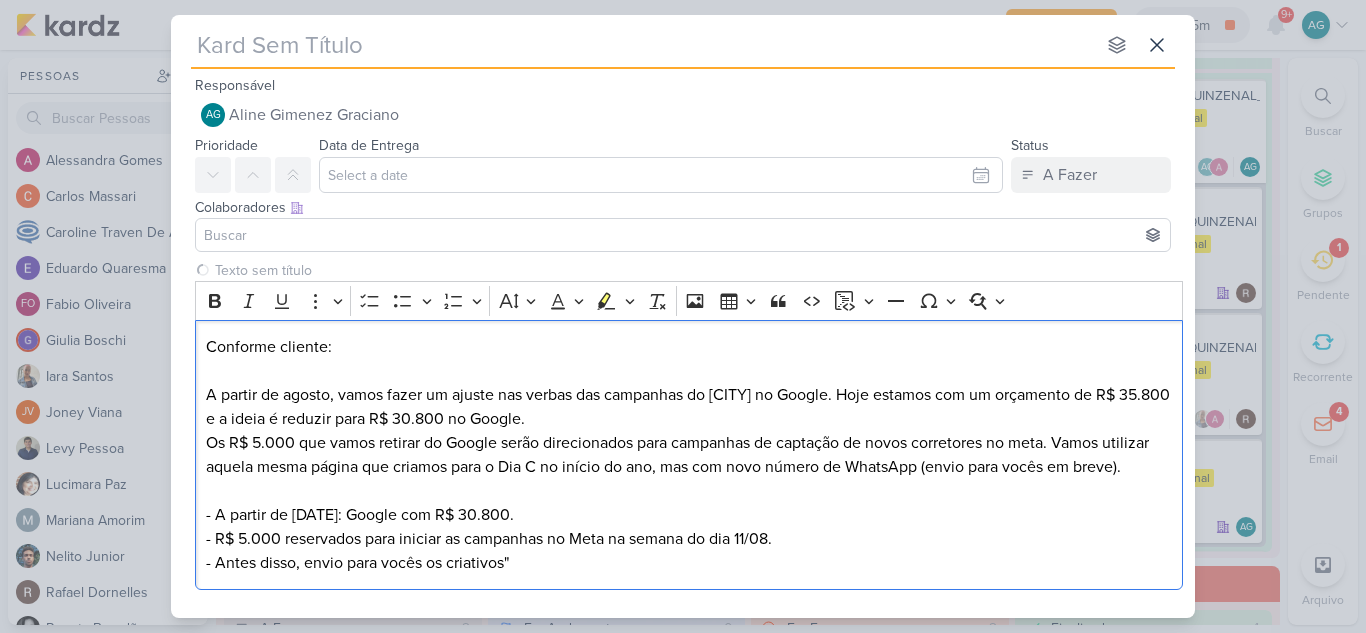 type 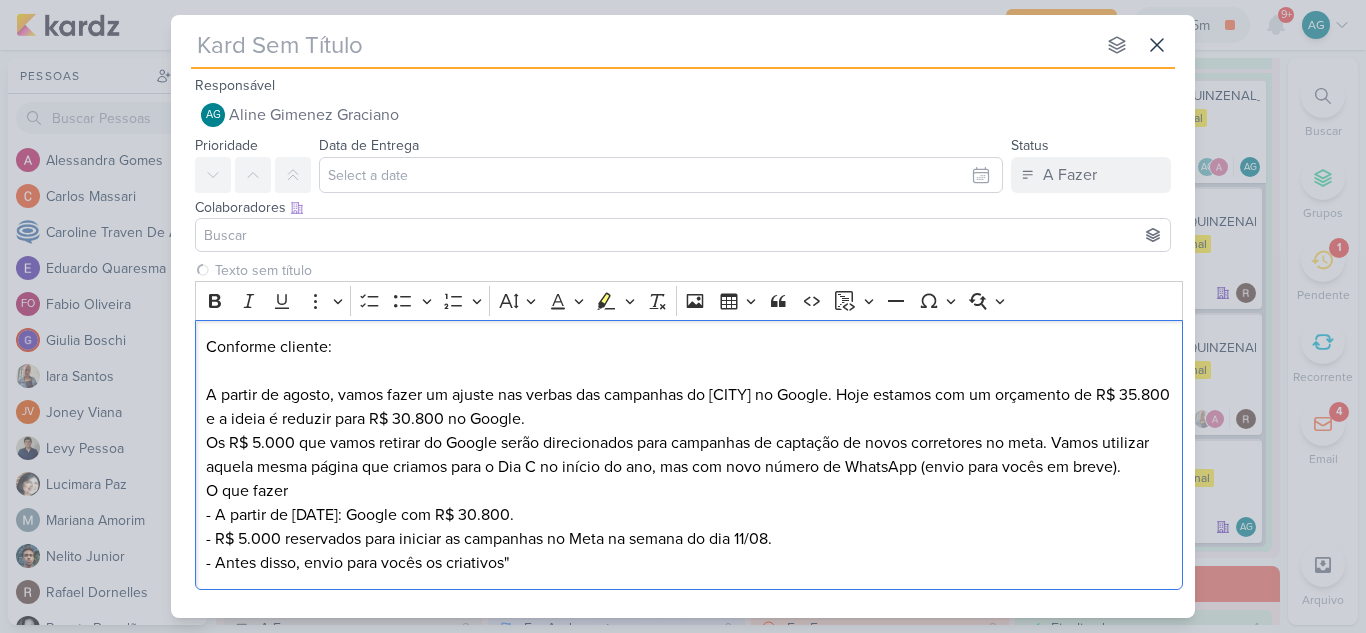 type 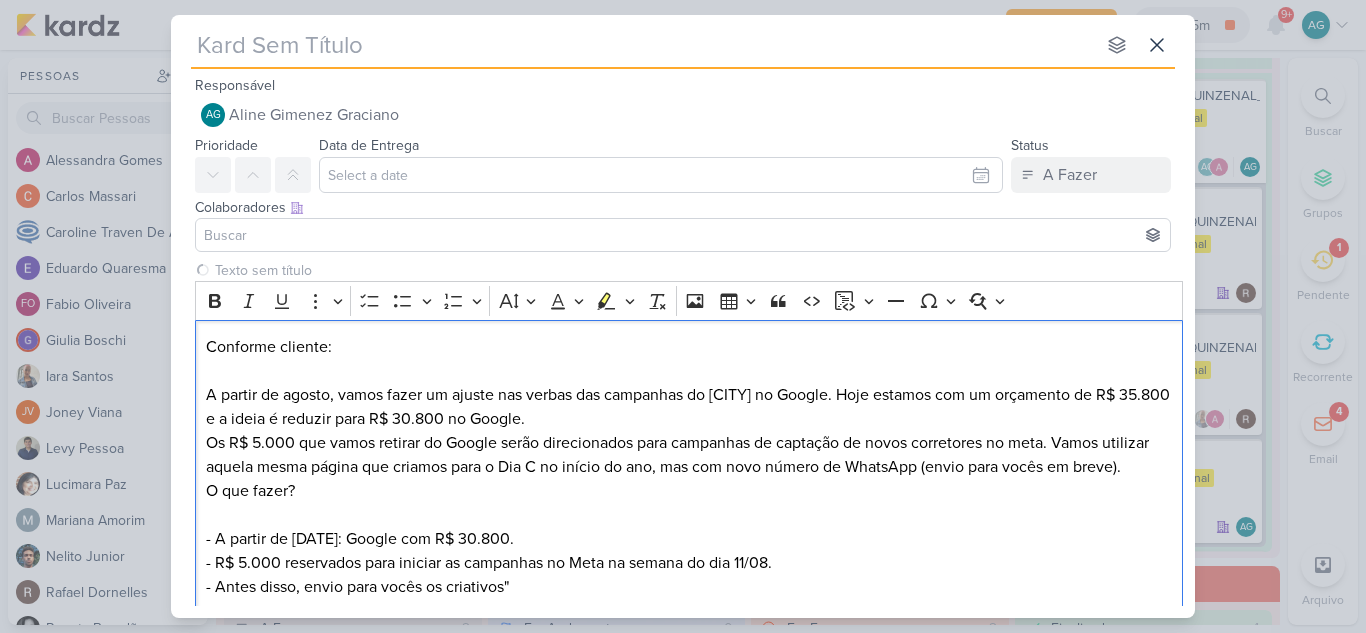 type 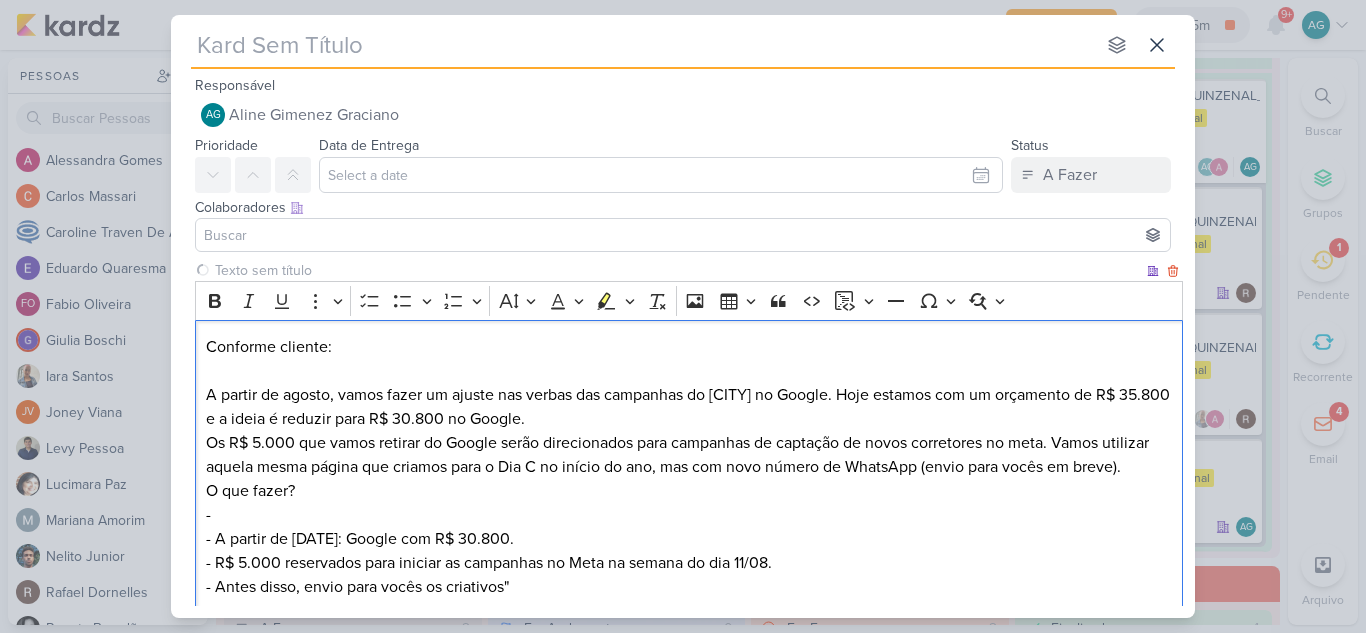 type 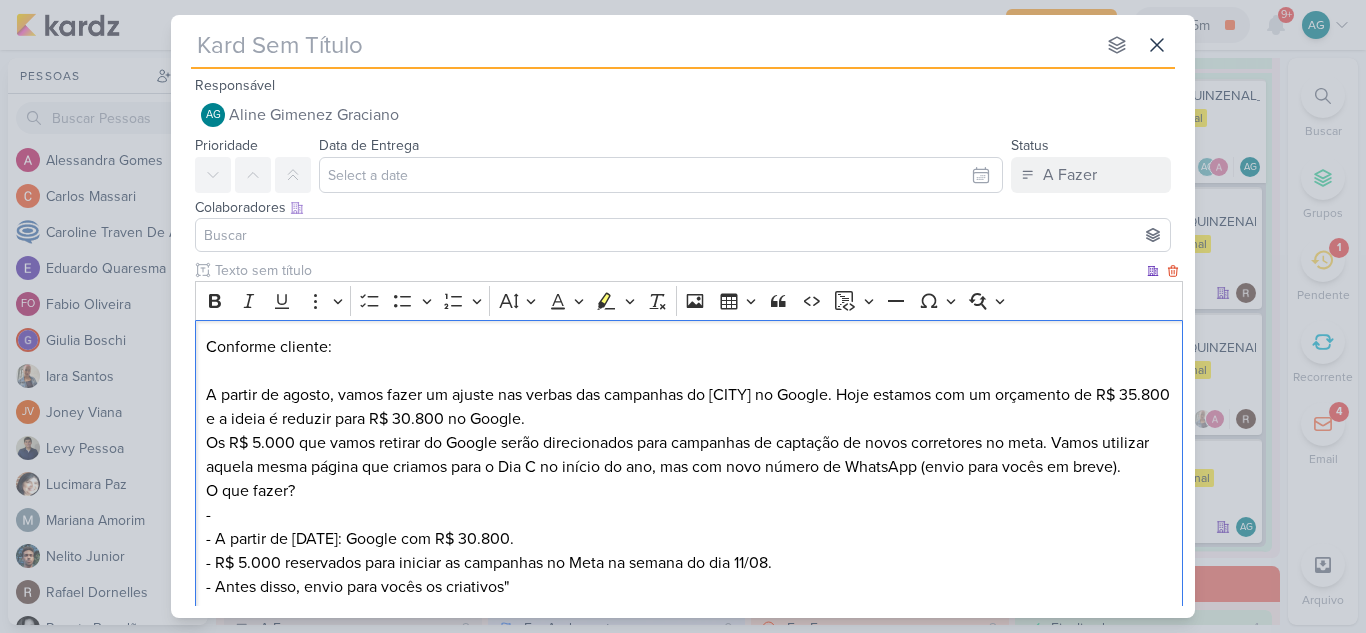 click on "Os R$ [AMOUNT] que vamos retirar do Google serão direcionados para campanhas de captação de novos corretores no meta. Vamos utilizar aquela mesma página que criamos para o Dia C no início do ano, mas com novo número de WhatsApp (envio para vocês em breve)." at bounding box center [689, 455] 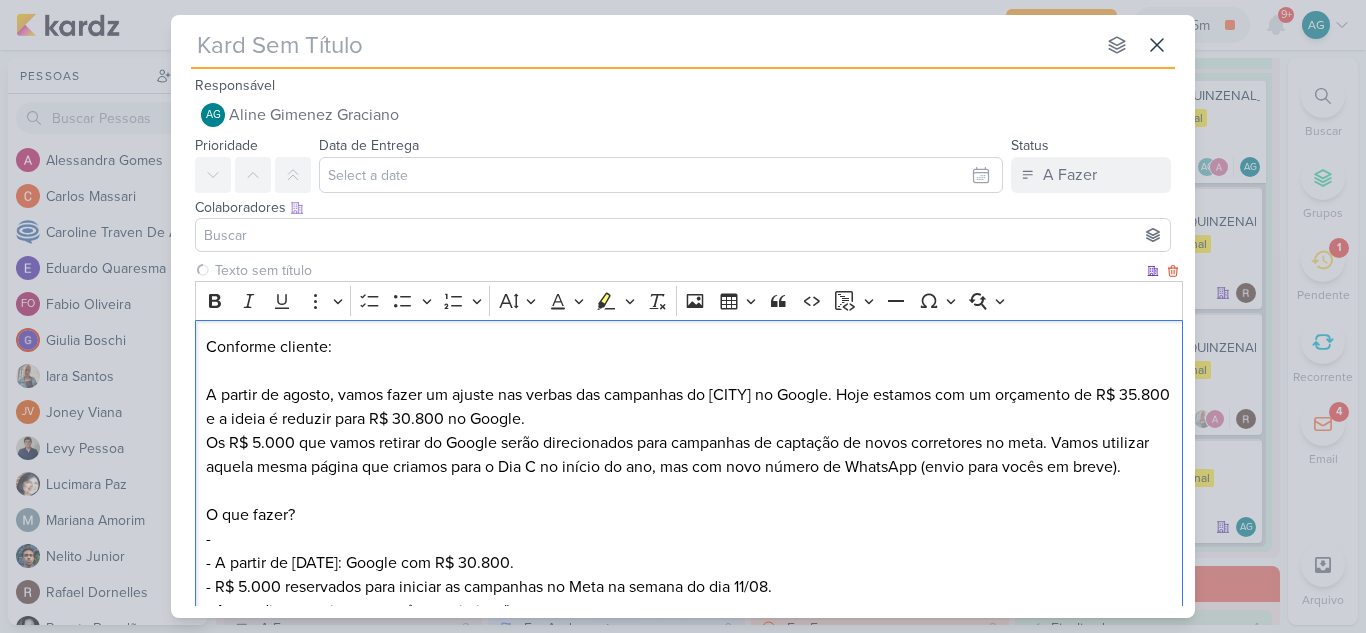 type 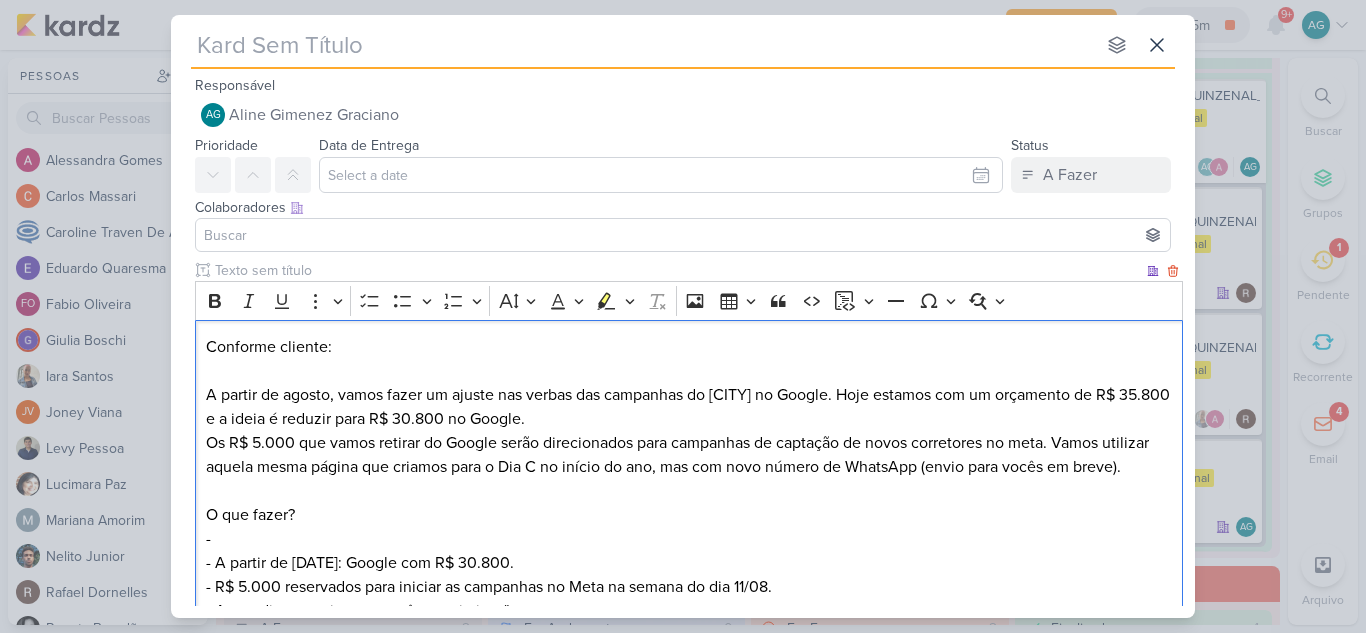 click on "Conforme cliente: A partir de agosto, vamos fazer um ajuste nas verbas das campanhas do Rio de Janeiro no Google. Hoje estamos com um orçamento de R$ 35.800 e a ideia é reduzir para R$ 30.800 no Google." at bounding box center [689, 383] 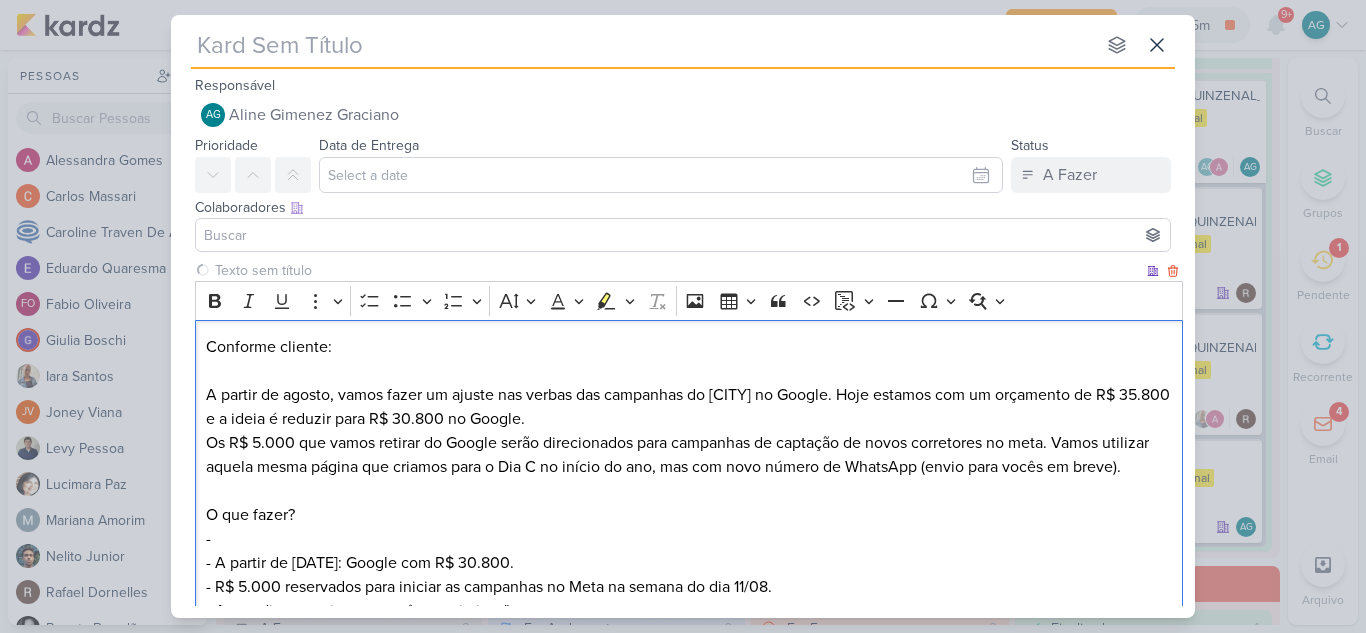 type 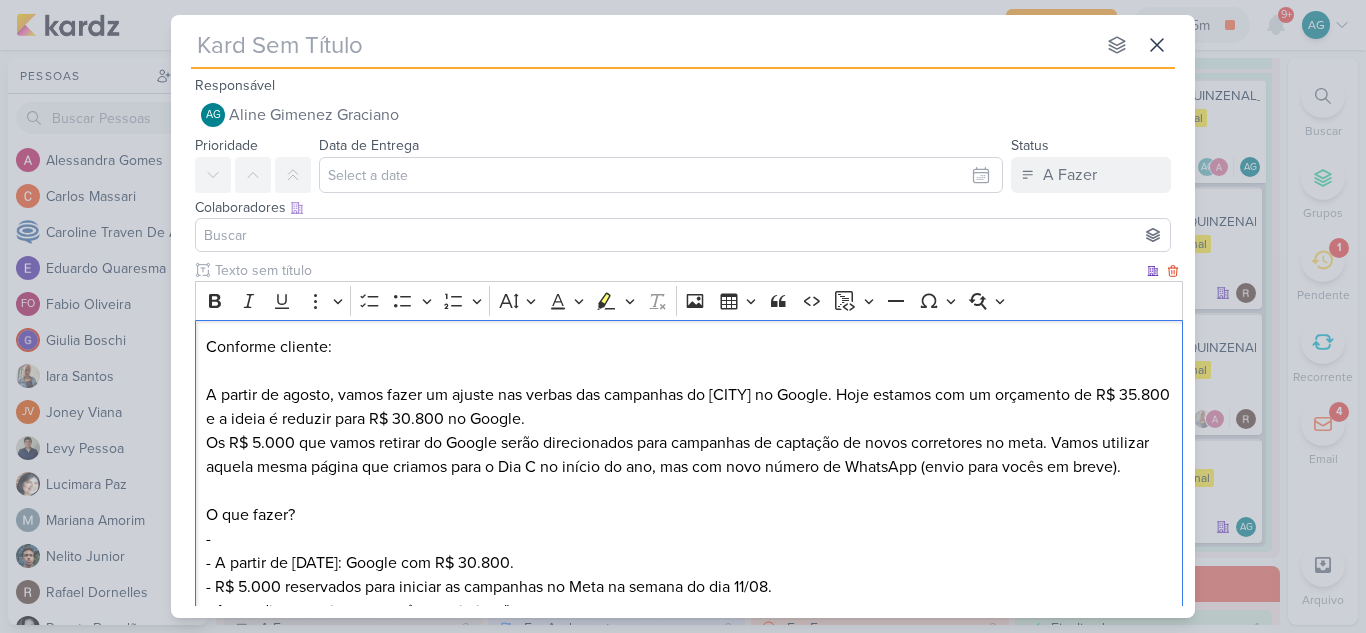 click on "Conforme cliente: A partir de agosto, vamos fazer um ajuste nas verbas das campanhas do Rio de Janeiro no Google. Hoje estamos com um orçamento de R$ 35.800 e a ideia é reduzir para R$ 30.800 no Google." at bounding box center [689, 383] 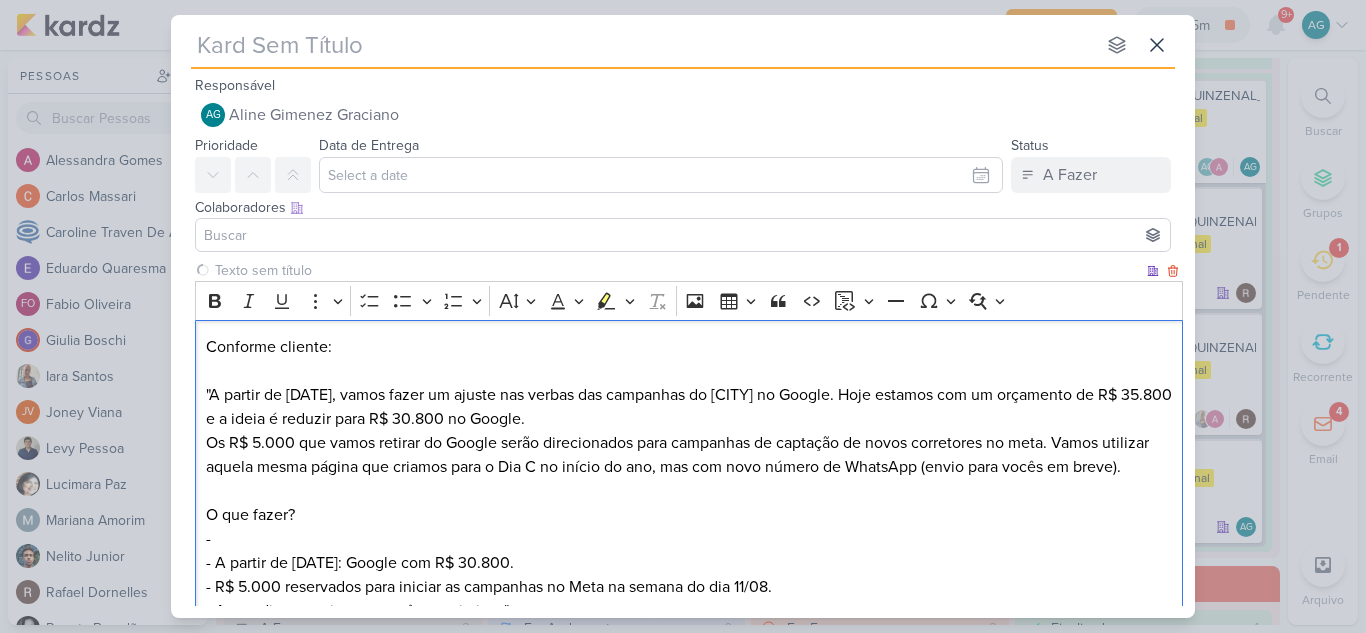 click on "Conforme cliente: "A partir de agosto, vamos fazer um ajuste nas verbas das campanhas do Rio de Janeiro no Google. Hoje estamos com um orçamento de R$ 35.800 e a ideia é reduzir para R$ 30.800 no Google." at bounding box center [689, 383] 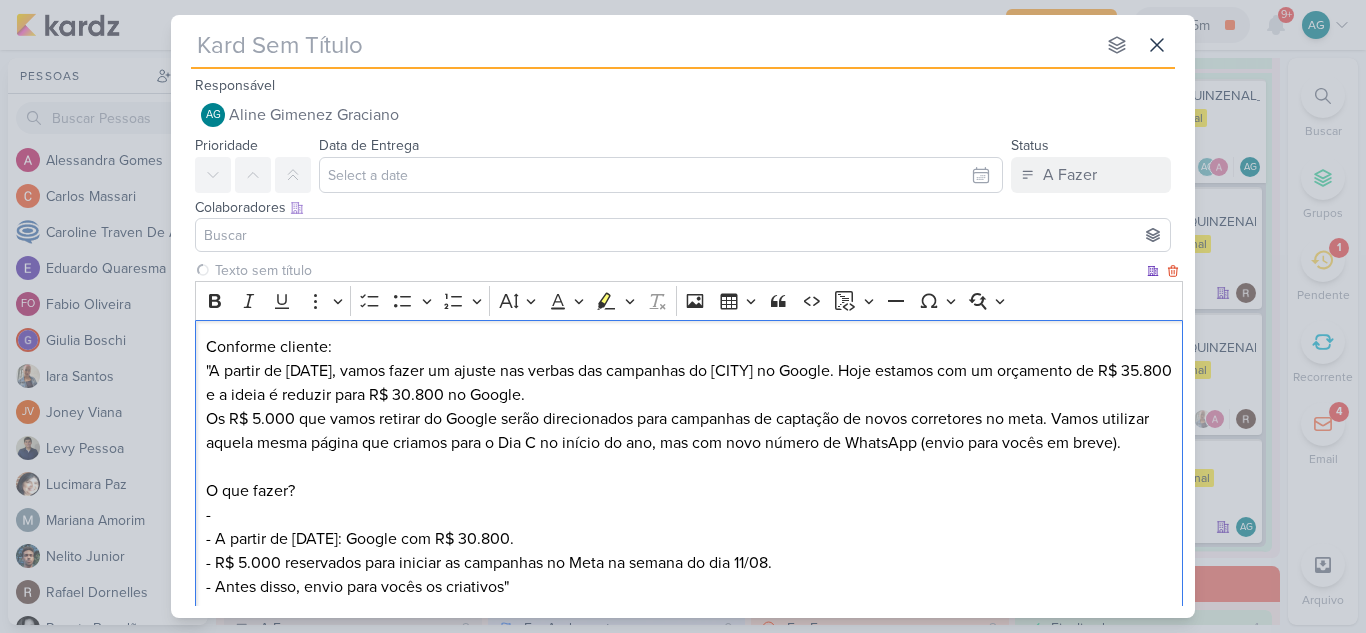 type 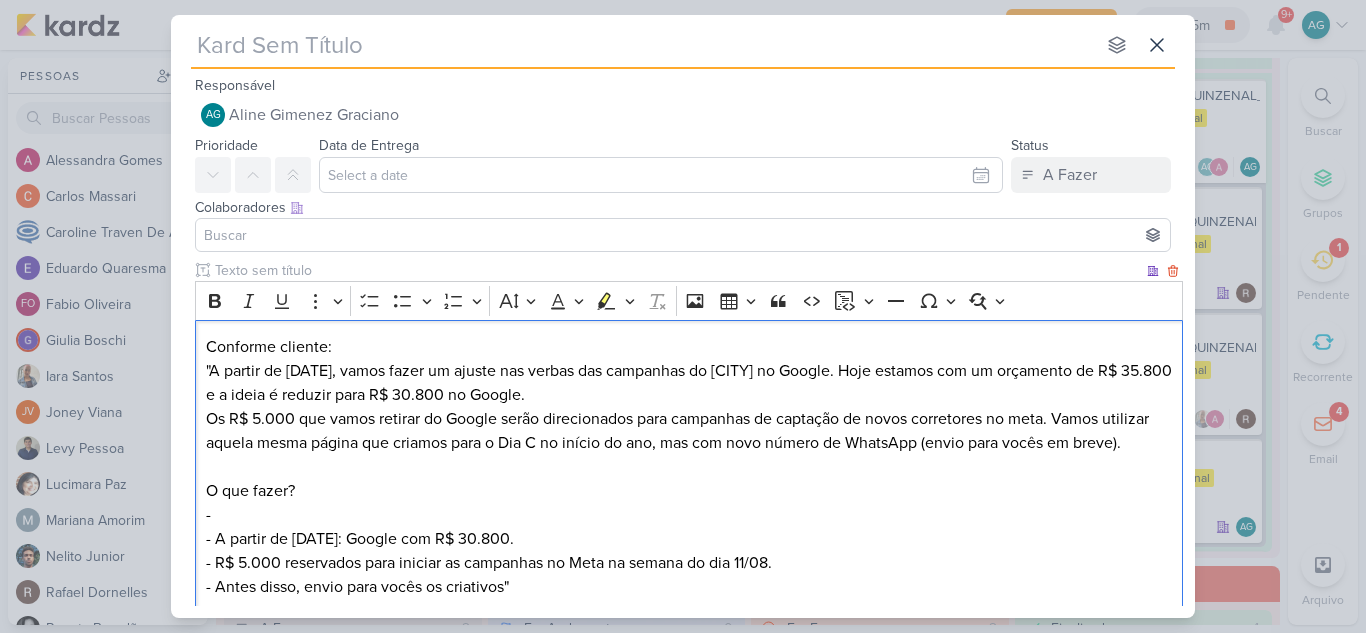 click on "Os R$ [AMOUNT] que vamos retirar do Google serão direcionados para campanhas de captação de novos corretores no meta. Vamos utilizar aquela mesma página que criamos para o Dia C no início do ano, mas com novo número de WhatsApp (envio para vocês em breve)." at bounding box center (689, 443) 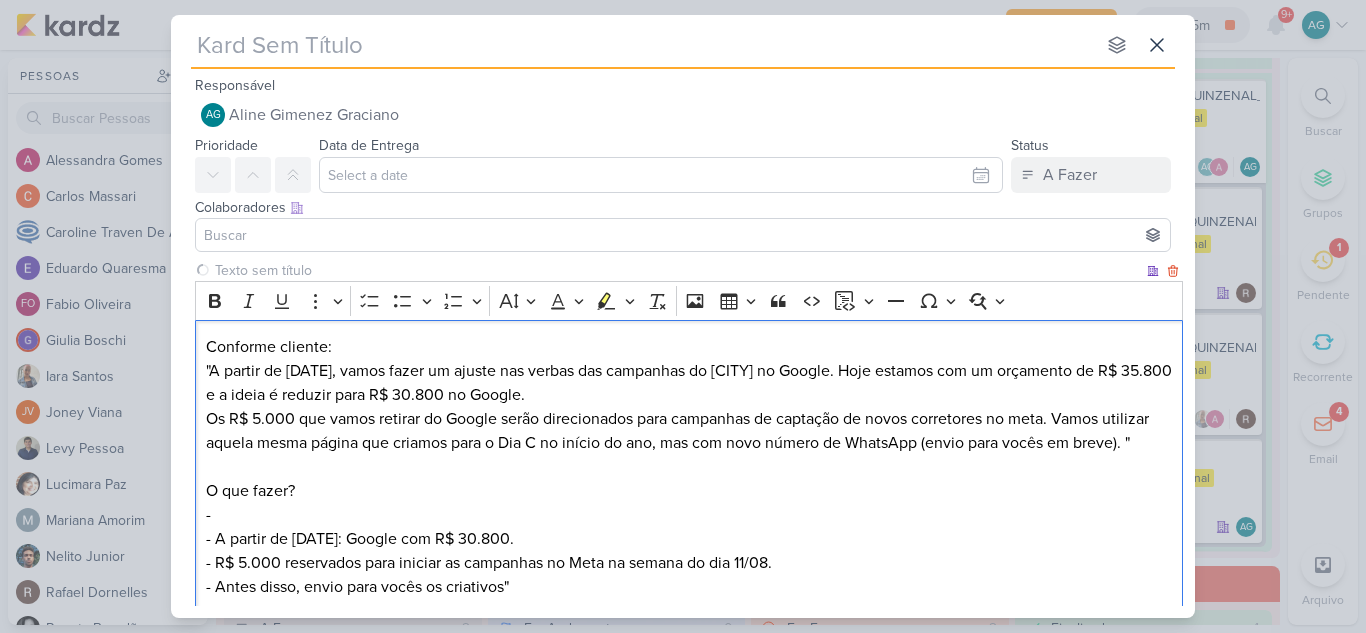 type 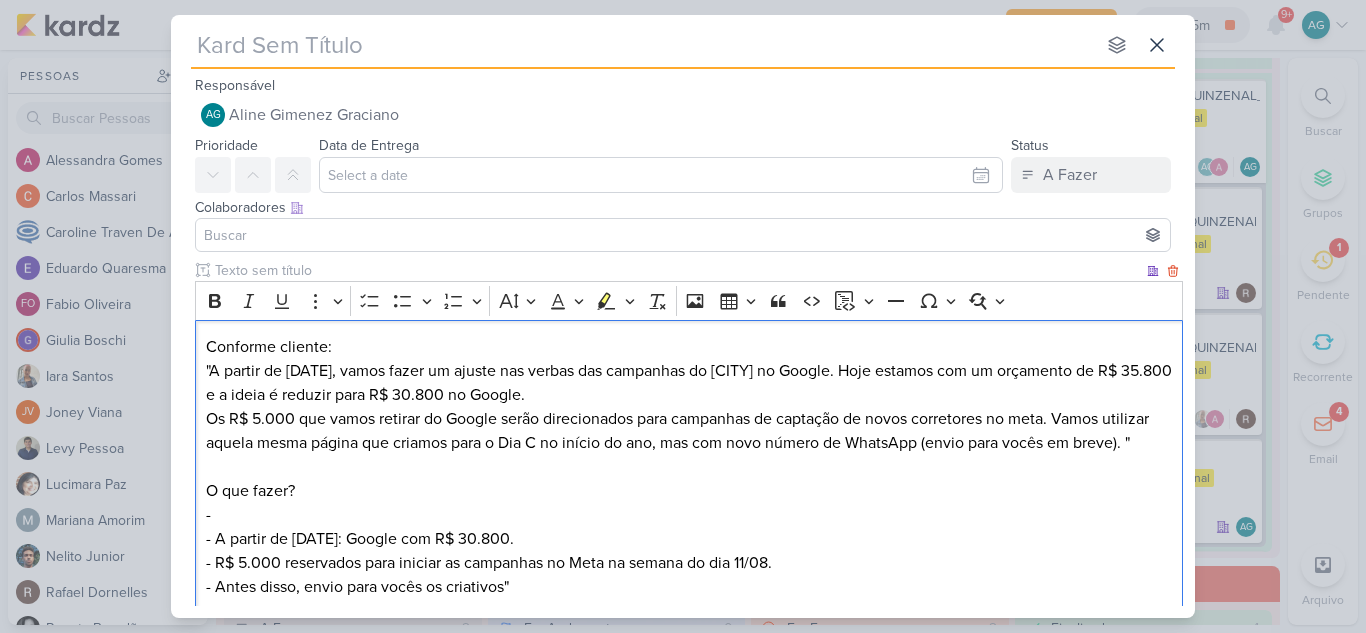 click on "O que fazer? -" at bounding box center [689, 503] 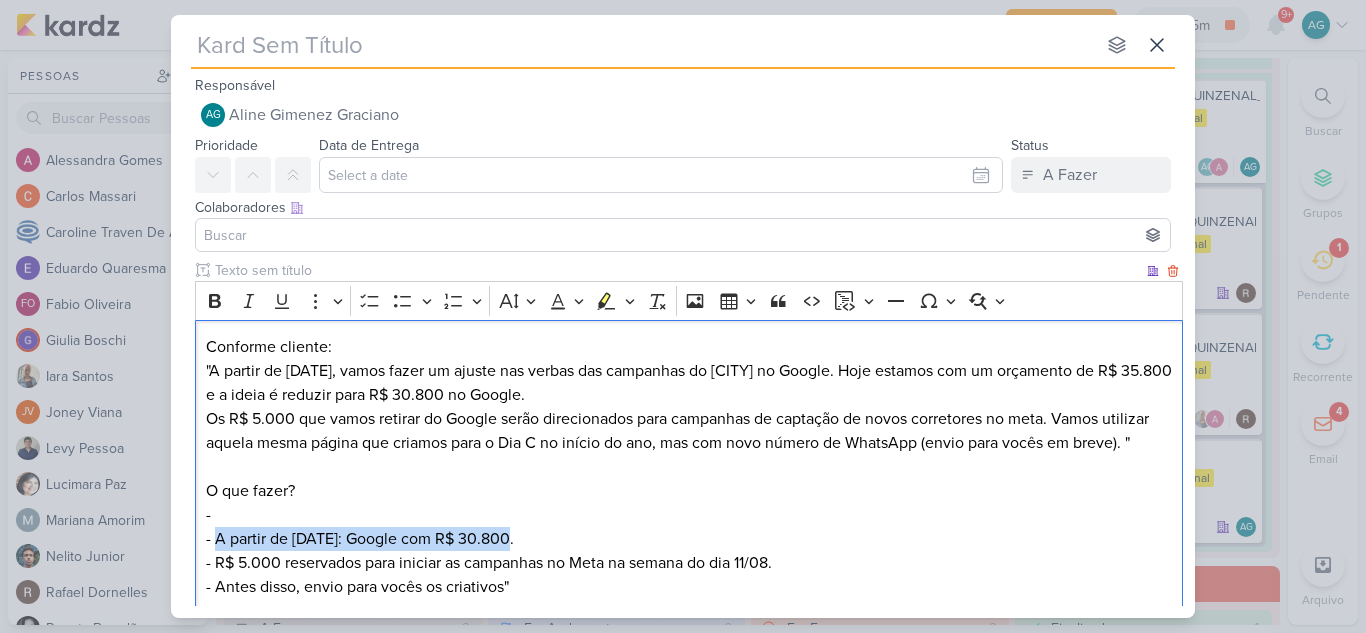 drag, startPoint x: 217, startPoint y: 536, endPoint x: 534, endPoint y: 532, distance: 317.02524 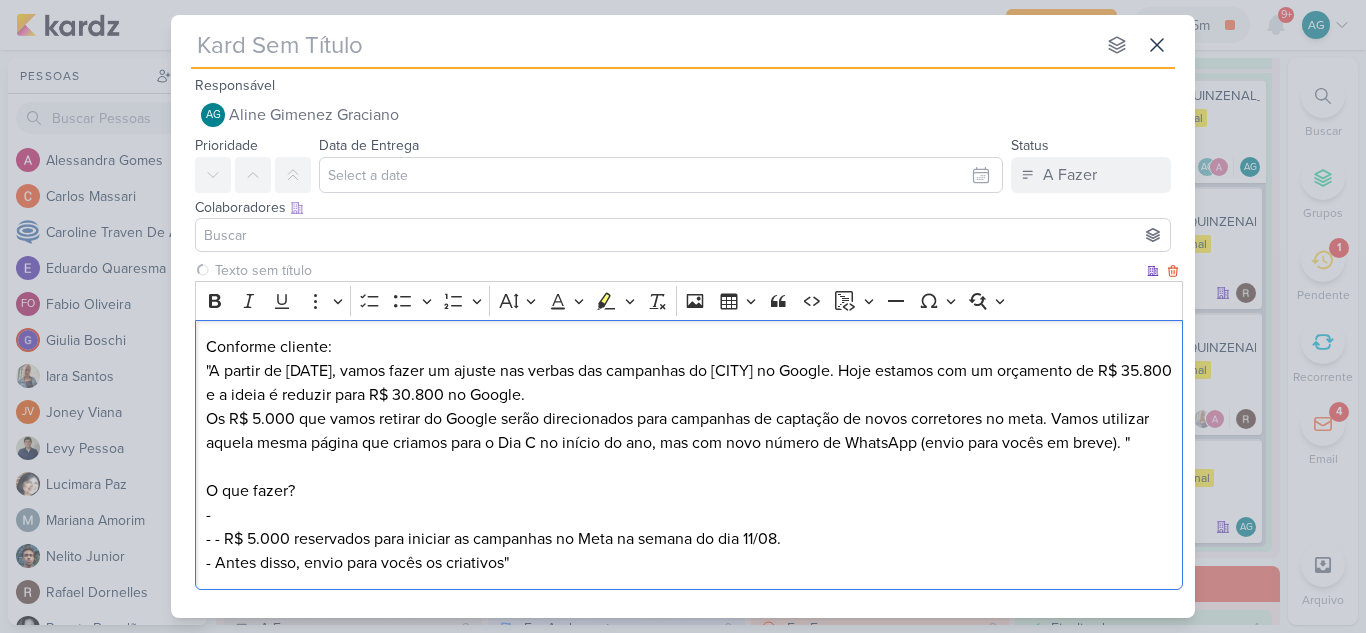 type 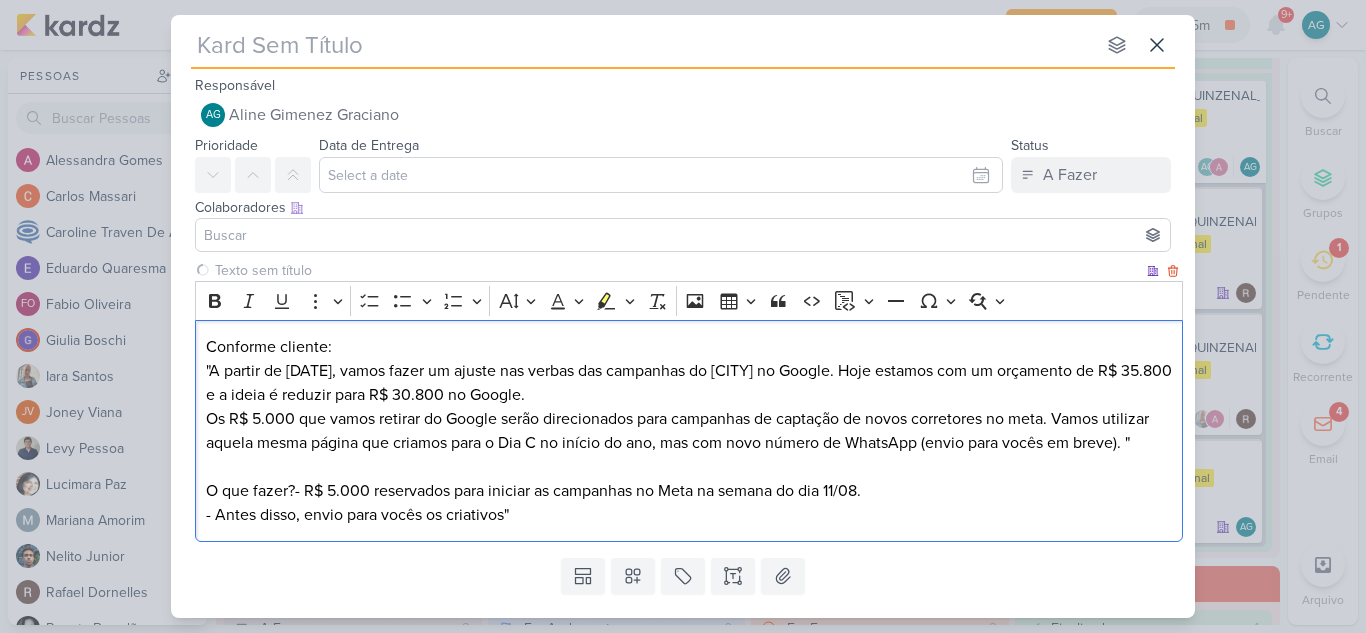 type 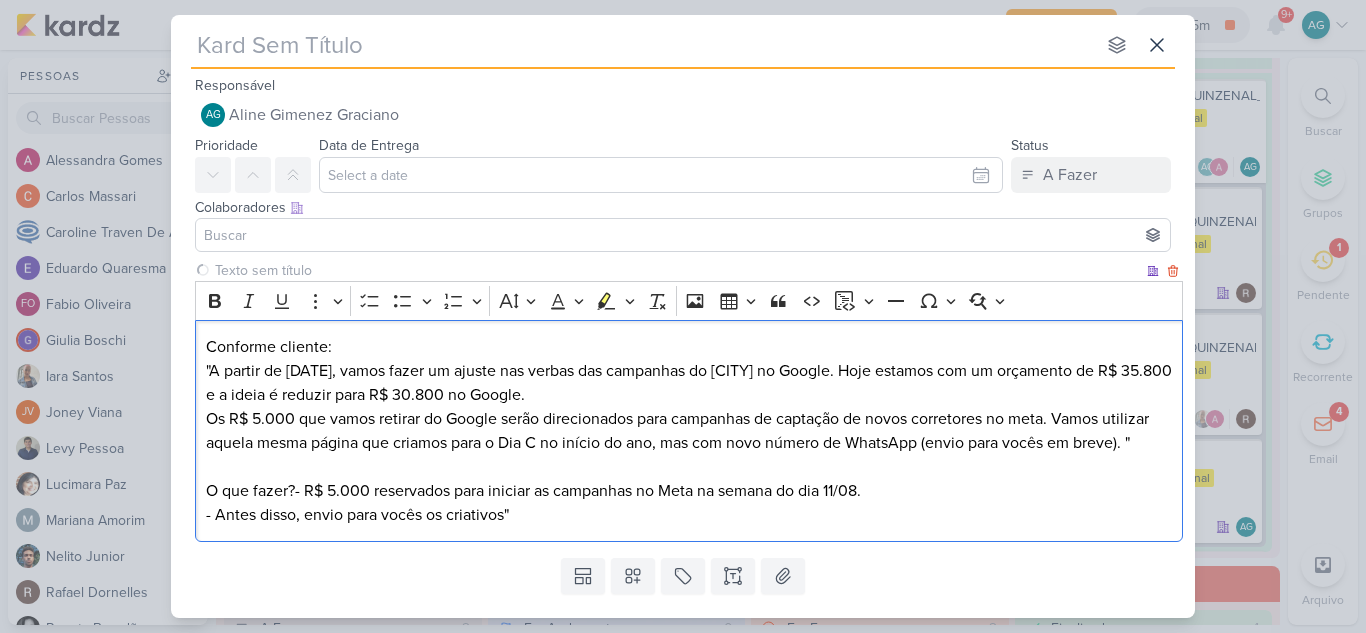type 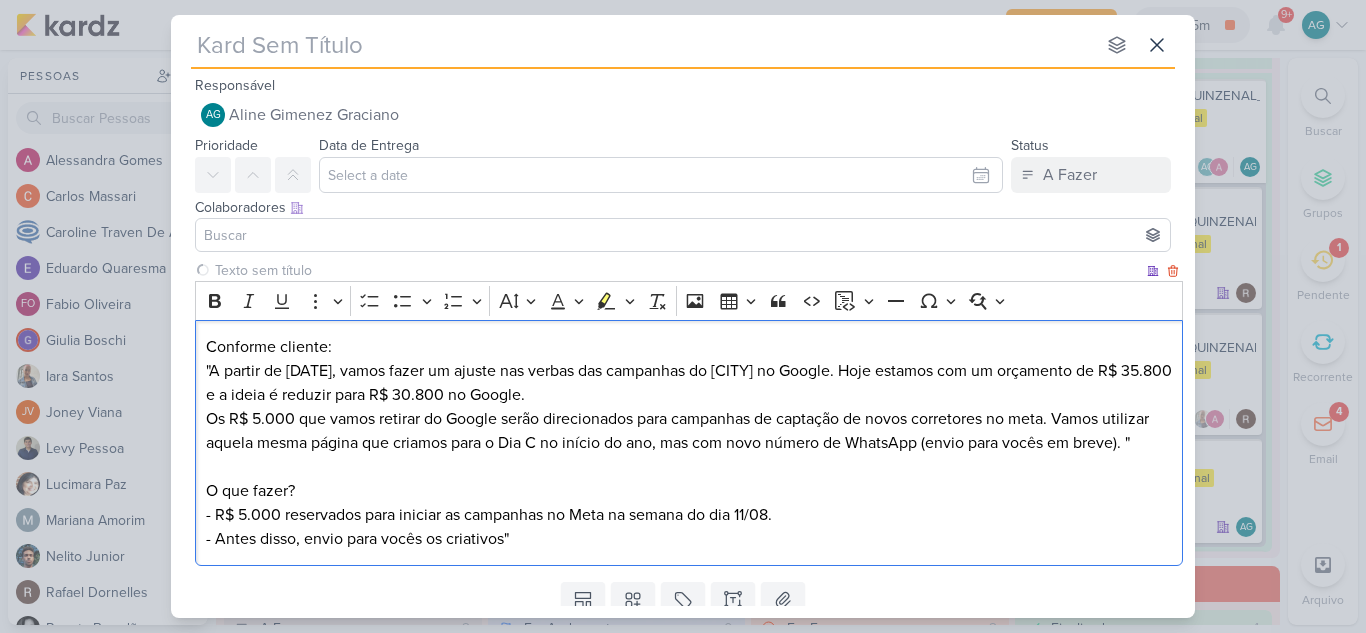 type 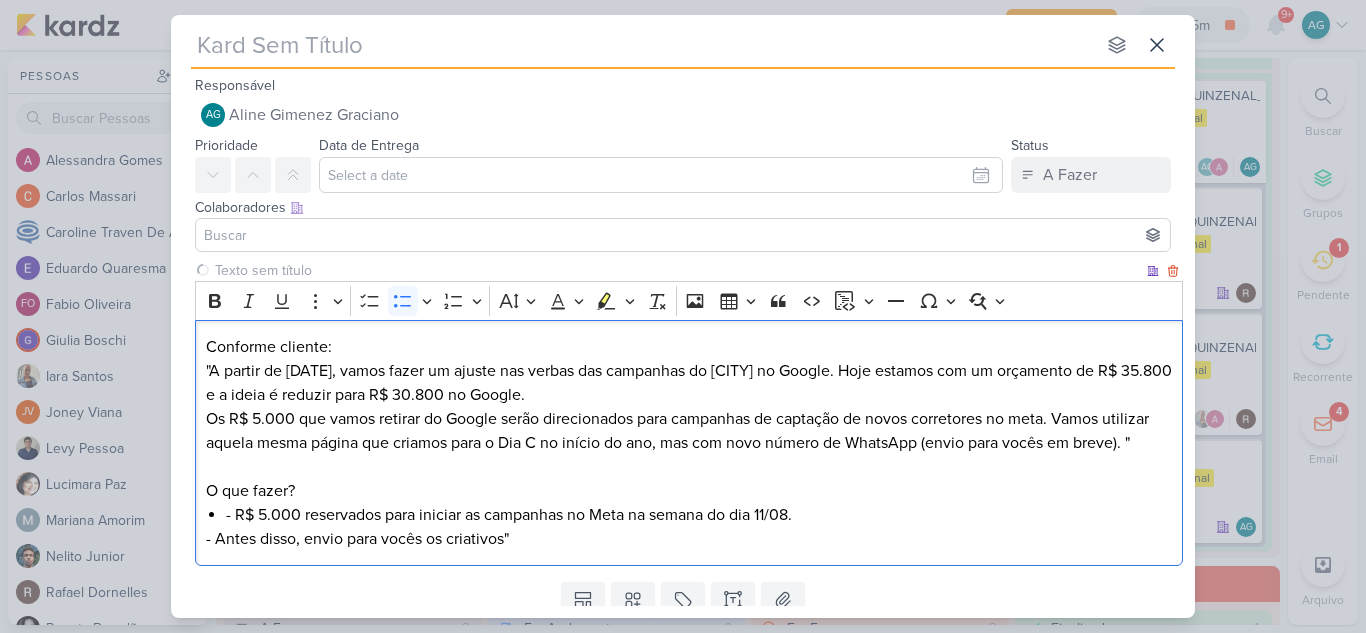 type 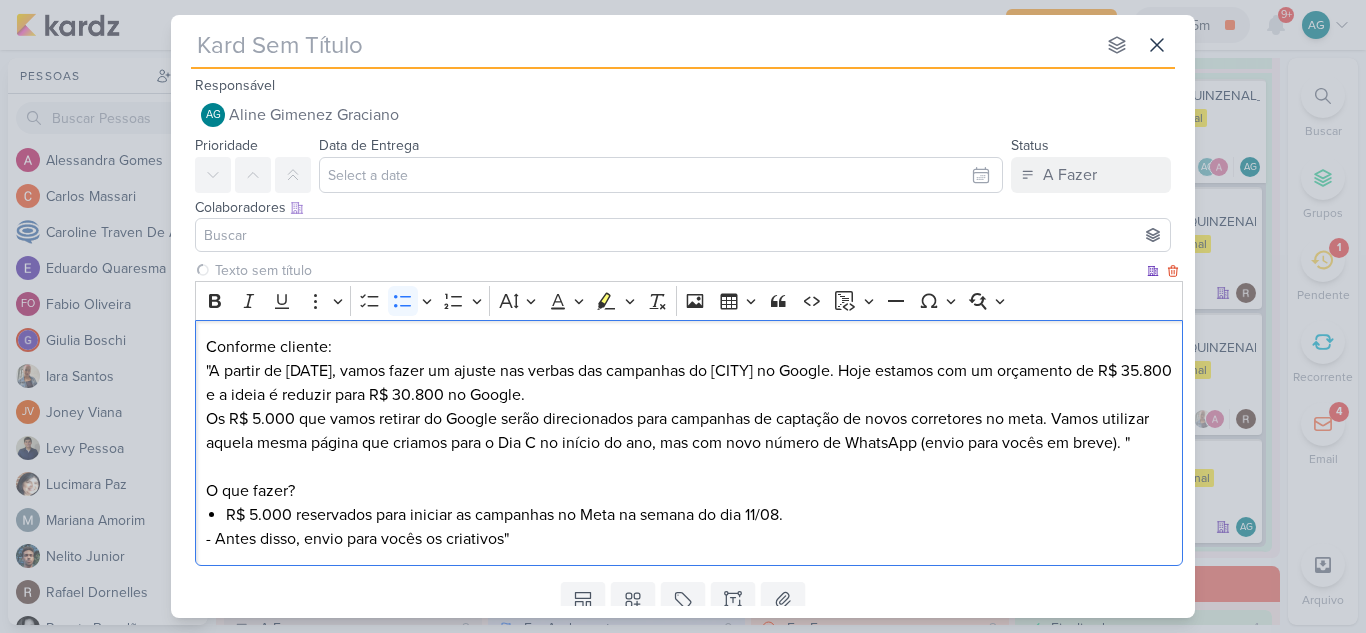 type 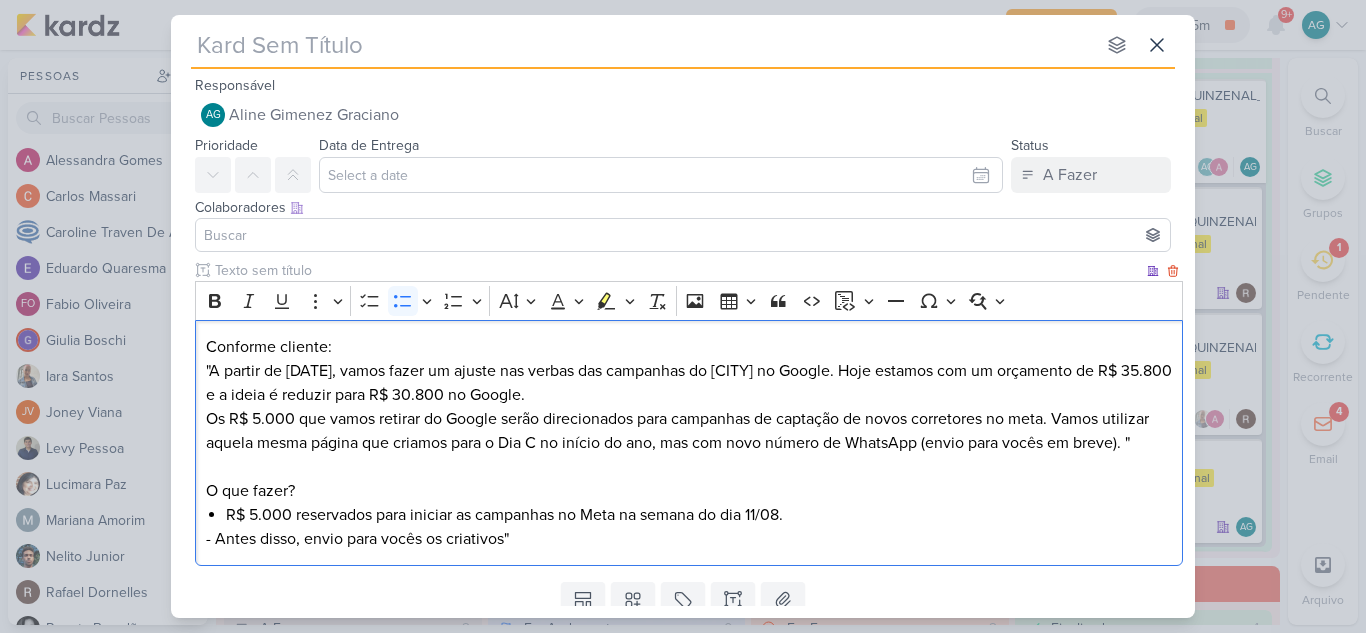 click on "R$ 5.000 reservados para iniciar as campanhas no Meta na semana do dia 11/08." at bounding box center [699, 515] 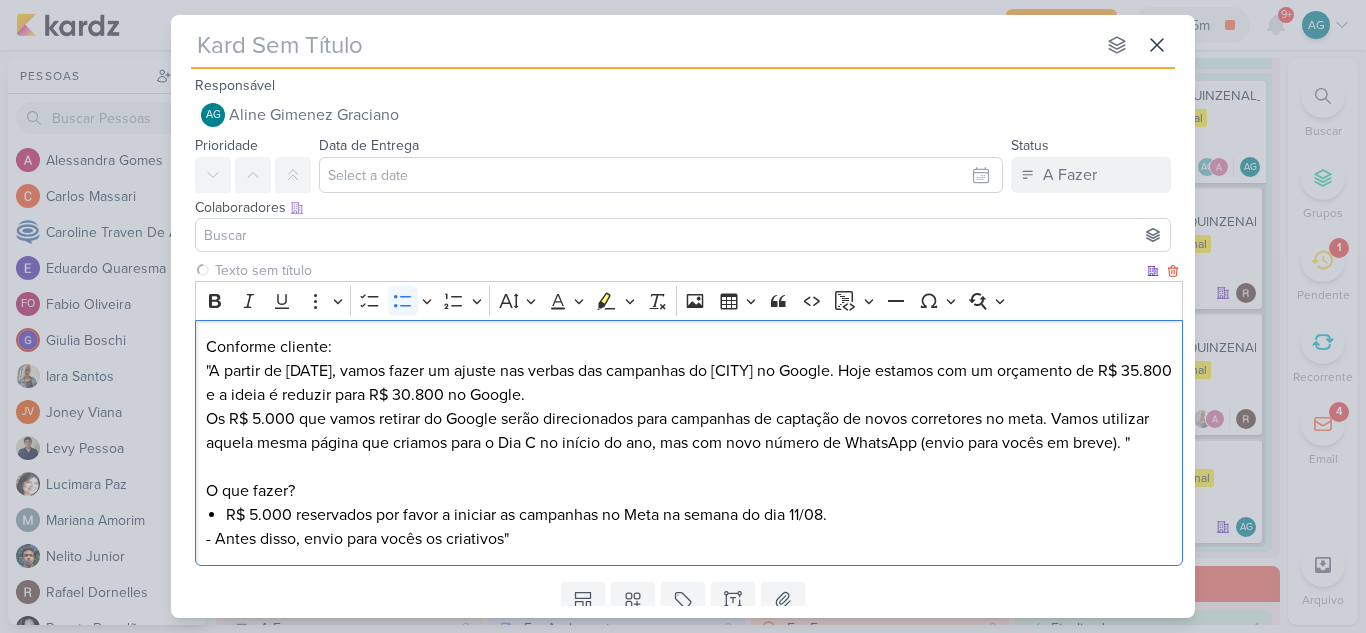 type 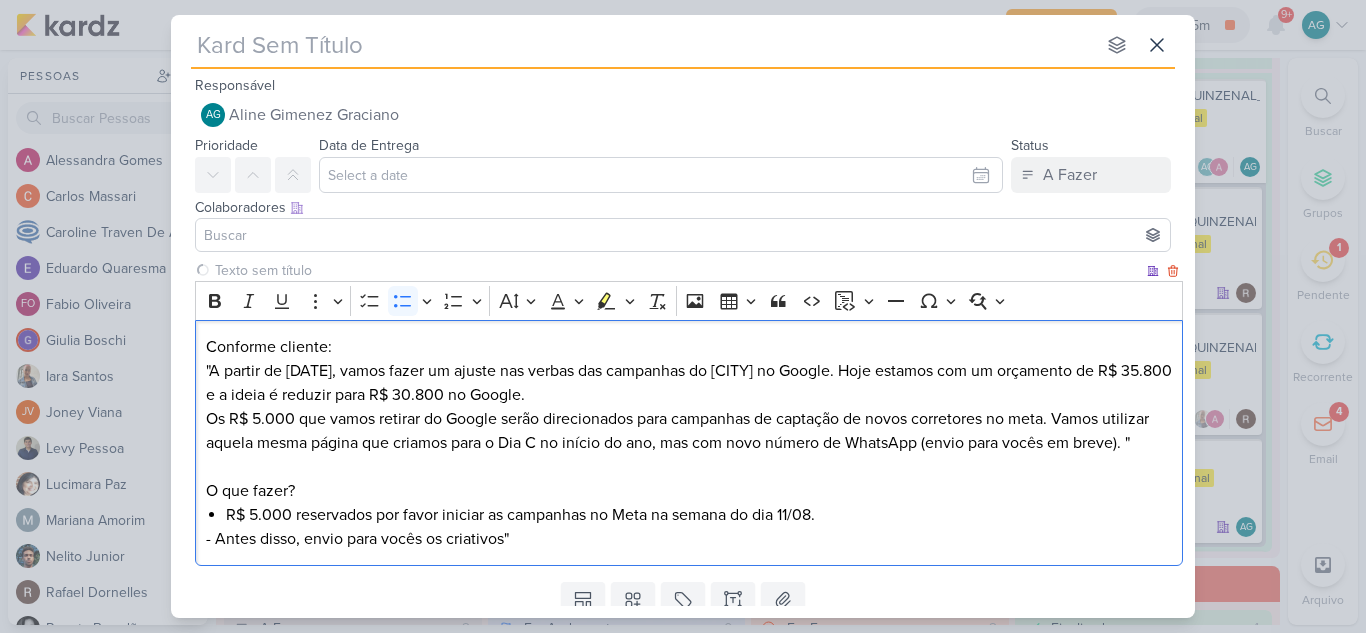 type 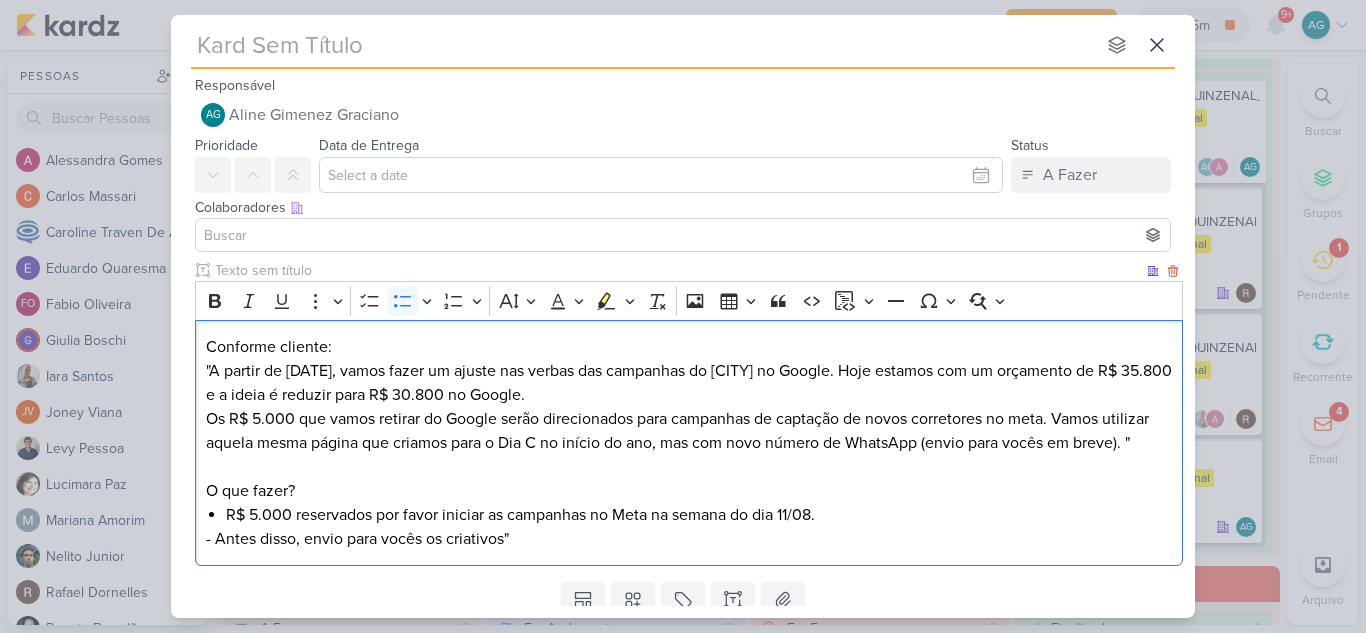 click on "R$ 5.000 reservados por favor iniciar as campanhas no Meta na semana do dia 11/08." at bounding box center (699, 515) 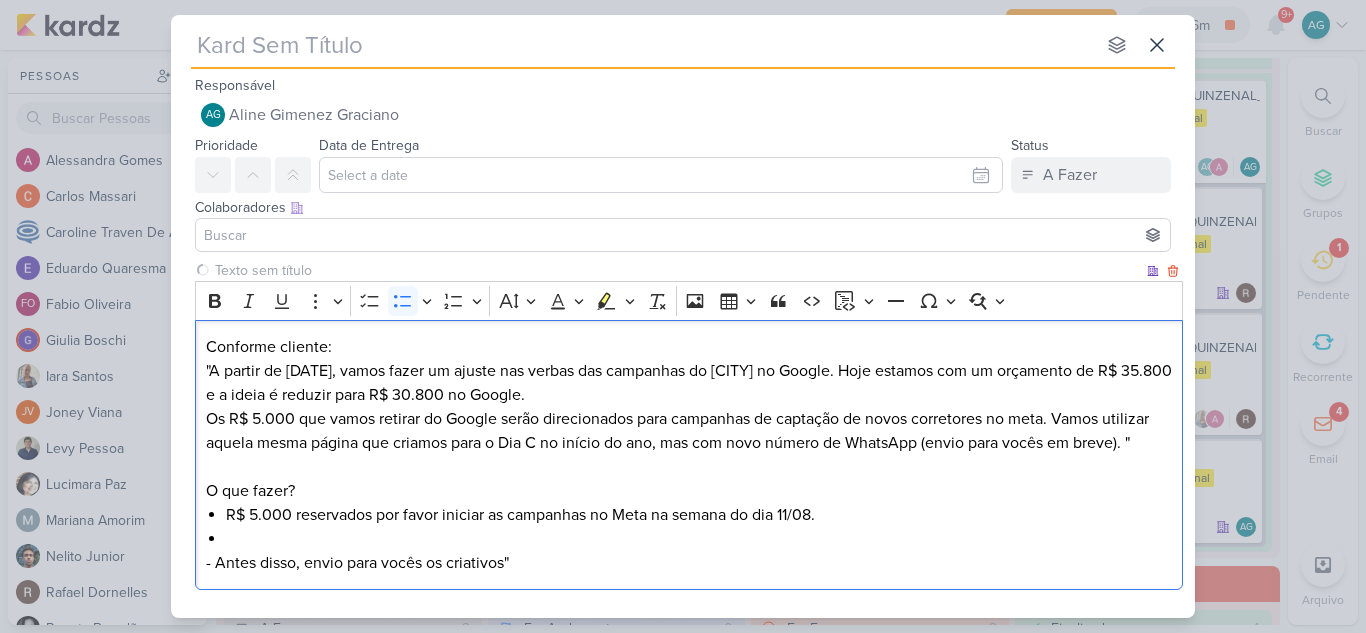 type 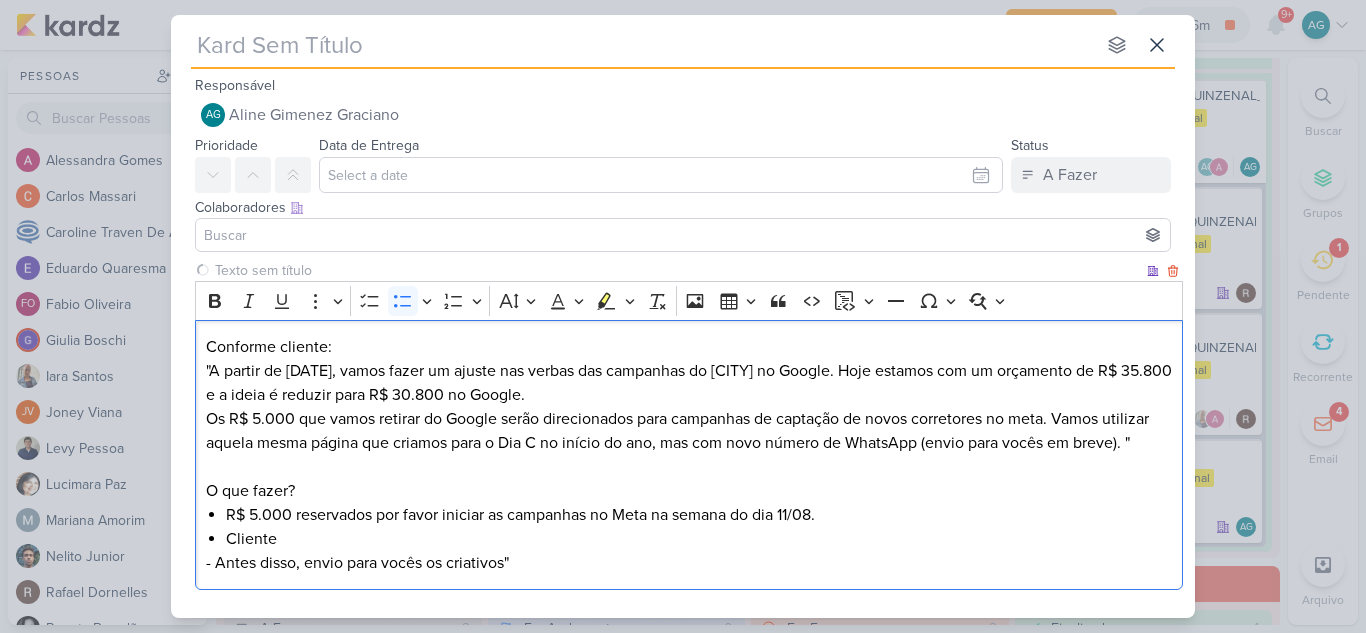 type 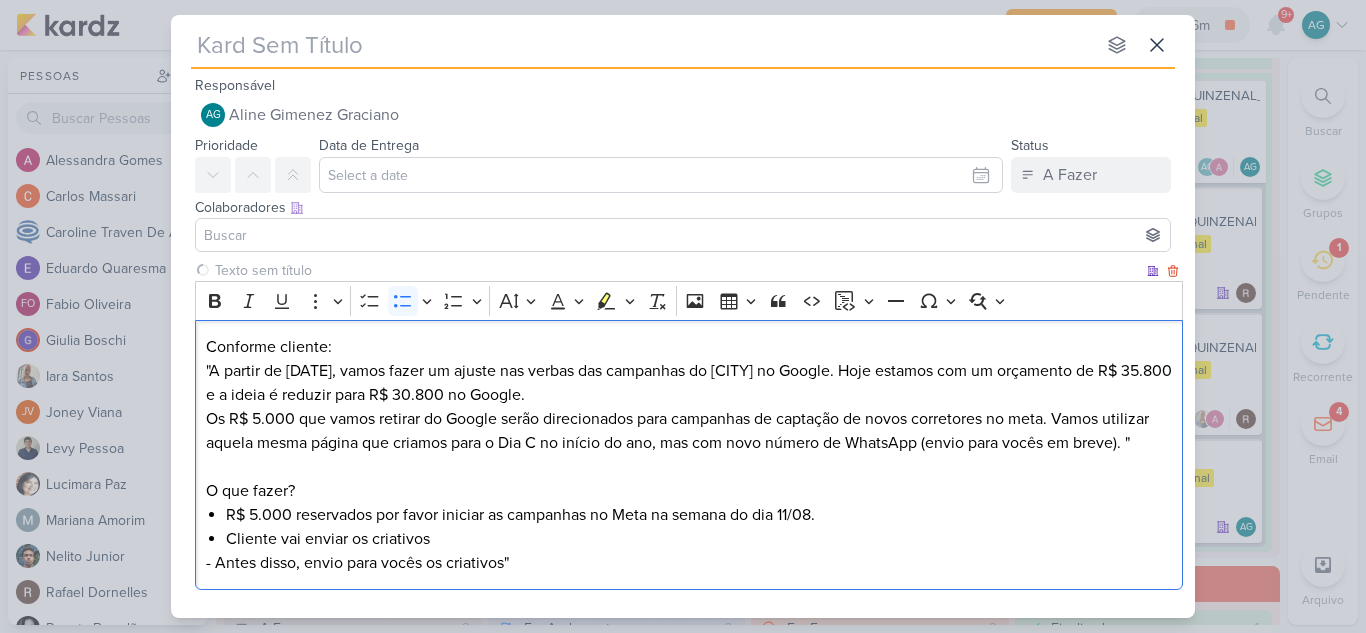 type 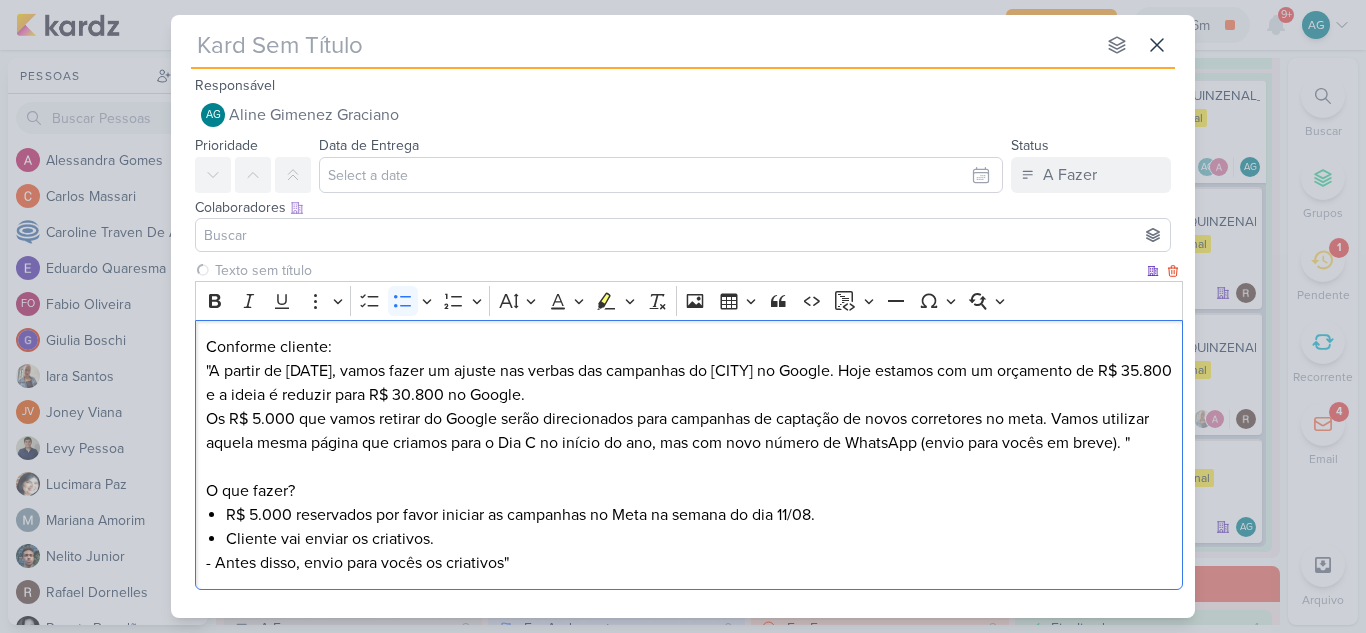type 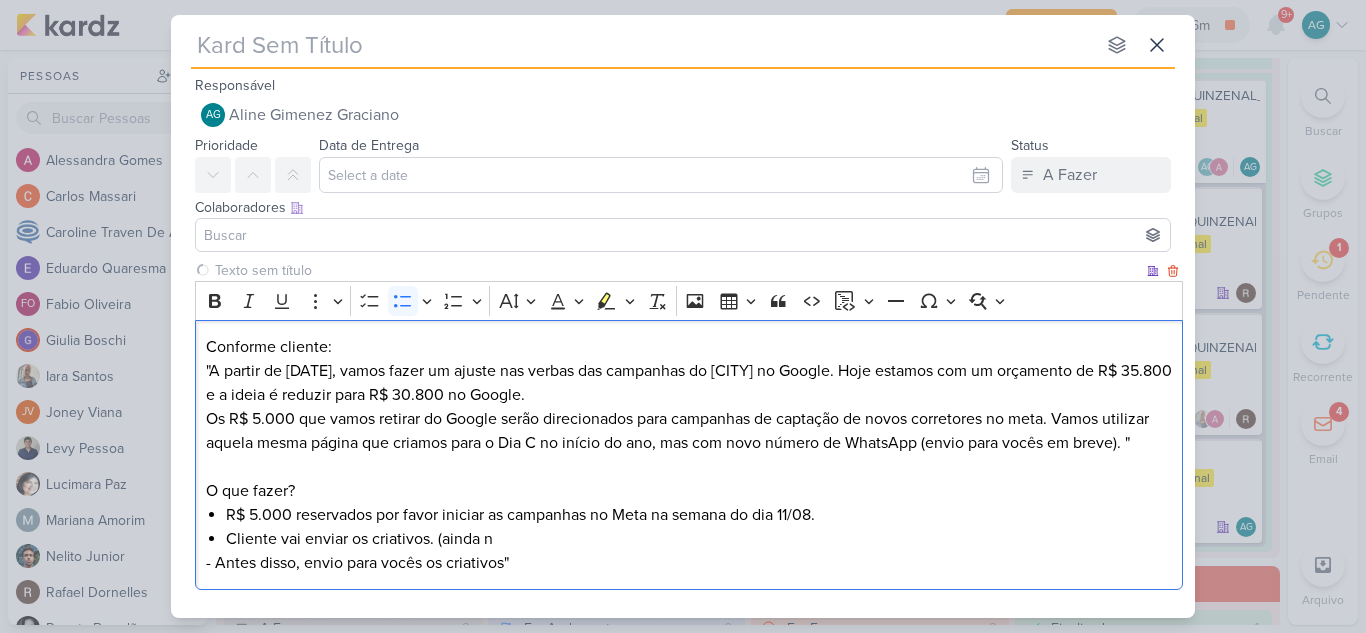 type 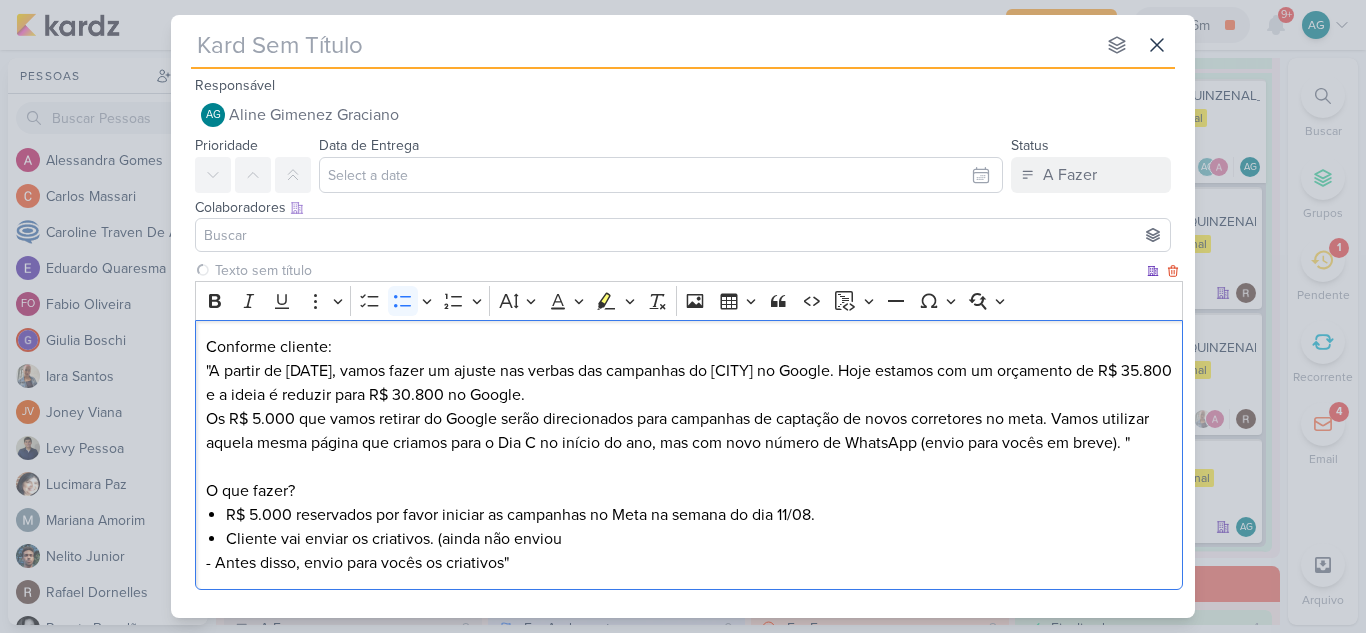 type 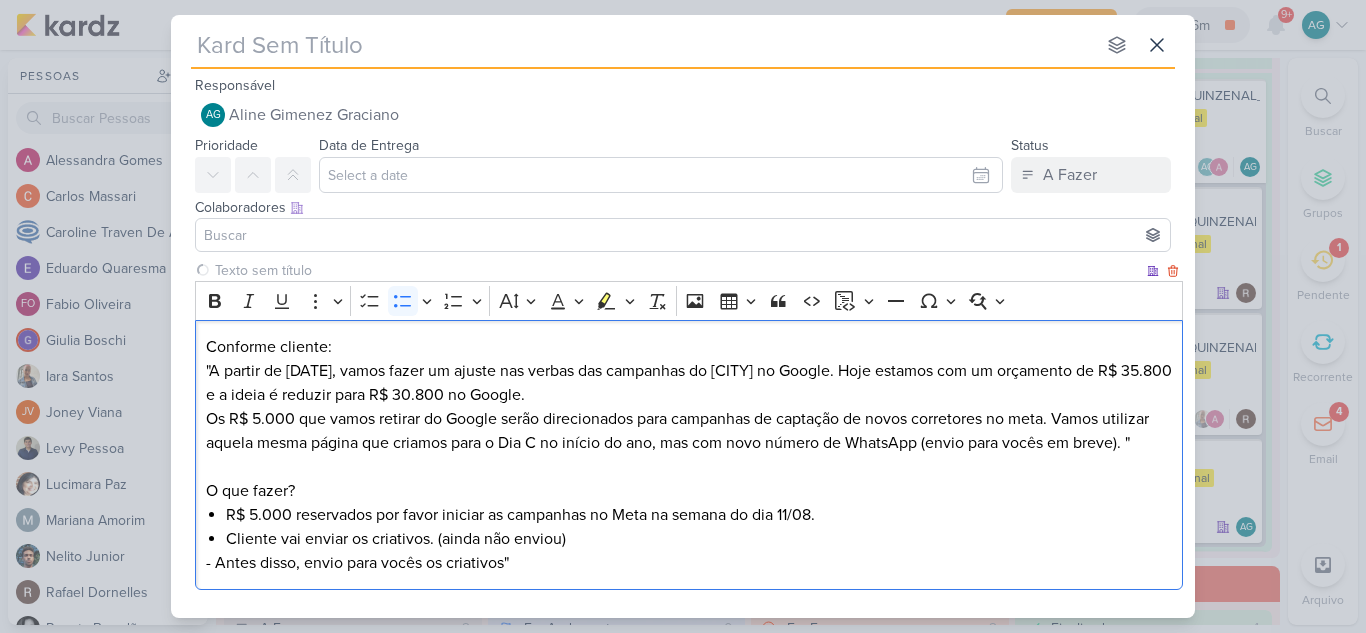 type 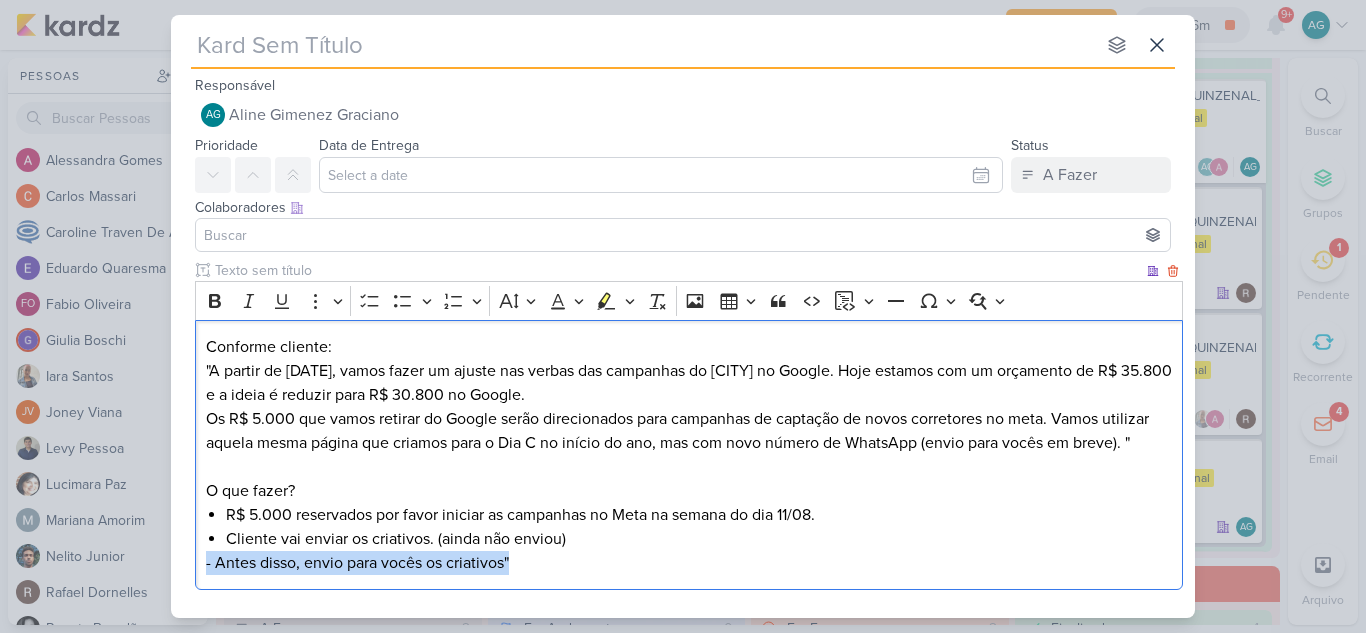 drag, startPoint x: 565, startPoint y: 567, endPoint x: 185, endPoint y: 568, distance: 380.0013 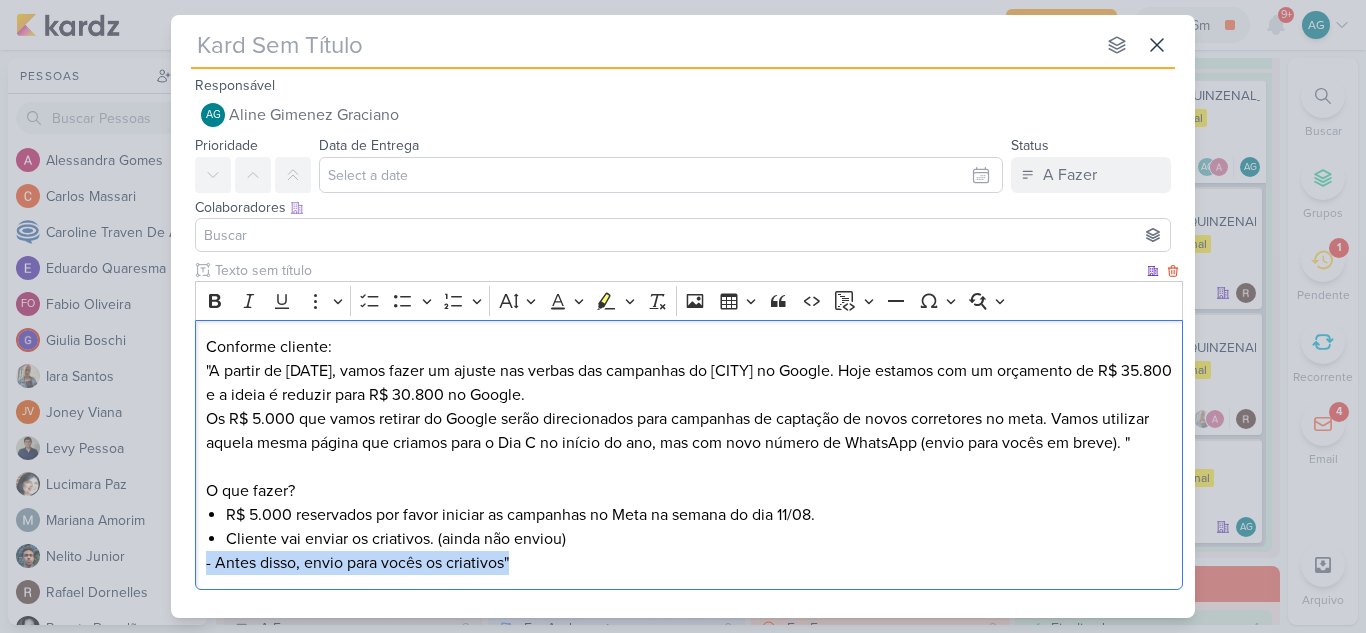 click on "Clique para deixar o item visível somente à membros da sua organização
Rich Text Editor Bold Italic Underline More To-do List Bulleted List Bulleted List Numbered List Numbered List Font Size Font Color Remove color Highlight Highlight Remove Format Insert image Insert table Block quote Code Insert code block Insert code block Horizontal line Special characters O que fazer?" at bounding box center (683, 429) 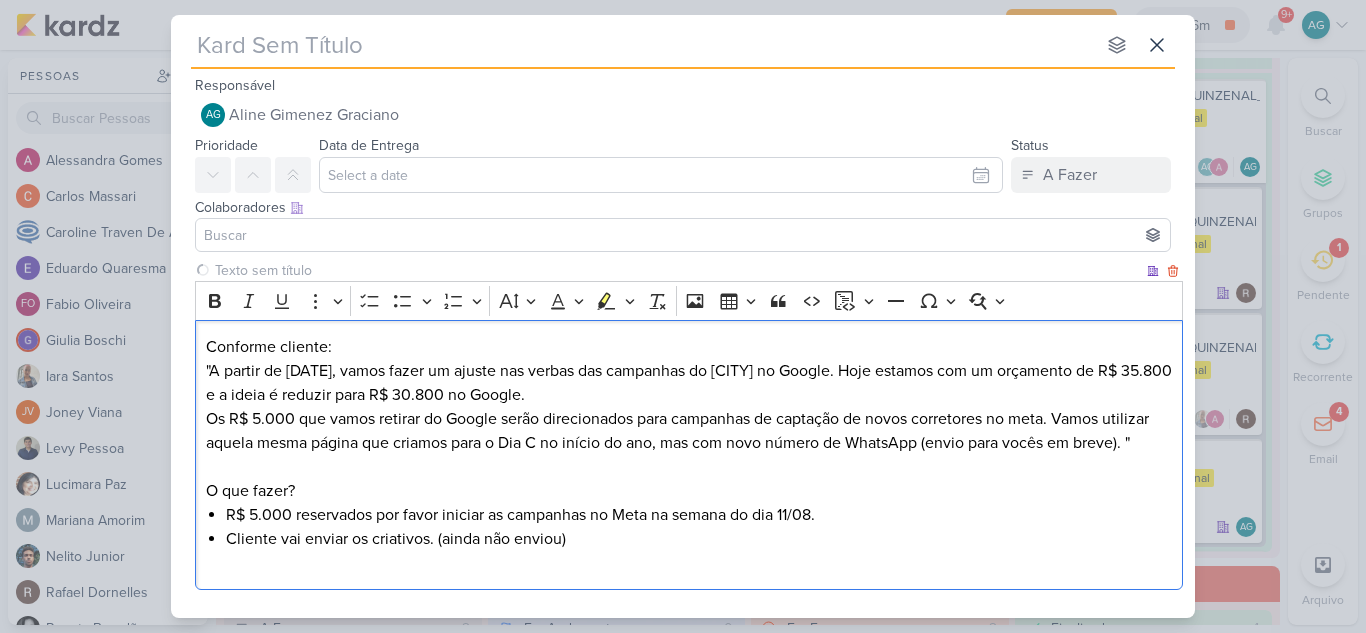 type 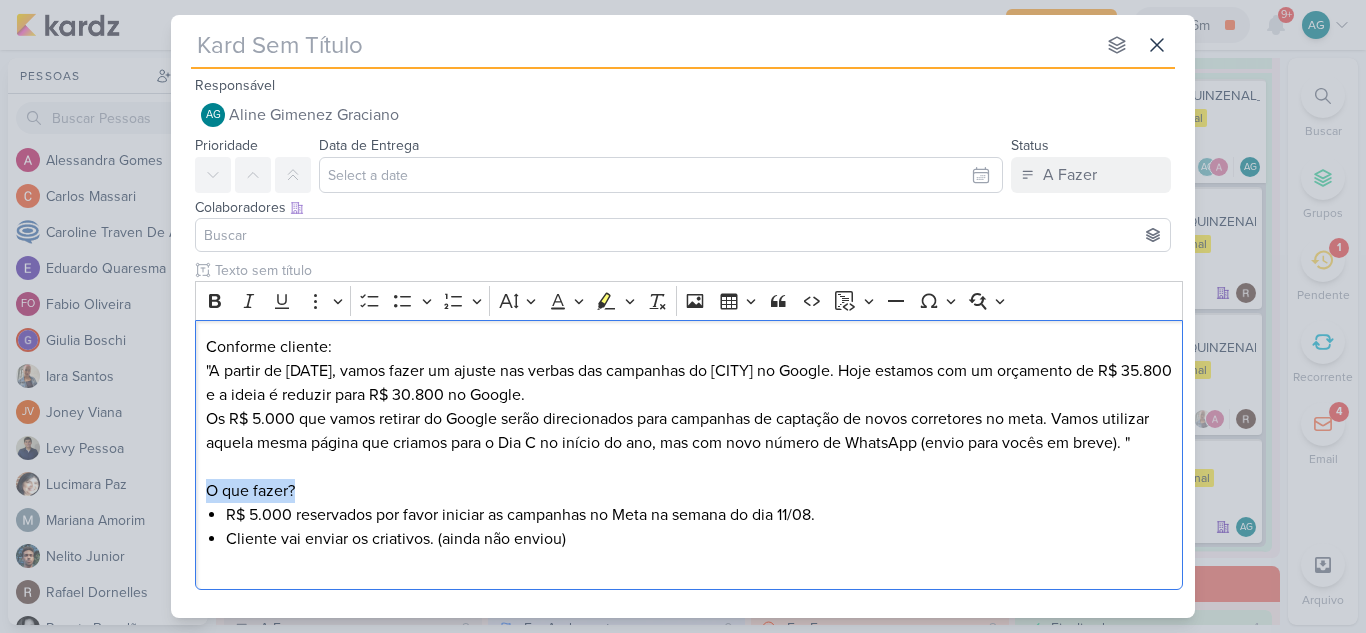 drag, startPoint x: 314, startPoint y: 486, endPoint x: 173, endPoint y: 483, distance: 141.0319 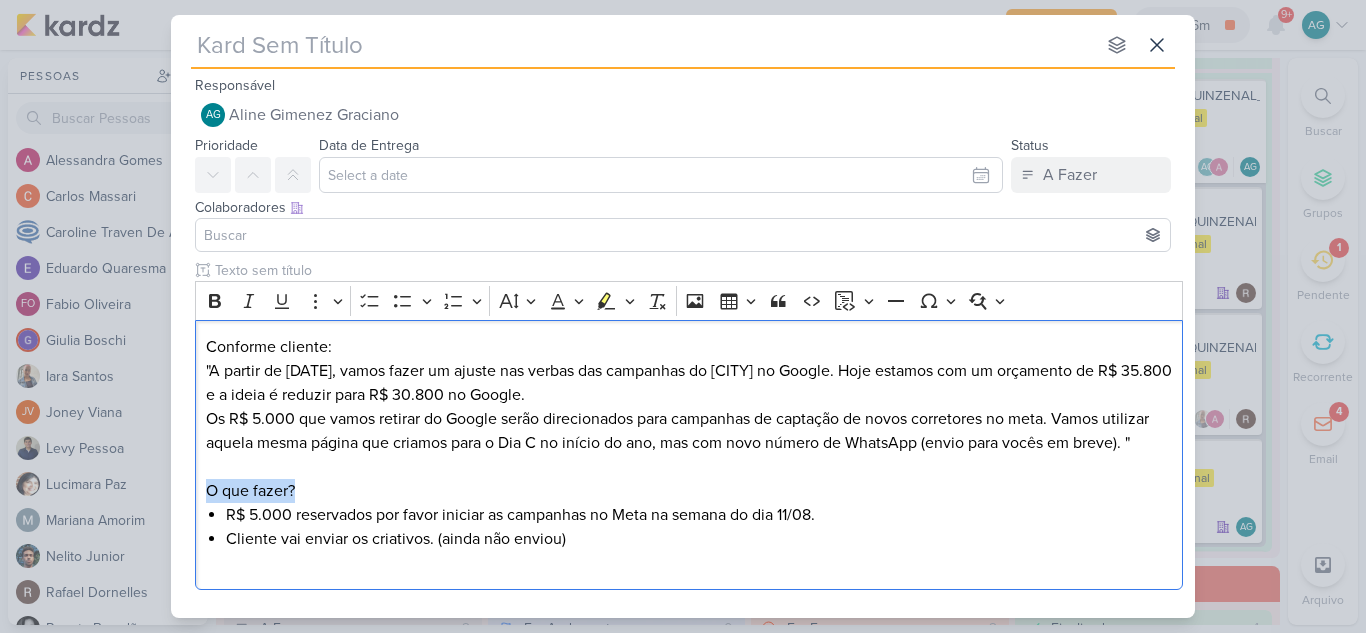 click on "Clique para deixar o item visível somente à membros da sua organização
Rich Text Editor Bold Italic Underline More To-do List Bulleted List Bulleted List Numbered List Numbered List Font Size Font Color Remove color Highlight Highlight Remove Format Insert image Insert table Block quote Code Insert code block Insert code block Horizontal line Special characters O que fazer?" at bounding box center [683, 429] 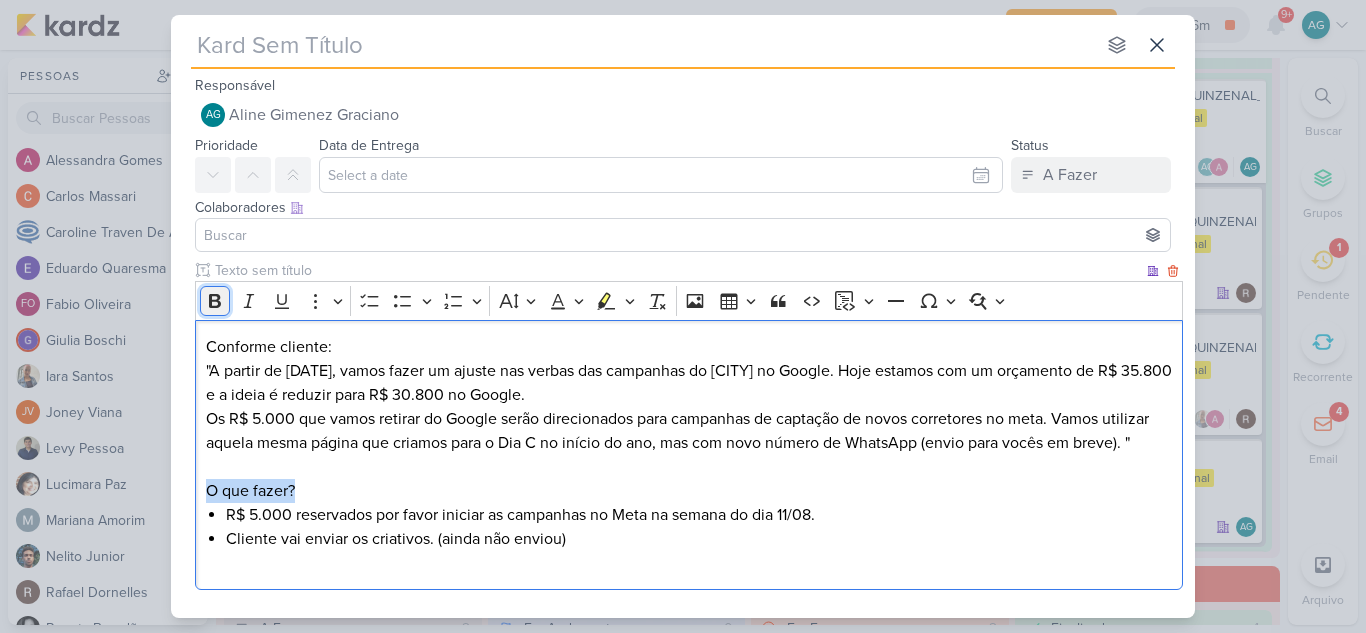 click 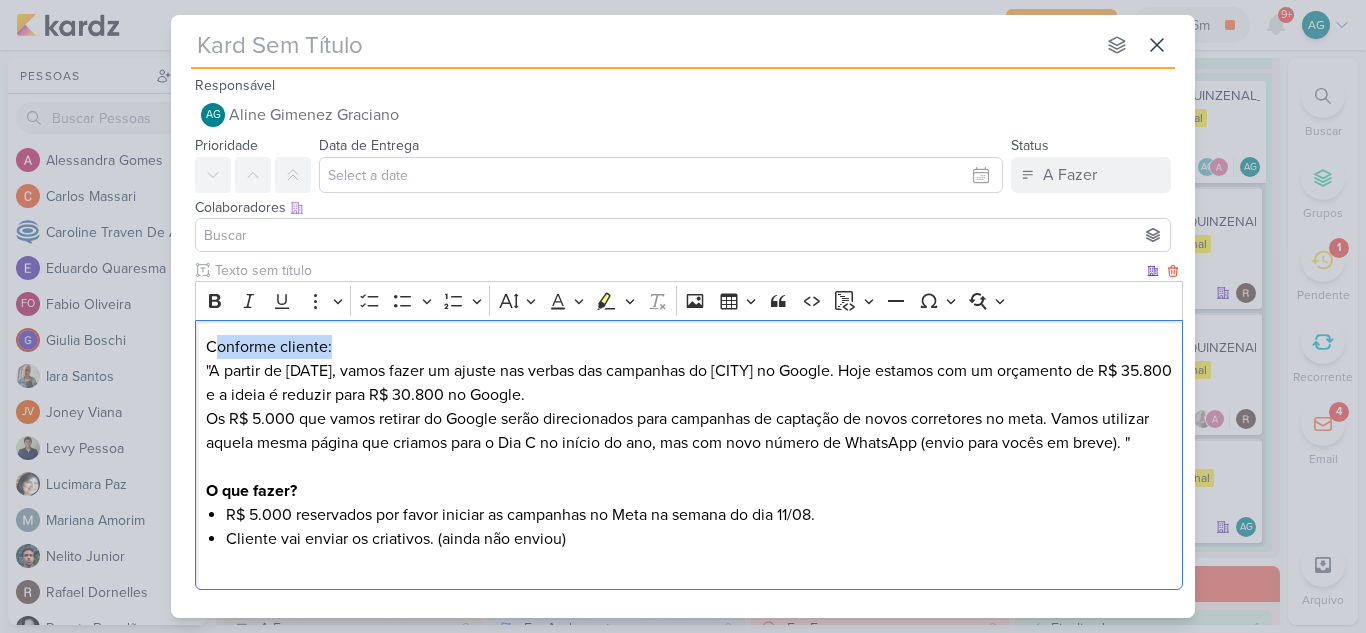 drag, startPoint x: 325, startPoint y: 344, endPoint x: 218, endPoint y: 342, distance: 107.01869 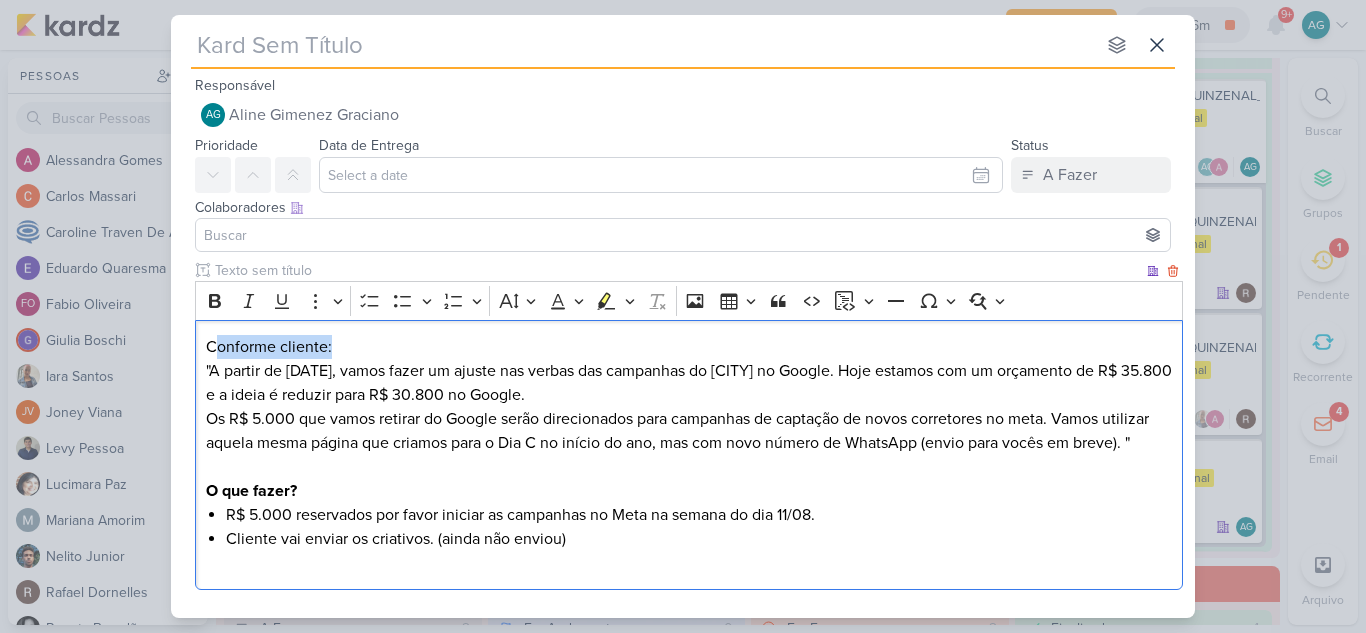 click on "Conforme cliente: "A partir de agosto, vamos fazer um ajuste nas verbas das campanhas do Rio de Janeiro no Google. Hoje estamos com um orçamento de R$ 35.800 e a ideia é reduzir para R$ 30.800 no Google." at bounding box center [689, 371] 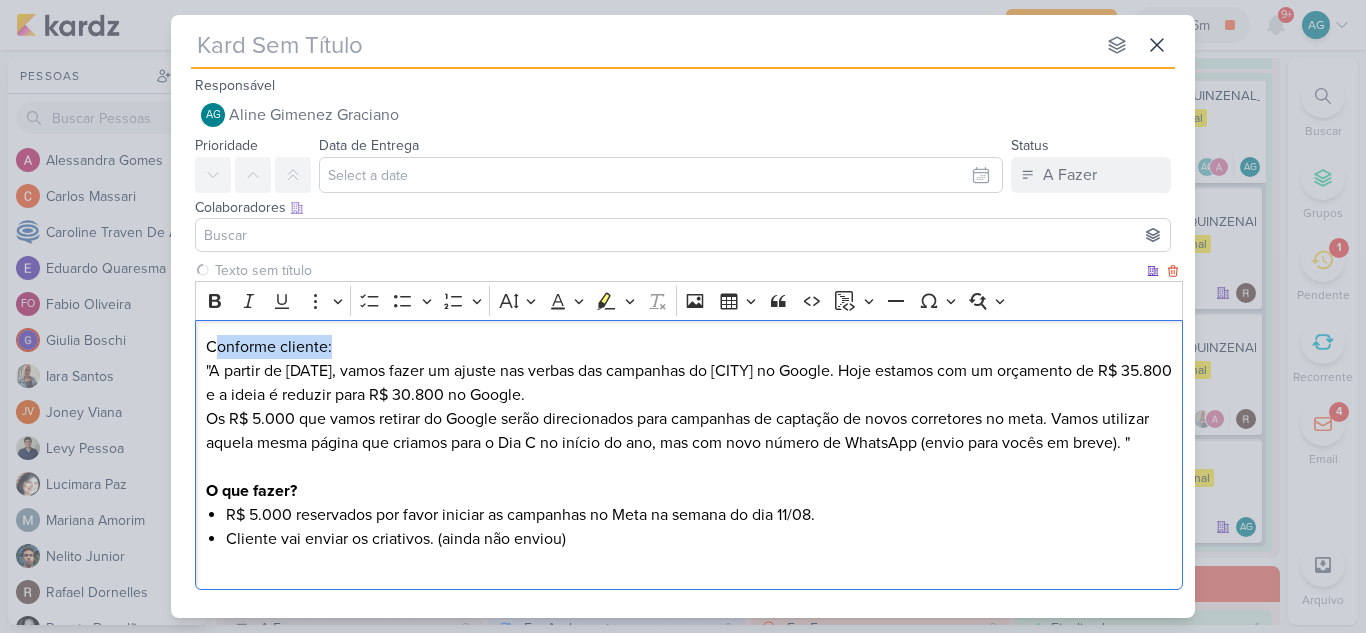 type 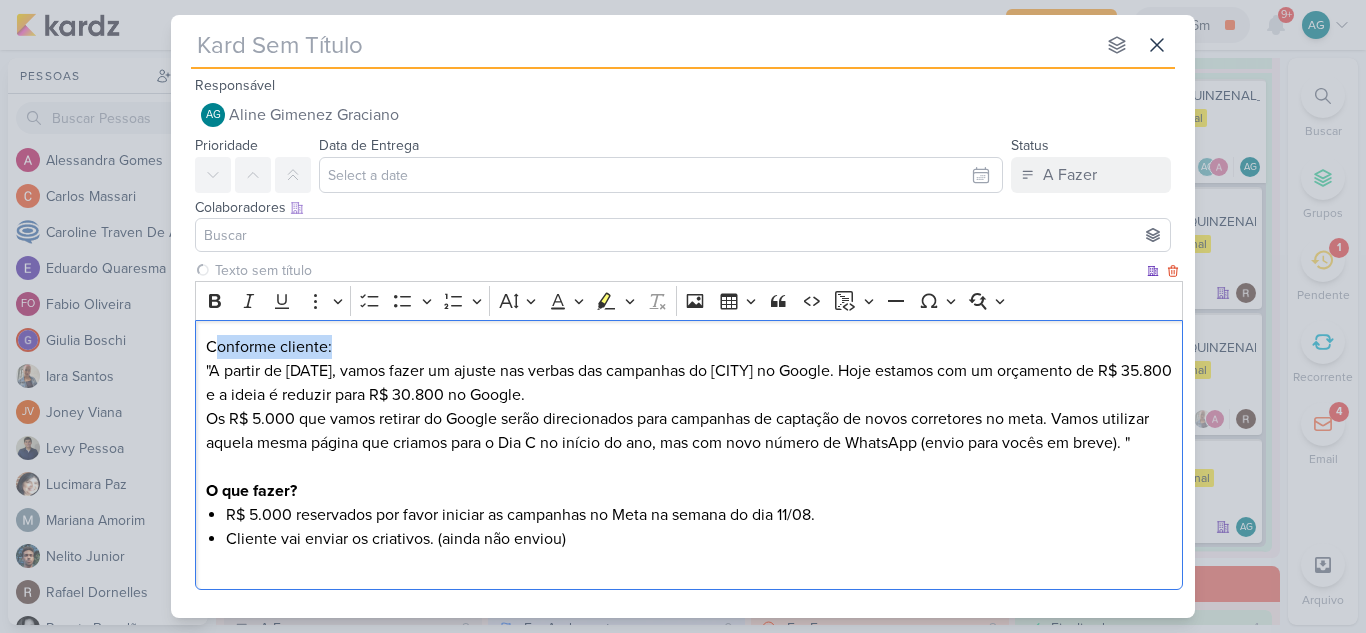 type 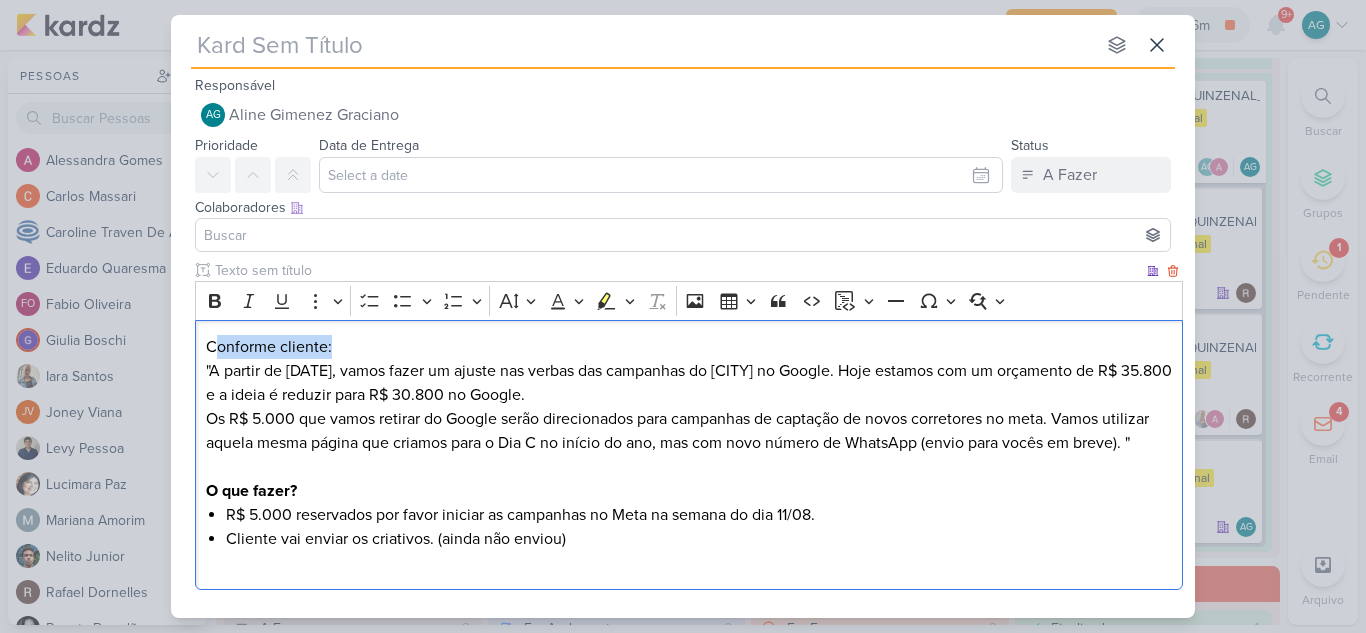 click on "Conforme cliente: "A partir de agosto, vamos fazer um ajuste nas verbas das campanhas do Rio de Janeiro no Google. Hoje estamos com um orçamento de R$ 35.800 e a ideia é reduzir para R$ 30.800 no Google." at bounding box center (689, 371) 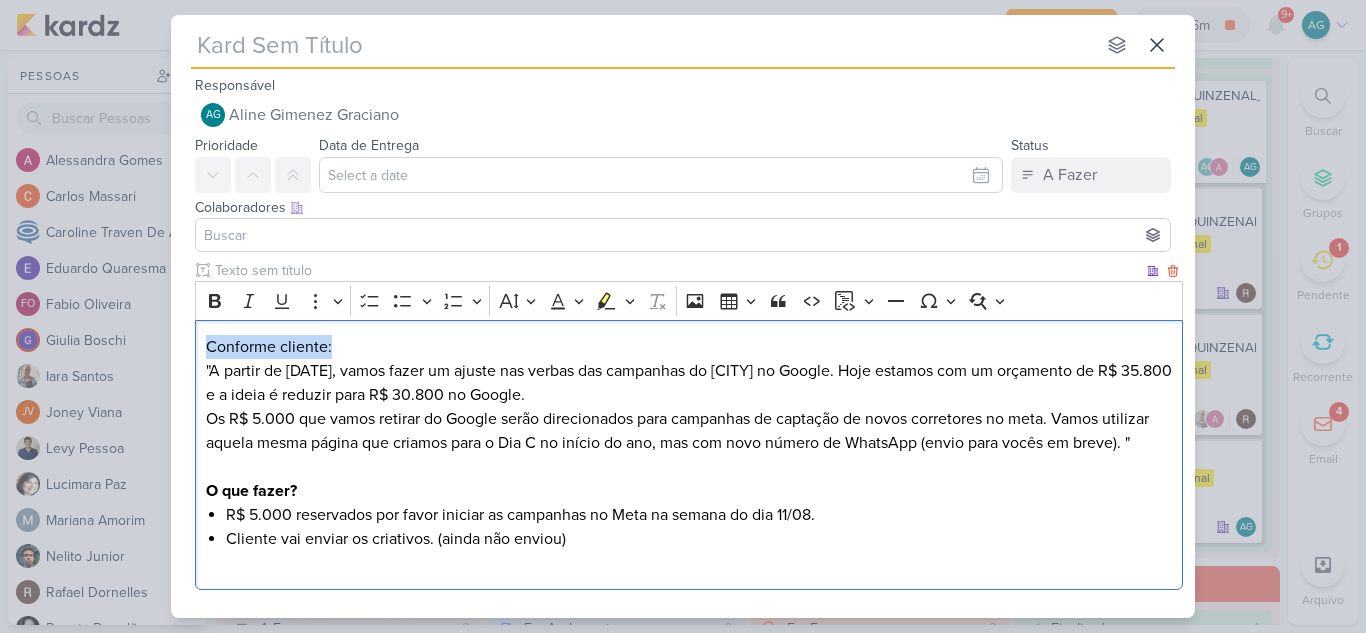 drag, startPoint x: 345, startPoint y: 344, endPoint x: 199, endPoint y: 343, distance: 146.00342 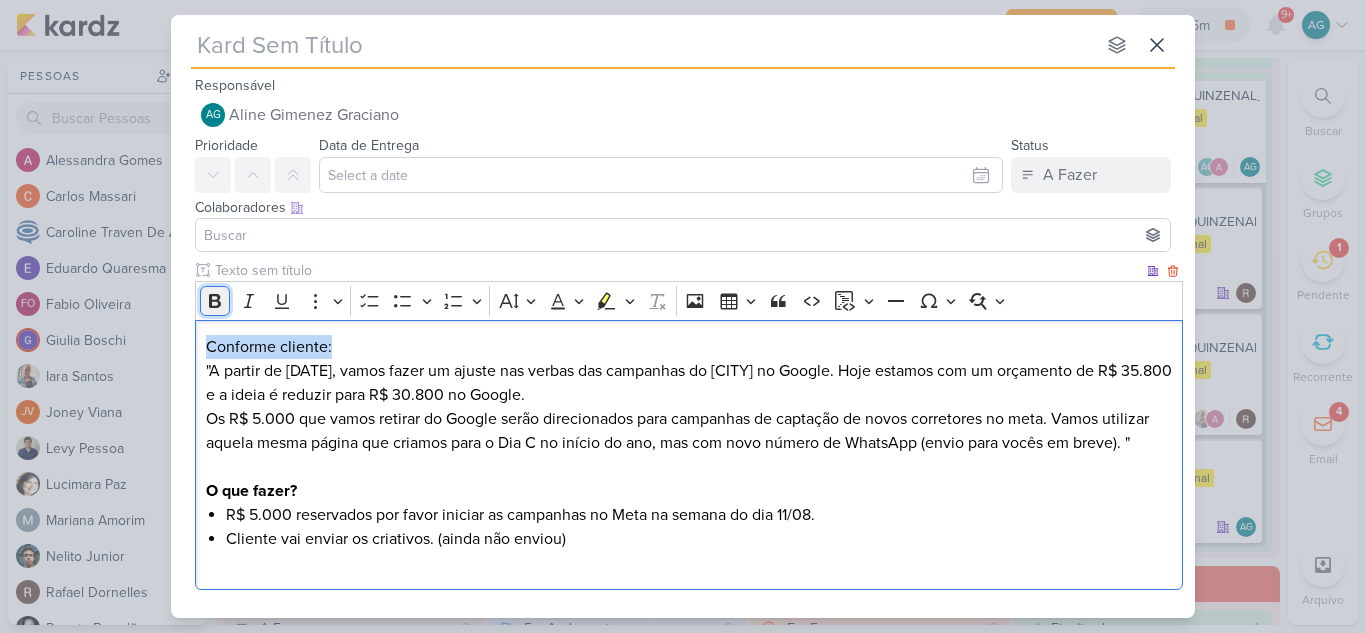 click 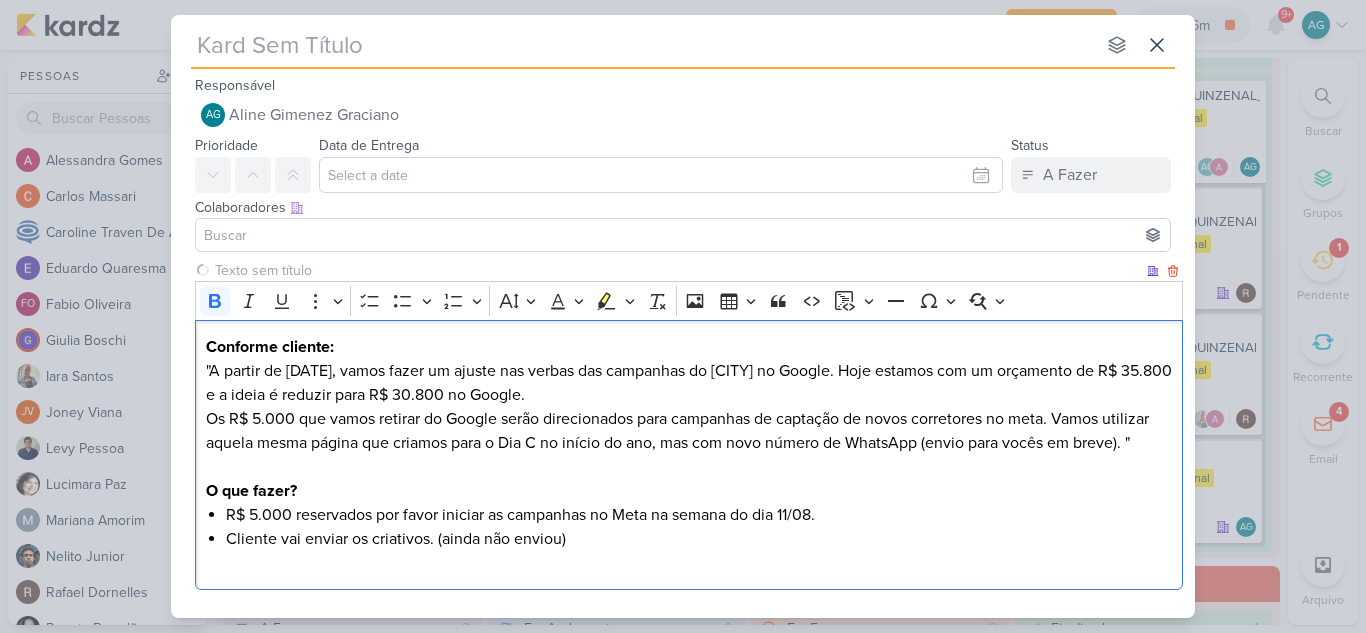 type 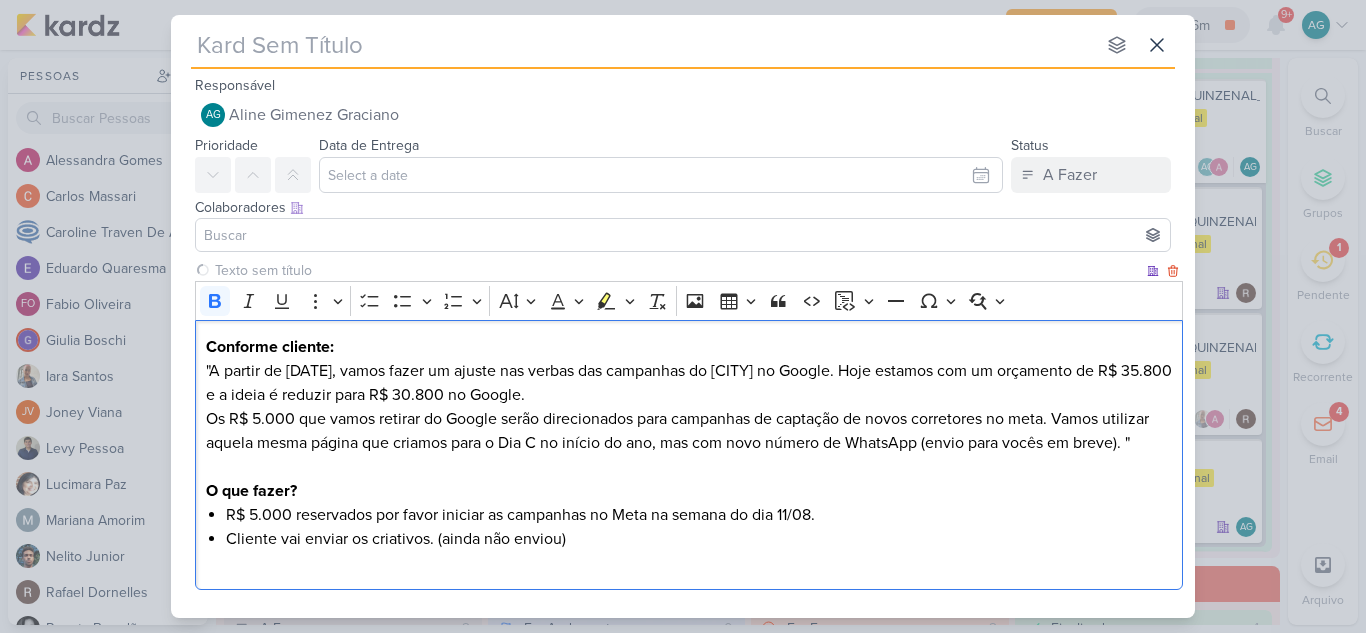 type 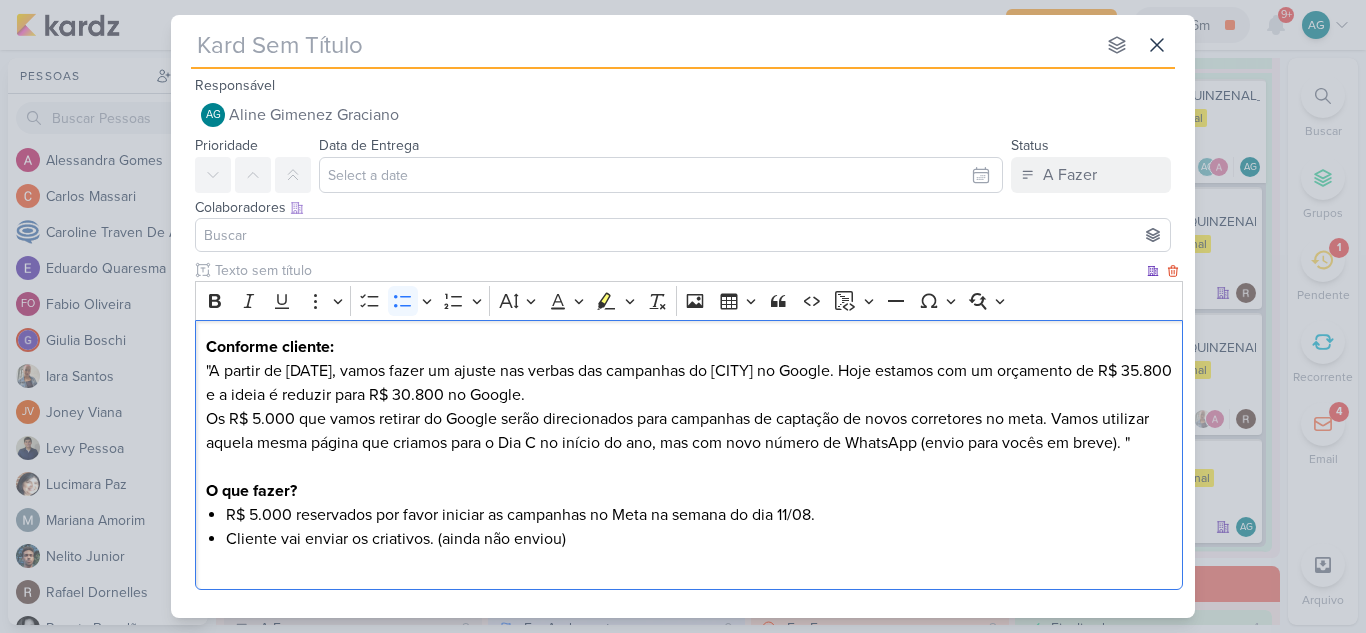 click on "Cliente vai enviar os criativos. (ainda não enviou)" at bounding box center (699, 539) 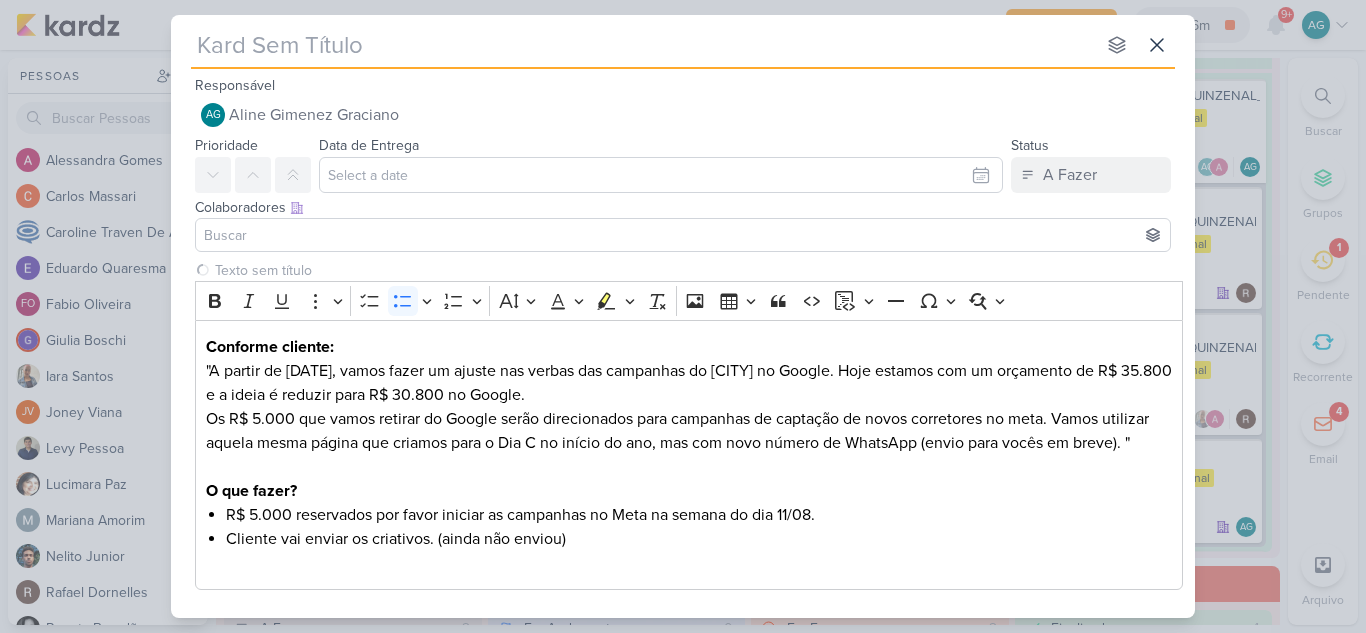 type 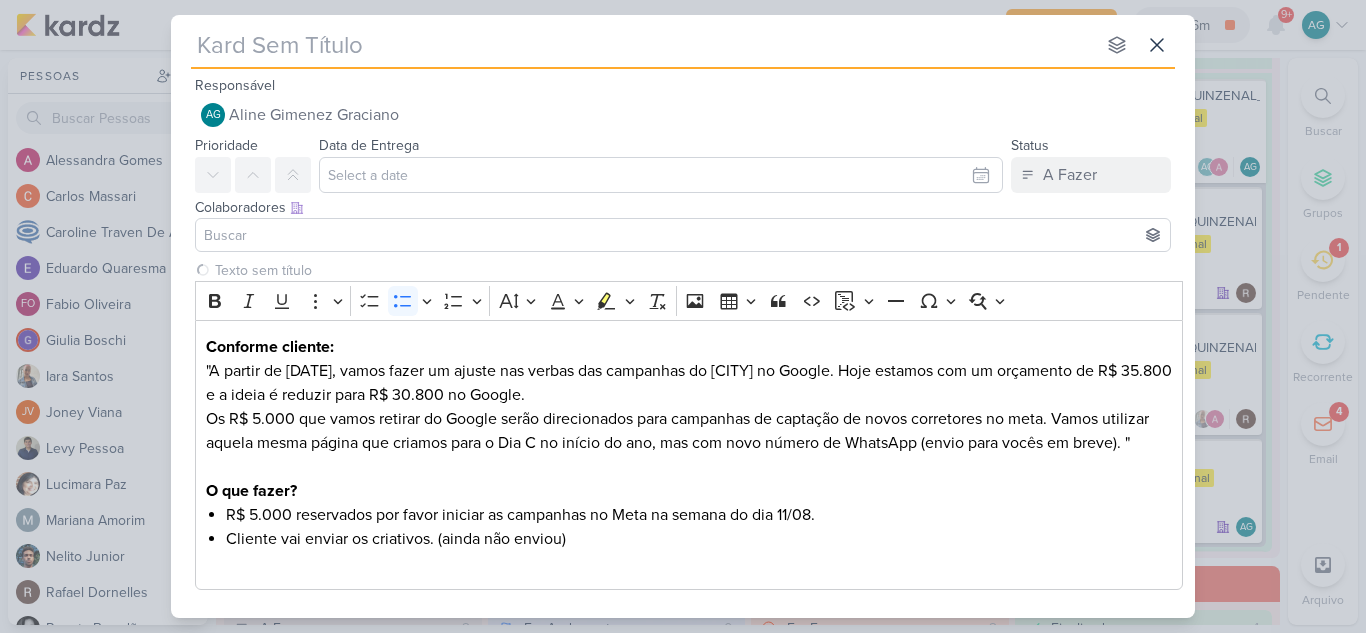 click at bounding box center (643, 45) 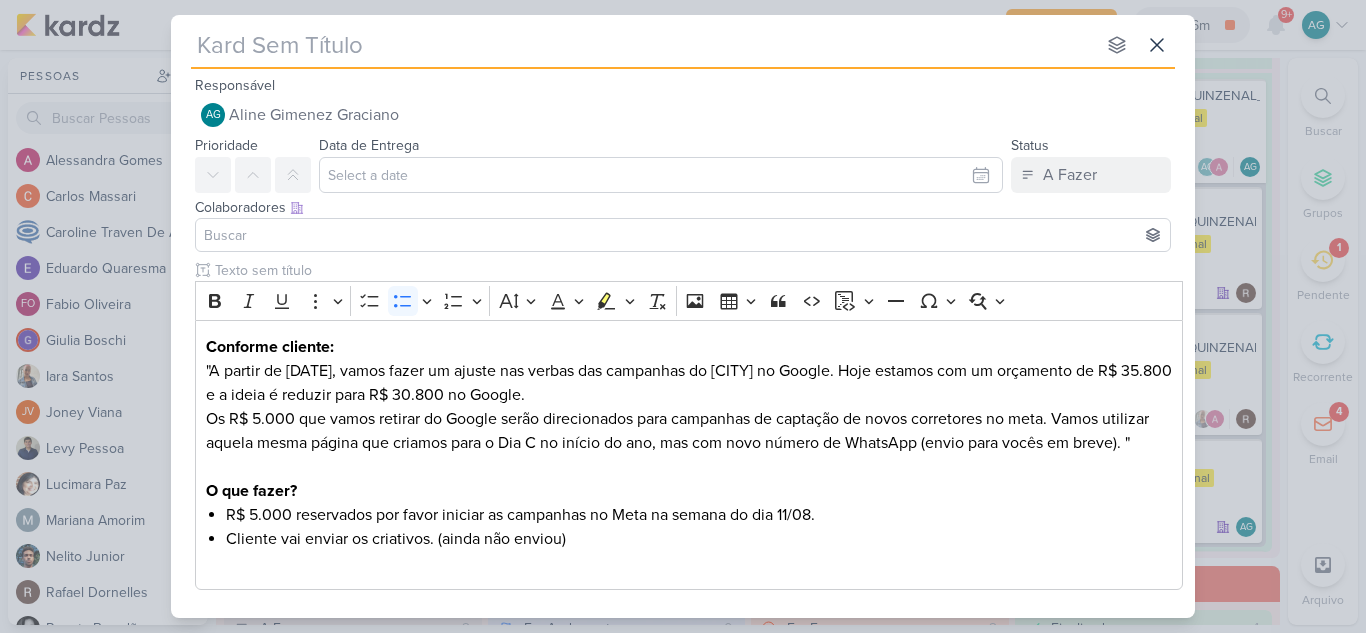paste on "3708011_AJUSTES_CAMPANHA_RJ_GOOGLE" 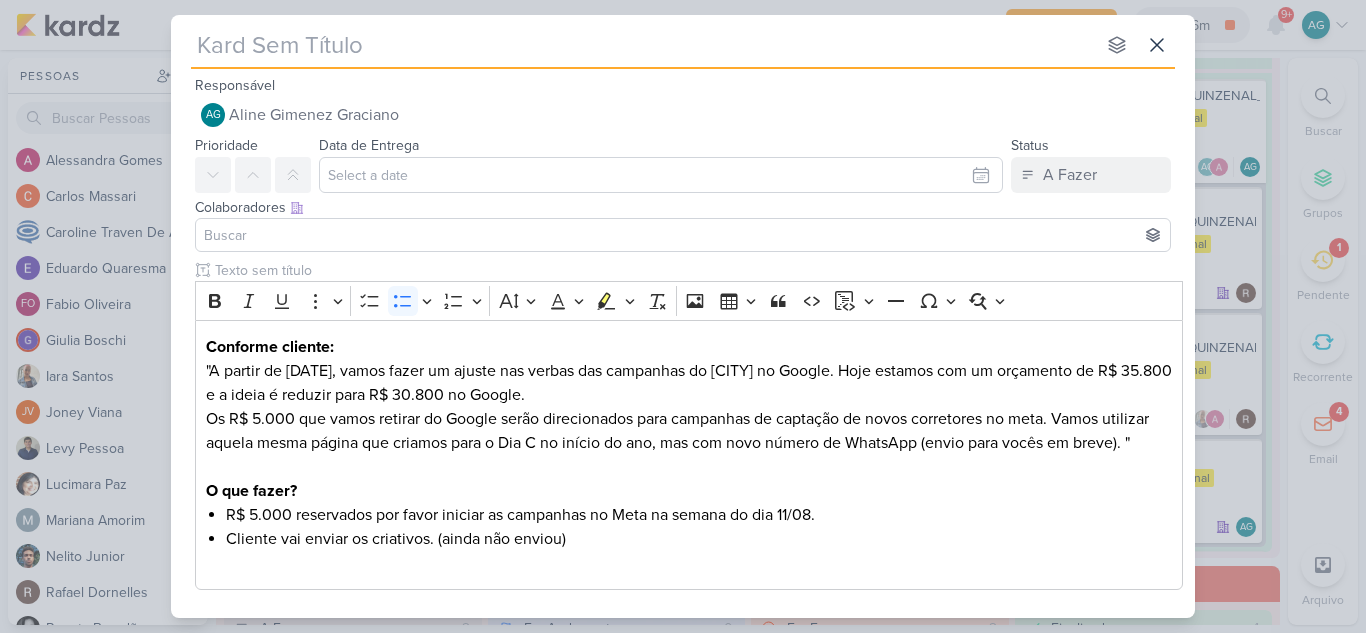 type on "3708011_AJUSTES_CAMPANHA_RJ_GOOGLE" 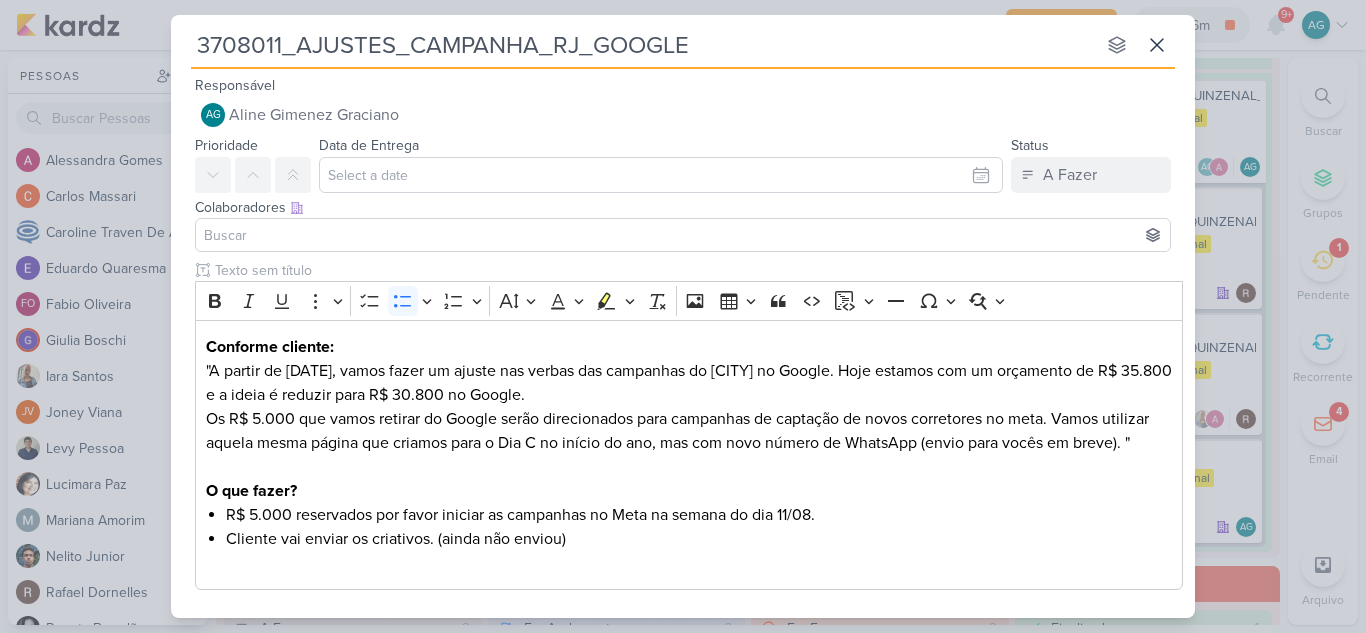 type 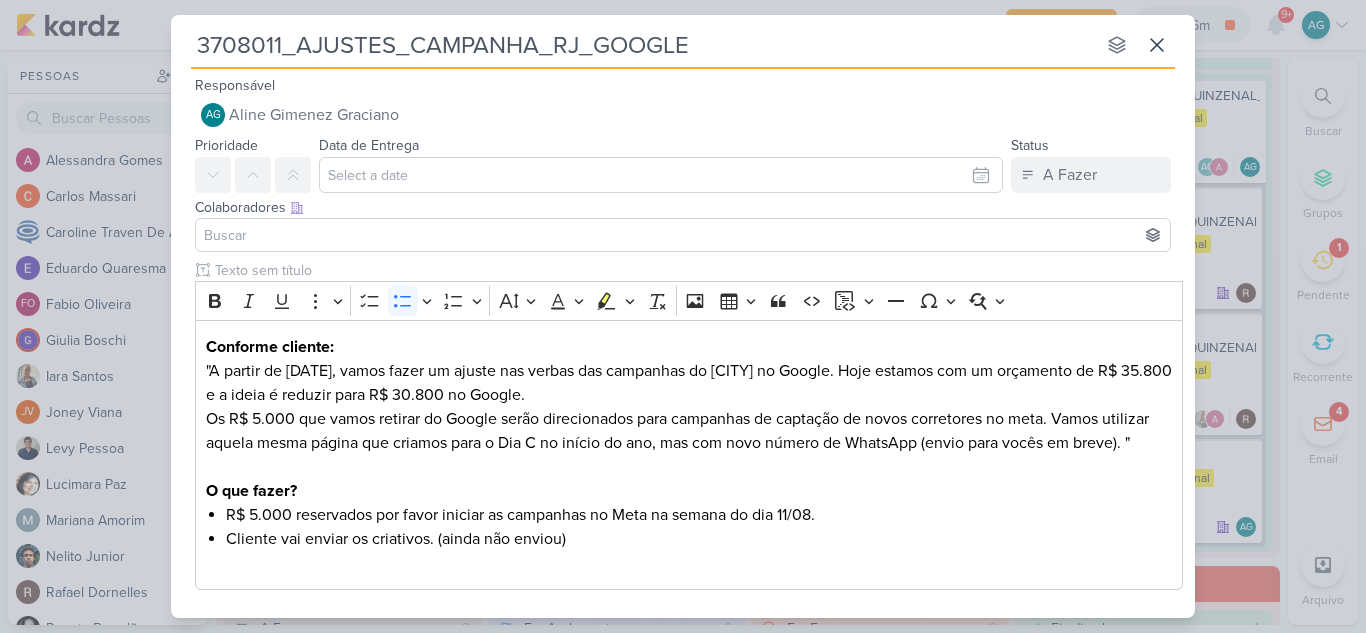 click on "3708011_AJUSTES_CAMPANHA_RJ_GOOGLE" at bounding box center (643, 45) 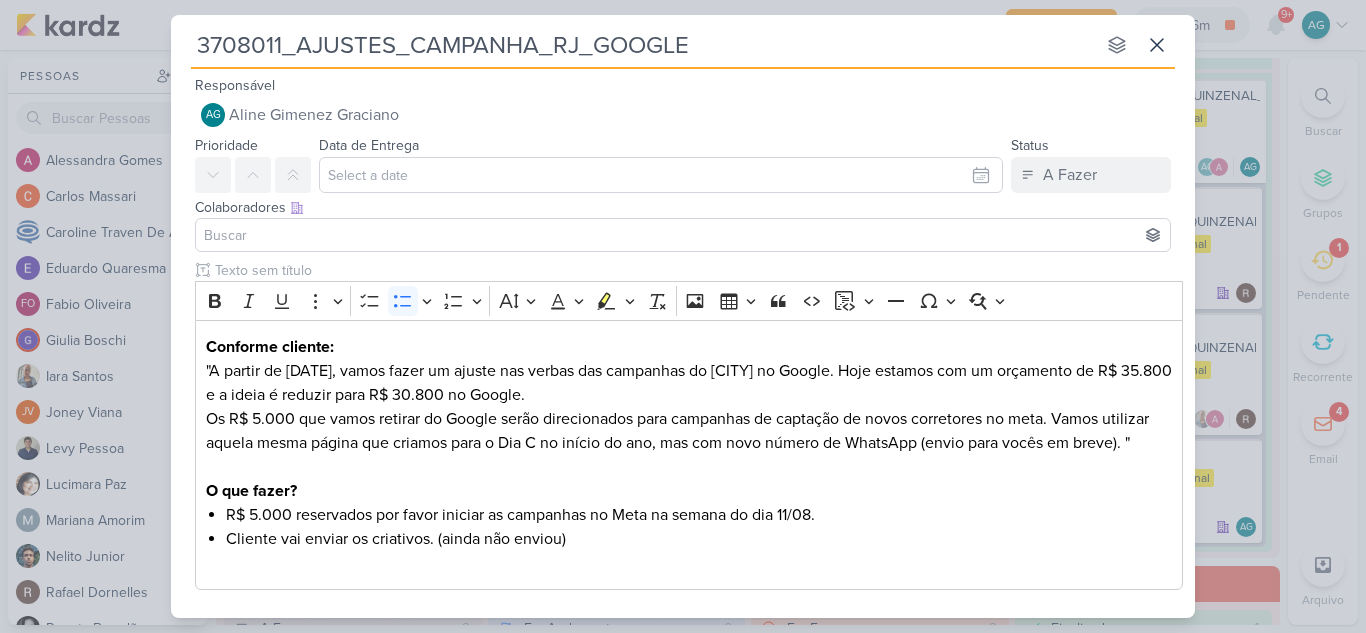 click on "3708011_AJUSTES_CAMPANHA_RJ_GOOGLE" at bounding box center [643, 45] 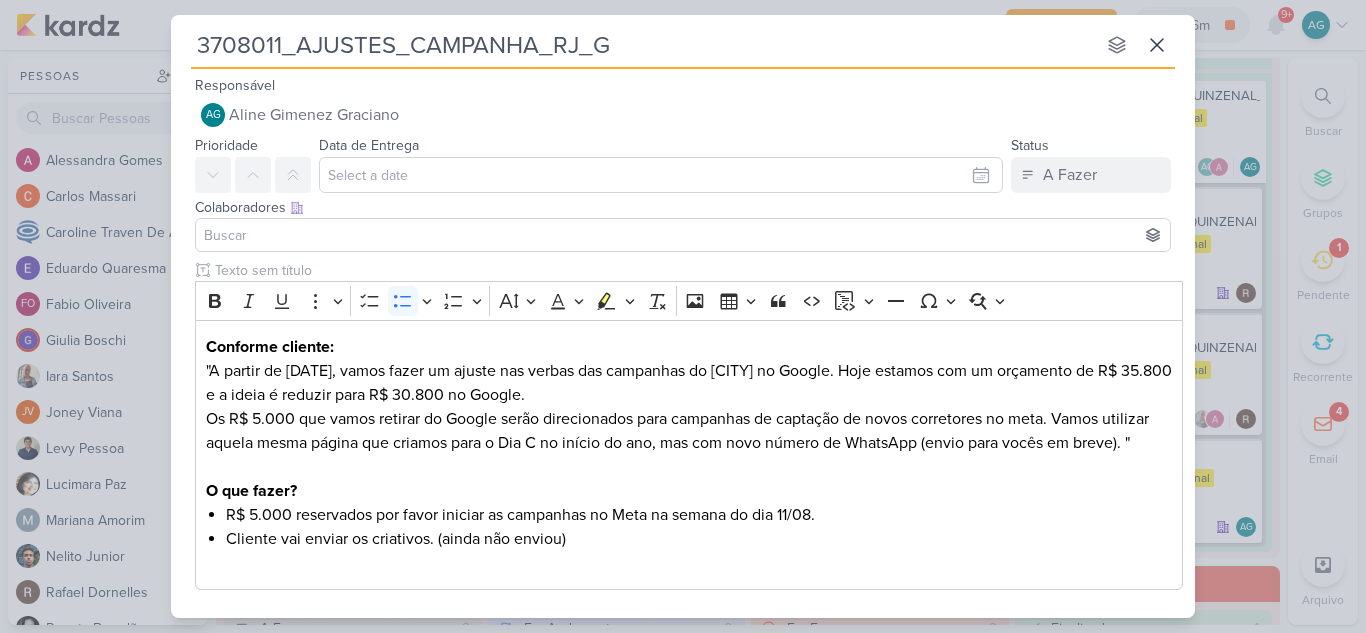 type on "3708011_AJUSTES_CAMPANHA_RJ_" 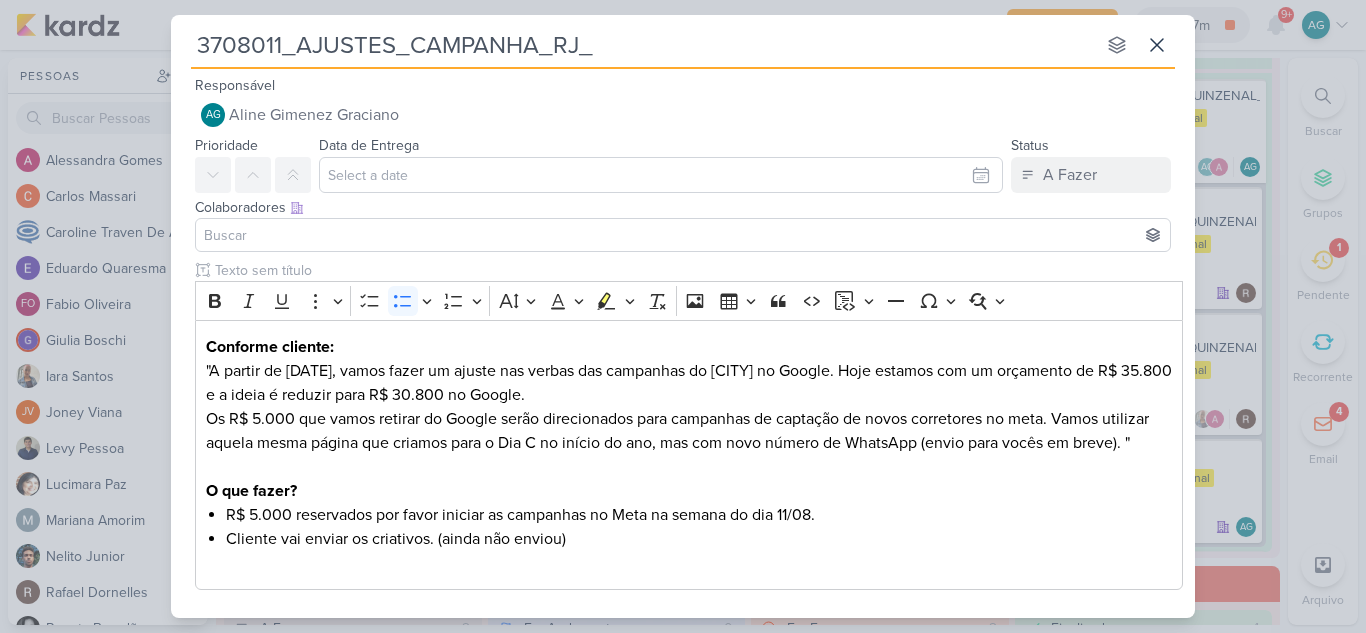 type 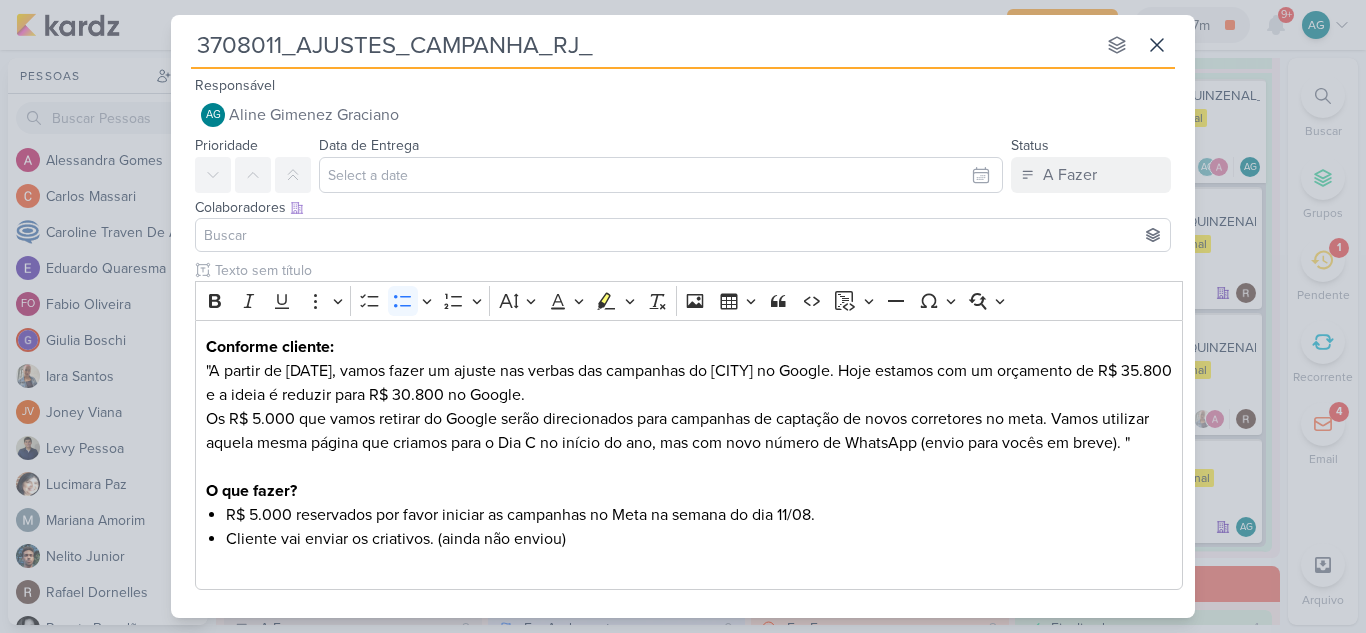 type on "3708011_AJUSTES_CAMPANHA_RJ_M" 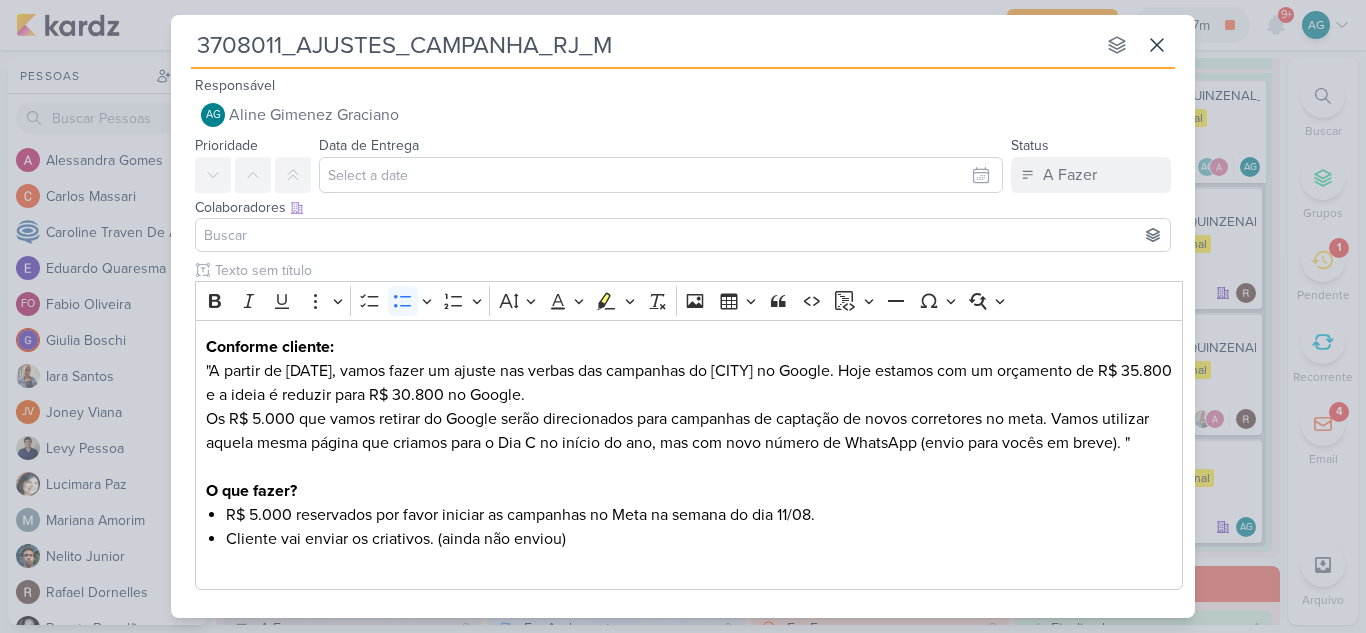 type 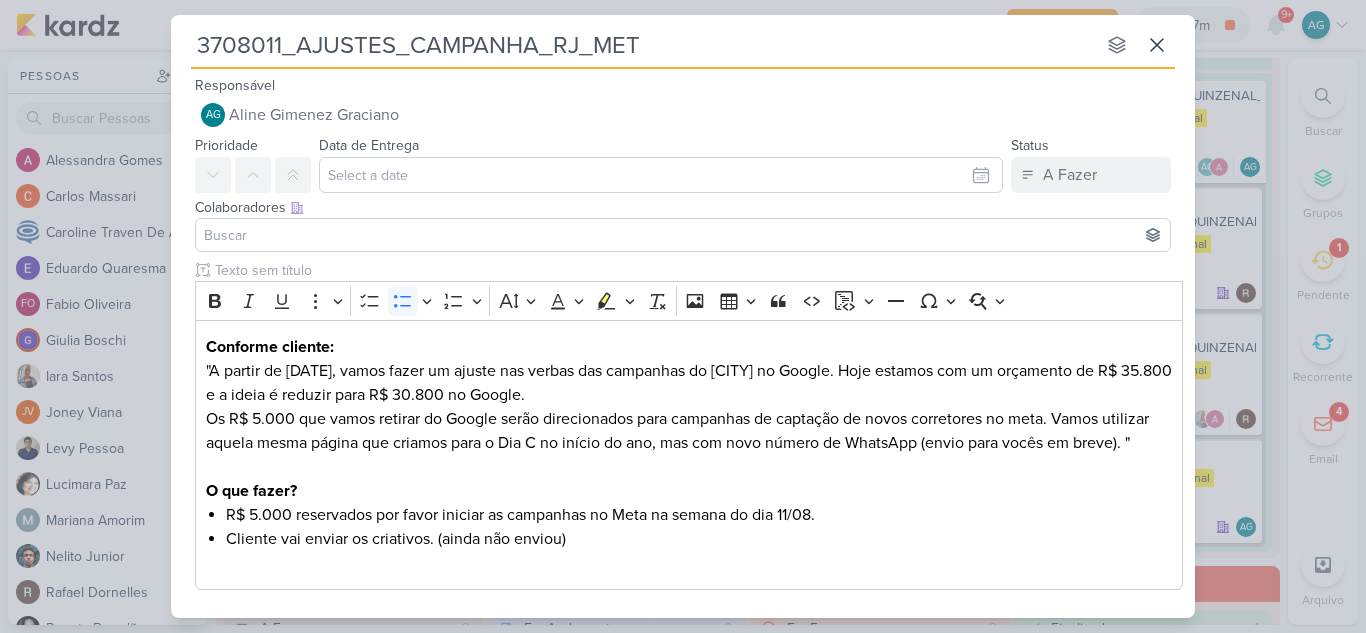 type on "3708011_AJUSTES_CAMPANHA_RJ_META" 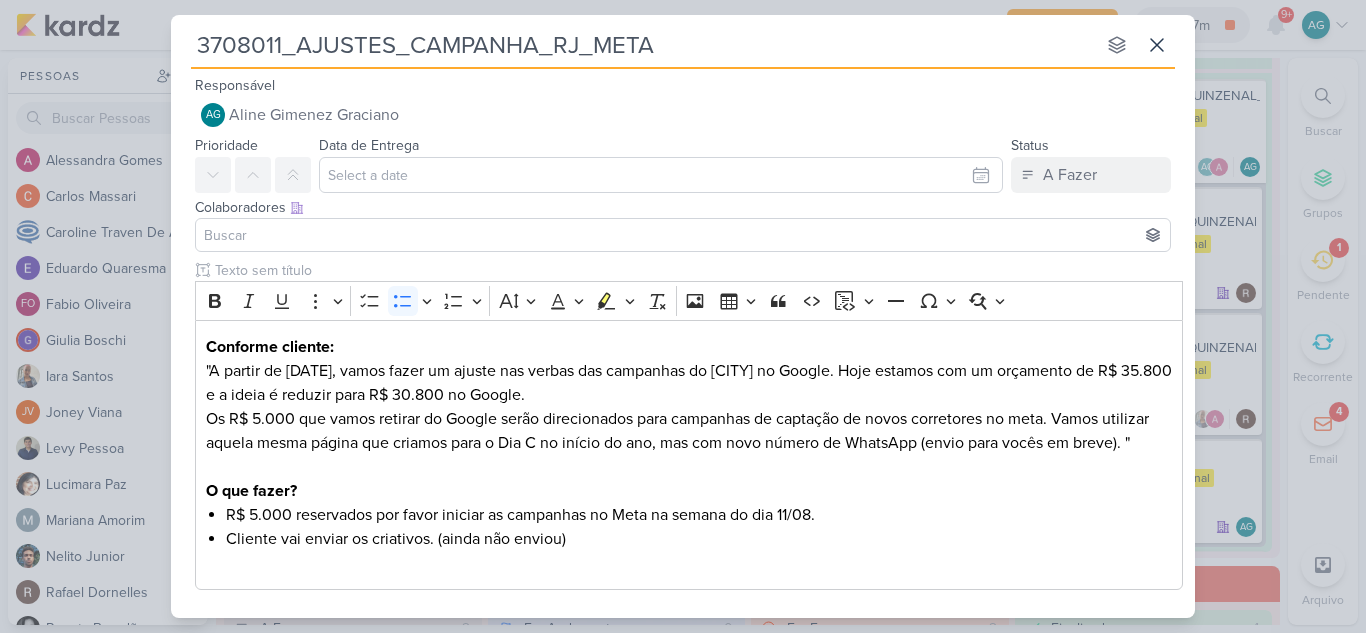 type 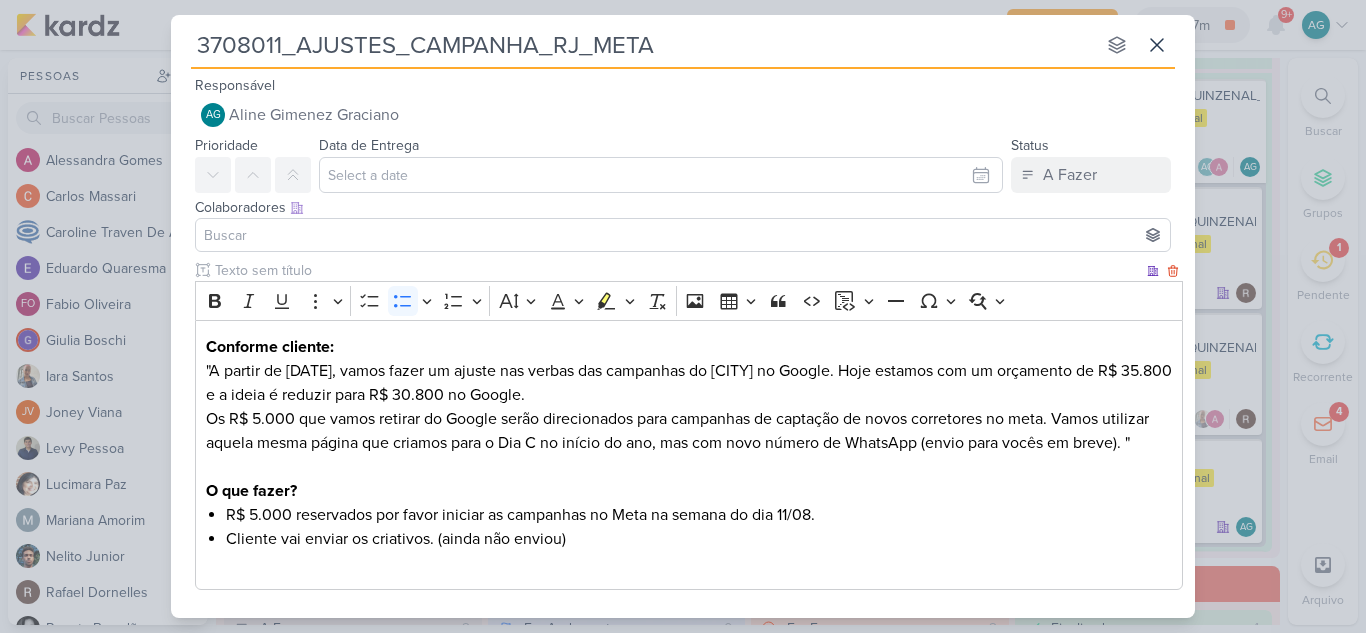 type on "3708011_AJUSTES_CAMPANHA_RJ_META" 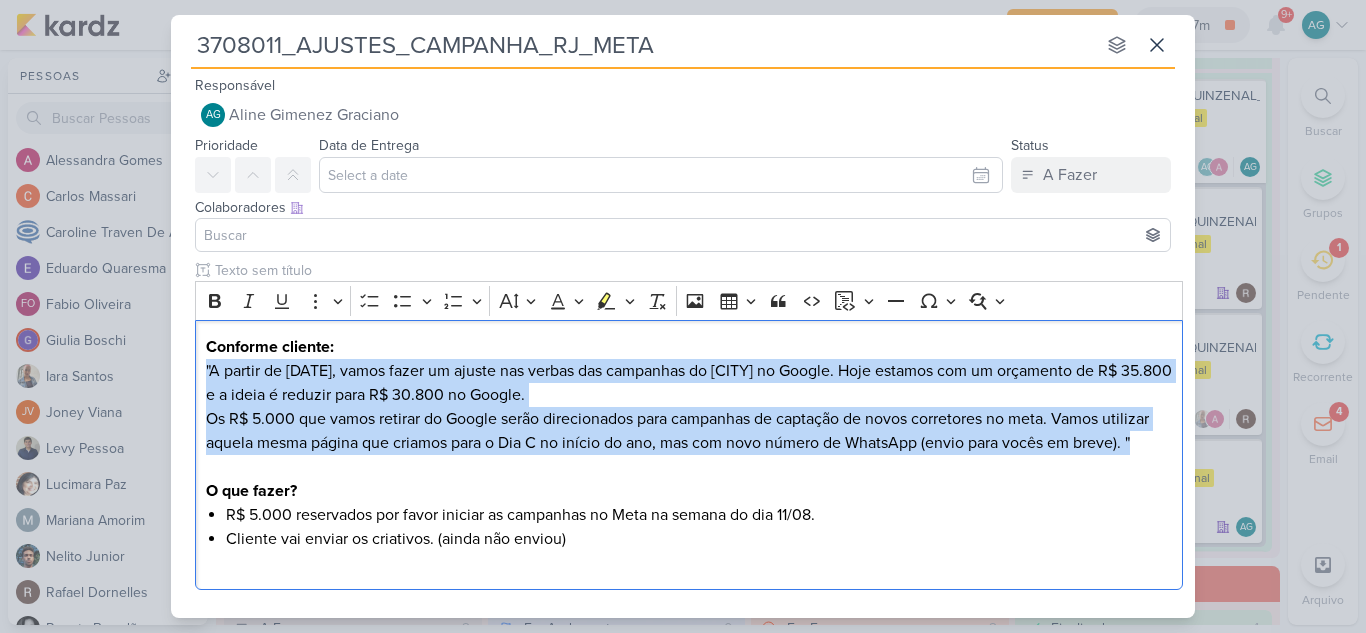 drag, startPoint x: 1148, startPoint y: 441, endPoint x: 162, endPoint y: 375, distance: 988.2065 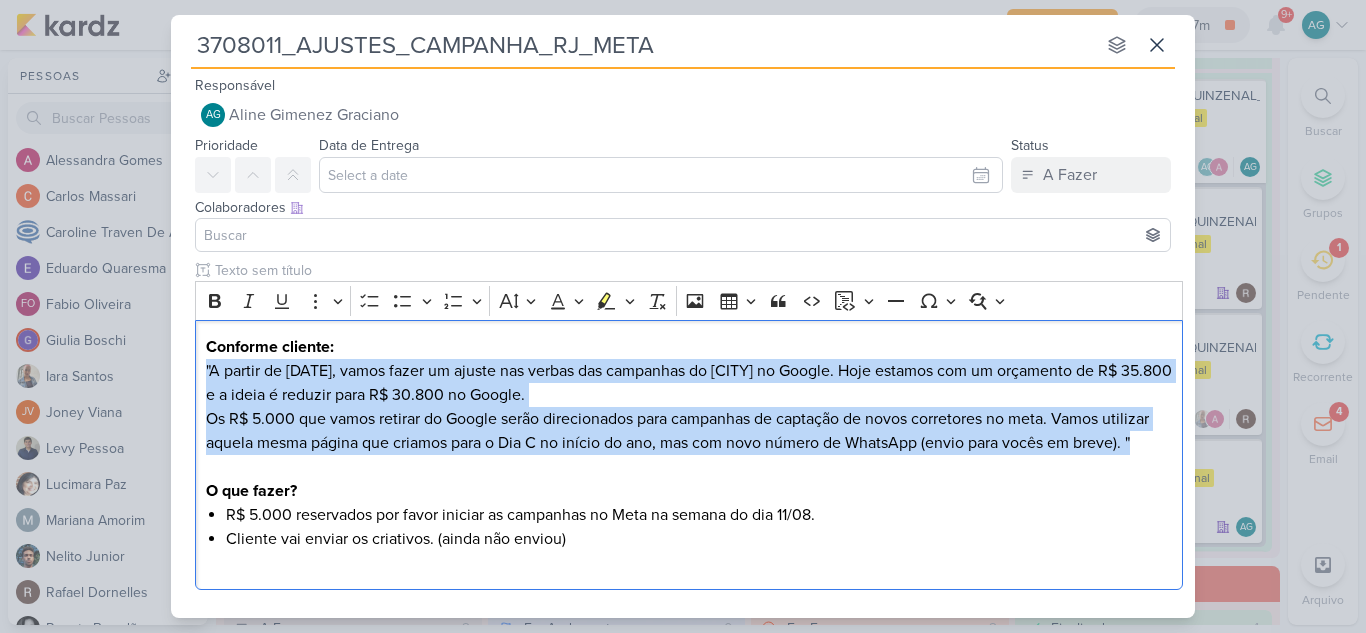 click on "3708011_AJUSTES_CAMPANHA_RJ_META
nenhum grupo disponível
esc
Responsável
AG
Aline Gimenez Graciano
Nenhum contato encontrado" at bounding box center (683, 316) 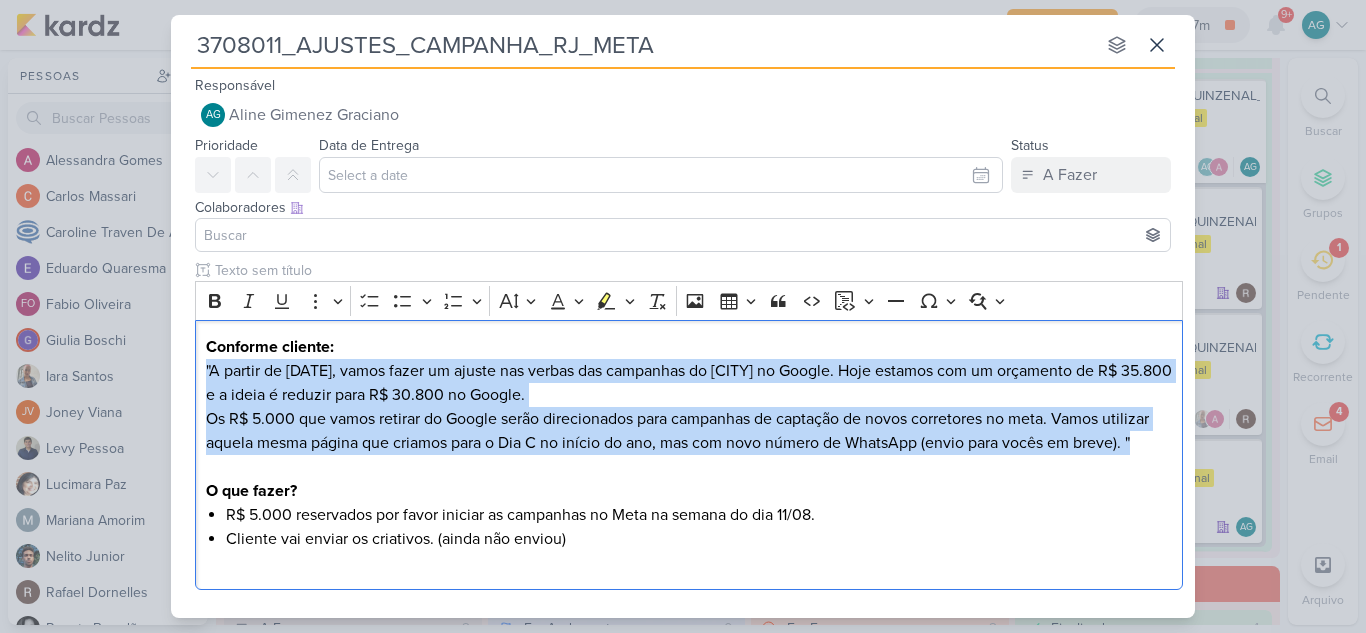copy on ""A partir de agosto, vamos fazer um ajuste nas verbas das campanhas do Rio de Janeiro no Google. Hoje estamos com um orçamento de R$ 35.800 e a ideia é reduzir para R$ 30.800 no Google.  Os R$ 5.000 que vamos retirar do Google serão direcionados para campanhas de captação de novos corretores no meta. Vamos utilizar aquela mesma página que criamos para o Dia C no início do ano, mas com novo número de WhatsApp (envio para vocês em breve). "" 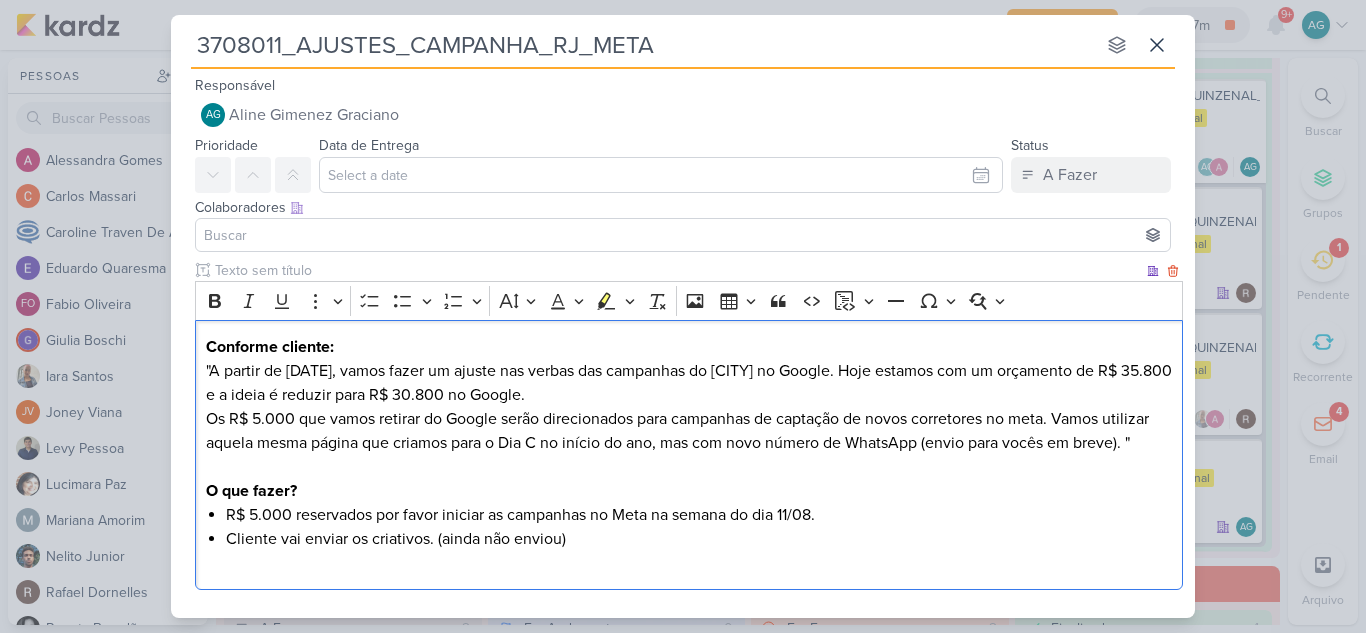 click on "Os R$ 5.000 que vamos retirar do Google serão direcionados para campanhas de captação de novos corretores no meta. Vamos utilizar aquela mesma página que criamos para o Dia C no início do ano, mas com novo número de WhatsApp (envio para vocês em breve). "" at bounding box center [689, 443] 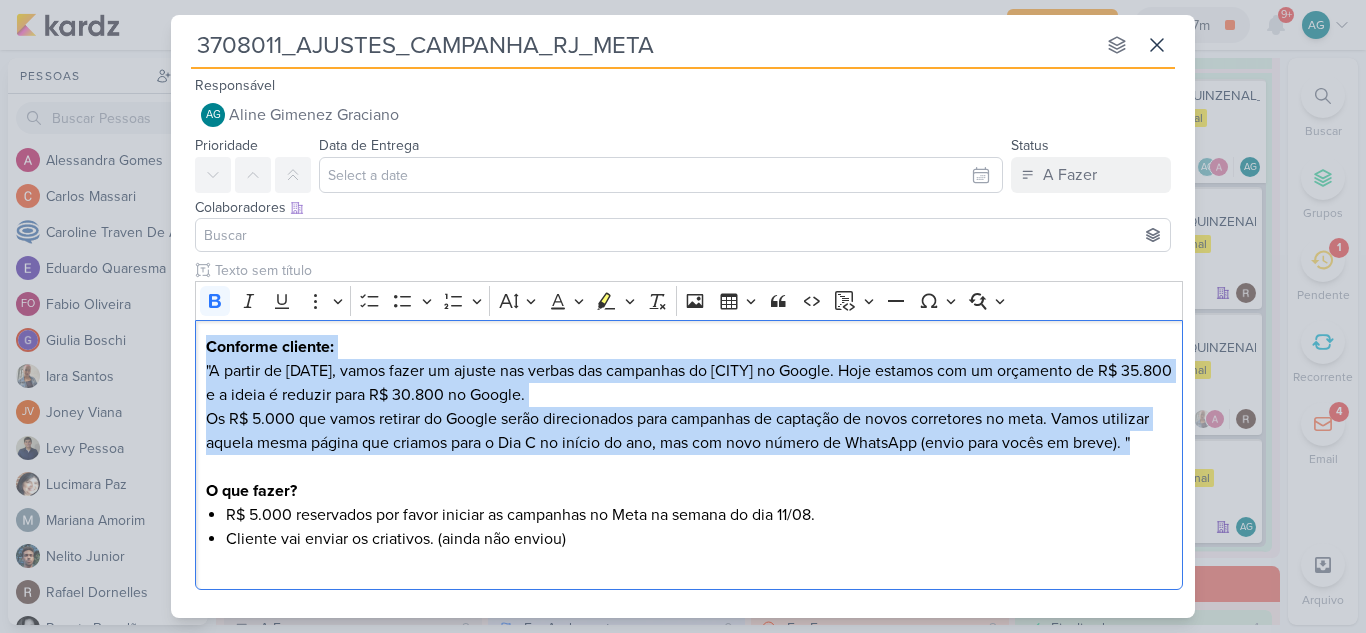 drag, startPoint x: 1147, startPoint y: 442, endPoint x: 168, endPoint y: 350, distance: 983.3133 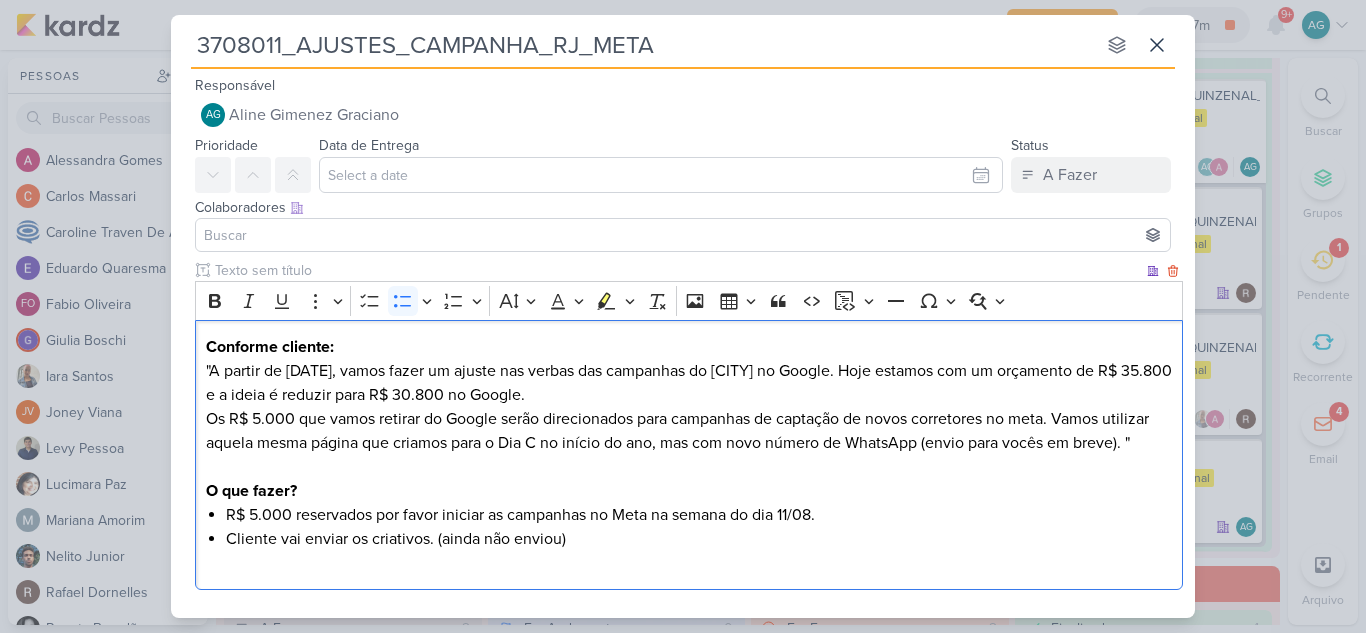 click on "Cliente vai enviar os criativos. (ainda não enviou)" at bounding box center [699, 539] 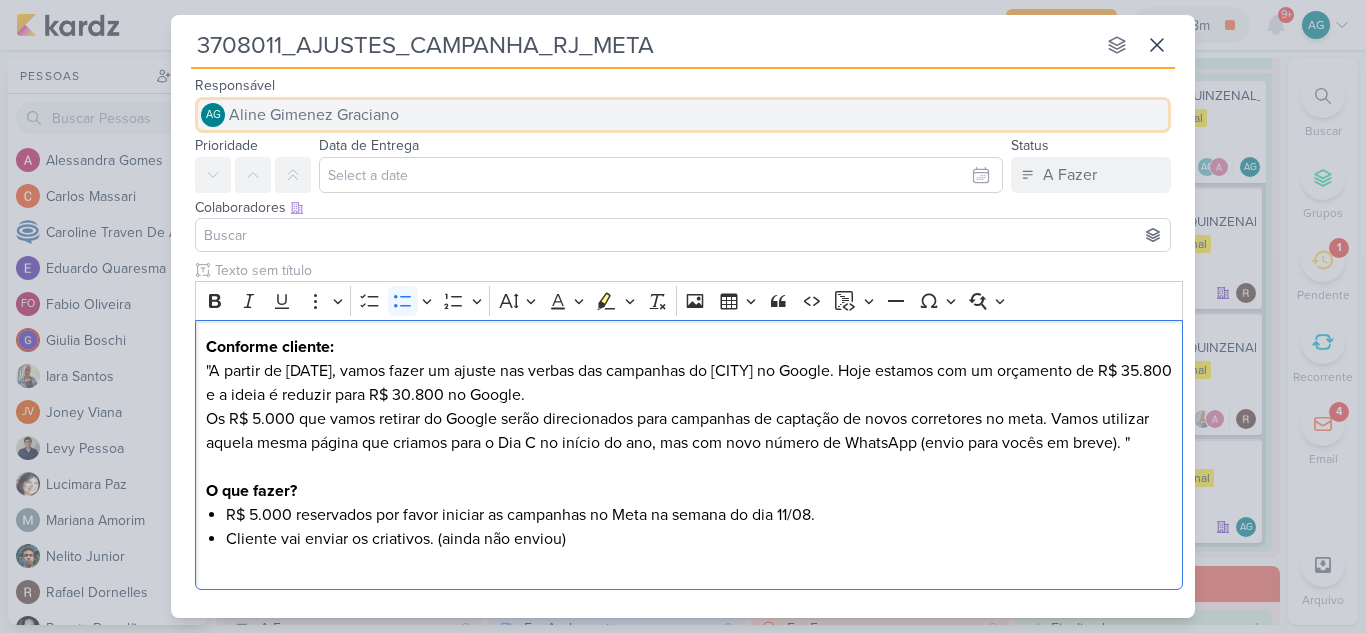 click on "Aline Gimenez Graciano" at bounding box center (314, 115) 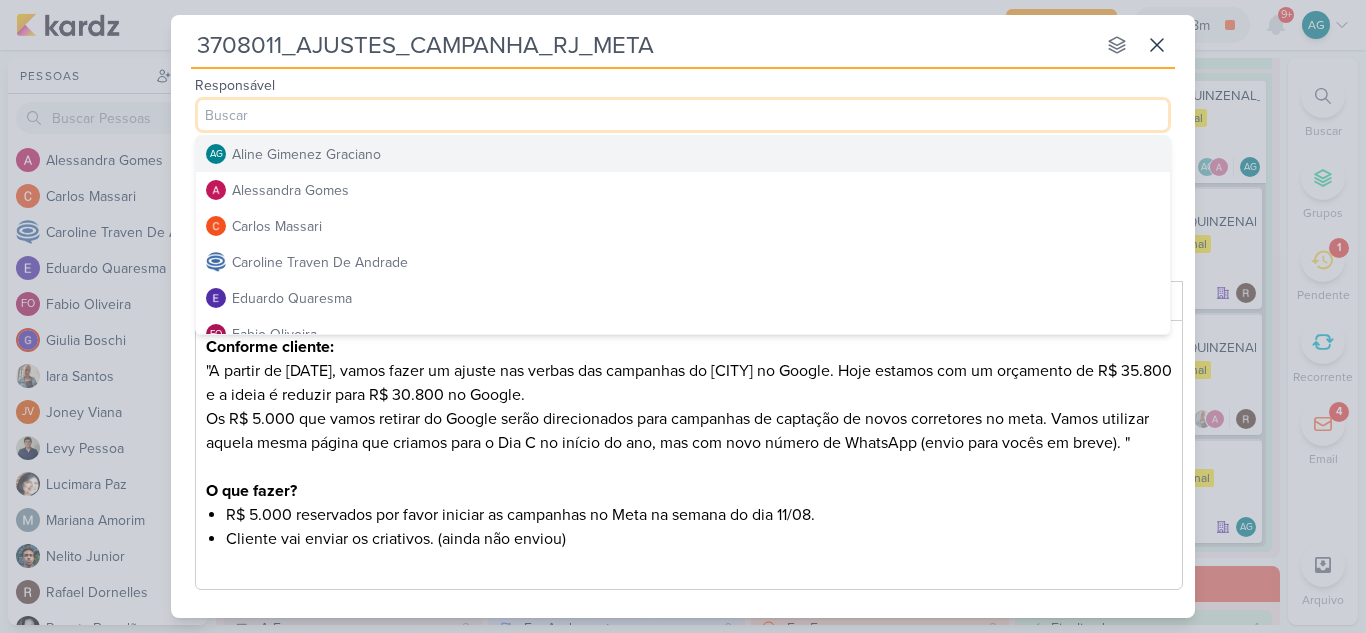 click on "Responsável
AG
Aline Gimenez Graciano
AG
Aline Gimenez Graciano
Alessandra Gomes
Carlos Massari
Caroline Traven De Andrade
Eduardo Quaresma
FO
Fabio Oliveira
Giulia Boschi
Iara Santos
JV
Joney Viana" at bounding box center (683, 103) 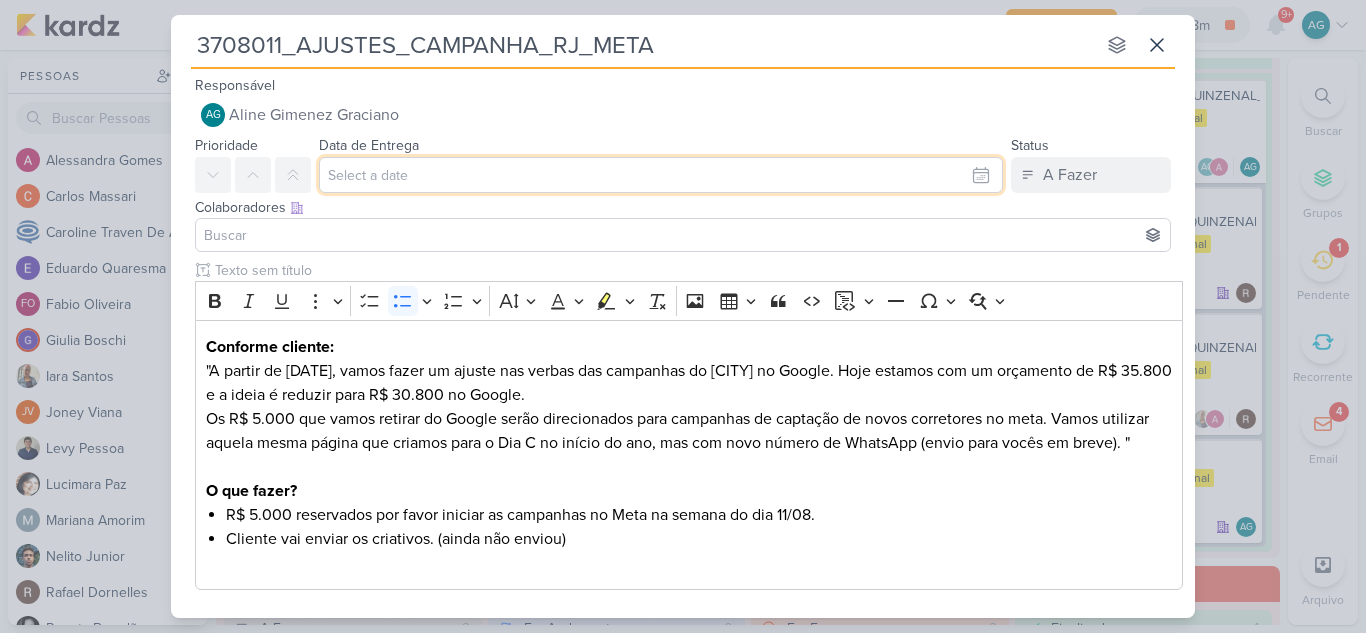 click at bounding box center [661, 175] 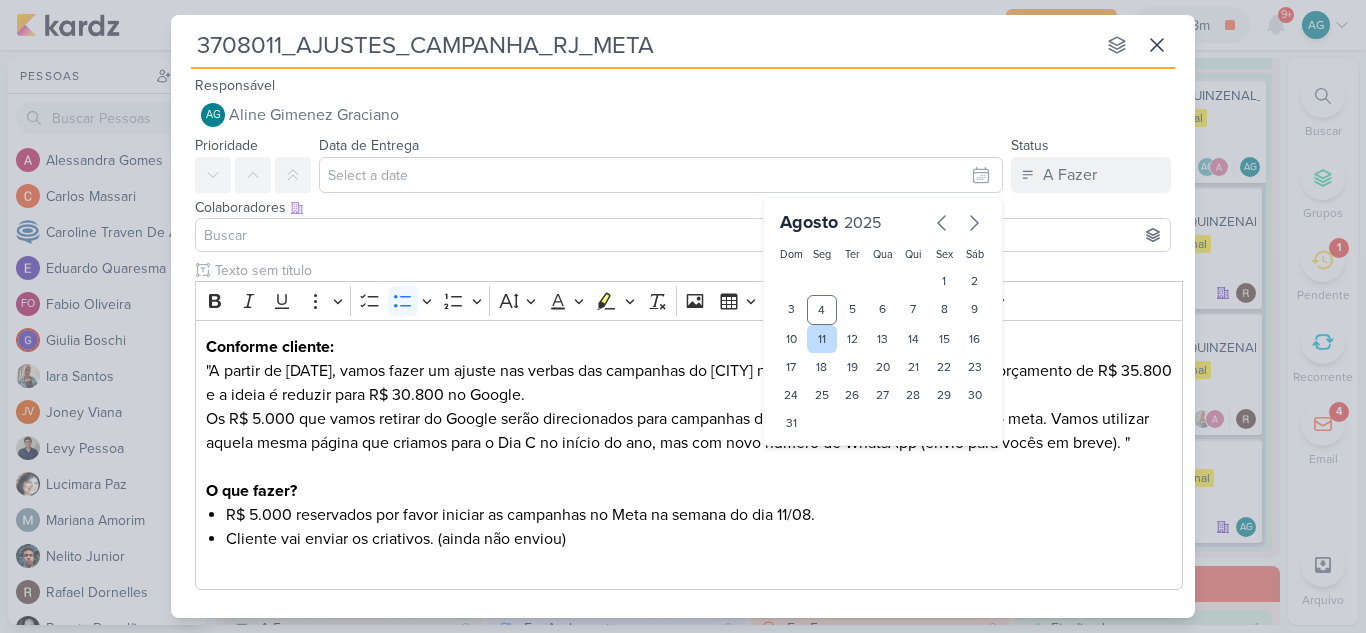 click on "11" at bounding box center [822, 339] 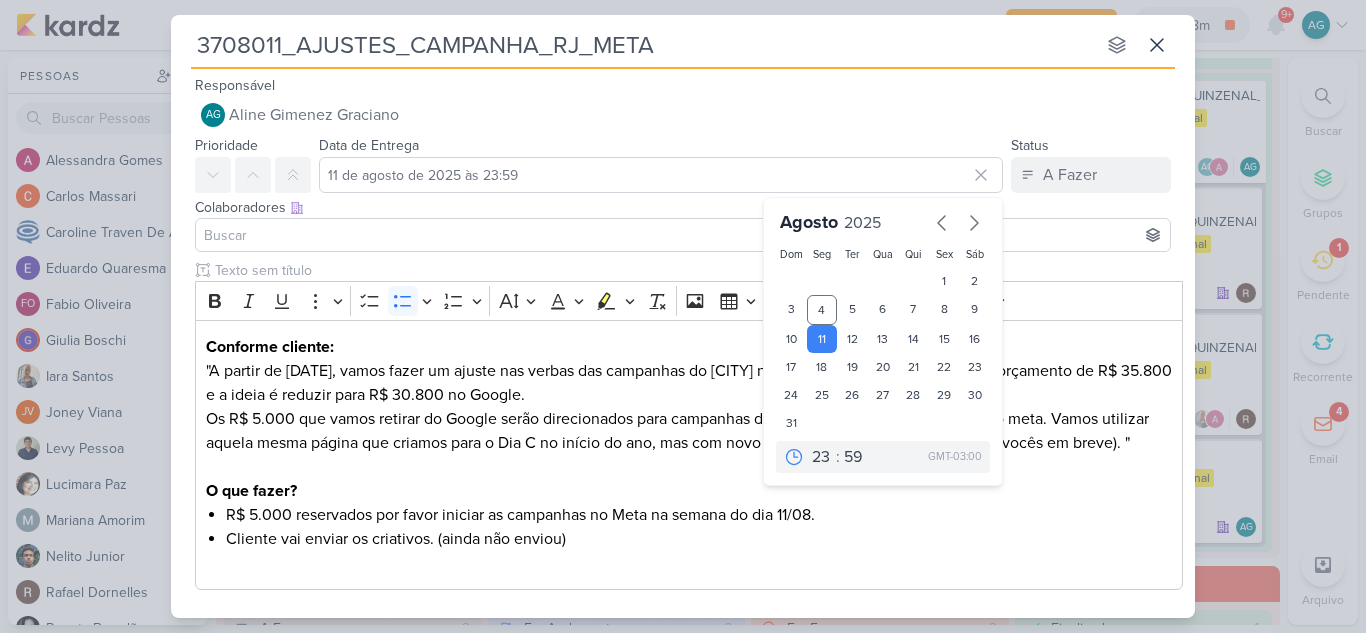 click at bounding box center (683, 235) 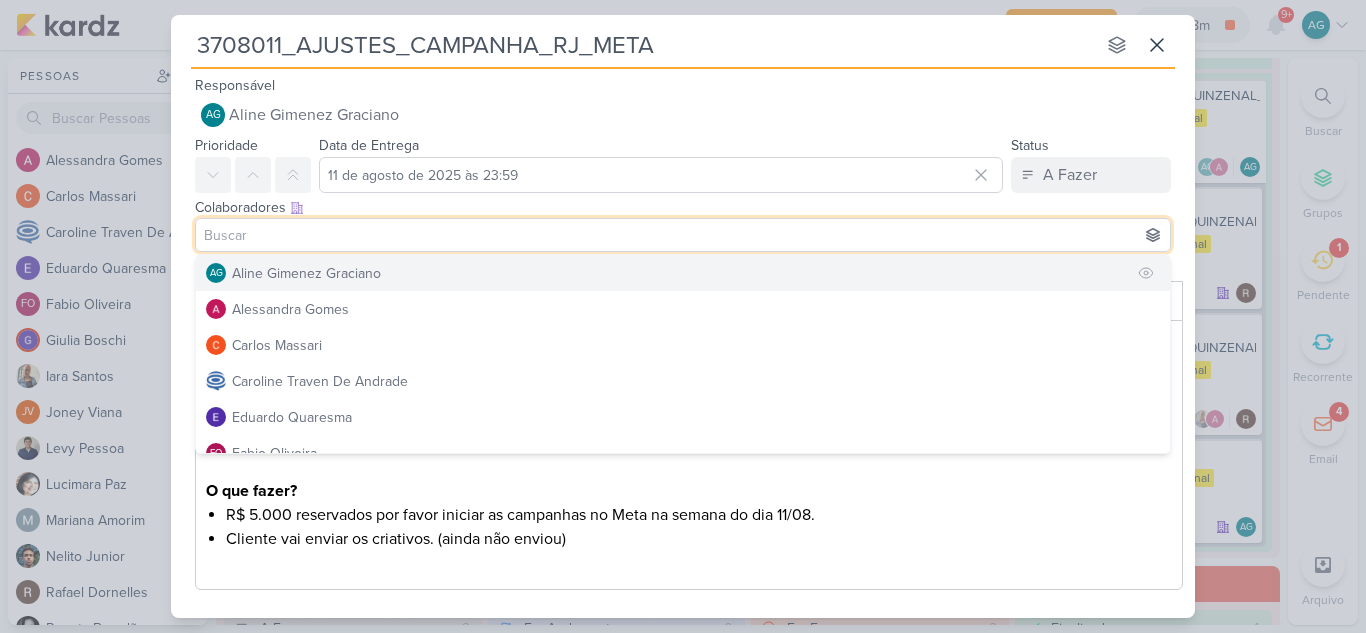 click on "Aline Gimenez Graciano" at bounding box center (306, 273) 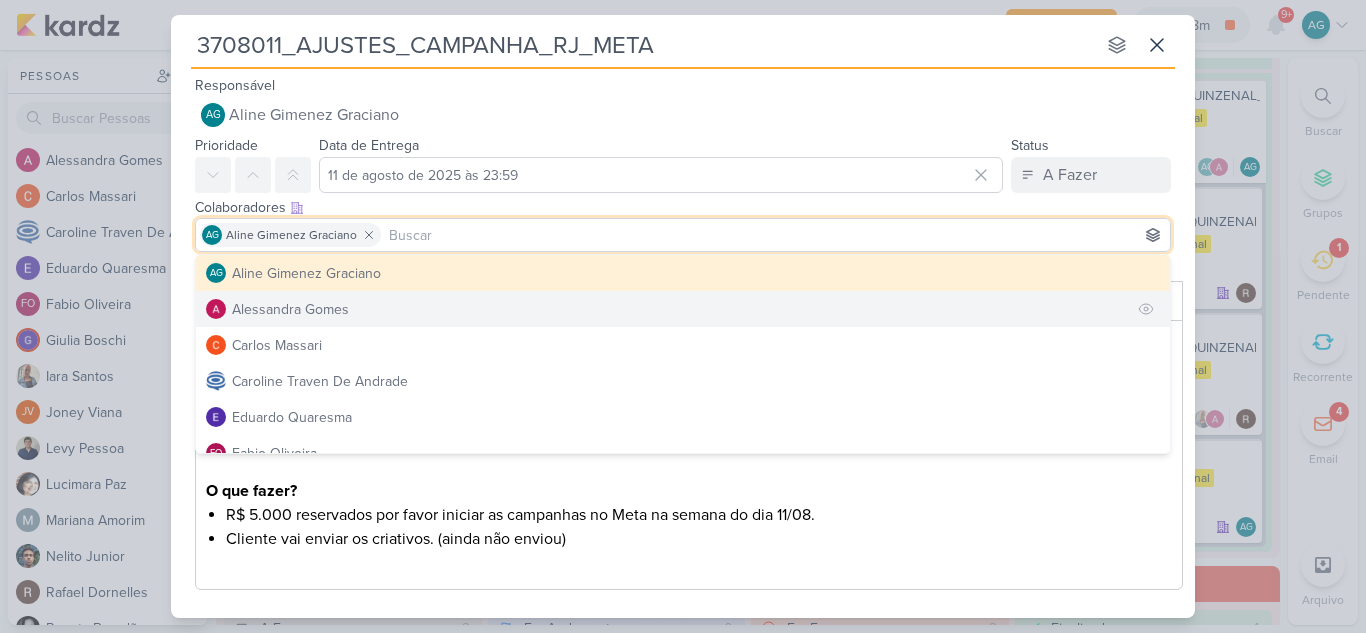 click on "Alessandra Gomes" at bounding box center (290, 309) 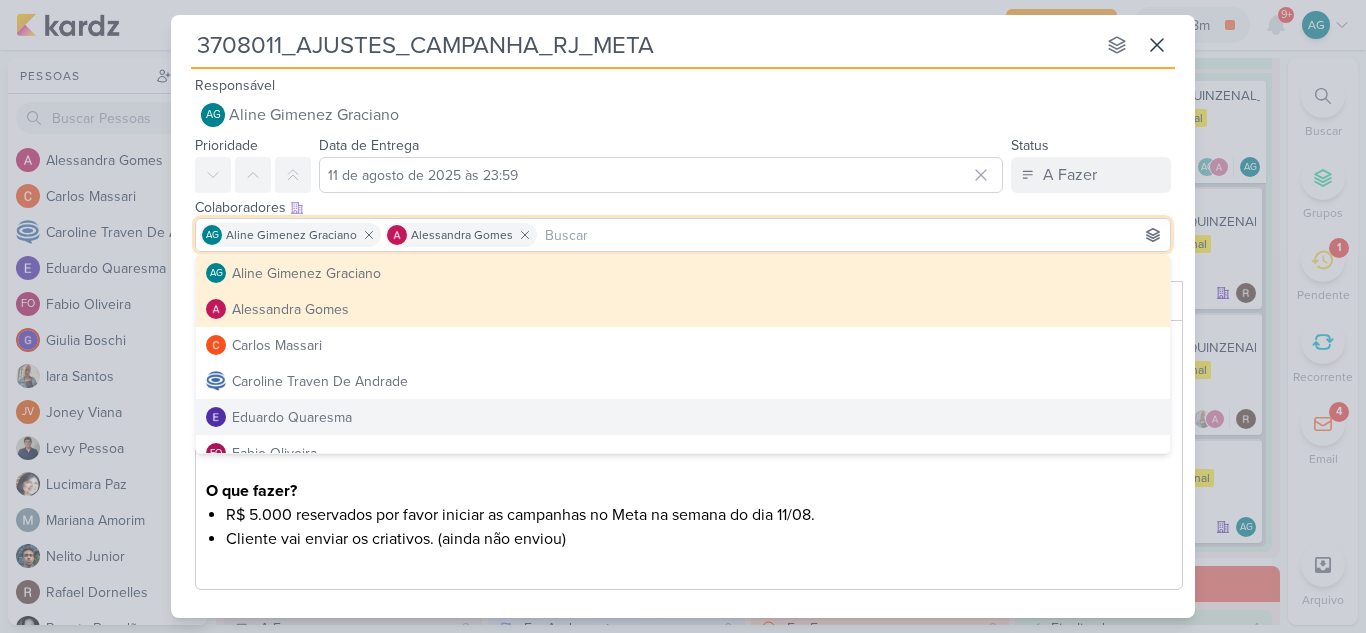 click on "Templates
Campos Personalizados
Marcadores
Caixa De Texto
Anexo" at bounding box center (683, 624) 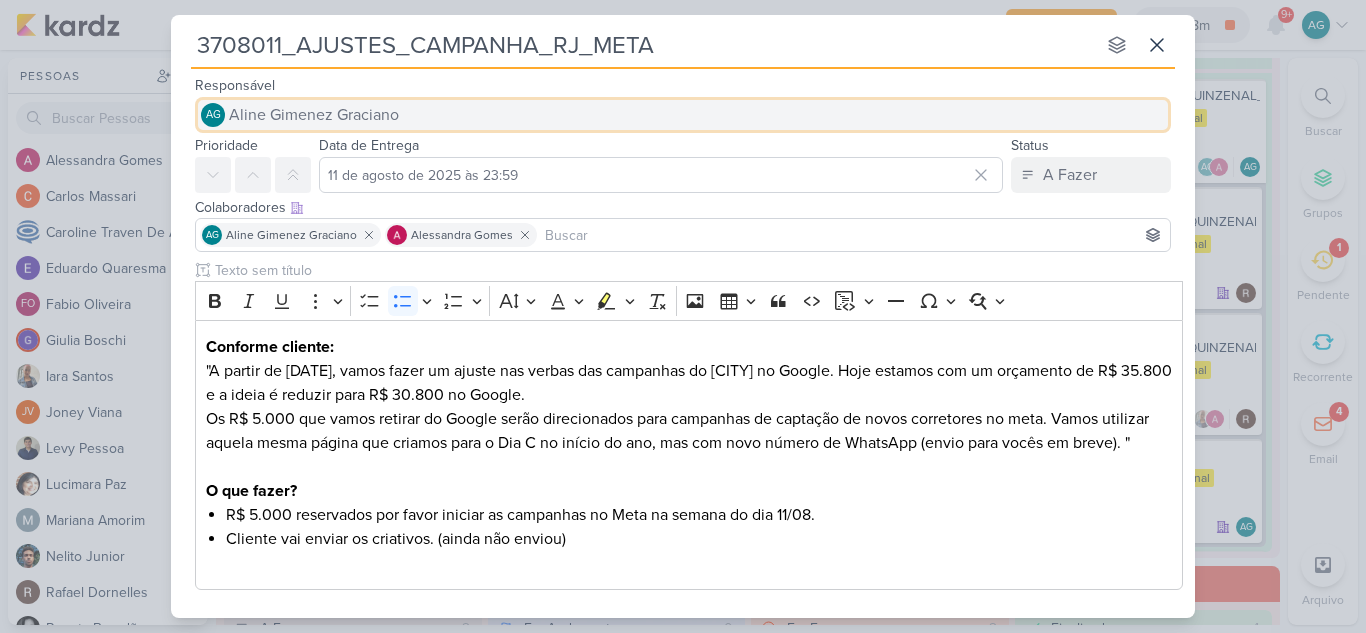 click on "Aline Gimenez Graciano" at bounding box center [314, 115] 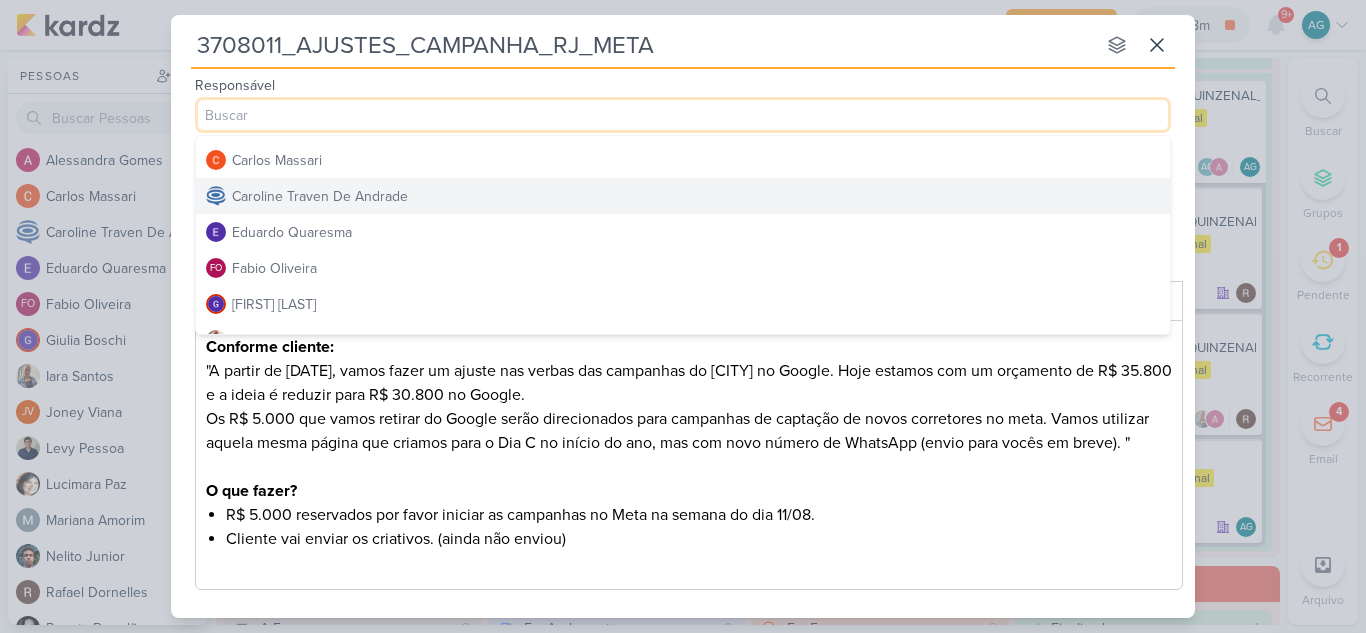 scroll, scrollTop: 100, scrollLeft: 0, axis: vertical 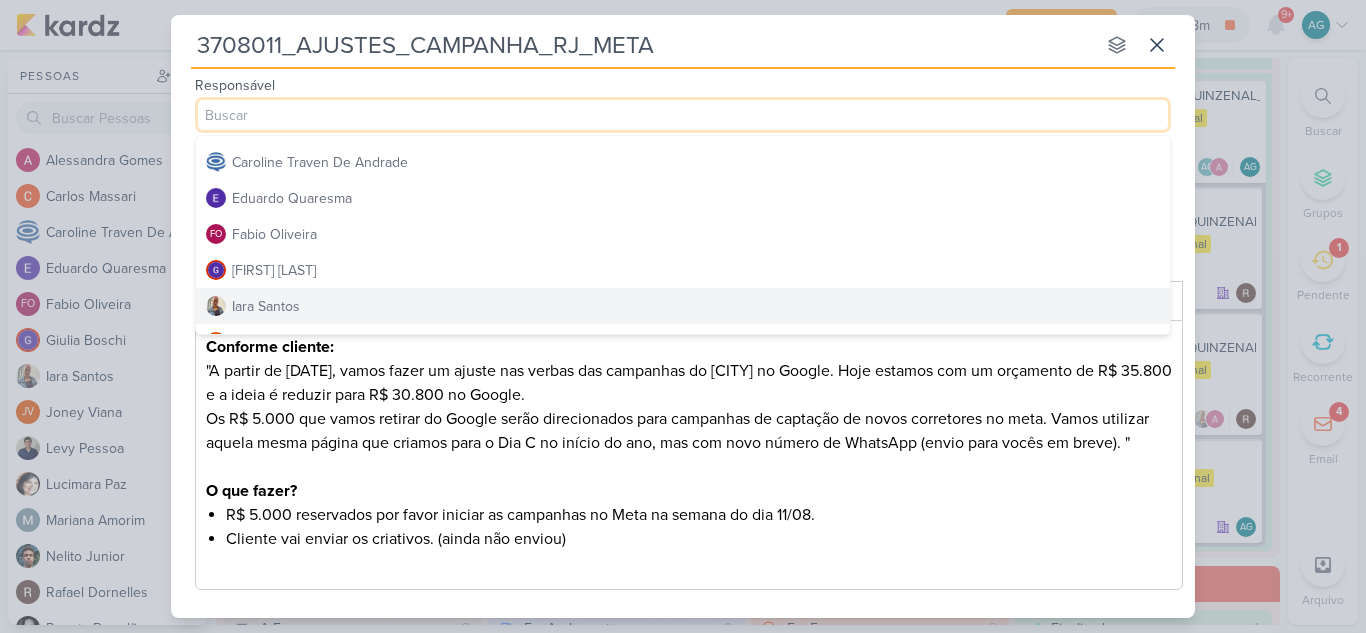 click on "Iara Santos" at bounding box center [683, 306] 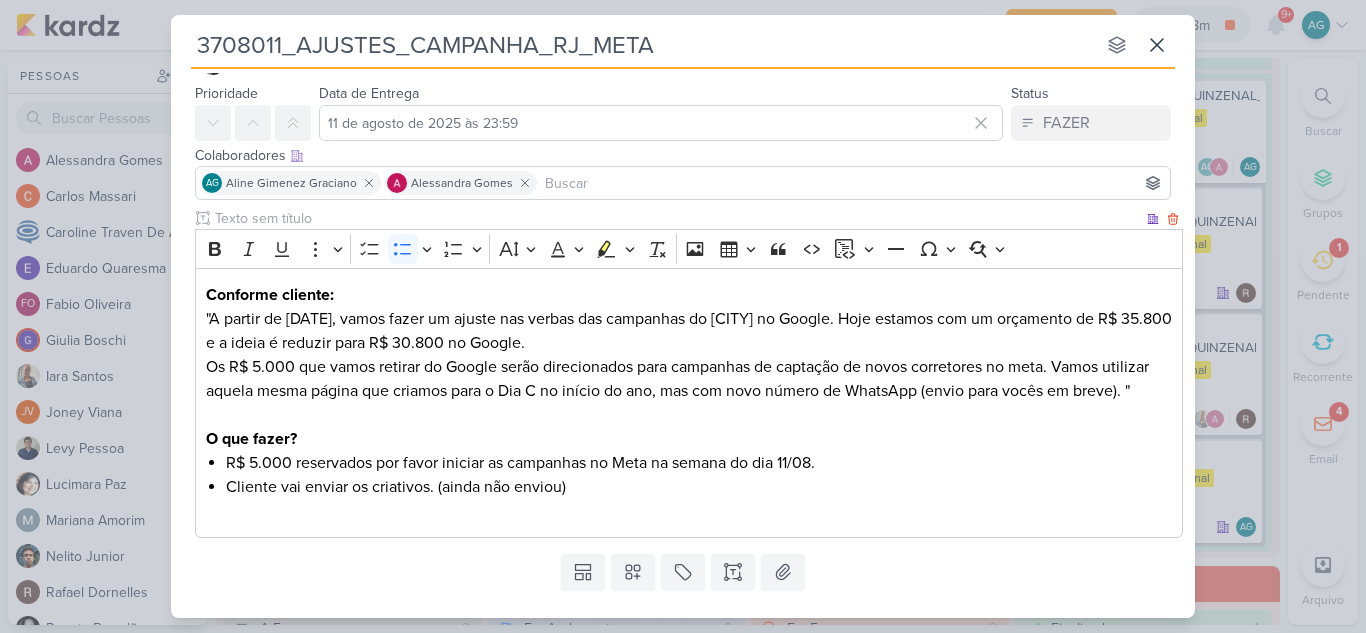 scroll, scrollTop: 95, scrollLeft: 0, axis: vertical 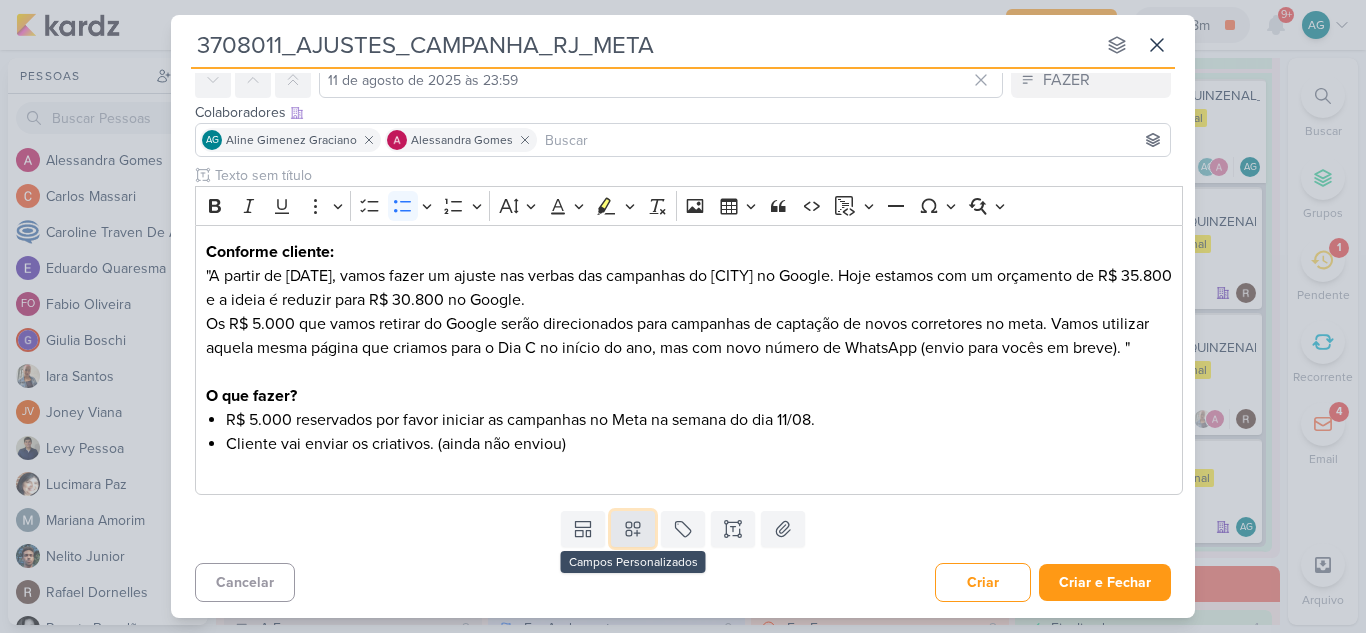 click 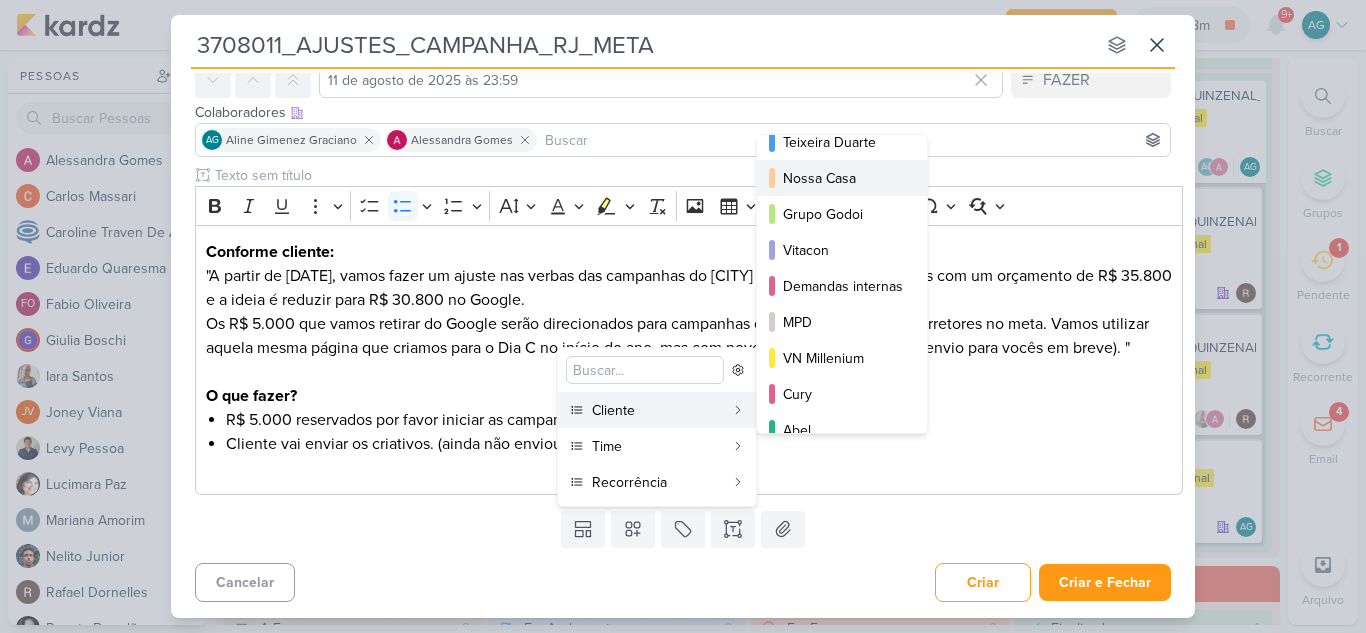scroll, scrollTop: 100, scrollLeft: 0, axis: vertical 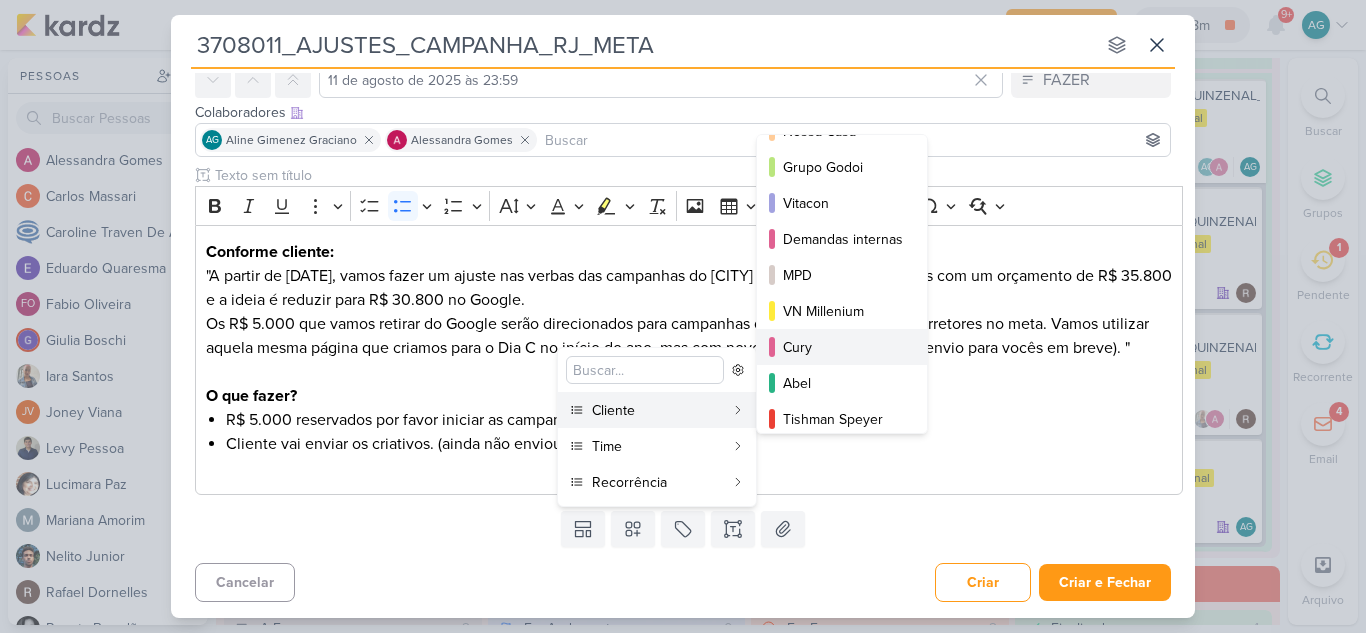 click on "Cury" at bounding box center [843, 347] 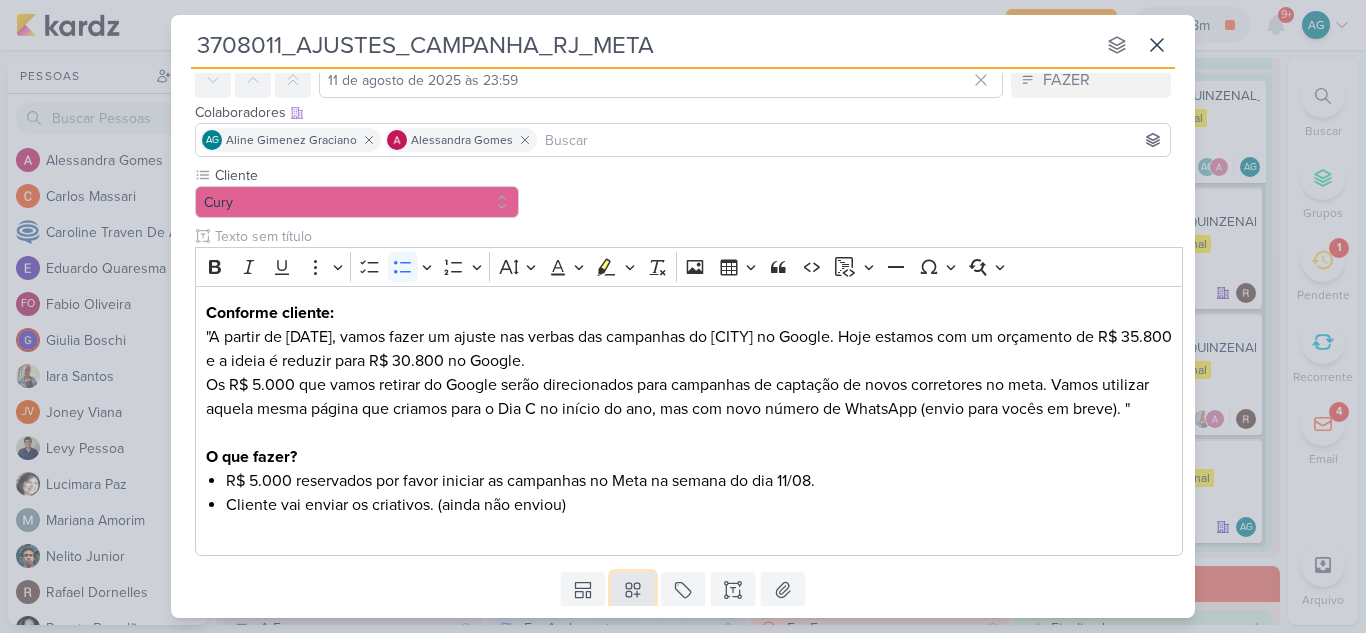 click 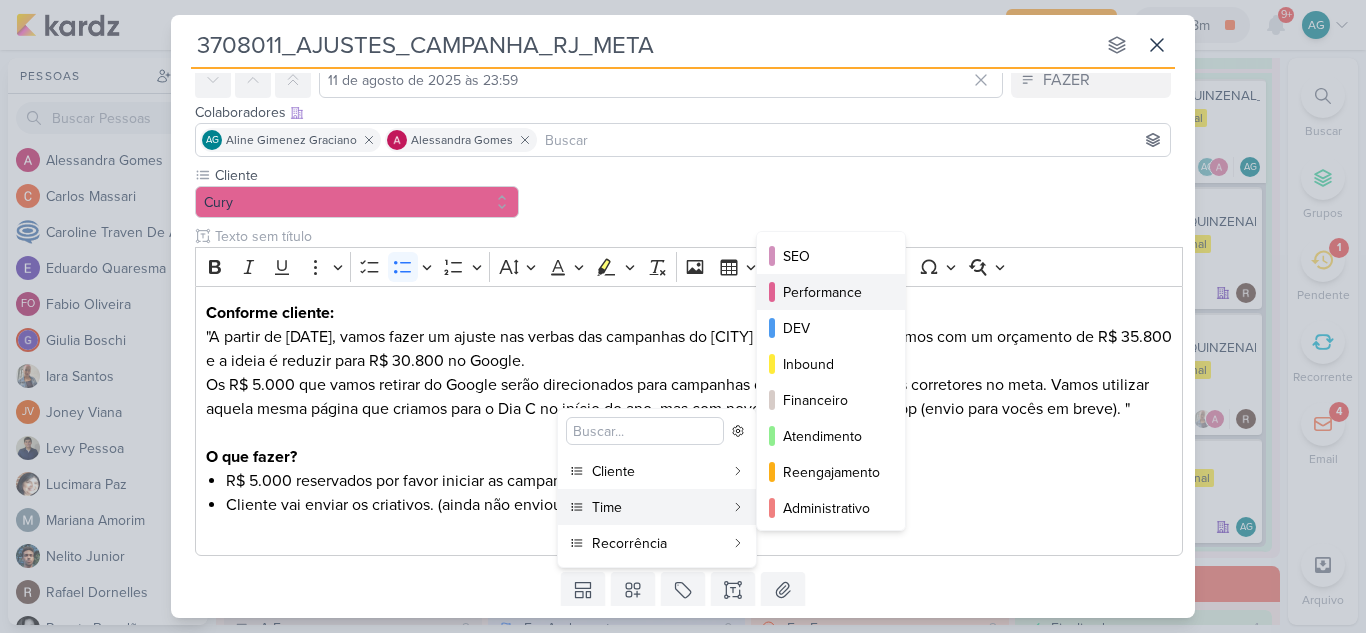 click on "Performance" at bounding box center [832, 292] 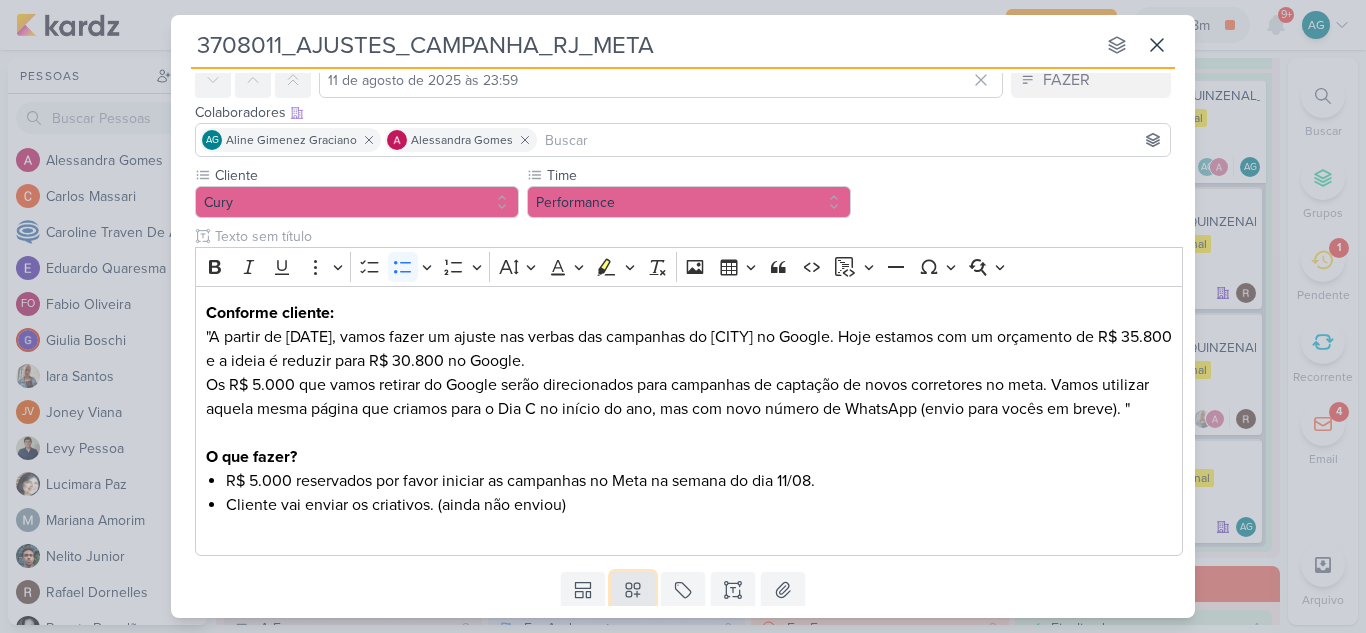 click 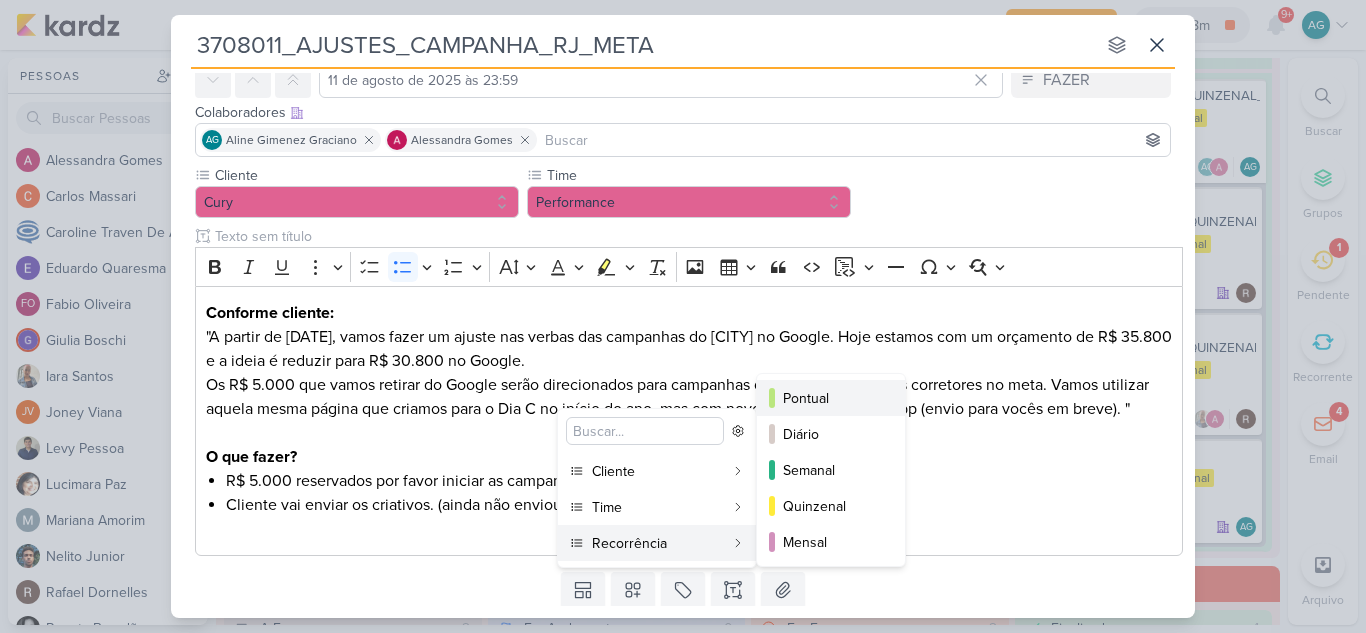 click on "Pontual" at bounding box center [832, 398] 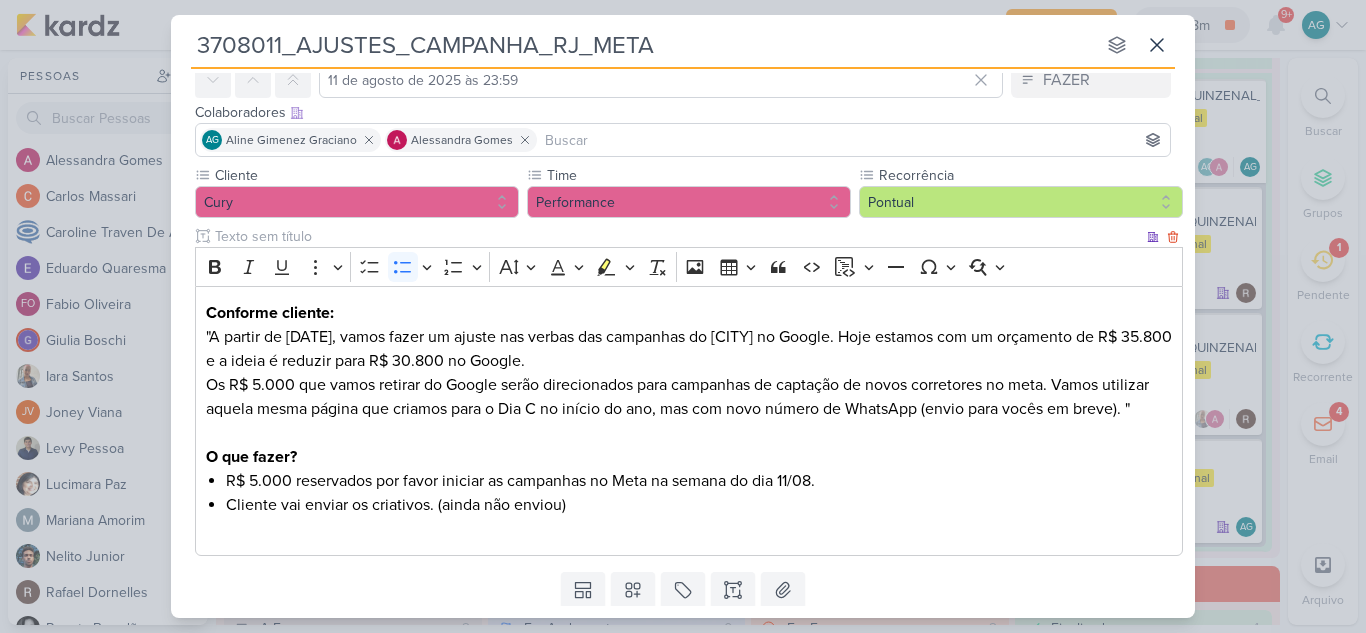 scroll, scrollTop: 156, scrollLeft: 0, axis: vertical 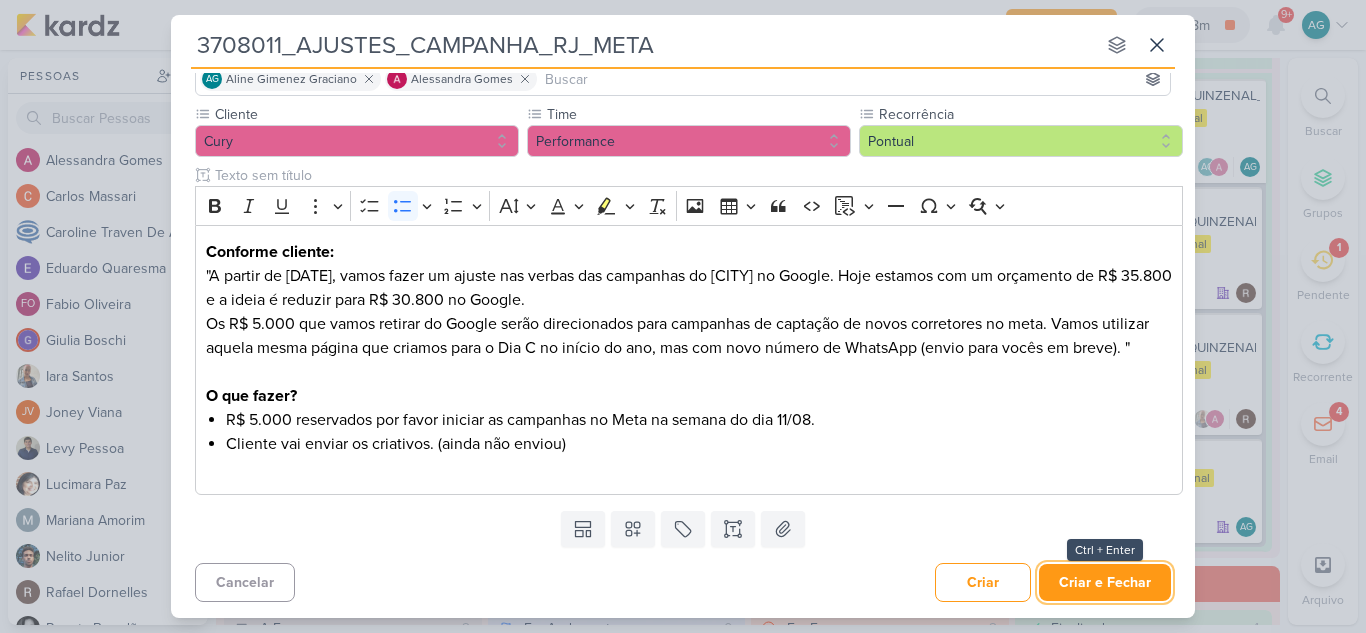 click on "Criar e Fechar" at bounding box center [1105, 582] 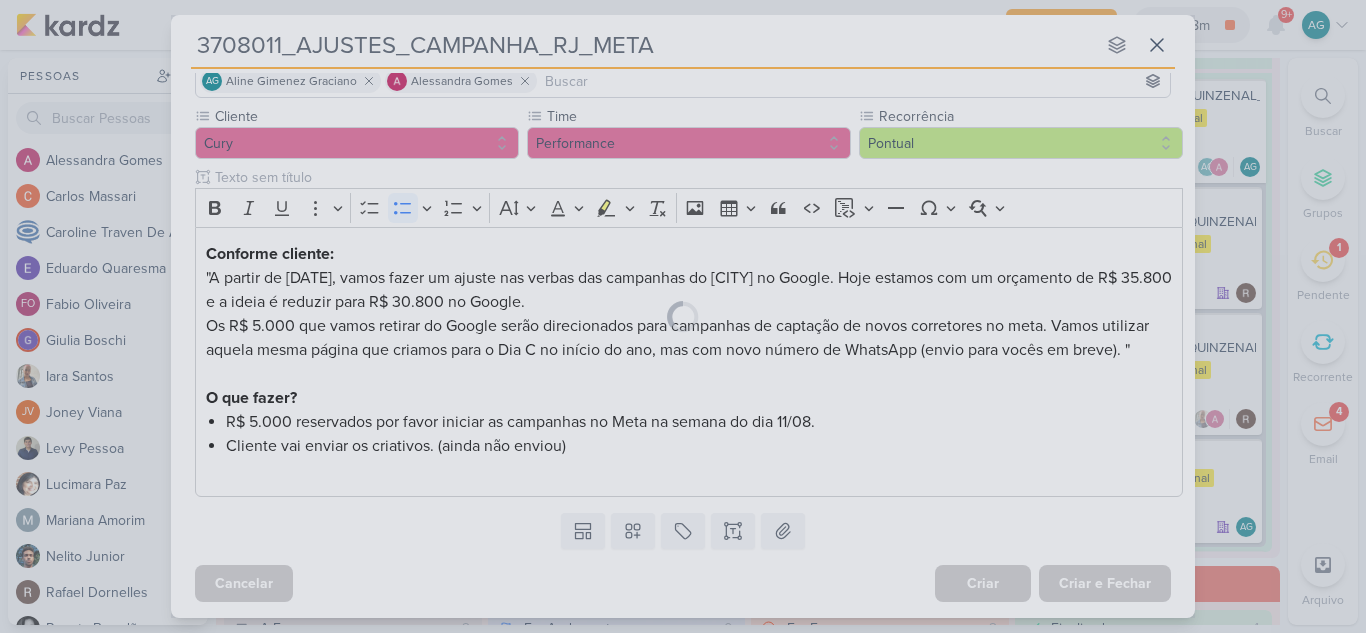 scroll, scrollTop: 154, scrollLeft: 0, axis: vertical 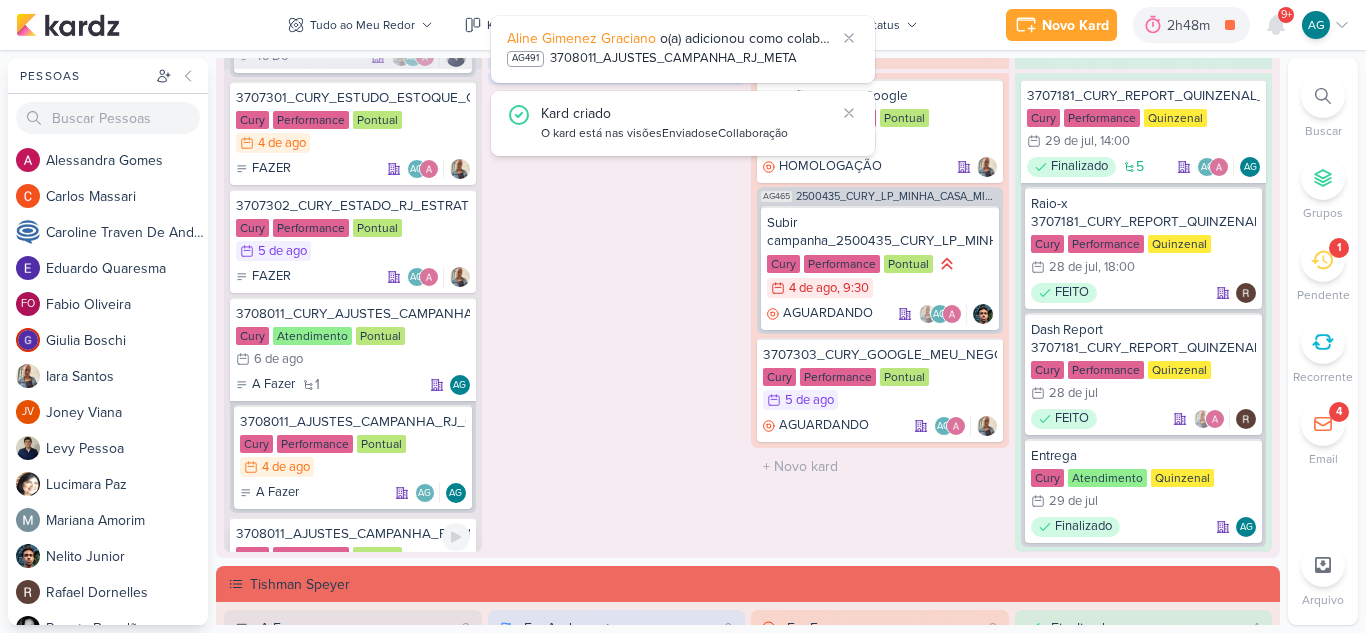click on "3708011_AJUSTES_CAMPANHA_RJ_META" at bounding box center (353, 534) 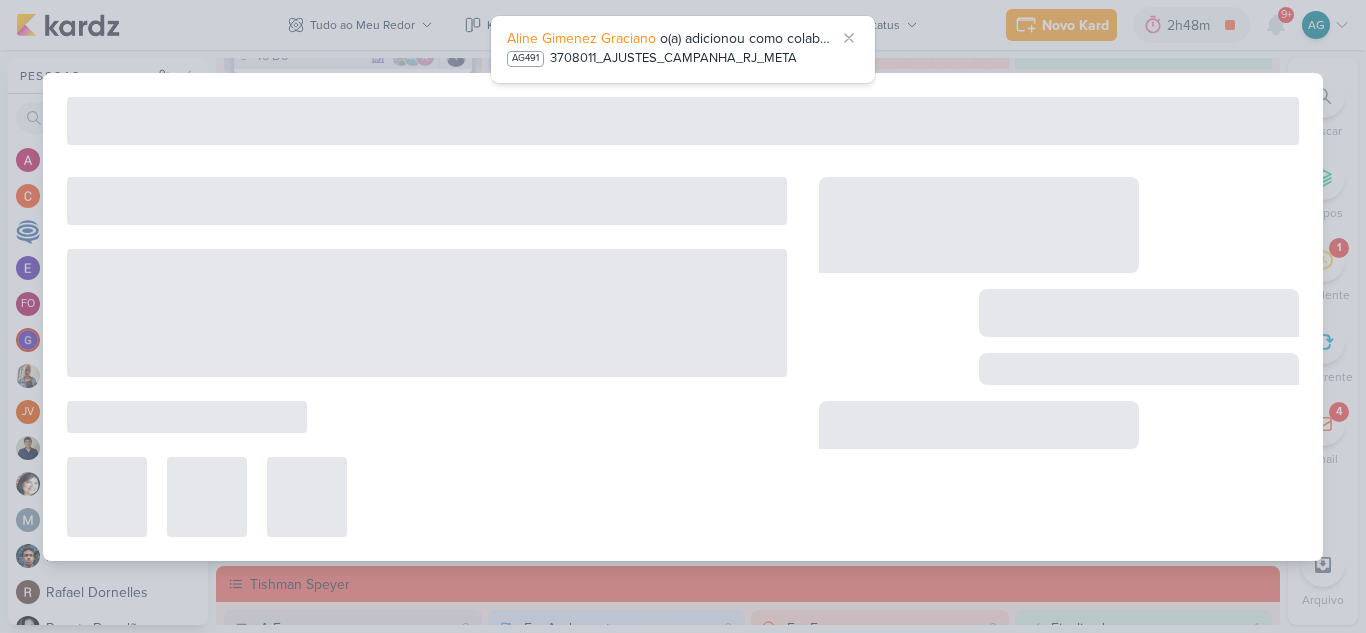 type on "3708011_AJUSTES_CAMPANHA_RJ_META" 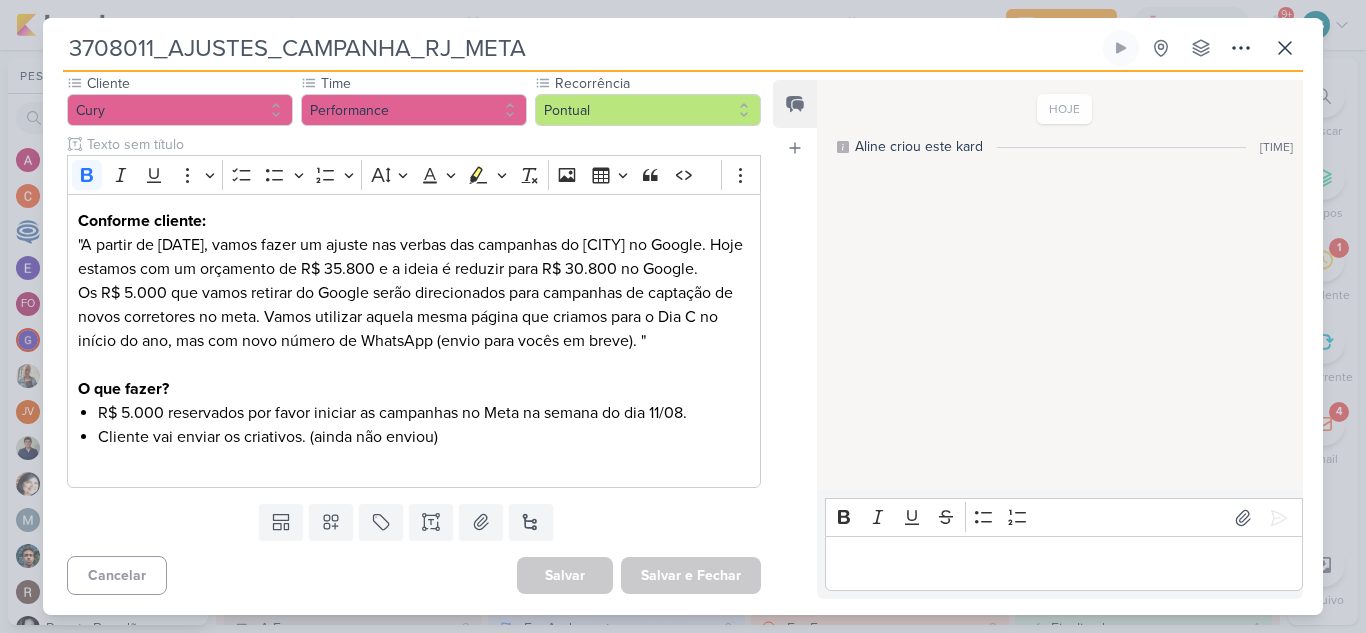 scroll, scrollTop: 0, scrollLeft: 0, axis: both 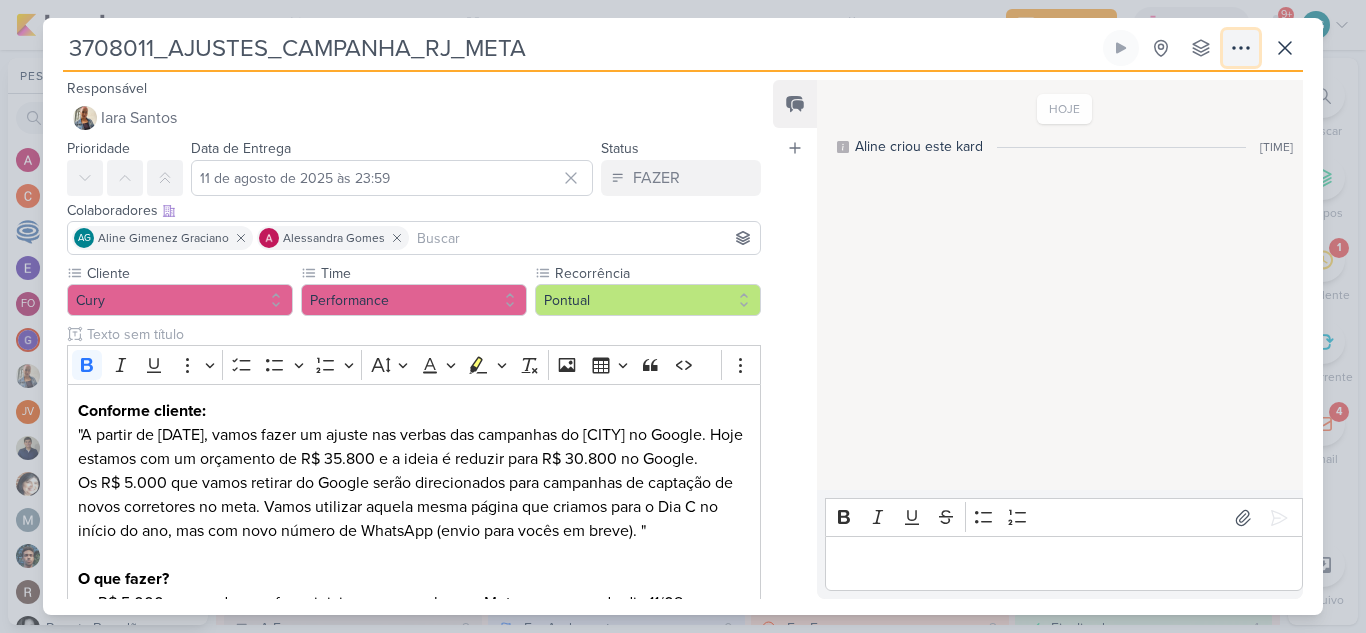 click 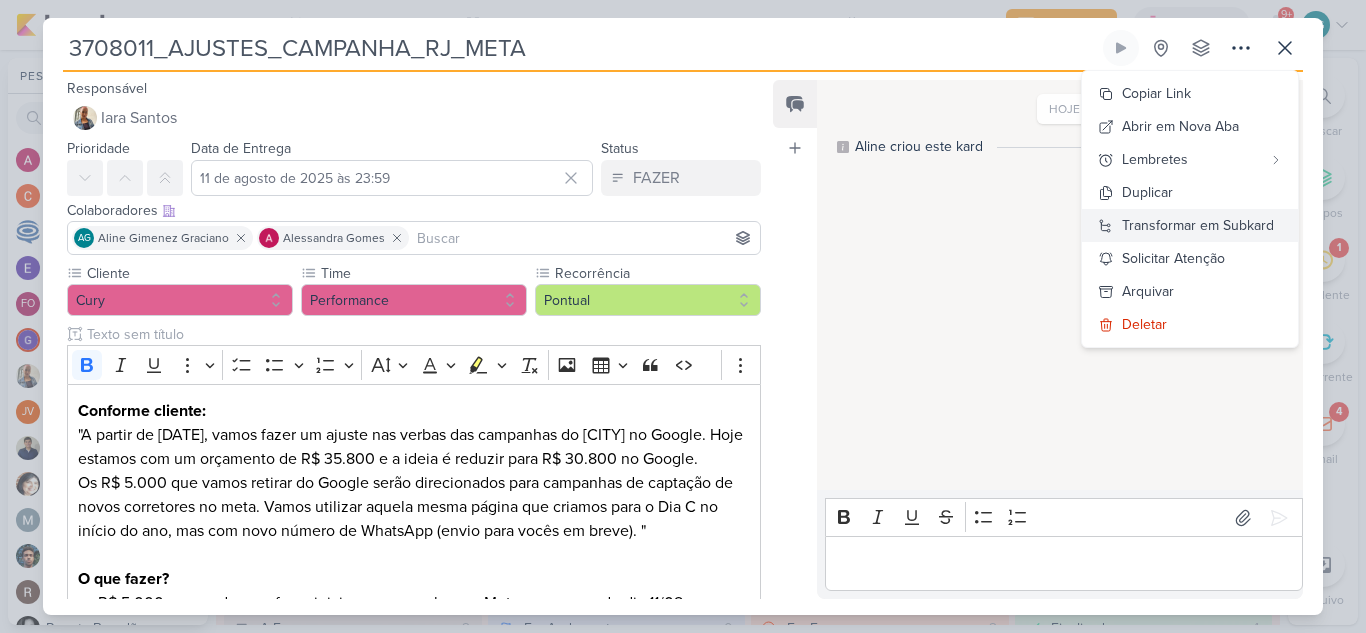 click on "Transformar em Subkard" at bounding box center (1198, 225) 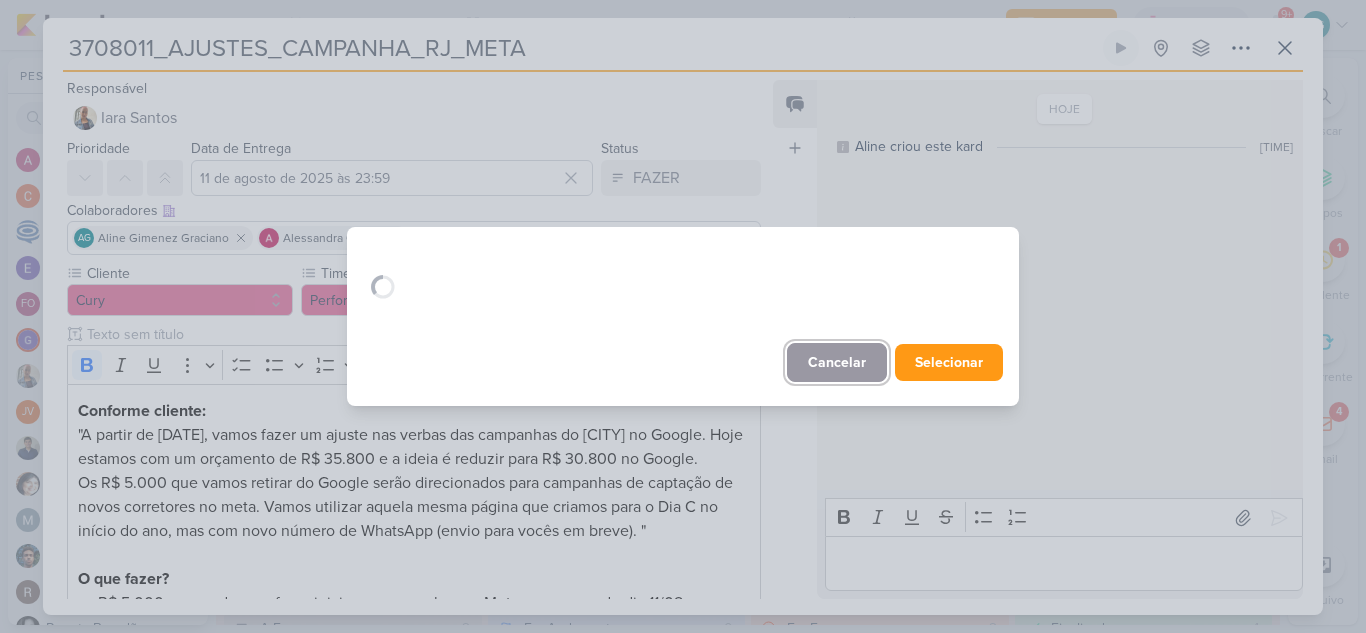 click on "cancelar" at bounding box center [837, 362] 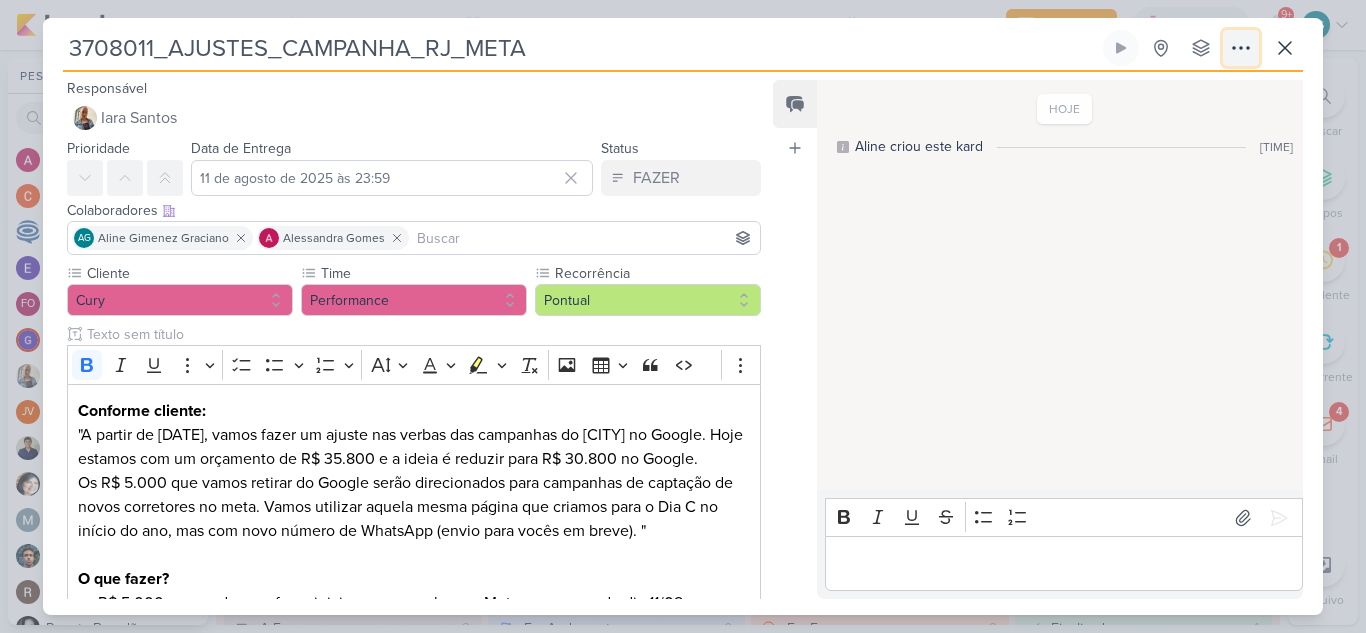 click 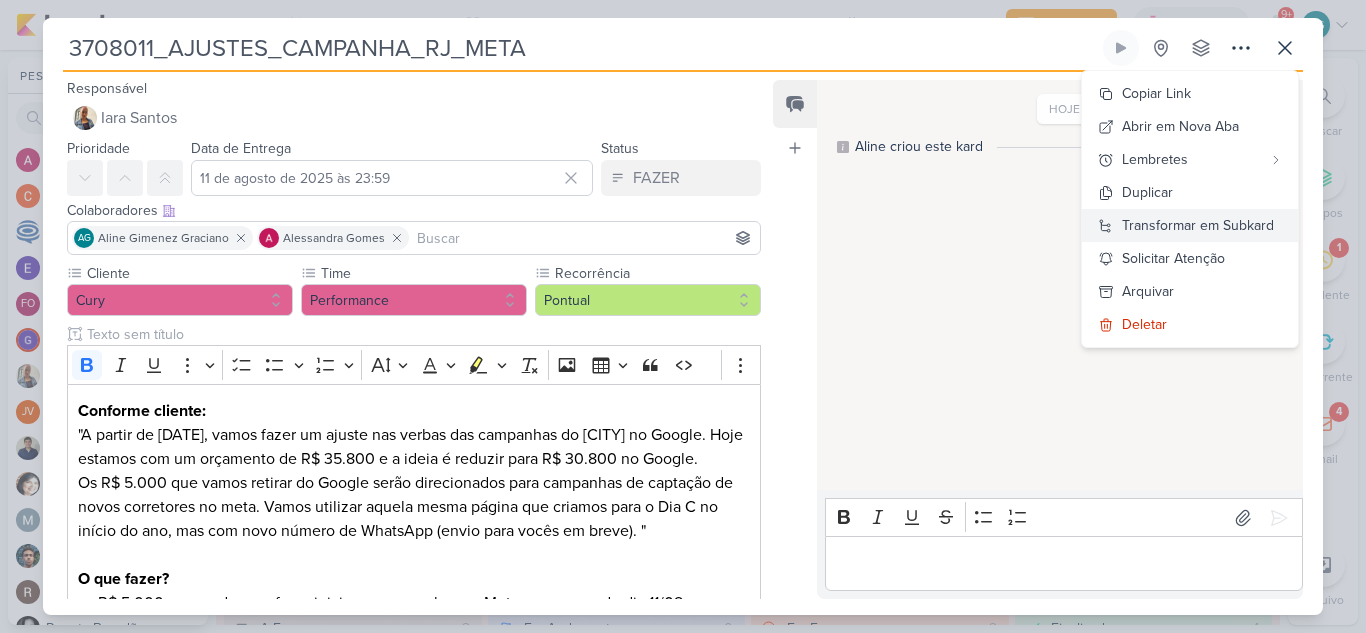 click on "Transformar em Subkard" at bounding box center (1198, 225) 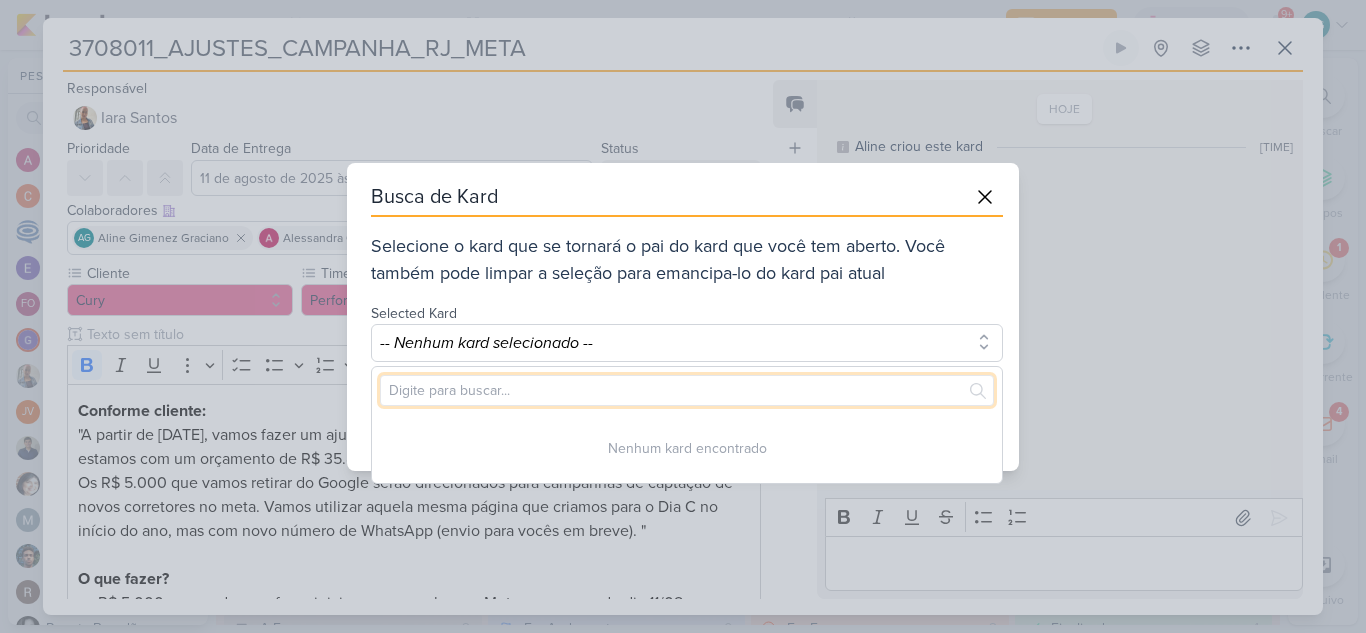 click at bounding box center [687, 390] 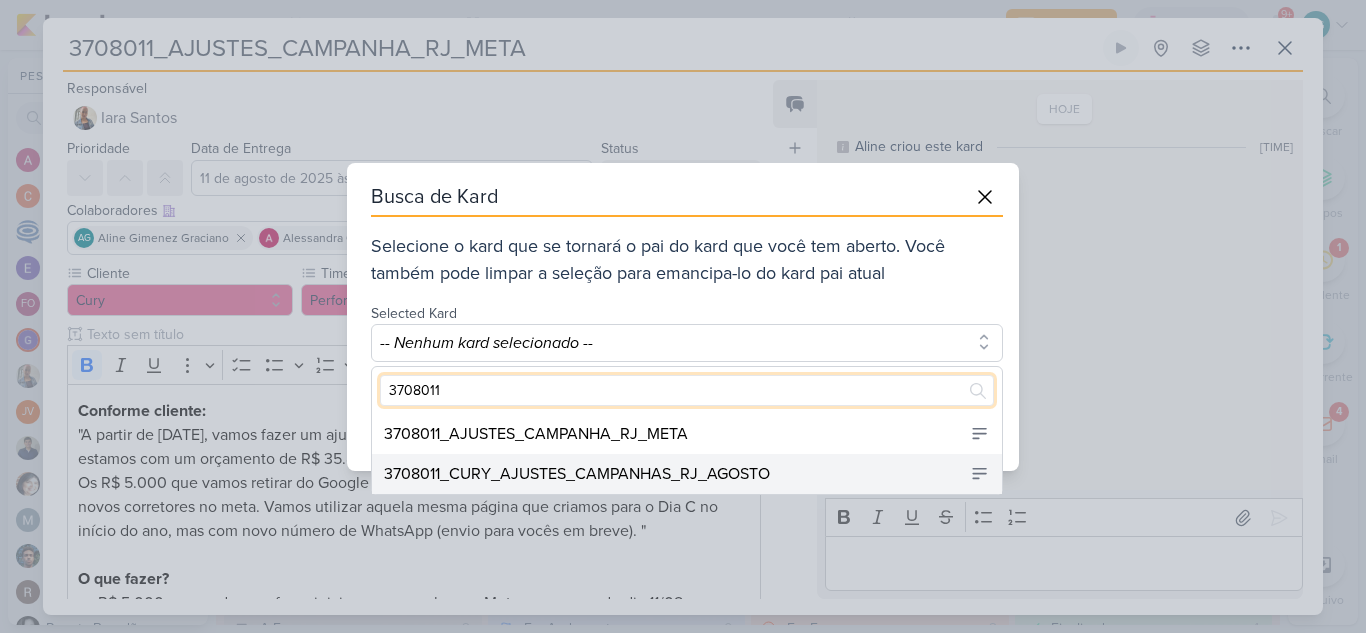 type on "3708011" 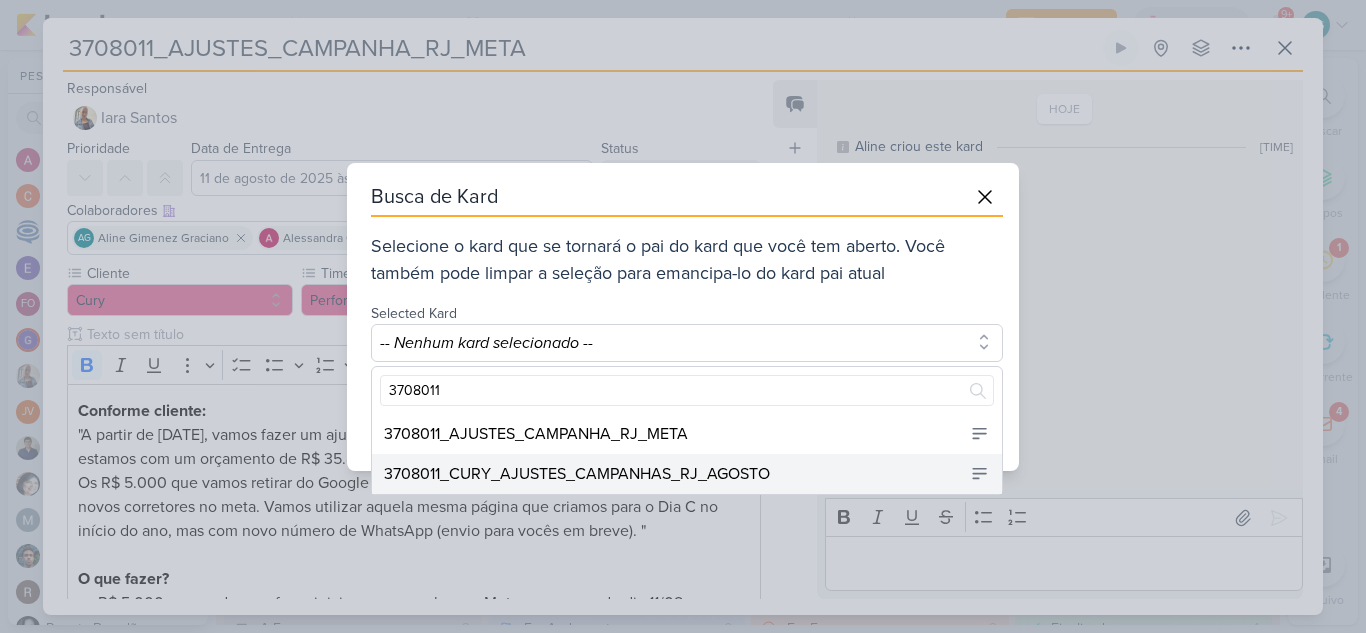 click on "3708011_CURY_AJUSTES_CAMPANHAS_RJ_AGOSTO" at bounding box center [577, 474] 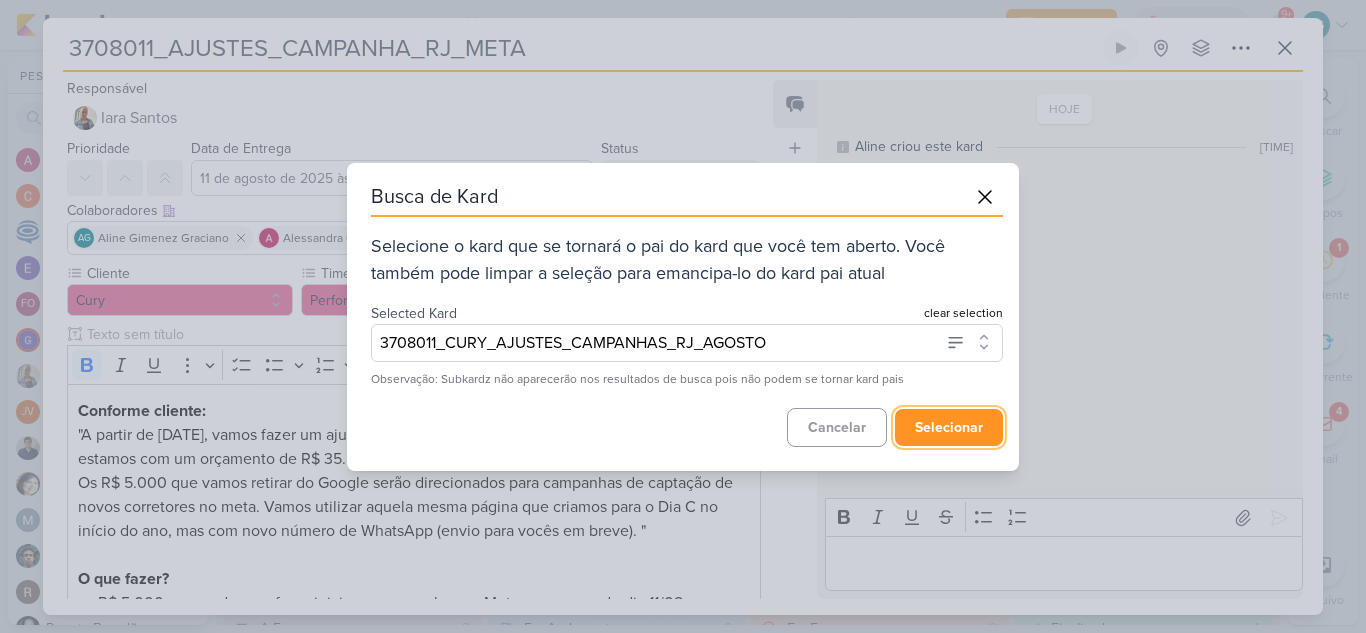 click on "selecionar" at bounding box center (949, 427) 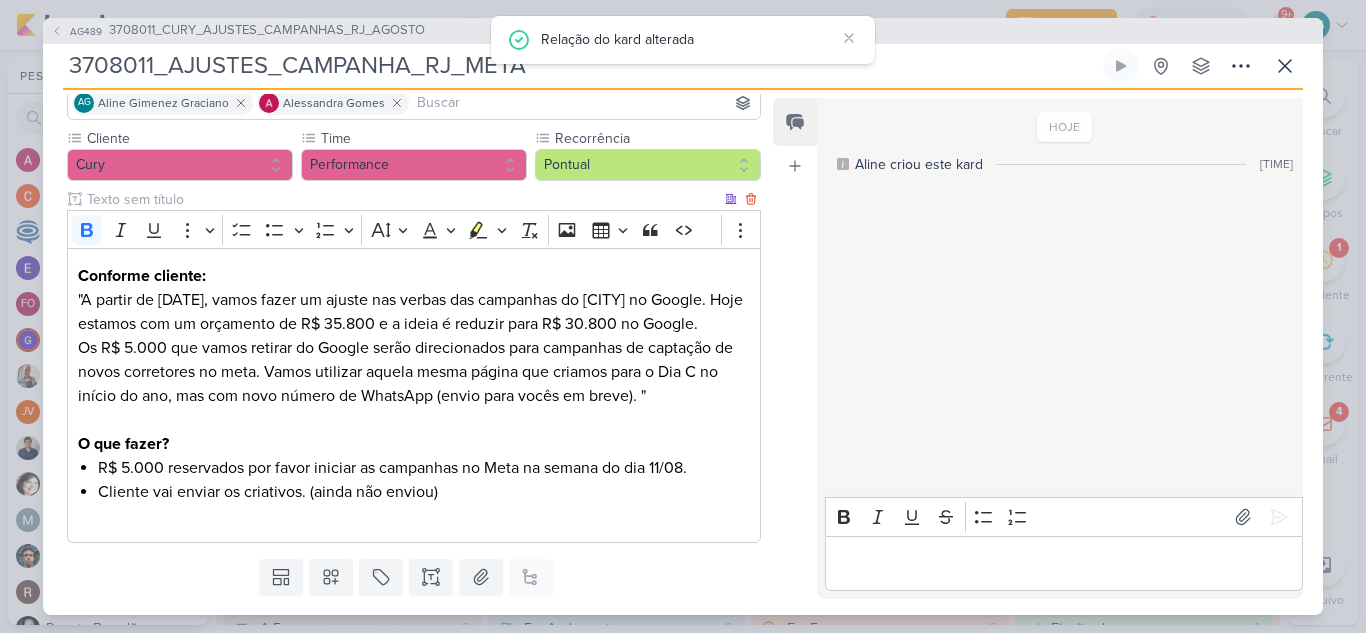scroll, scrollTop: 232, scrollLeft: 0, axis: vertical 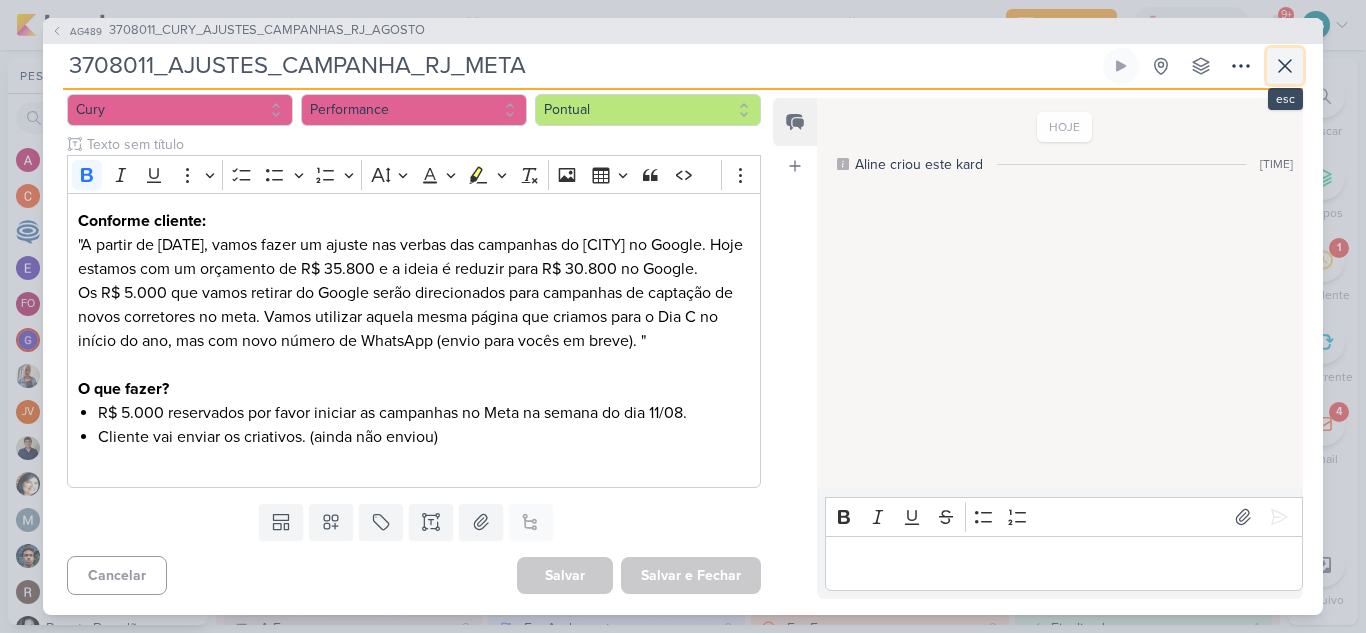 click 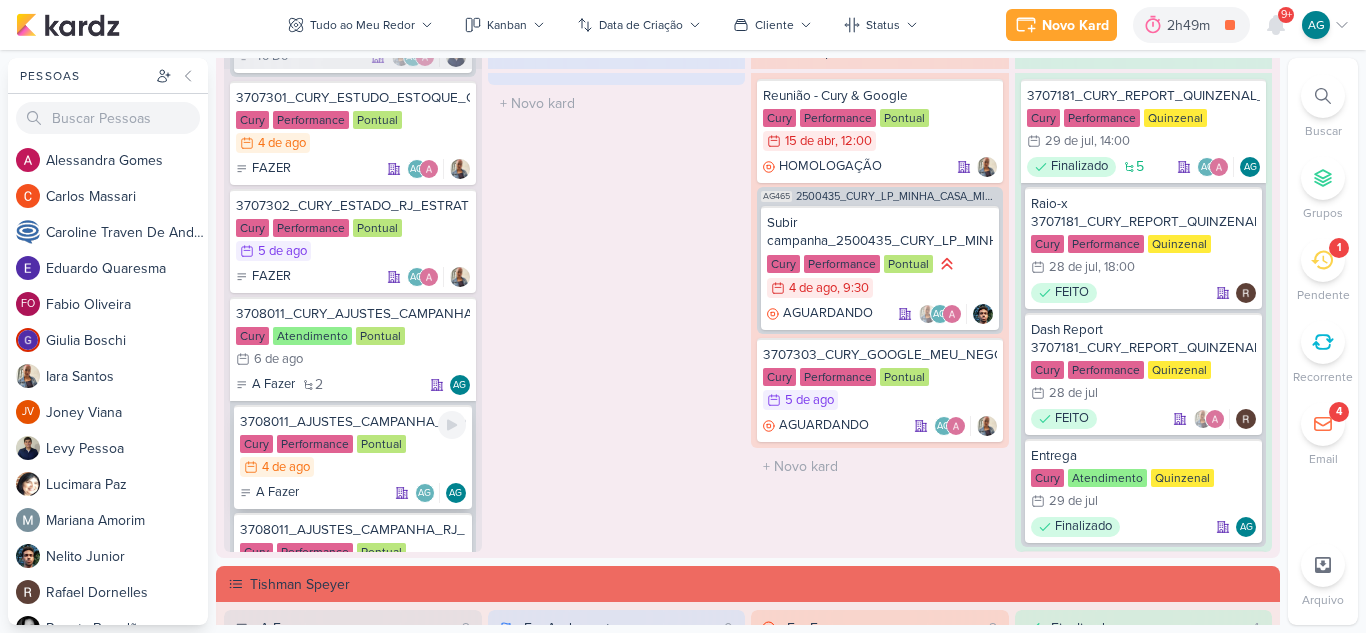 click on "3708011_AJUSTES_CAMPANHA_RJ_GOOGLE" at bounding box center (353, 422) 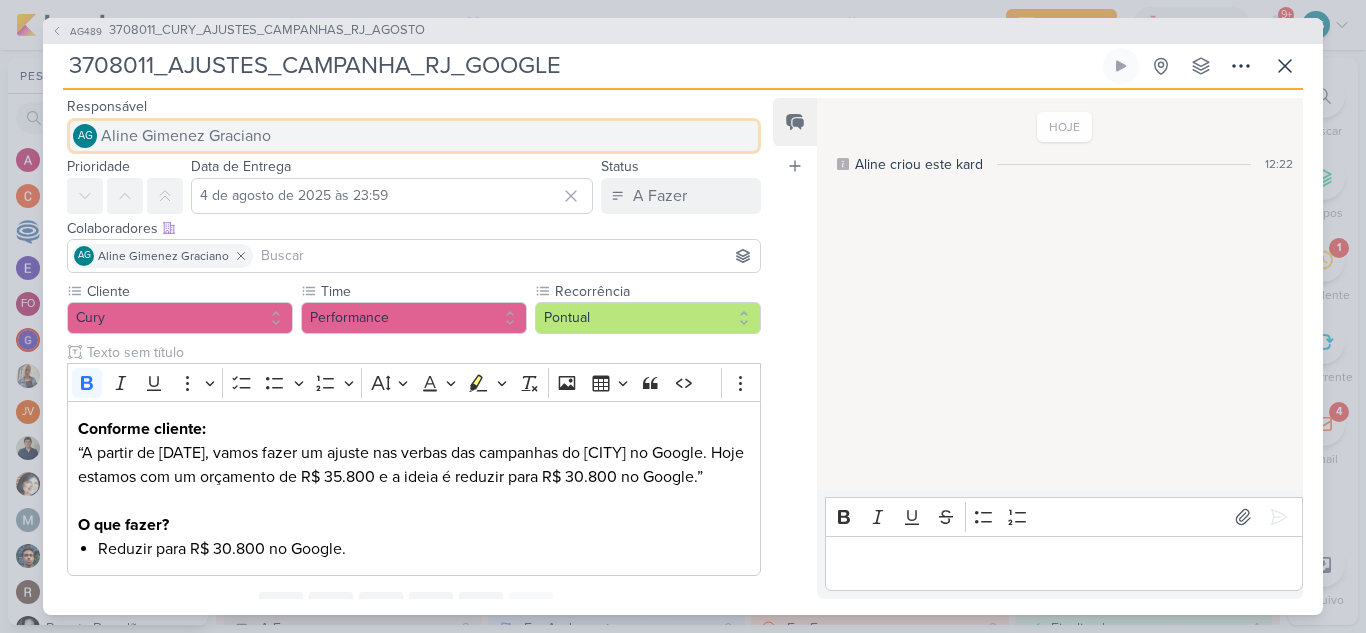 click on "Aline Gimenez Graciano" at bounding box center [186, 136] 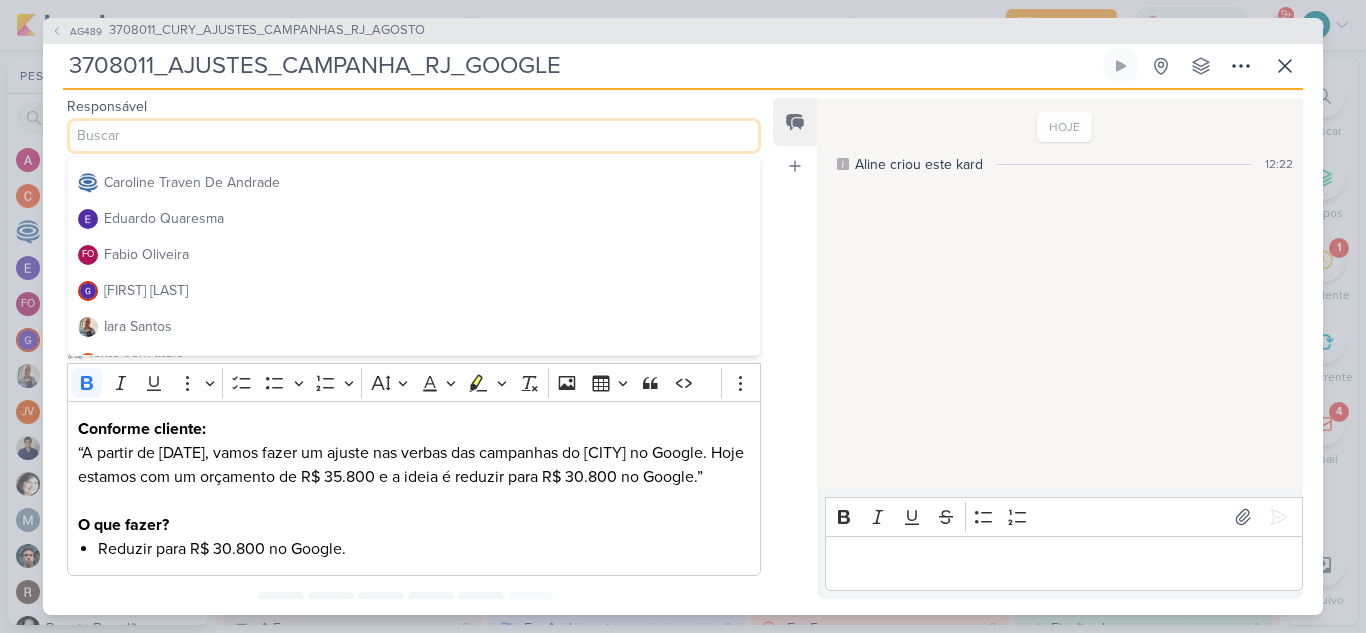 scroll, scrollTop: 200, scrollLeft: 0, axis: vertical 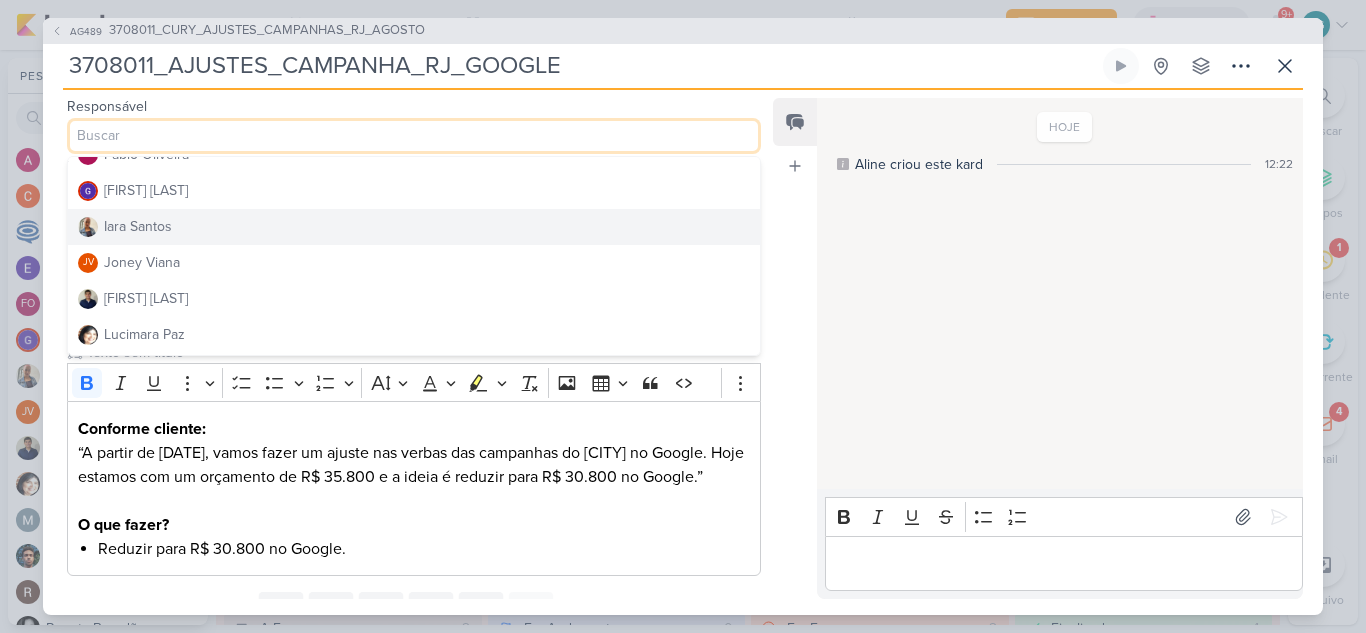 click on "Iara Santos" at bounding box center (414, 227) 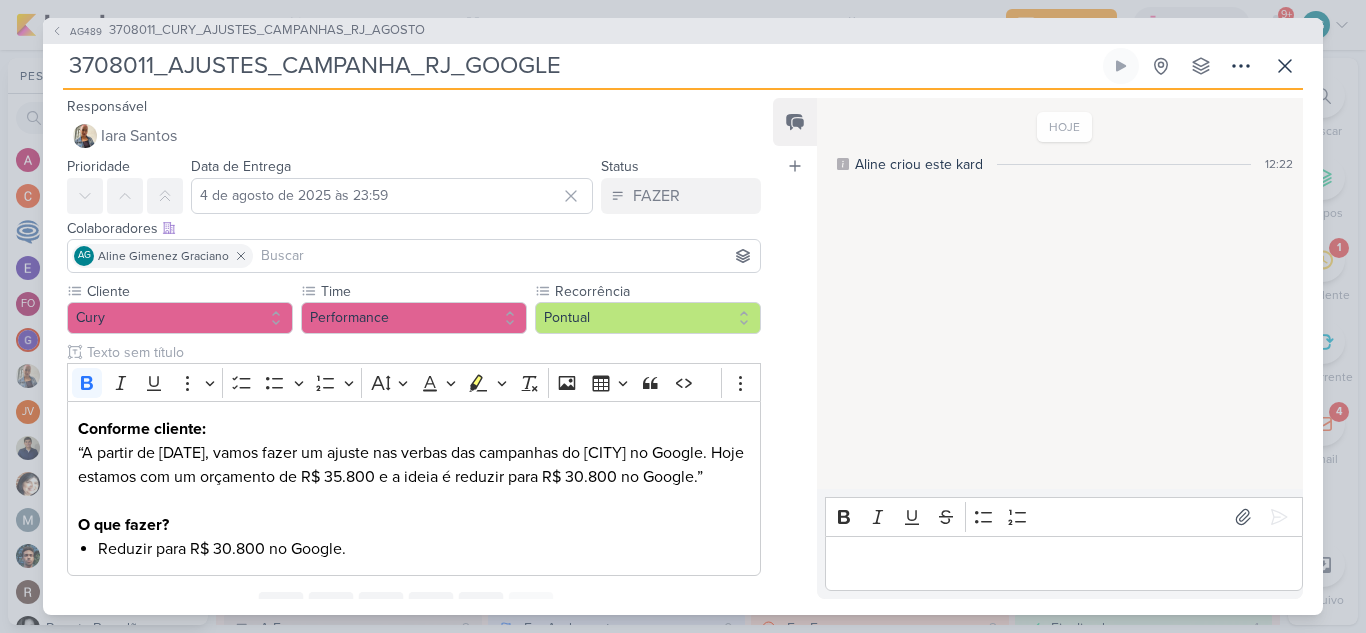 click at bounding box center (506, 256) 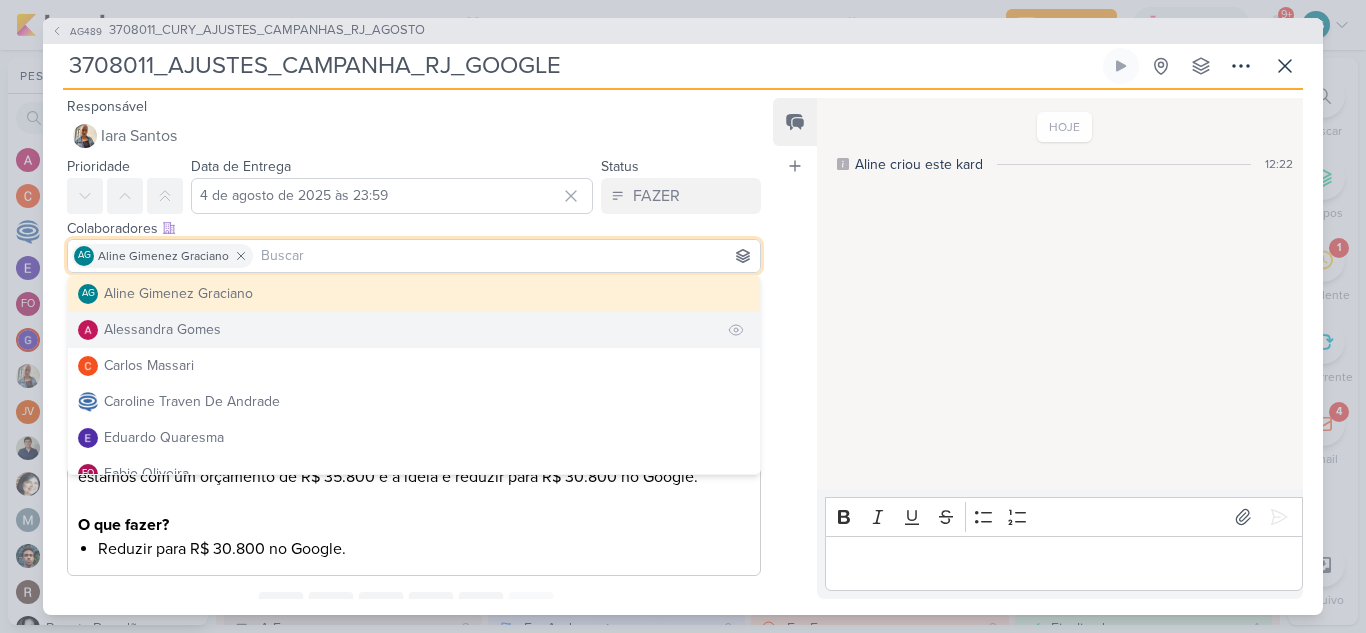 click on "Alessandra Gomes" at bounding box center [162, 329] 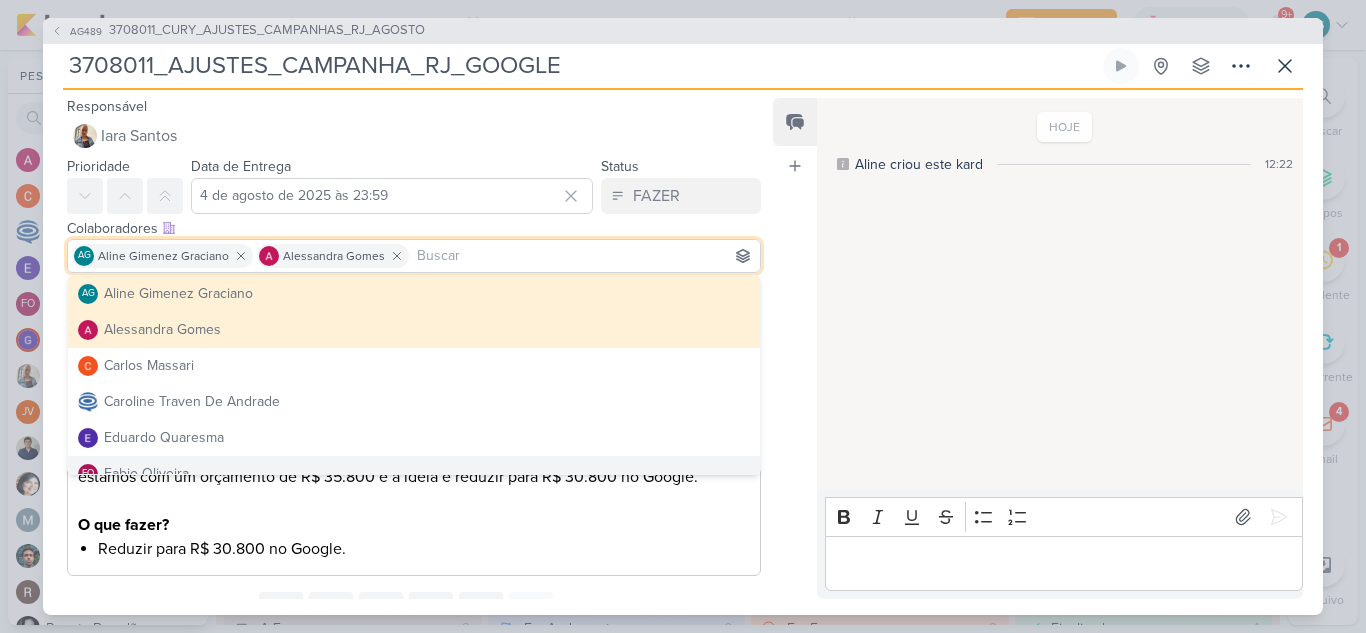 click on "Conforme cliente: “A partir de agosto, vamos fazer um ajuste nas verbas das campanhas do Rio de Janeiro no Google. Hoje estamos com um orçamento de R$ 35.800 e a ideia é reduzir para R$ 30.800 no Google.” O que fazer?" at bounding box center (414, 477) 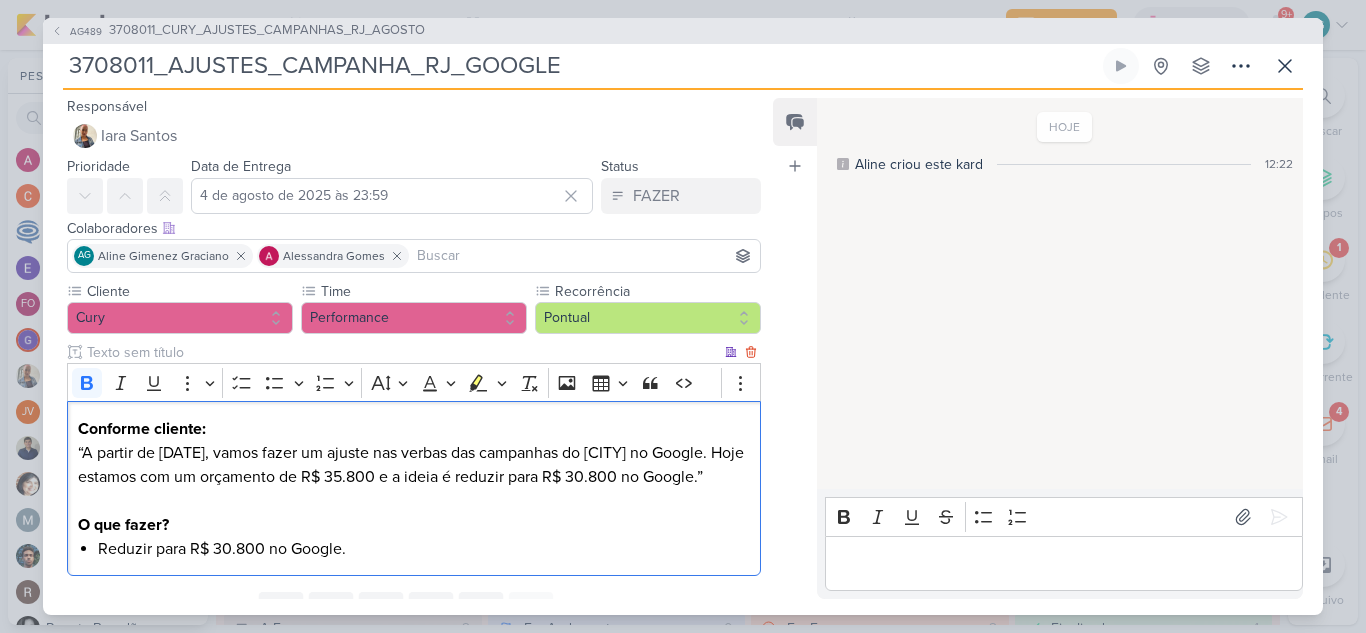 scroll, scrollTop: 112, scrollLeft: 0, axis: vertical 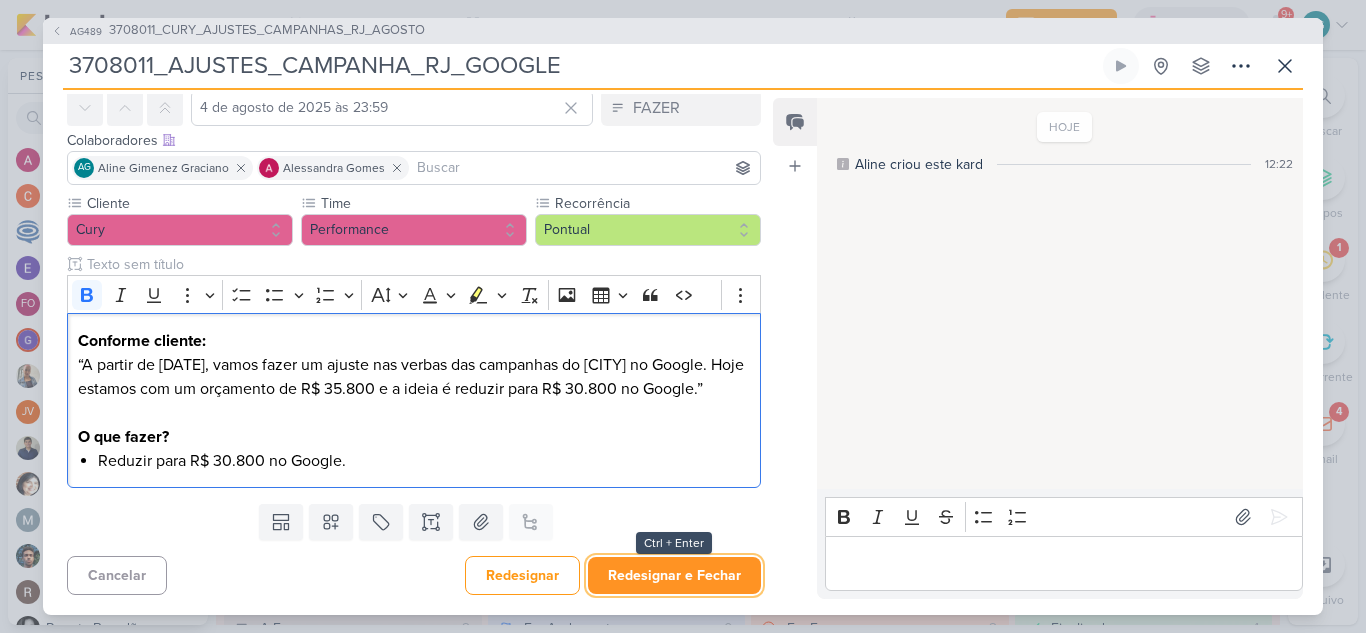 click on "Redesignar e Fechar" at bounding box center [674, 575] 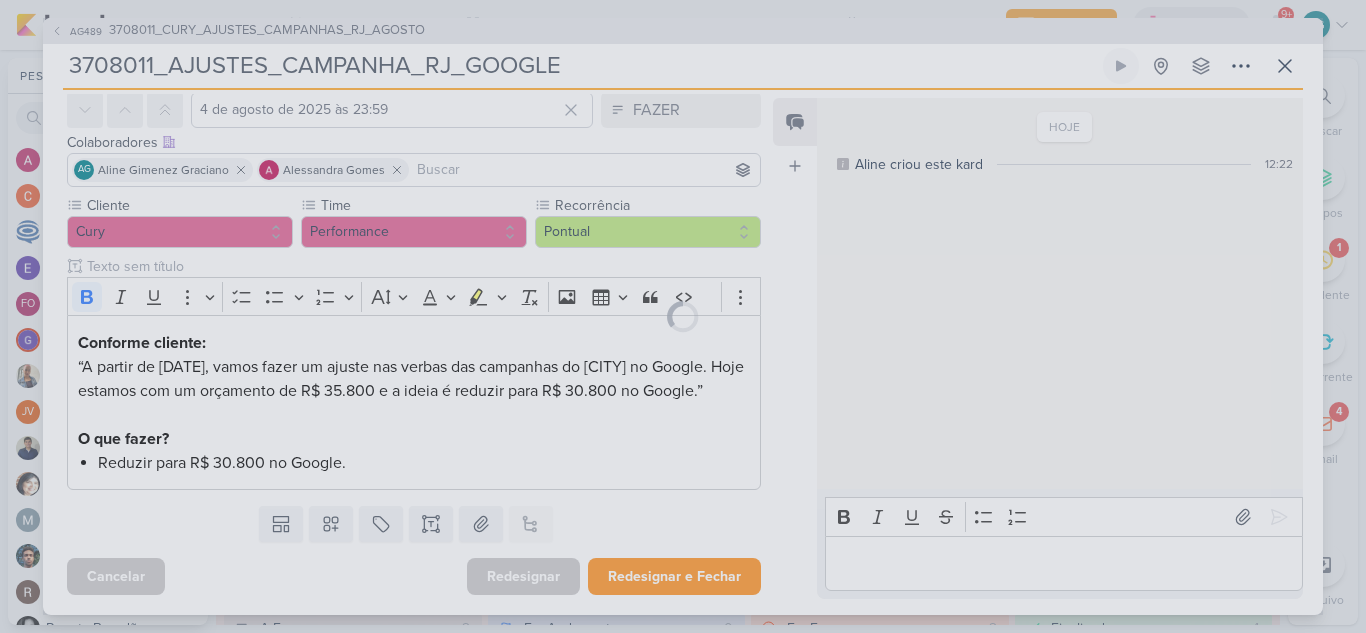 scroll, scrollTop: 110, scrollLeft: 0, axis: vertical 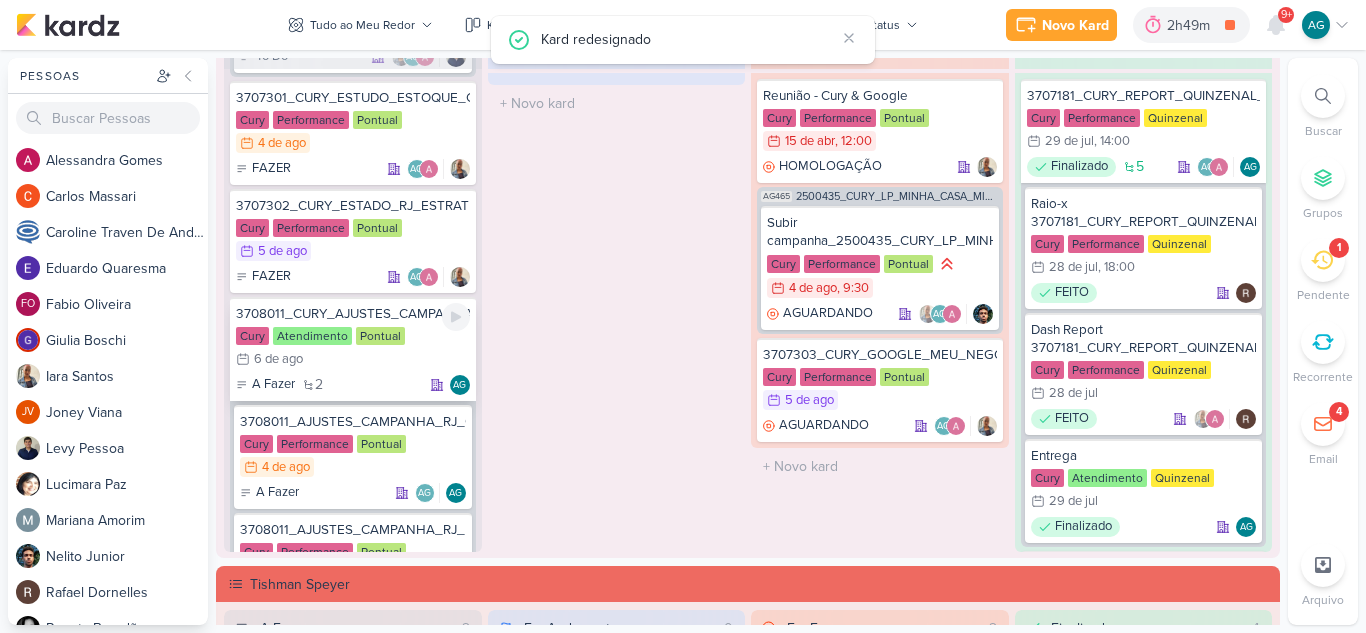 click on "3708011_CURY_AJUSTES_CAMPANHAS_RJ_AGOSTO" at bounding box center [353, 314] 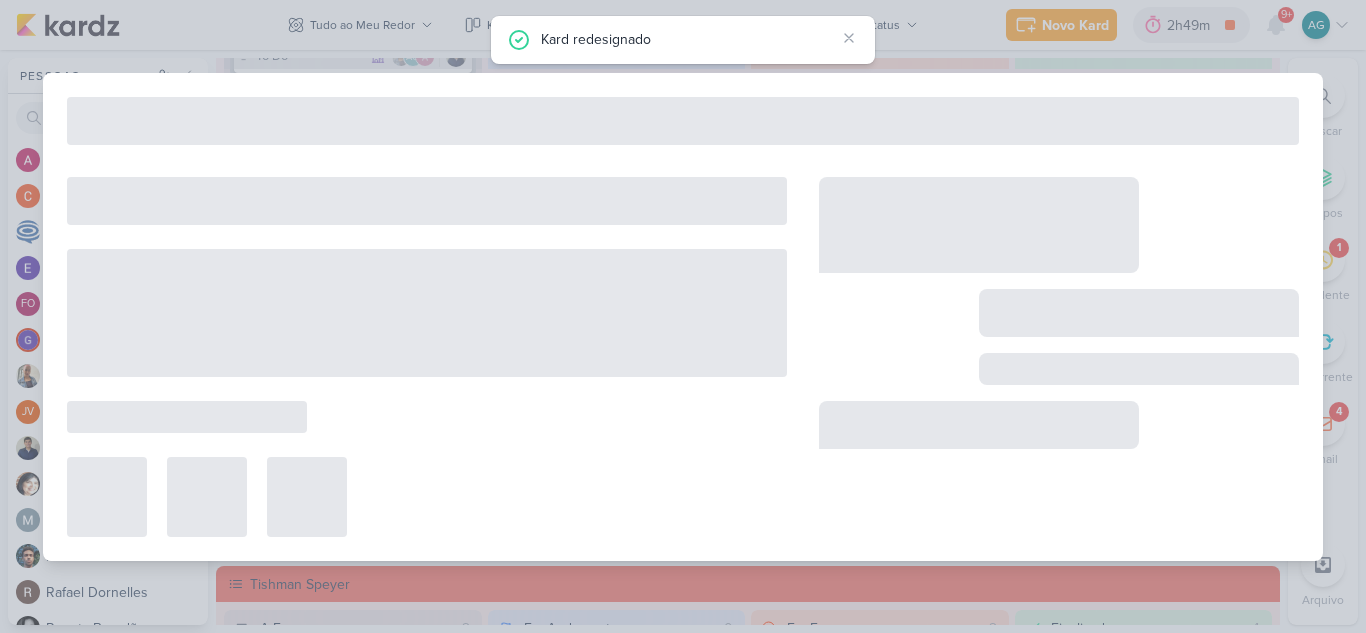 type on "3708011_CURY_AJUSTES_CAMPANHAS_RJ_AGOSTO" 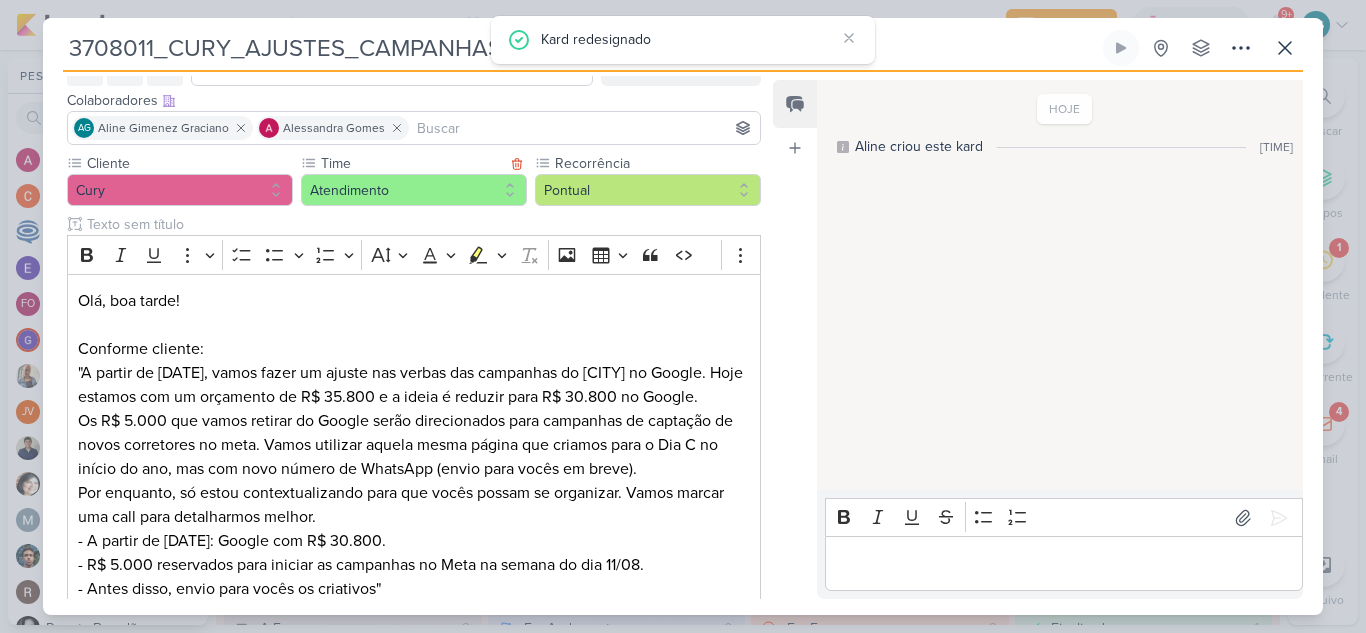 scroll, scrollTop: 0, scrollLeft: 0, axis: both 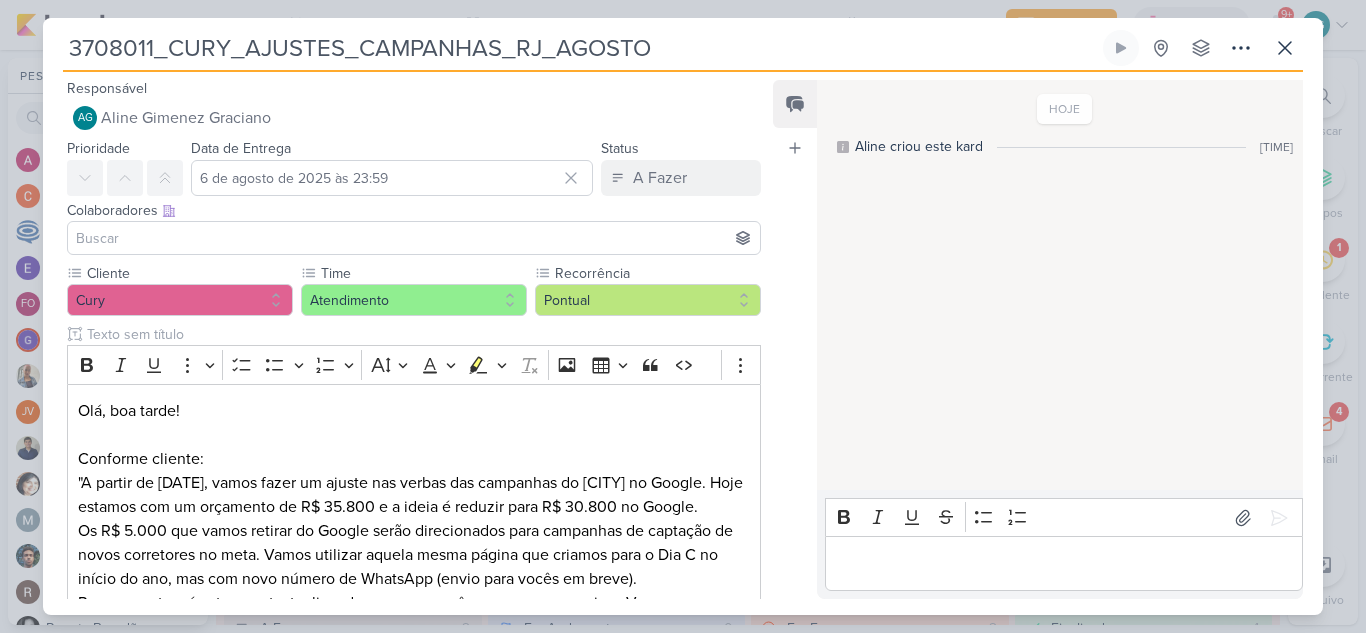 click at bounding box center [414, 238] 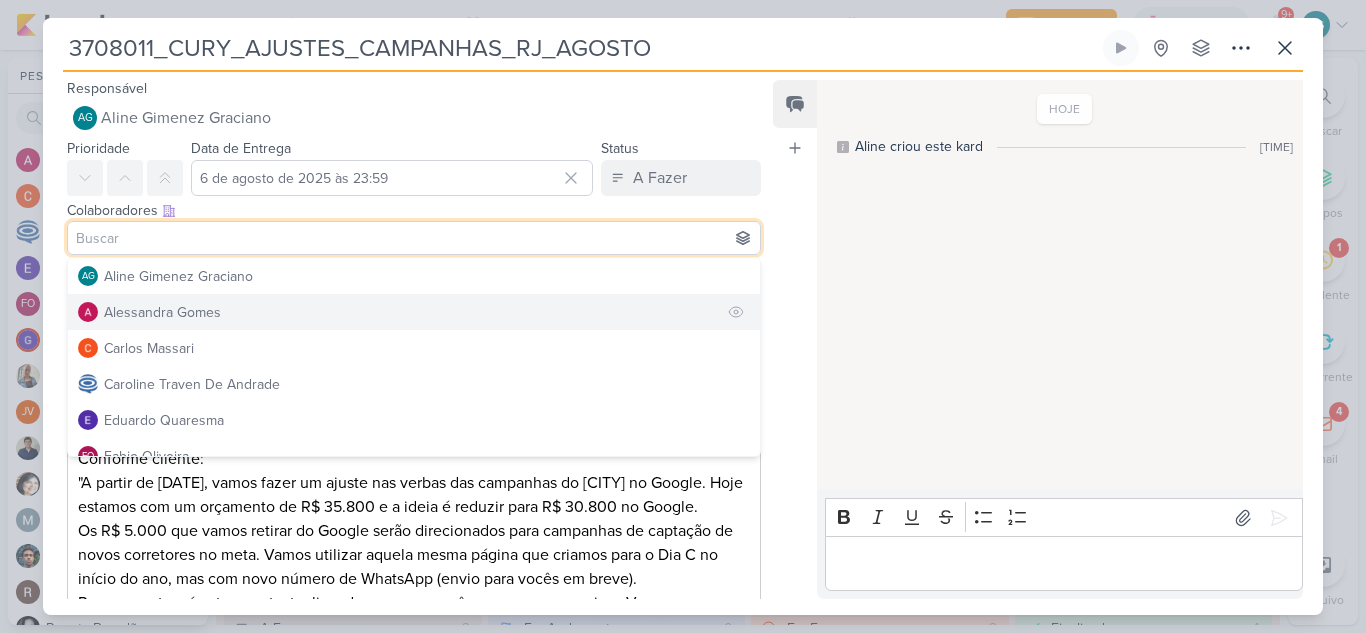 click on "Alessandra Gomes" at bounding box center (162, 312) 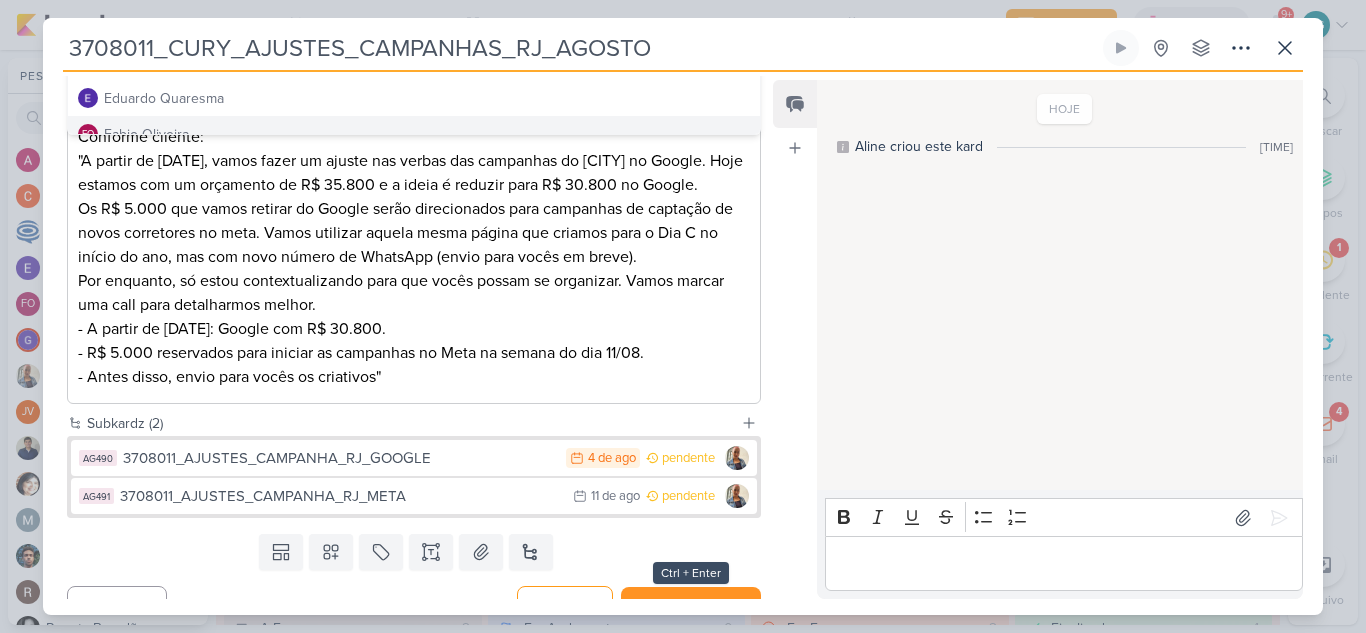 scroll, scrollTop: 376, scrollLeft: 0, axis: vertical 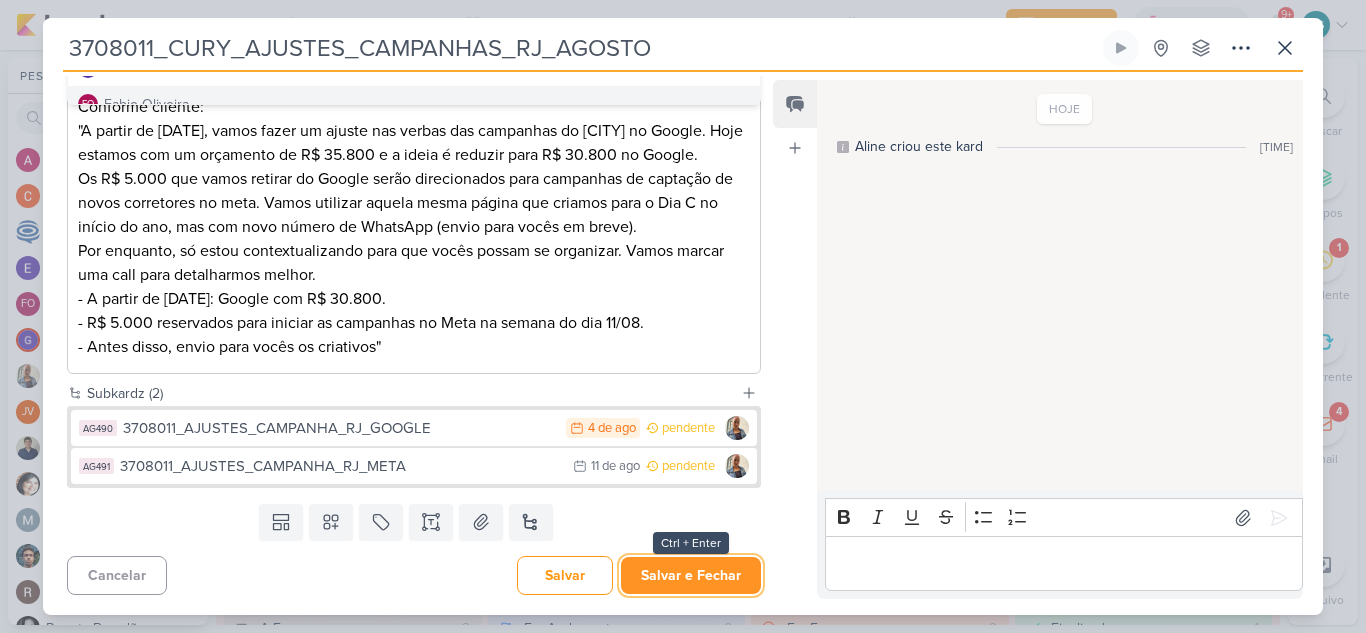 click on "Salvar e Fechar" at bounding box center [691, 575] 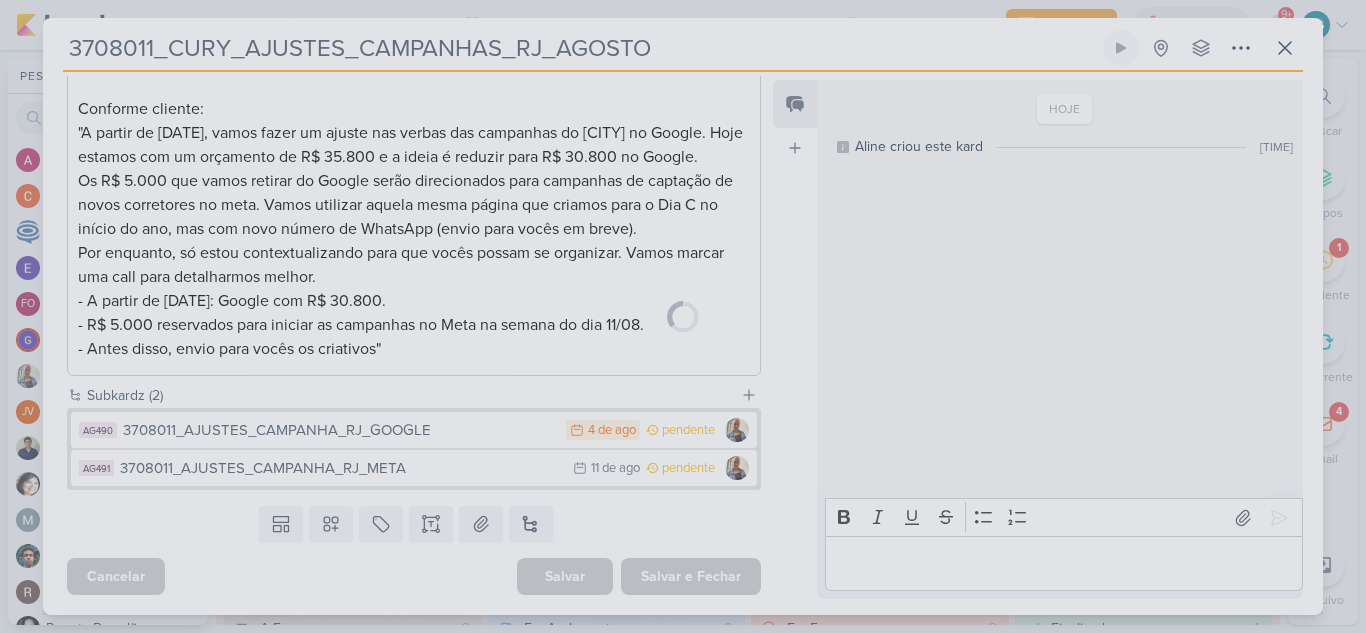 scroll, scrollTop: 374, scrollLeft: 0, axis: vertical 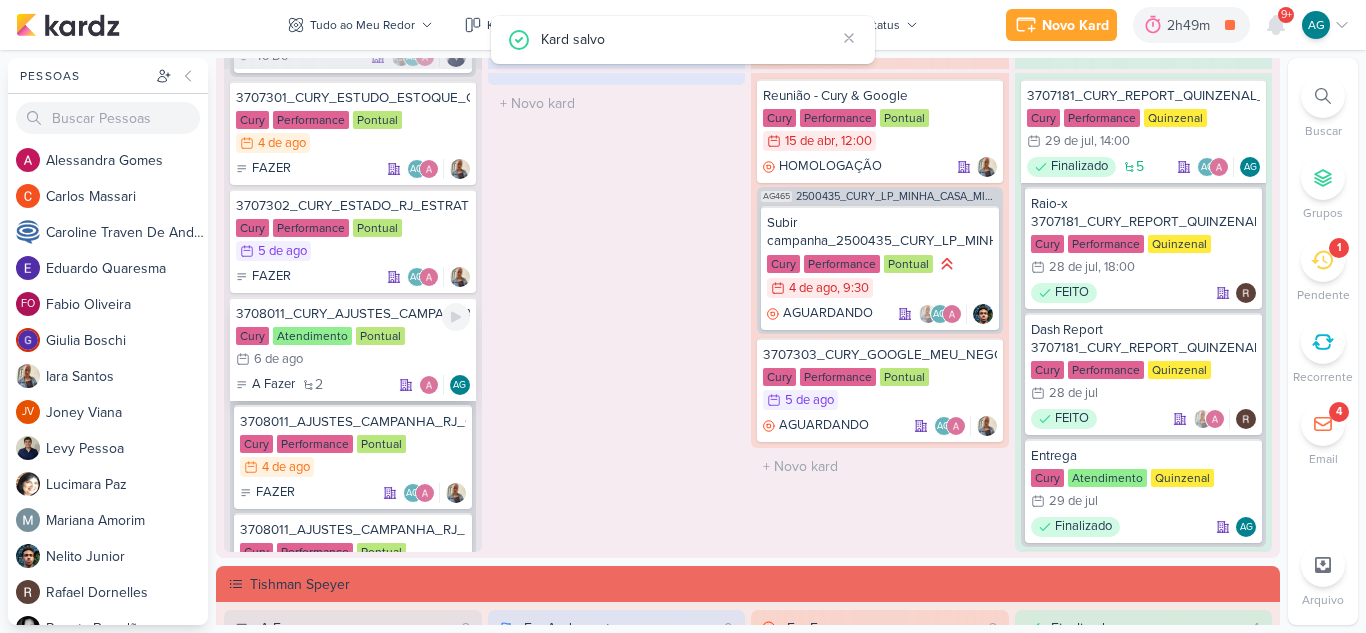 click on "3708011_CURY_AJUSTES_CAMPANHAS_RJ_AGOSTO" at bounding box center (353, 314) 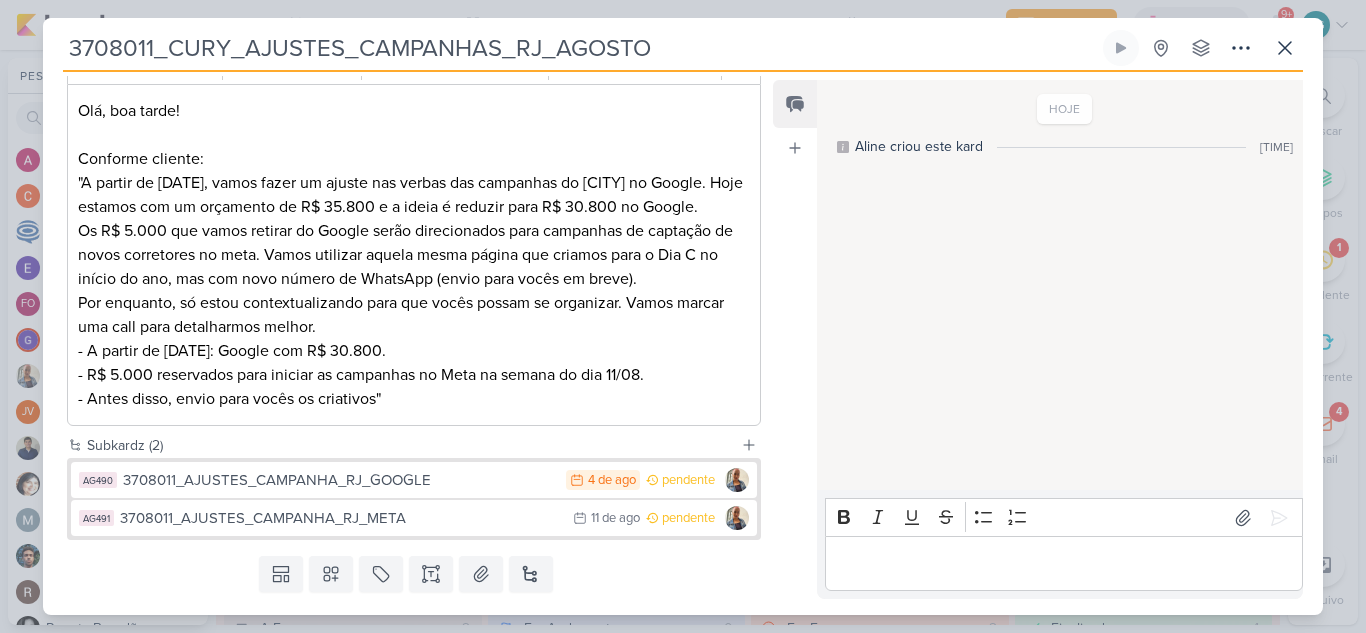 scroll, scrollTop: 200, scrollLeft: 0, axis: vertical 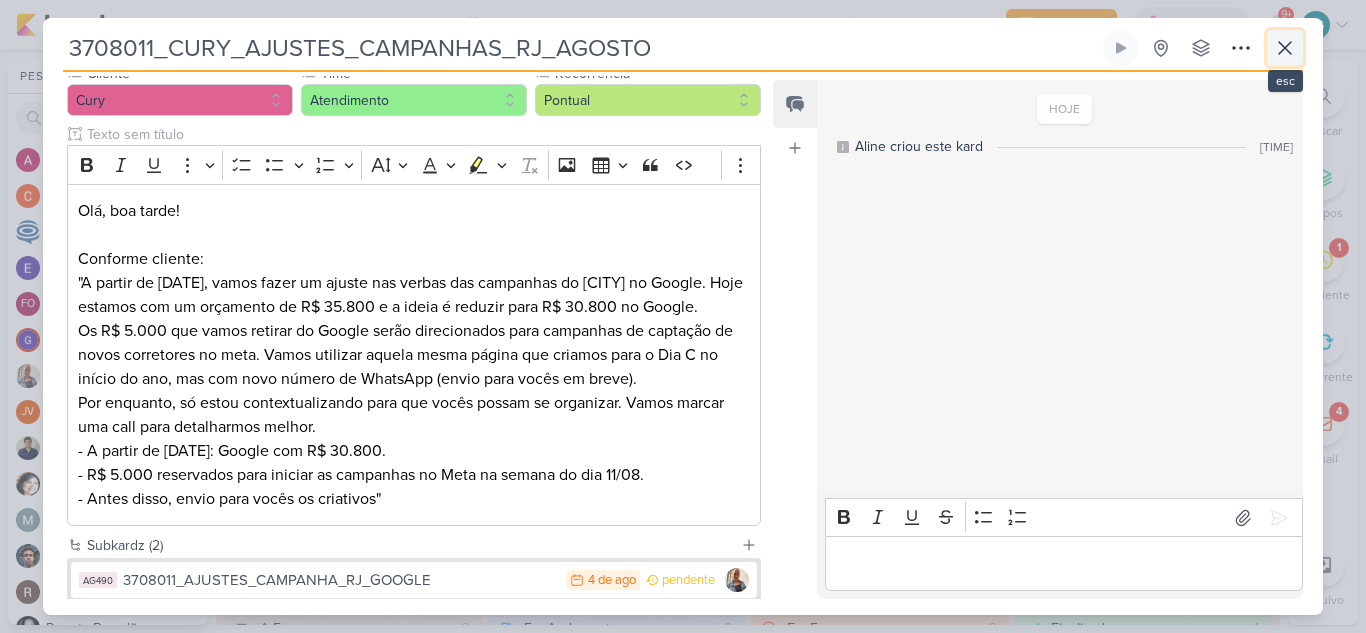 click at bounding box center (1285, 48) 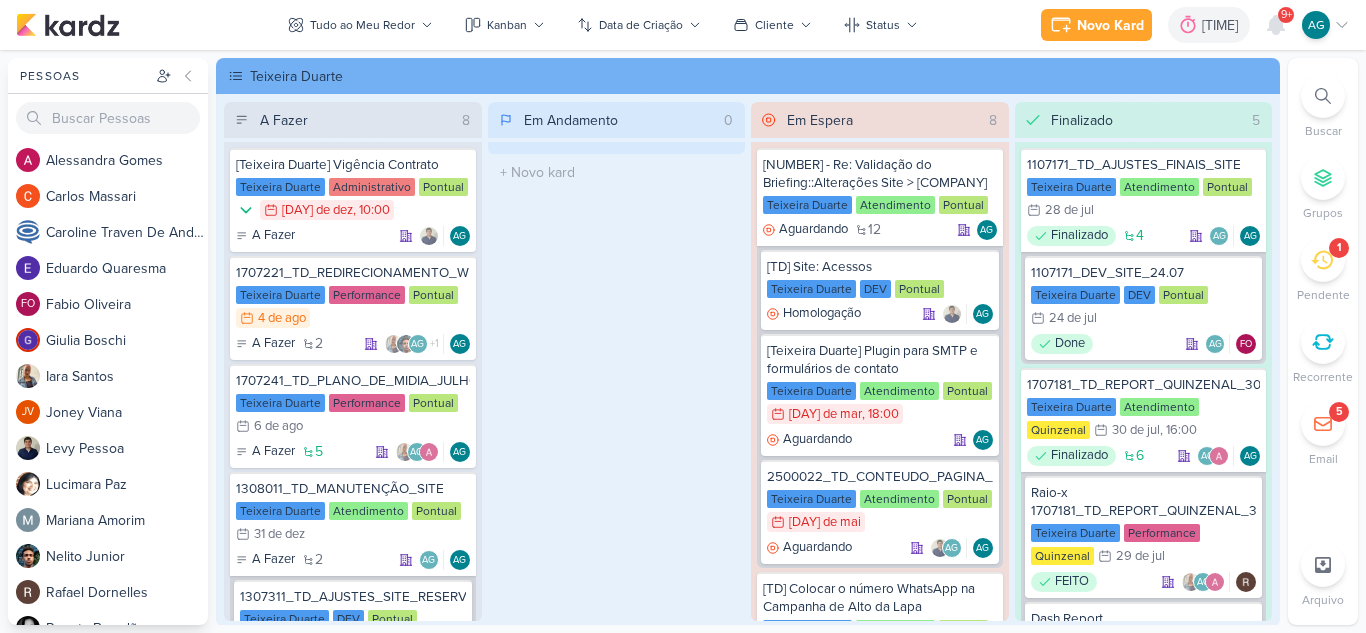 scroll, scrollTop: 0, scrollLeft: 0, axis: both 